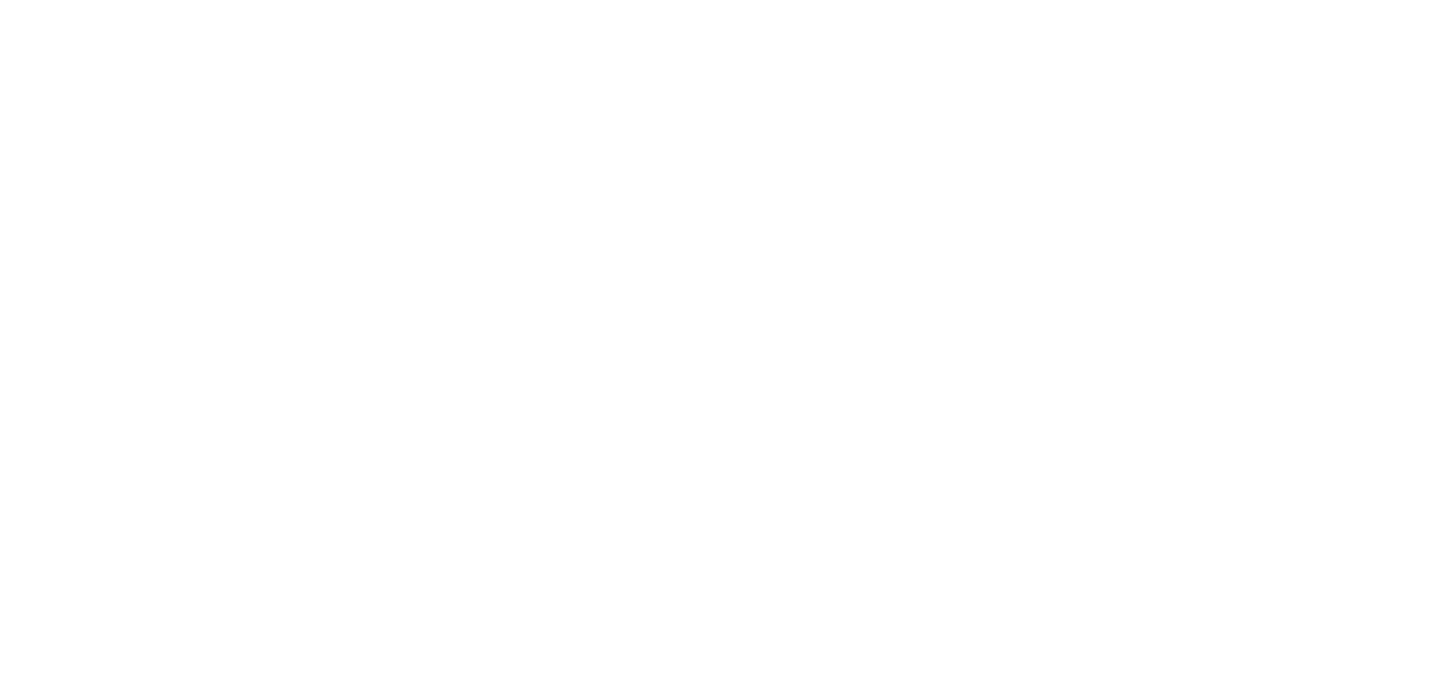 scroll, scrollTop: 0, scrollLeft: 0, axis: both 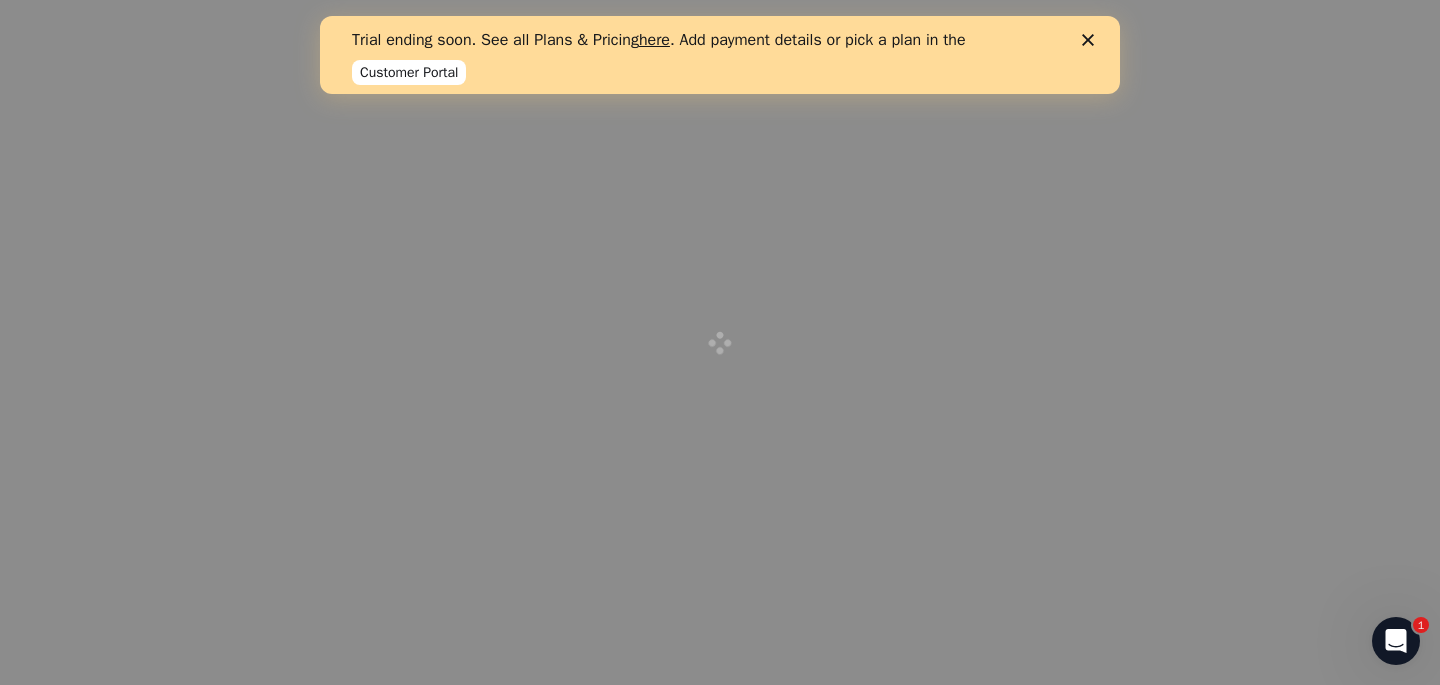 click 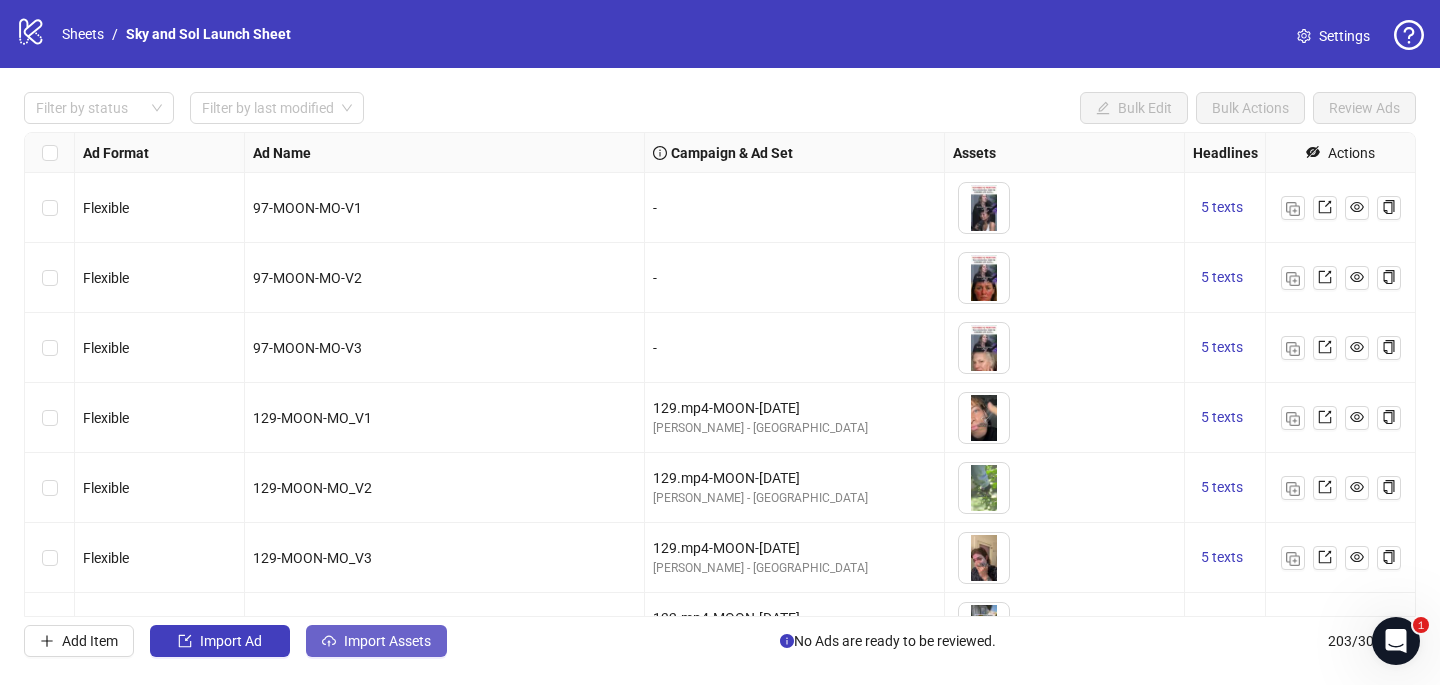 click on "Import Assets" at bounding box center (376, 641) 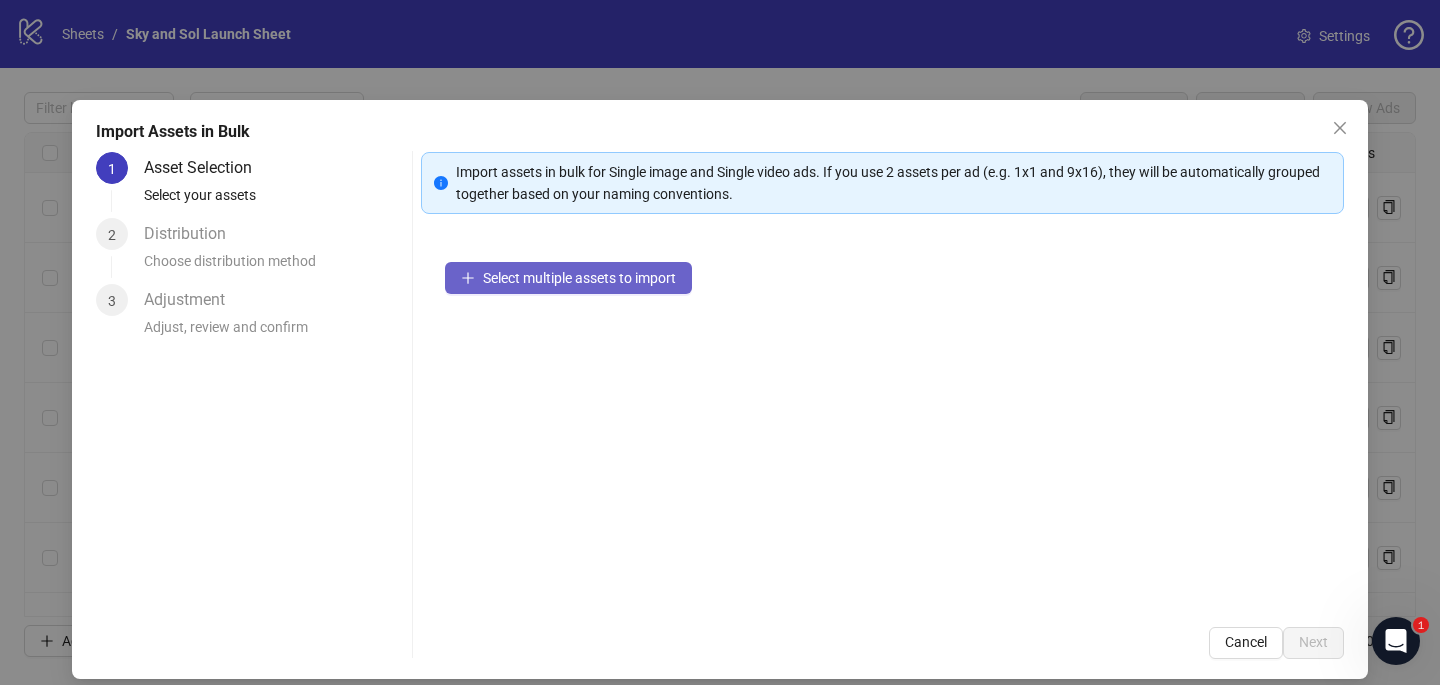 click on "Select multiple assets to import" at bounding box center [579, 278] 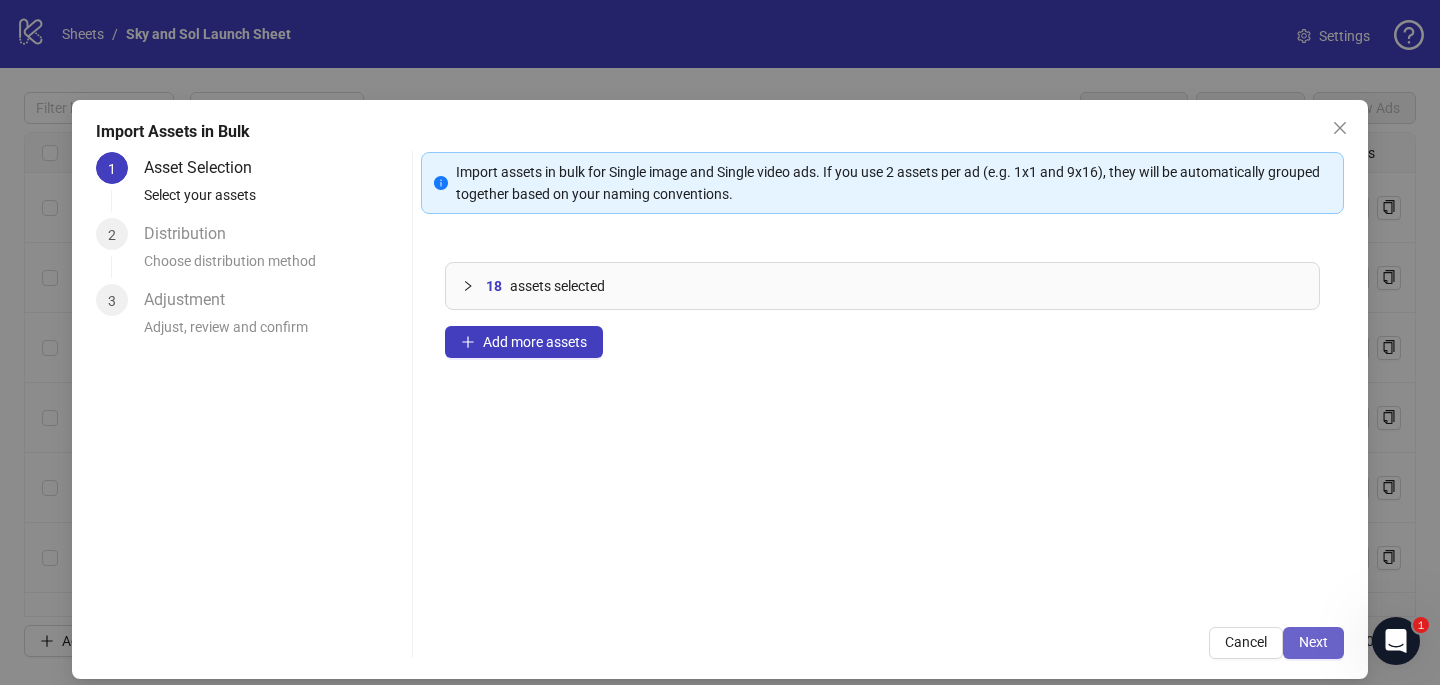 click on "Next" at bounding box center (1313, 642) 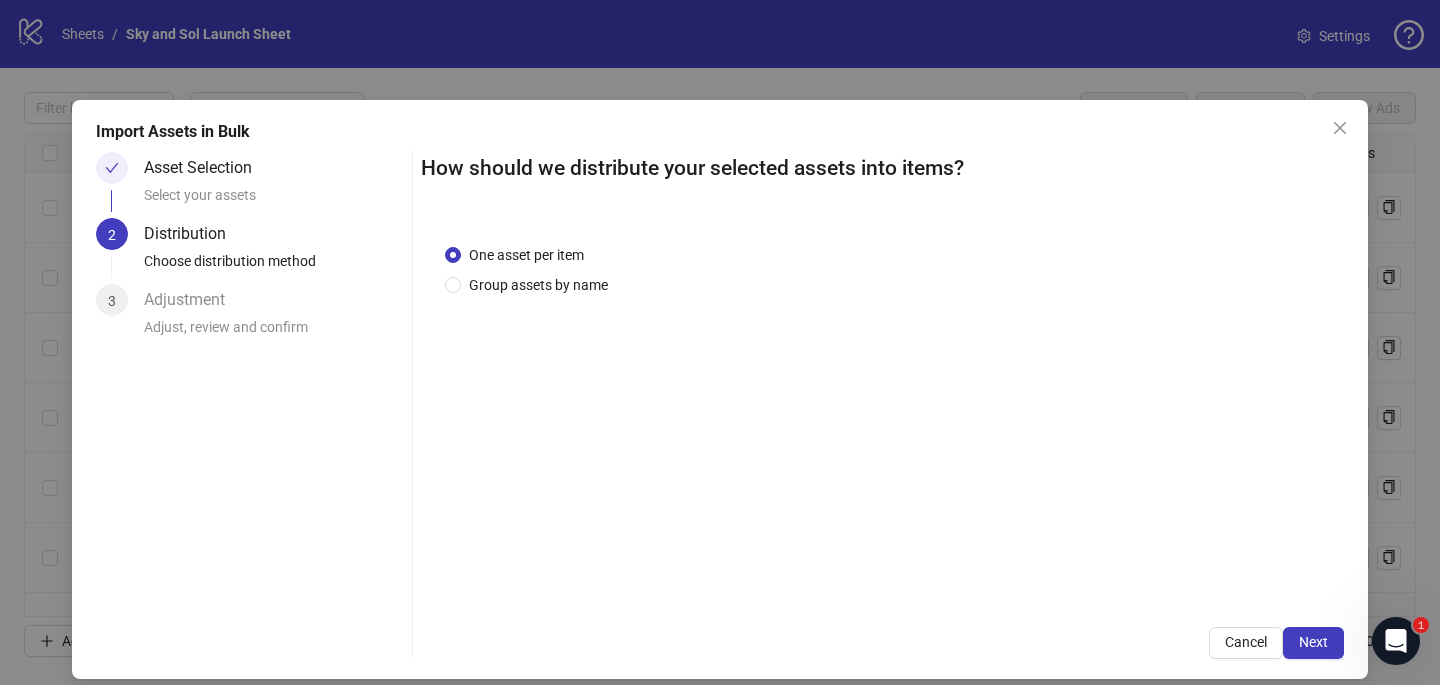 click on "Next" at bounding box center (1313, 642) 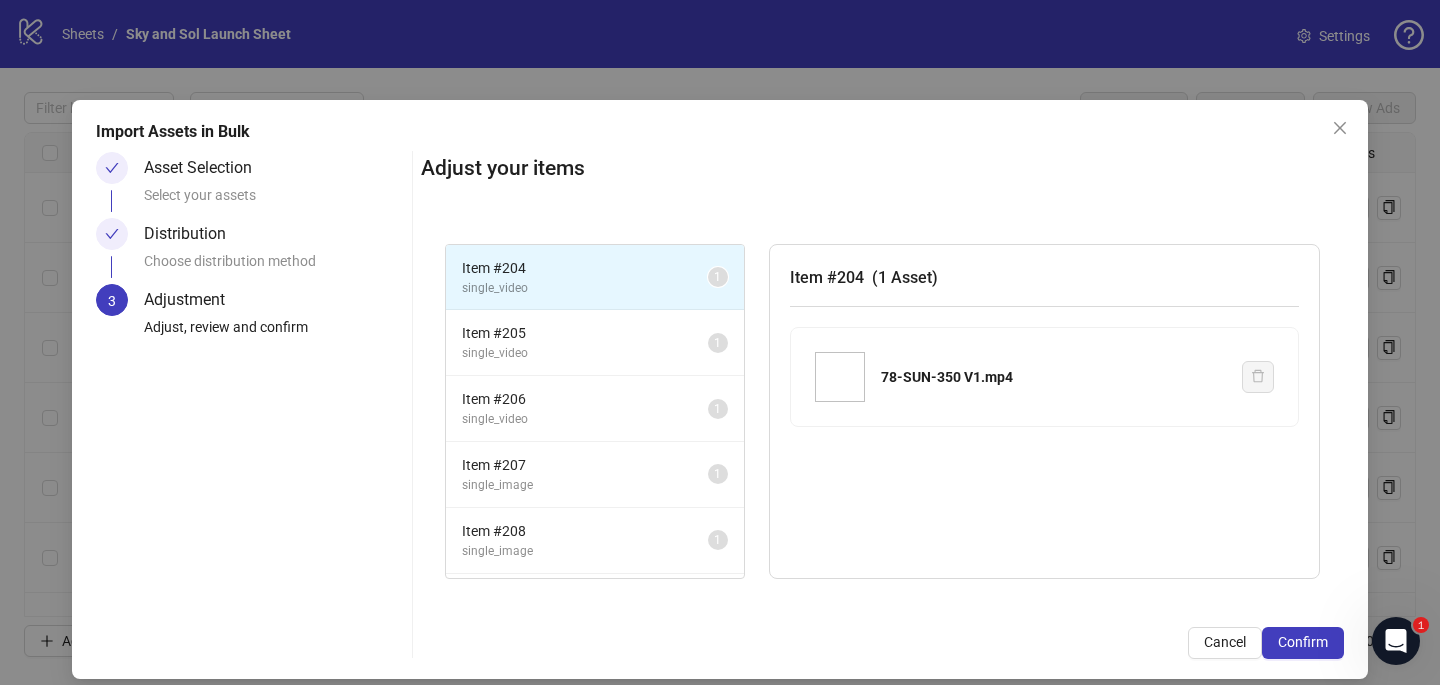 click on "Confirm" at bounding box center (1303, 642) 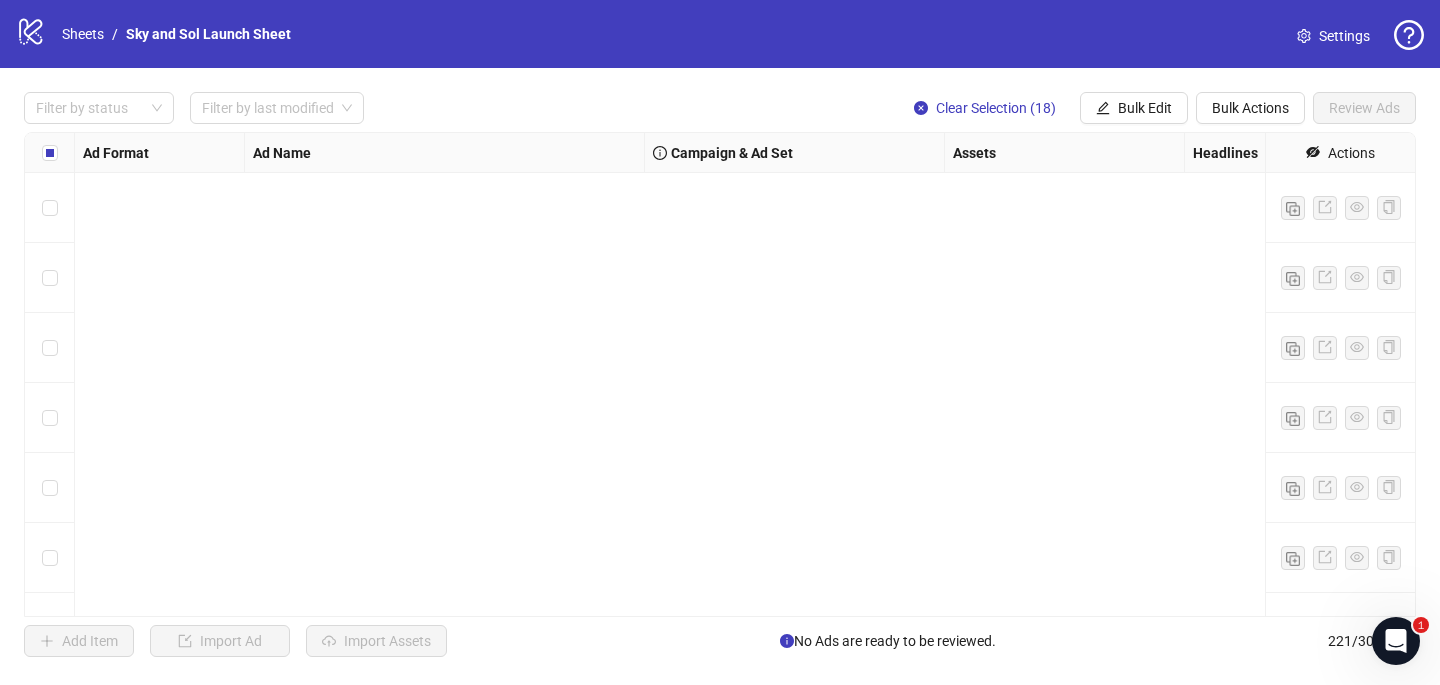 scroll, scrollTop: 15027, scrollLeft: 0, axis: vertical 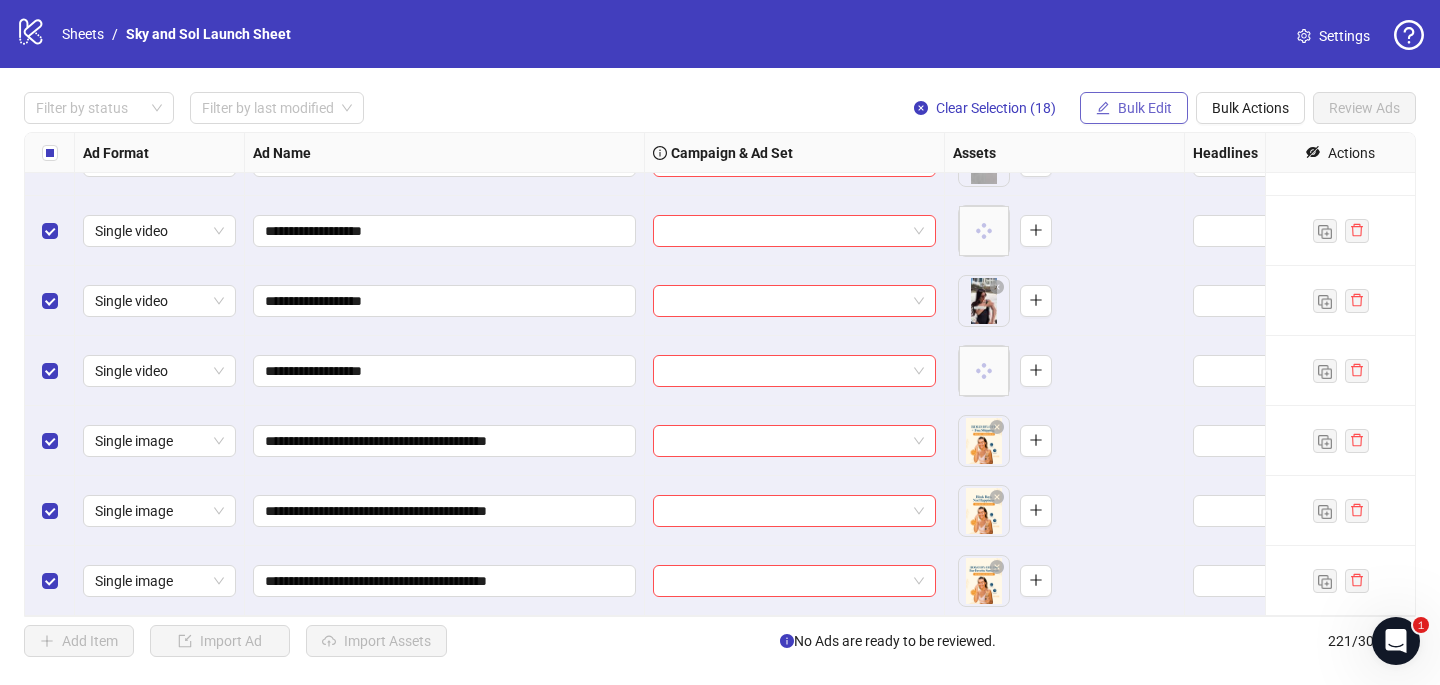 click on "Bulk Edit" at bounding box center [1145, 108] 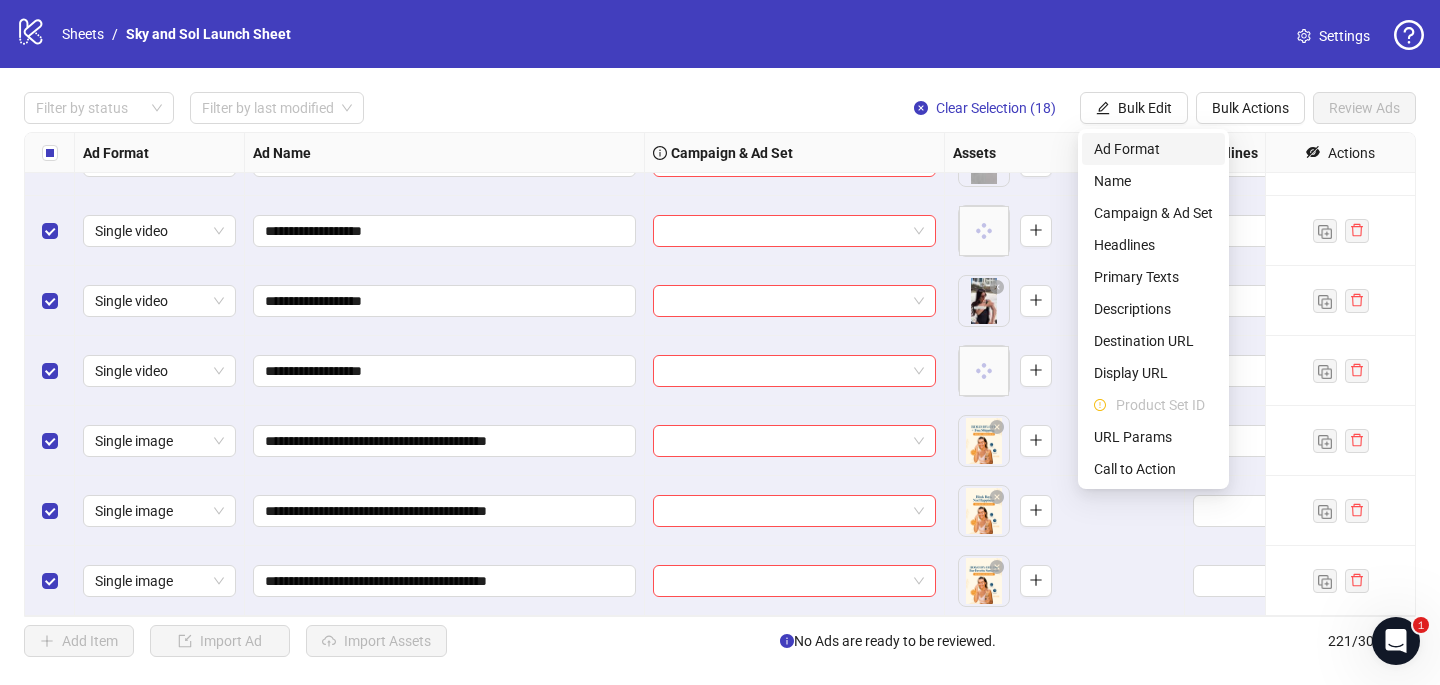 click on "Ad Format" at bounding box center [1153, 149] 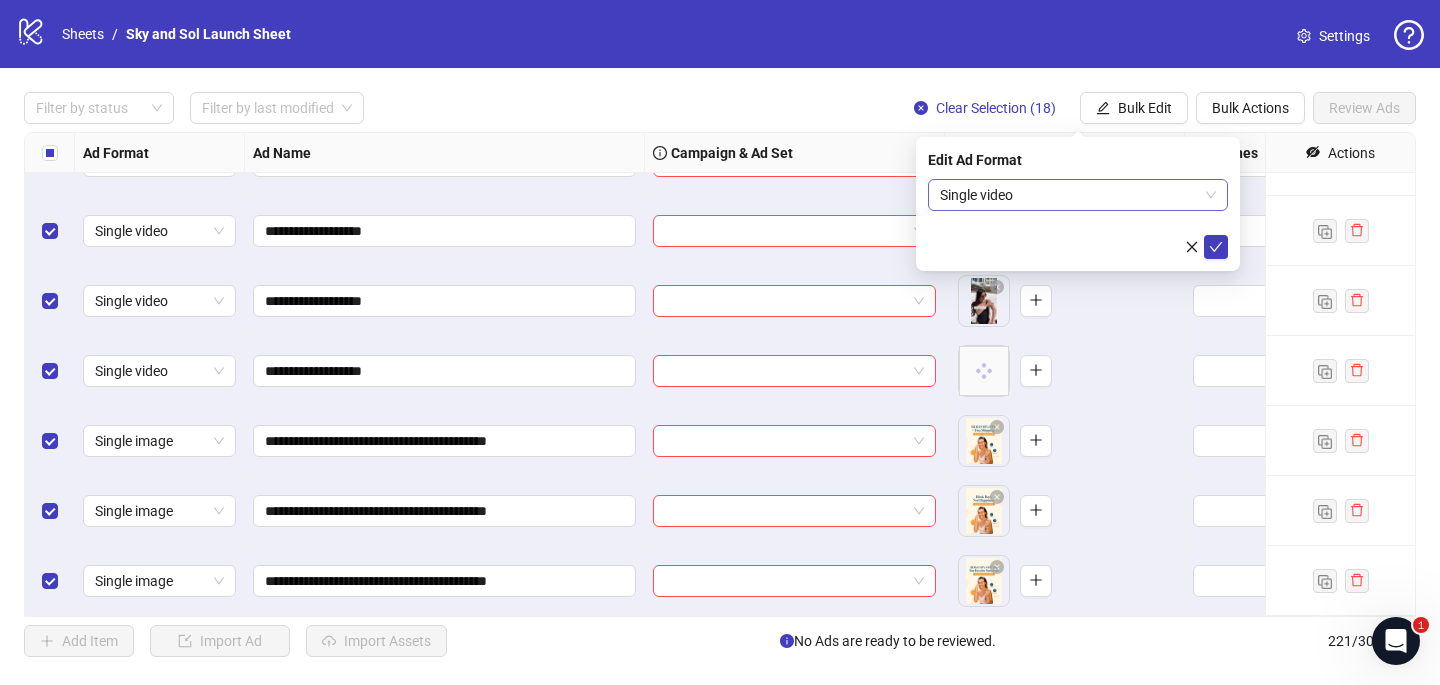 click on "Single video" at bounding box center (1078, 195) 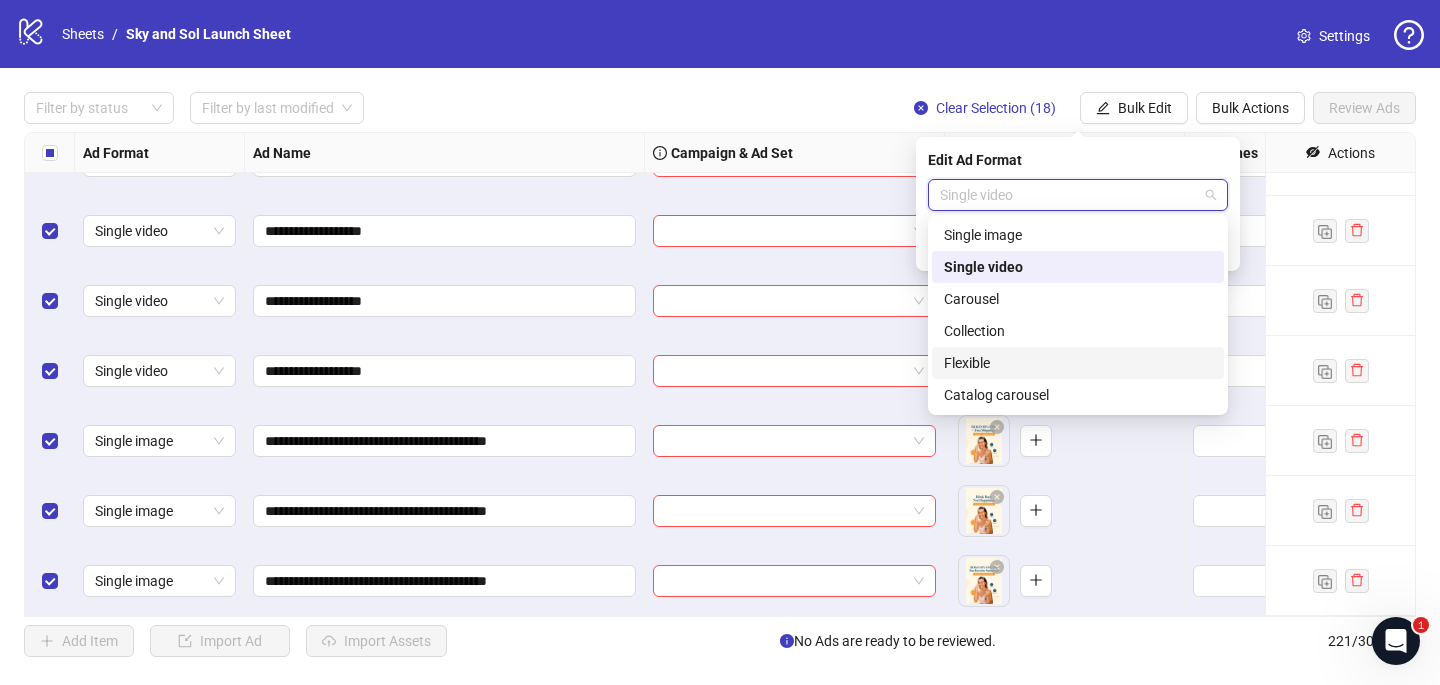 click on "Flexible" at bounding box center (1078, 363) 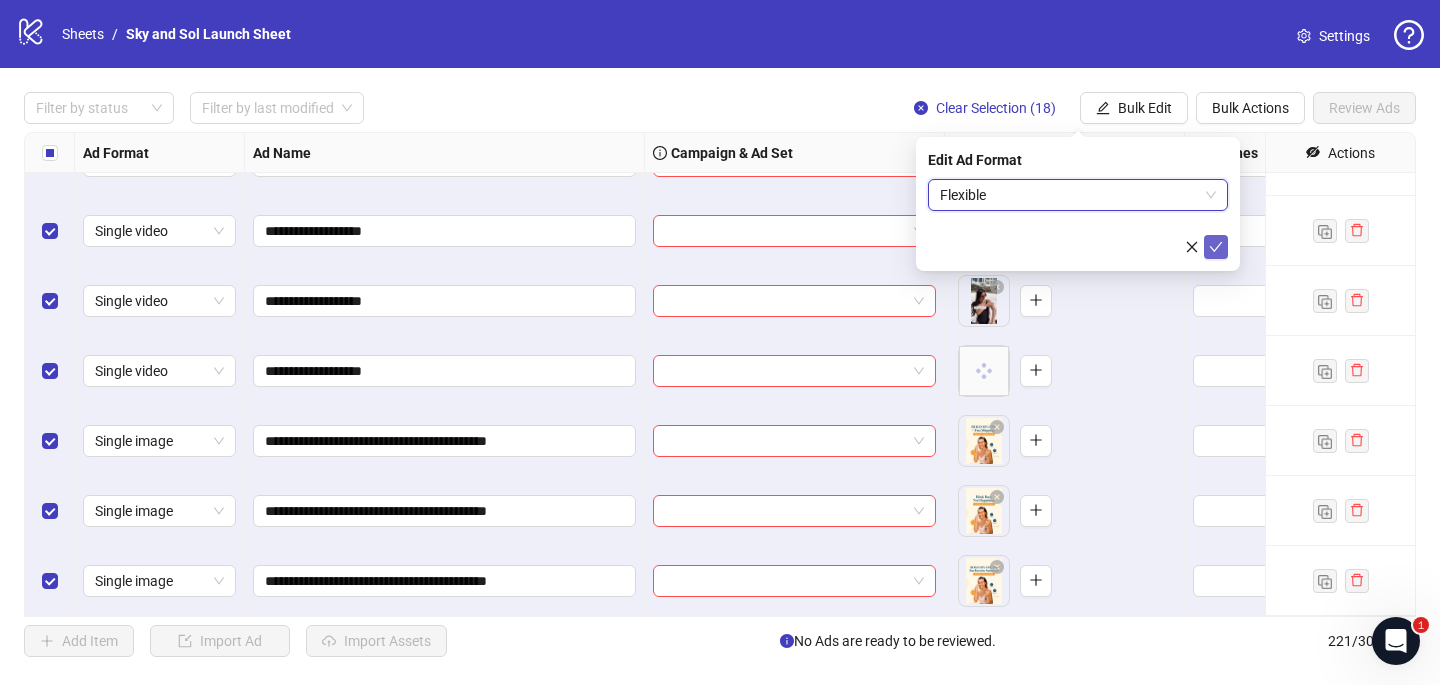 click 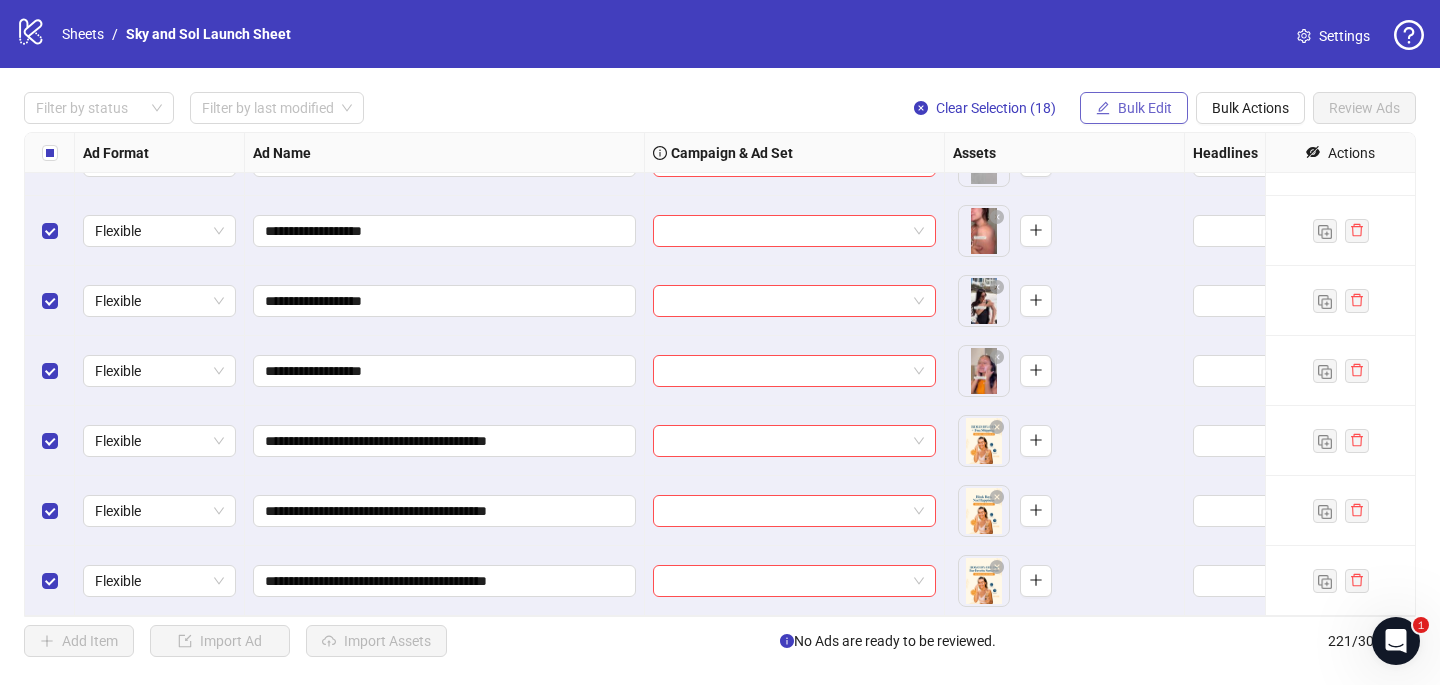 click 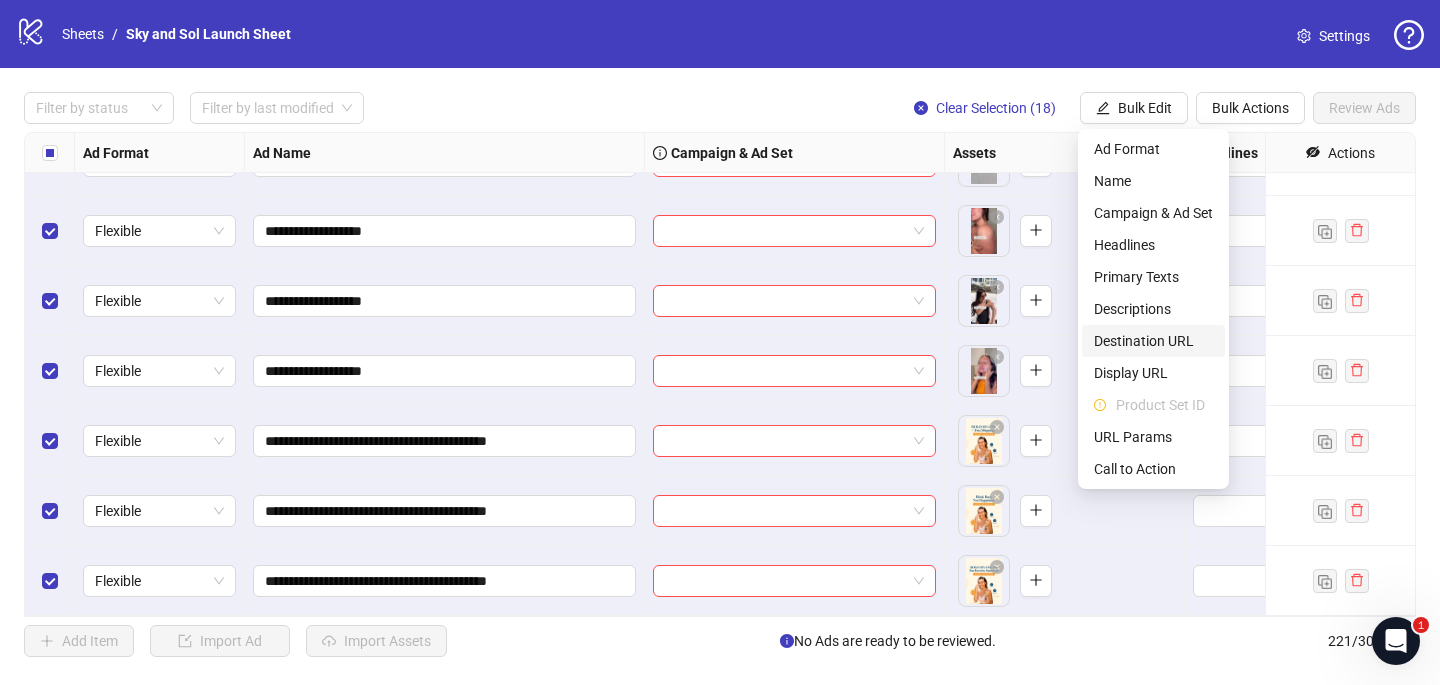 click on "Destination URL" at bounding box center (1153, 341) 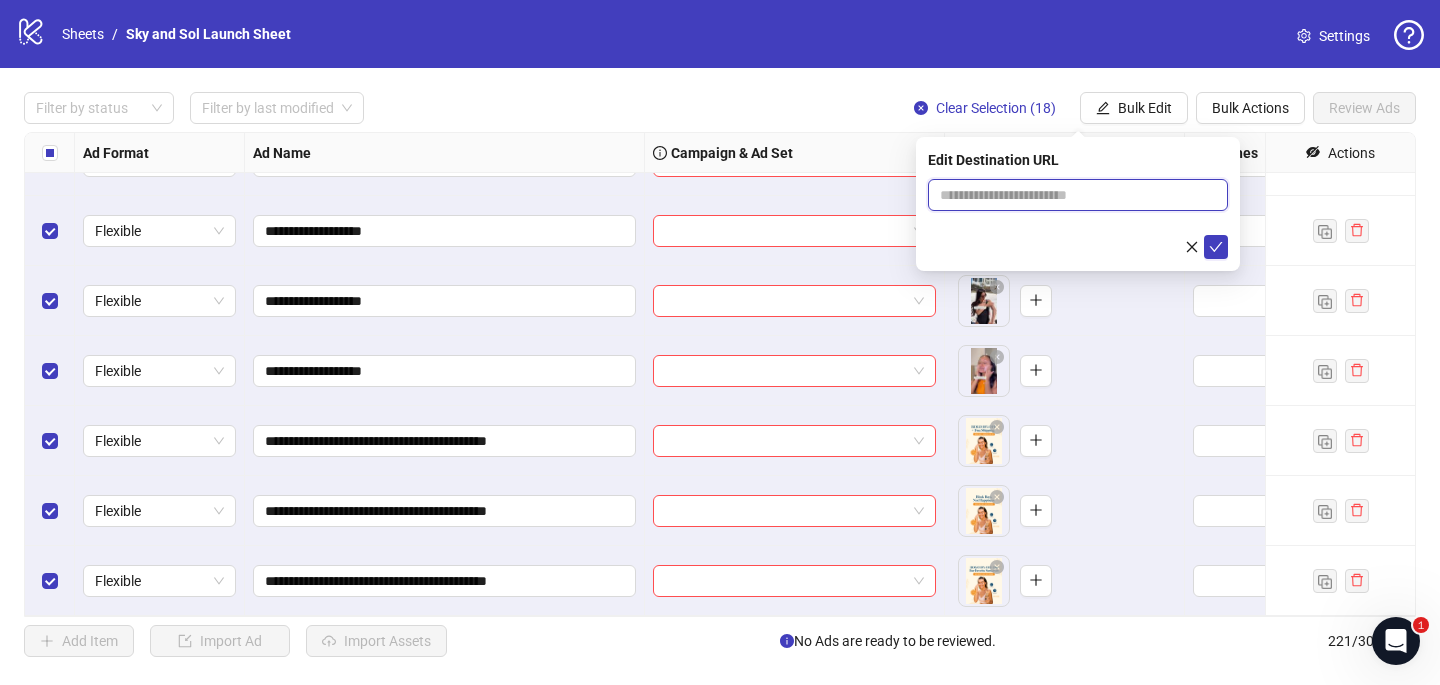 click at bounding box center (1070, 195) 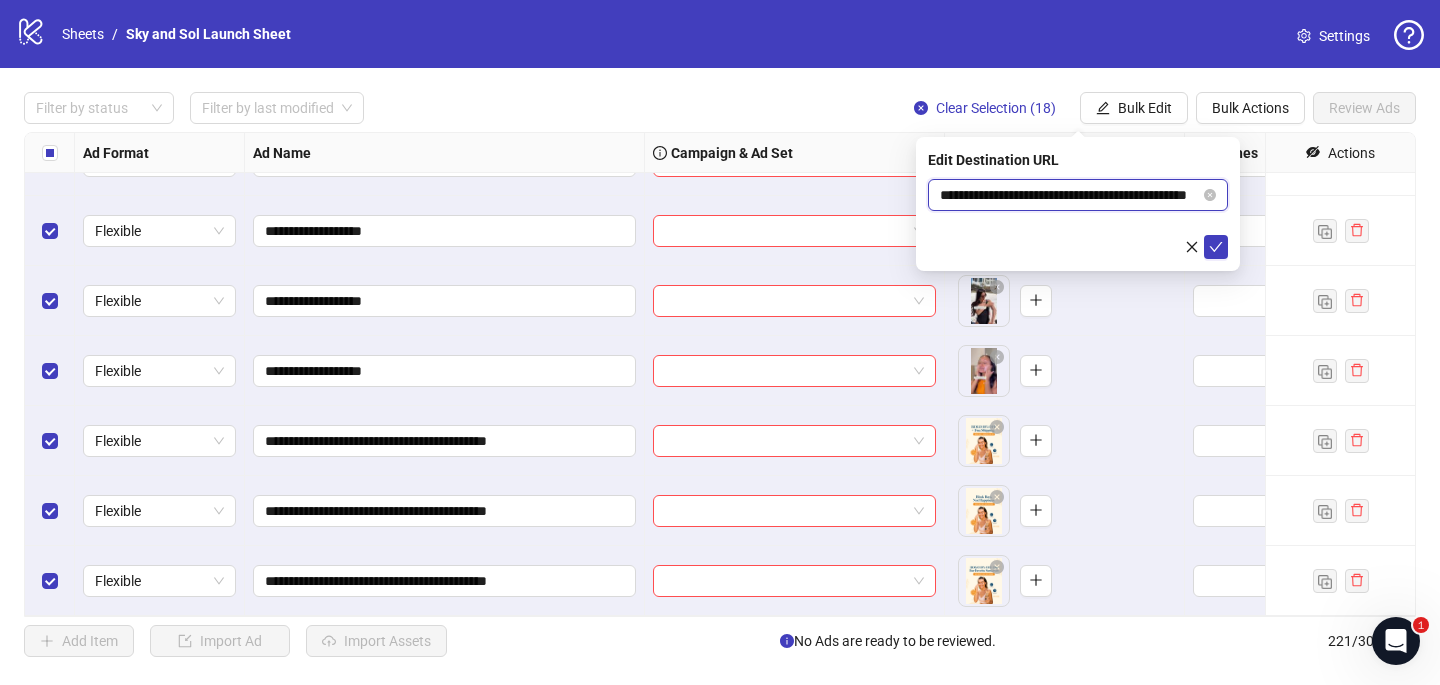 scroll, scrollTop: 0, scrollLeft: 72, axis: horizontal 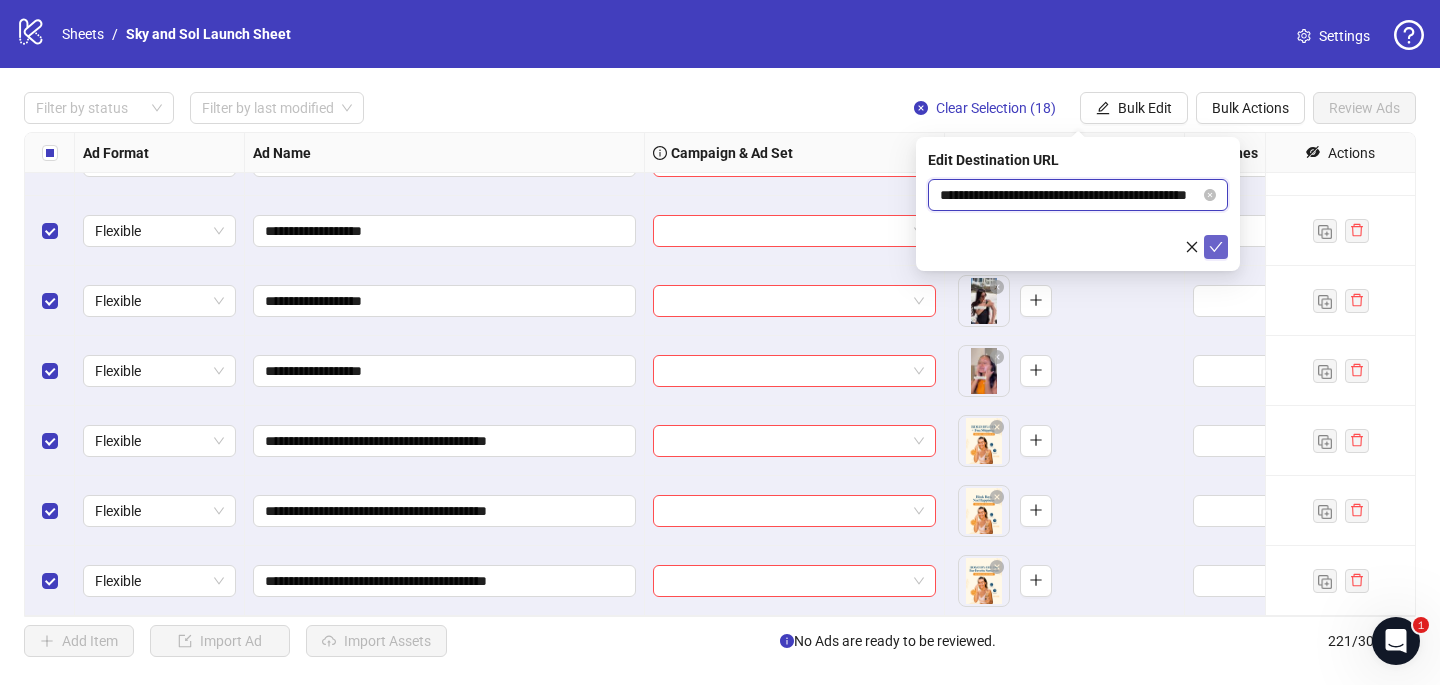type on "**********" 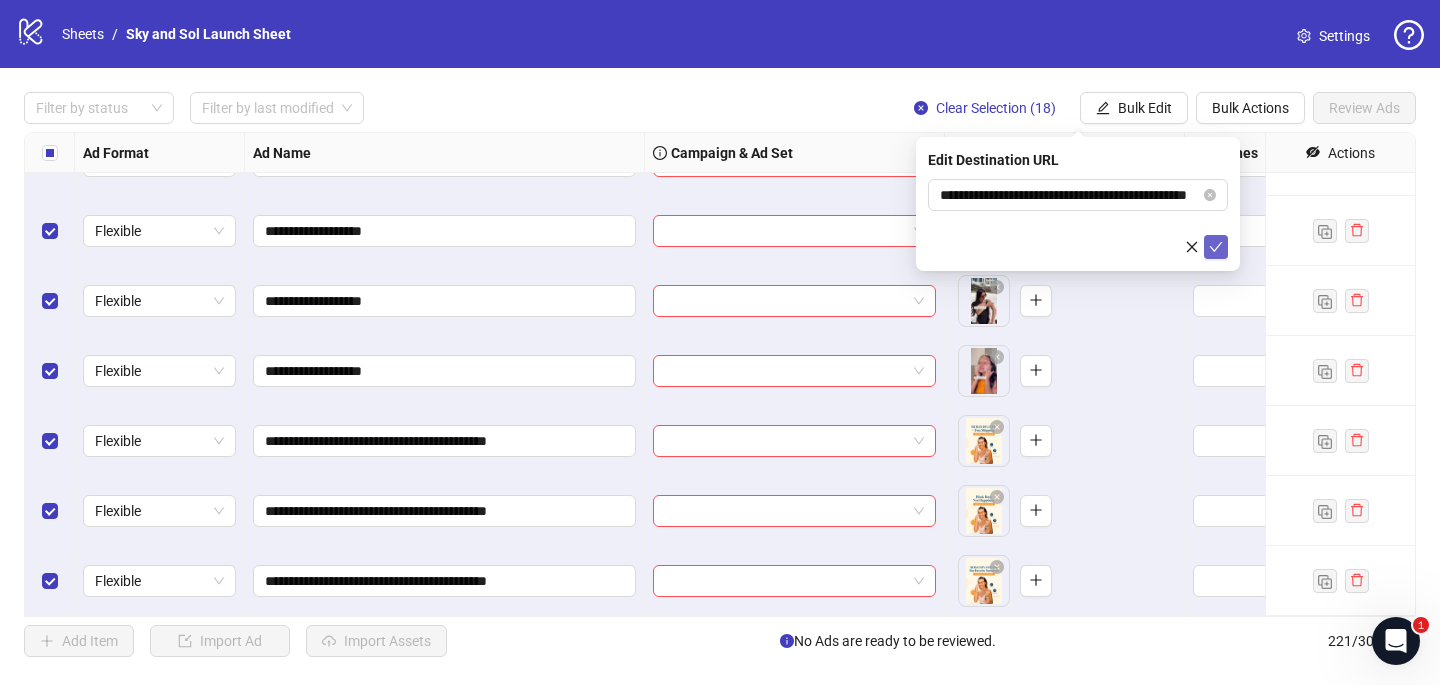 click at bounding box center [1216, 247] 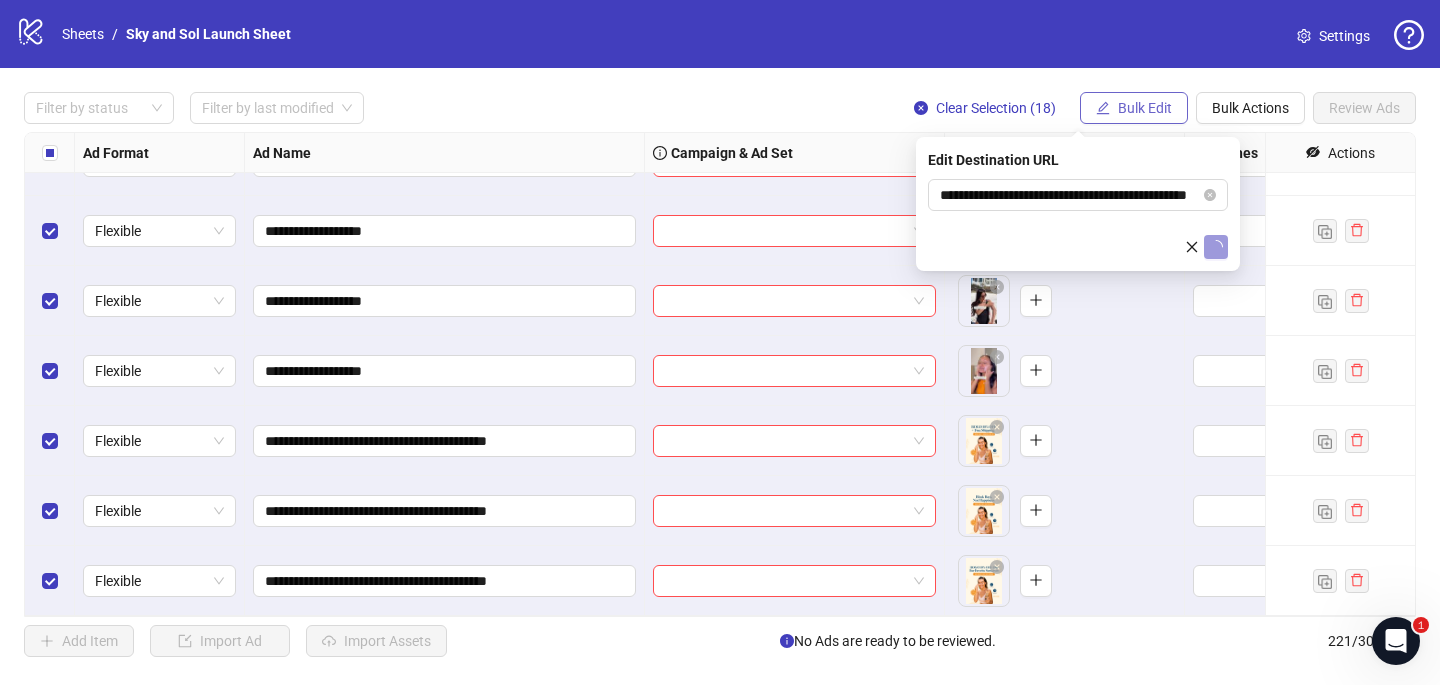 click on "Bulk Edit" at bounding box center [1134, 108] 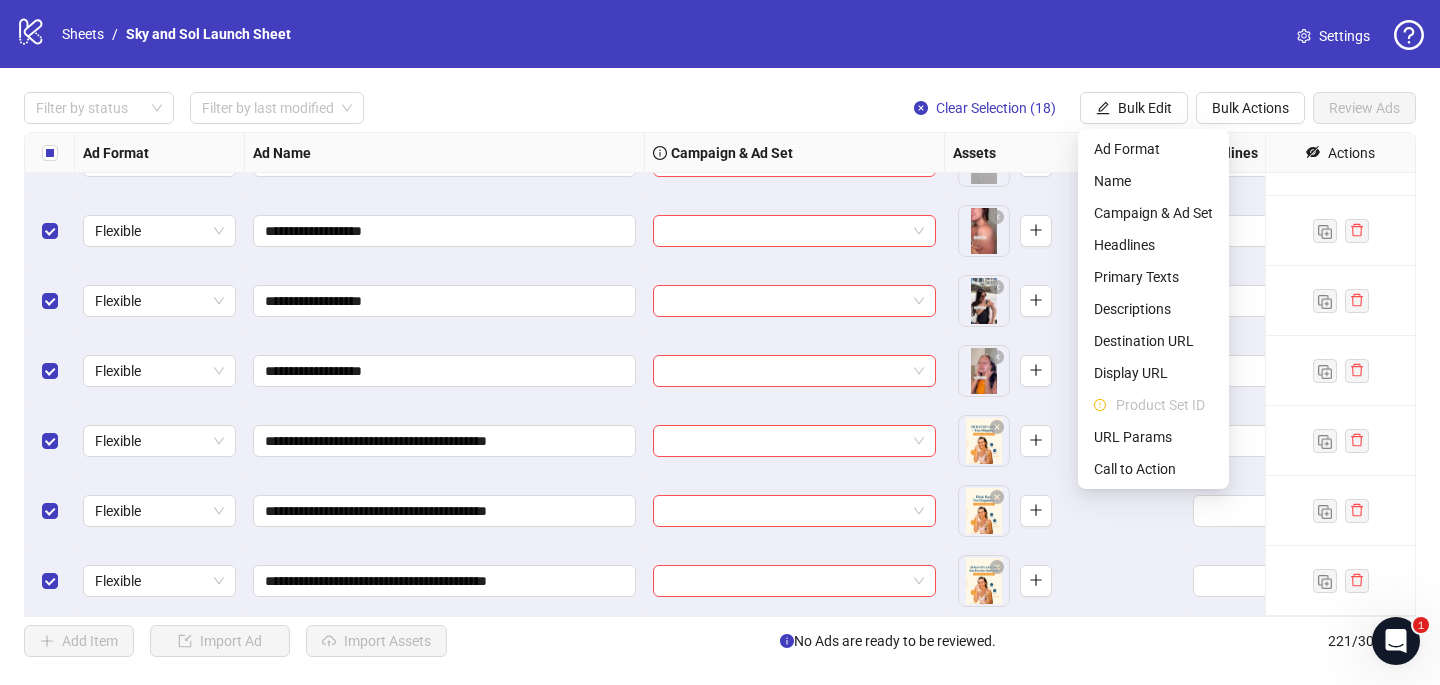 scroll, scrollTop: 14903, scrollLeft: 0, axis: vertical 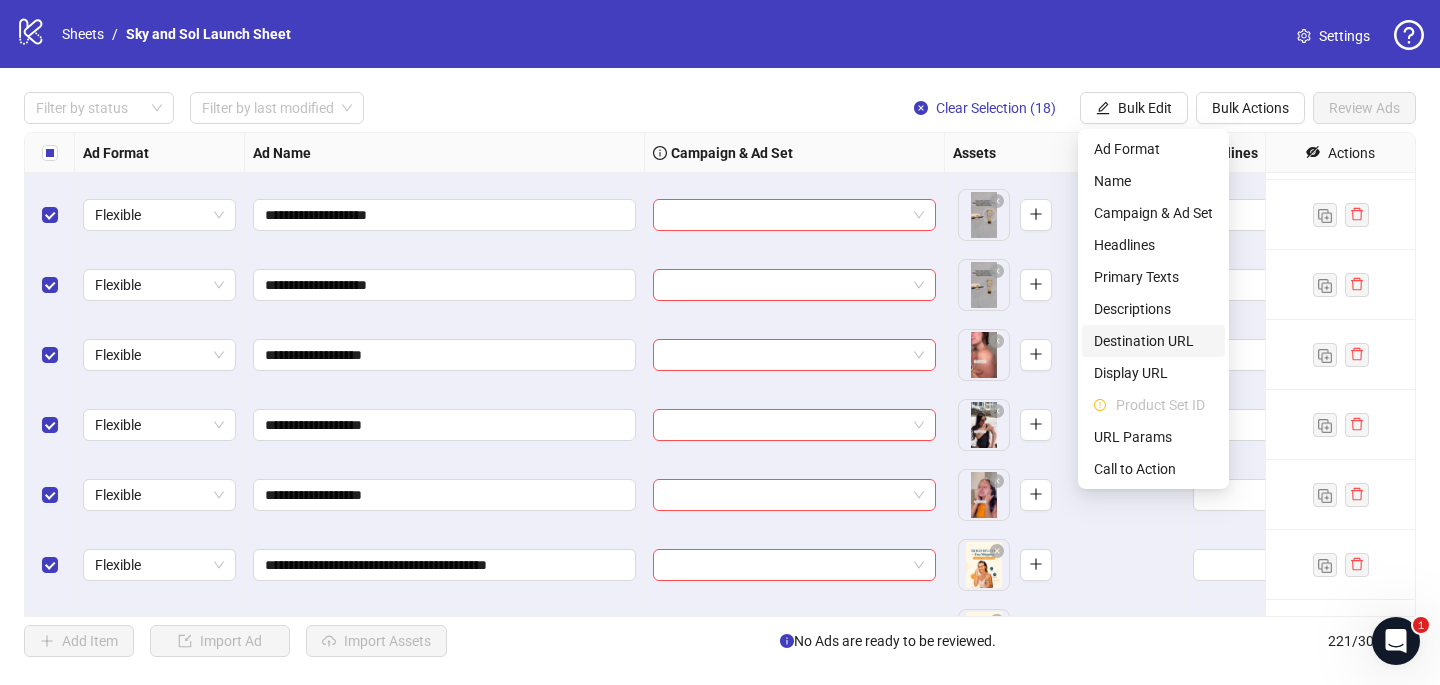 click on "Destination URL" at bounding box center [1153, 341] 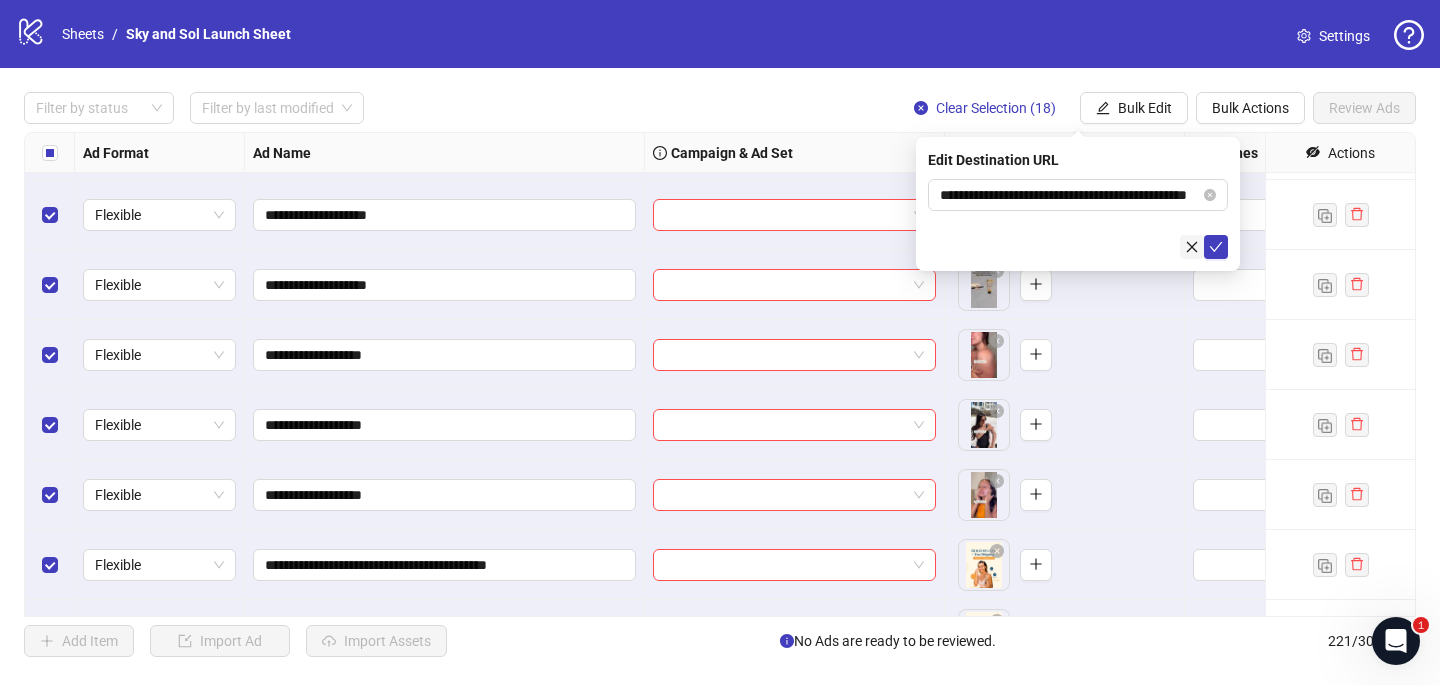 click 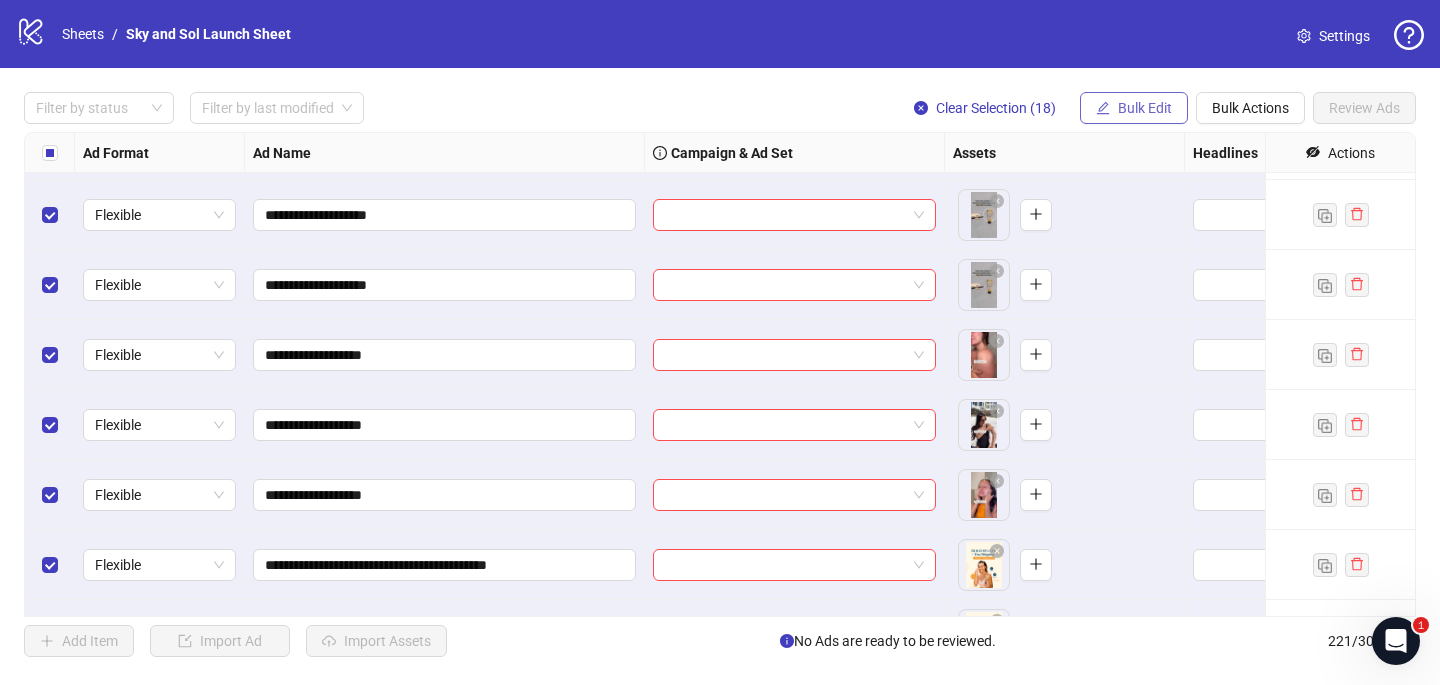 click on "Bulk Edit" at bounding box center (1145, 108) 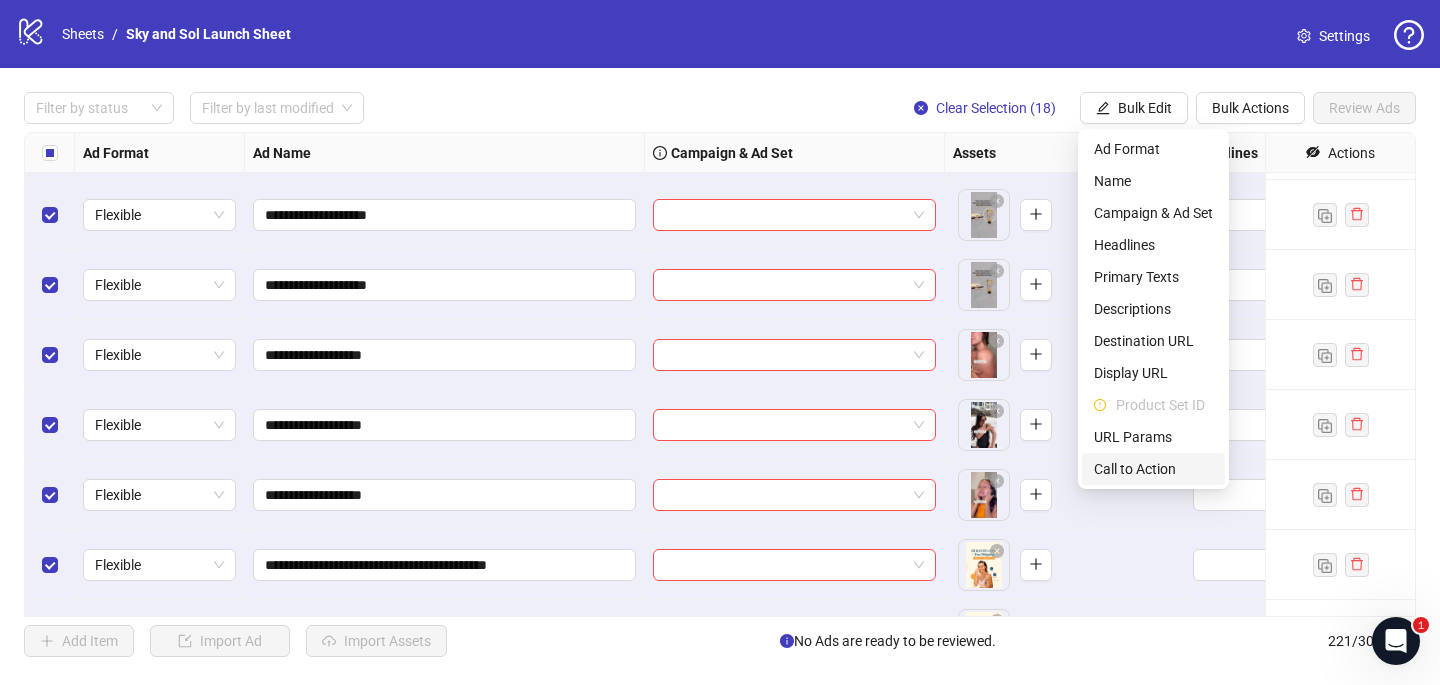 click on "Call to Action" at bounding box center [1153, 469] 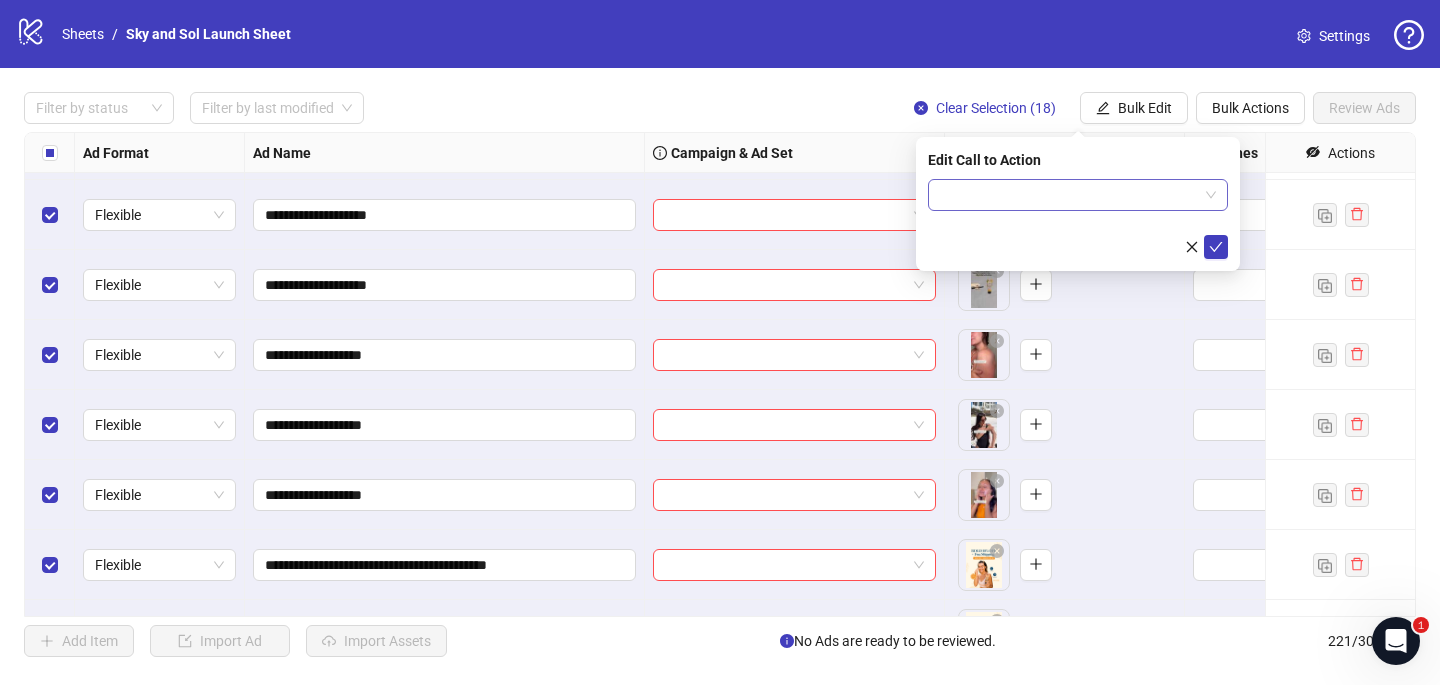 click at bounding box center (1069, 195) 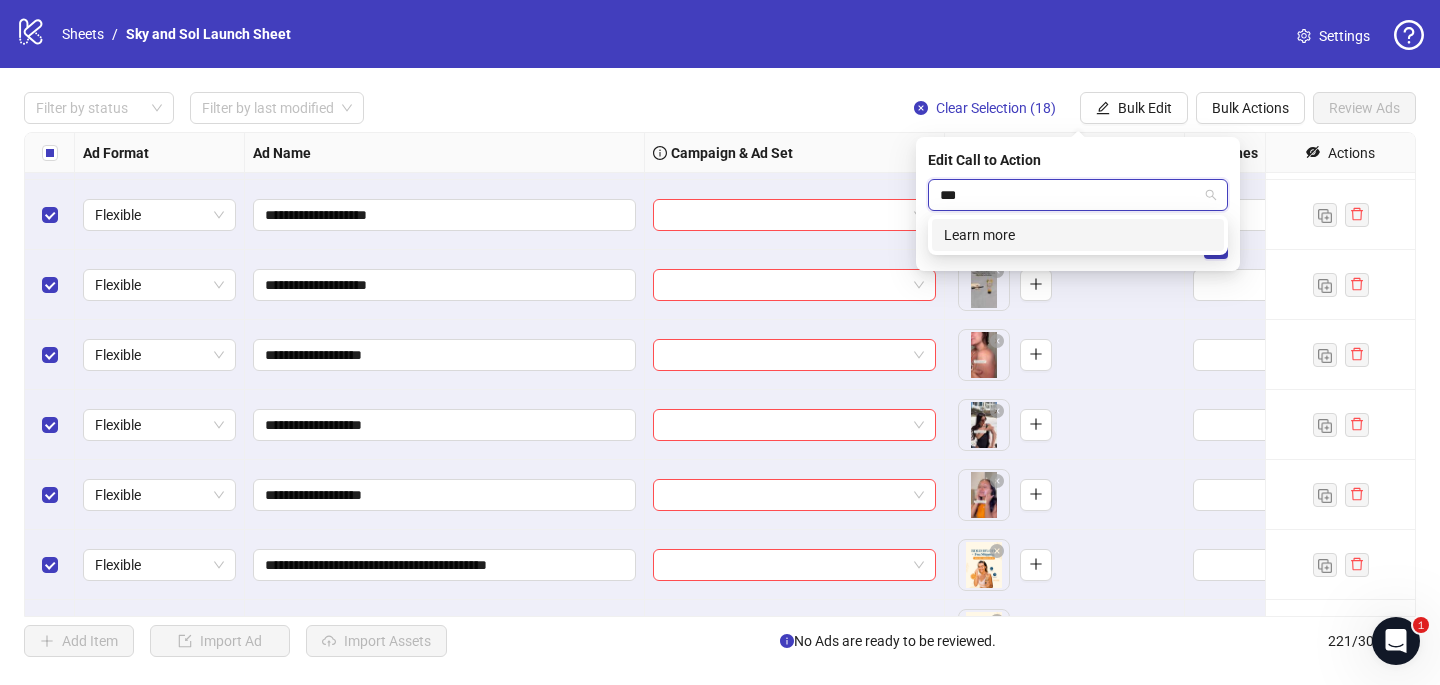 type on "****" 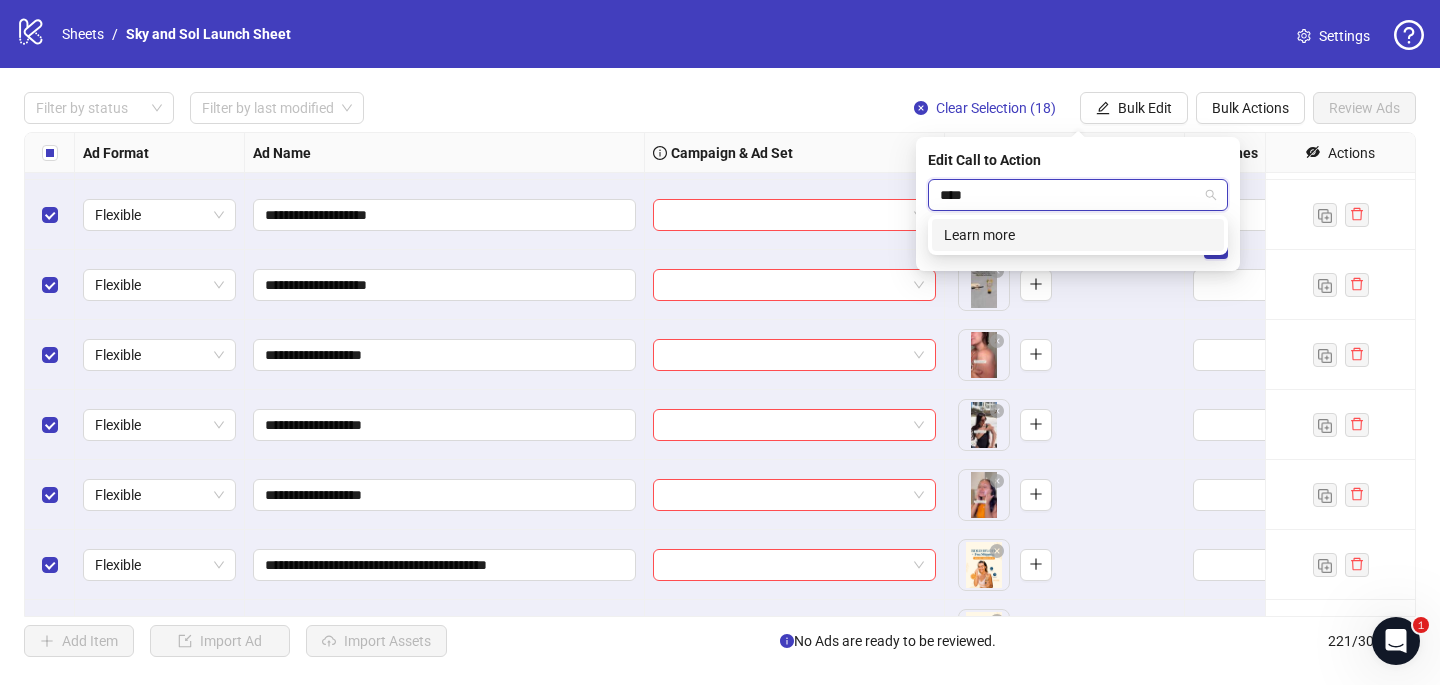 type 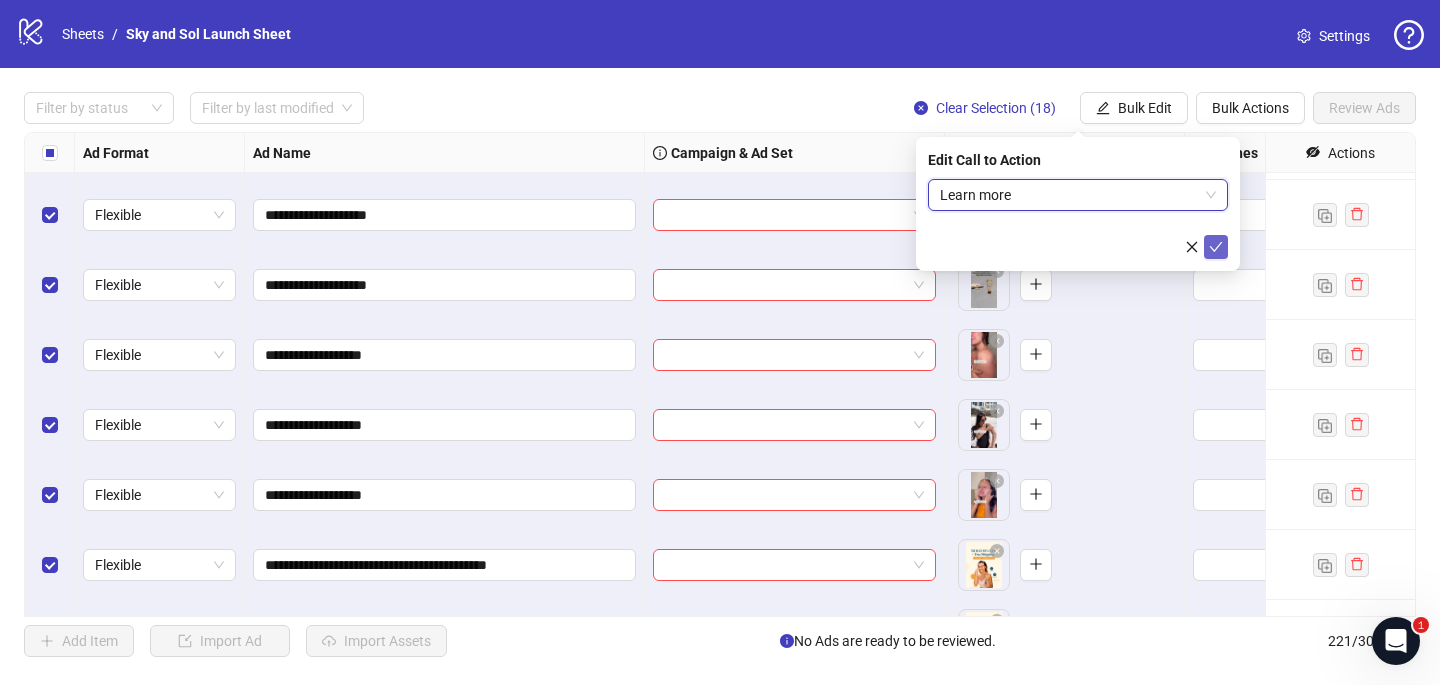 click 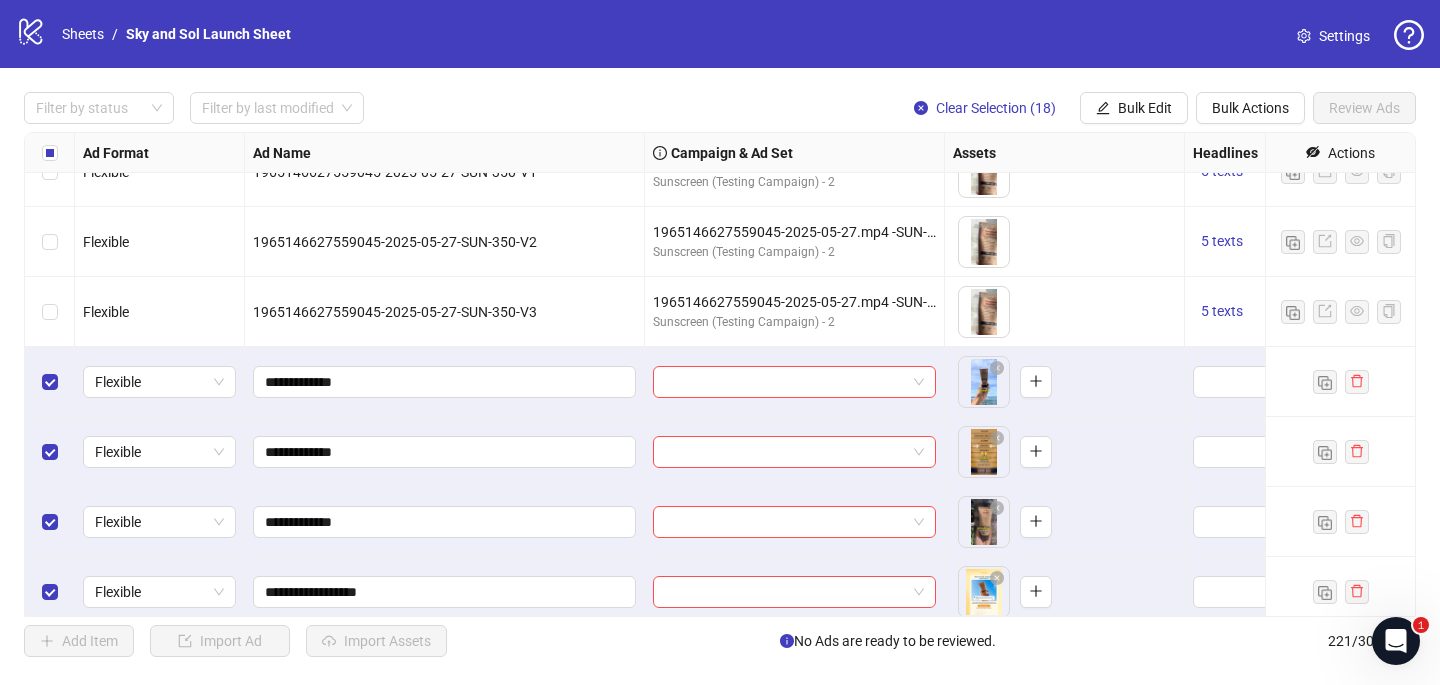scroll, scrollTop: 14046, scrollLeft: 0, axis: vertical 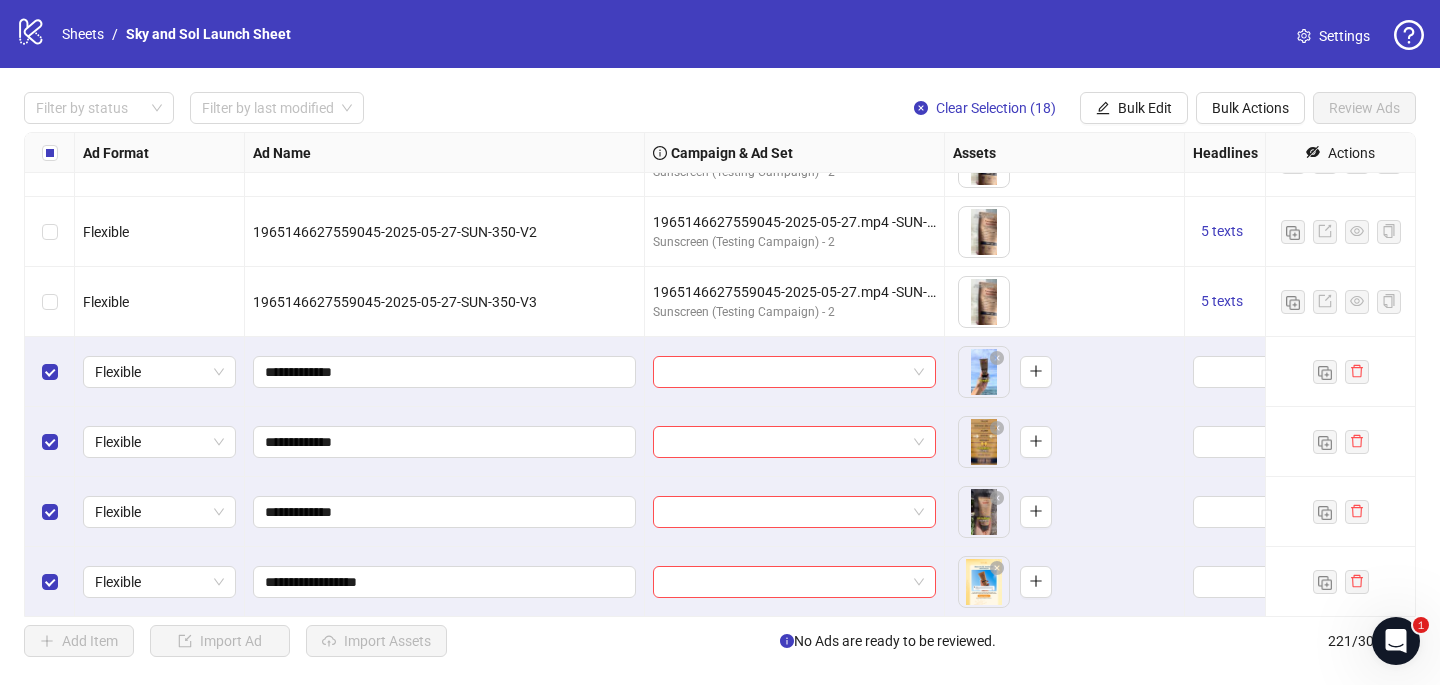 click at bounding box center (50, 153) 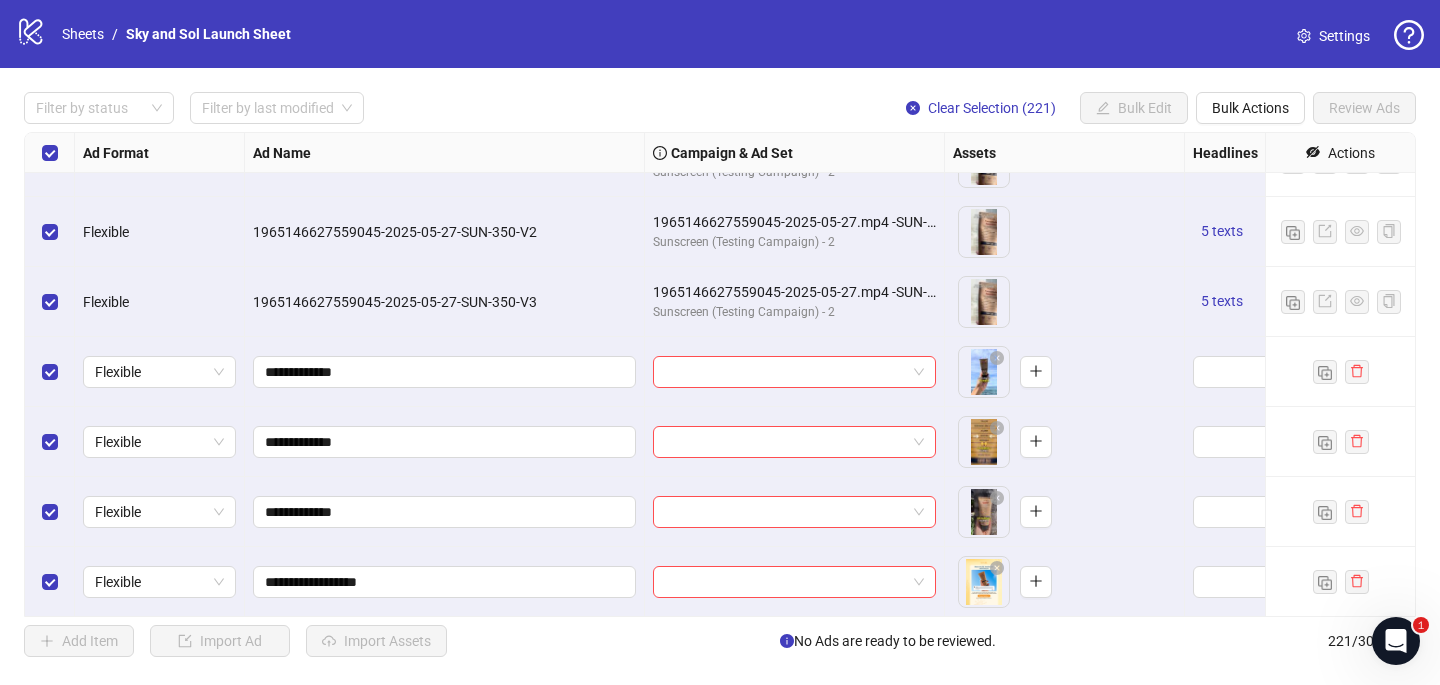 click at bounding box center [50, 153] 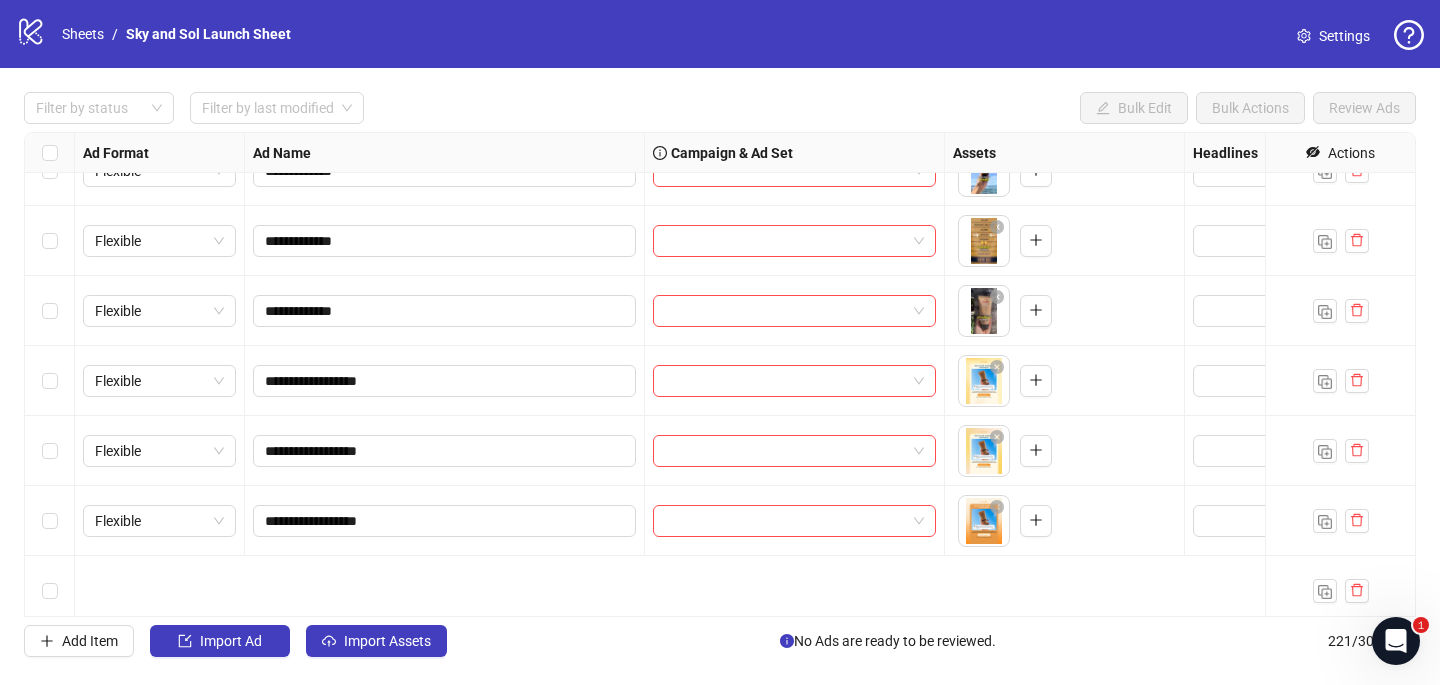scroll, scrollTop: 14046, scrollLeft: 0, axis: vertical 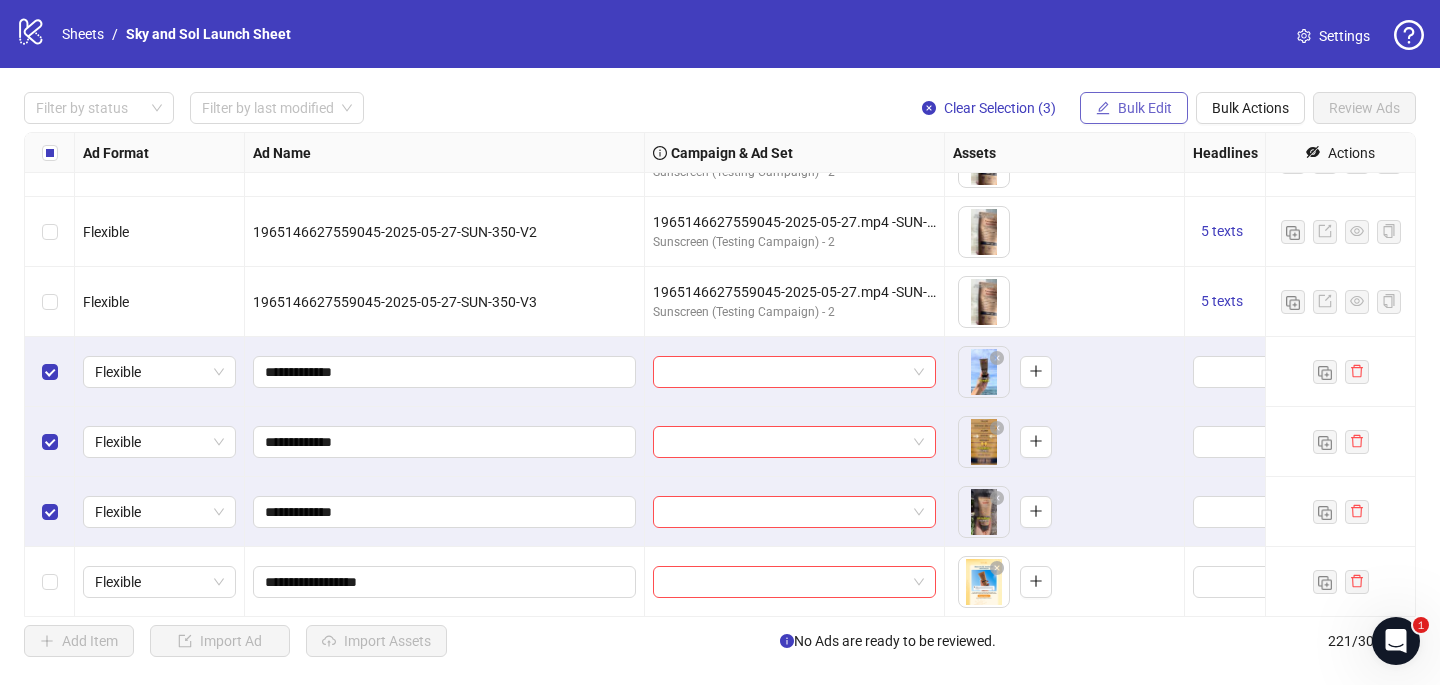 click on "Bulk Edit" at bounding box center (1145, 108) 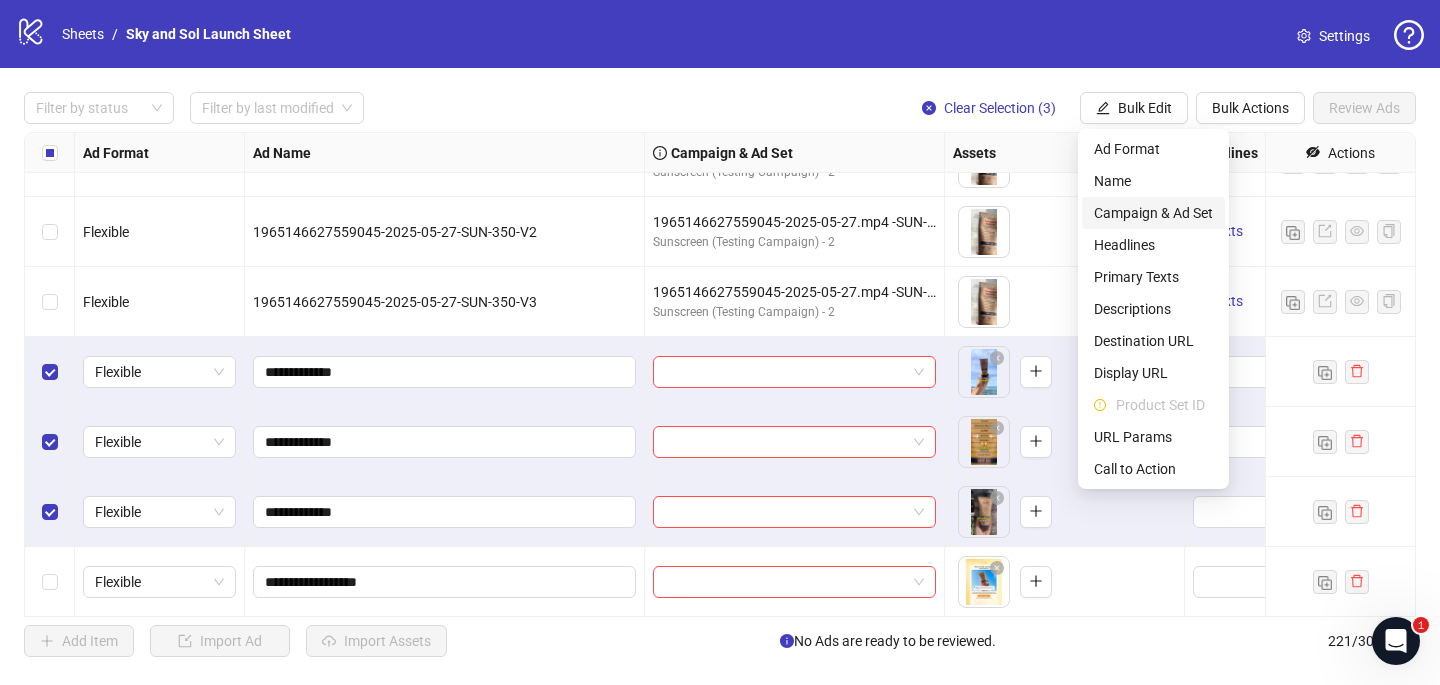 click on "Campaign & Ad Set" at bounding box center [1153, 213] 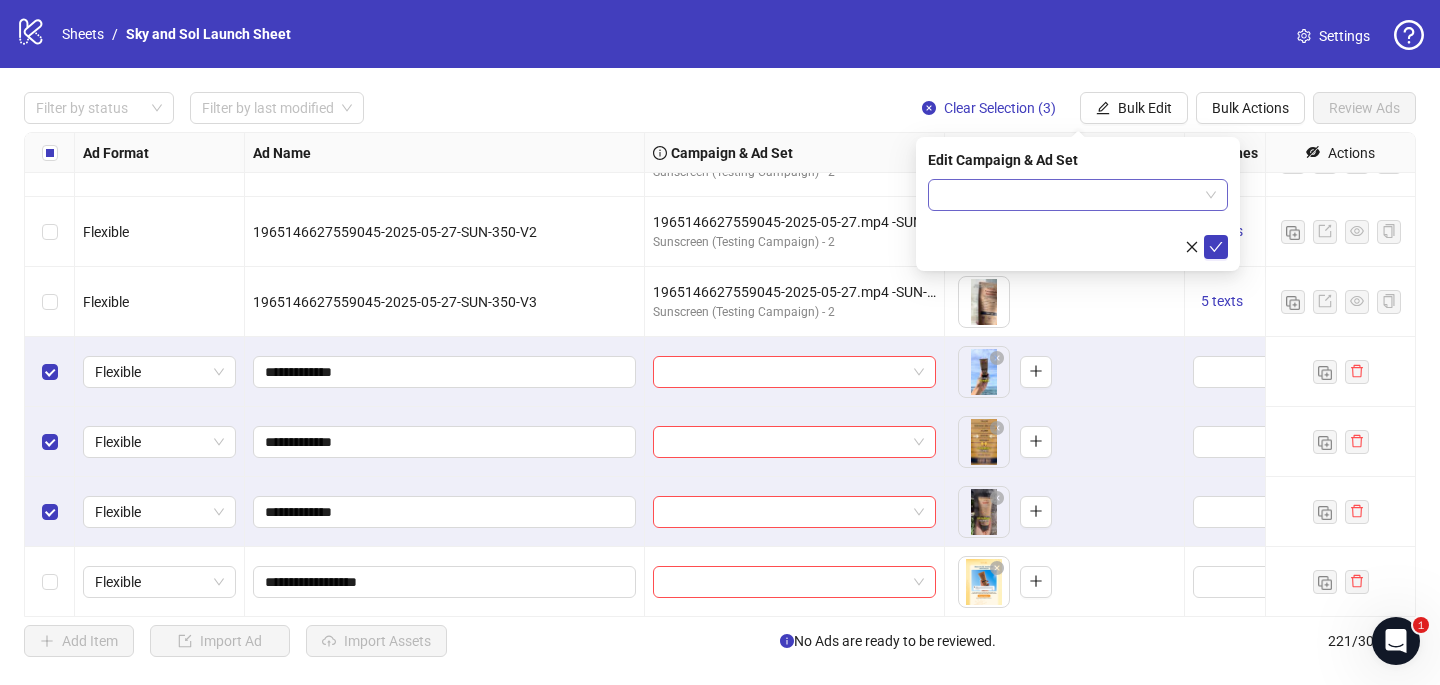click at bounding box center (1069, 195) 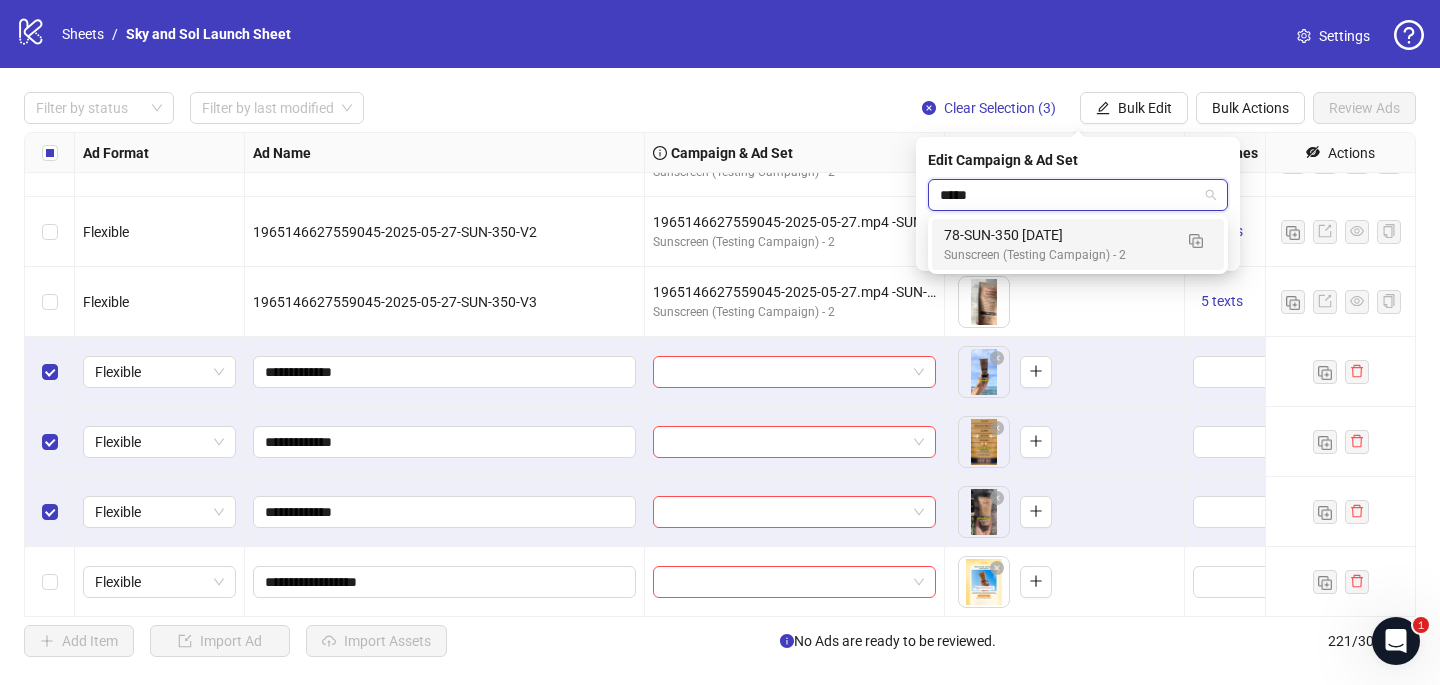type on "******" 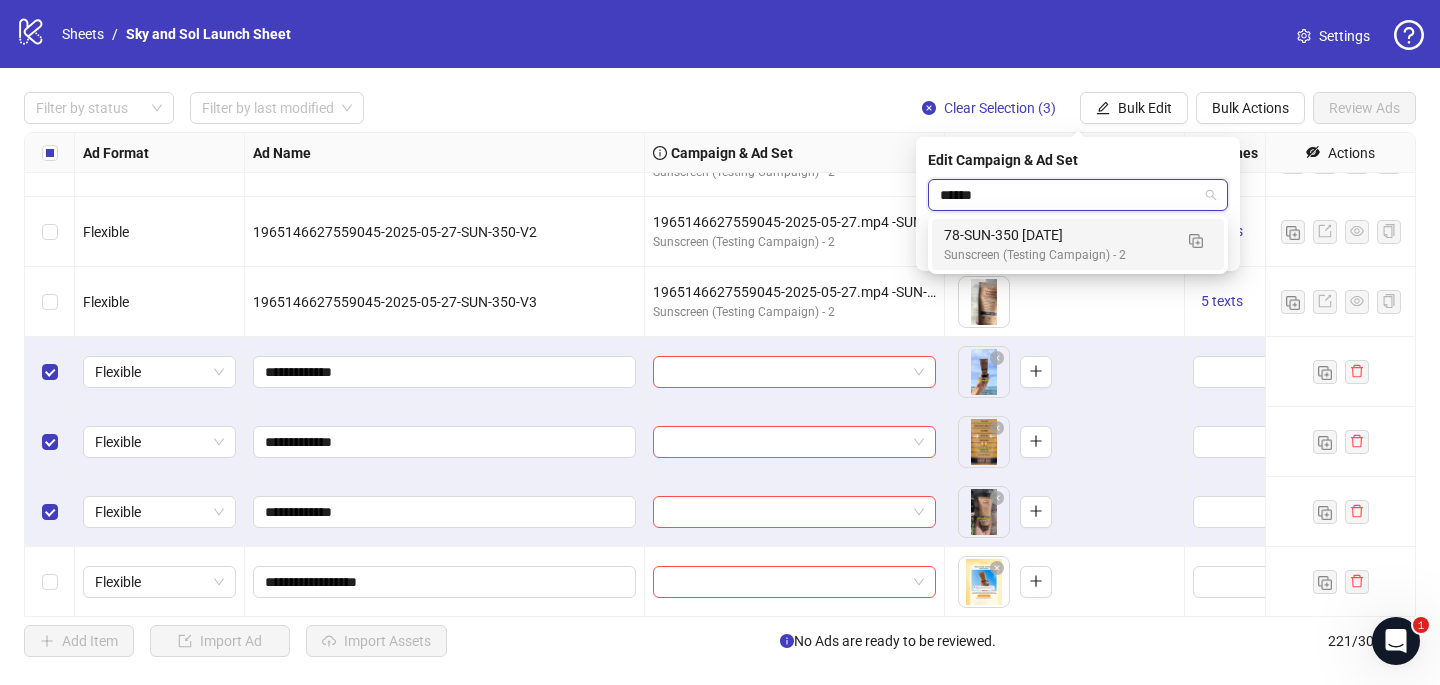 type 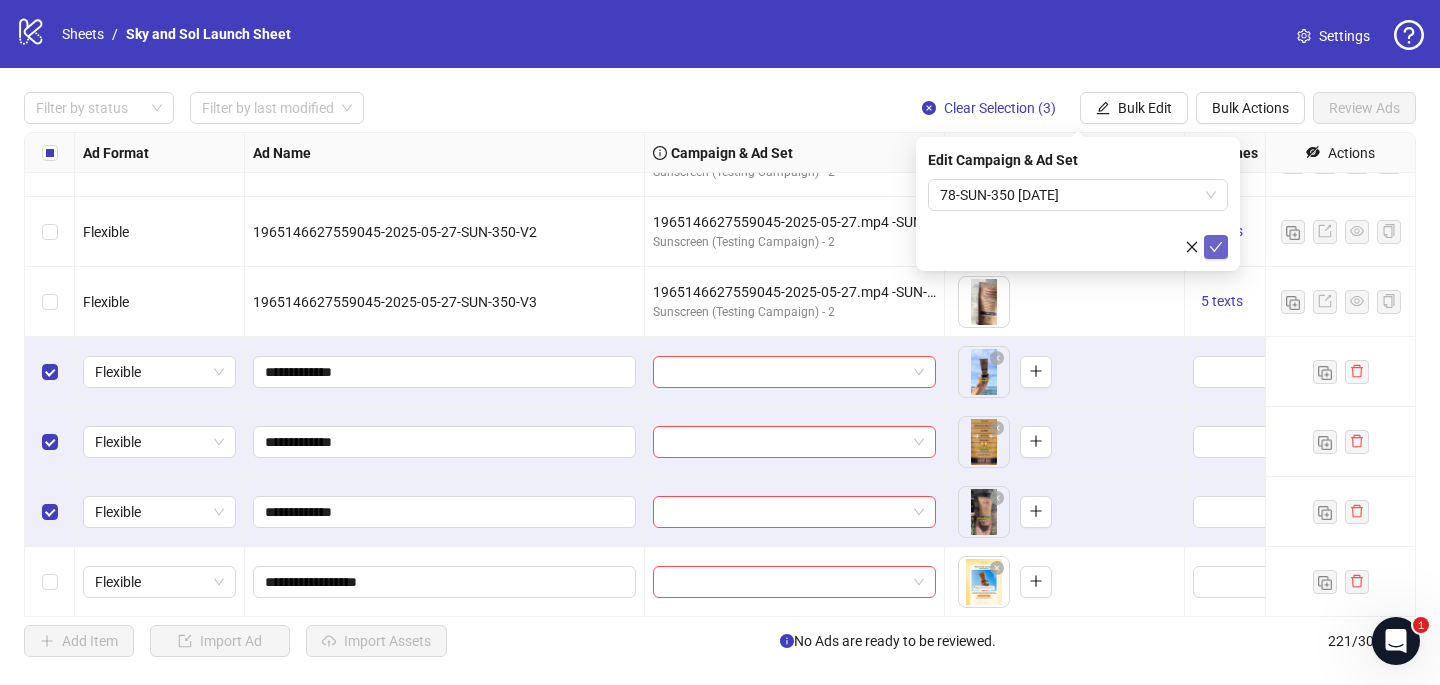 click 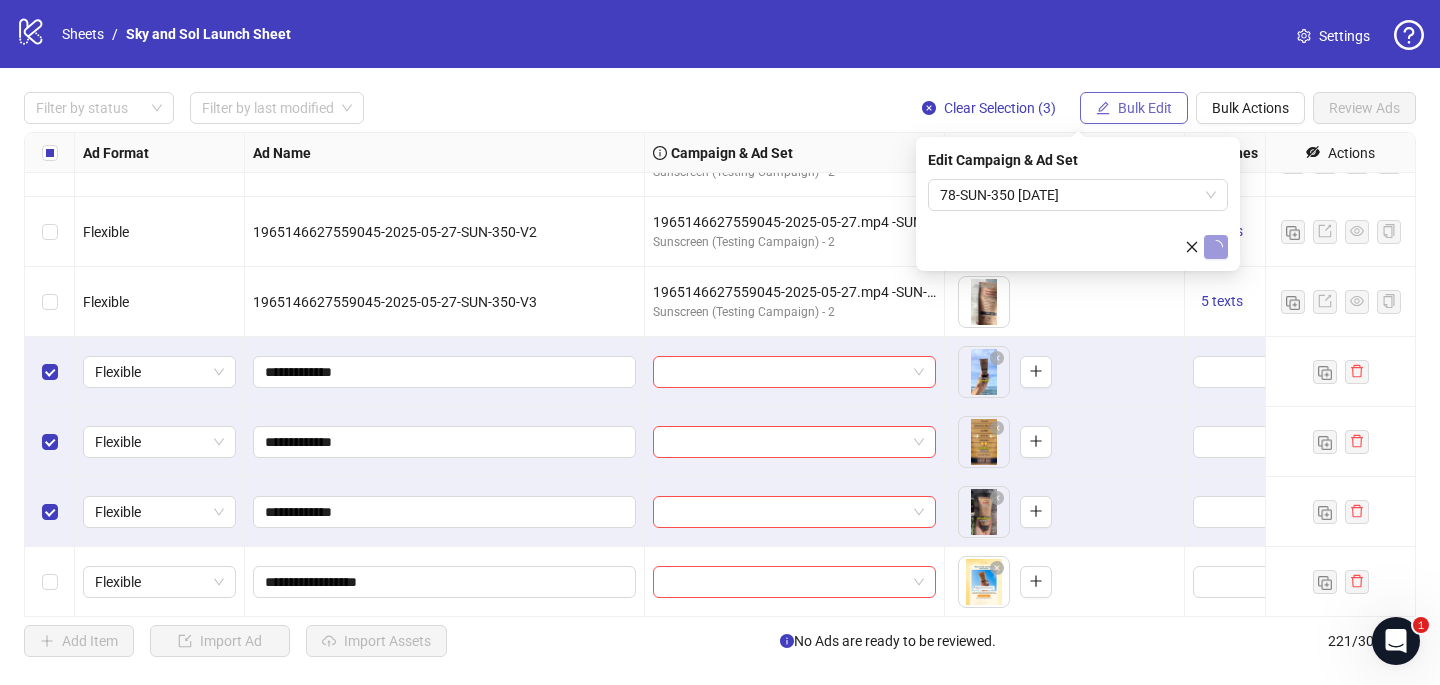 click on "Bulk Edit" at bounding box center [1145, 108] 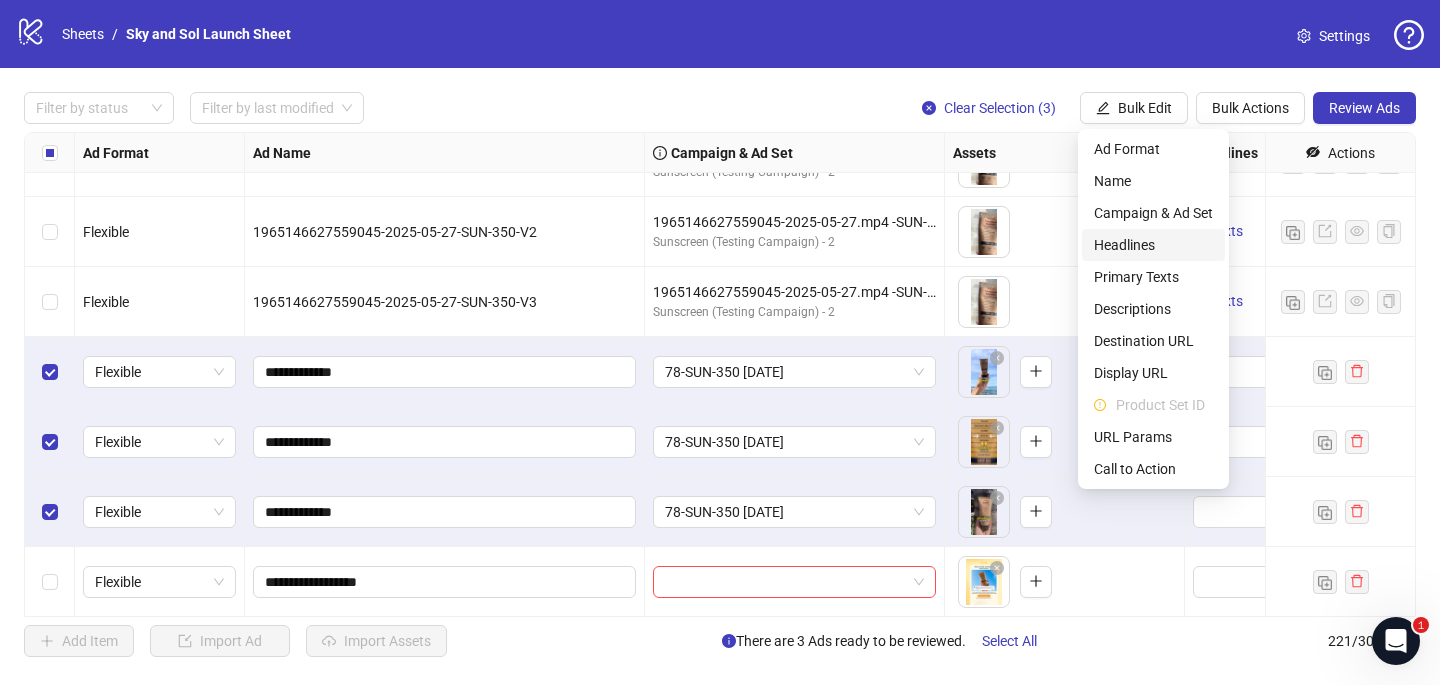 click on "Headlines" at bounding box center (1153, 245) 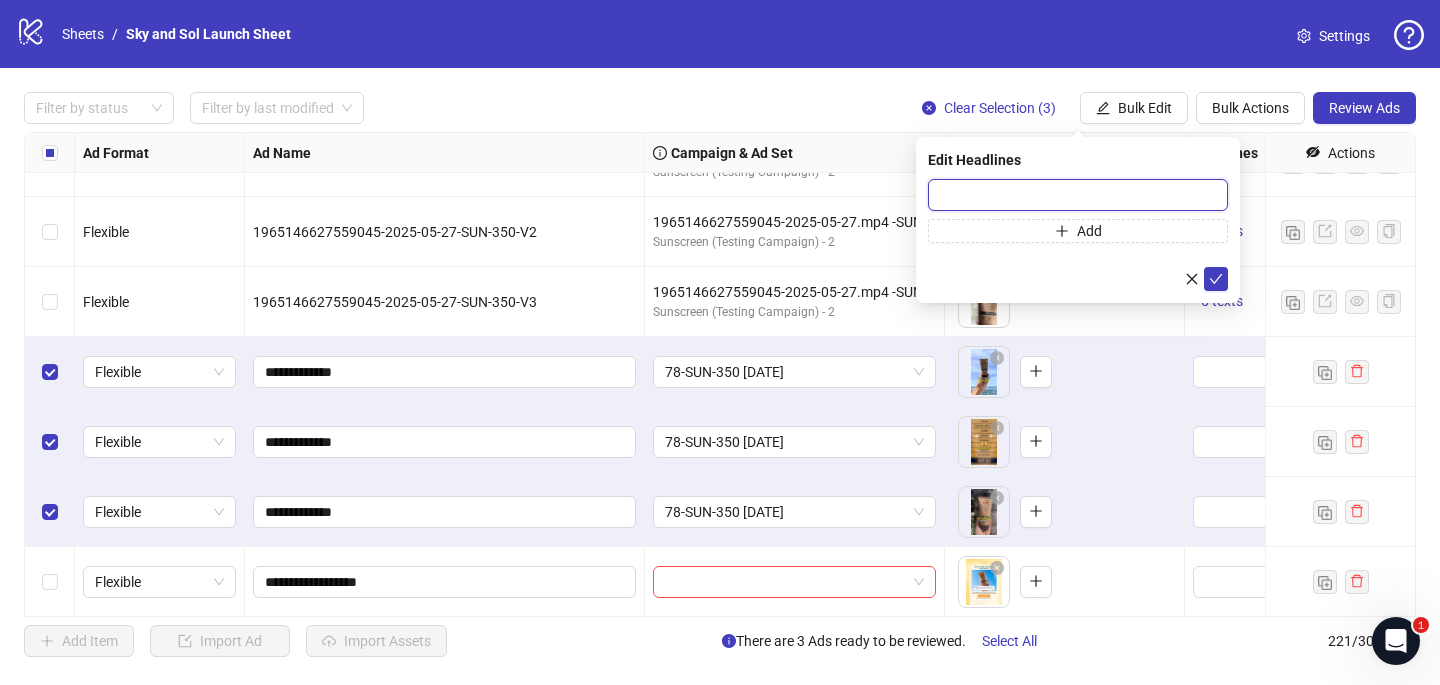 click at bounding box center (1078, 195) 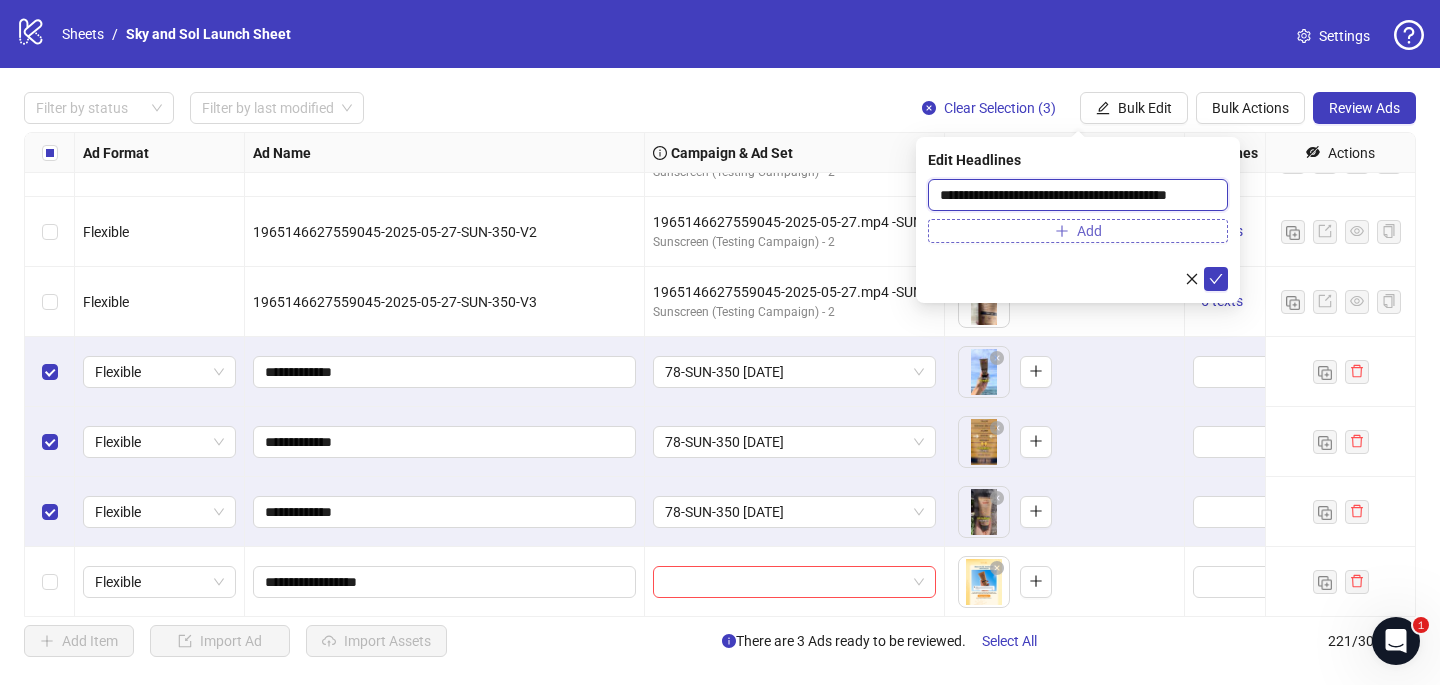scroll, scrollTop: 0, scrollLeft: 14, axis: horizontal 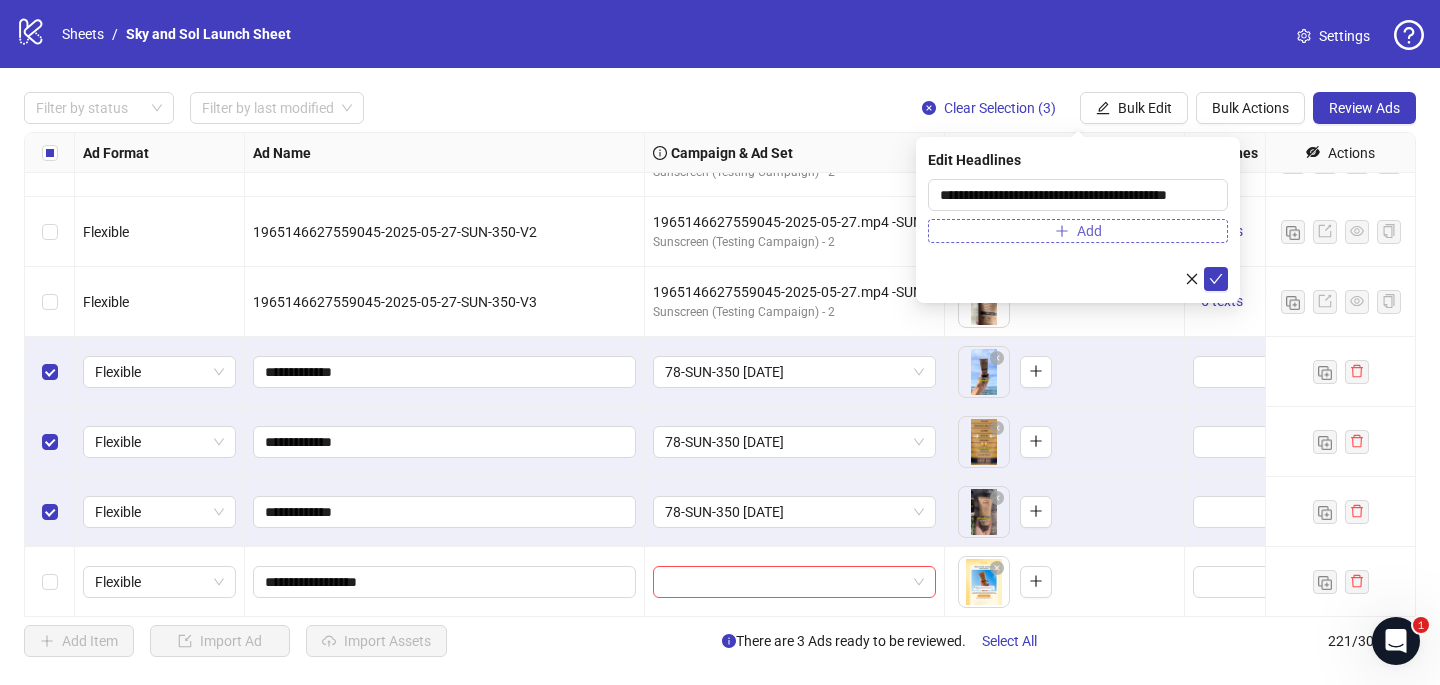 click on "Add" at bounding box center (1078, 231) 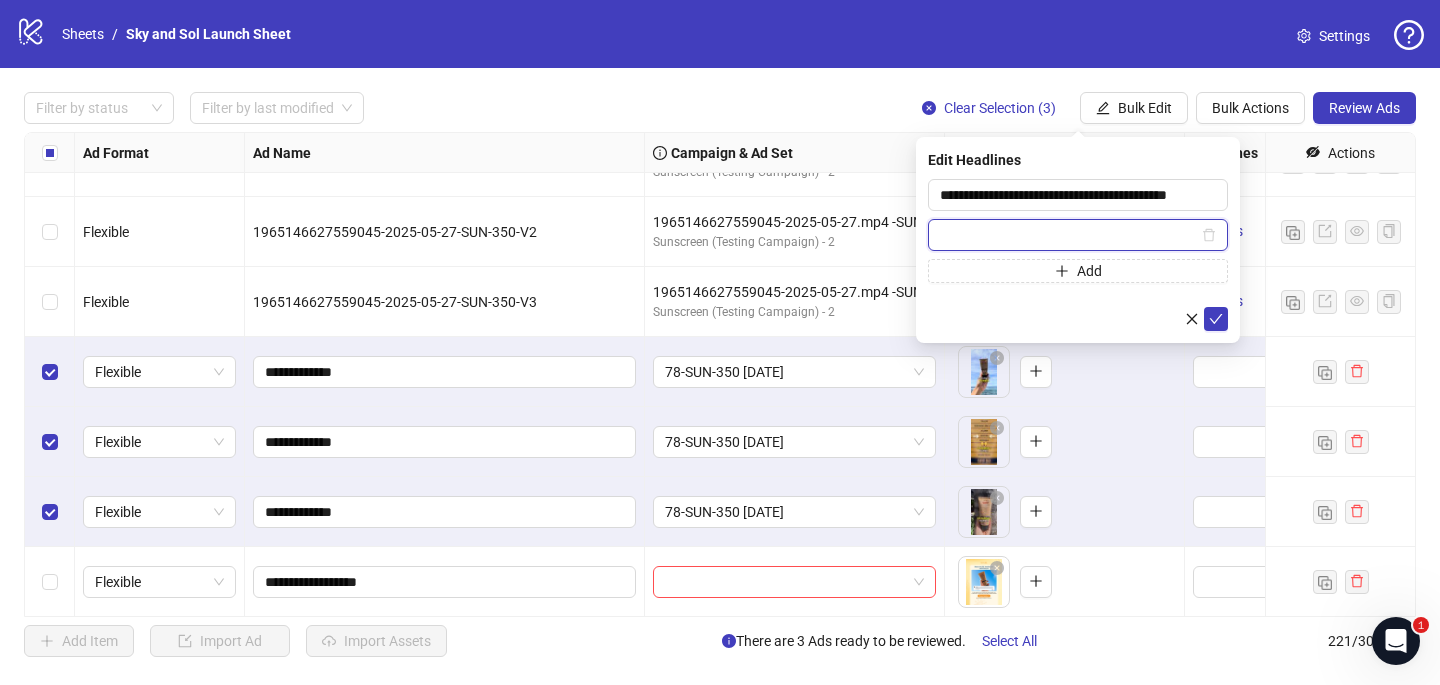 paste on "**********" 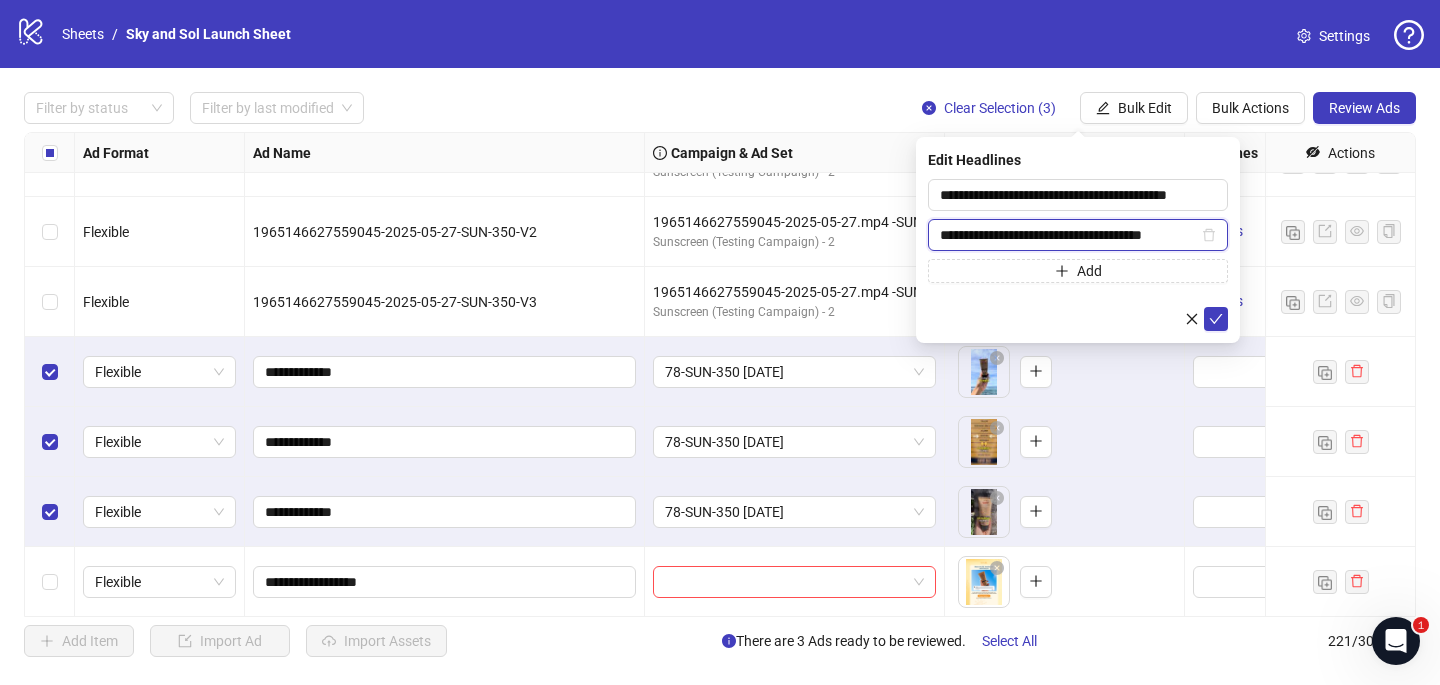 scroll, scrollTop: 0, scrollLeft: 4, axis: horizontal 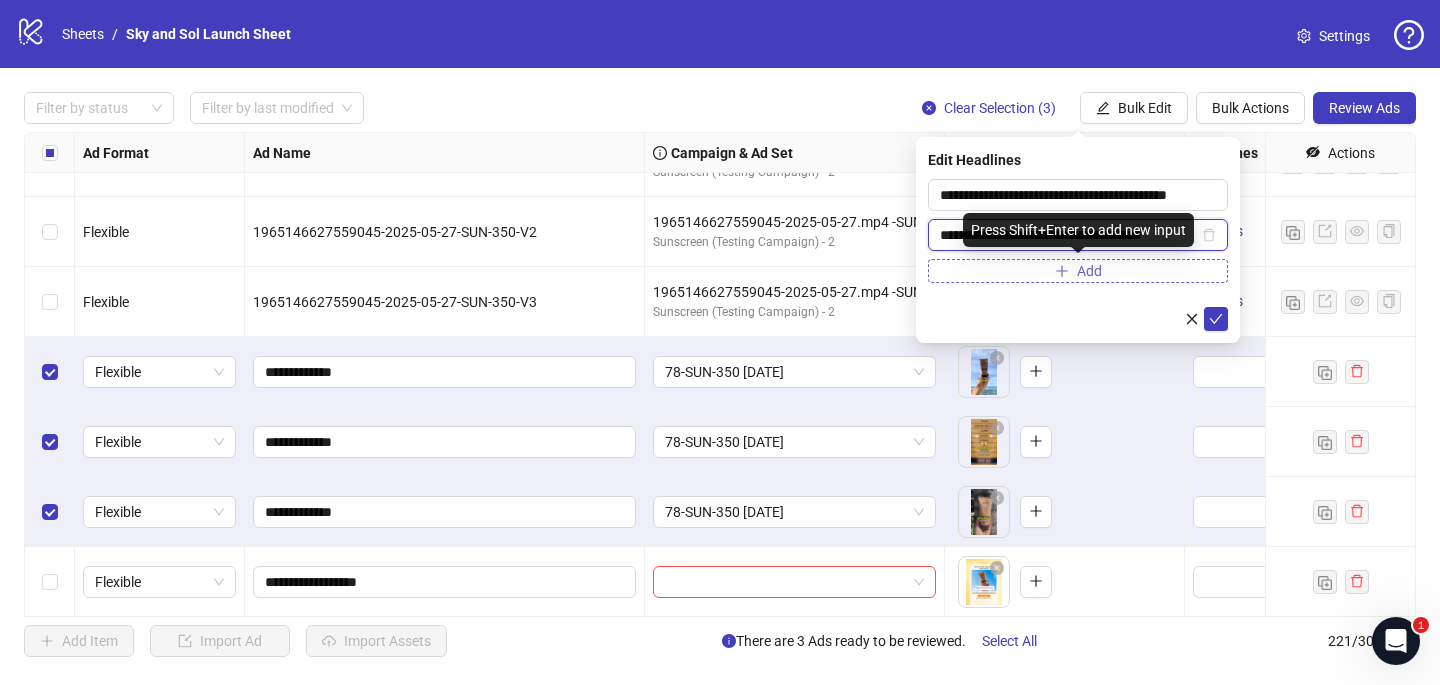 type on "**********" 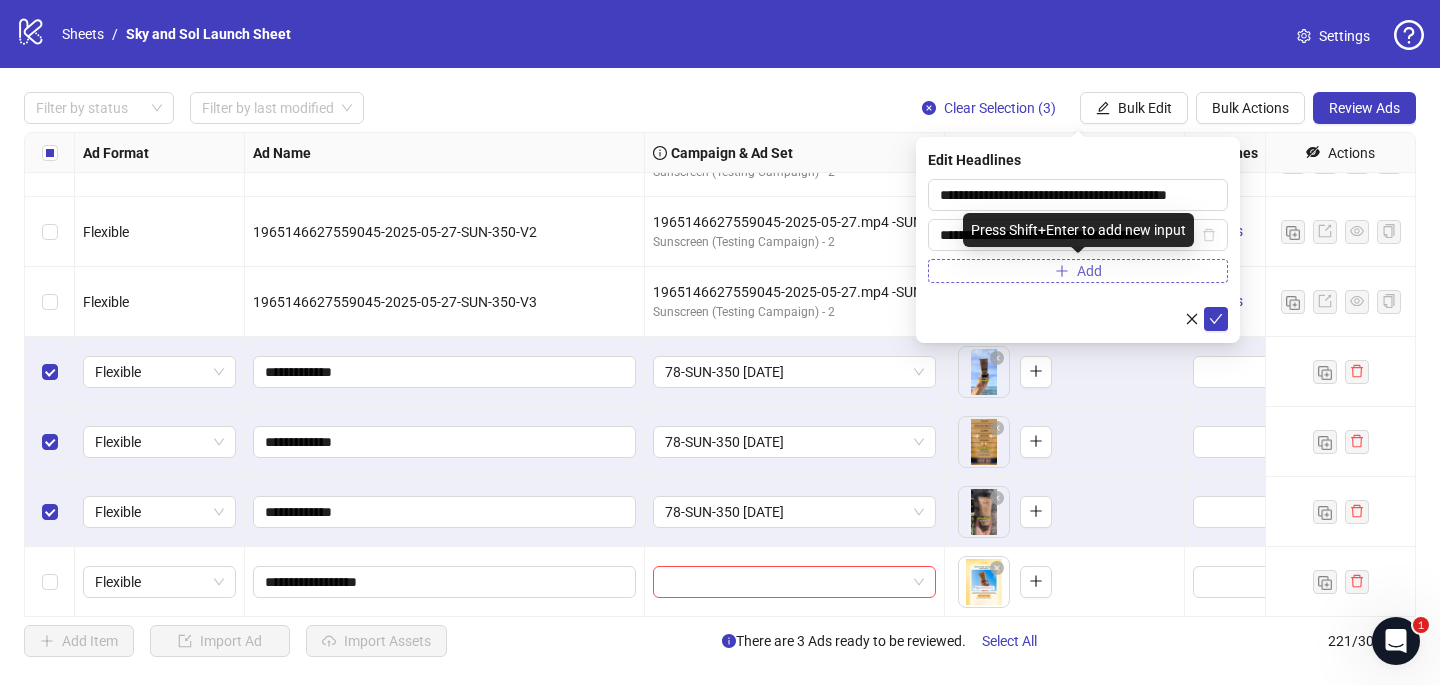 click on "Add" at bounding box center (1078, 271) 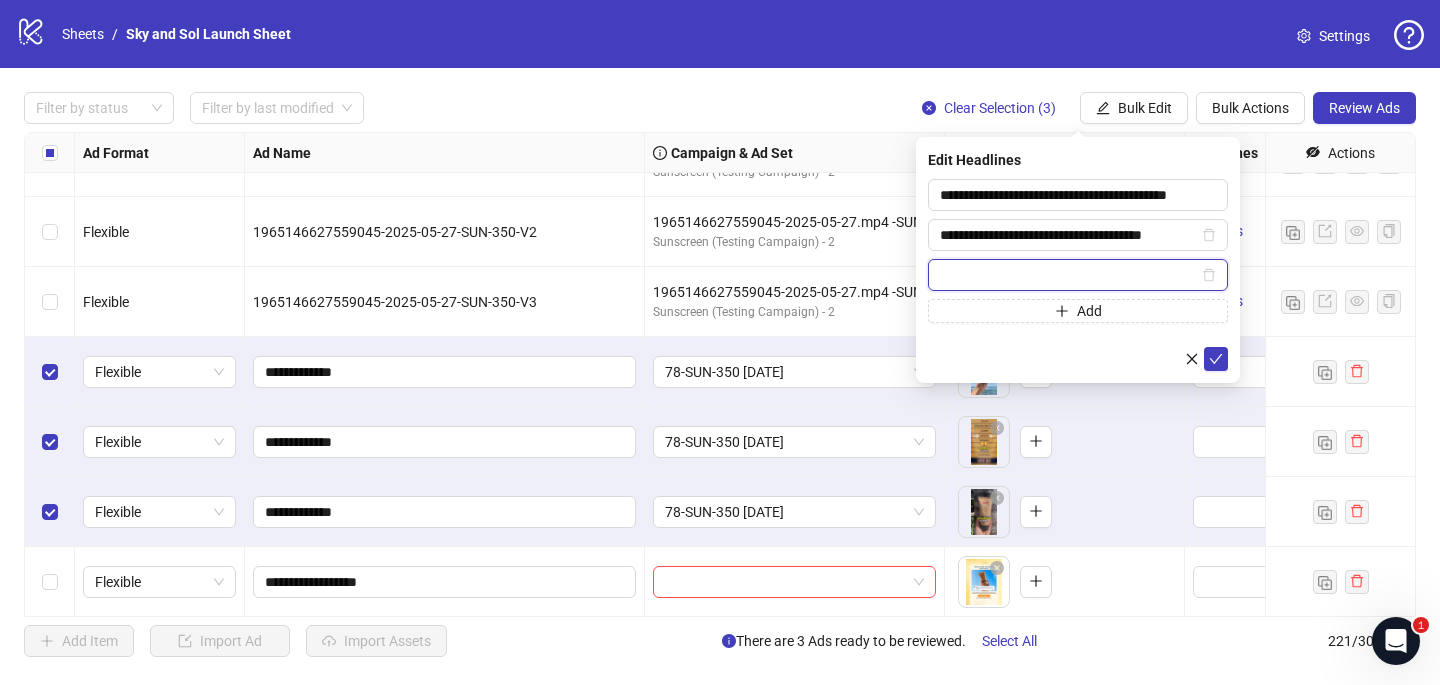 paste on "**********" 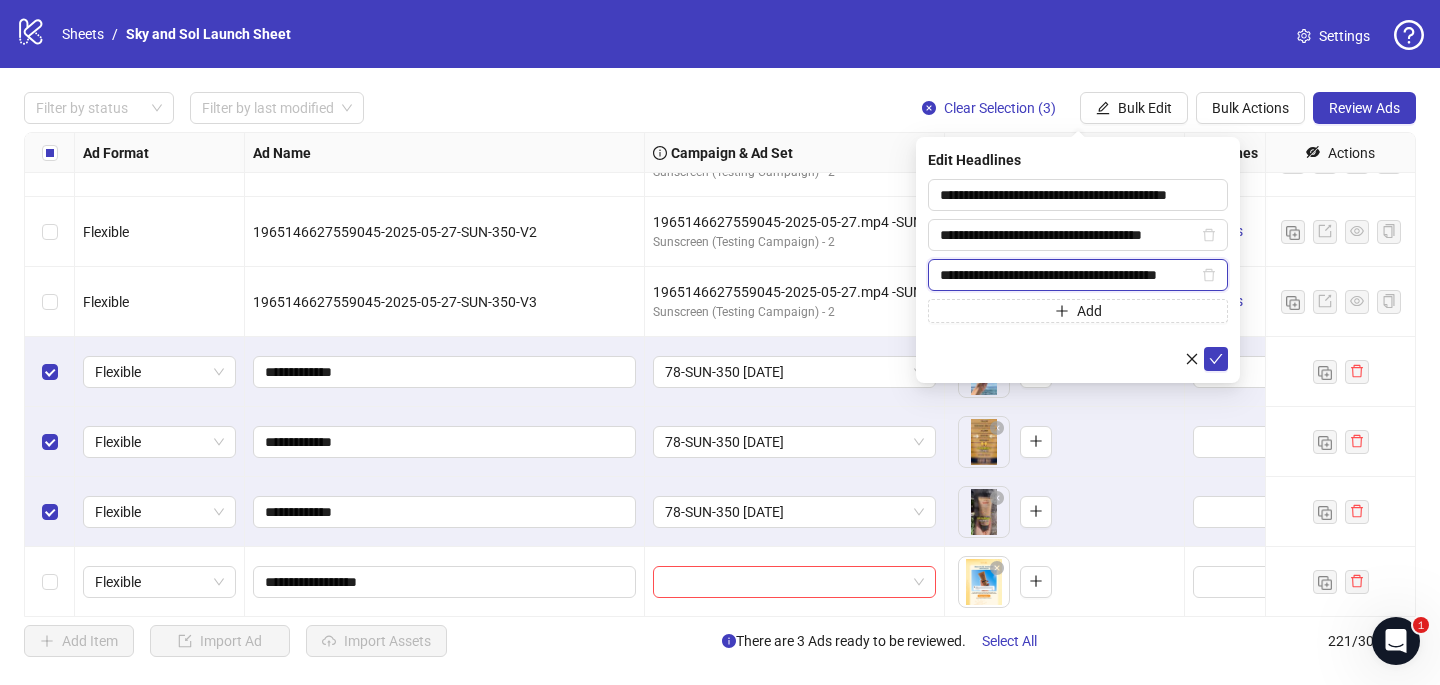 scroll, scrollTop: 0, scrollLeft: 18, axis: horizontal 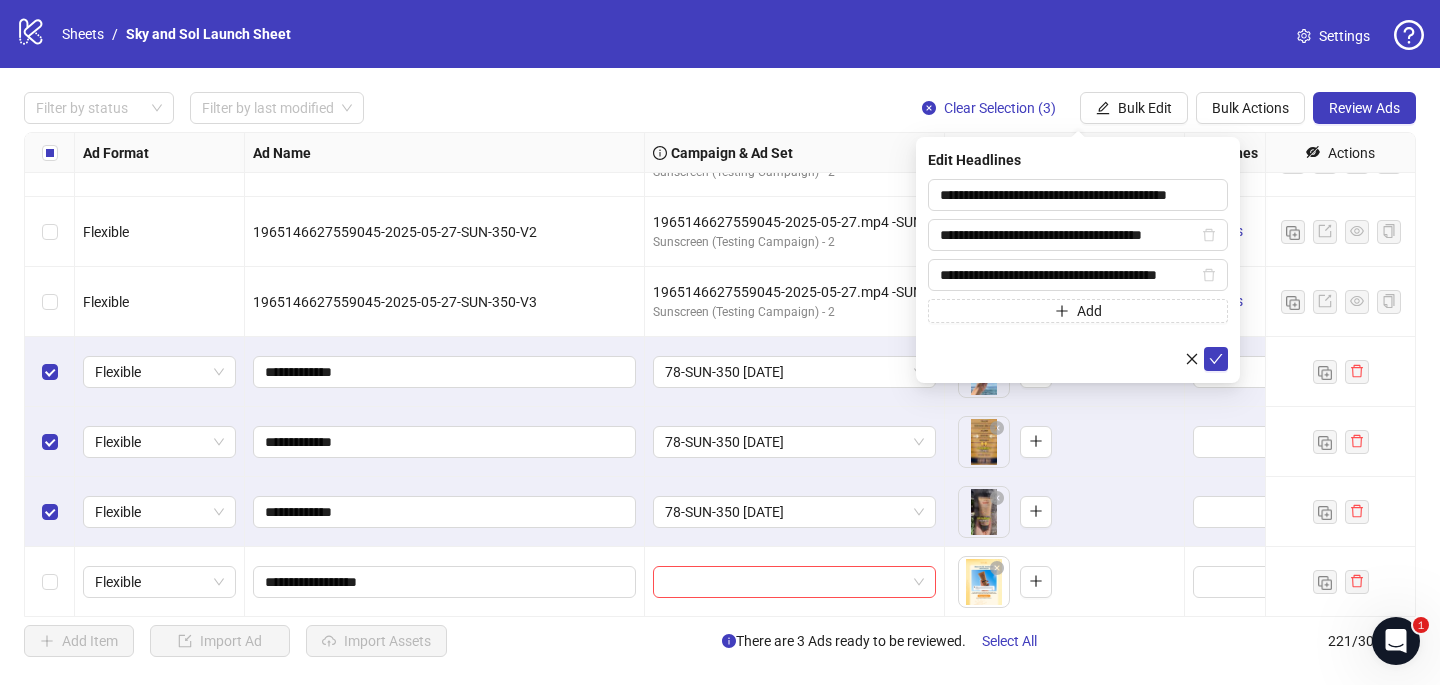 click on "**********" at bounding box center [1078, 275] 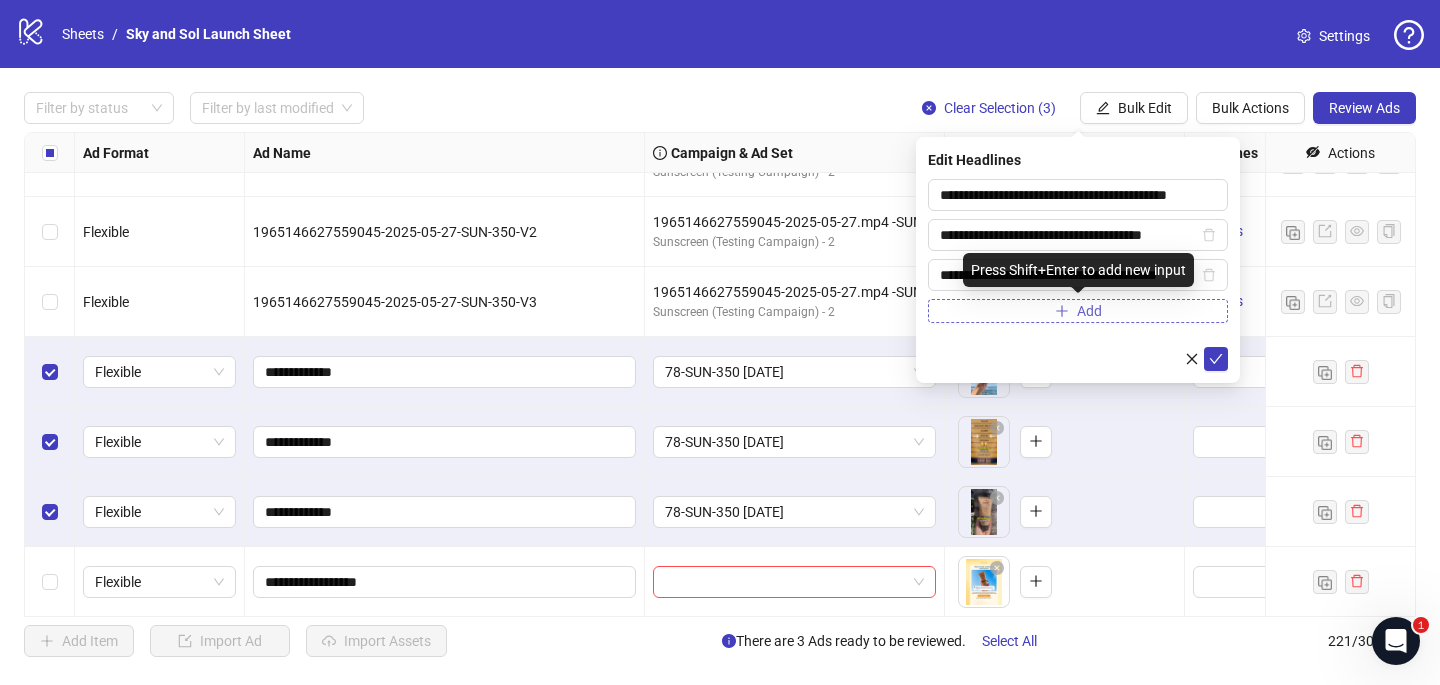 click on "Add" at bounding box center (1078, 311) 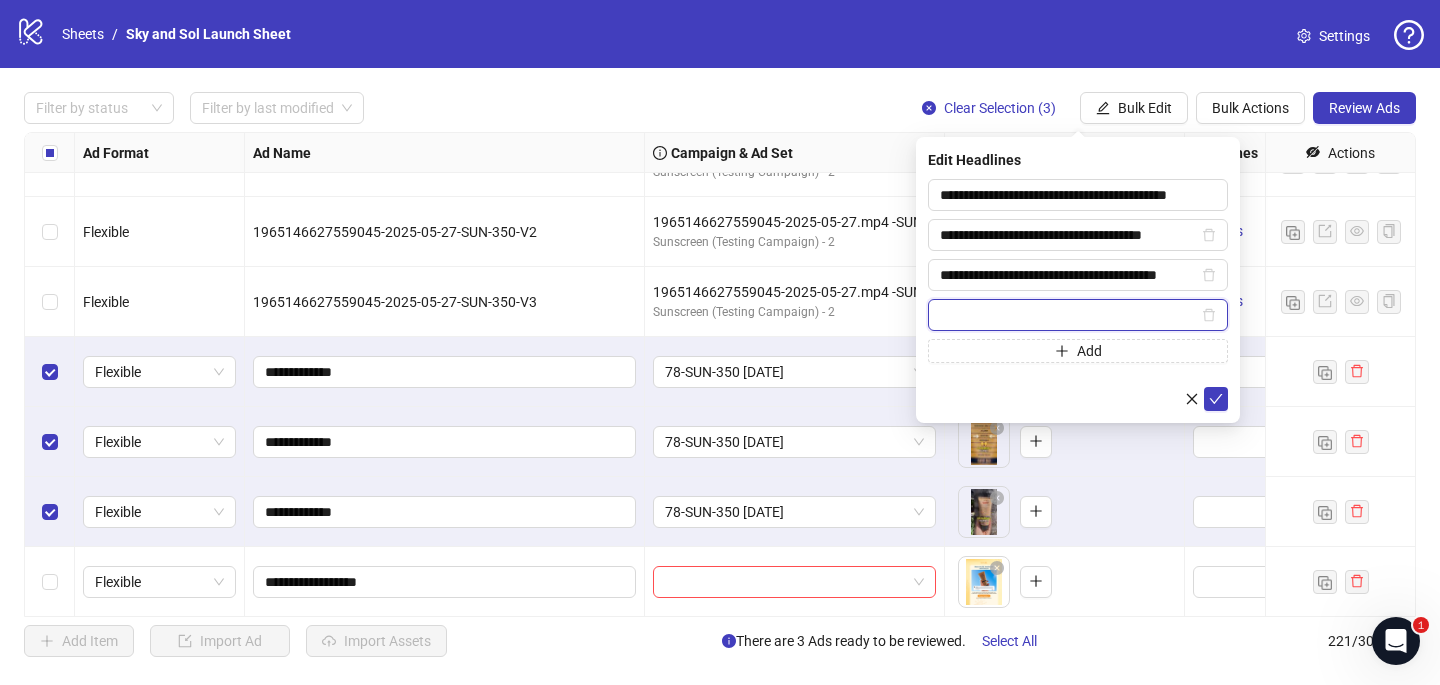 paste on "**********" 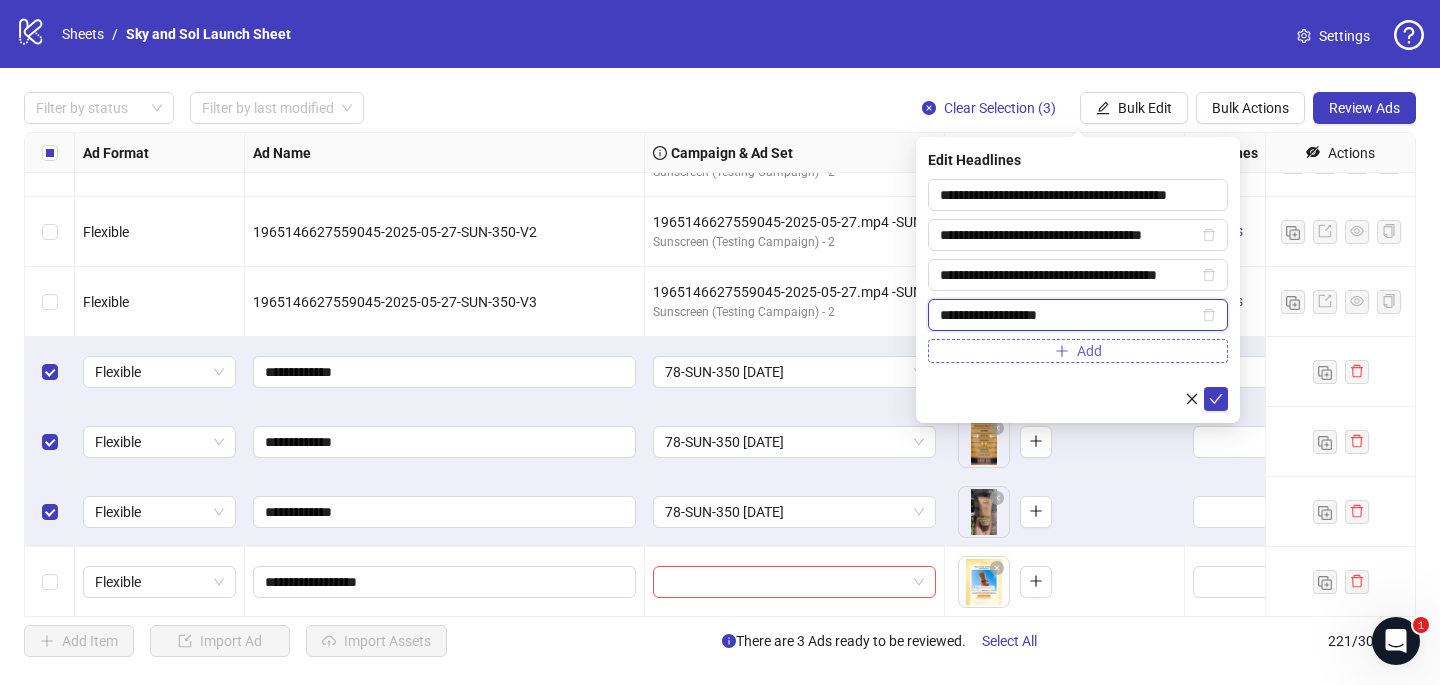 type on "**********" 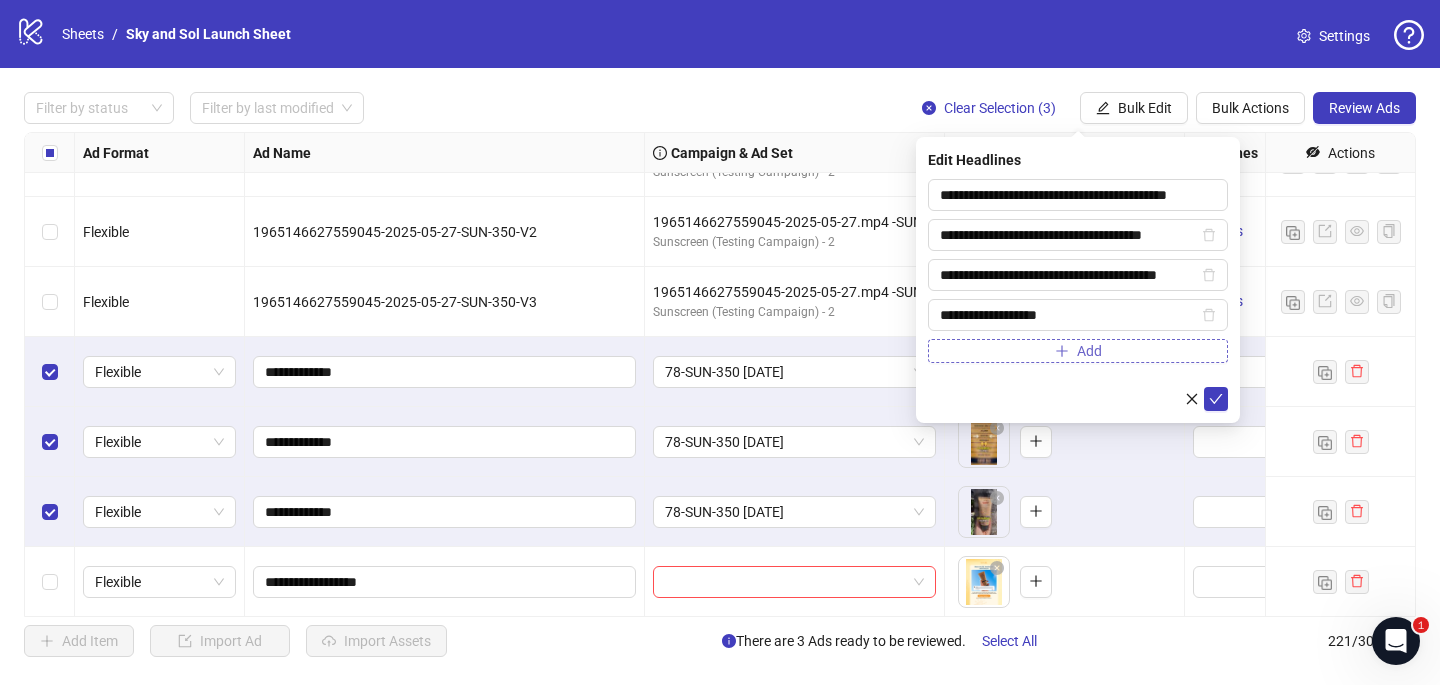 click on "Add" at bounding box center [1078, 351] 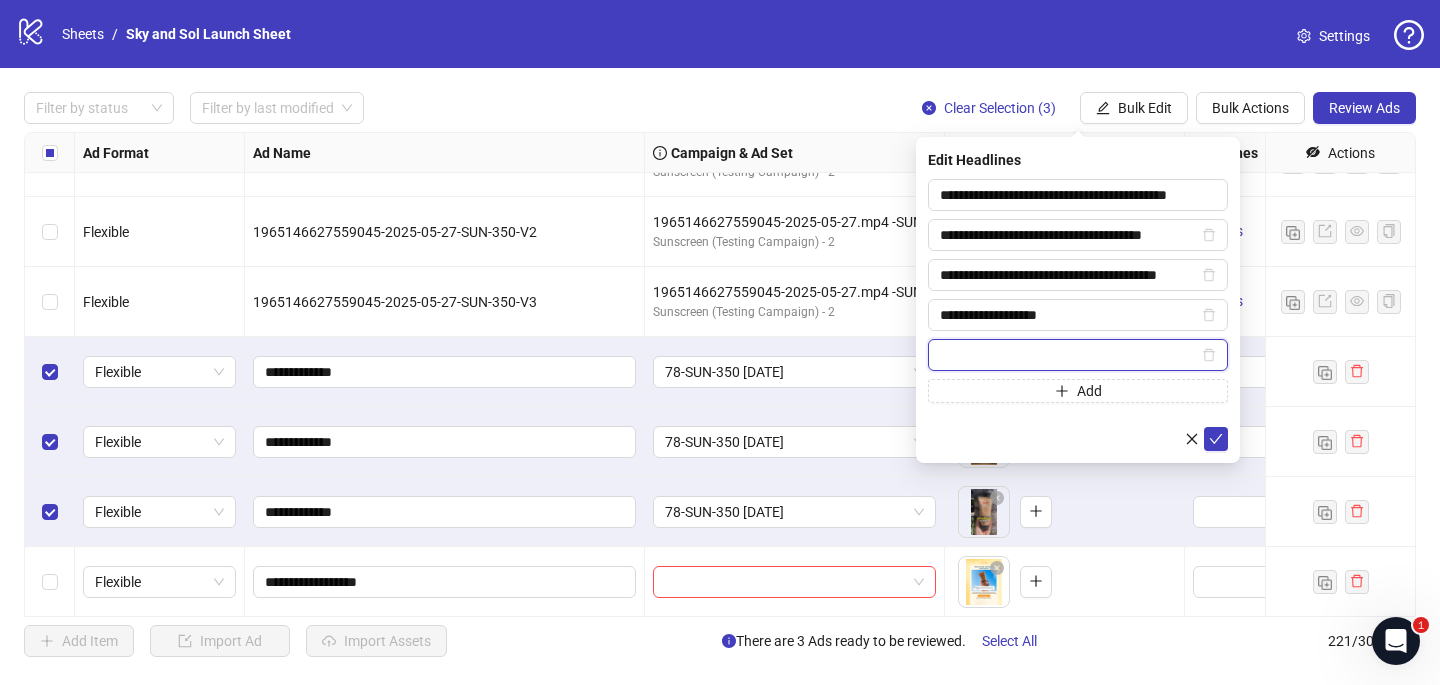 paste on "**********" 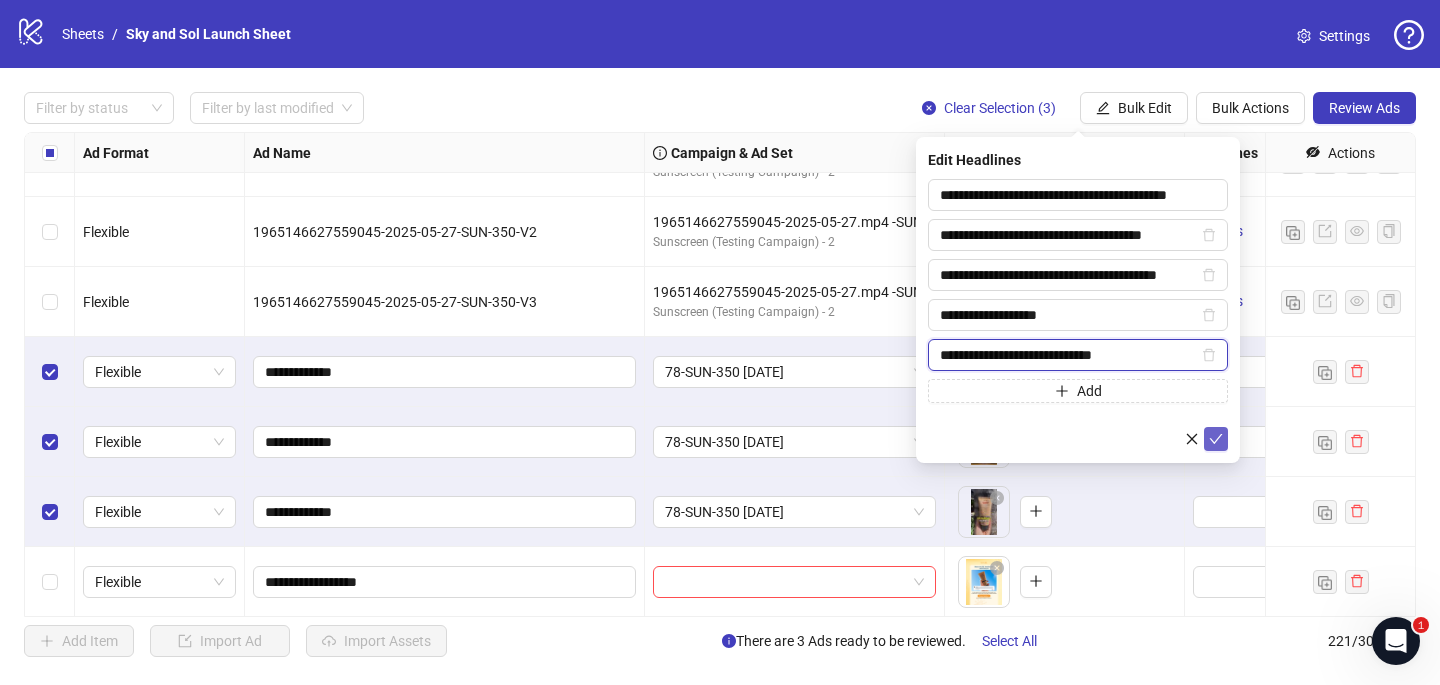 type on "**********" 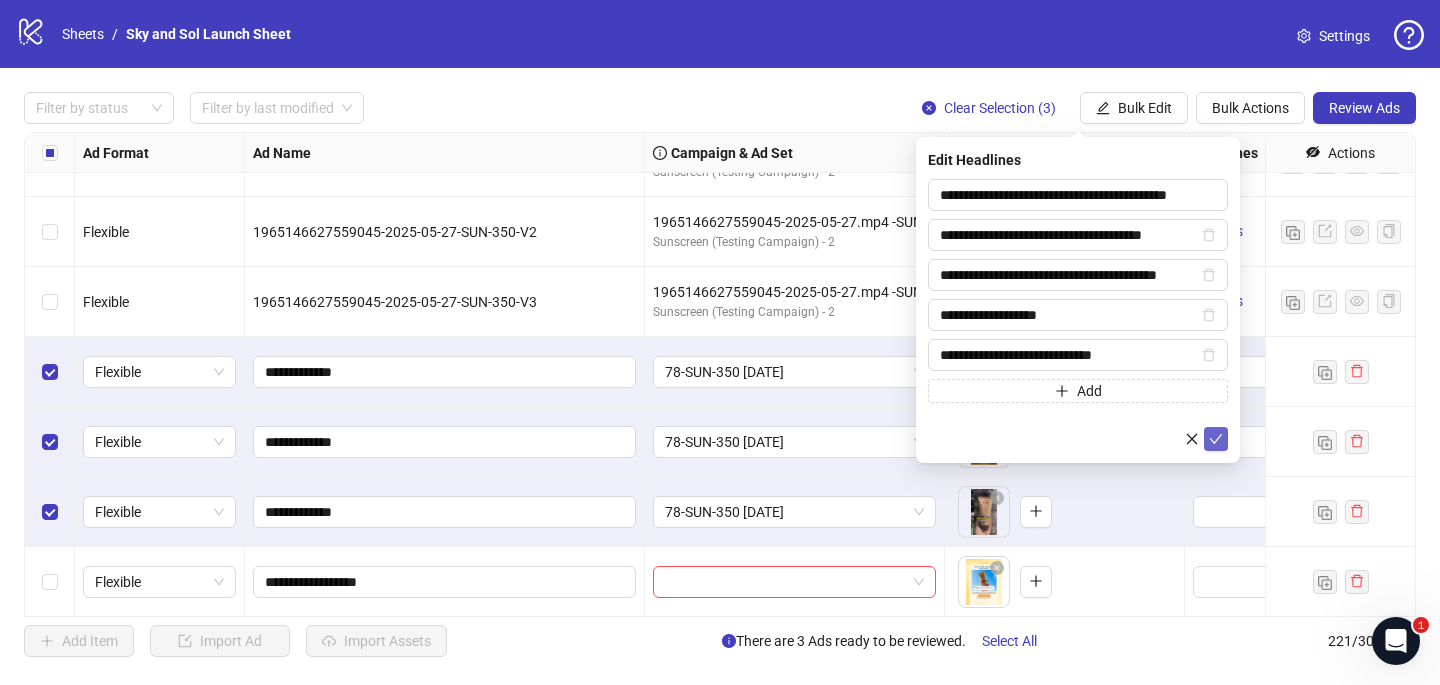 click at bounding box center [1216, 439] 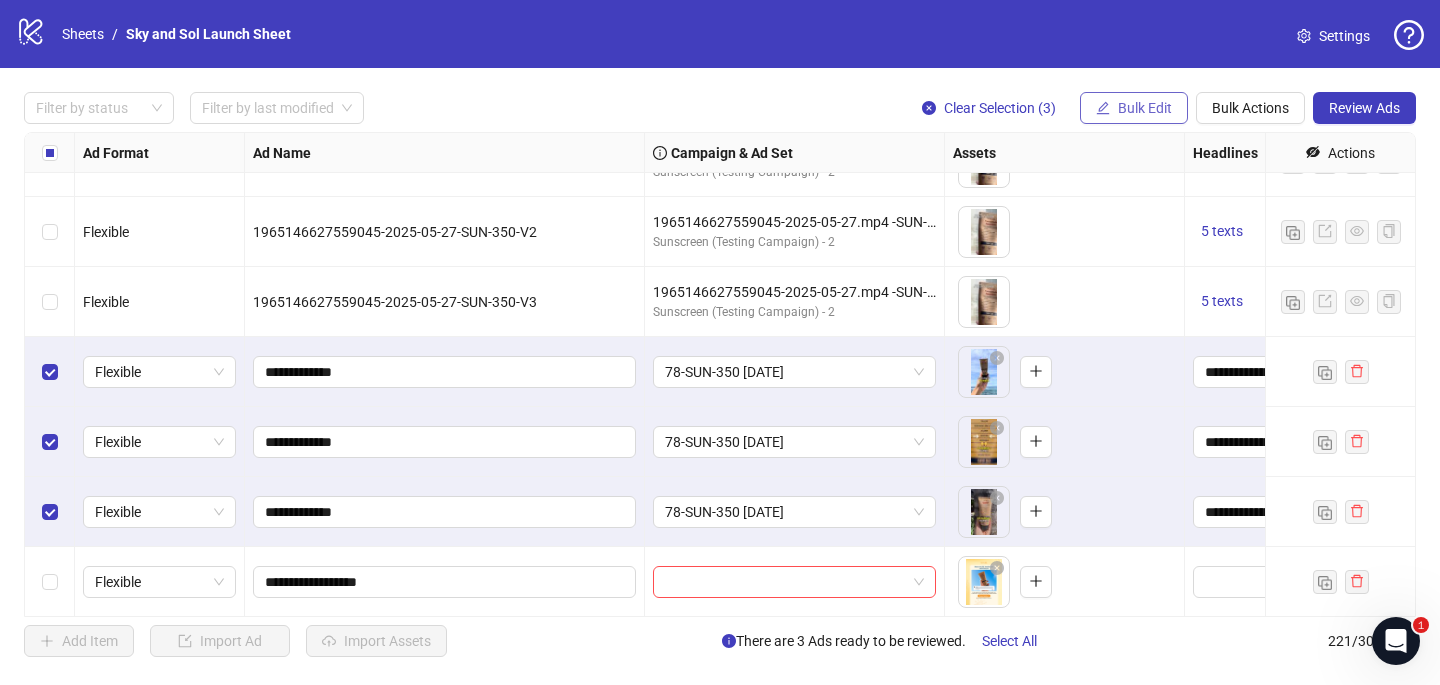 click 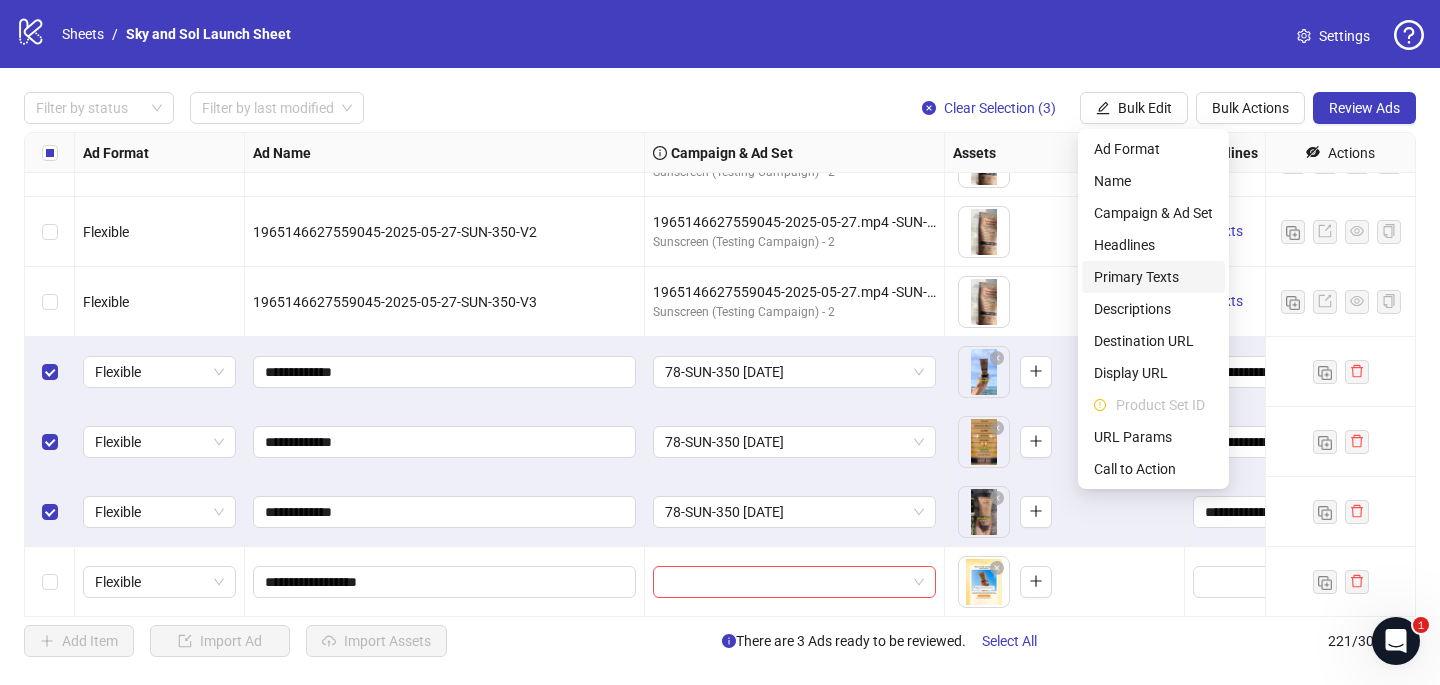 click on "Primary Texts" at bounding box center (1153, 277) 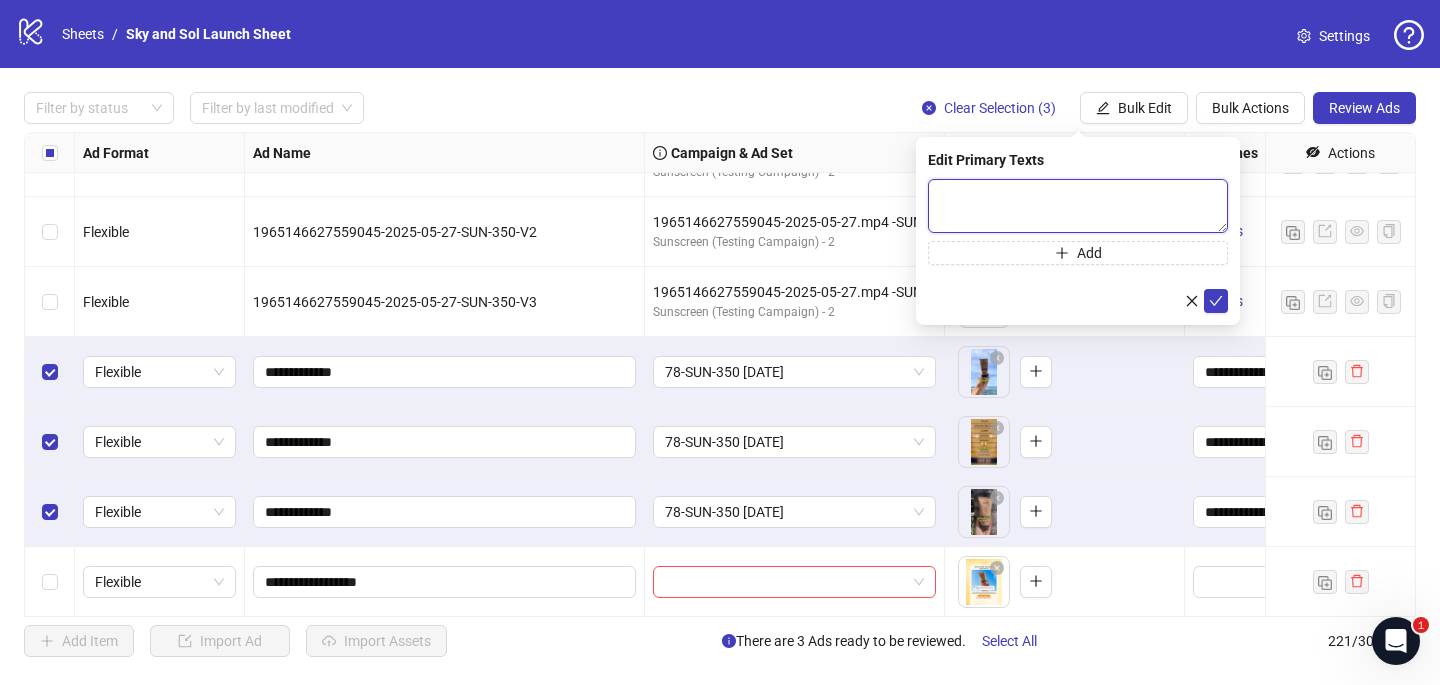 click at bounding box center (1078, 206) 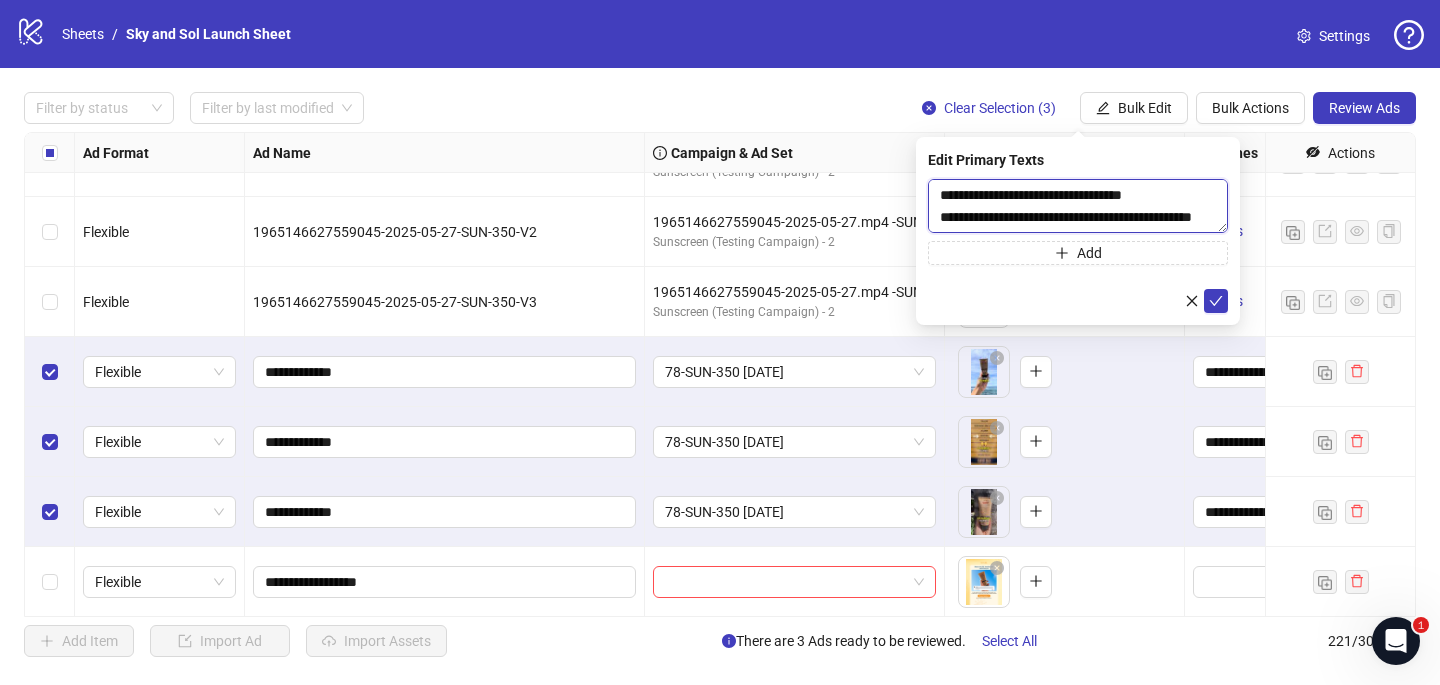 scroll, scrollTop: 396, scrollLeft: 0, axis: vertical 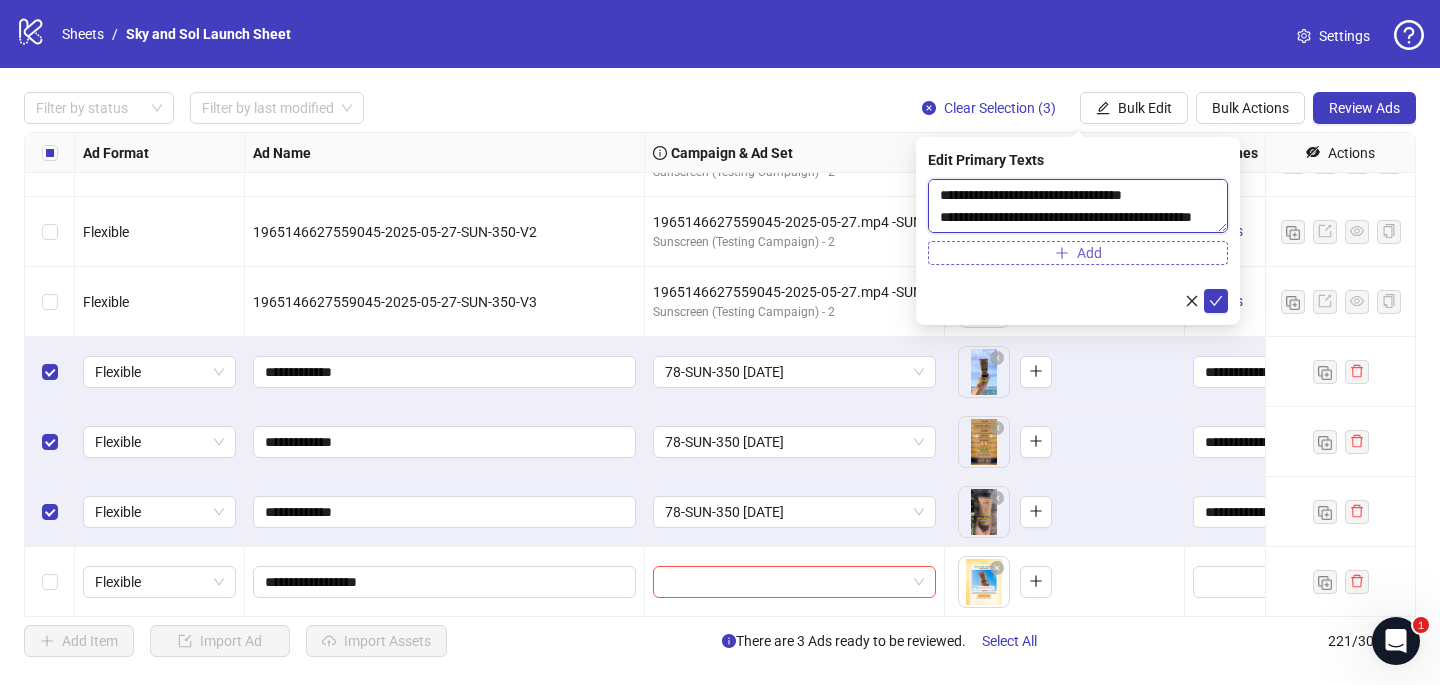 type on "**********" 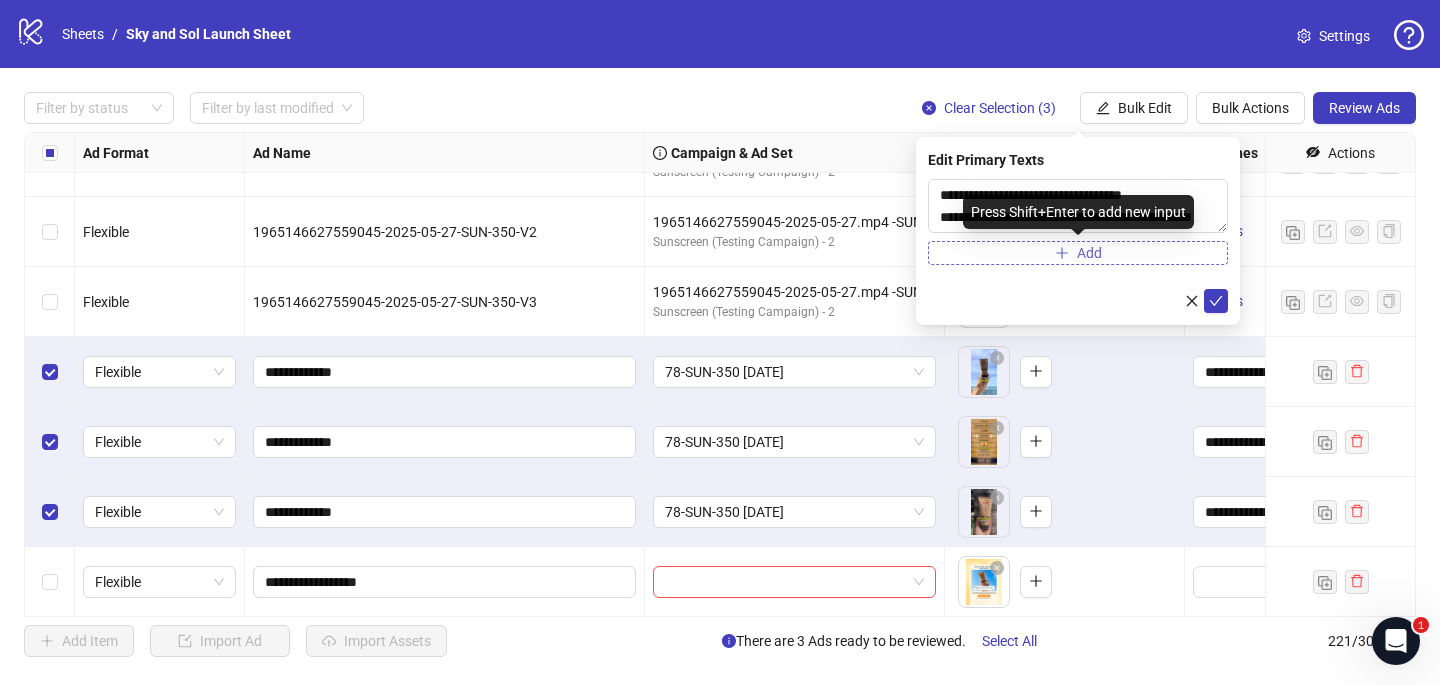 click on "Add" at bounding box center (1078, 253) 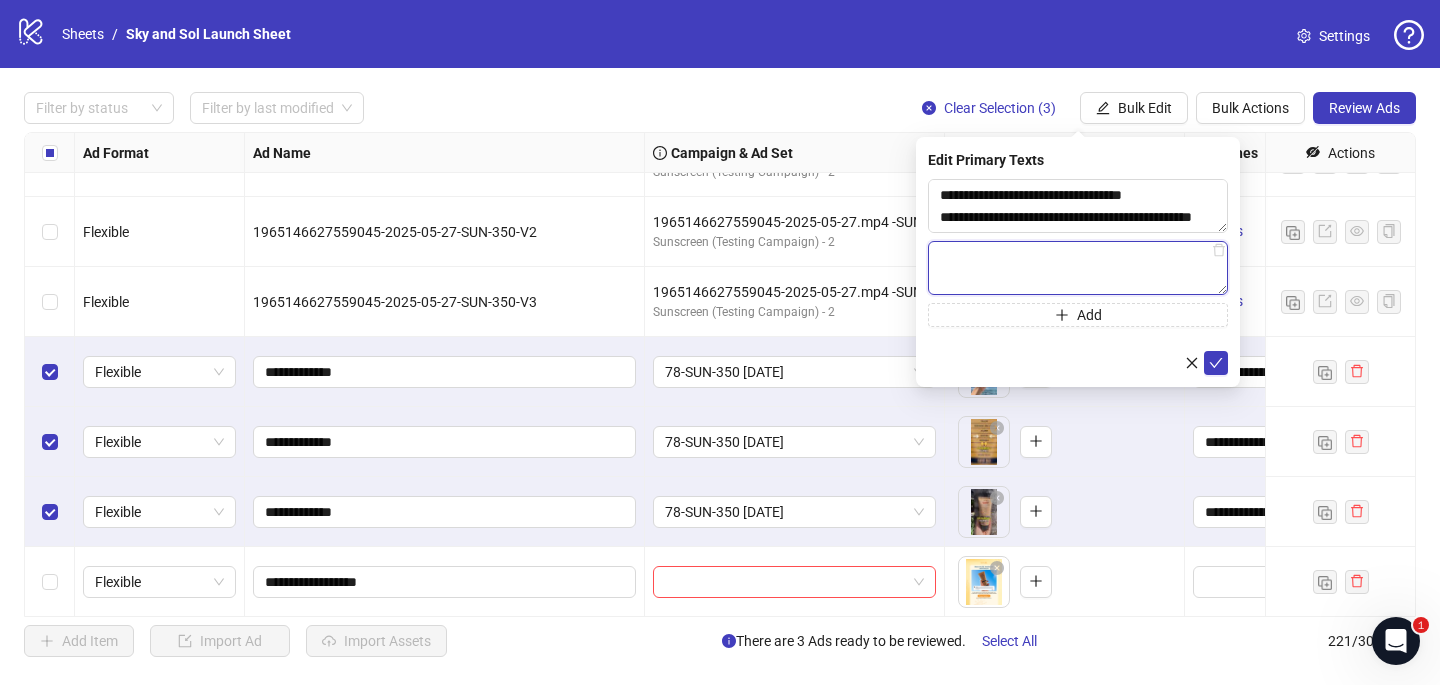 paste on "**********" 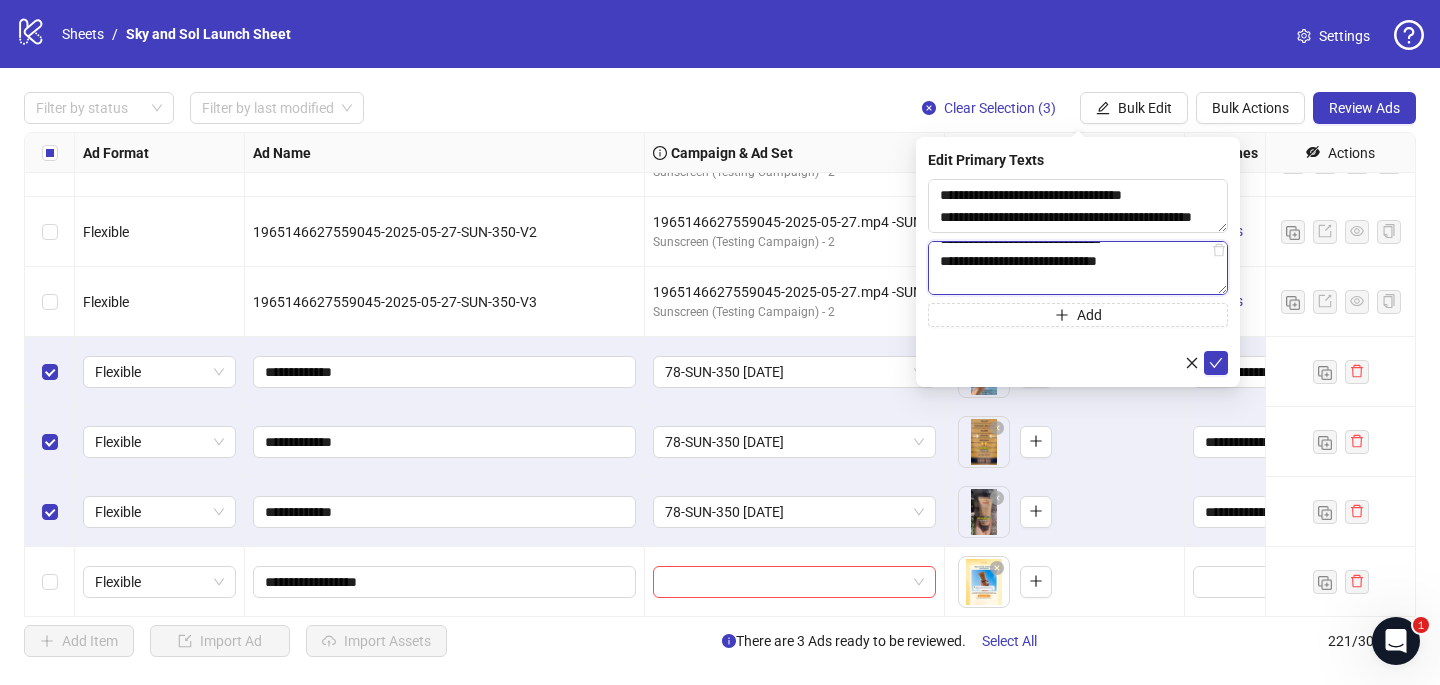 scroll, scrollTop: 240, scrollLeft: 0, axis: vertical 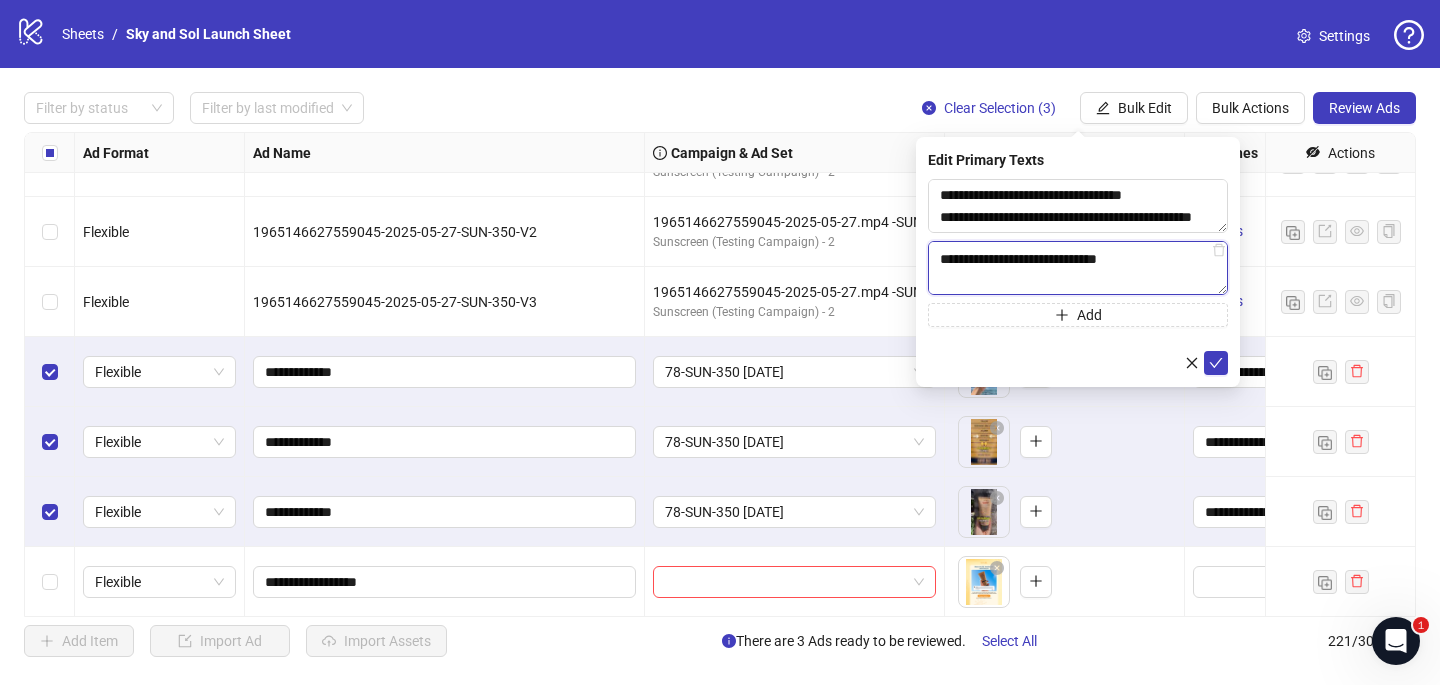 click on "**********" at bounding box center (1078, 268) 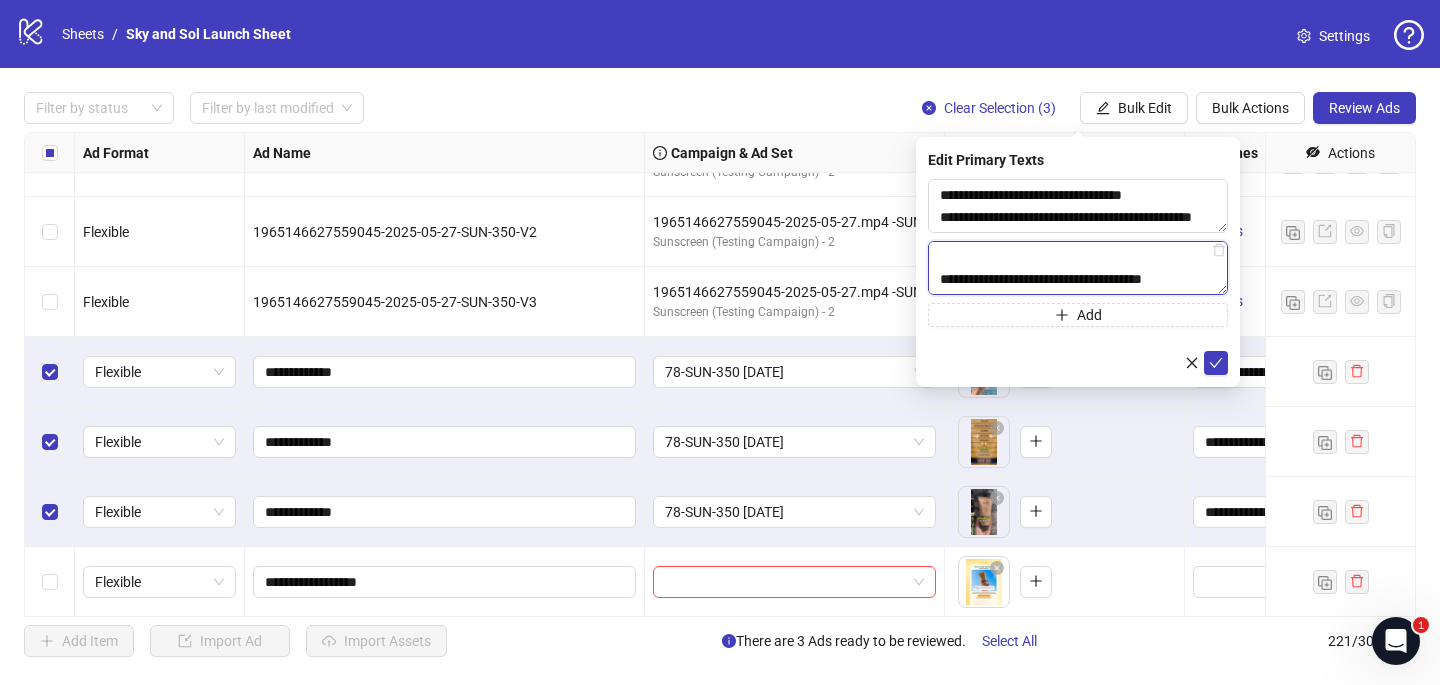 scroll, scrollTop: 330, scrollLeft: 0, axis: vertical 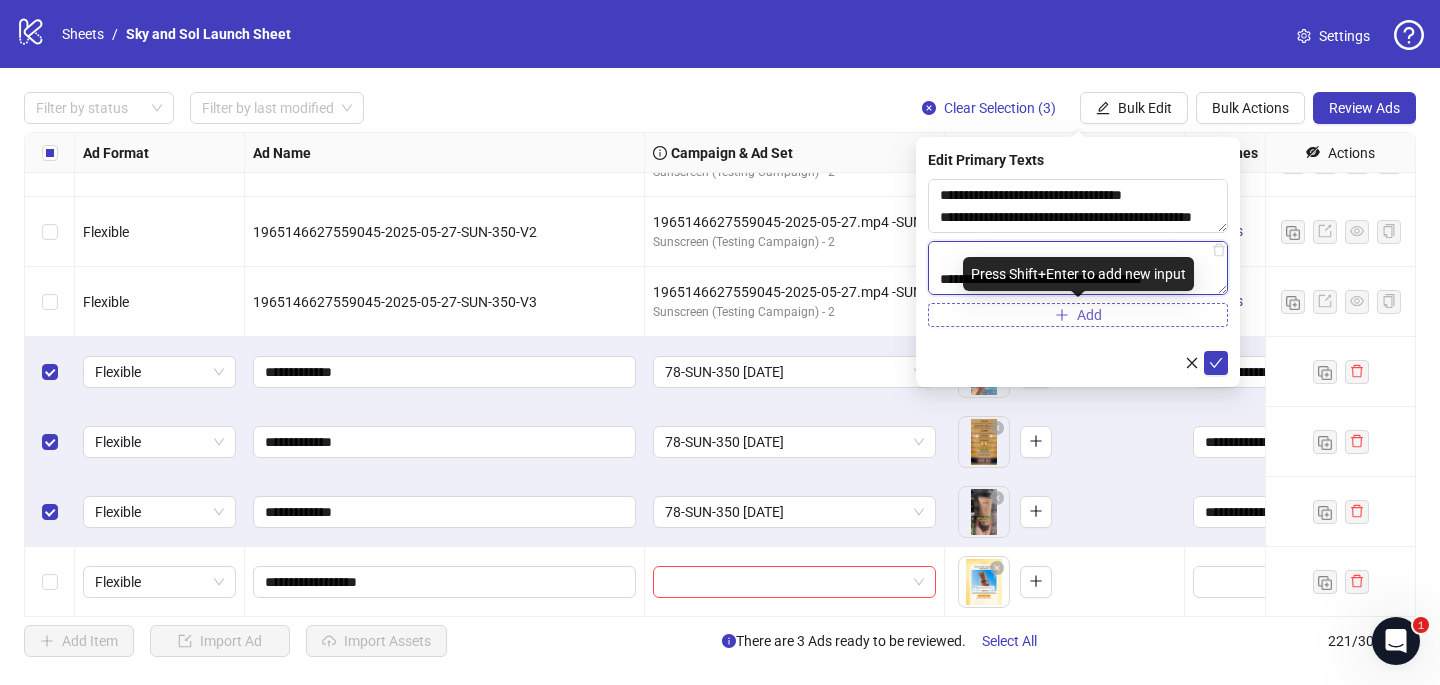 type on "**********" 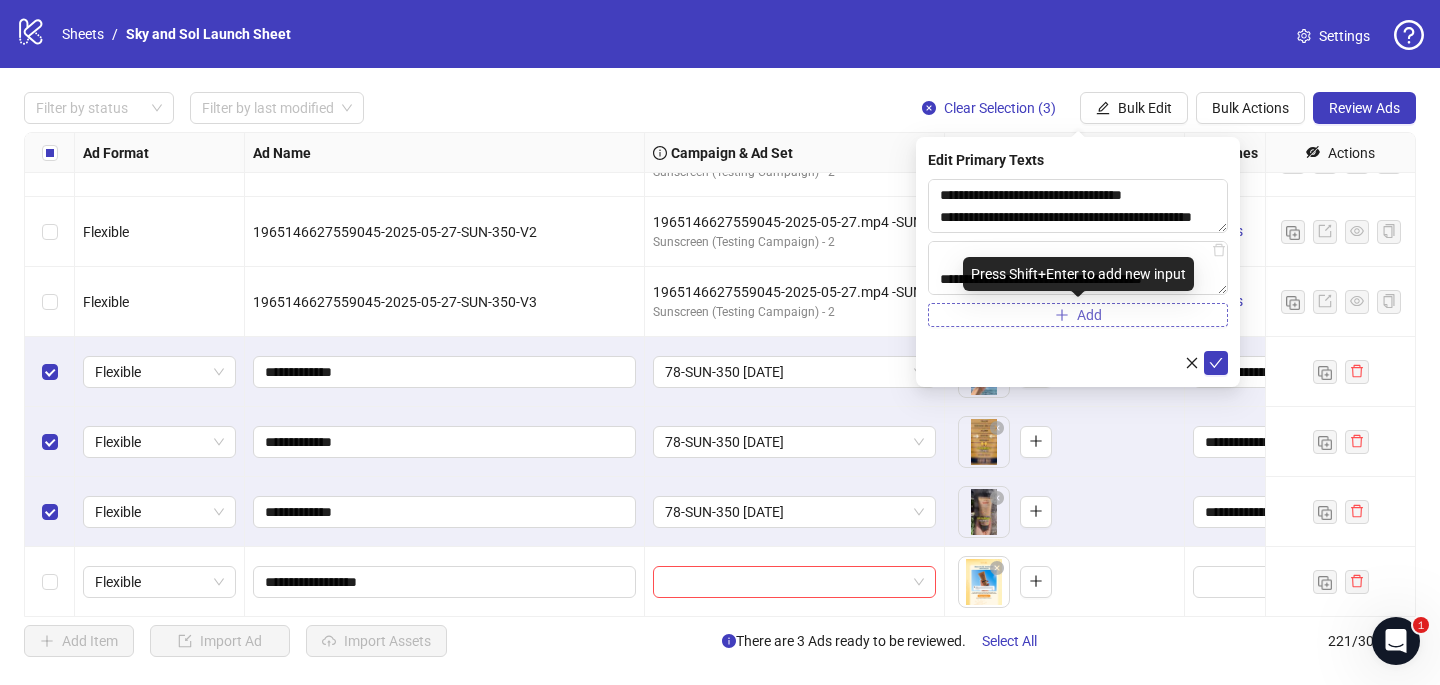 click on "Add" at bounding box center (1078, 315) 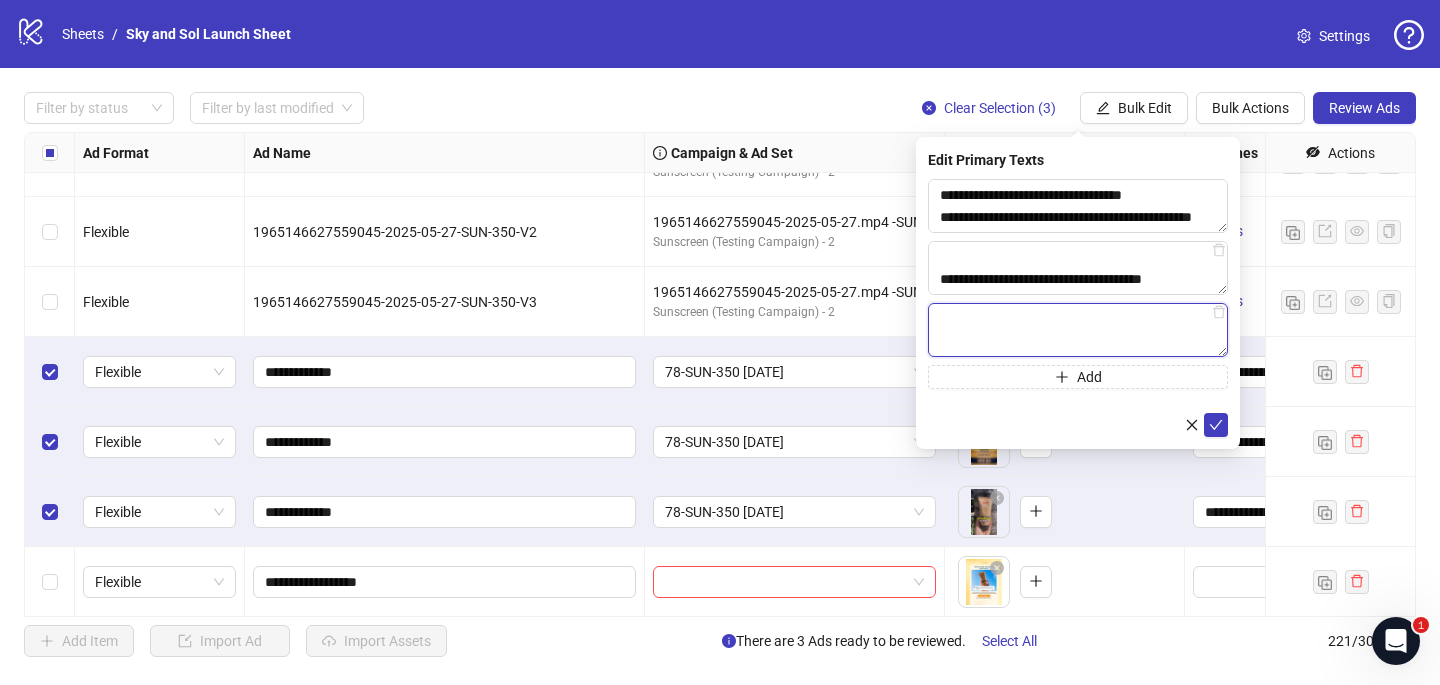 paste on "**********" 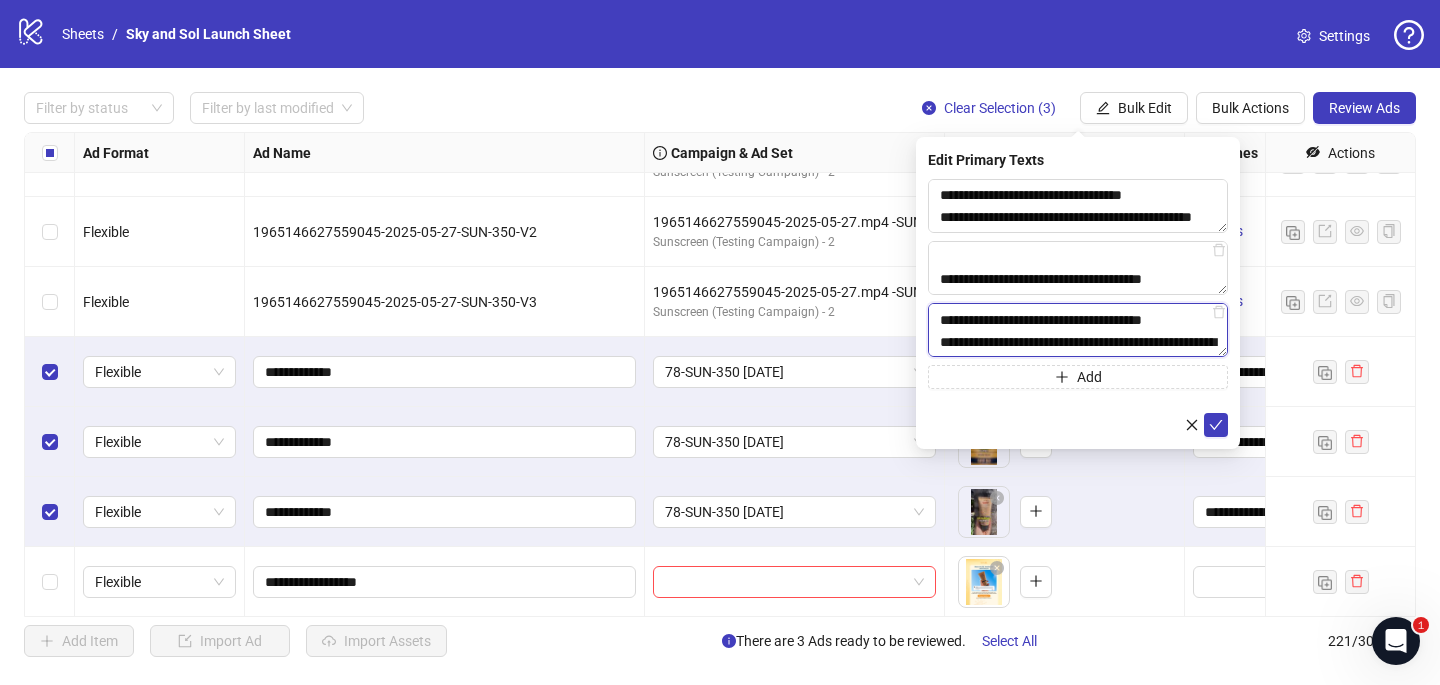 scroll, scrollTop: 276, scrollLeft: 0, axis: vertical 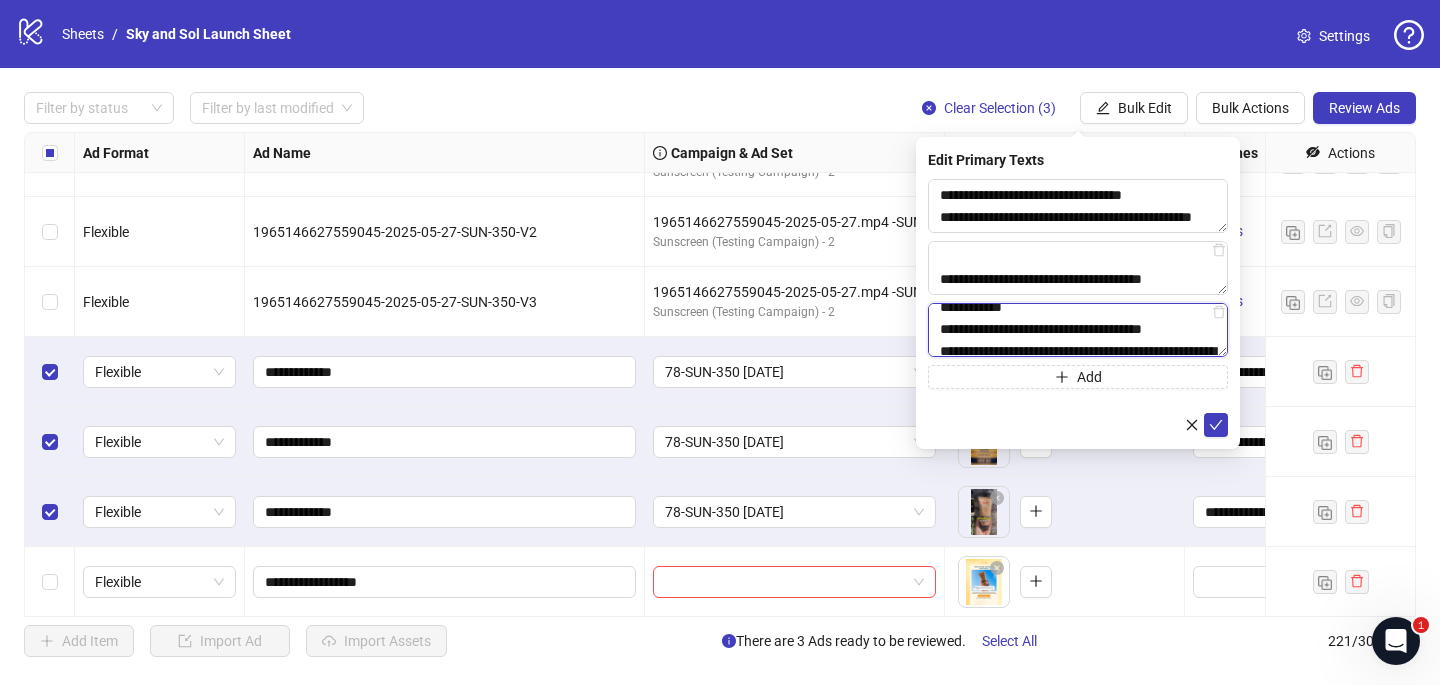 click on "**********" at bounding box center [1078, 330] 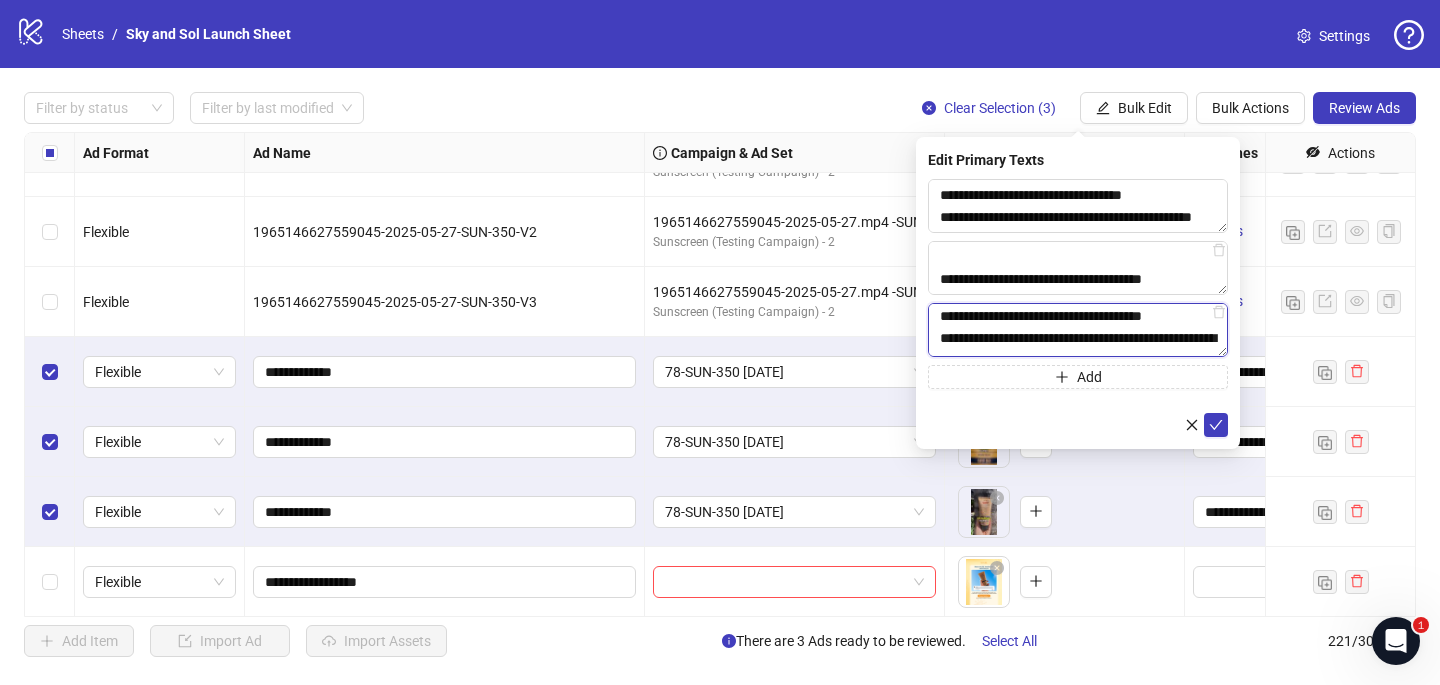 scroll, scrollTop: 284, scrollLeft: 0, axis: vertical 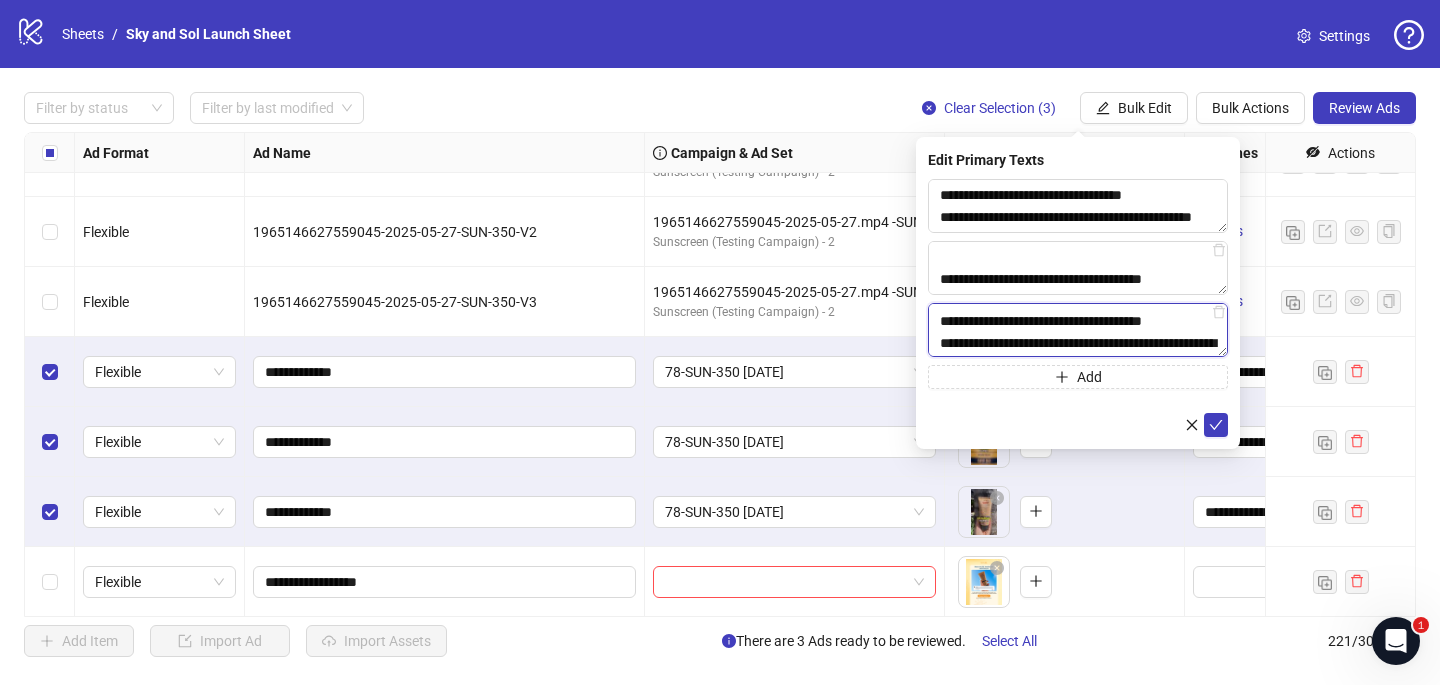 click on "**********" at bounding box center [1078, 330] 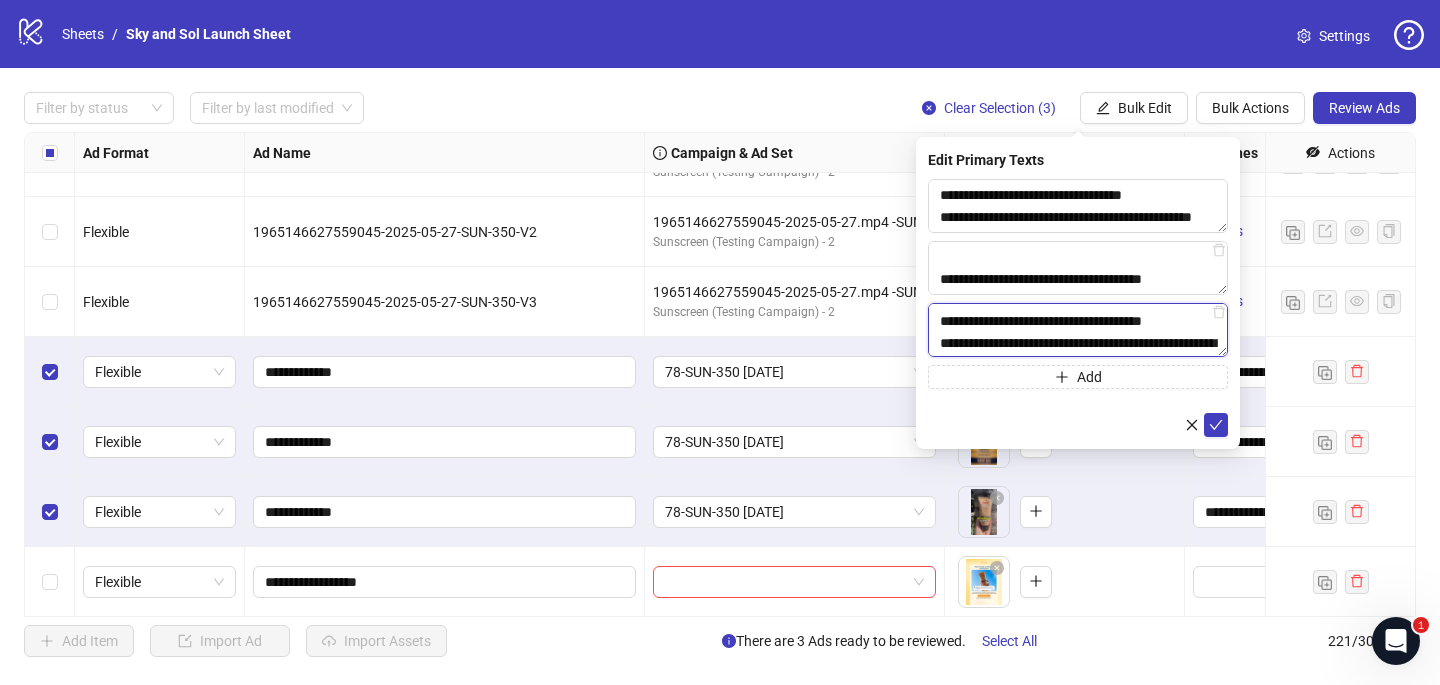 click on "**********" at bounding box center (1078, 330) 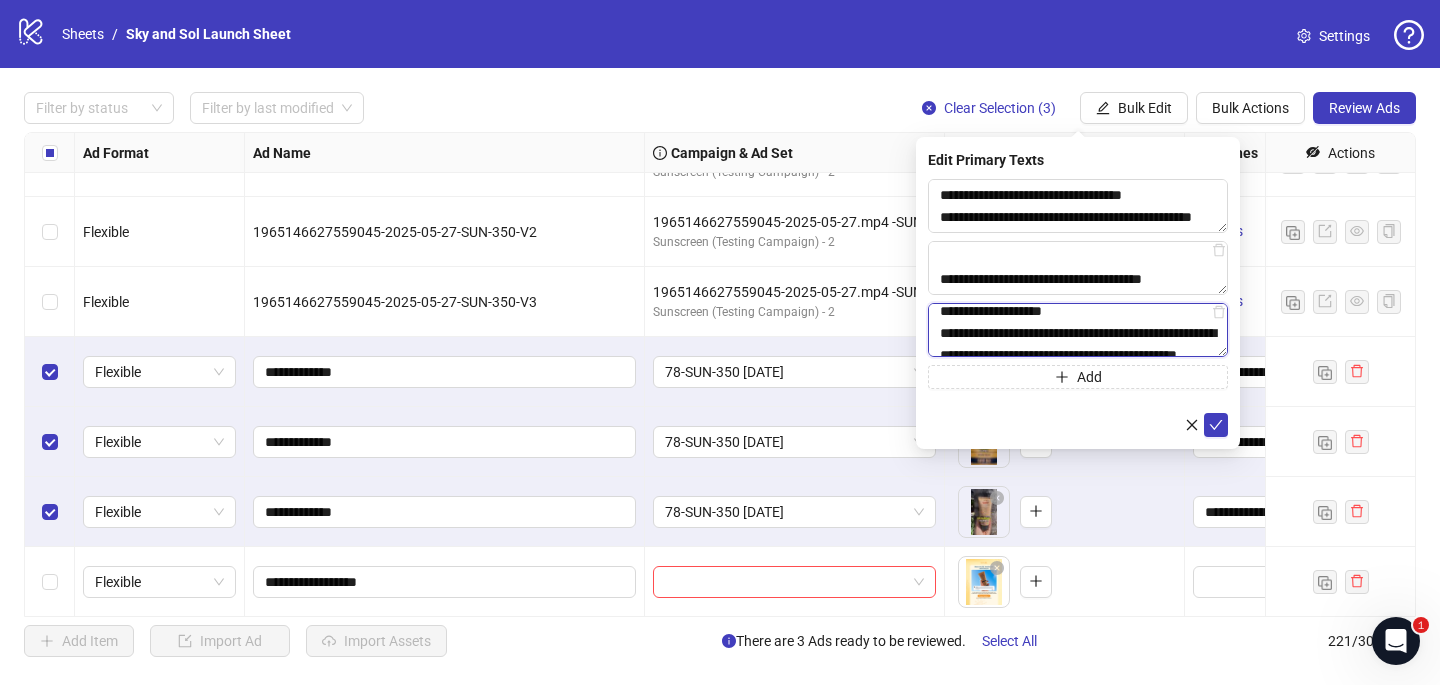 scroll, scrollTop: 322, scrollLeft: 0, axis: vertical 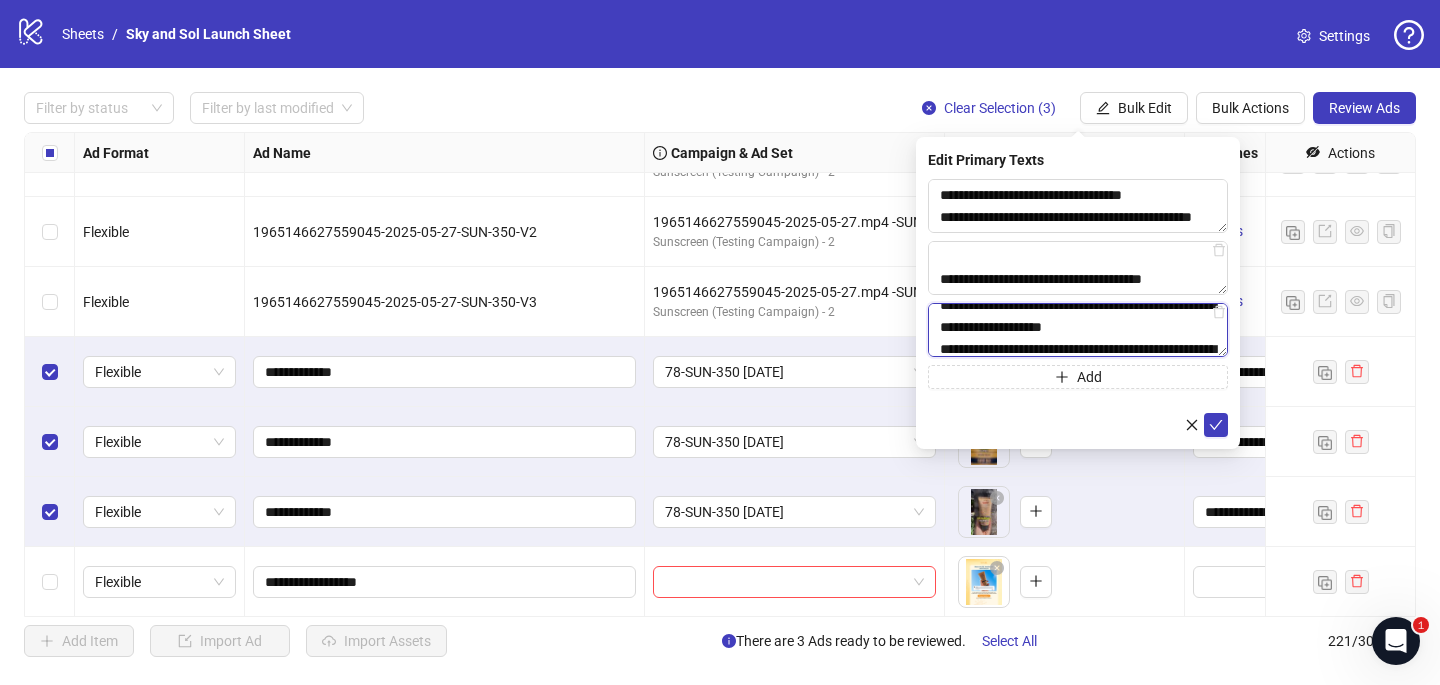 click on "**********" at bounding box center (1078, 330) 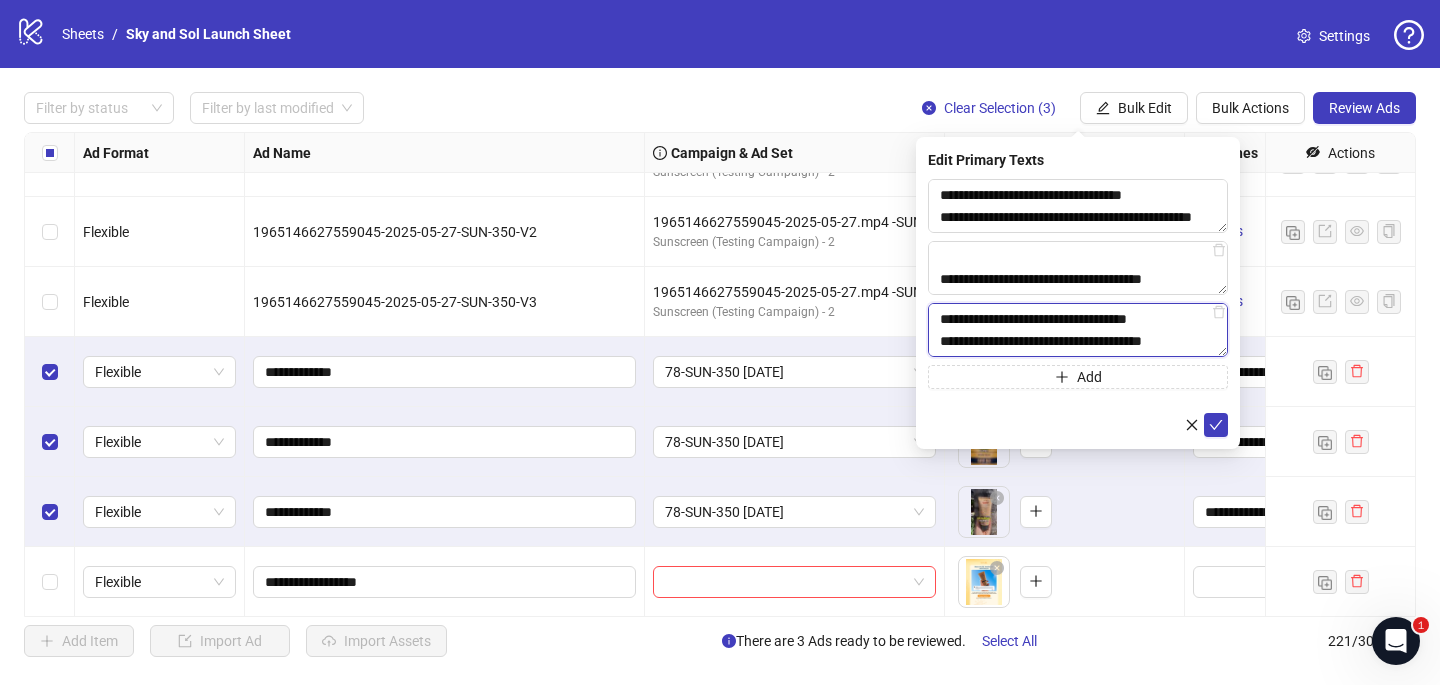 scroll, scrollTop: 506, scrollLeft: 0, axis: vertical 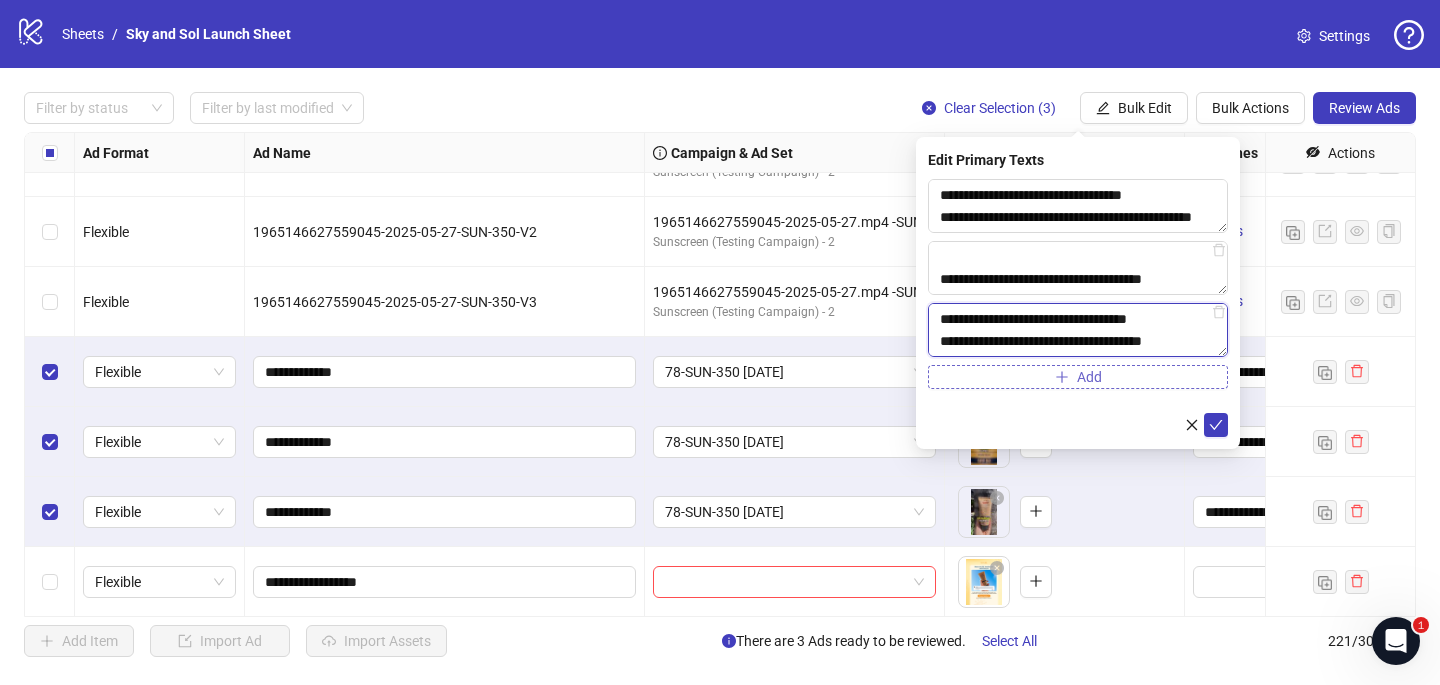 type on "**********" 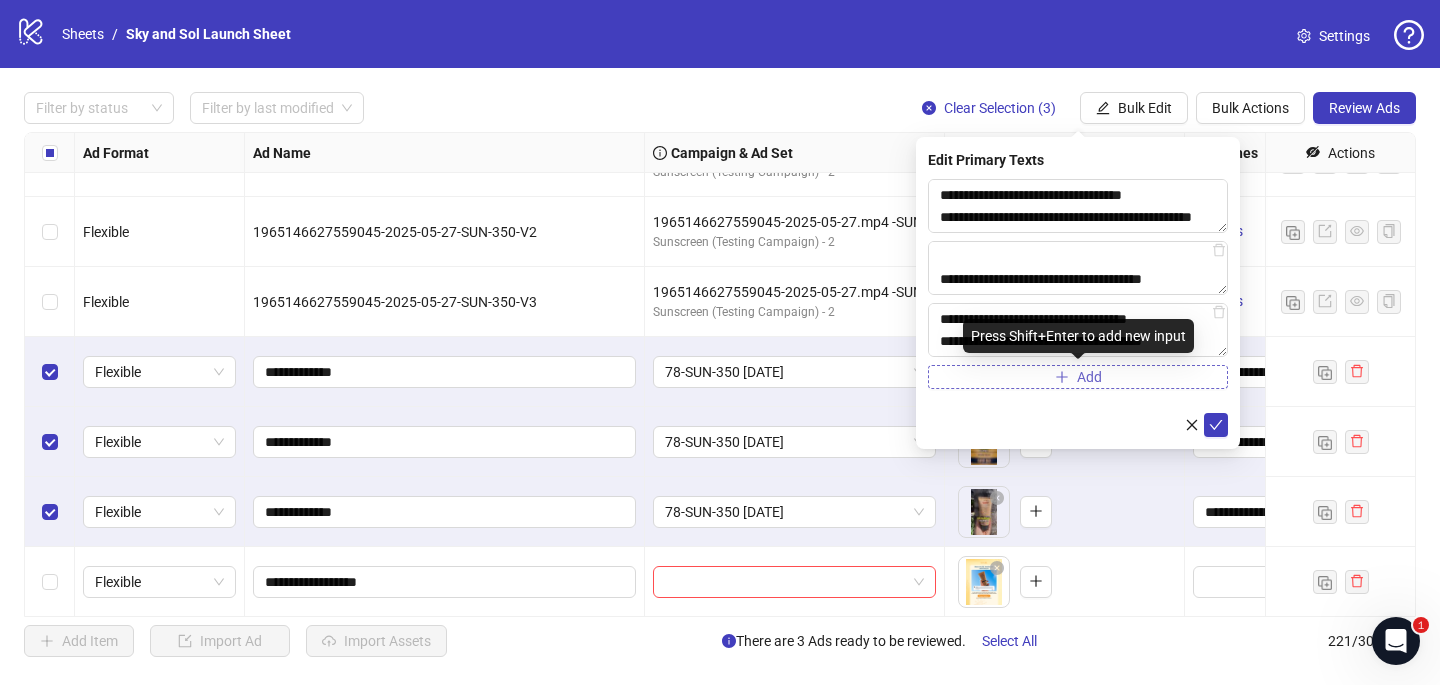 click on "Add" at bounding box center (1078, 377) 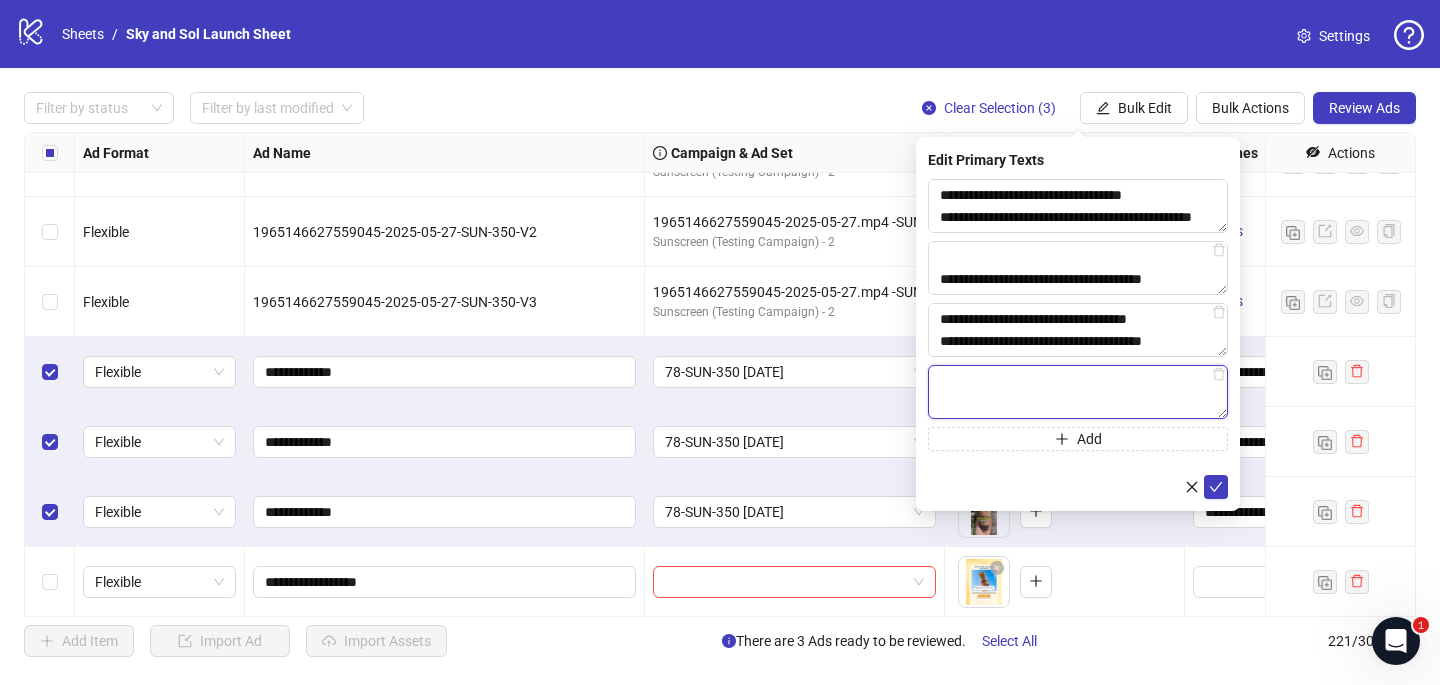 paste on "**********" 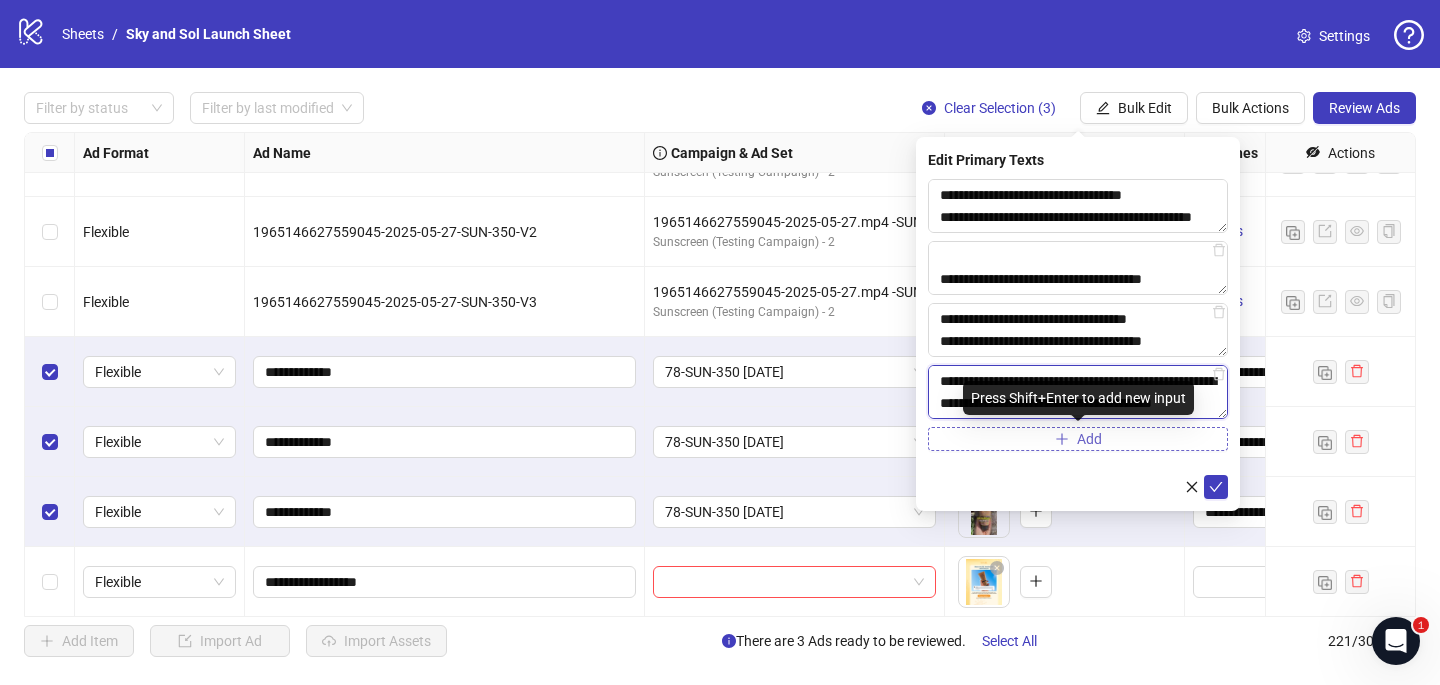 scroll, scrollTop: 286, scrollLeft: 0, axis: vertical 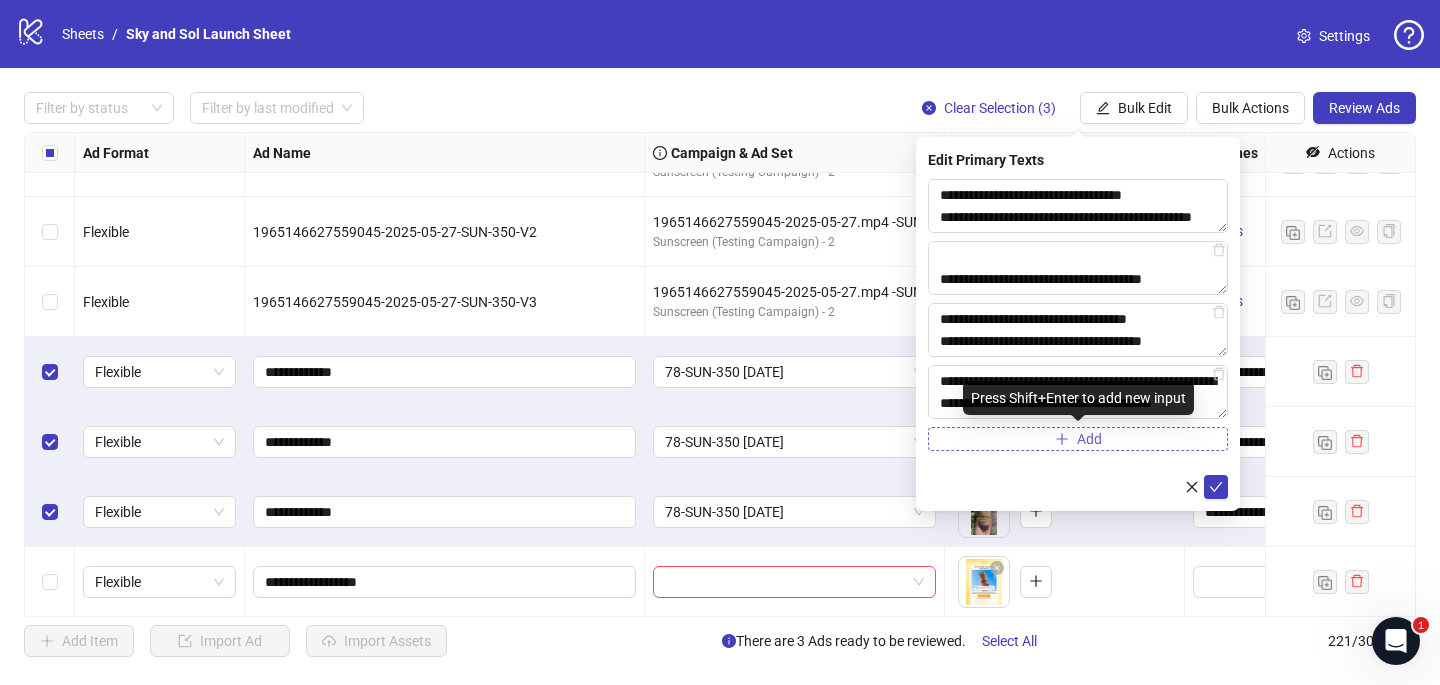 click on "Add" at bounding box center (1078, 439) 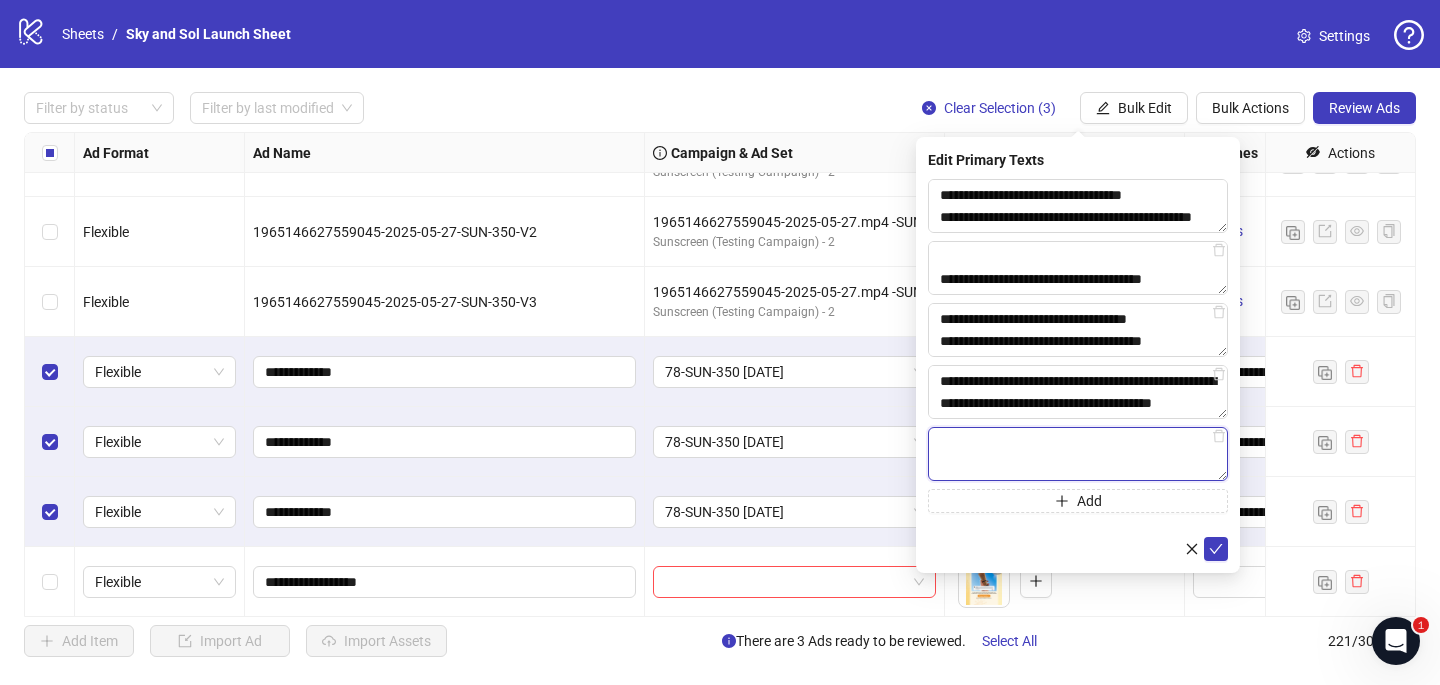paste on "**********" 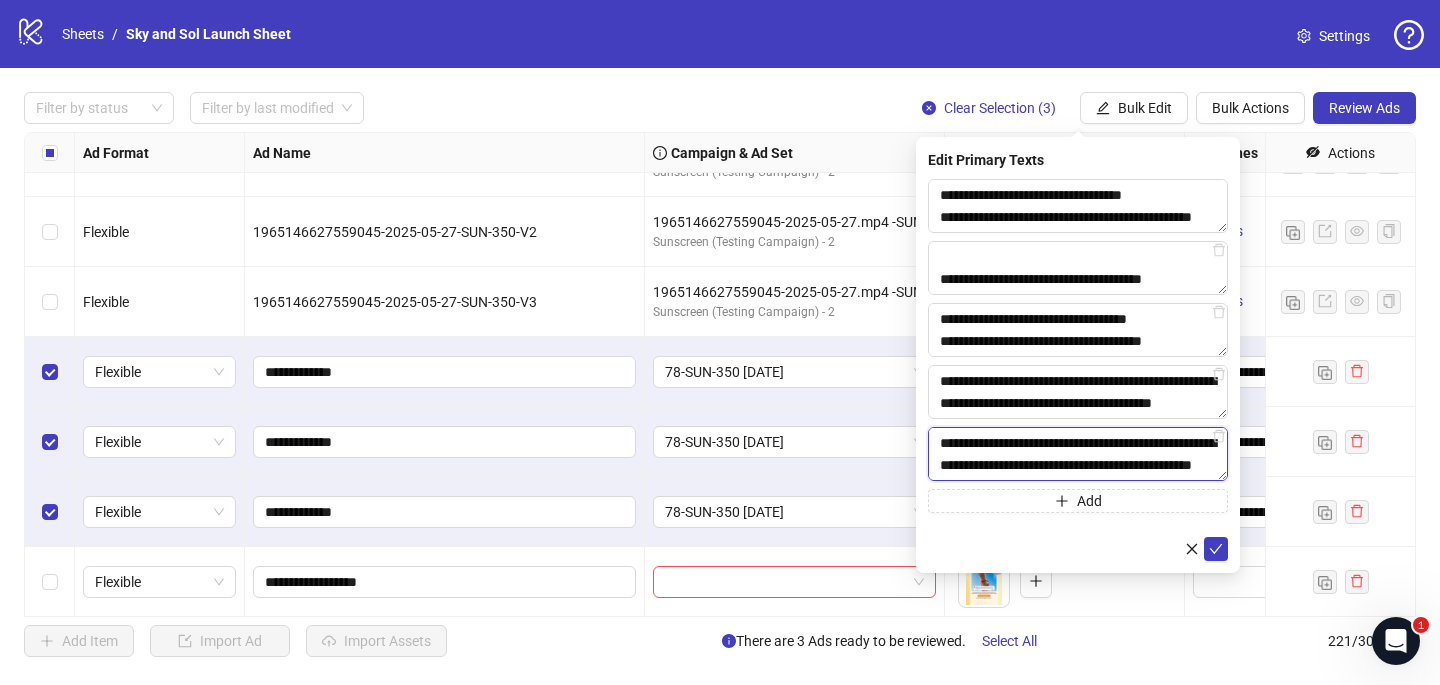 scroll, scrollTop: 682, scrollLeft: 0, axis: vertical 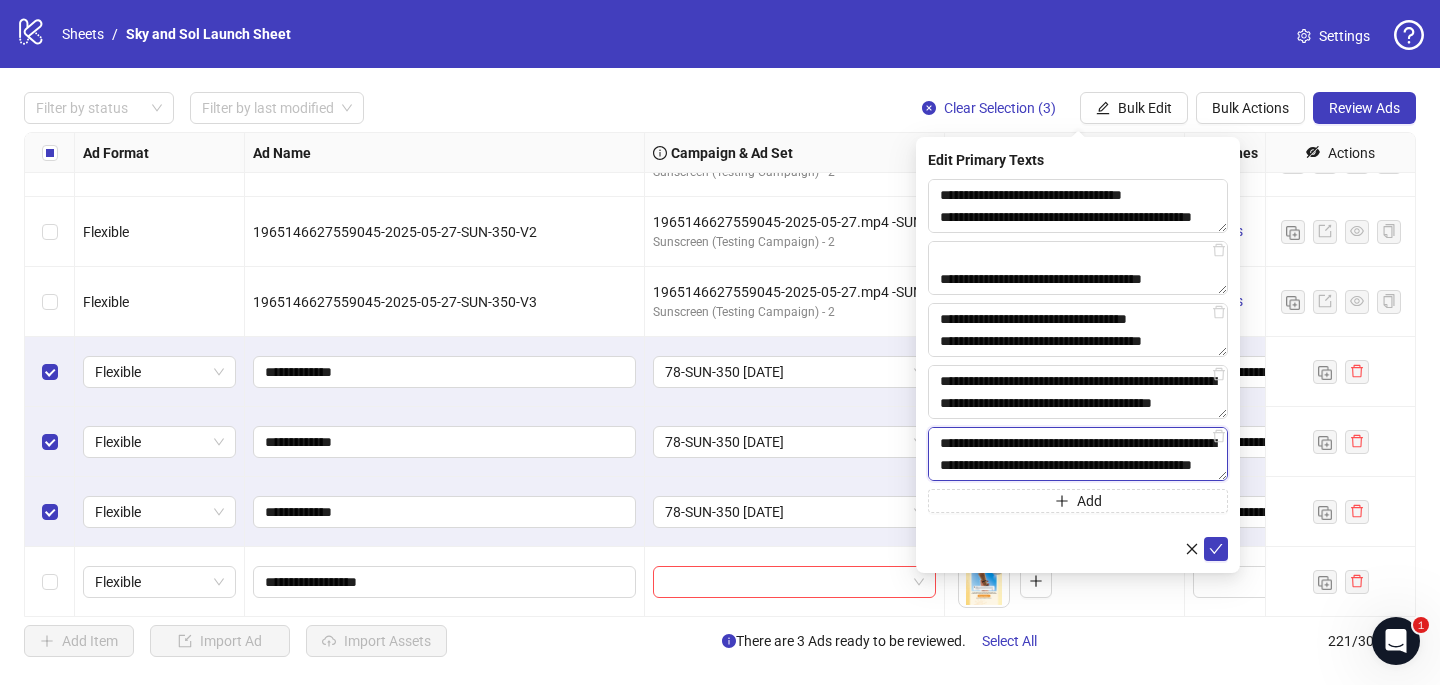 drag, startPoint x: 1051, startPoint y: 469, endPoint x: 926, endPoint y: 453, distance: 126.01984 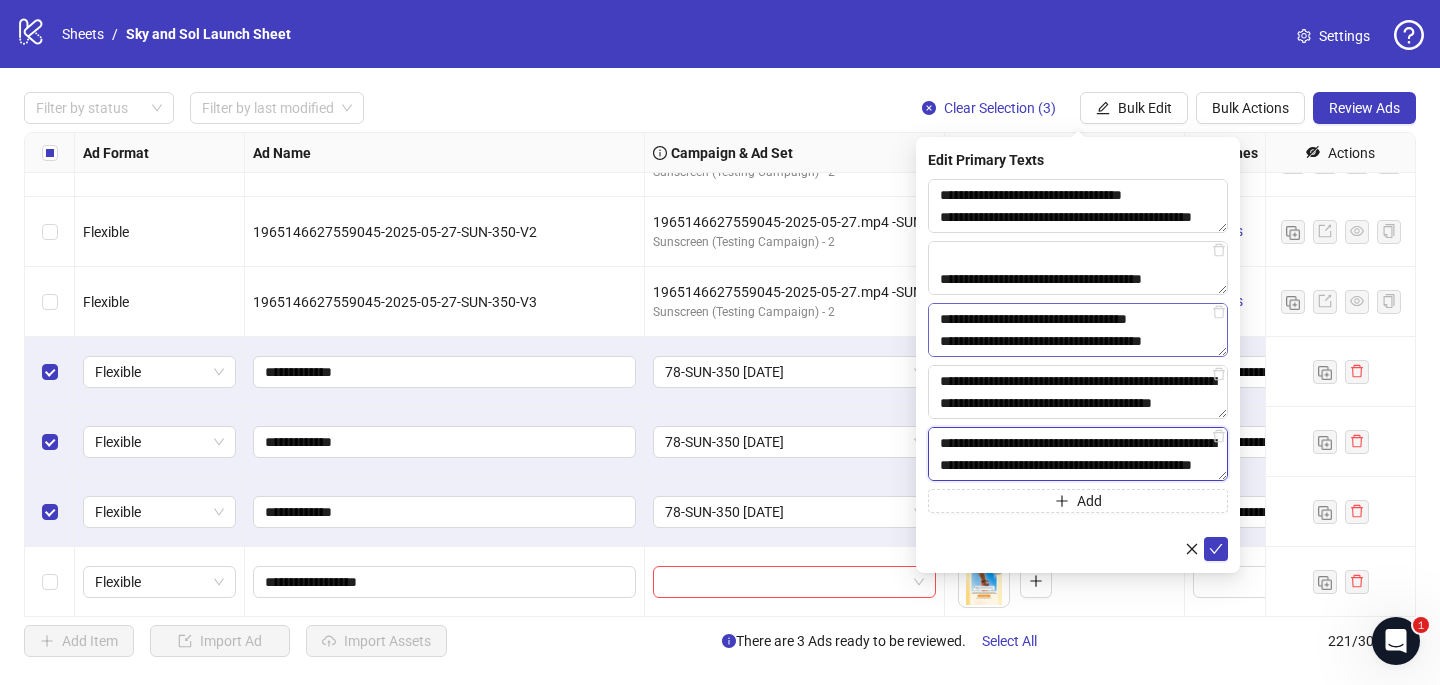 drag, startPoint x: 1211, startPoint y: 342, endPoint x: 1180, endPoint y: 342, distance: 31 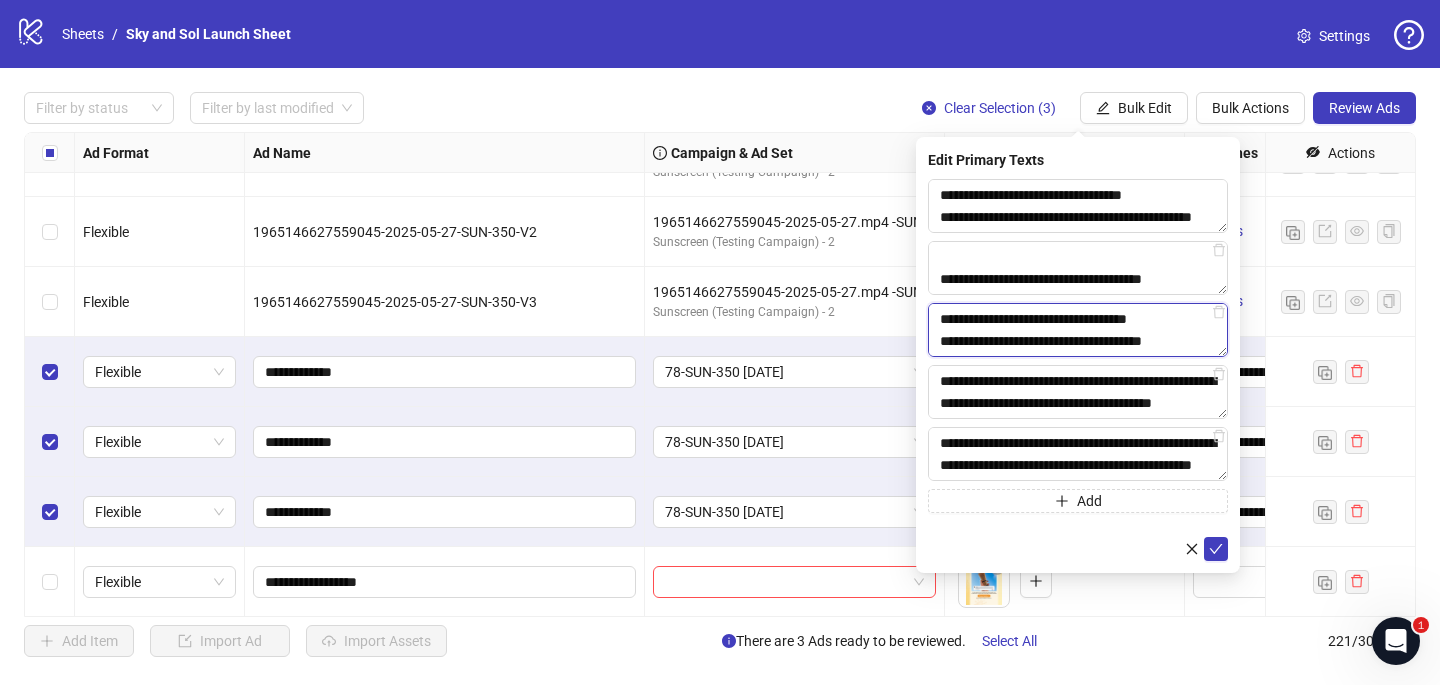 drag, startPoint x: 1201, startPoint y: 341, endPoint x: 933, endPoint y: 338, distance: 268.01678 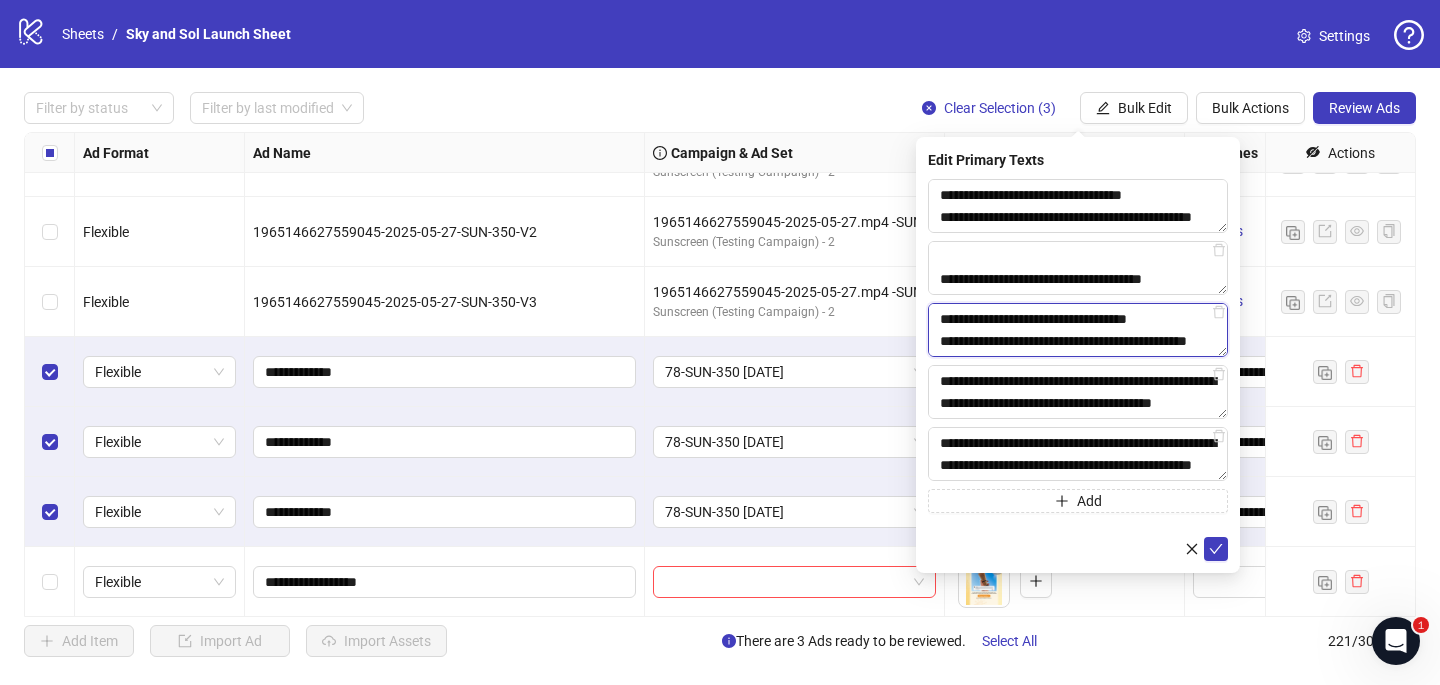 scroll, scrollTop: 521, scrollLeft: 0, axis: vertical 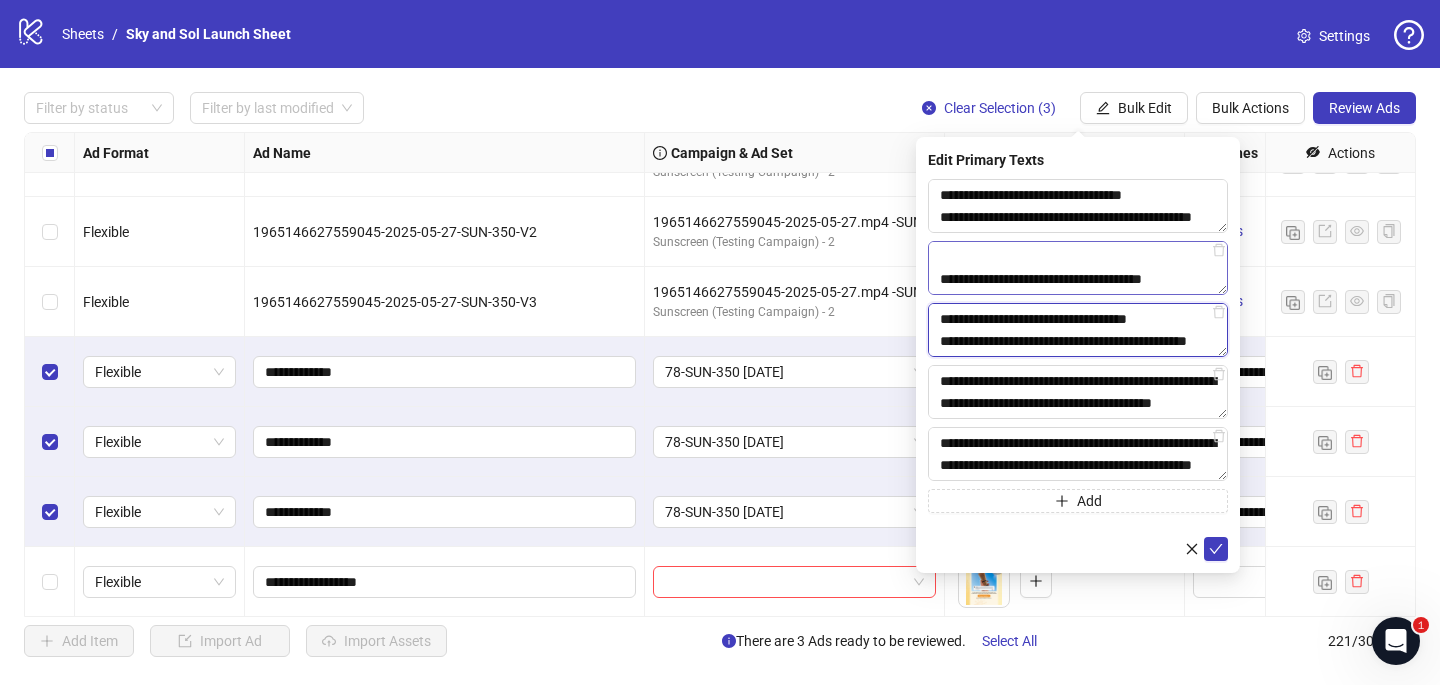 type on "**********" 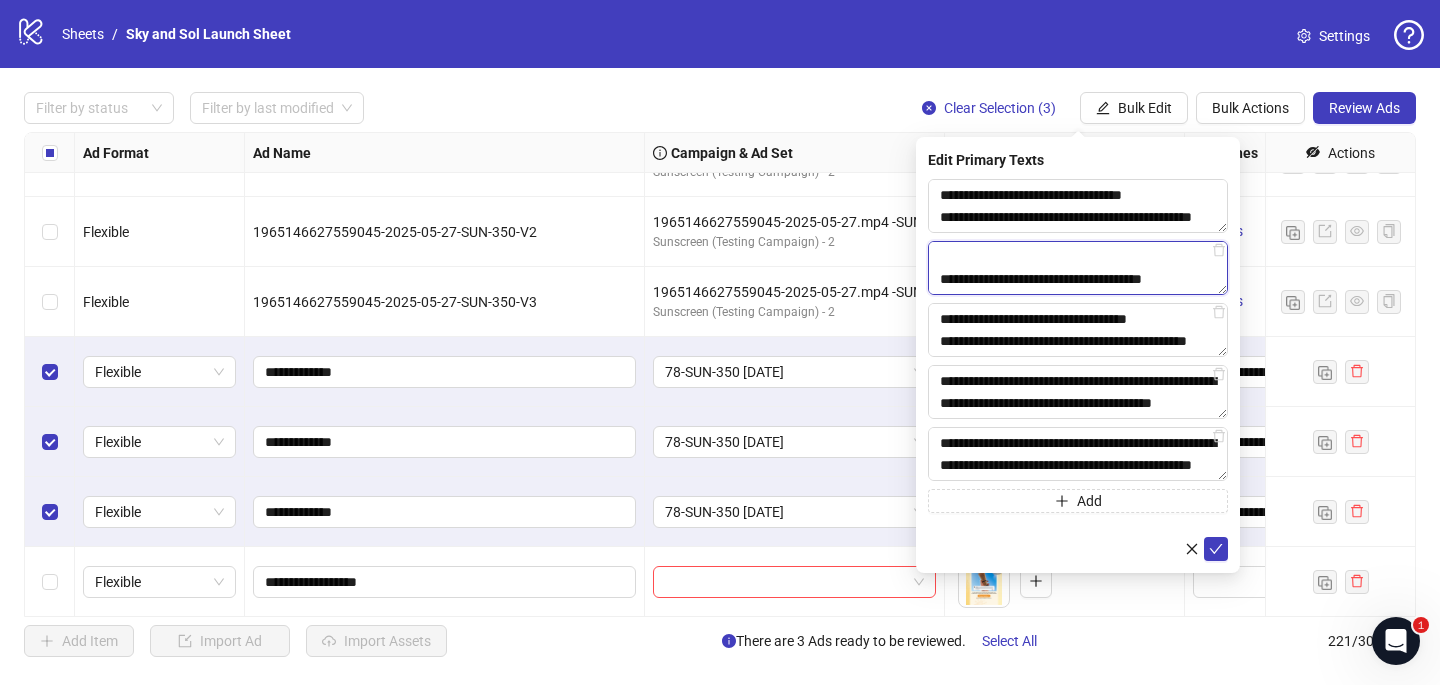 drag, startPoint x: 1207, startPoint y: 278, endPoint x: 921, endPoint y: 277, distance: 286.00174 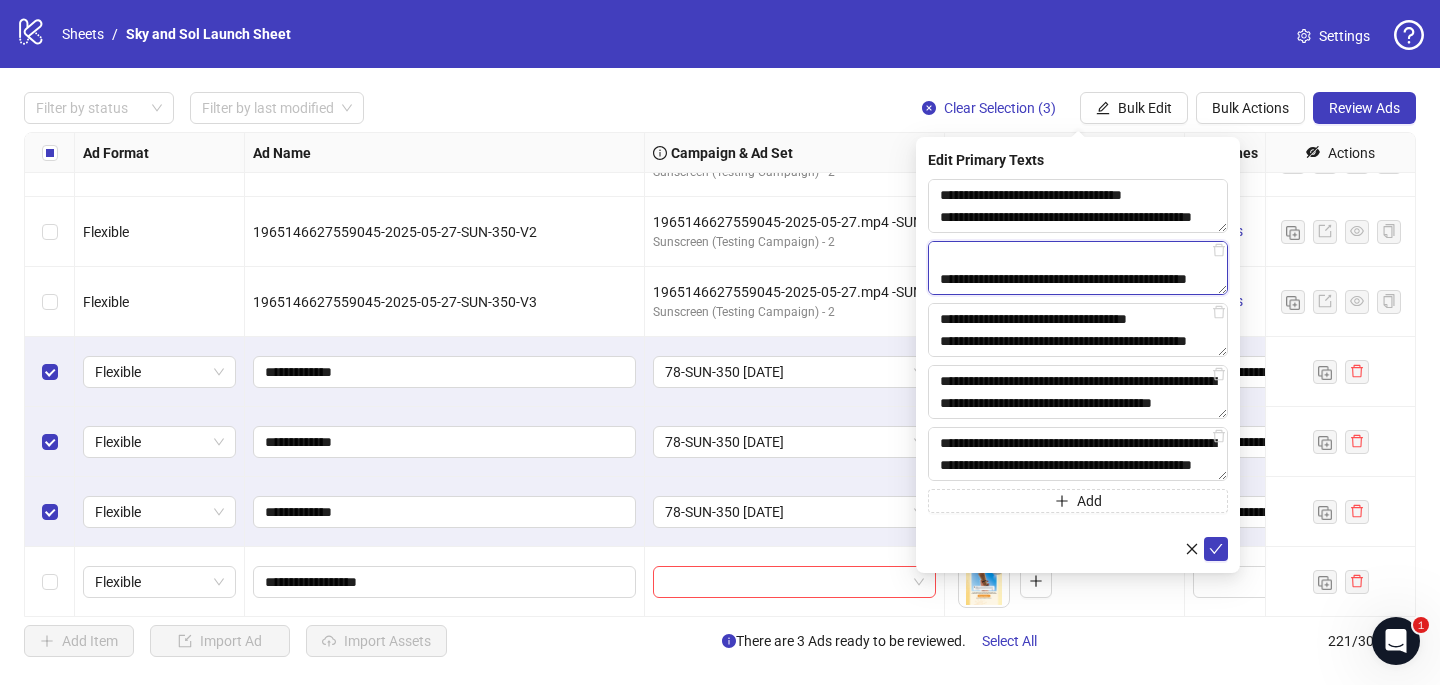 scroll, scrollTop: 345, scrollLeft: 0, axis: vertical 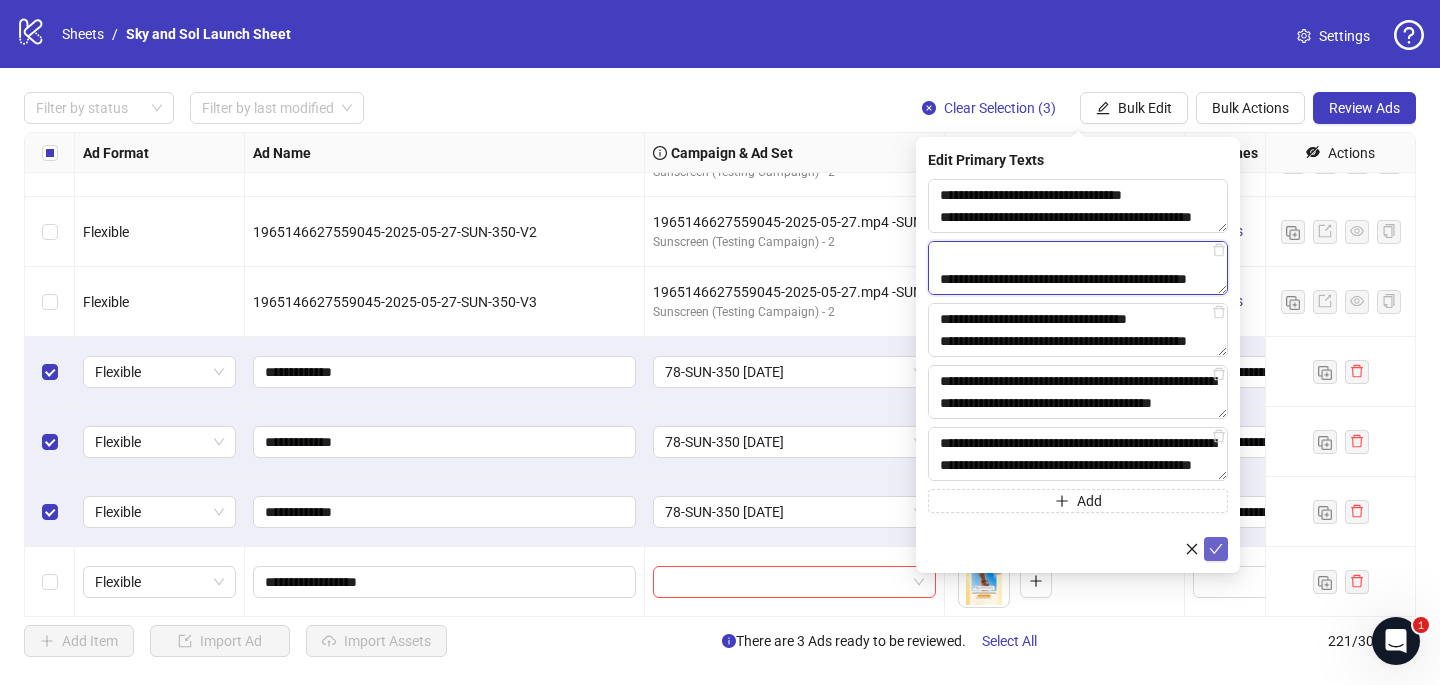 type on "**********" 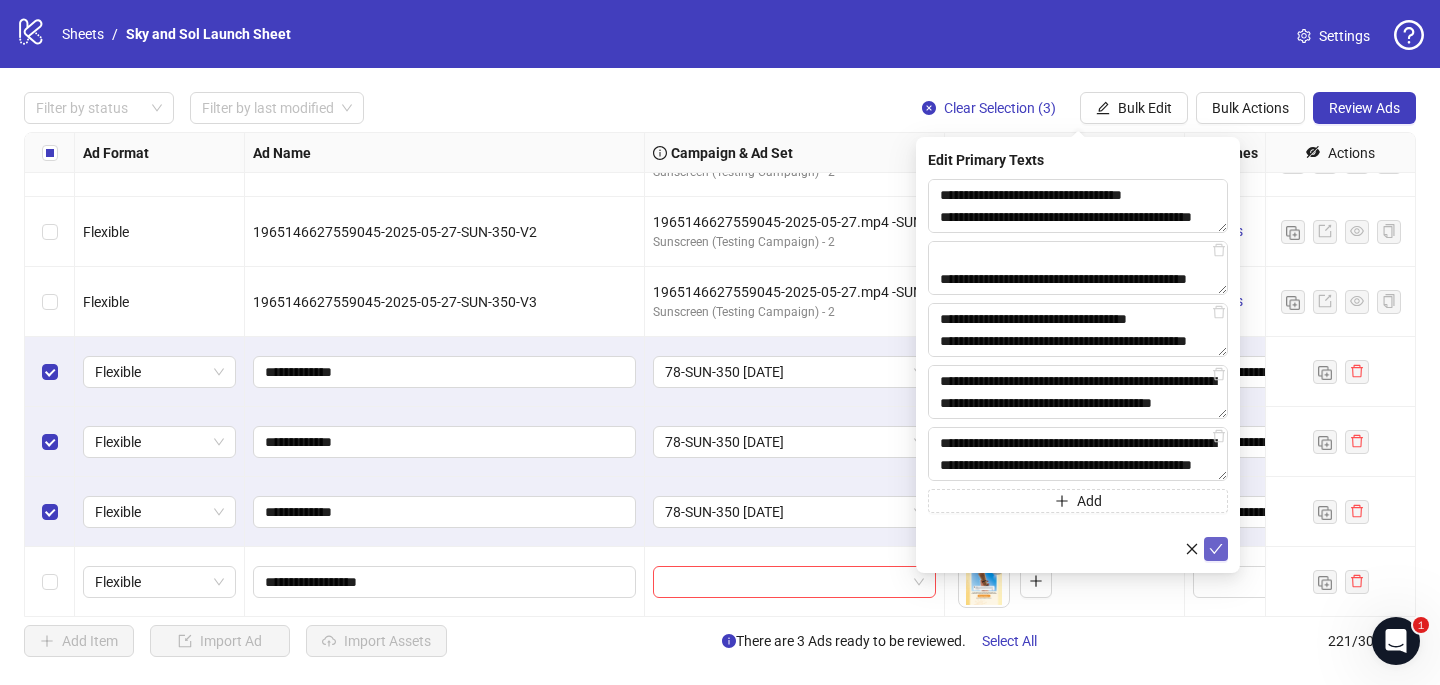 click at bounding box center (1216, 549) 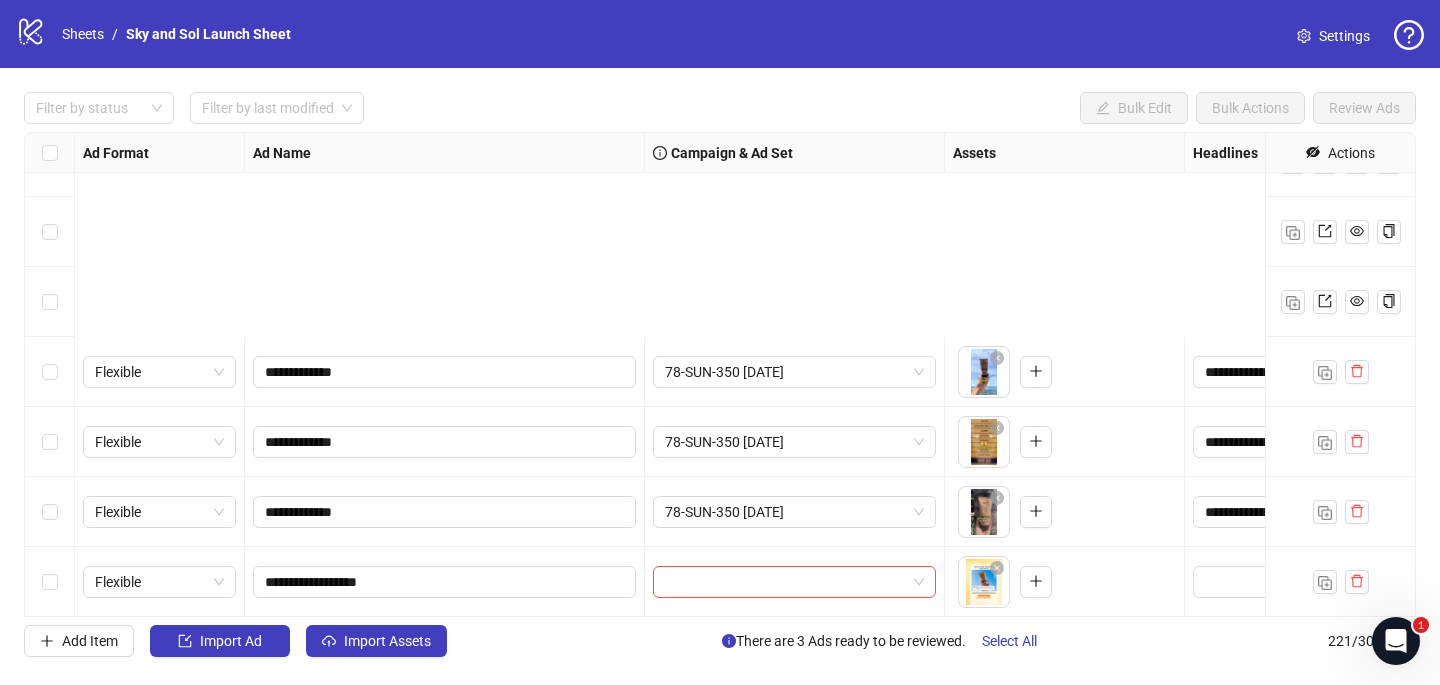 scroll, scrollTop: 14330, scrollLeft: 0, axis: vertical 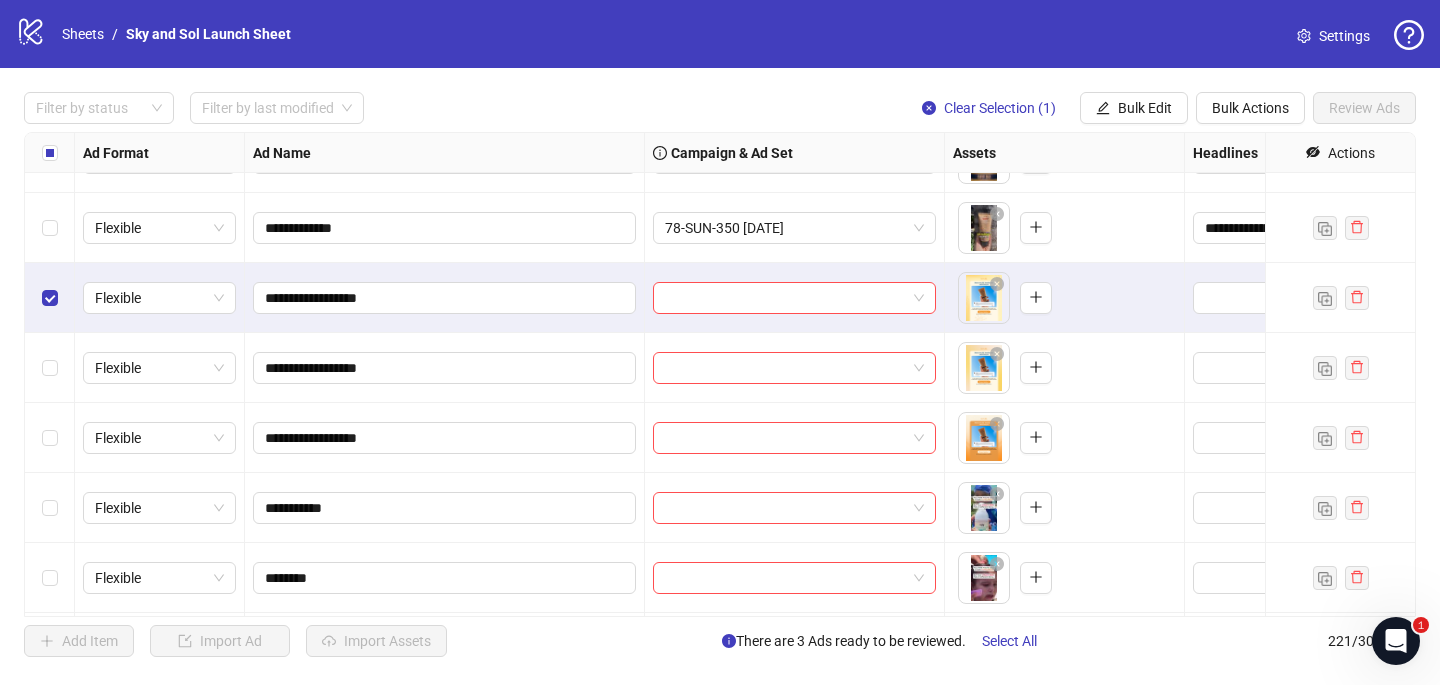 click at bounding box center [50, 368] 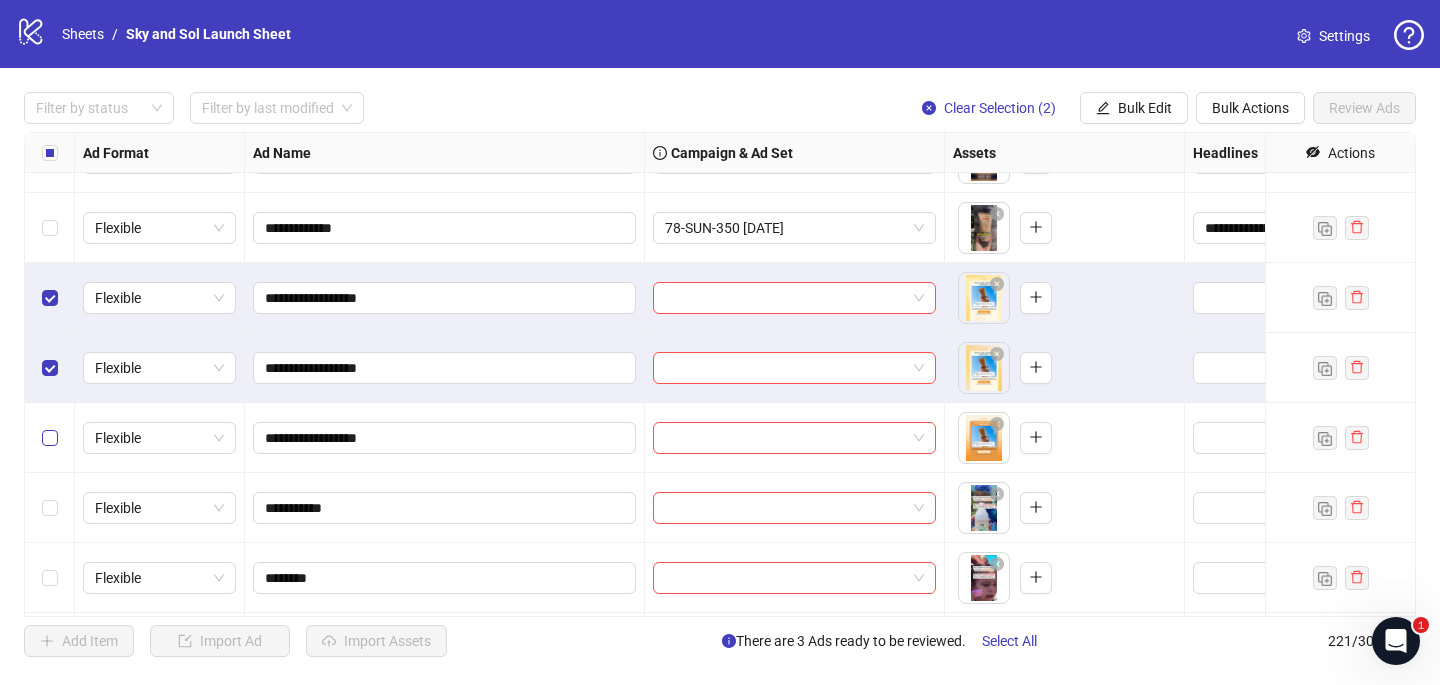 click at bounding box center [50, 438] 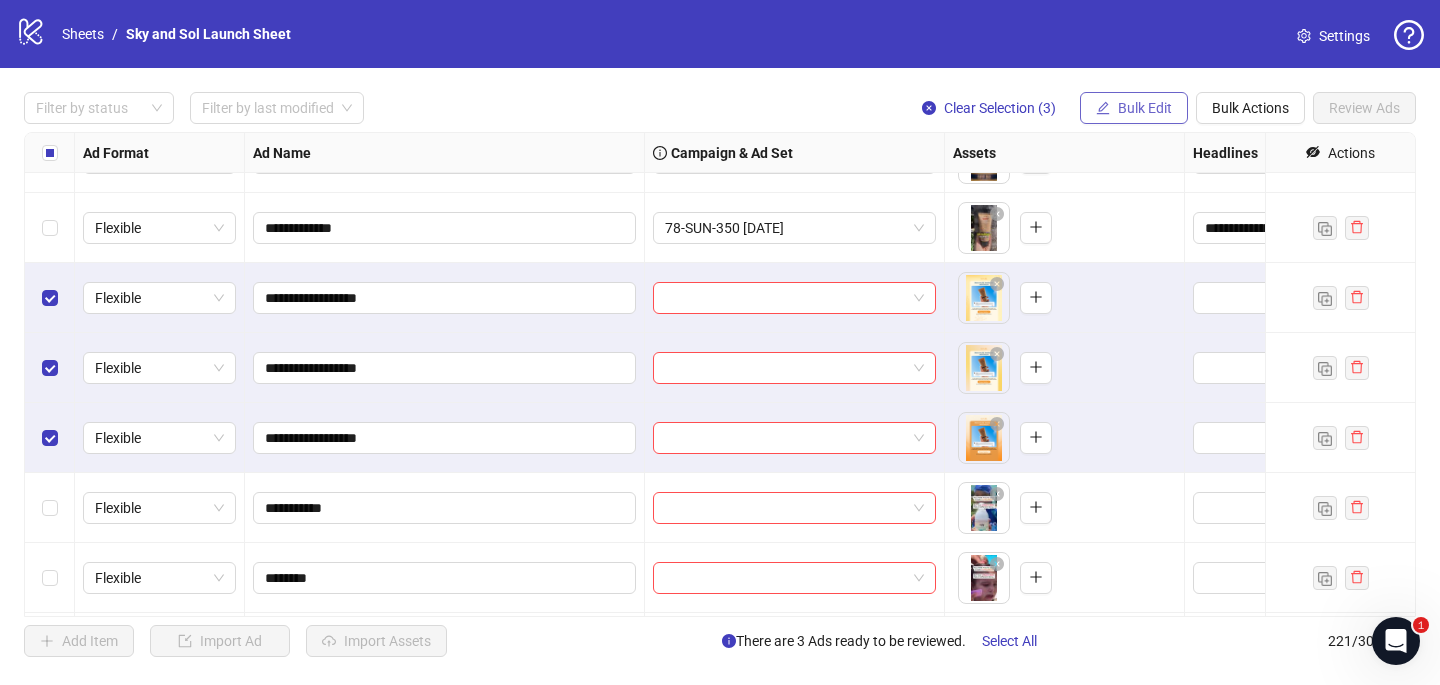 click on "Bulk Edit" at bounding box center [1134, 108] 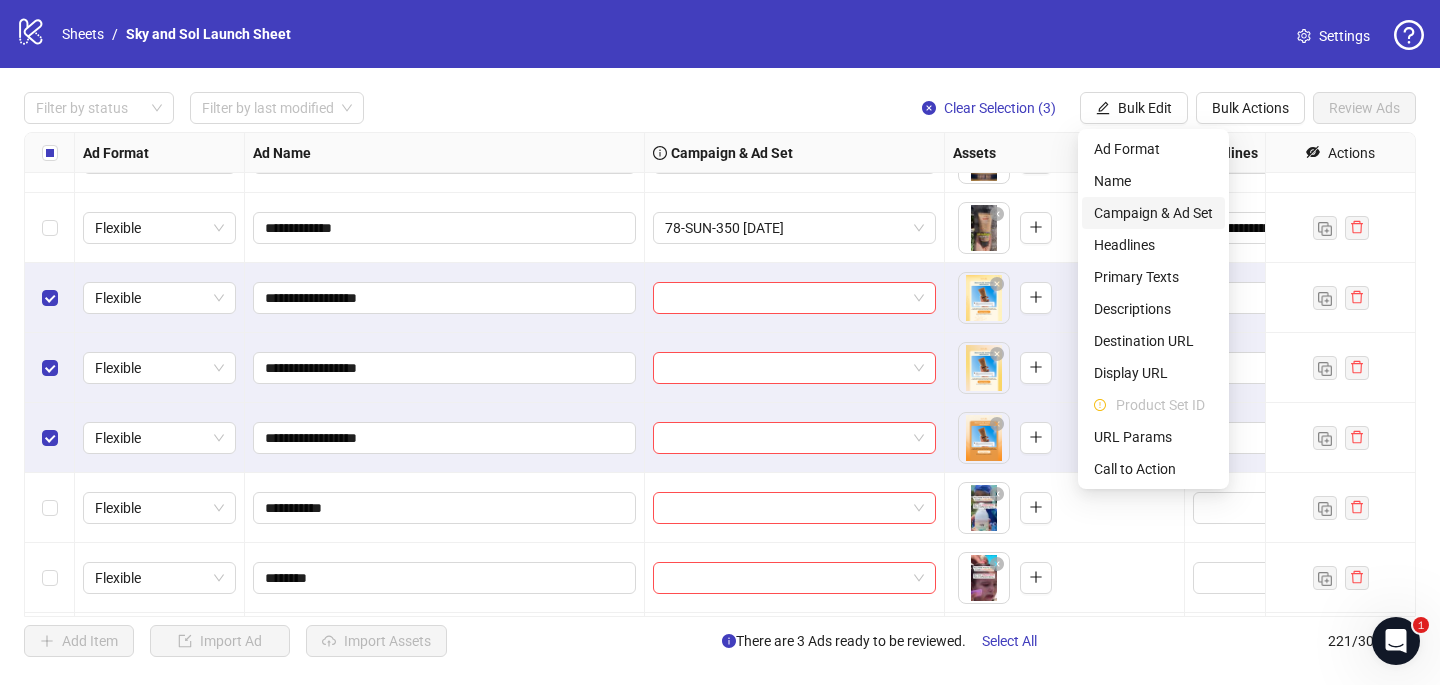 click on "Campaign & Ad Set" at bounding box center (1153, 213) 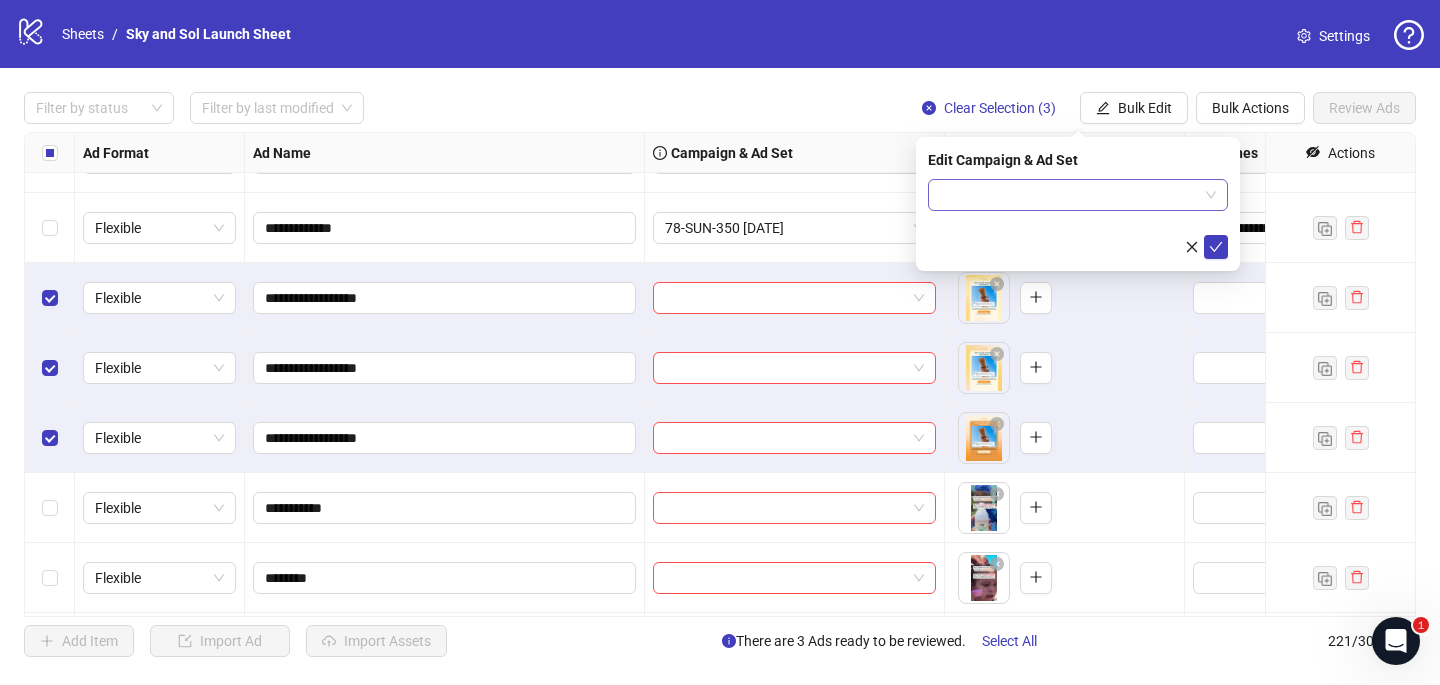click at bounding box center [1069, 195] 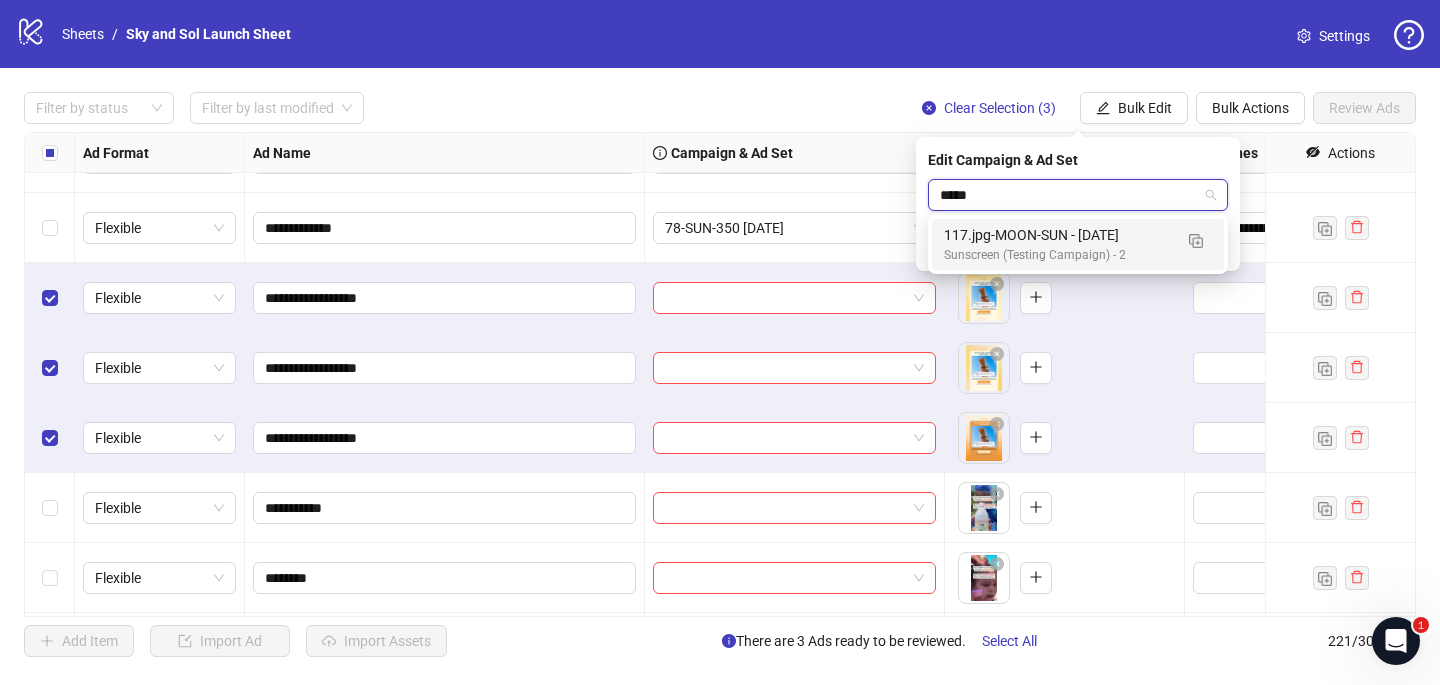 type on "******" 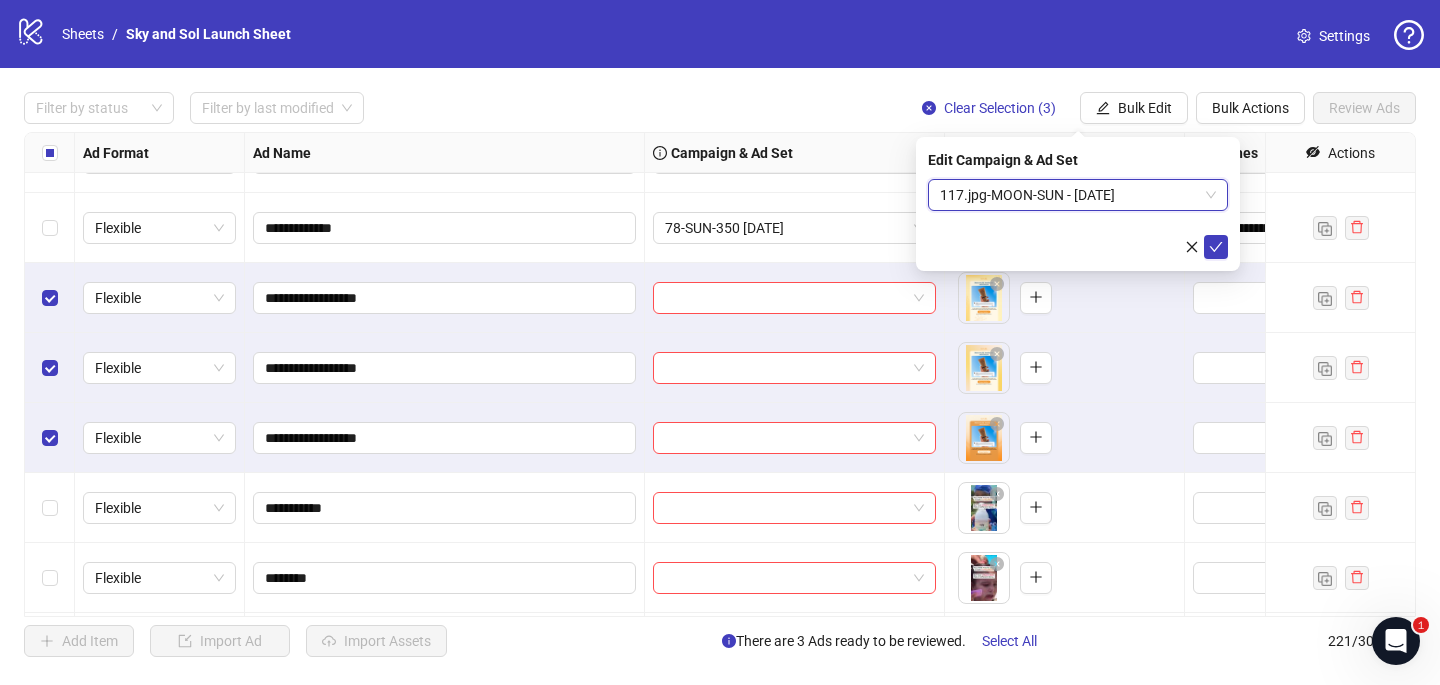 click on "117.jpg-MOON-SUN - [DATE]" at bounding box center [1078, 195] 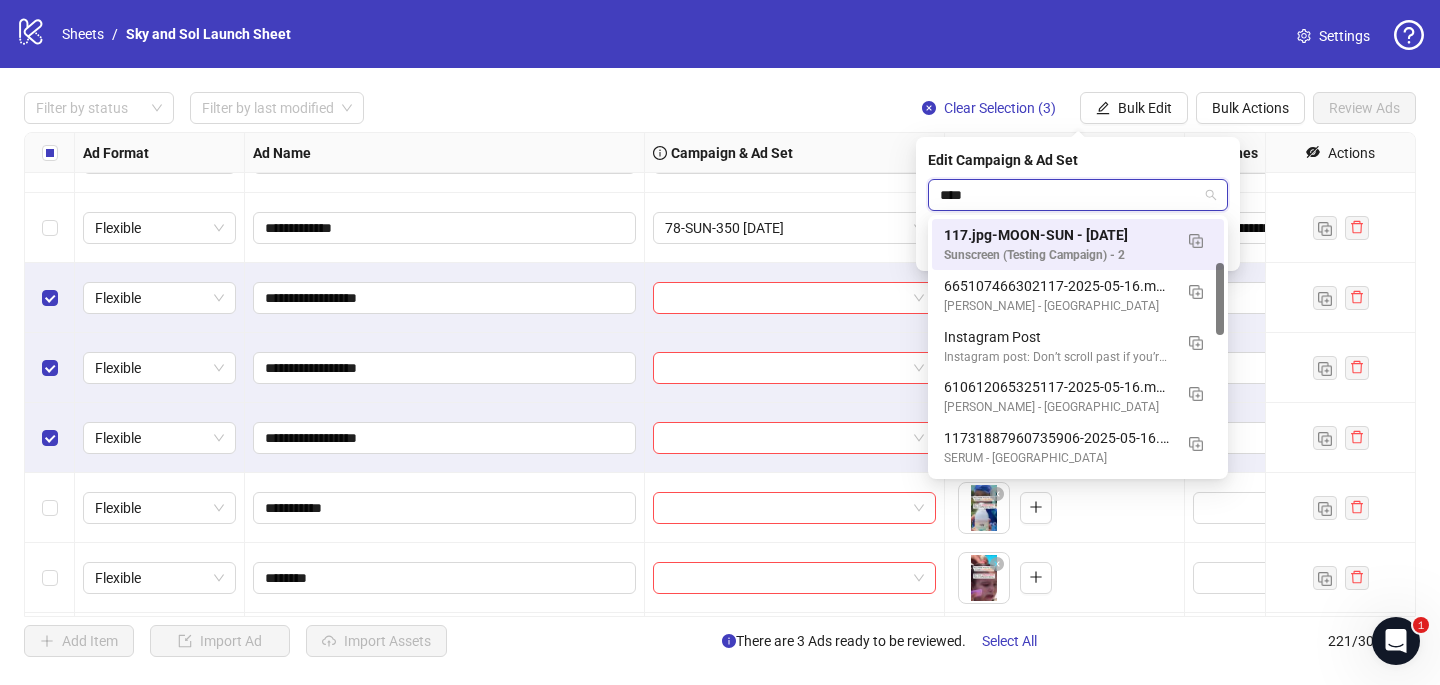 scroll, scrollTop: 0, scrollLeft: 0, axis: both 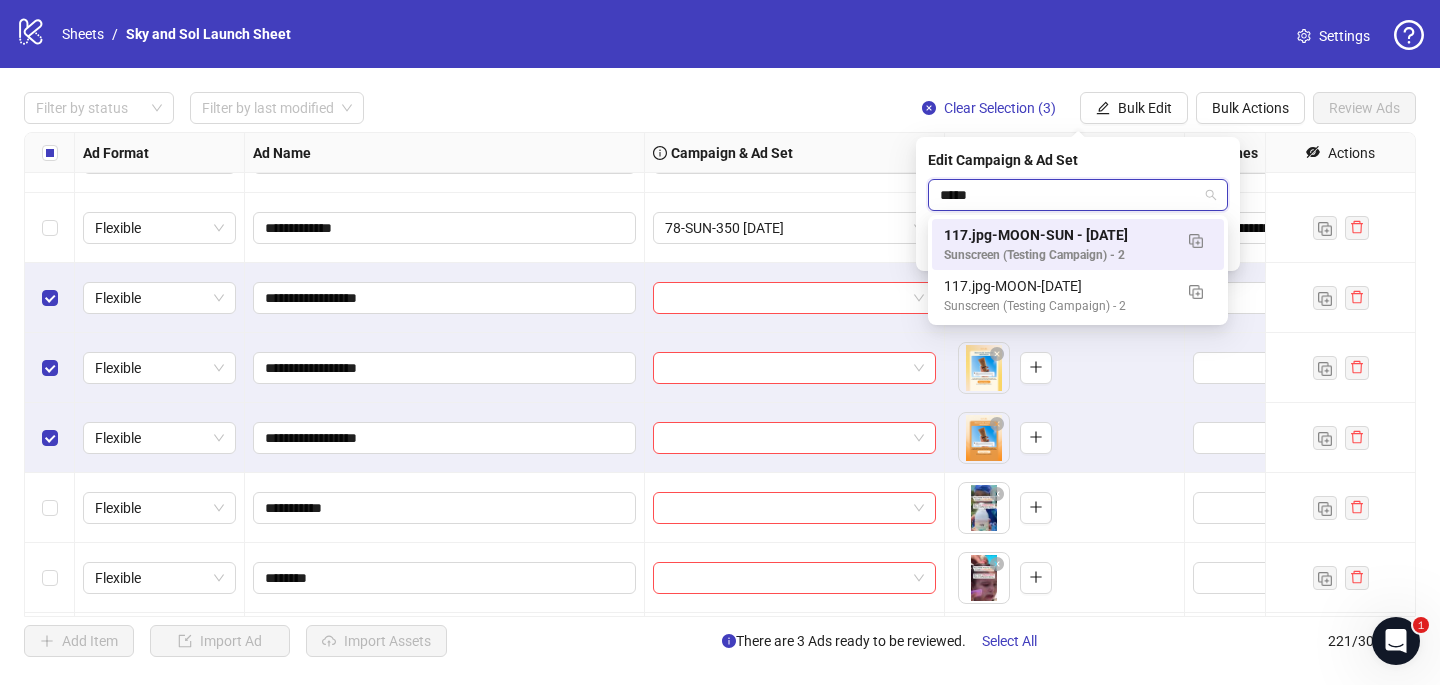 type on "******" 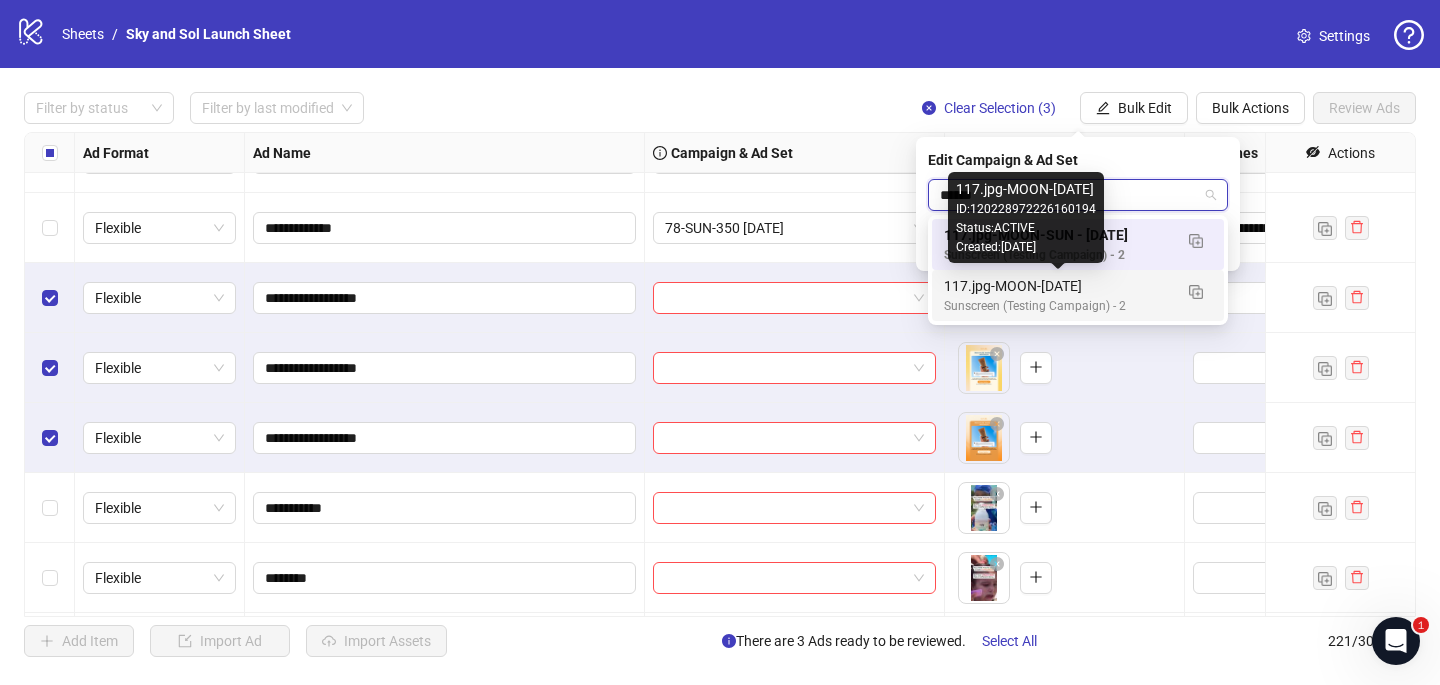 click on "117.jpg-MOON-[DATE]" at bounding box center [1058, 286] 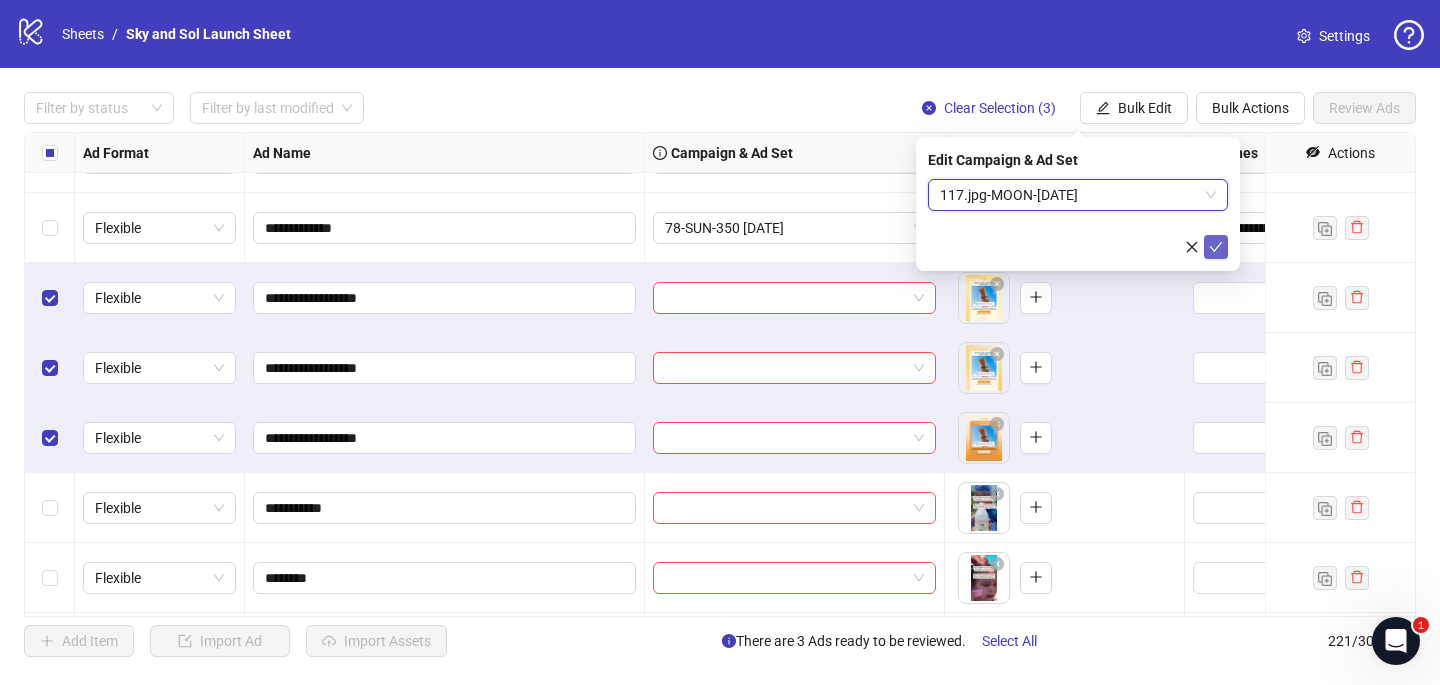 click at bounding box center (1216, 247) 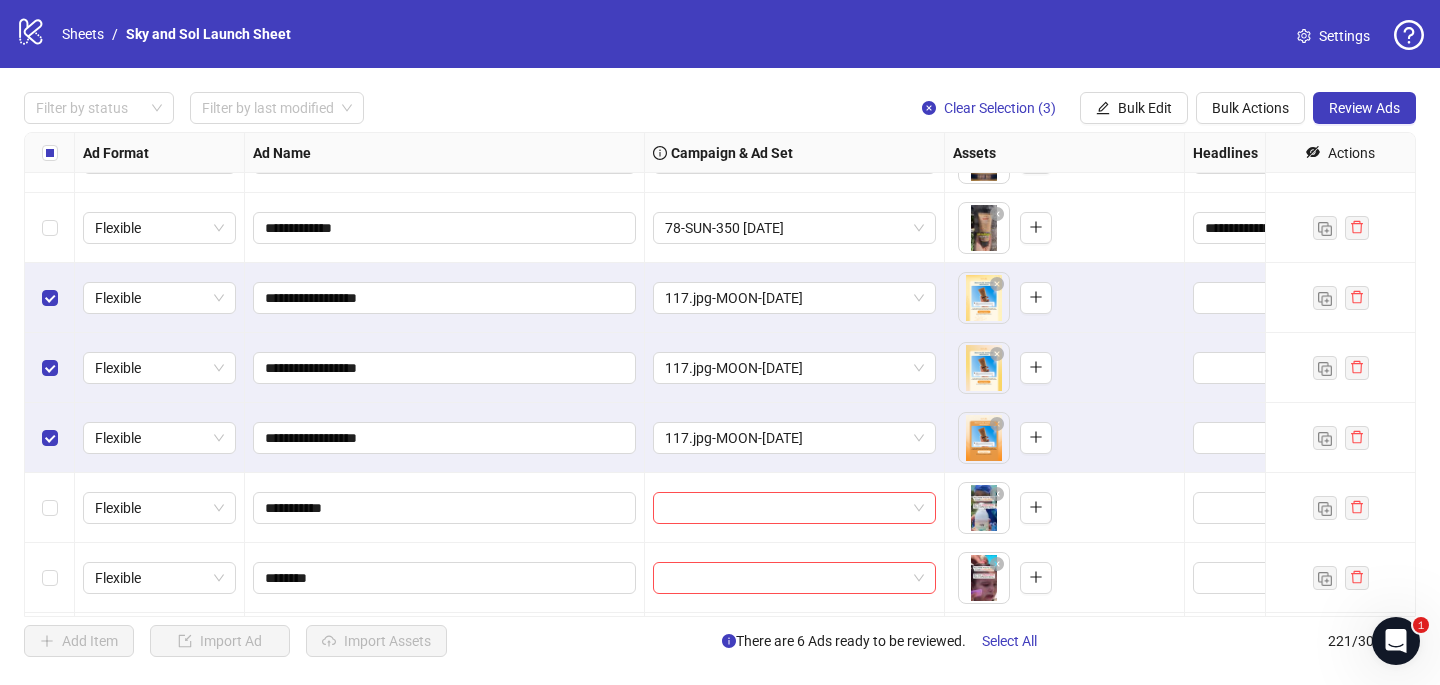 scroll, scrollTop: 14326, scrollLeft: 18, axis: both 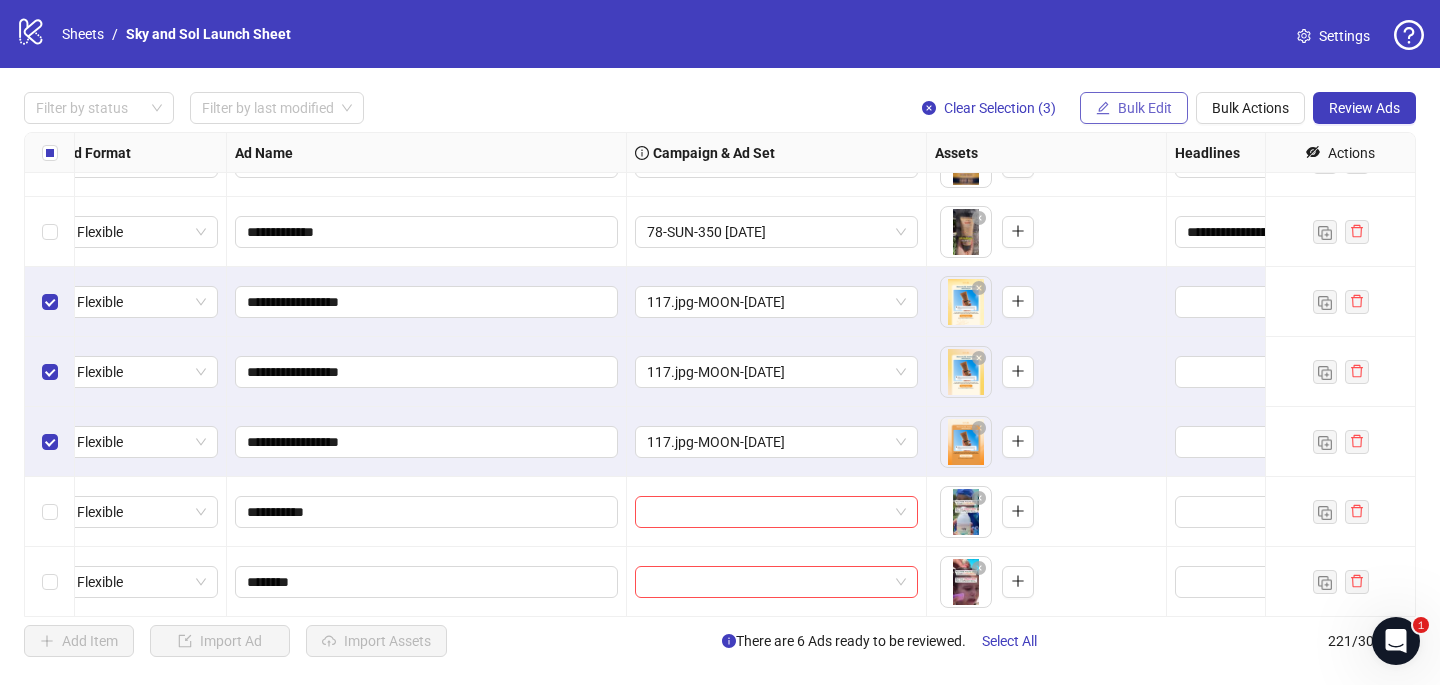 click on "Bulk Edit" at bounding box center [1134, 108] 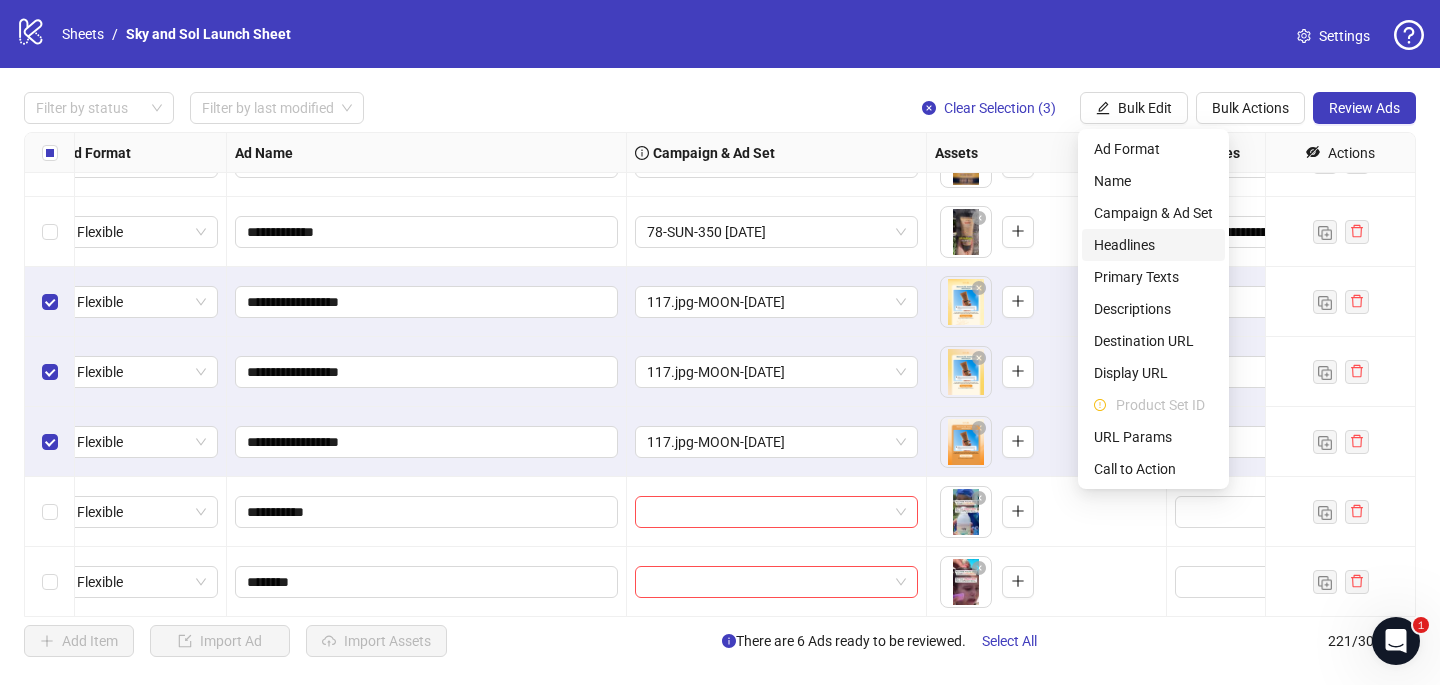 click on "Headlines" at bounding box center [1153, 245] 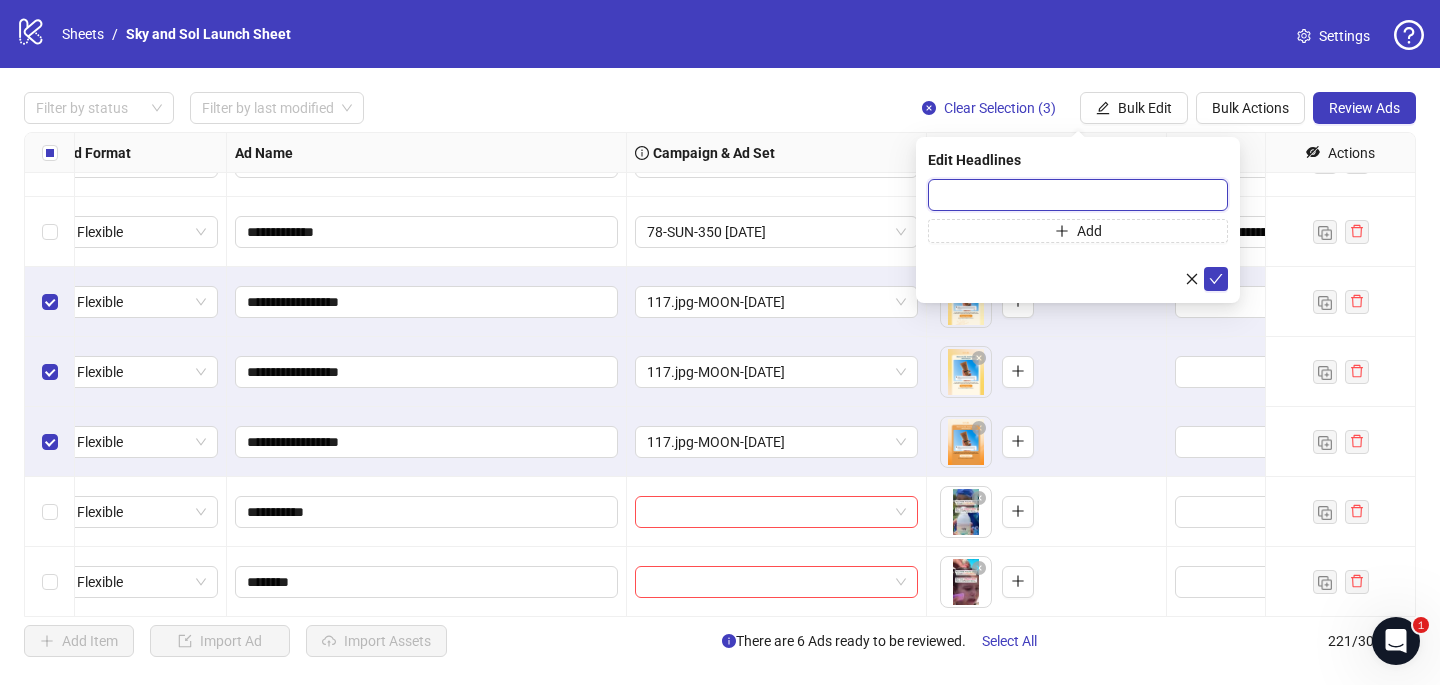 click at bounding box center (1078, 195) 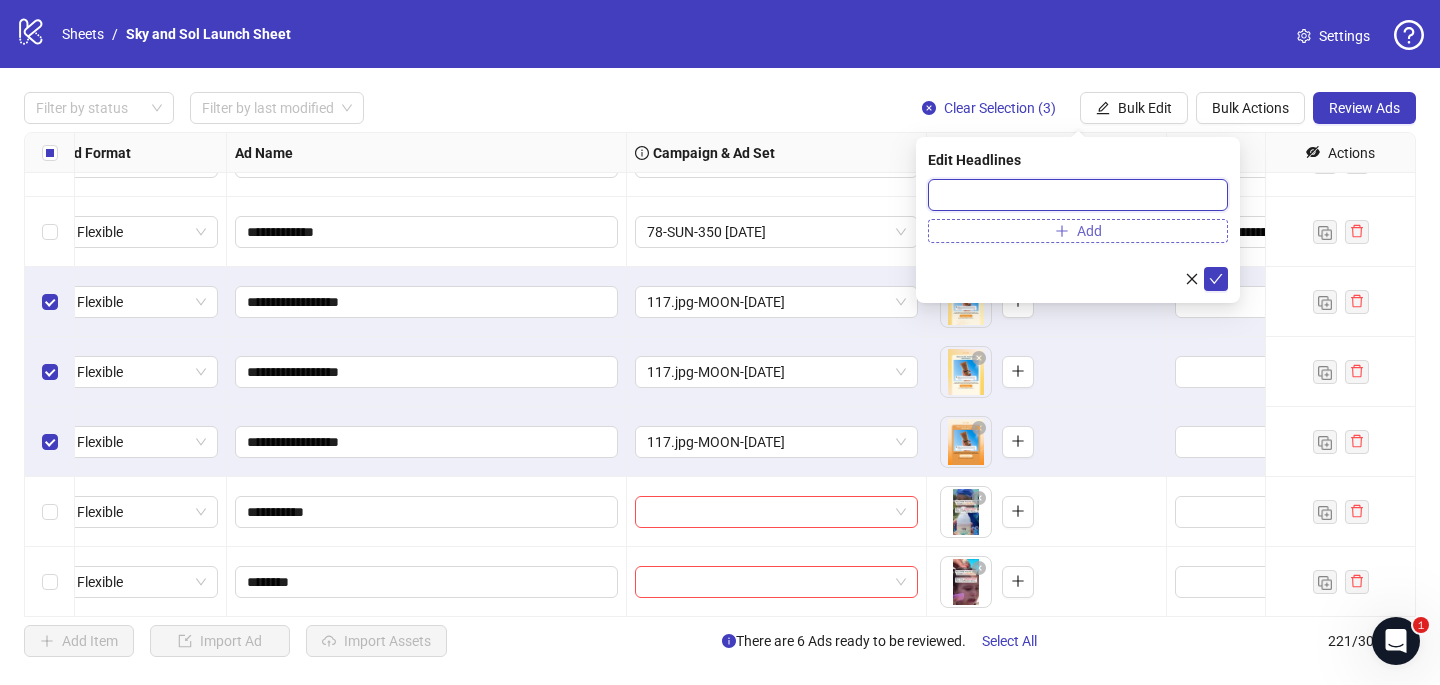 paste on "**********" 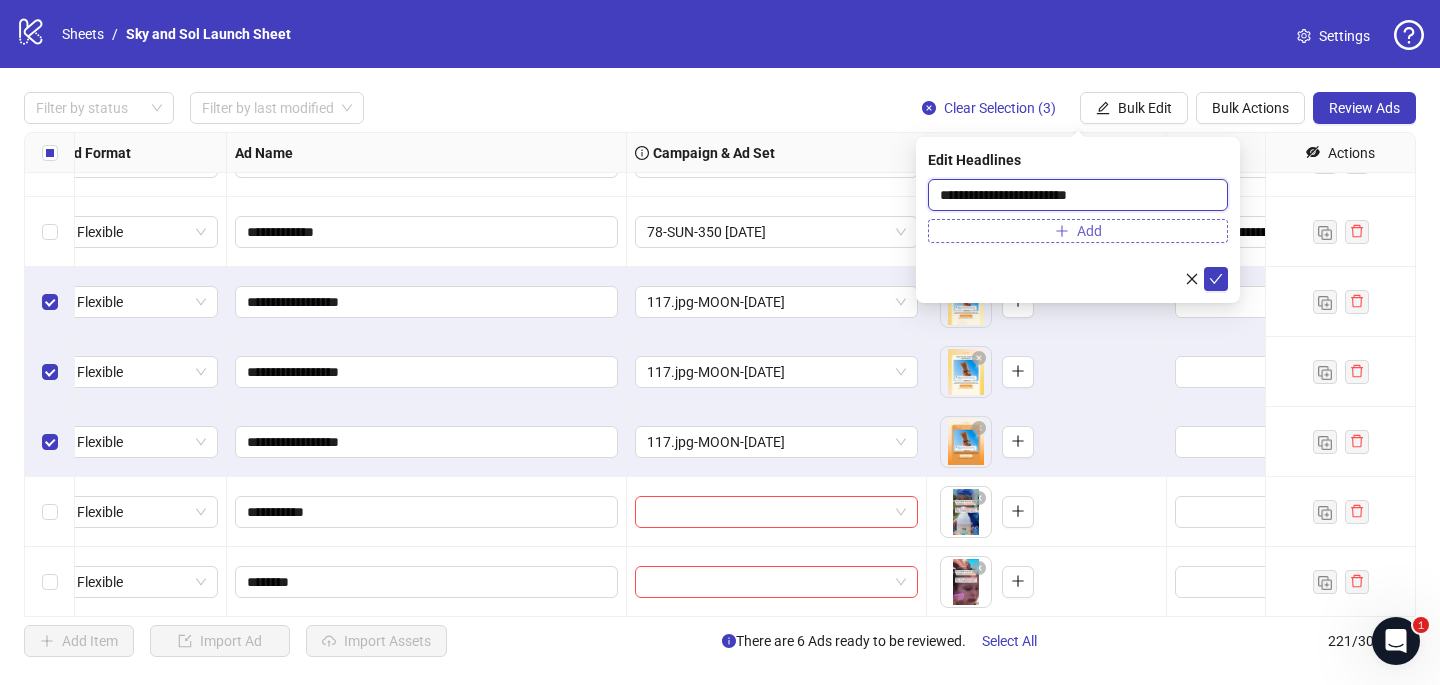 type on "**********" 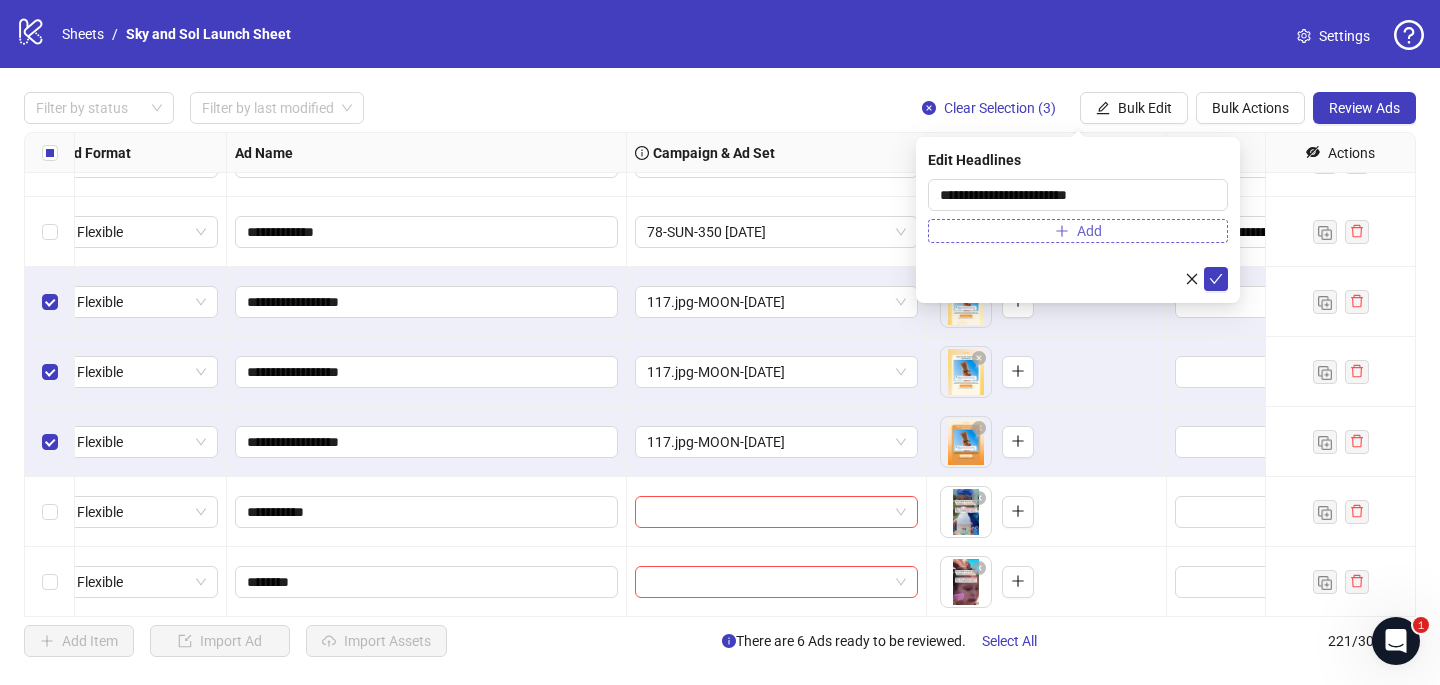 click on "Add" at bounding box center [1078, 231] 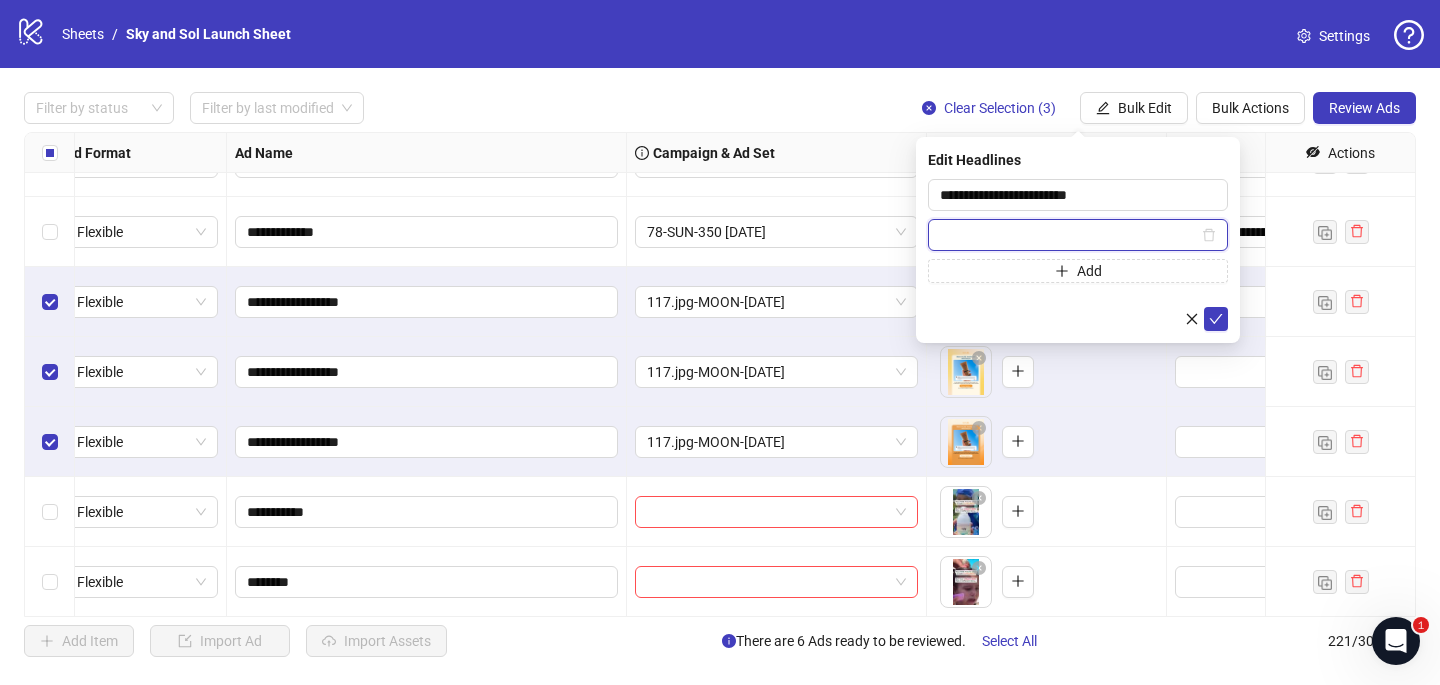 paste on "**********" 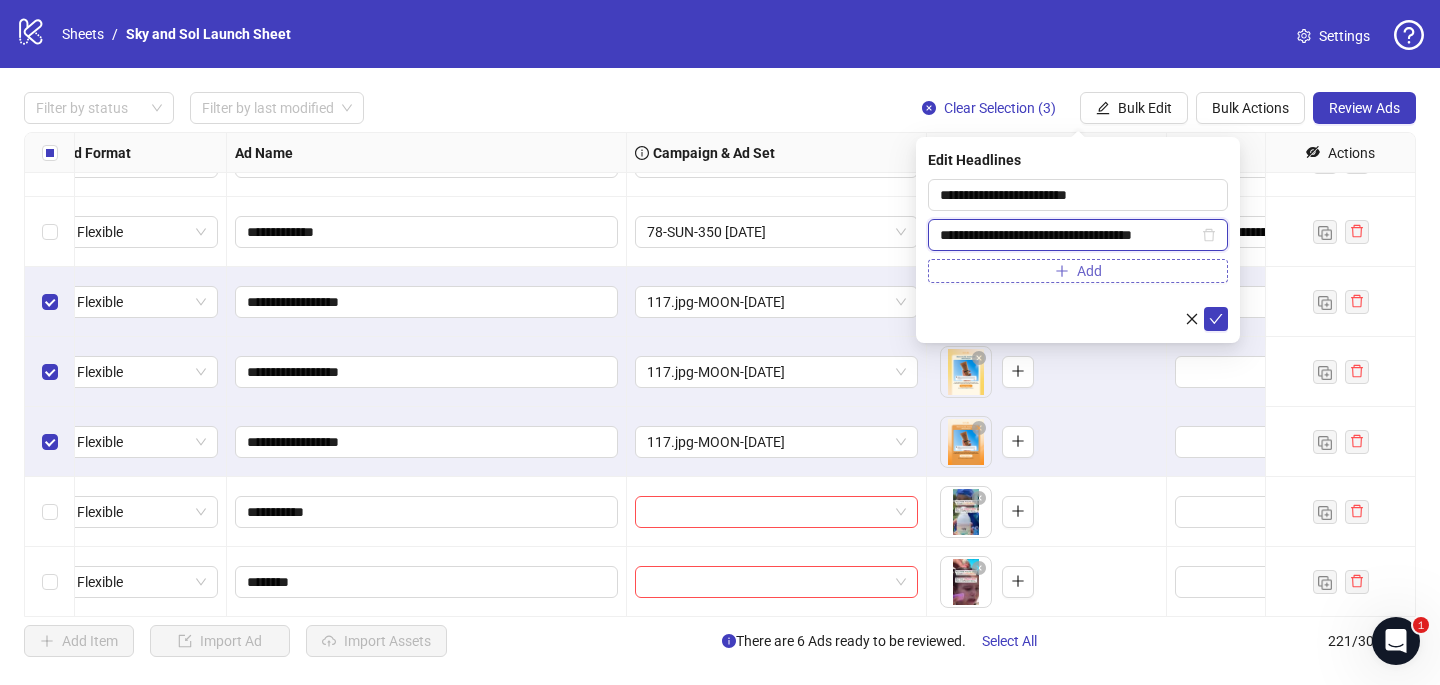 type on "**********" 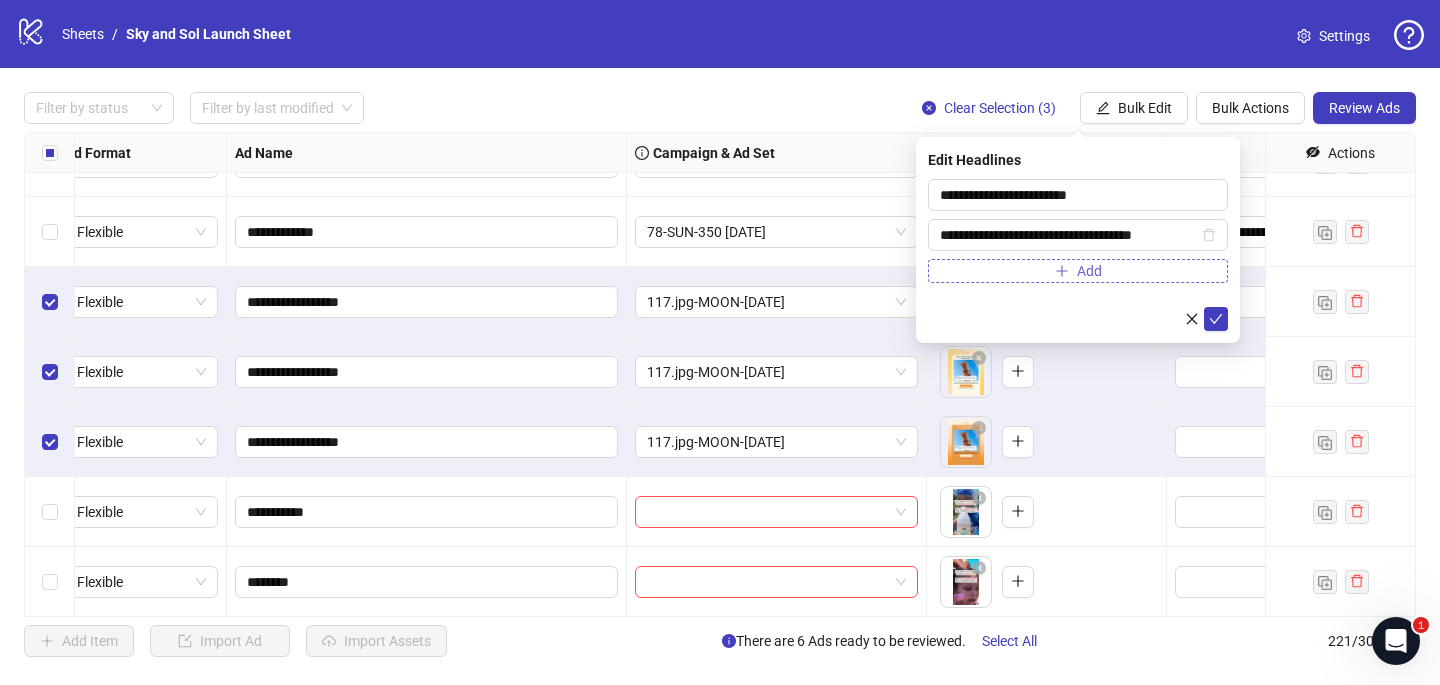 click on "Add" at bounding box center [1078, 271] 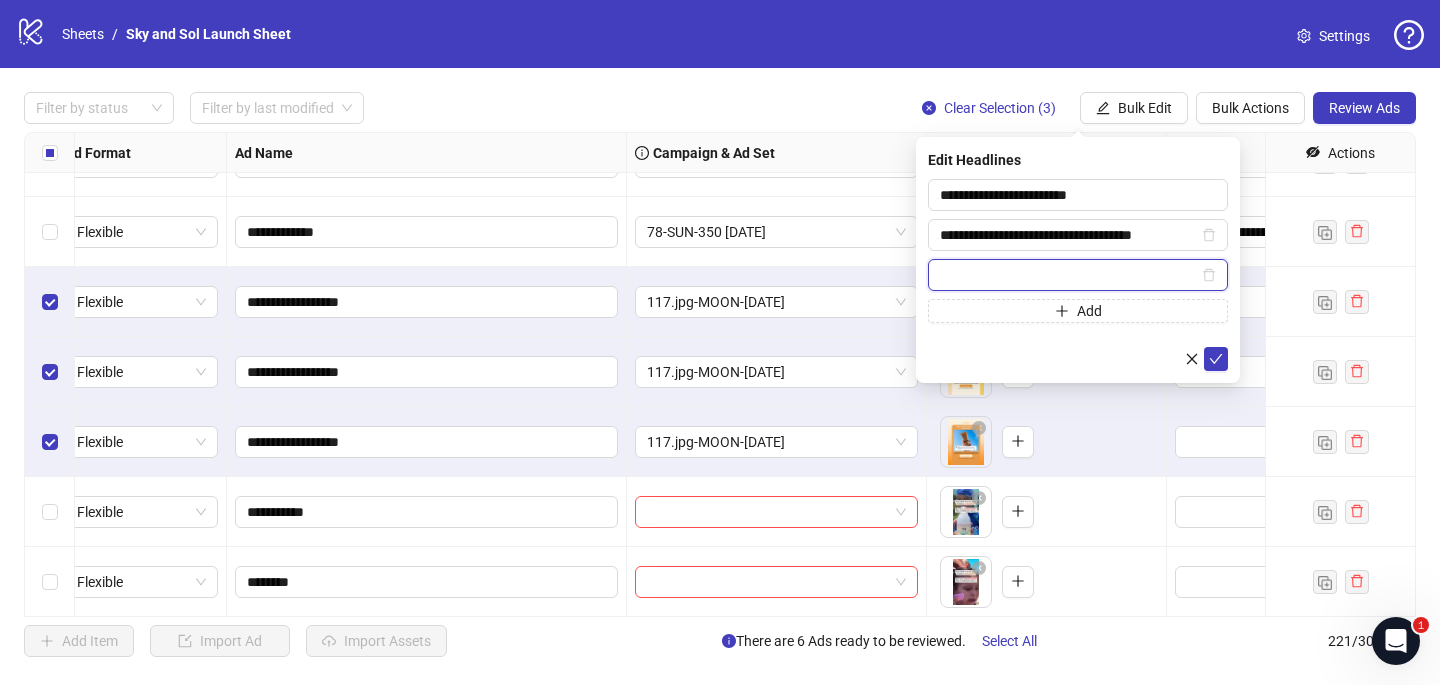 paste on "**********" 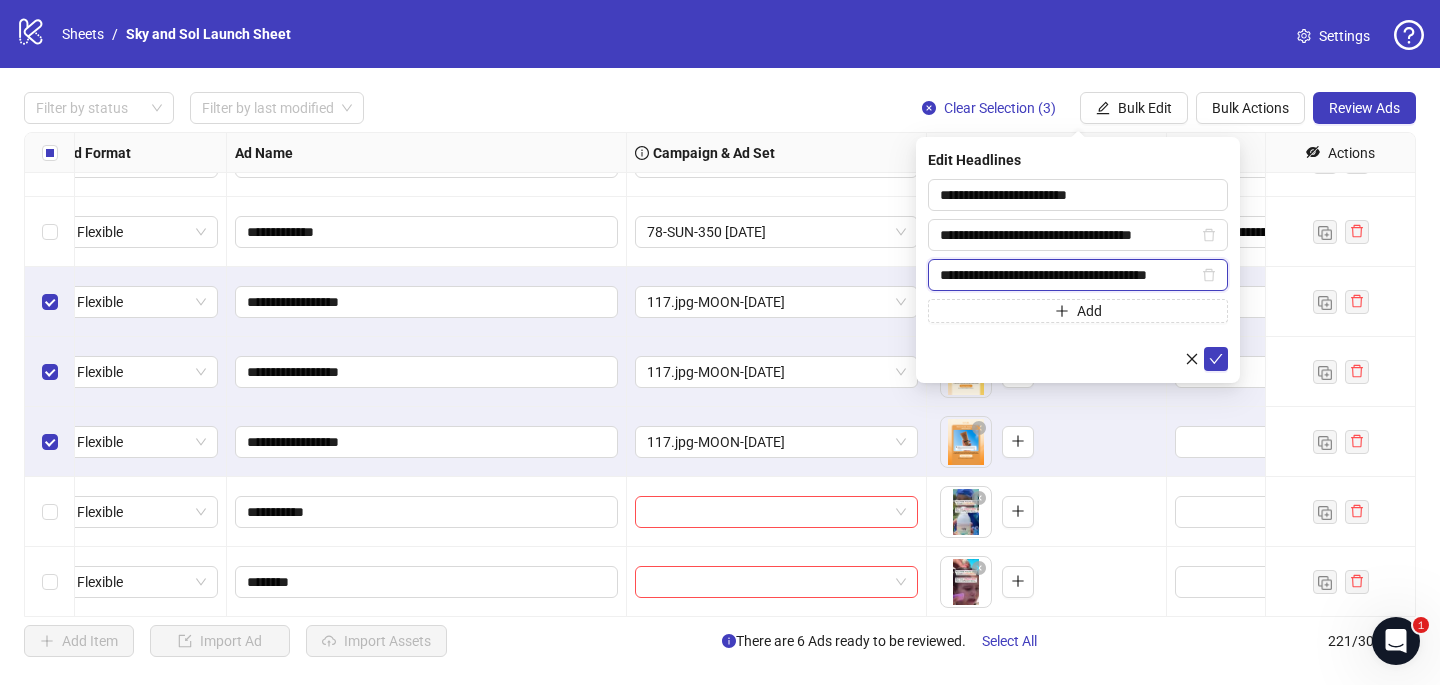scroll, scrollTop: 0, scrollLeft: 3, axis: horizontal 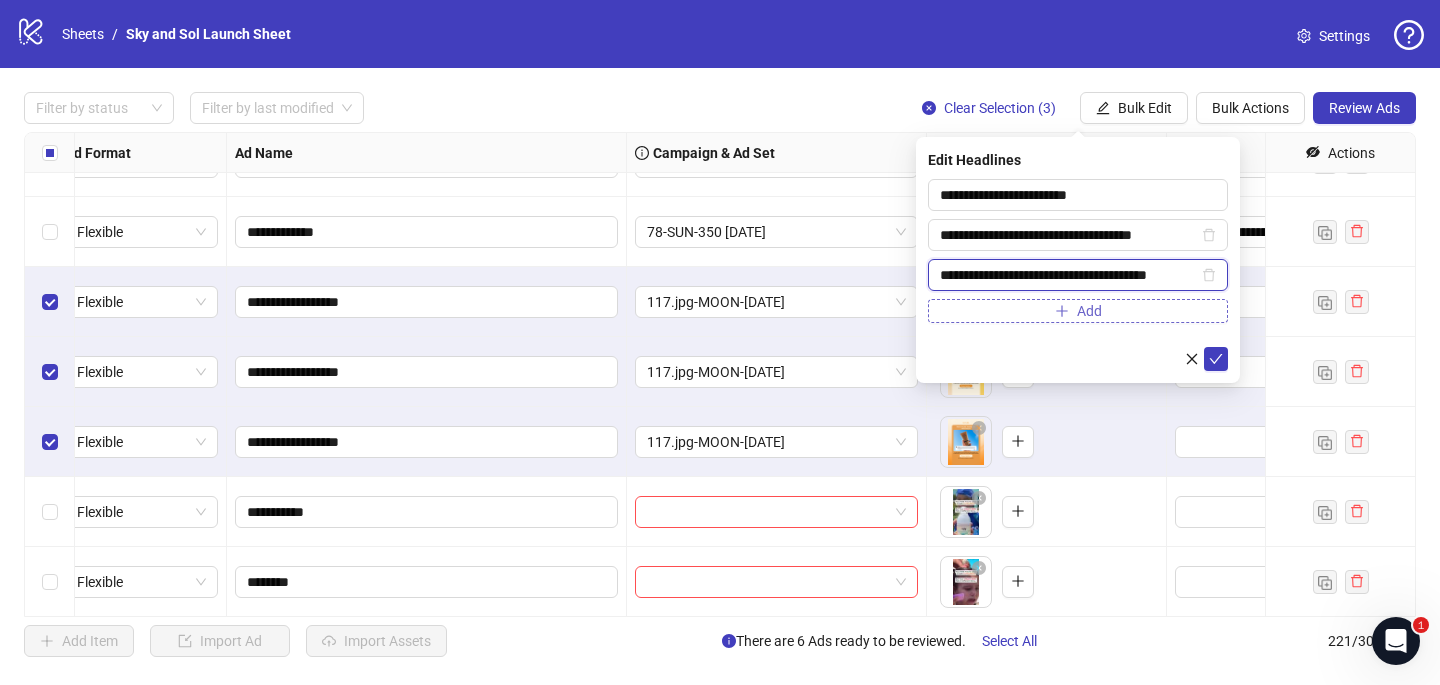 type on "**********" 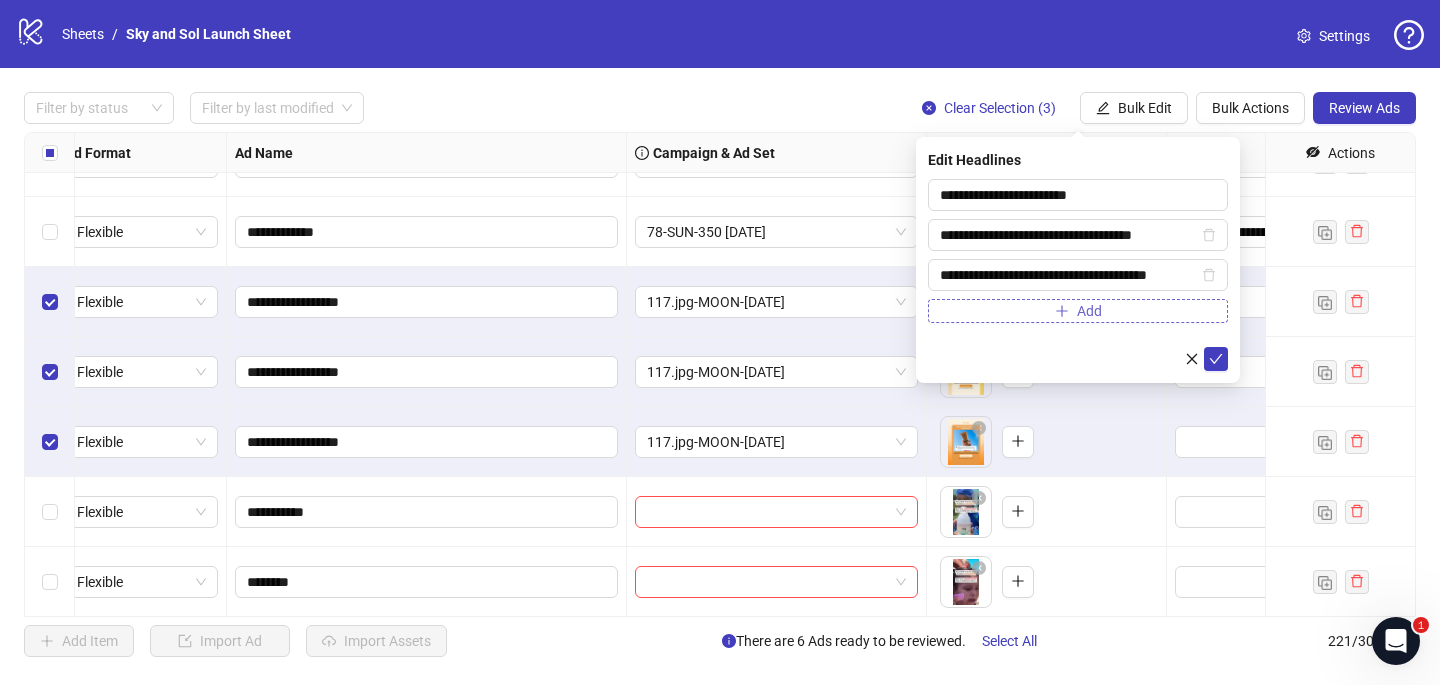 click on "Add" at bounding box center [1078, 311] 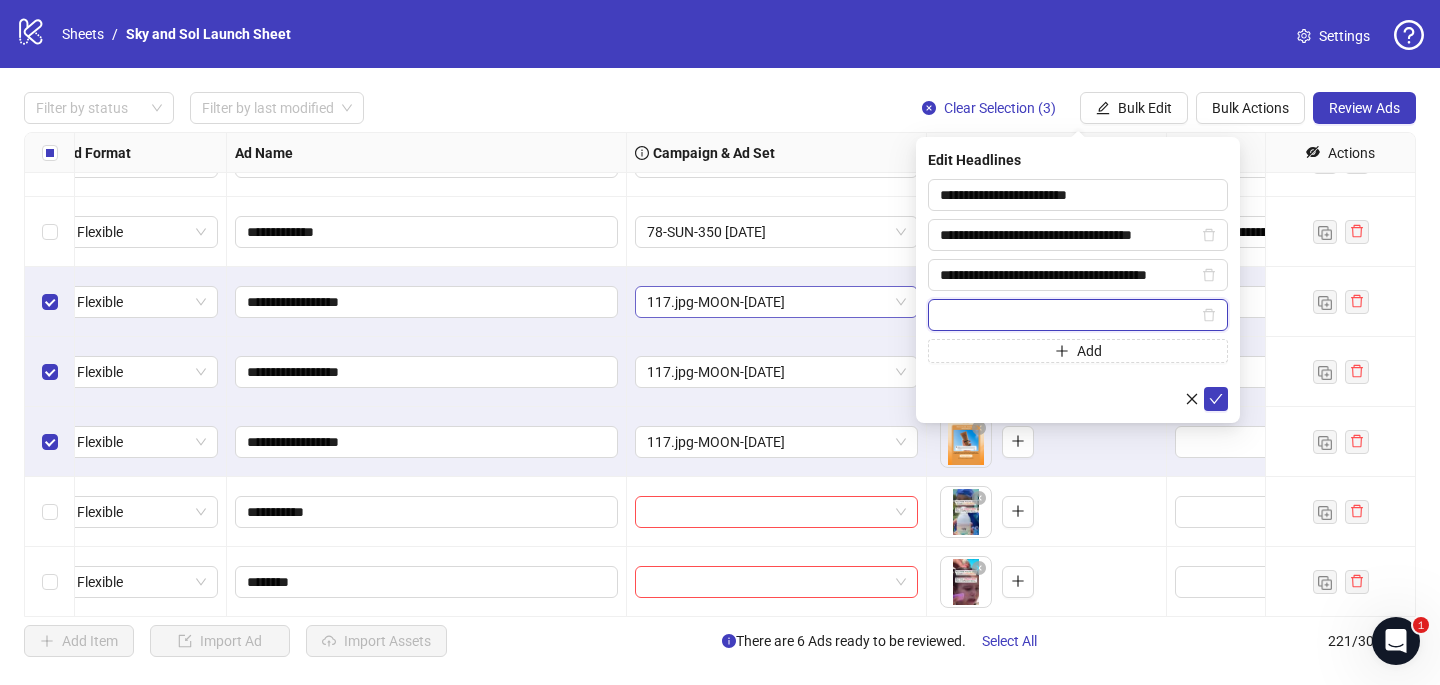 paste on "**********" 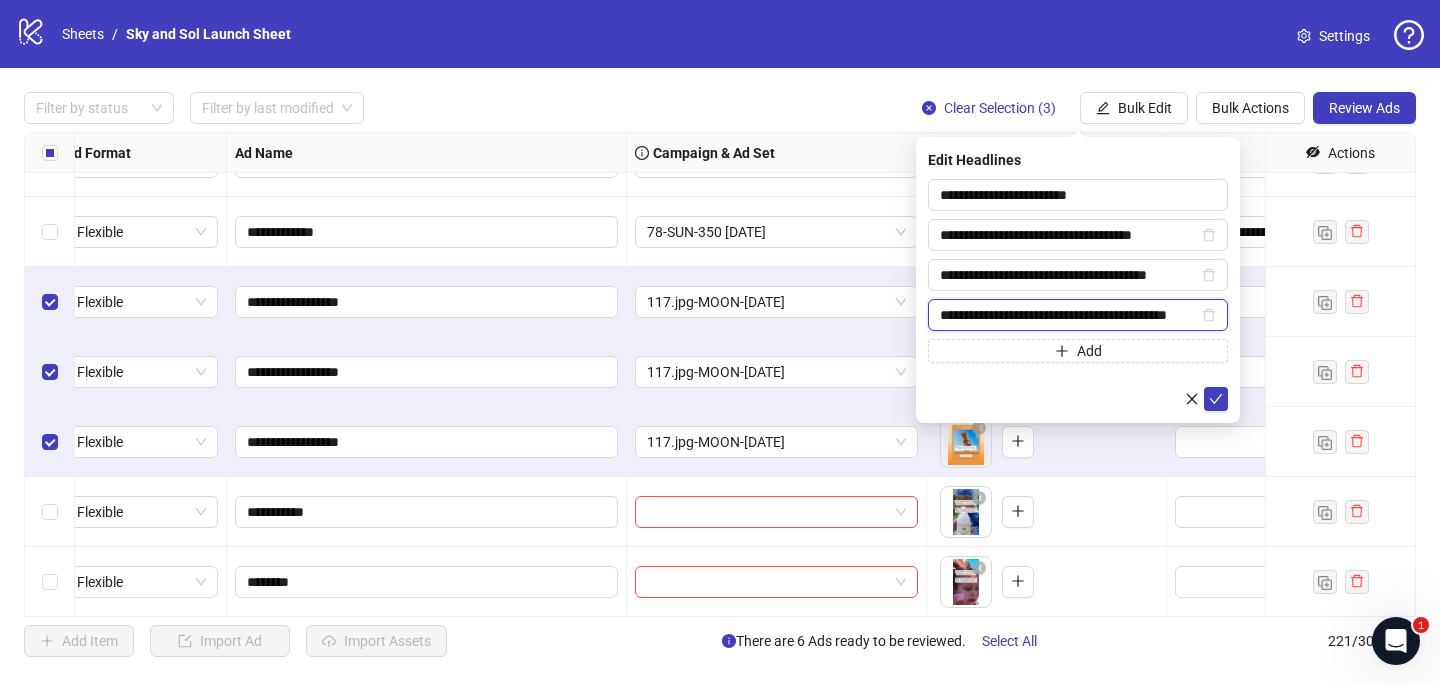 scroll, scrollTop: 0, scrollLeft: 32, axis: horizontal 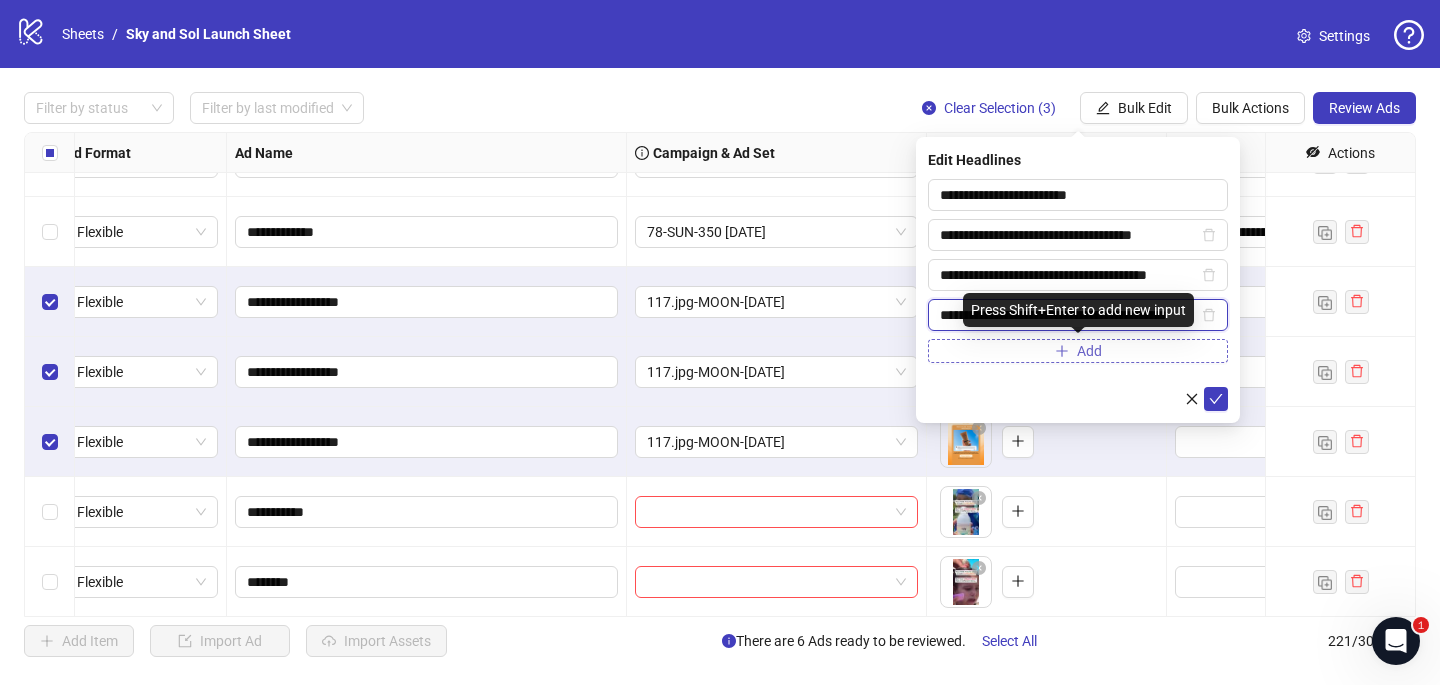 type on "**********" 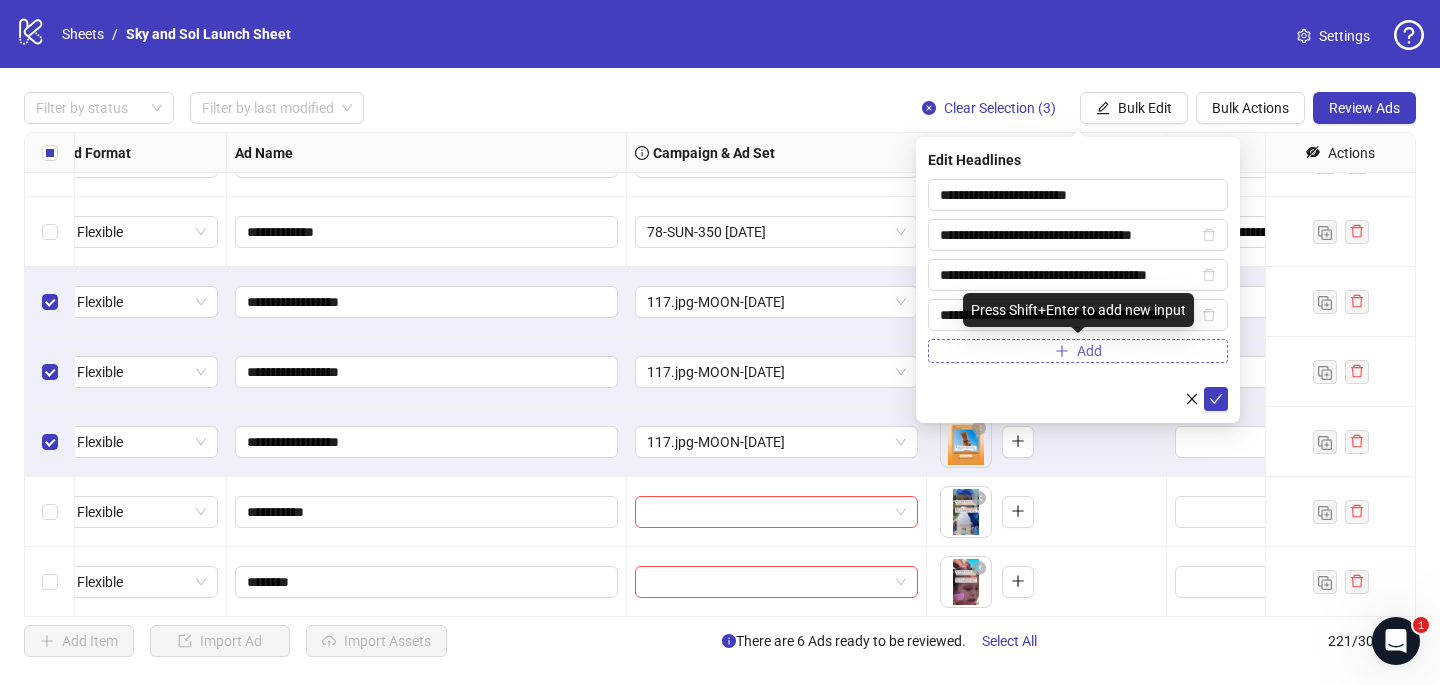 scroll, scrollTop: 0, scrollLeft: 0, axis: both 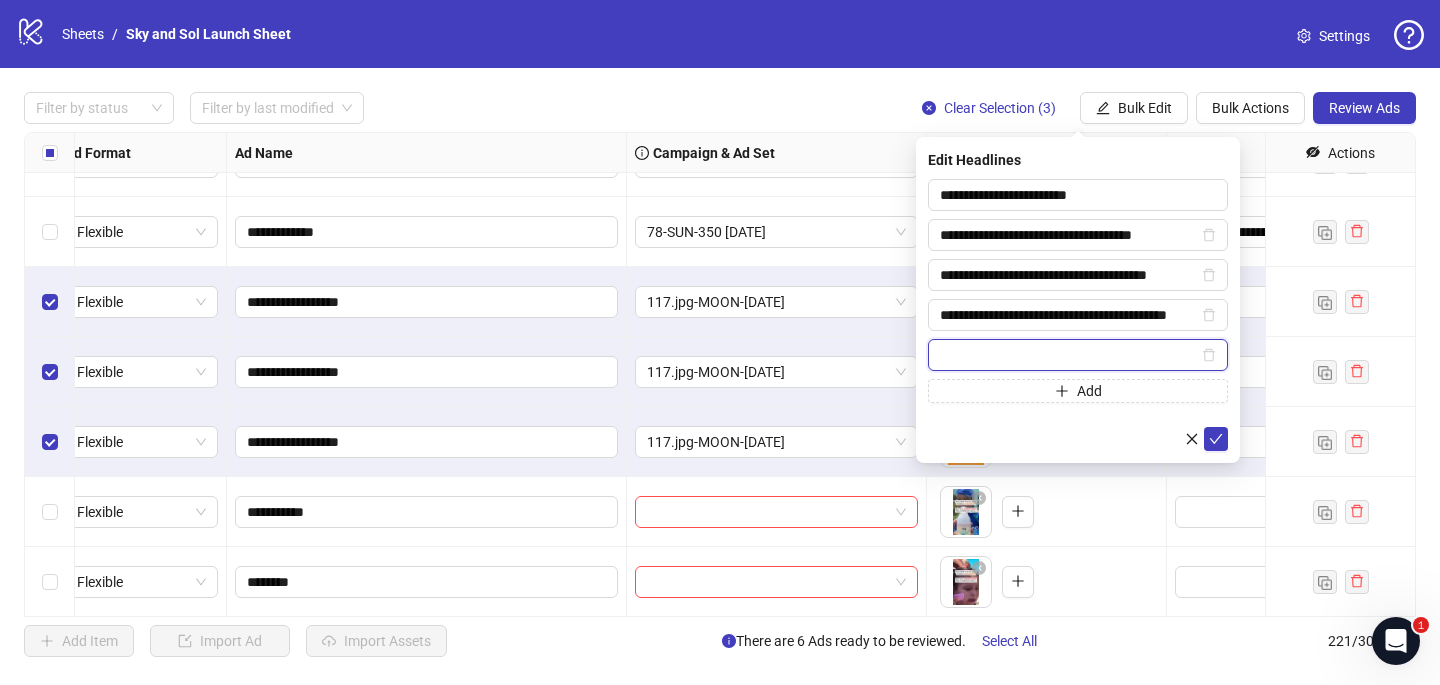 paste on "**********" 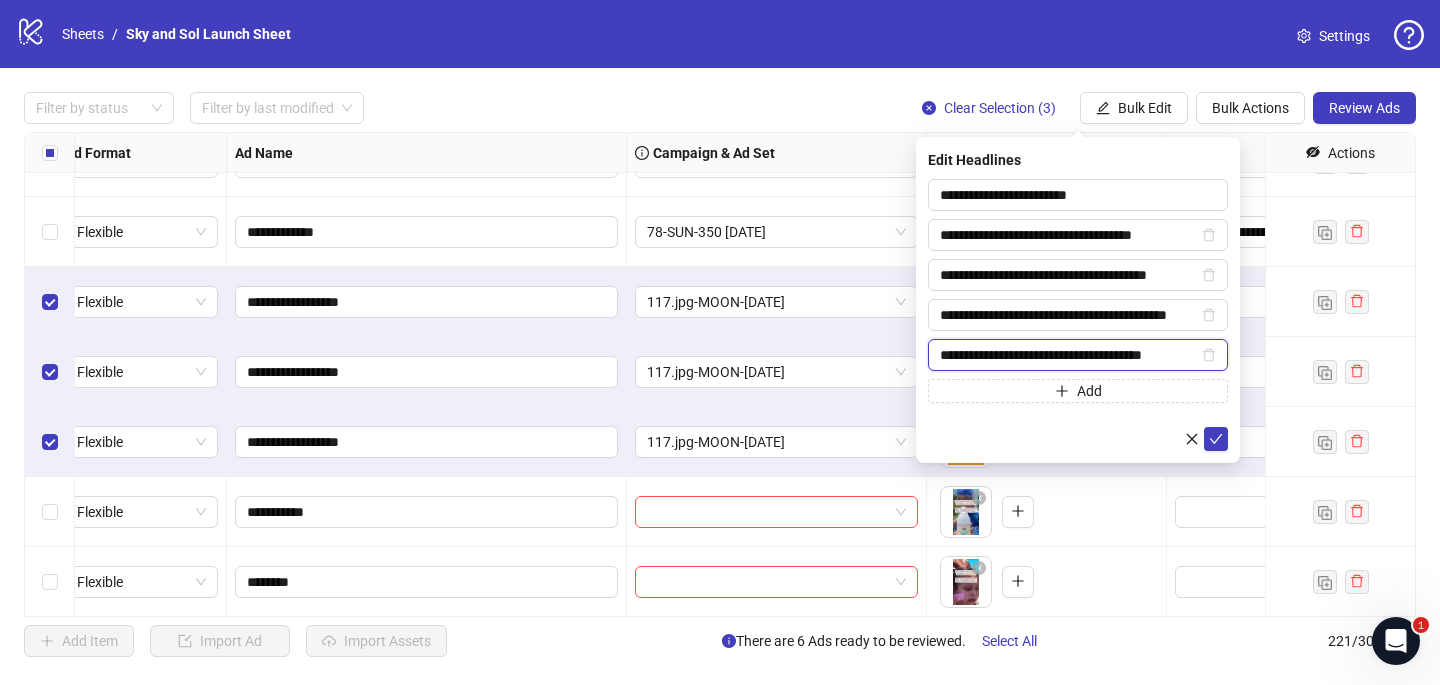 scroll, scrollTop: 0, scrollLeft: 4, axis: horizontal 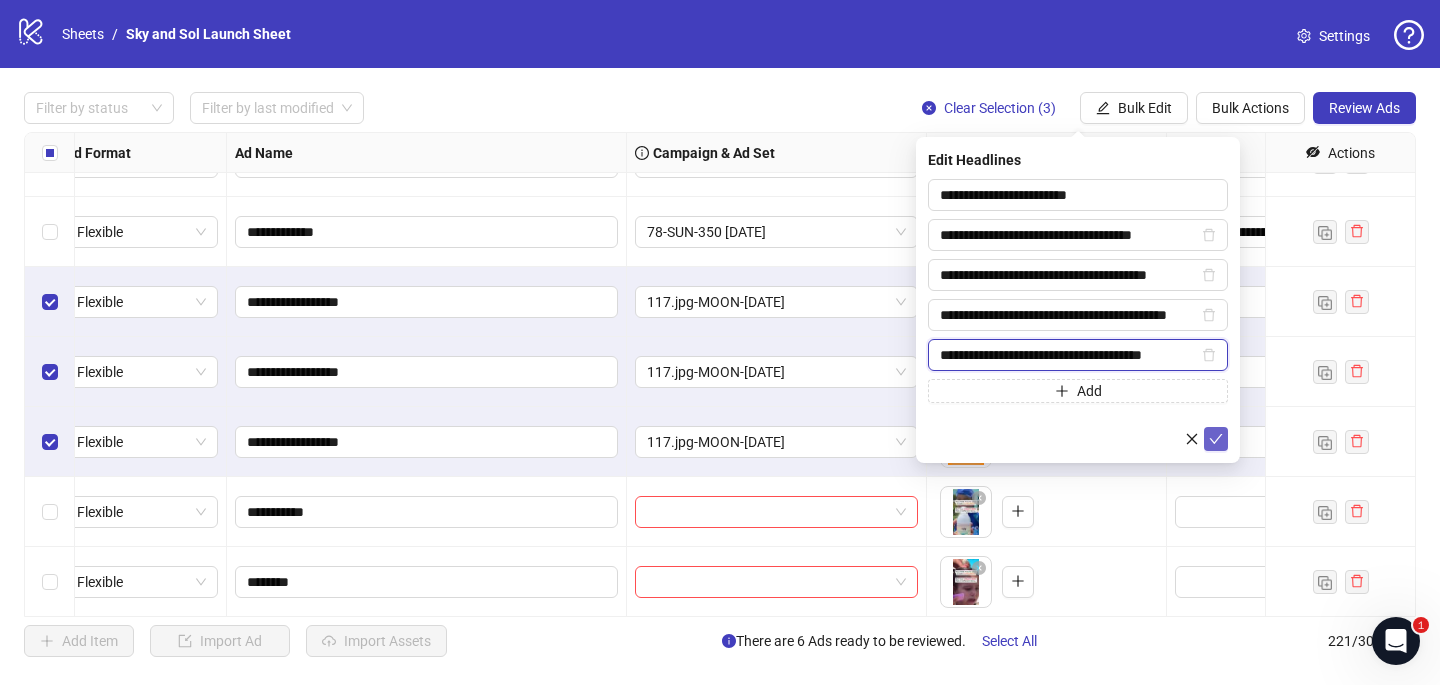 type on "**********" 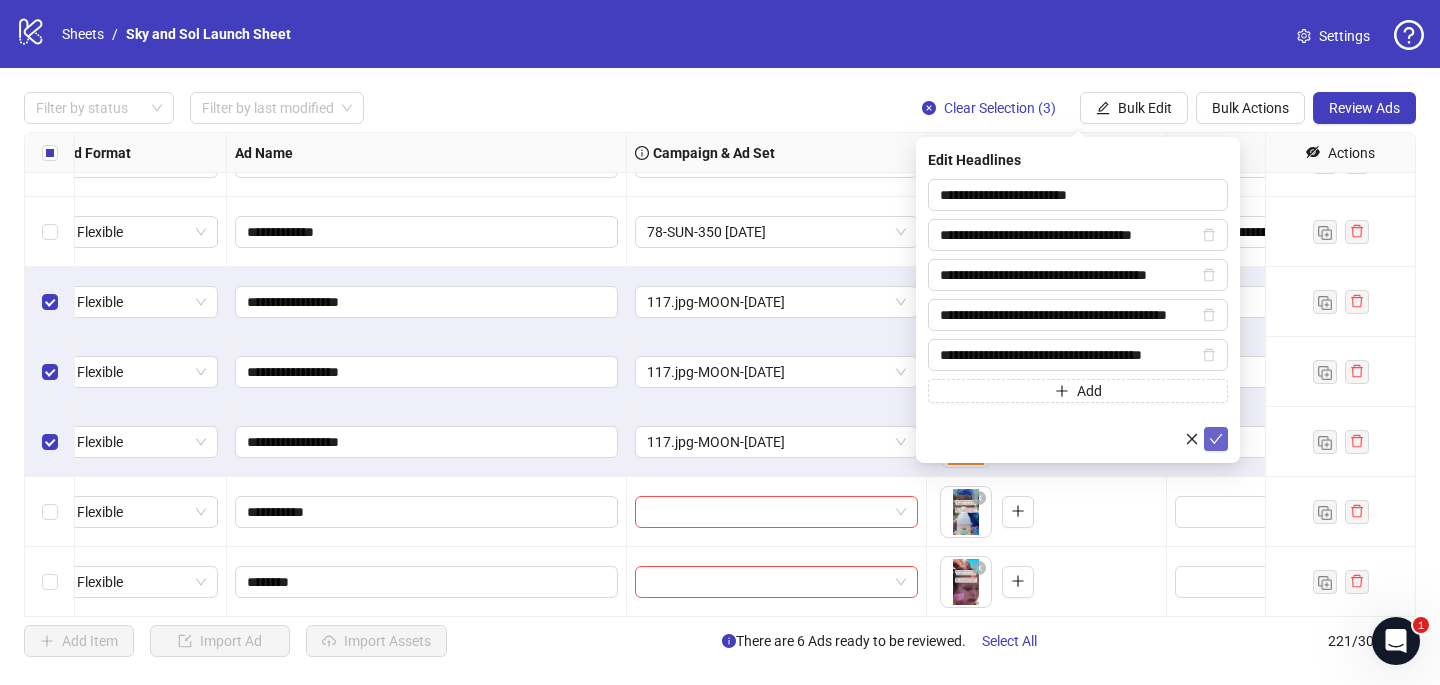 click 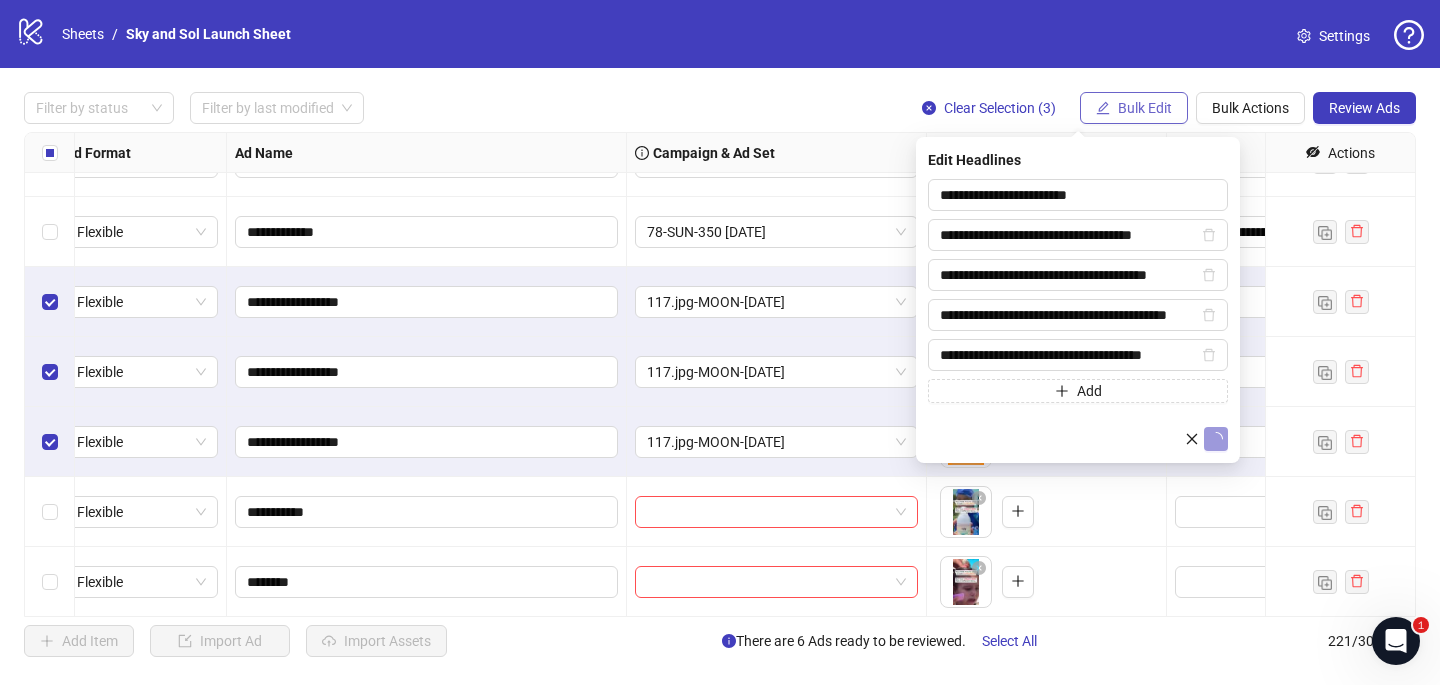 click on "Bulk Edit" at bounding box center (1134, 108) 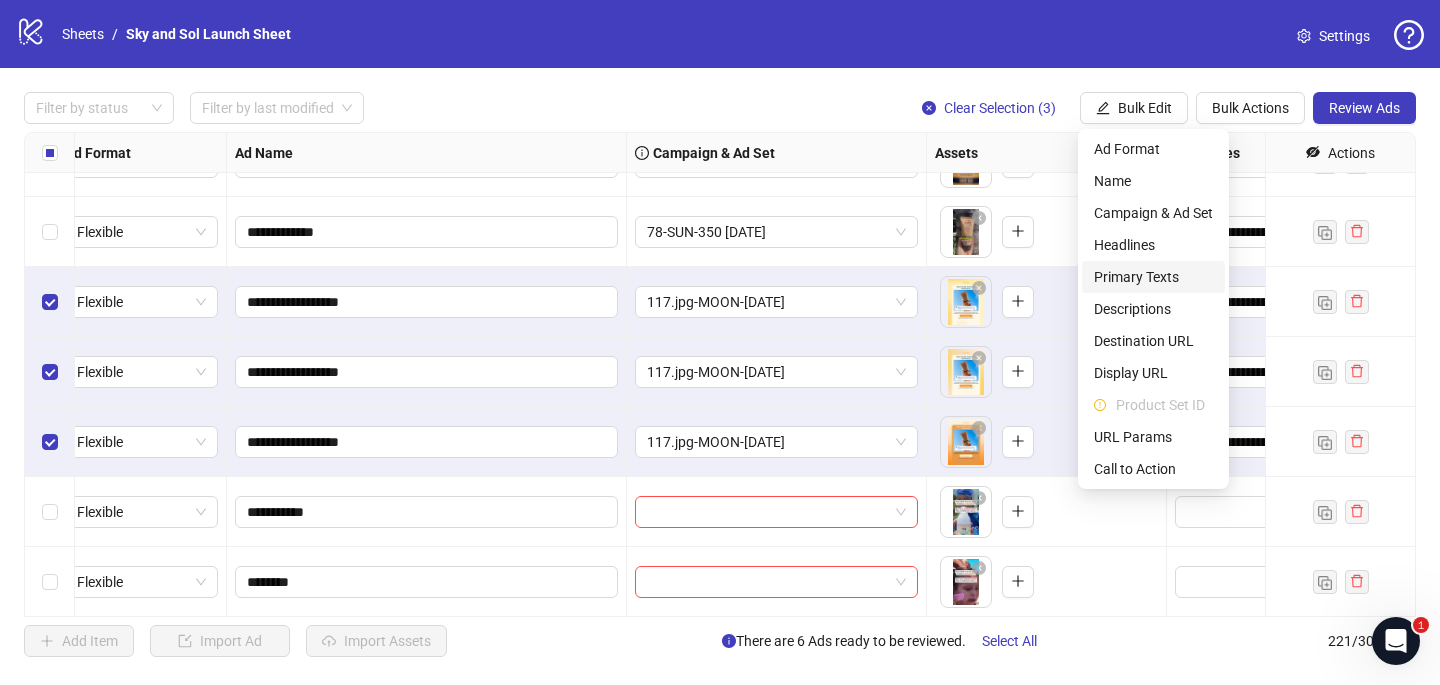 click on "Primary Texts" at bounding box center (1153, 277) 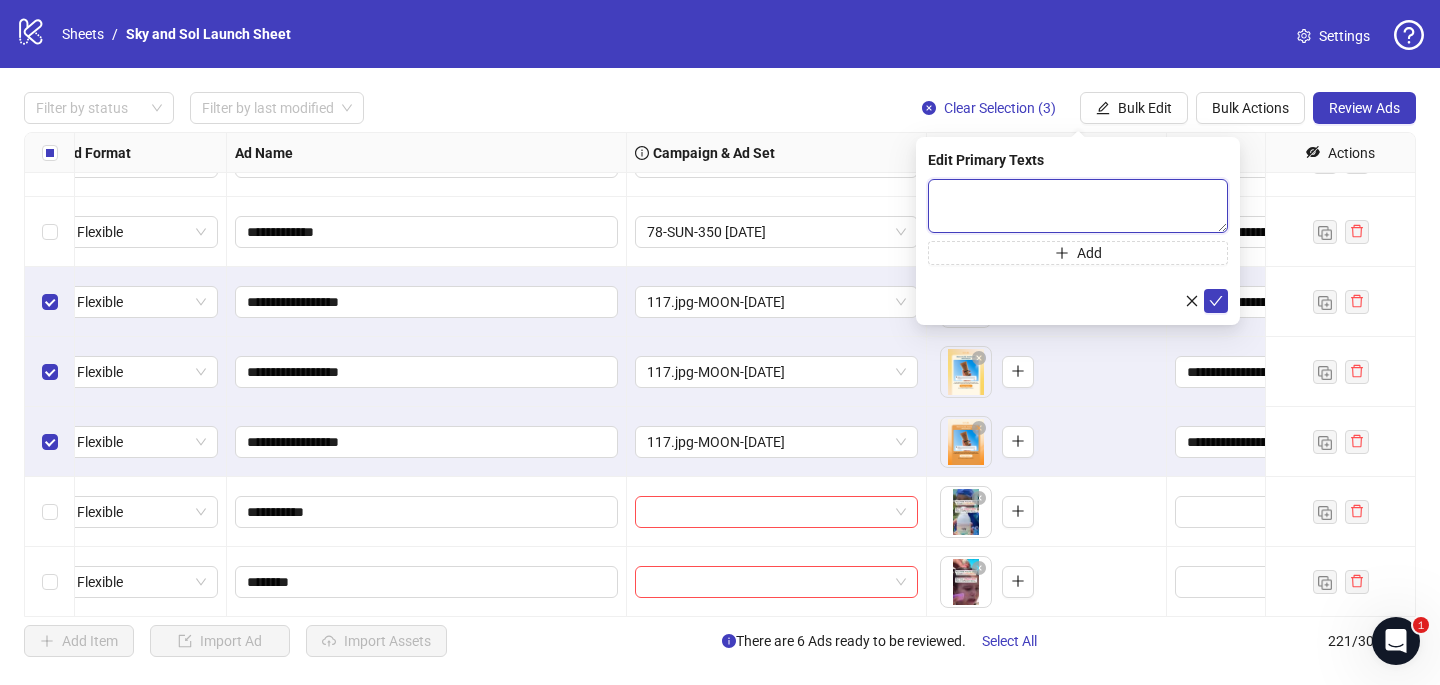 click at bounding box center [1078, 206] 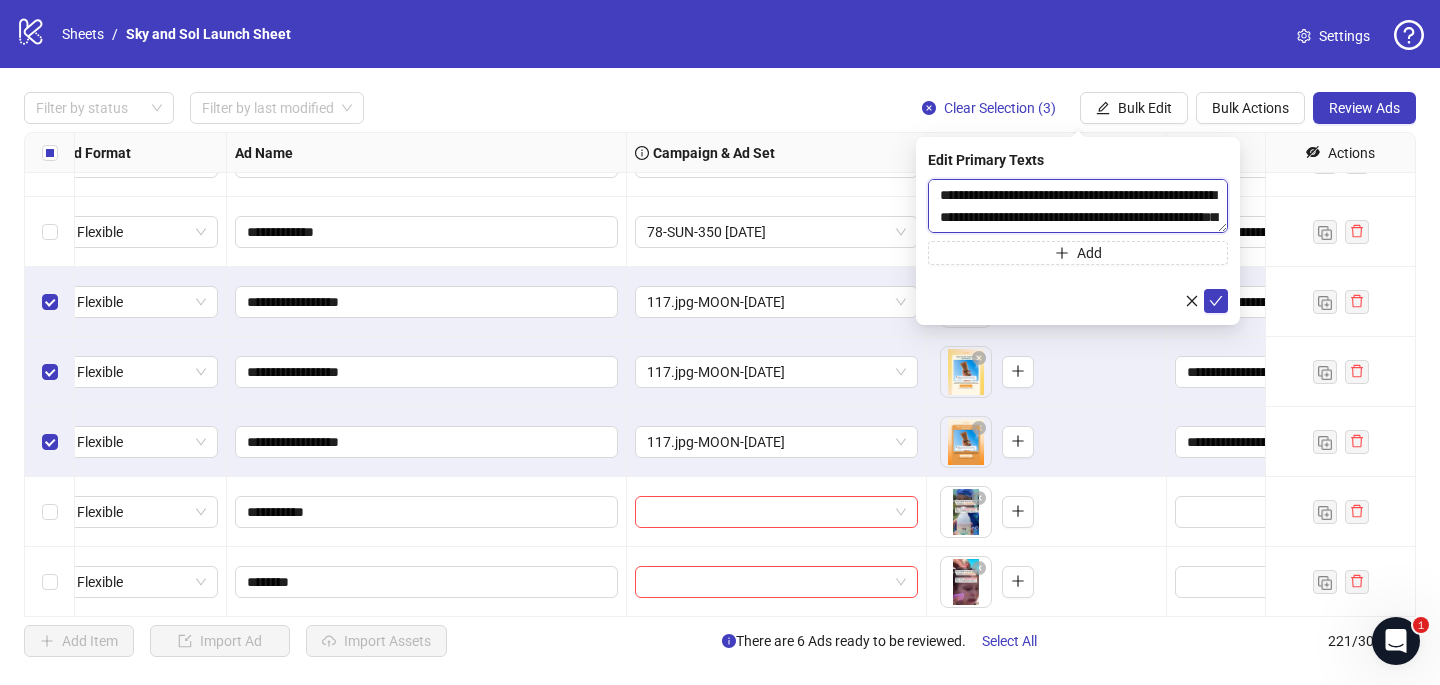scroll, scrollTop: 125, scrollLeft: 0, axis: vertical 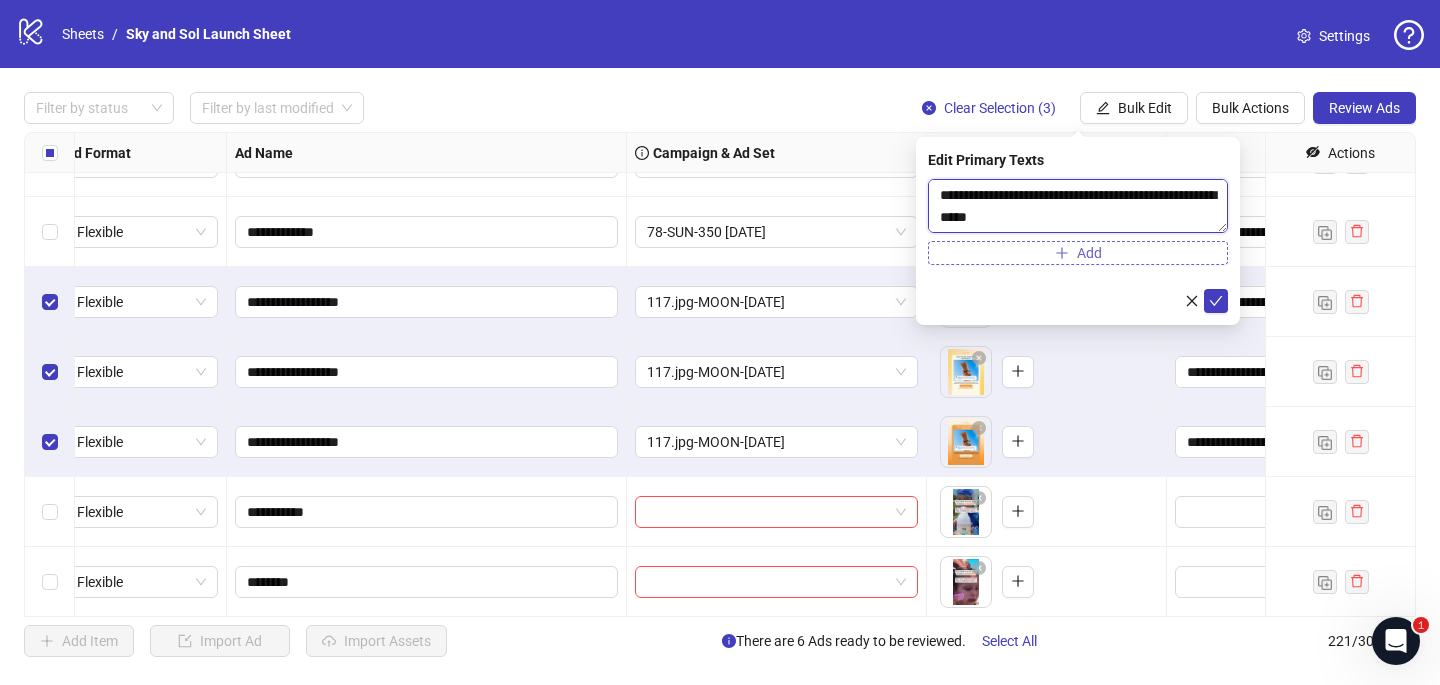 type on "**********" 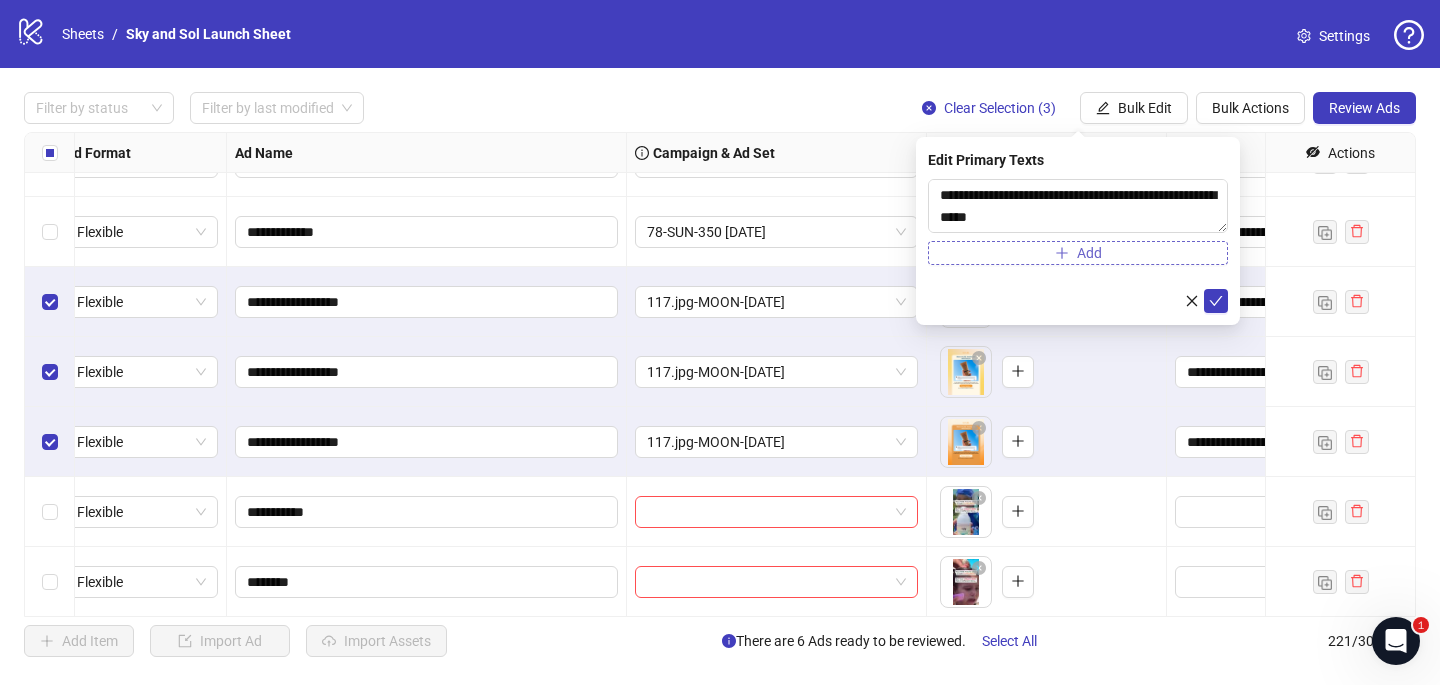 click on "Add" at bounding box center (1078, 253) 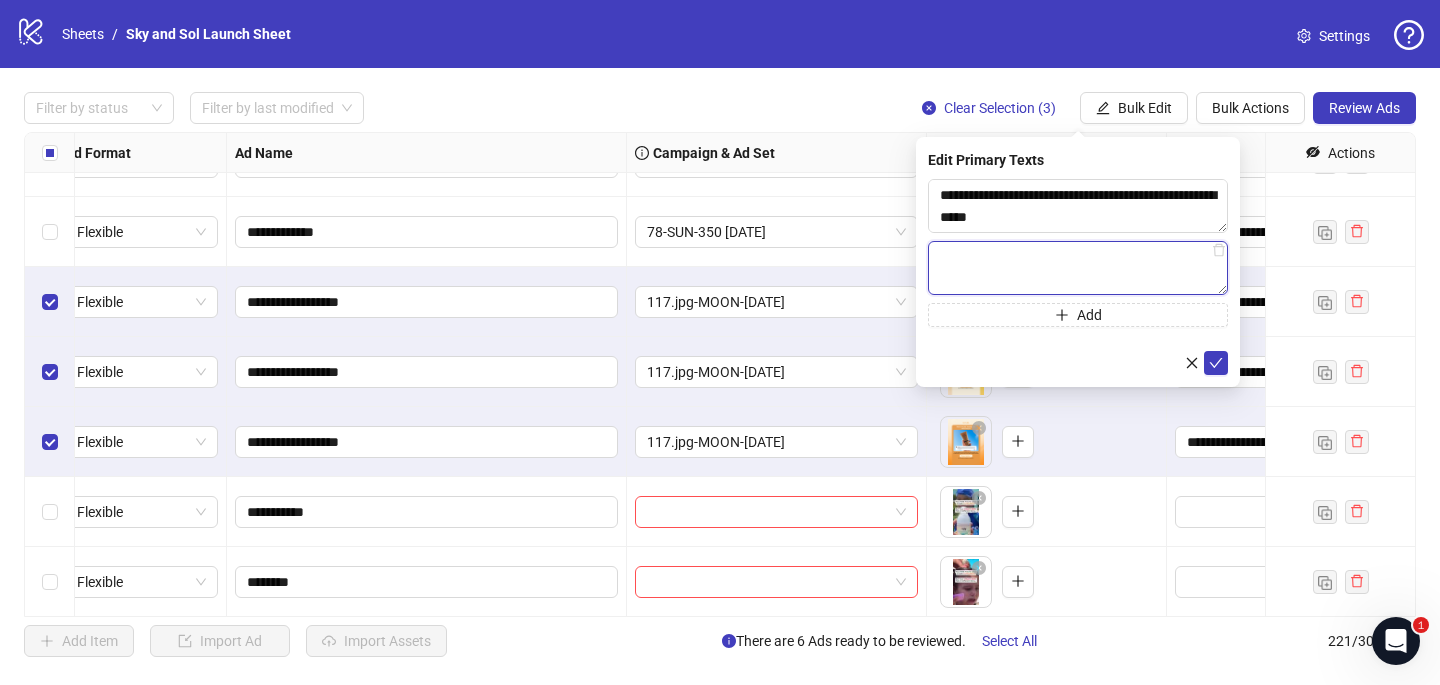 paste on "**********" 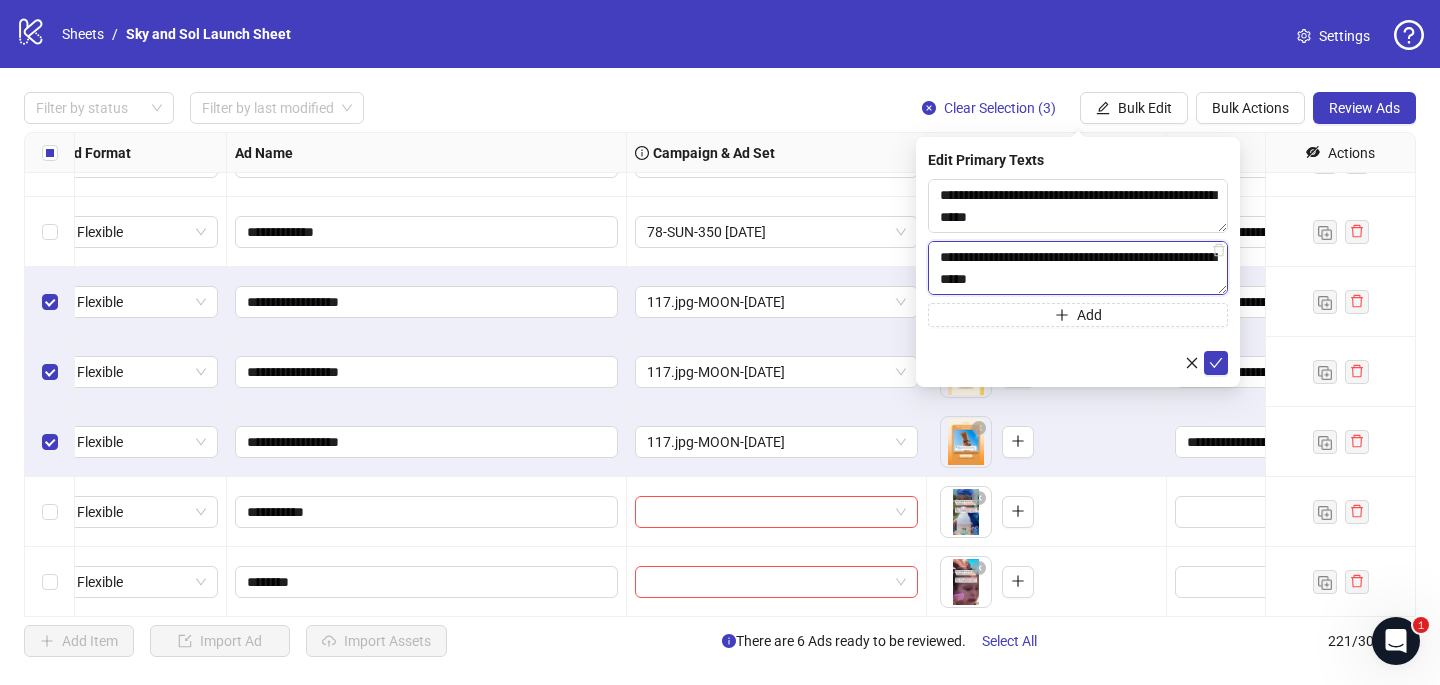 scroll, scrollTop: 0, scrollLeft: 0, axis: both 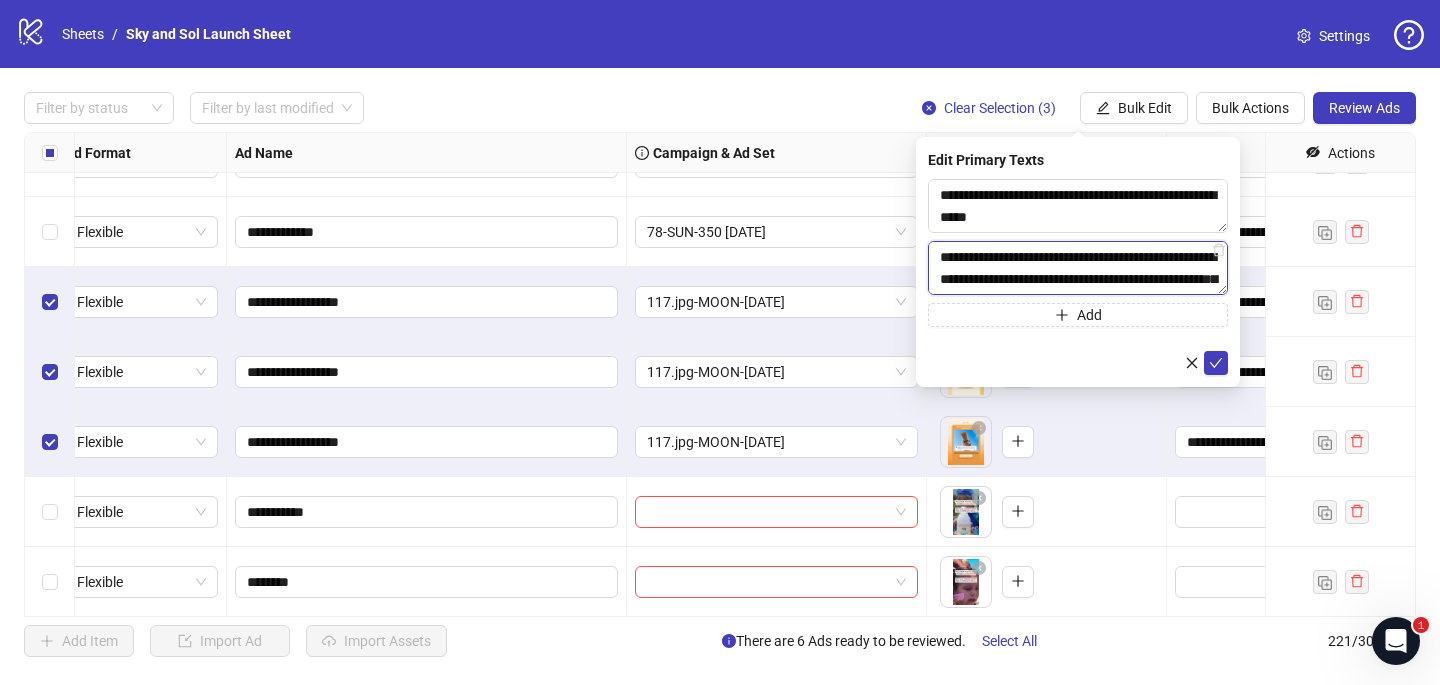 click on "**********" at bounding box center [1078, 268] 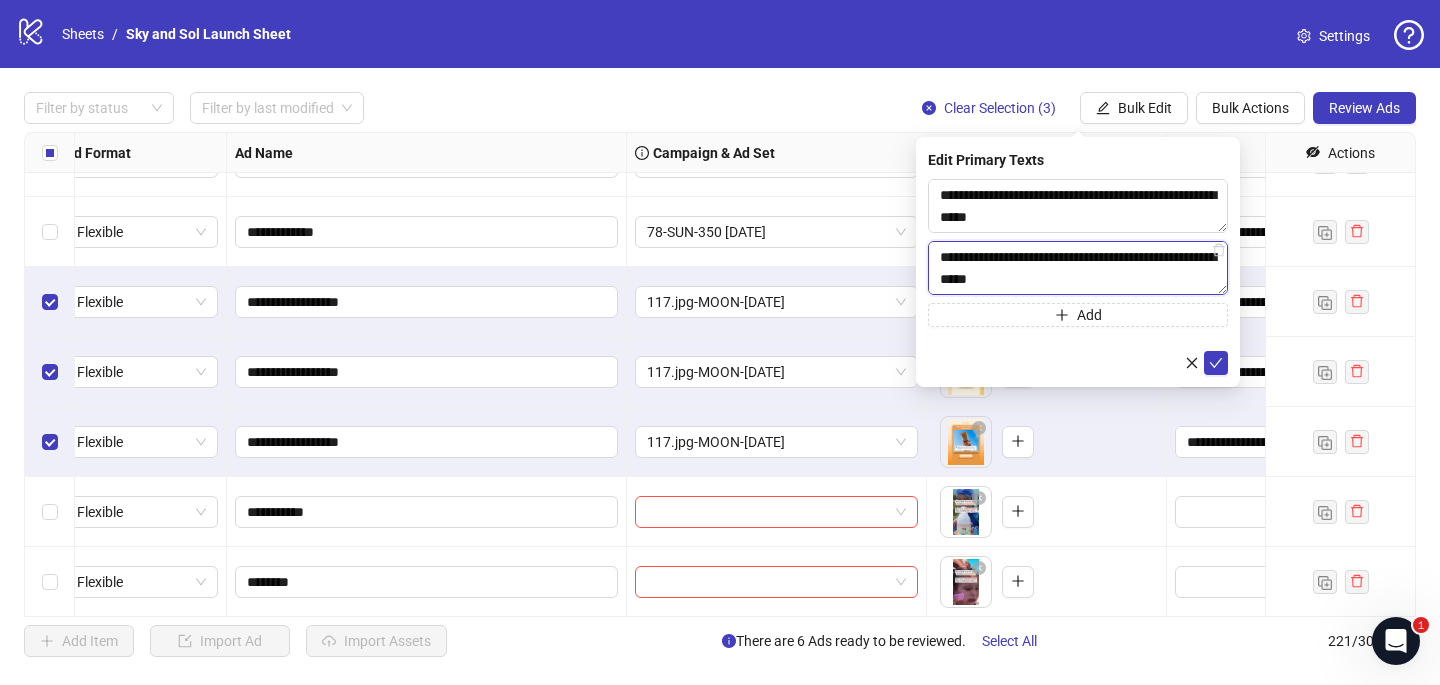 scroll, scrollTop: 132, scrollLeft: 0, axis: vertical 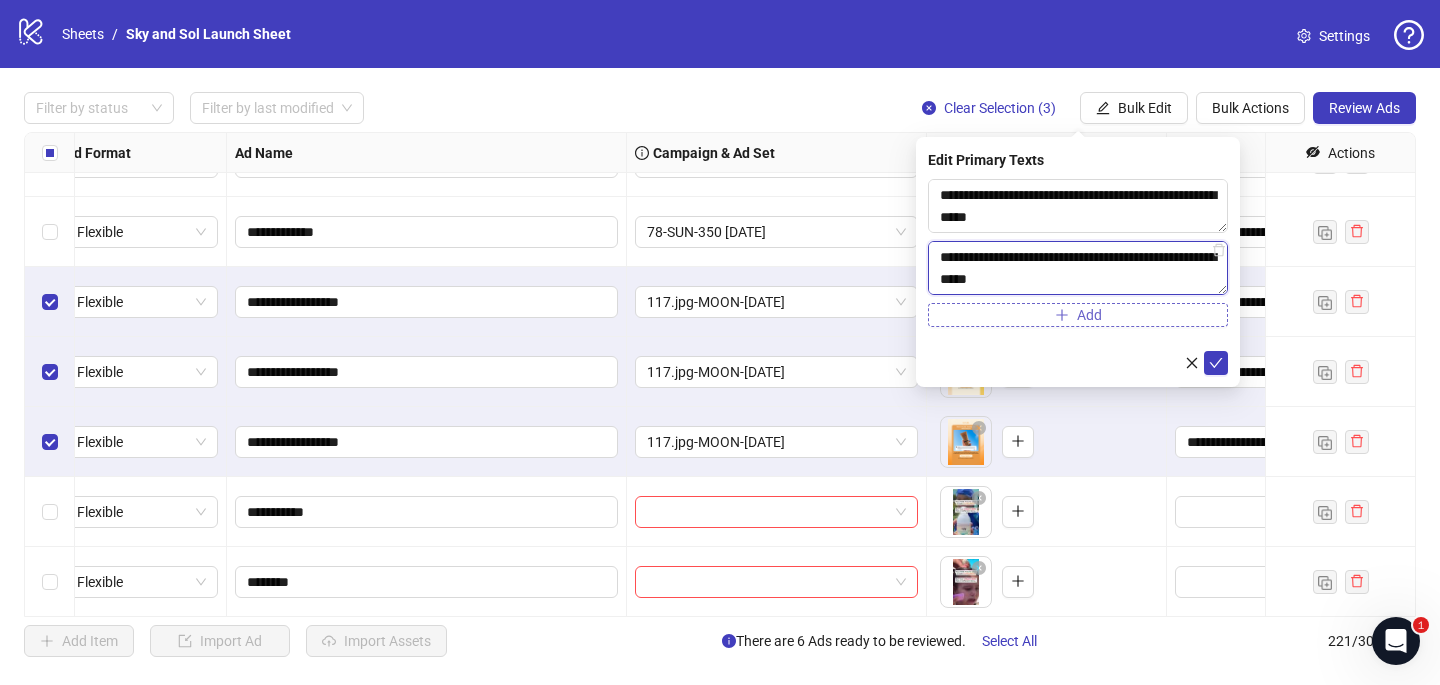 type on "**********" 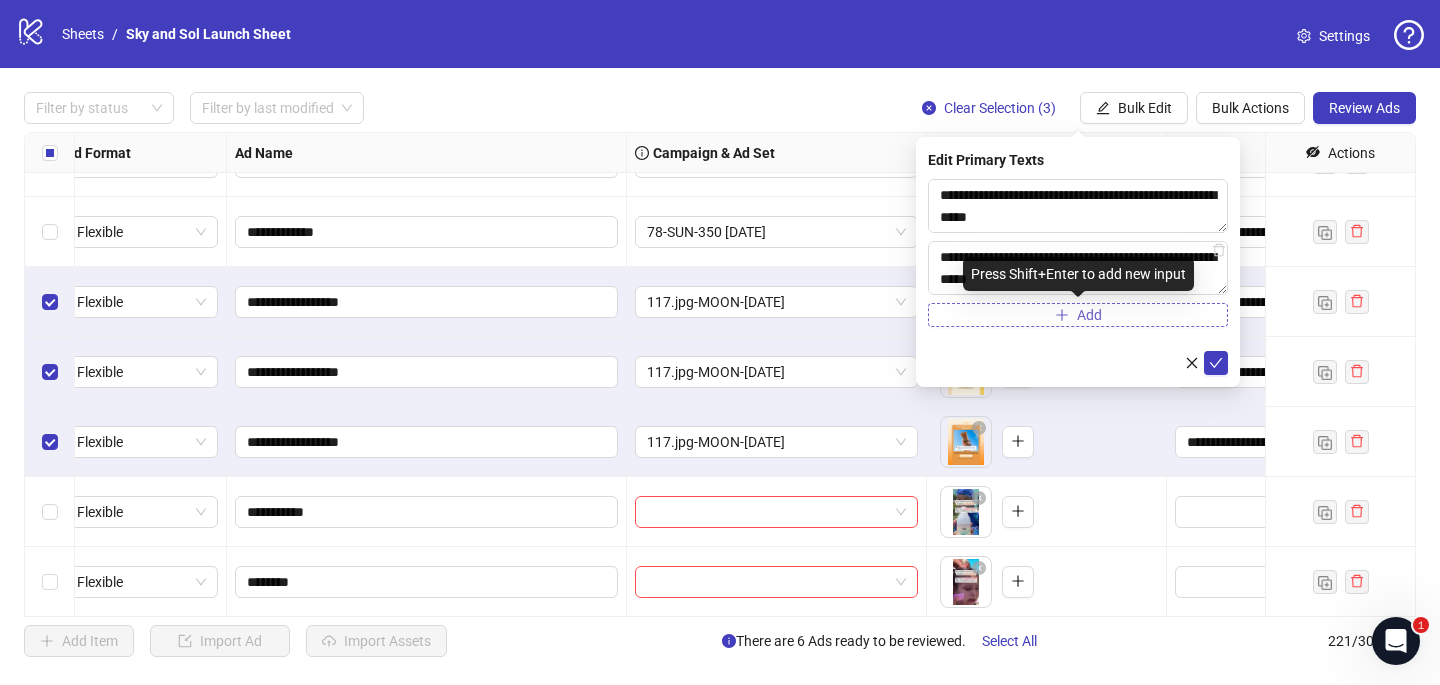 click on "Add" at bounding box center [1078, 315] 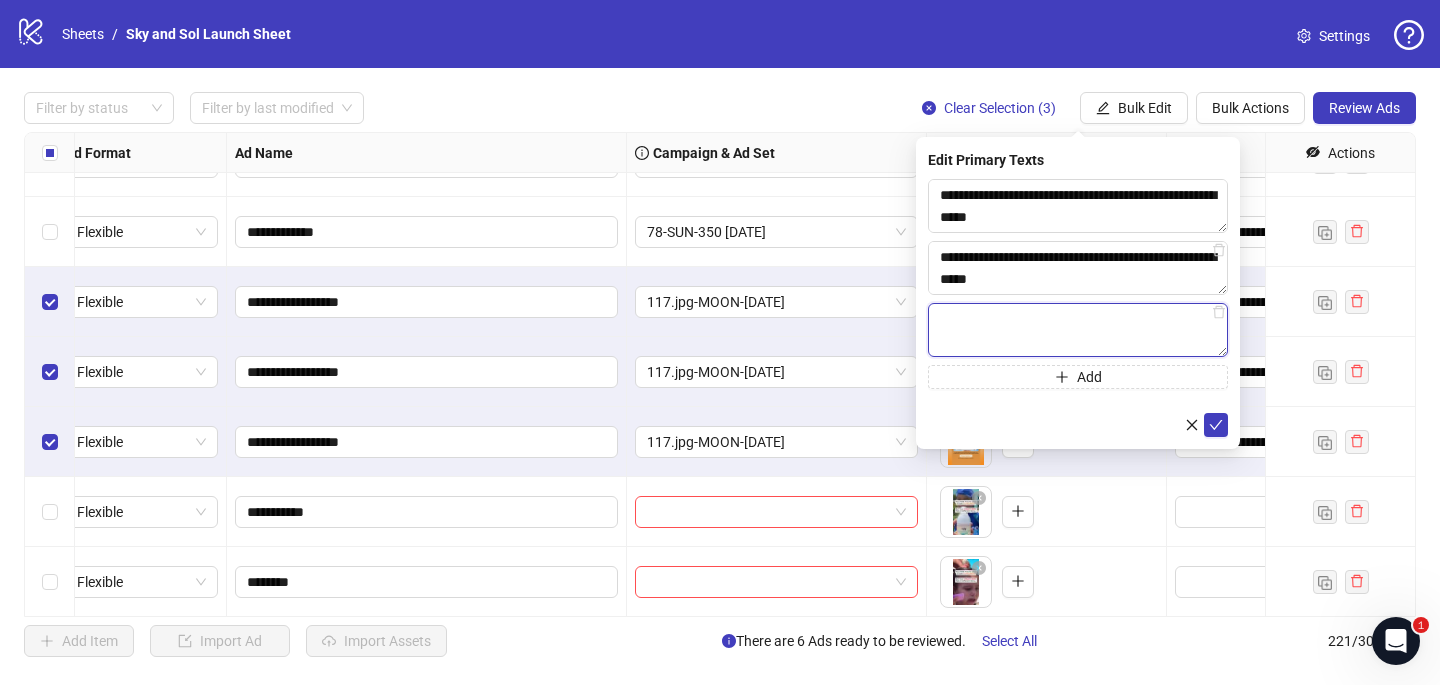 paste on "**********" 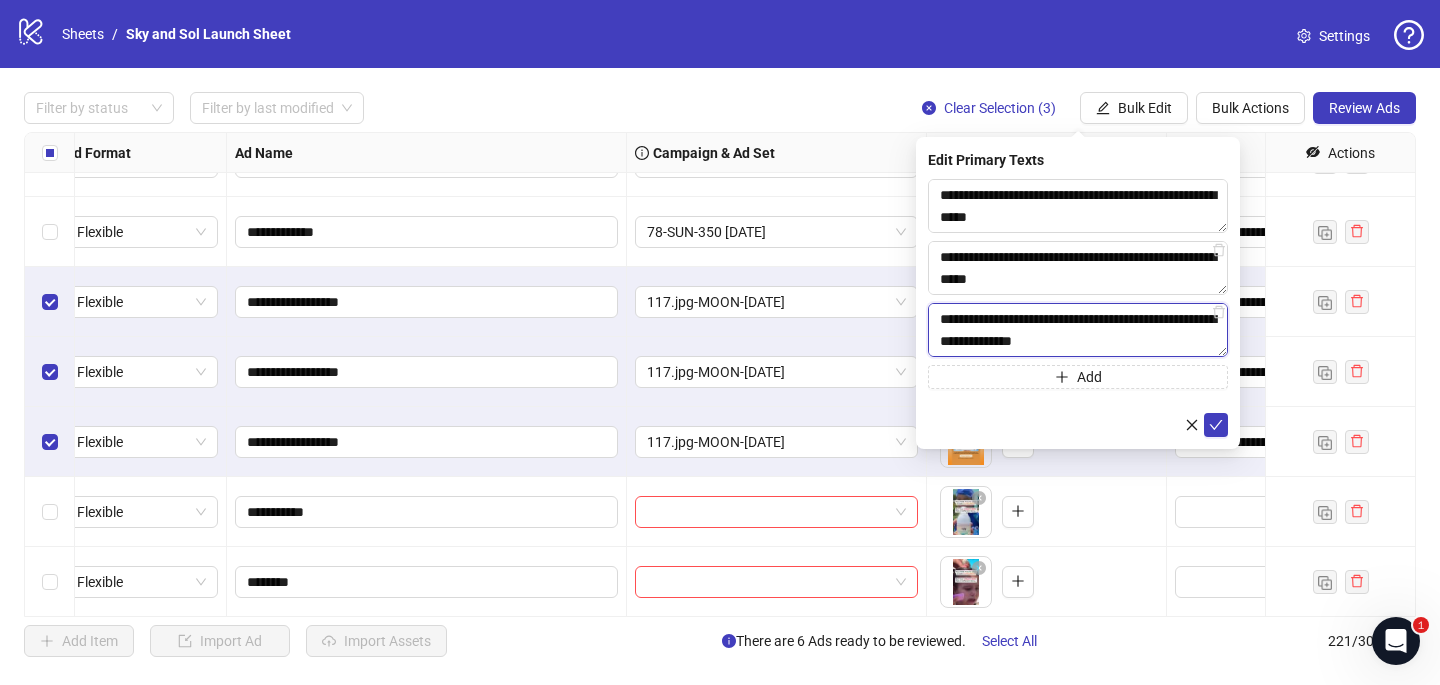 scroll, scrollTop: 132, scrollLeft: 0, axis: vertical 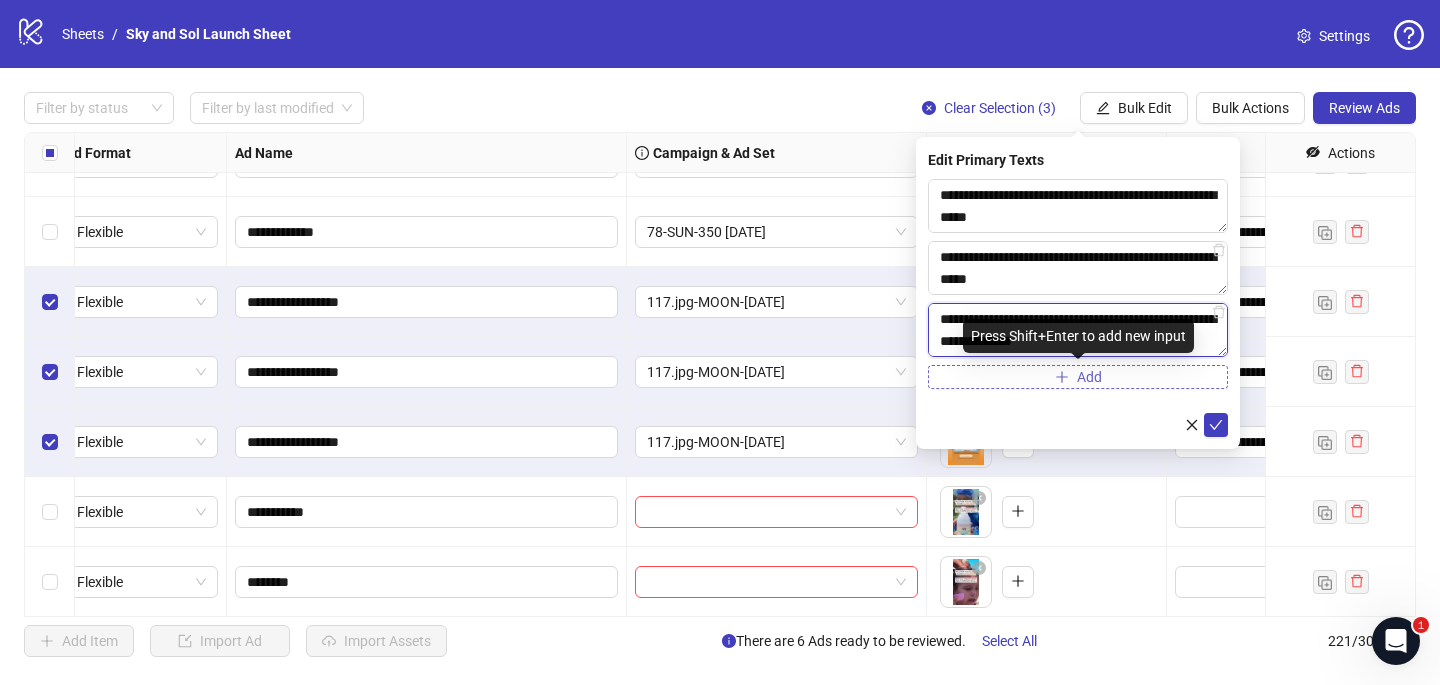 type on "**********" 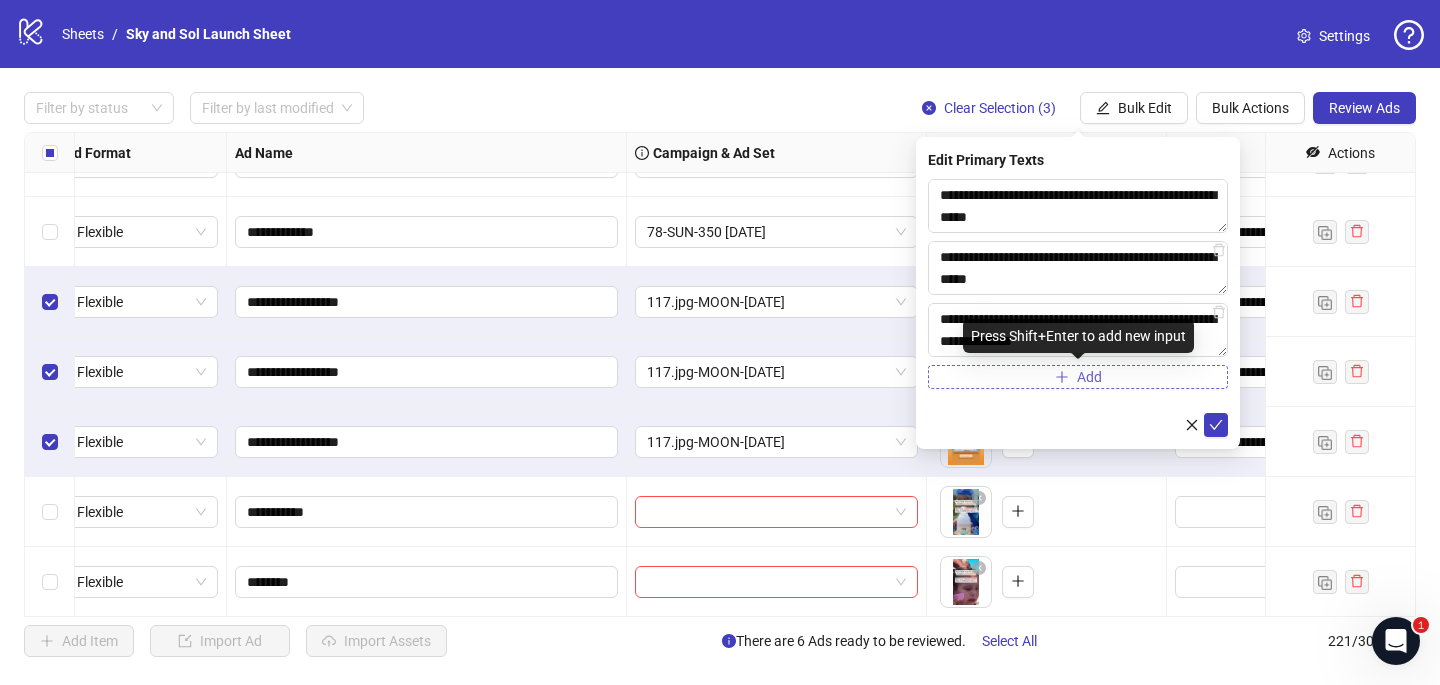 click on "Add" at bounding box center (1078, 377) 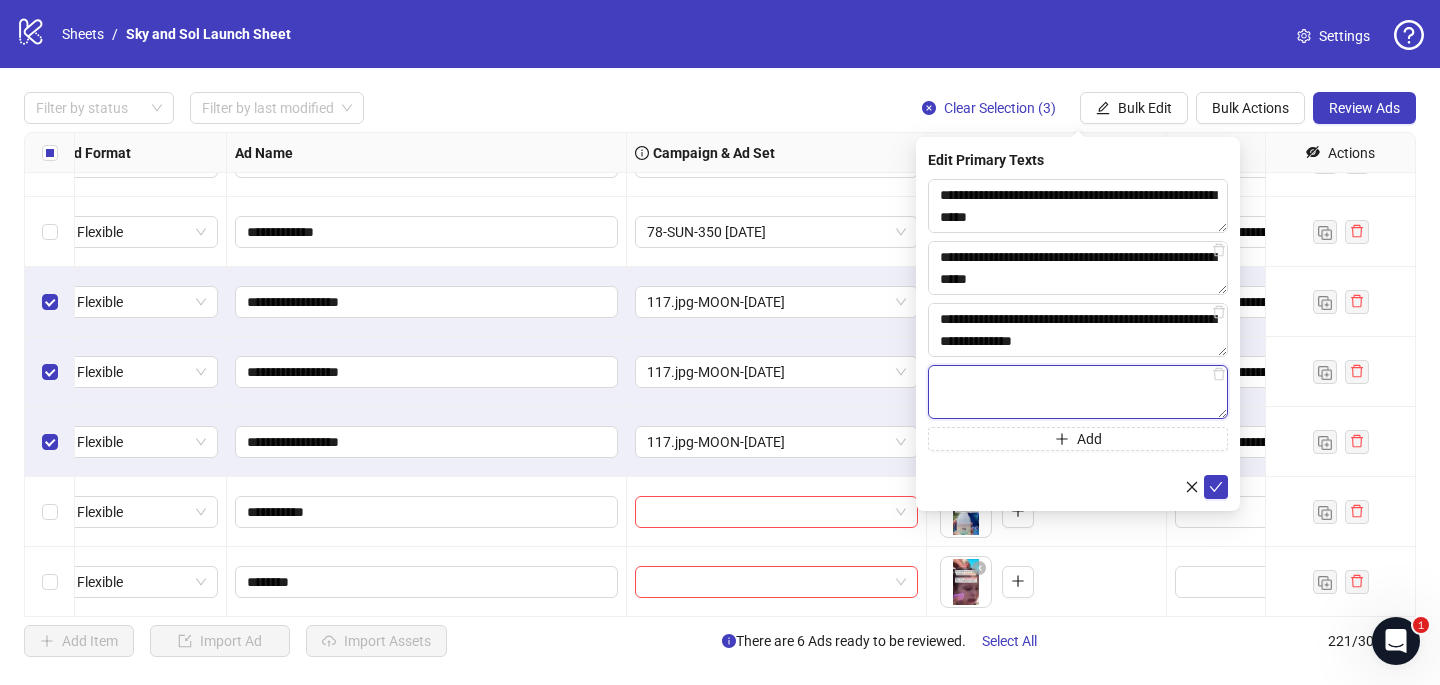 paste on "**********" 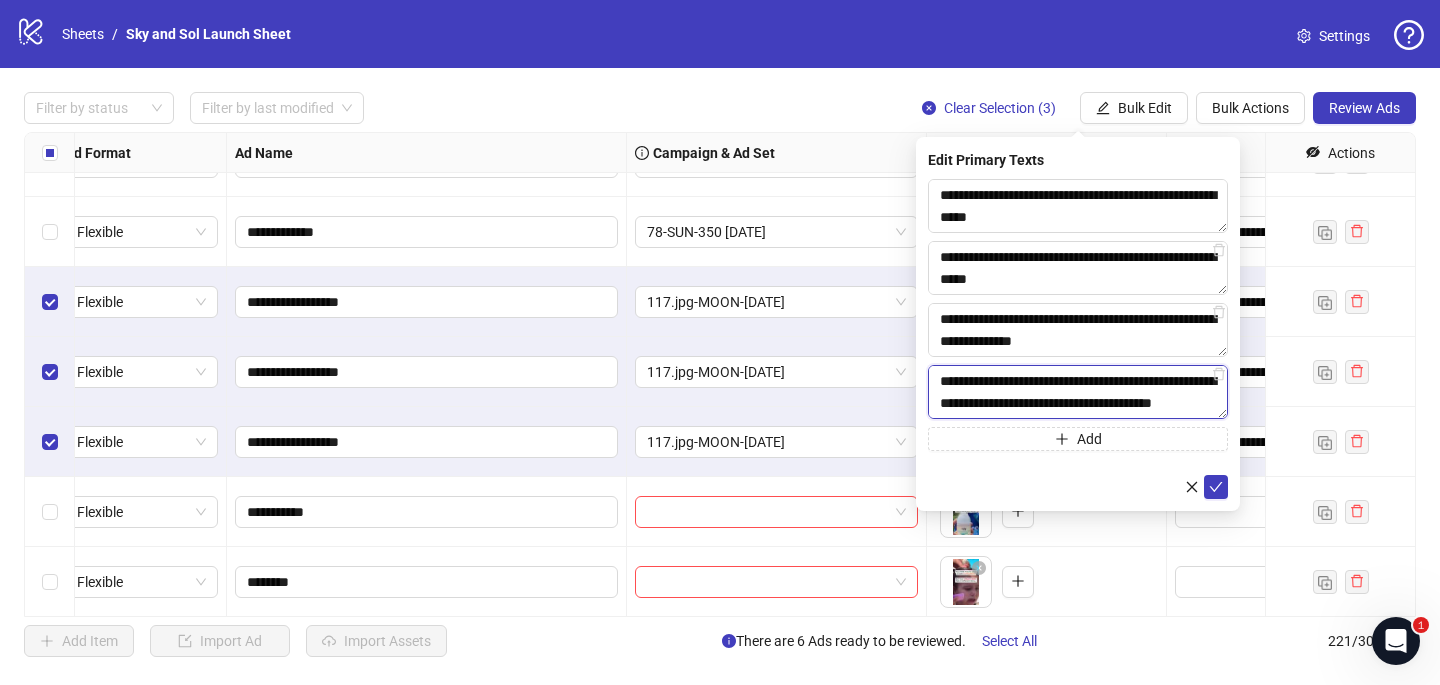 scroll, scrollTop: 286, scrollLeft: 0, axis: vertical 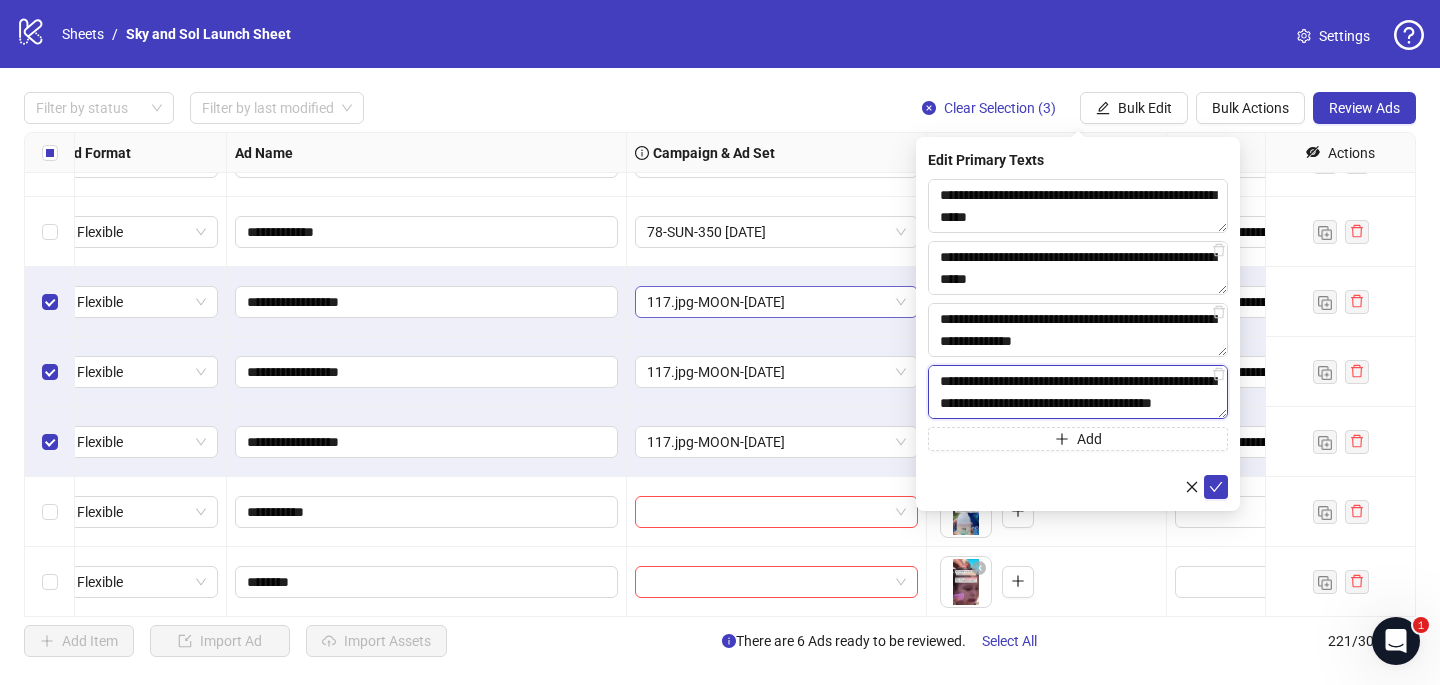paste on "**********" 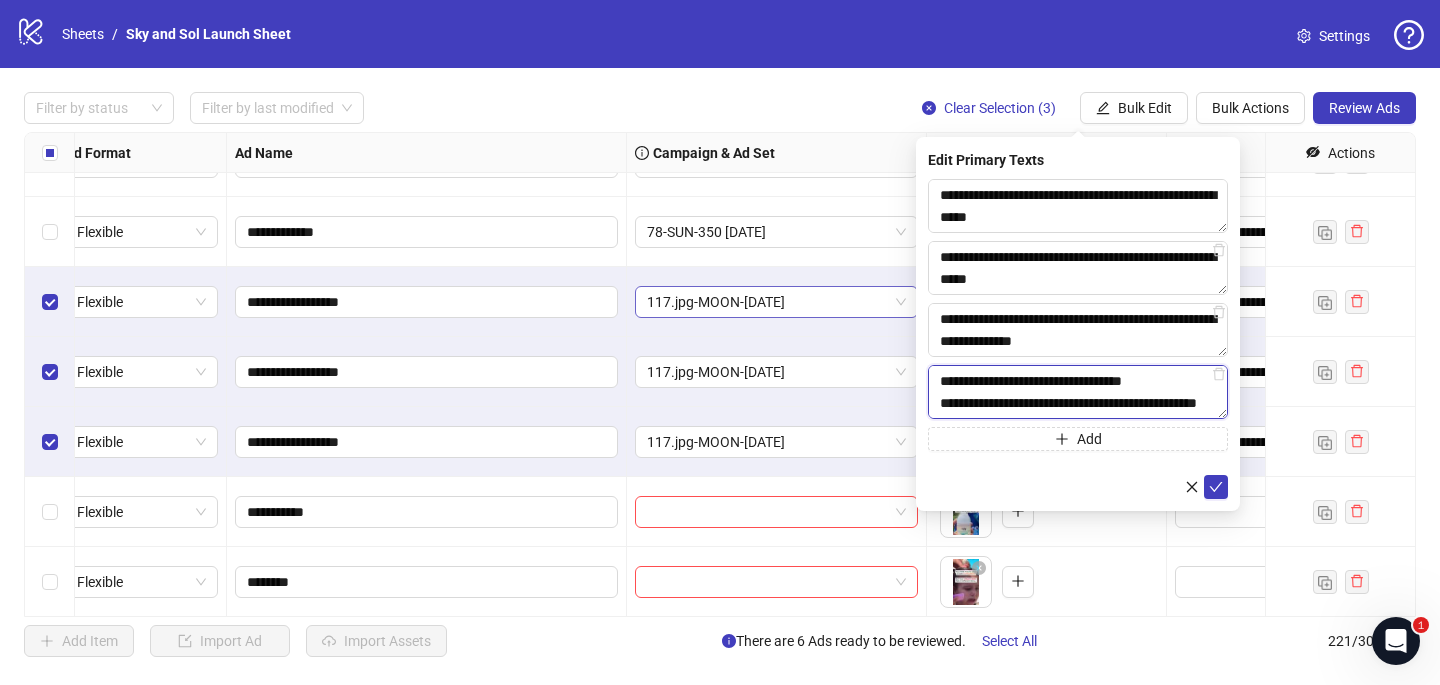 type on "**********" 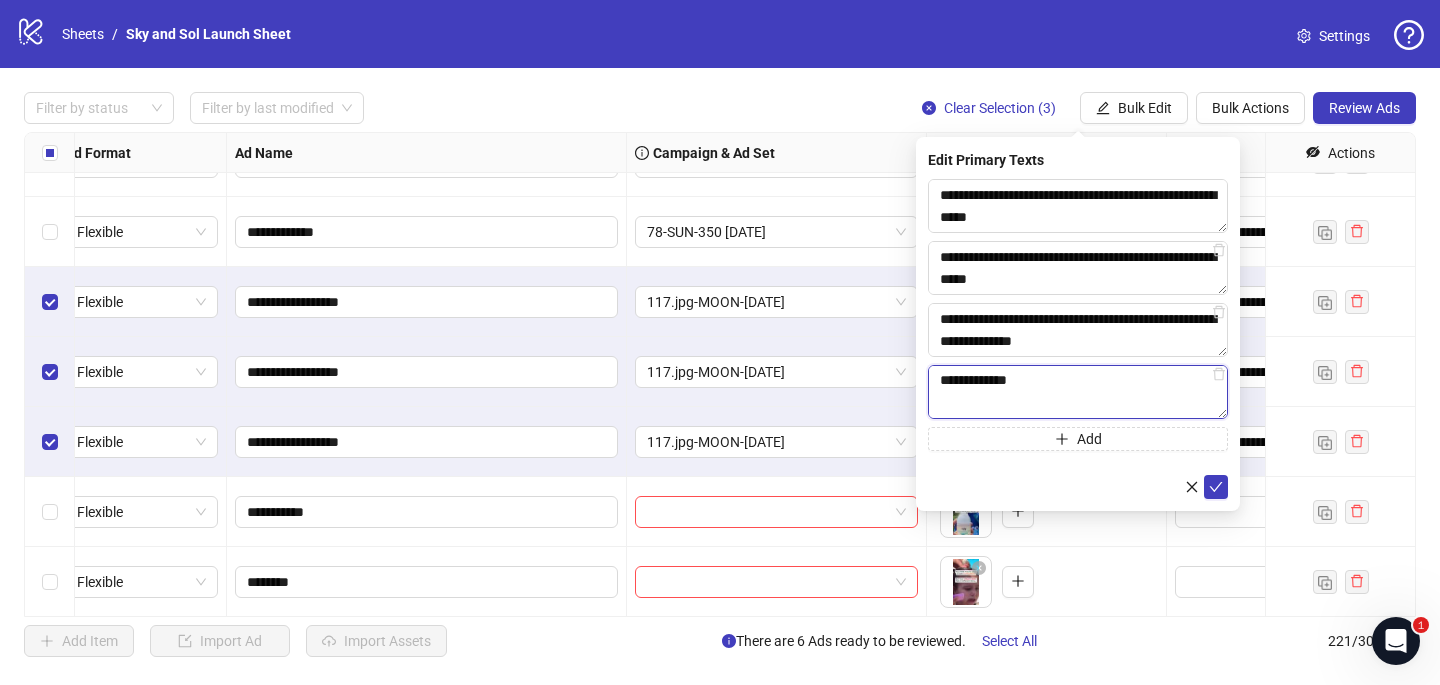 scroll, scrollTop: 286, scrollLeft: 0, axis: vertical 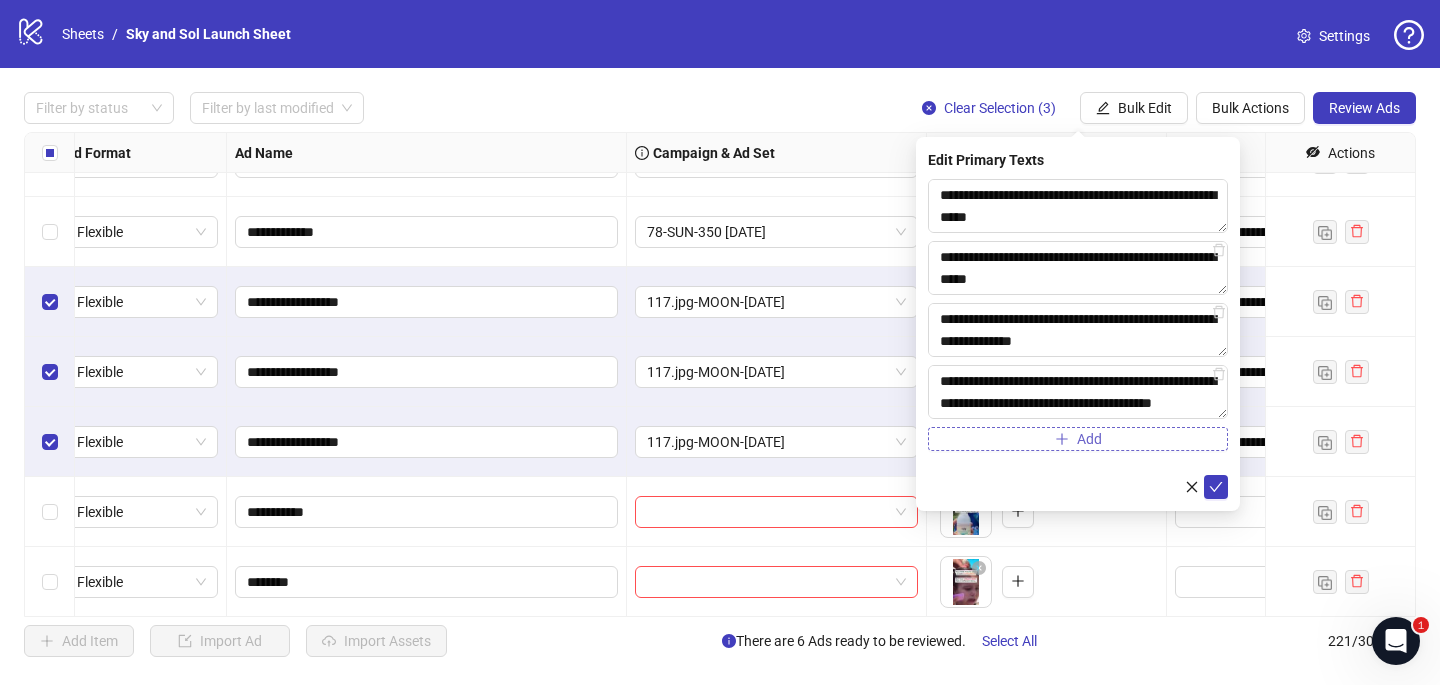 click on "Add" at bounding box center [1078, 439] 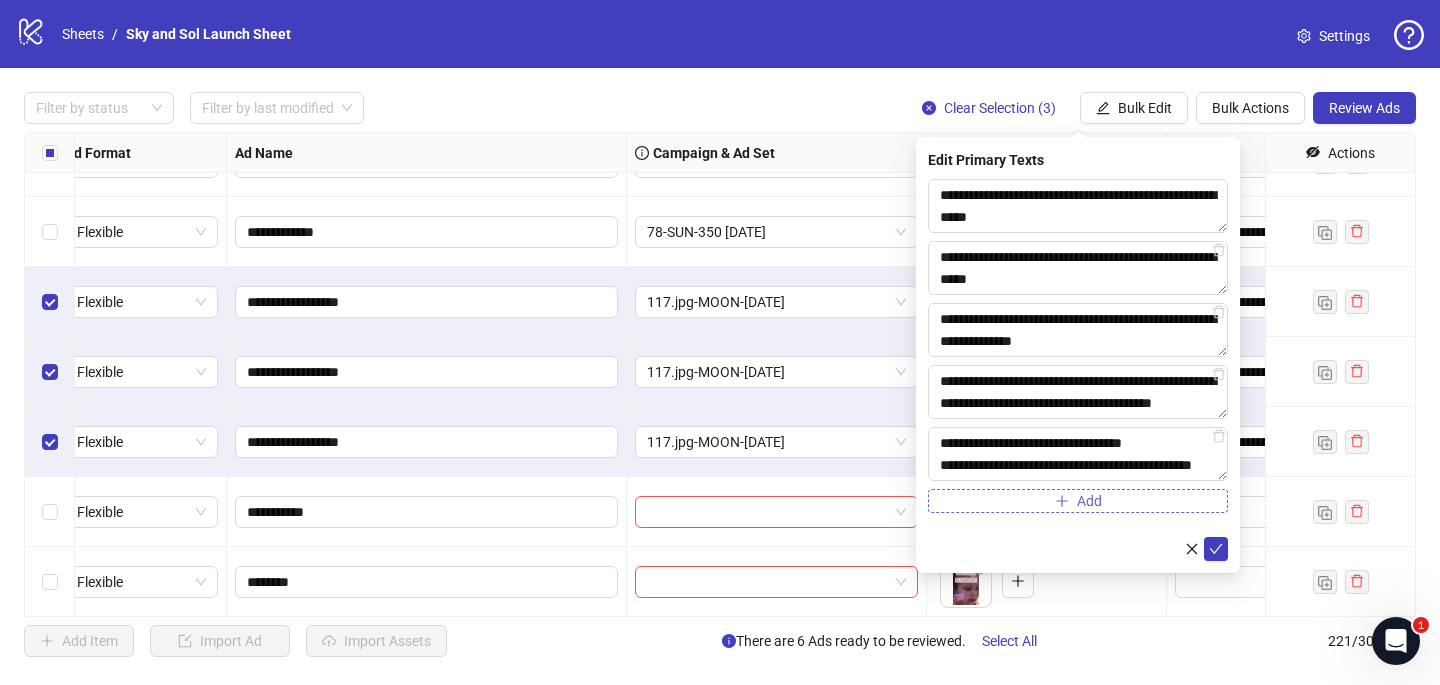 scroll, scrollTop: 396, scrollLeft: 0, axis: vertical 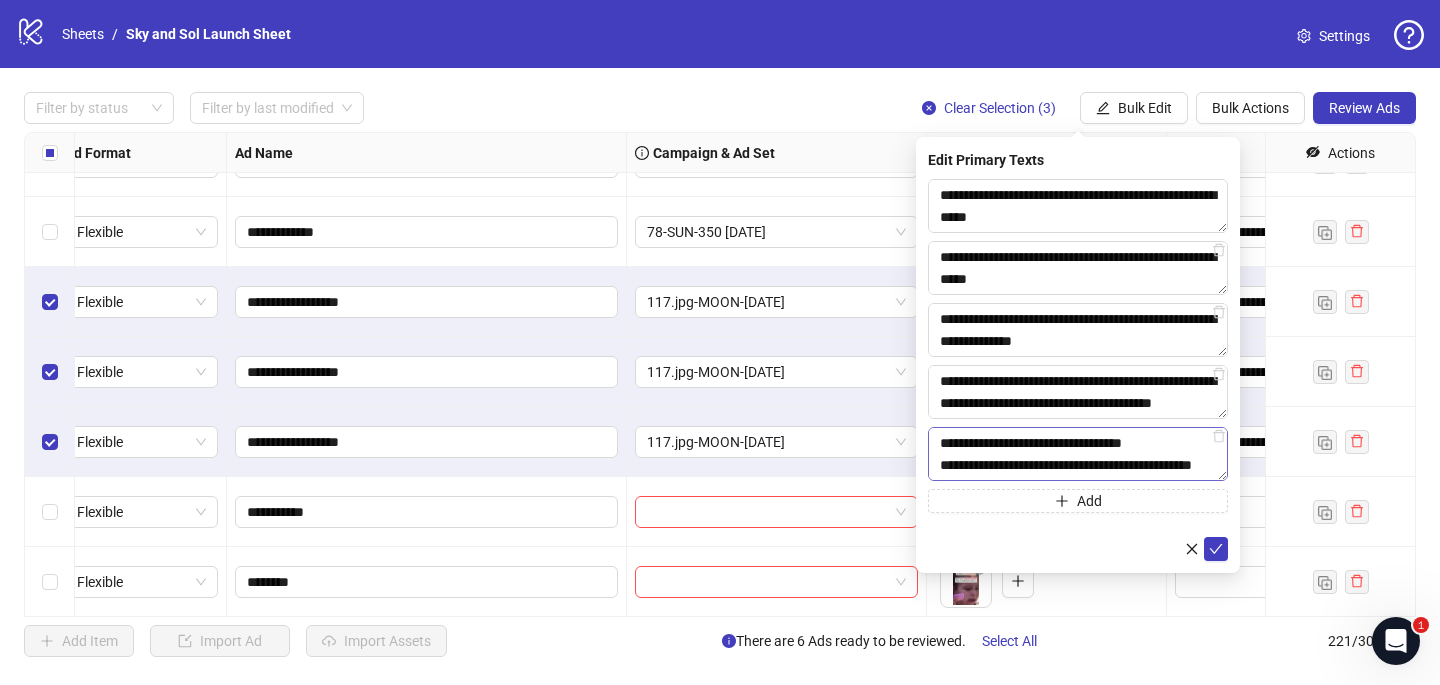 drag, startPoint x: 1046, startPoint y: 471, endPoint x: 927, endPoint y: 447, distance: 121.39605 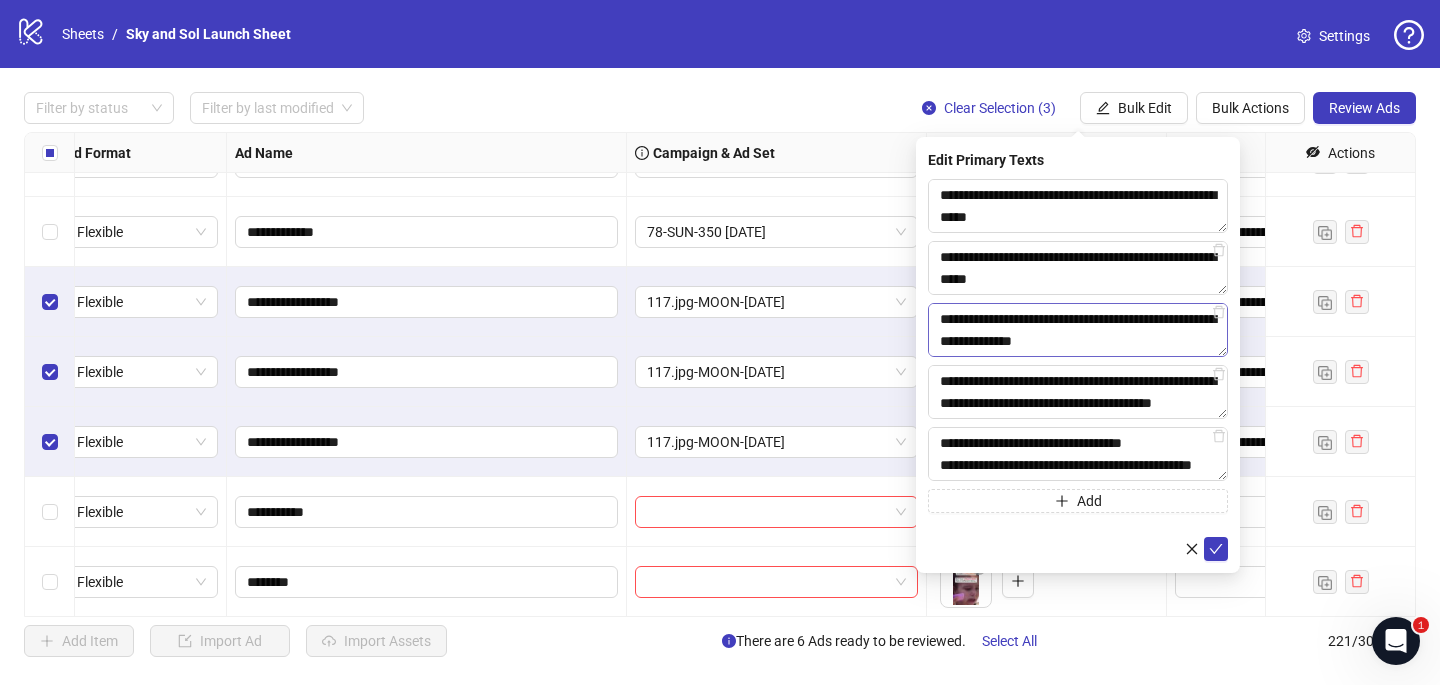 type on "**********" 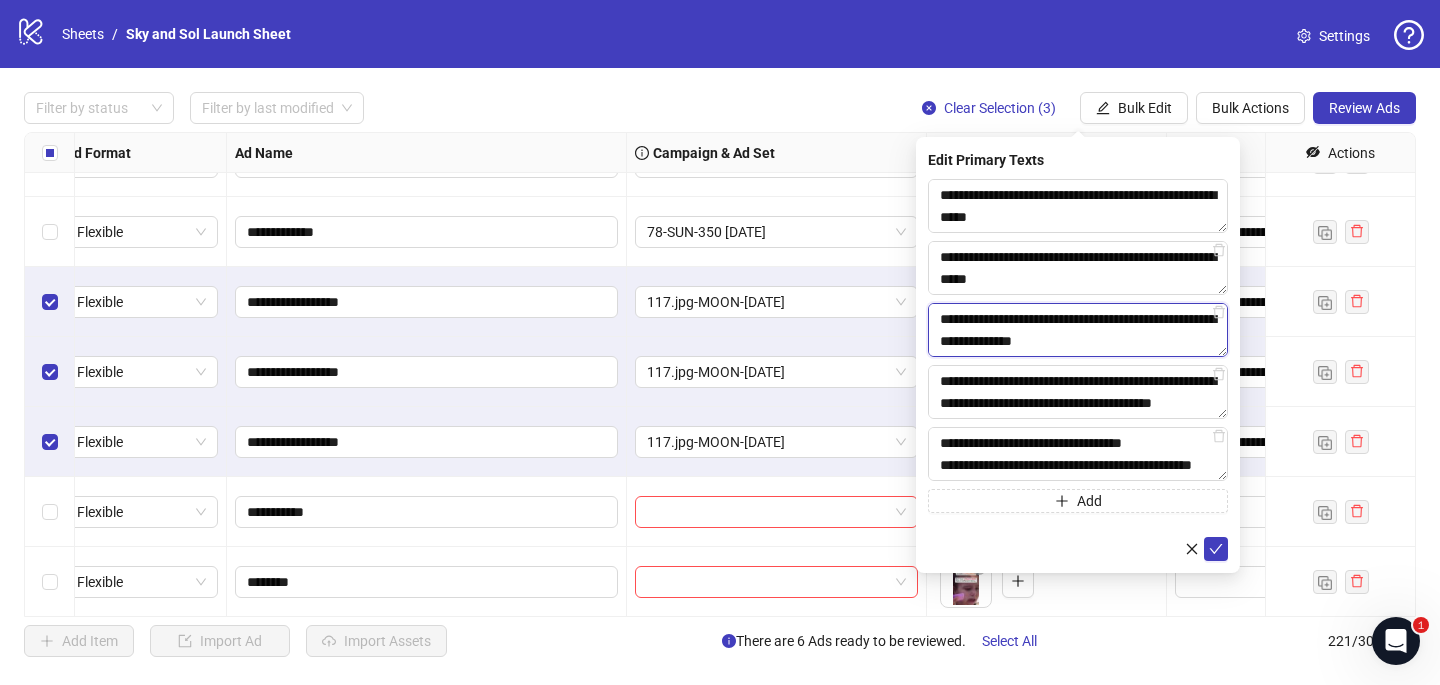 drag, startPoint x: 1203, startPoint y: 343, endPoint x: 926, endPoint y: 340, distance: 277.01624 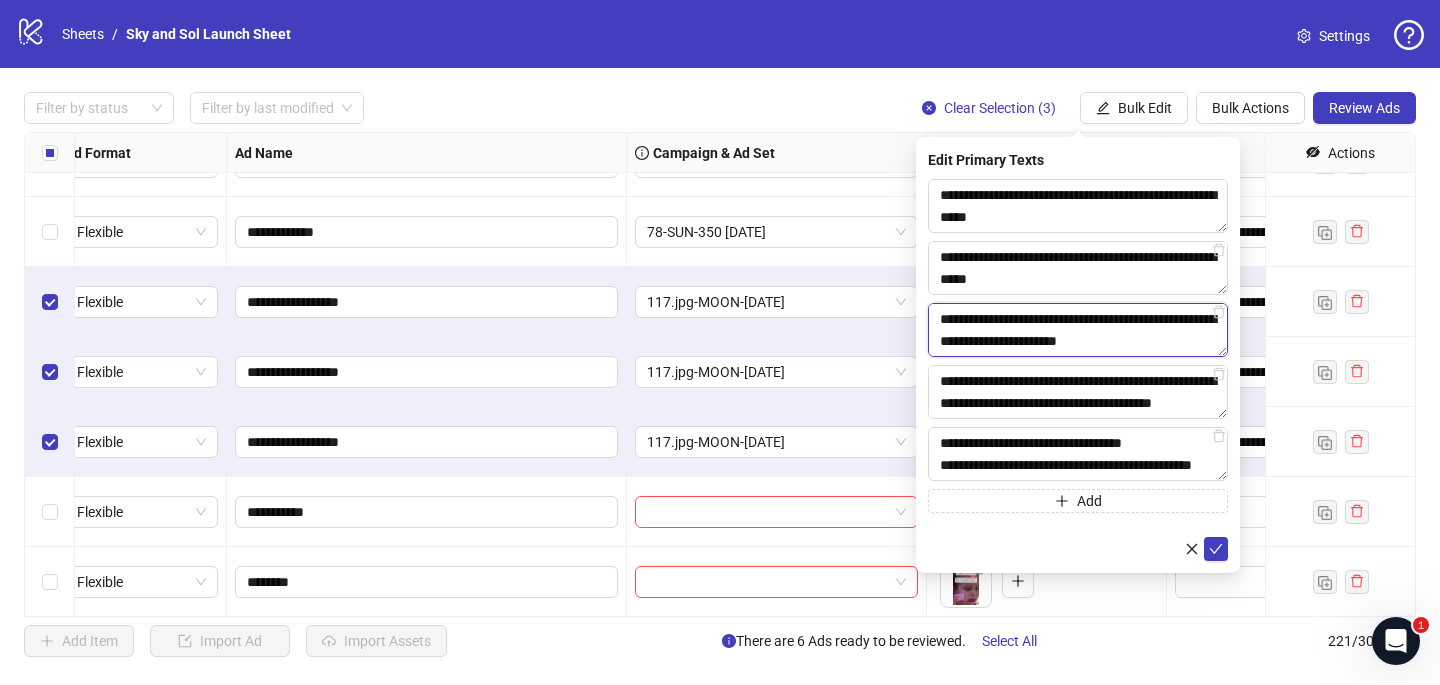 scroll, scrollTop: 147, scrollLeft: 0, axis: vertical 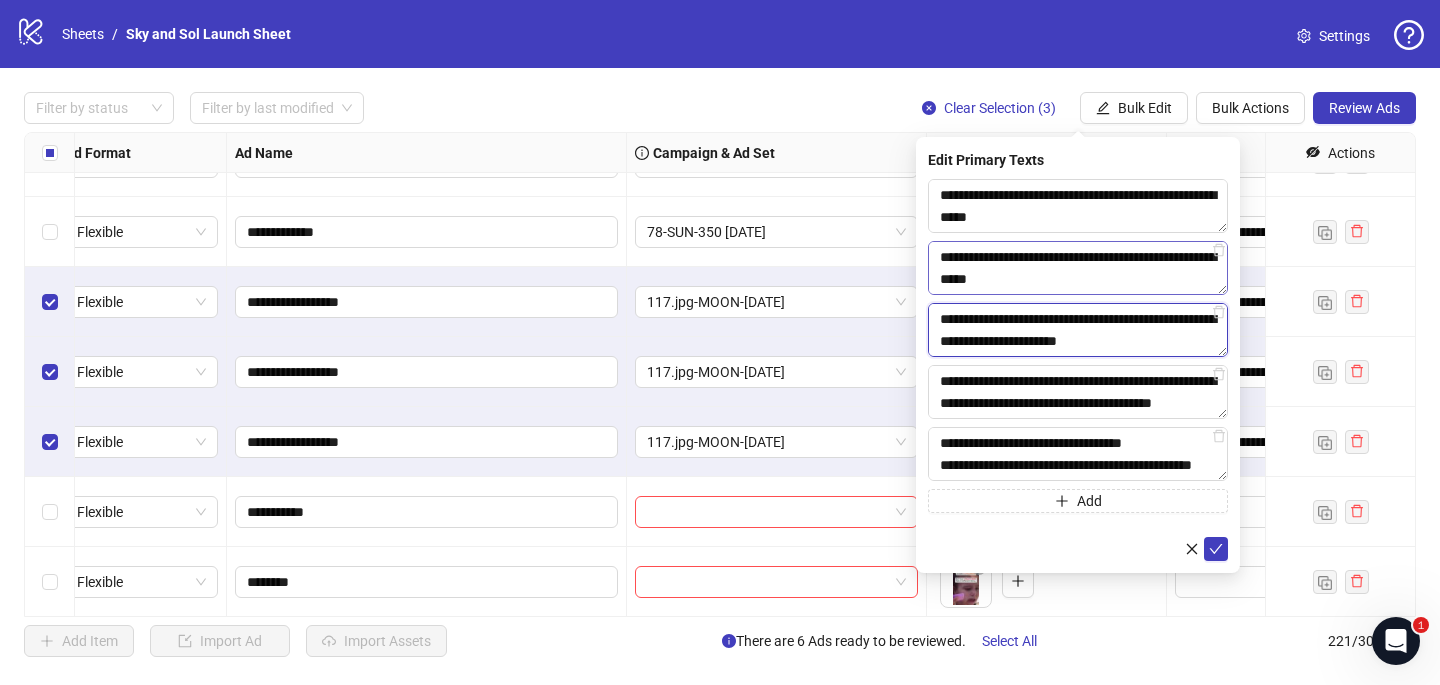 type on "**********" 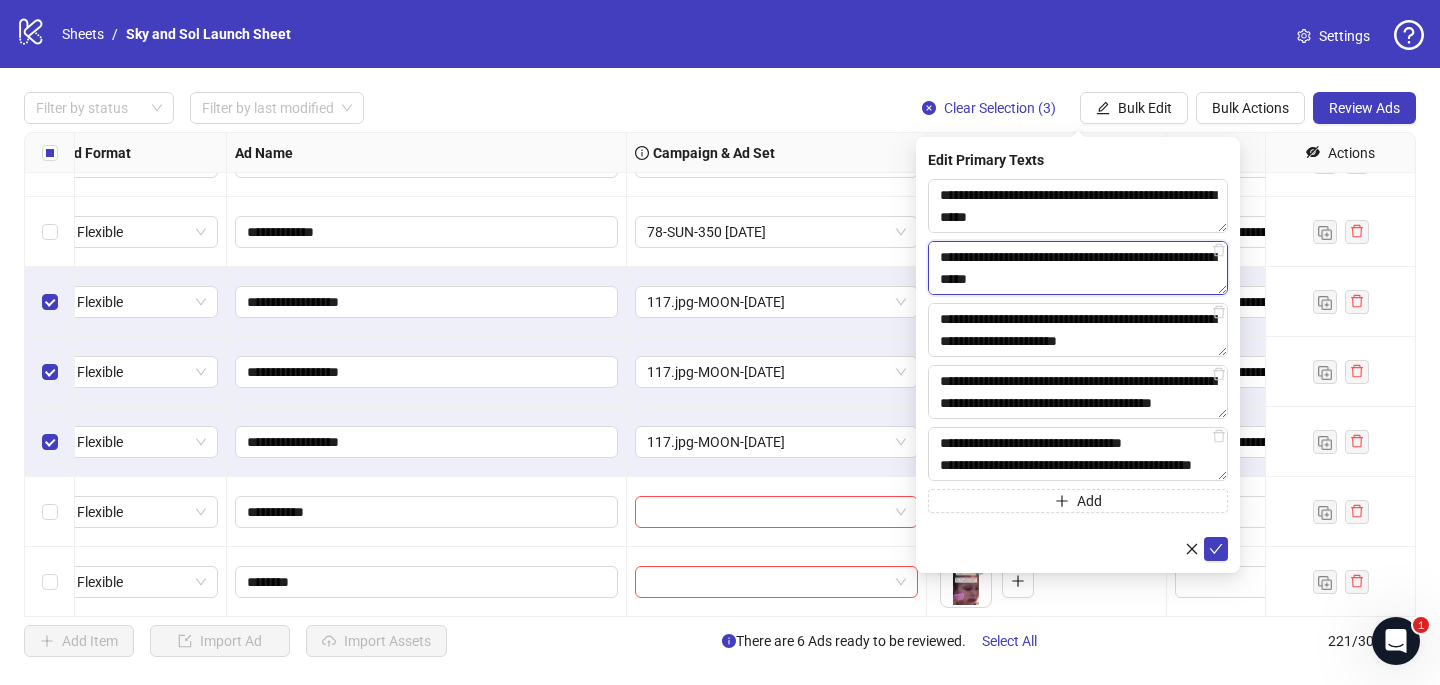 drag, startPoint x: 1206, startPoint y: 275, endPoint x: 924, endPoint y: 280, distance: 282.0443 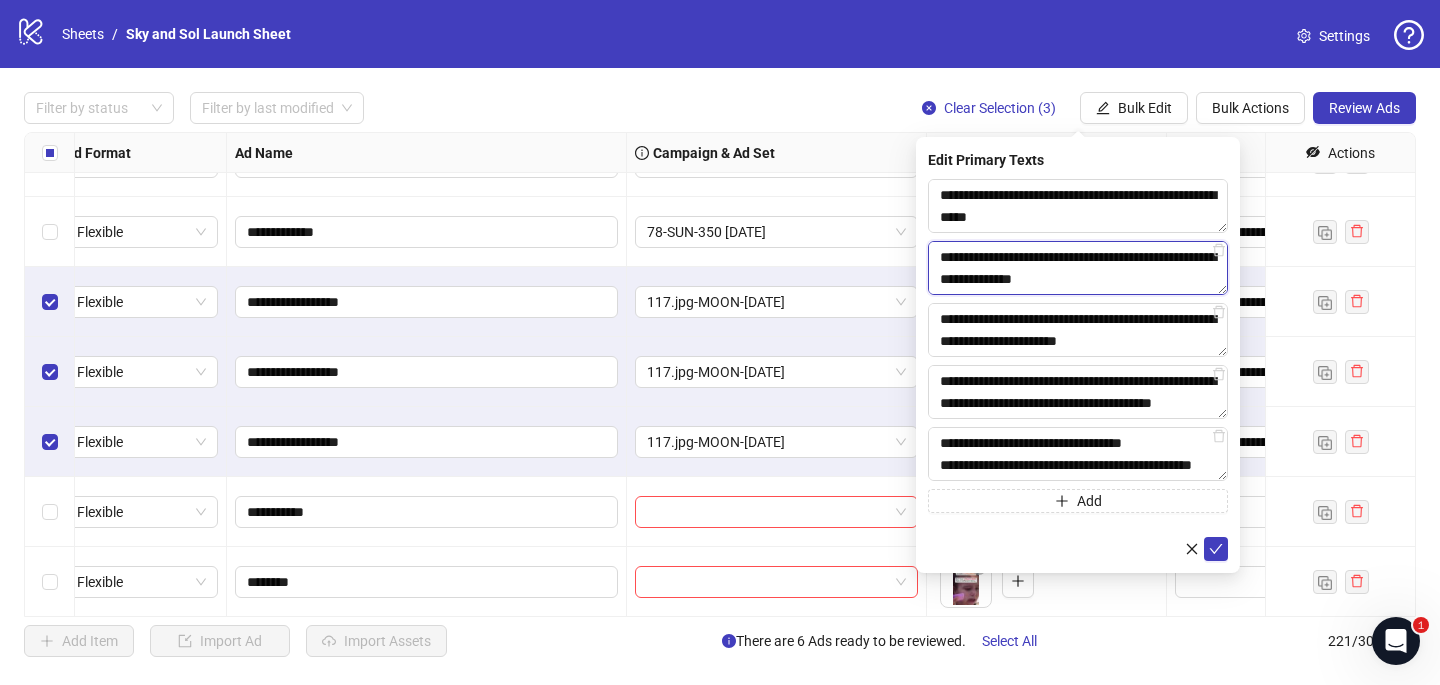 scroll, scrollTop: 147, scrollLeft: 0, axis: vertical 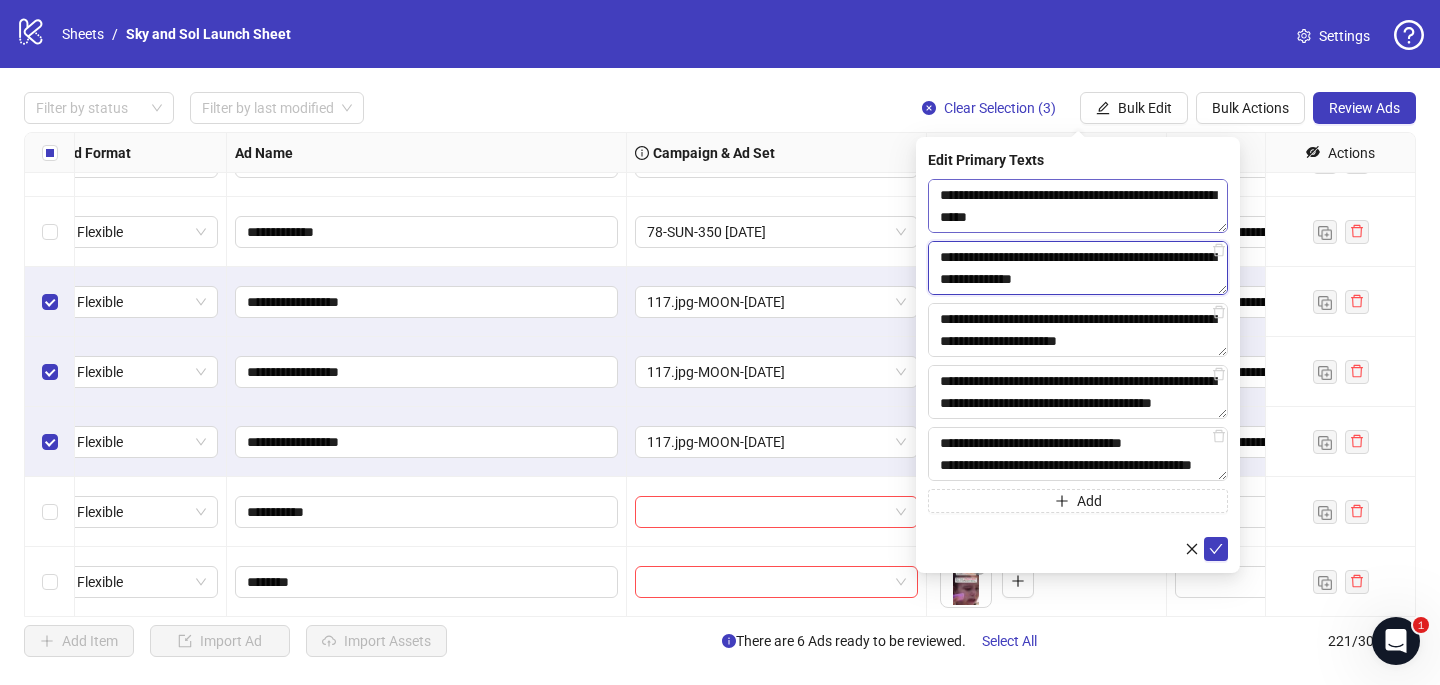 type on "**********" 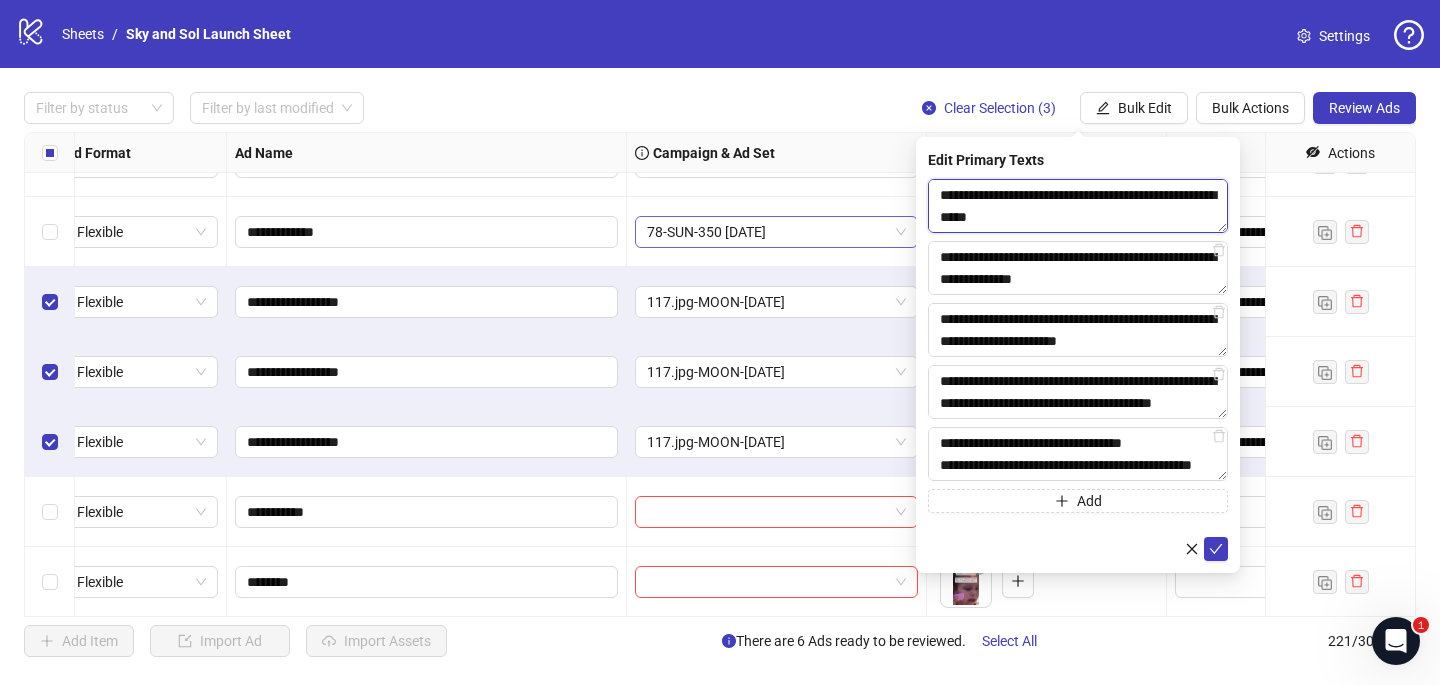 drag, startPoint x: 1209, startPoint y: 219, endPoint x: 914, endPoint y: 215, distance: 295.02713 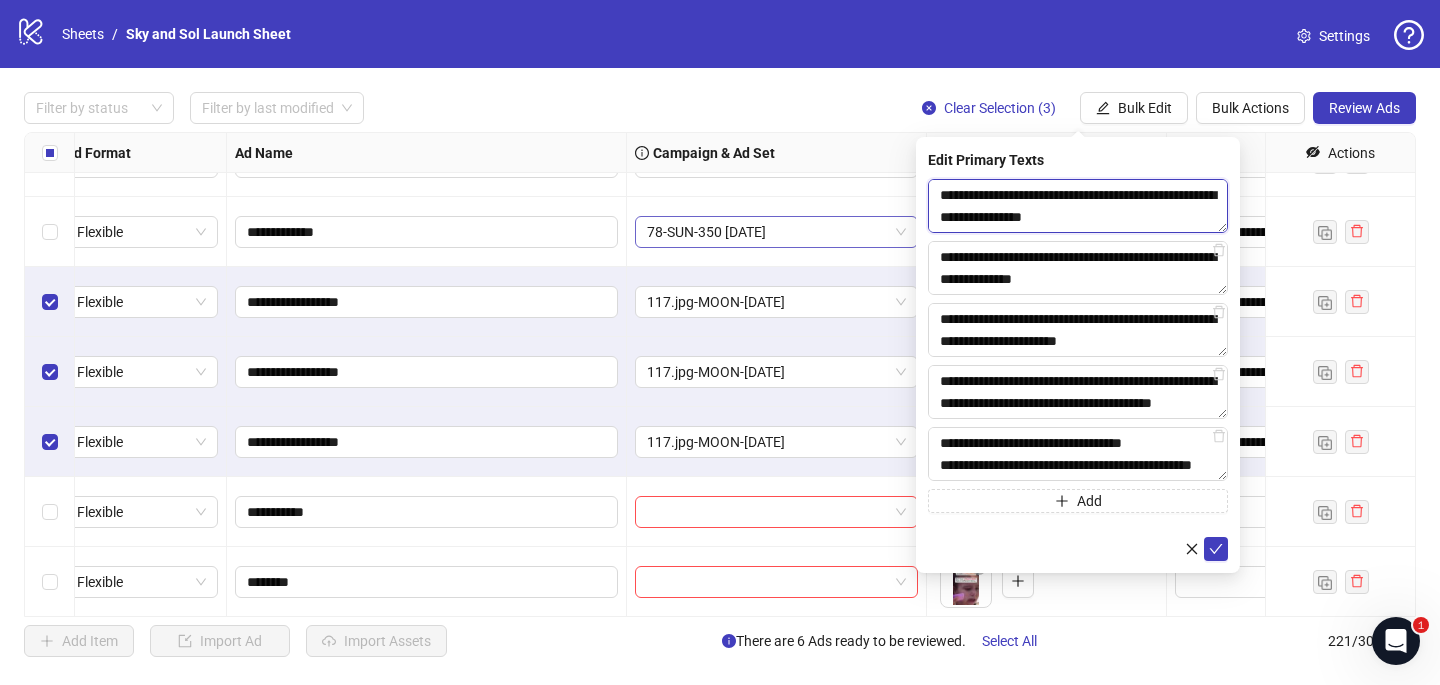 scroll, scrollTop: 147, scrollLeft: 0, axis: vertical 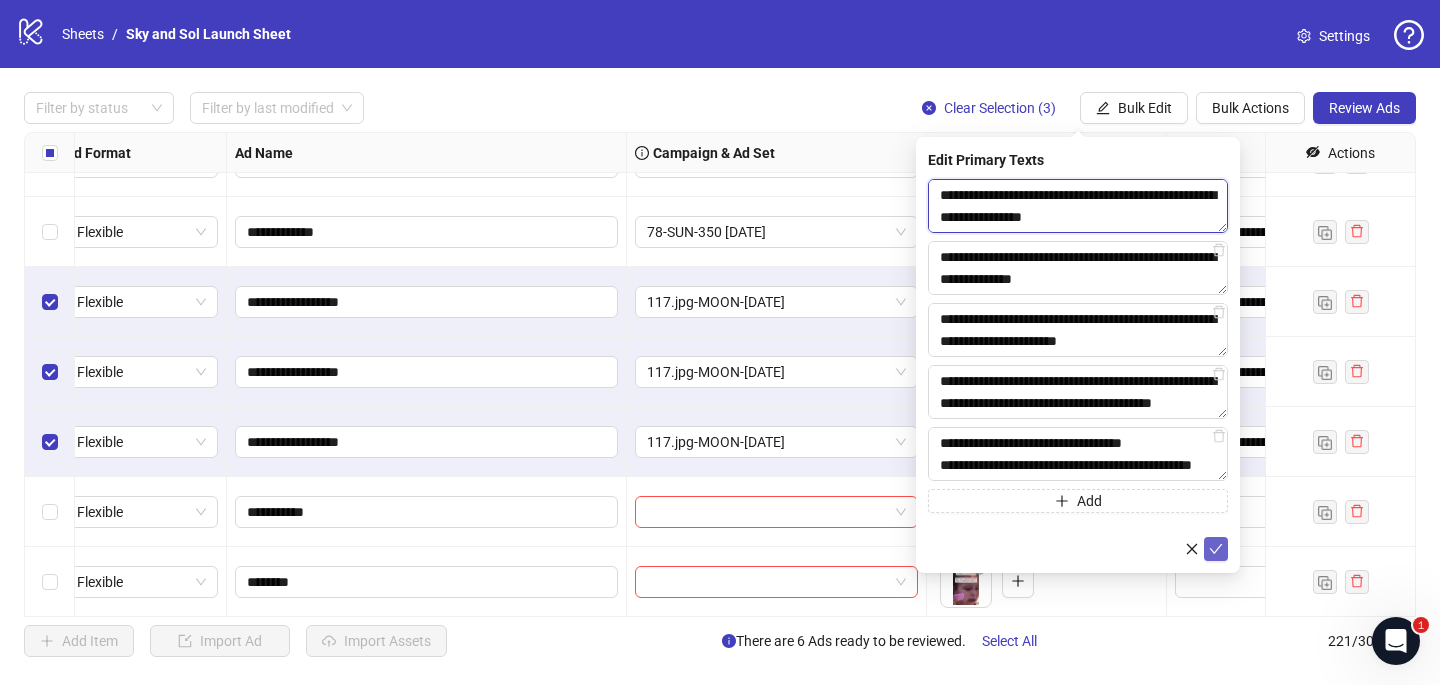 type on "**********" 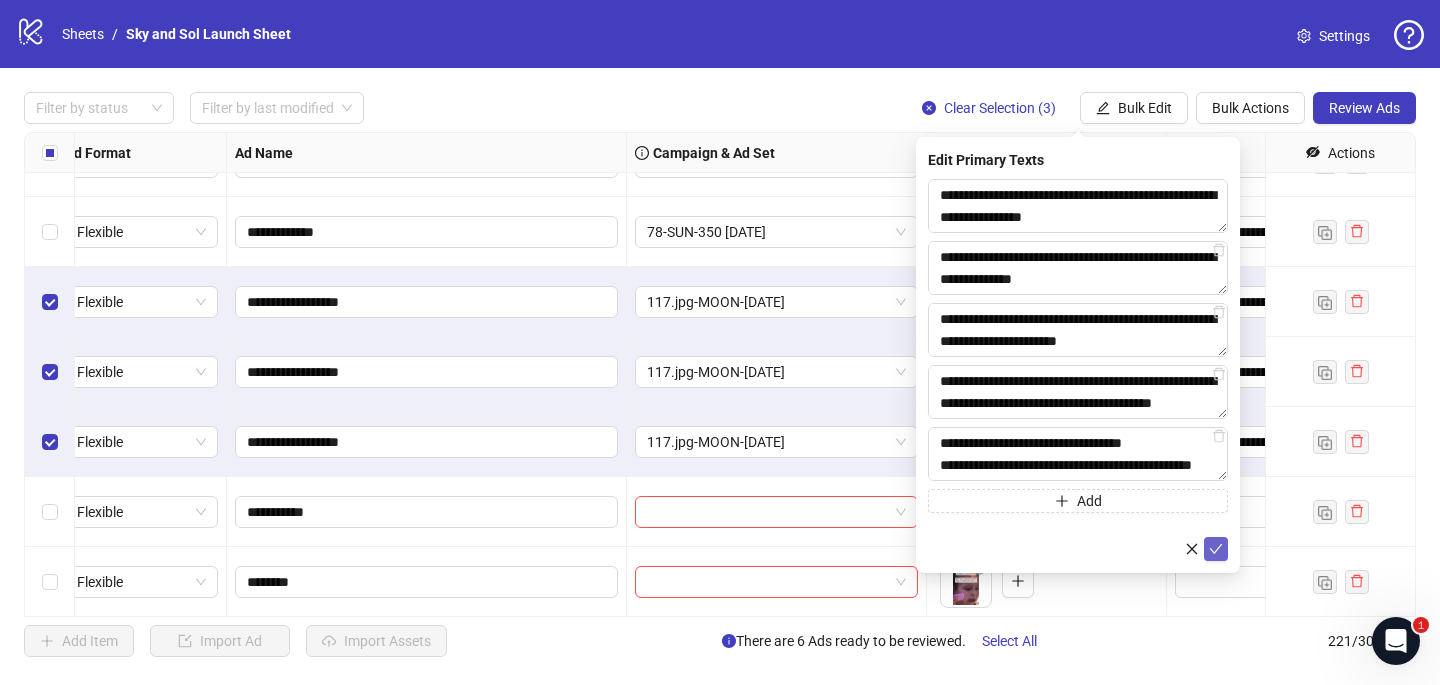 click 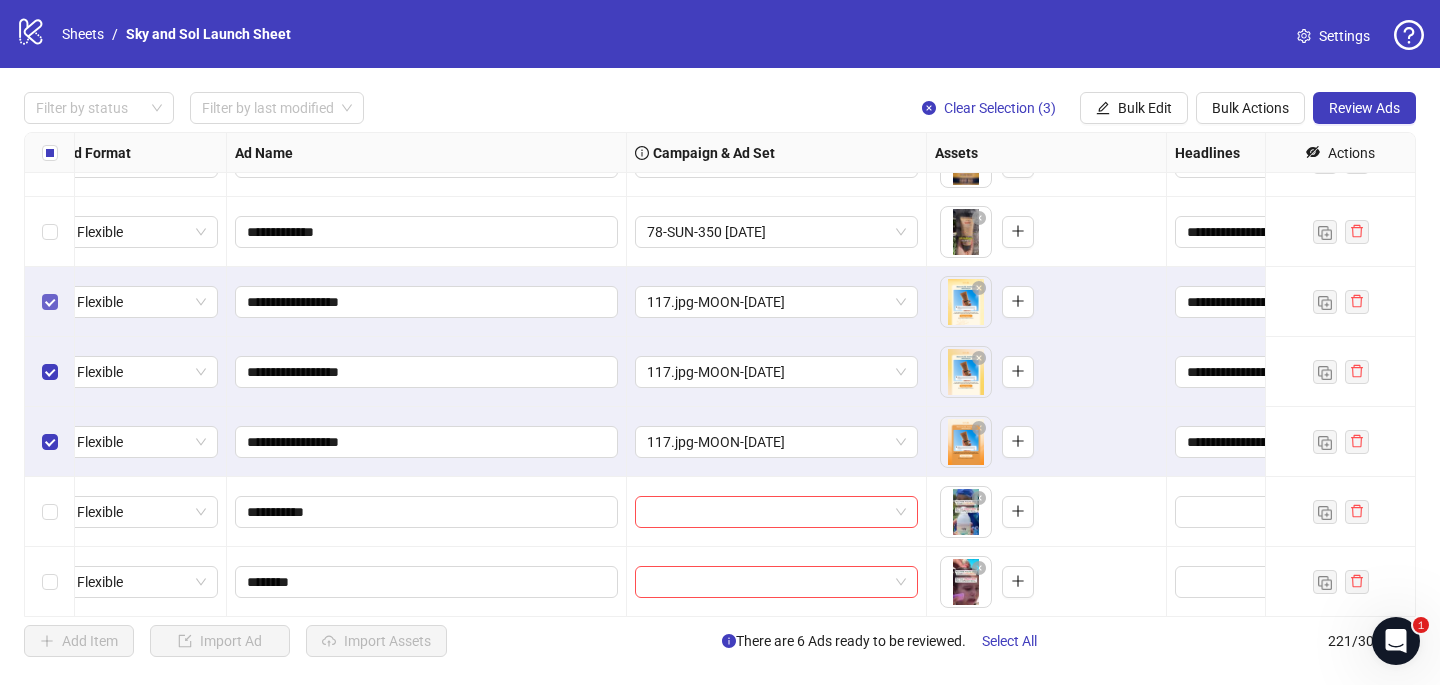 click at bounding box center (50, 302) 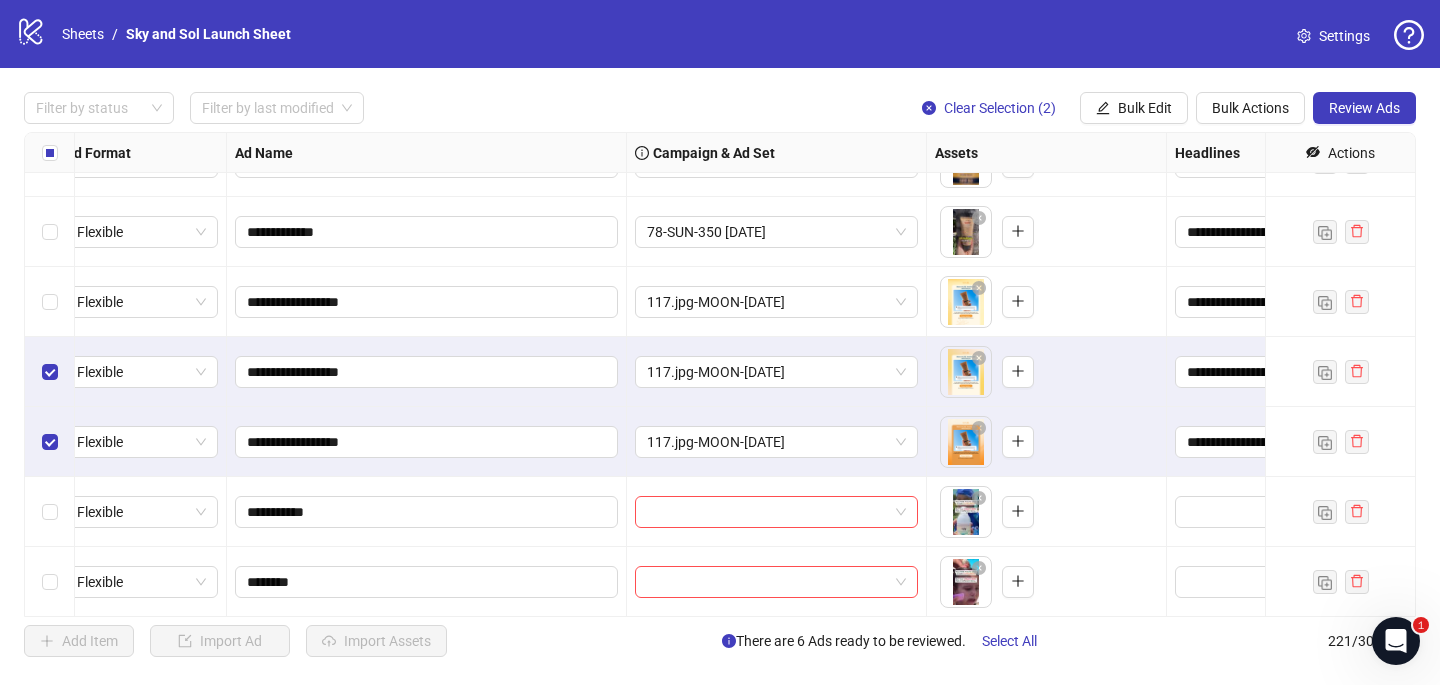 click at bounding box center (50, 372) 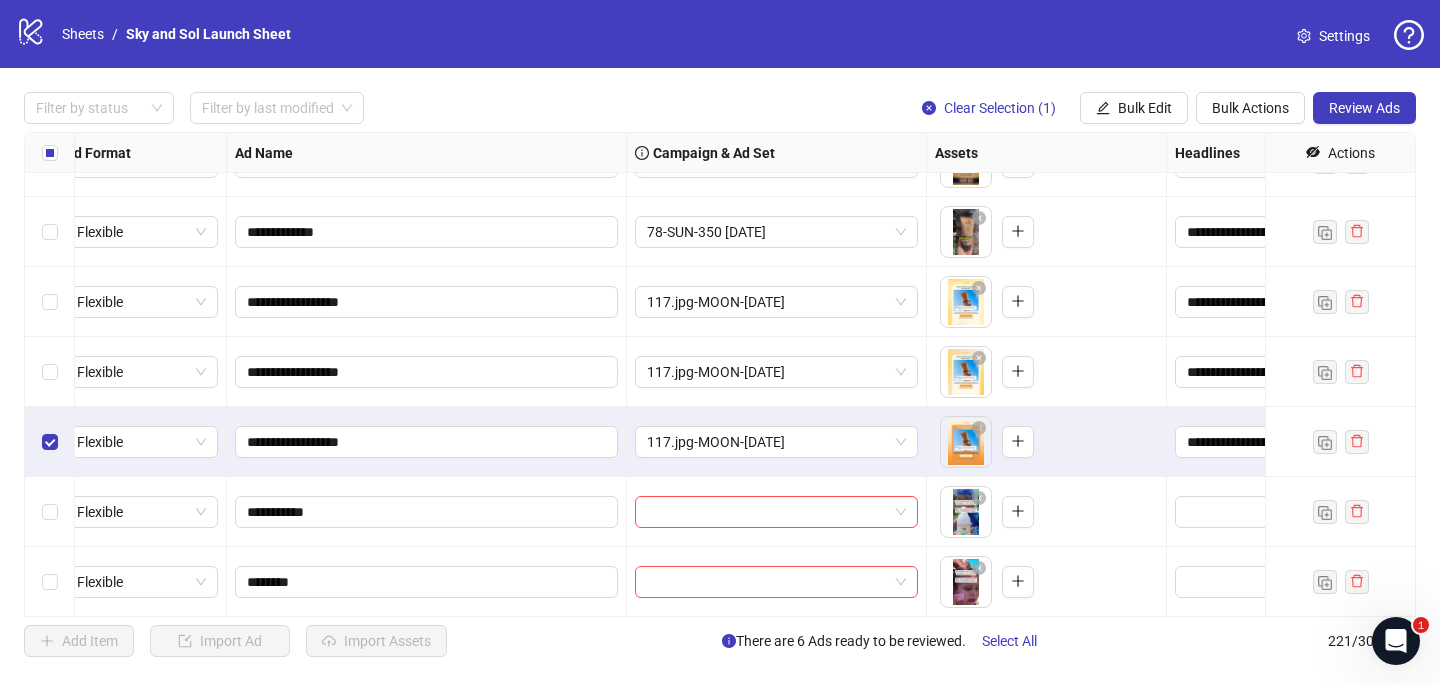 click at bounding box center [50, 442] 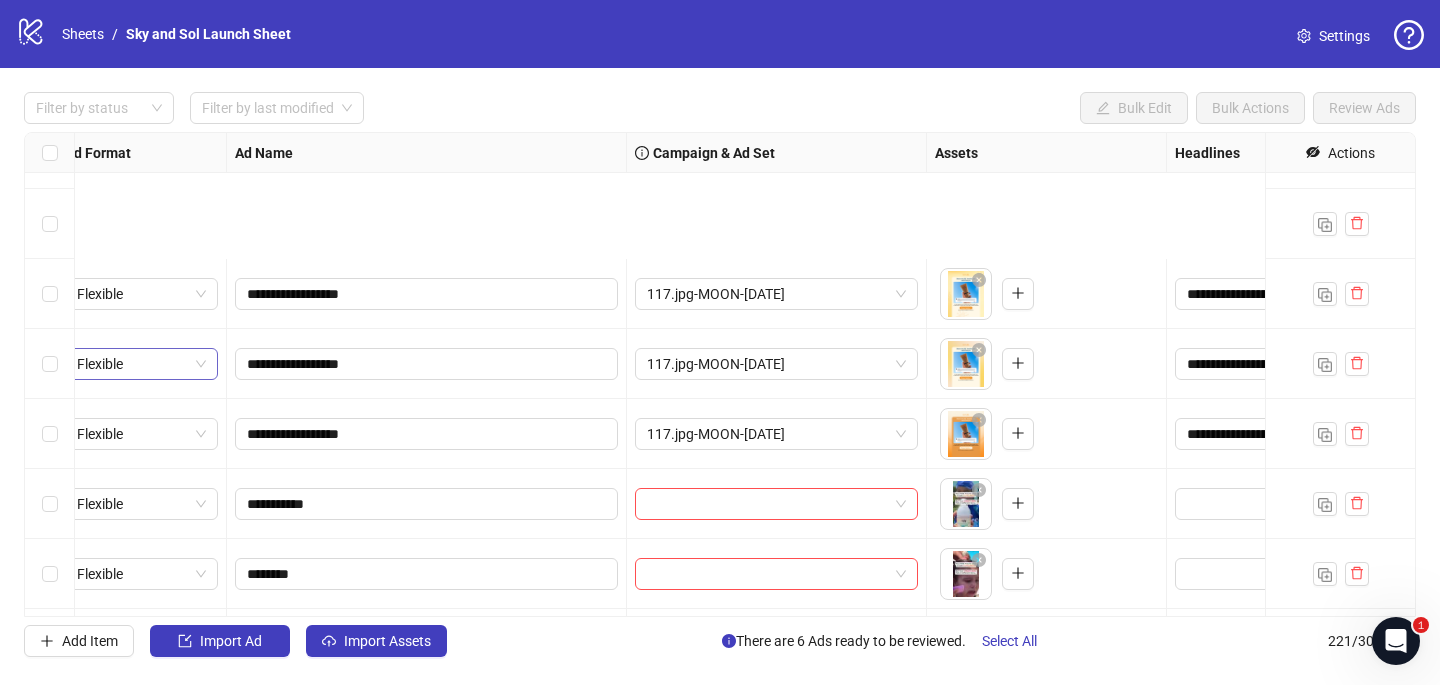 scroll, scrollTop: 14544, scrollLeft: 18, axis: both 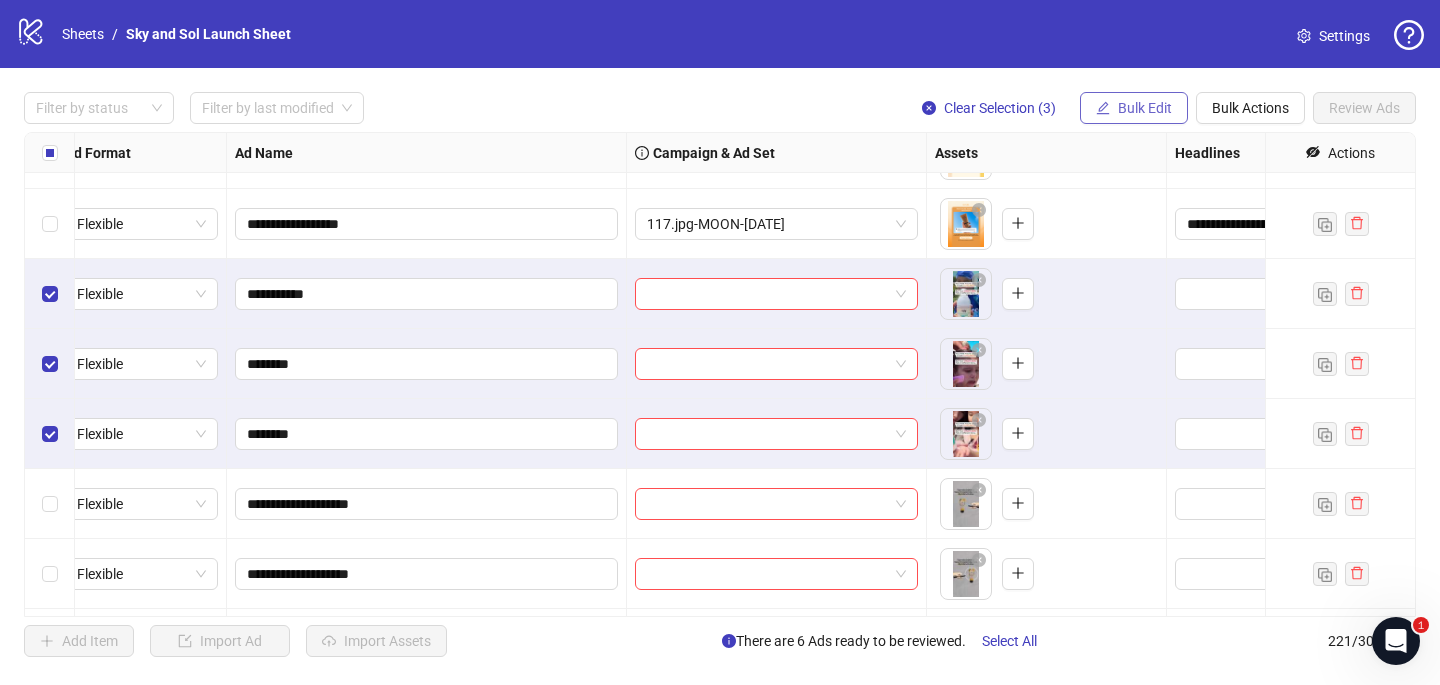 click on "Bulk Edit" at bounding box center (1134, 108) 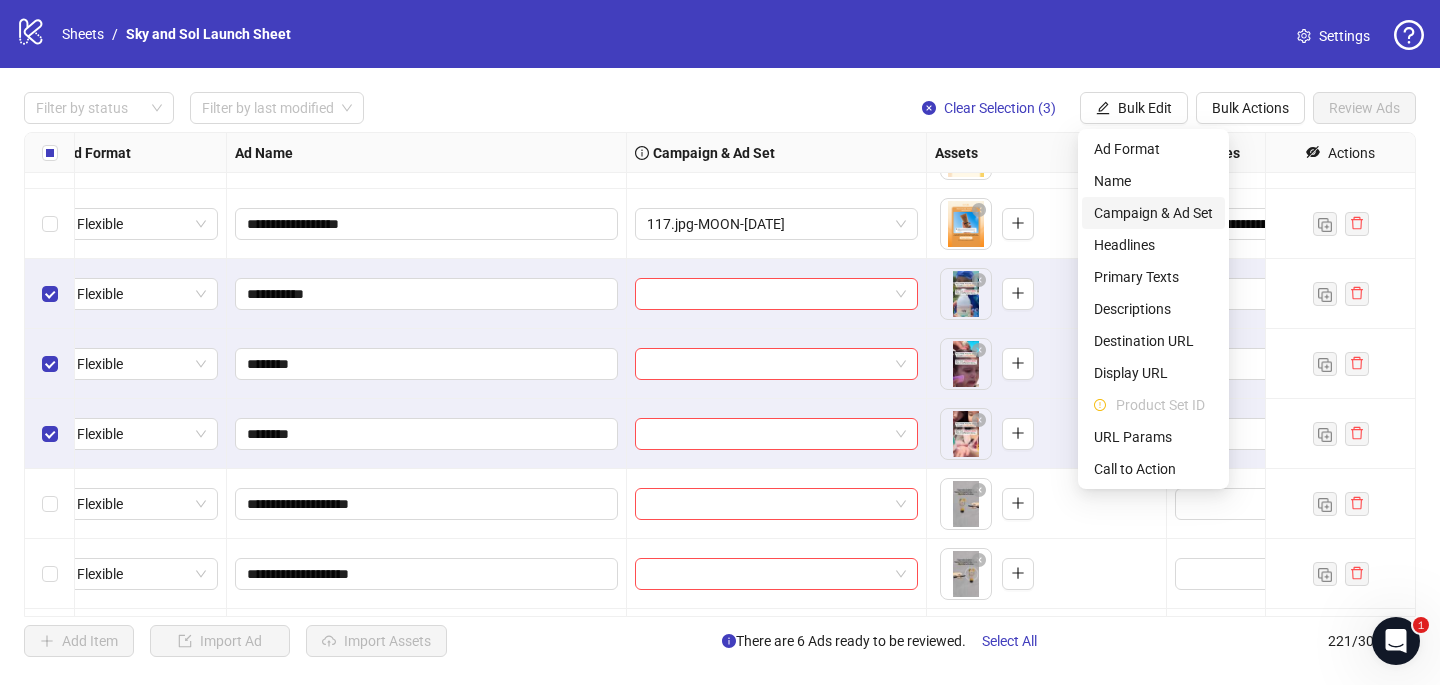 click on "Campaign & Ad Set" at bounding box center (1153, 213) 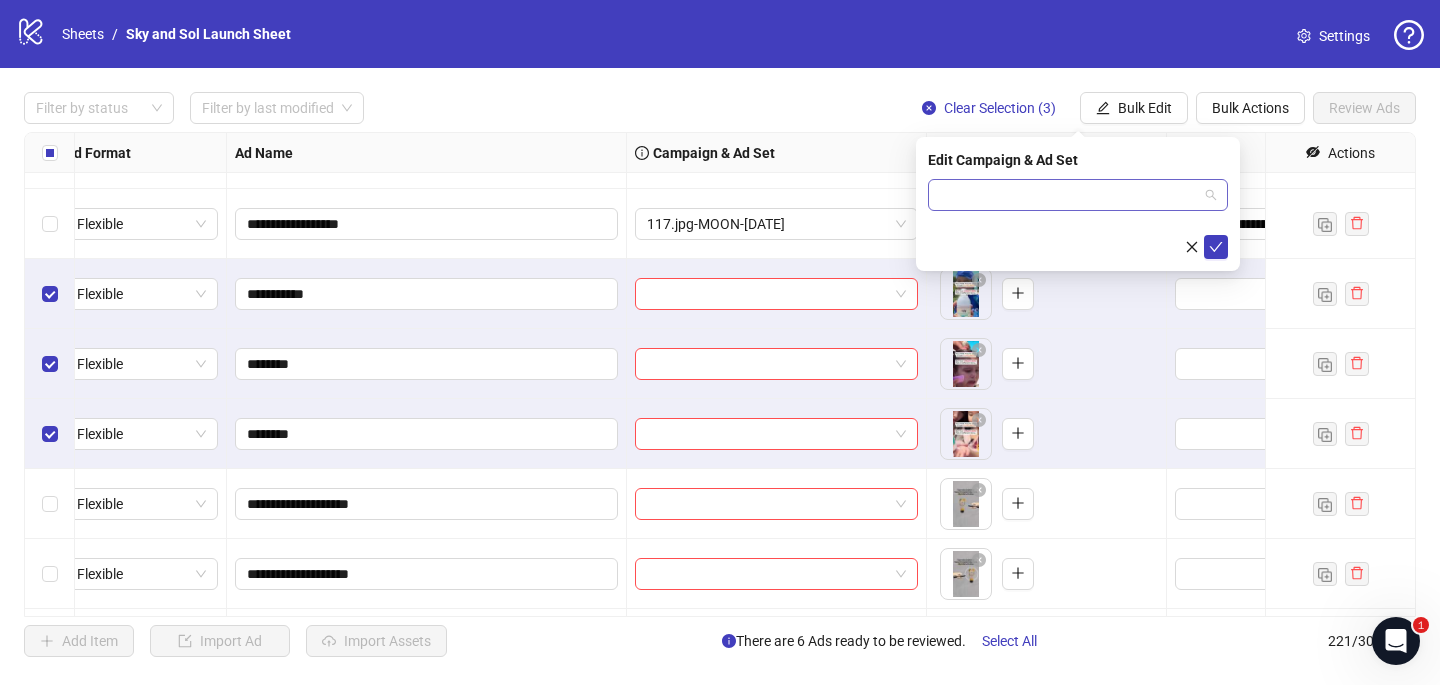 click at bounding box center [1069, 195] 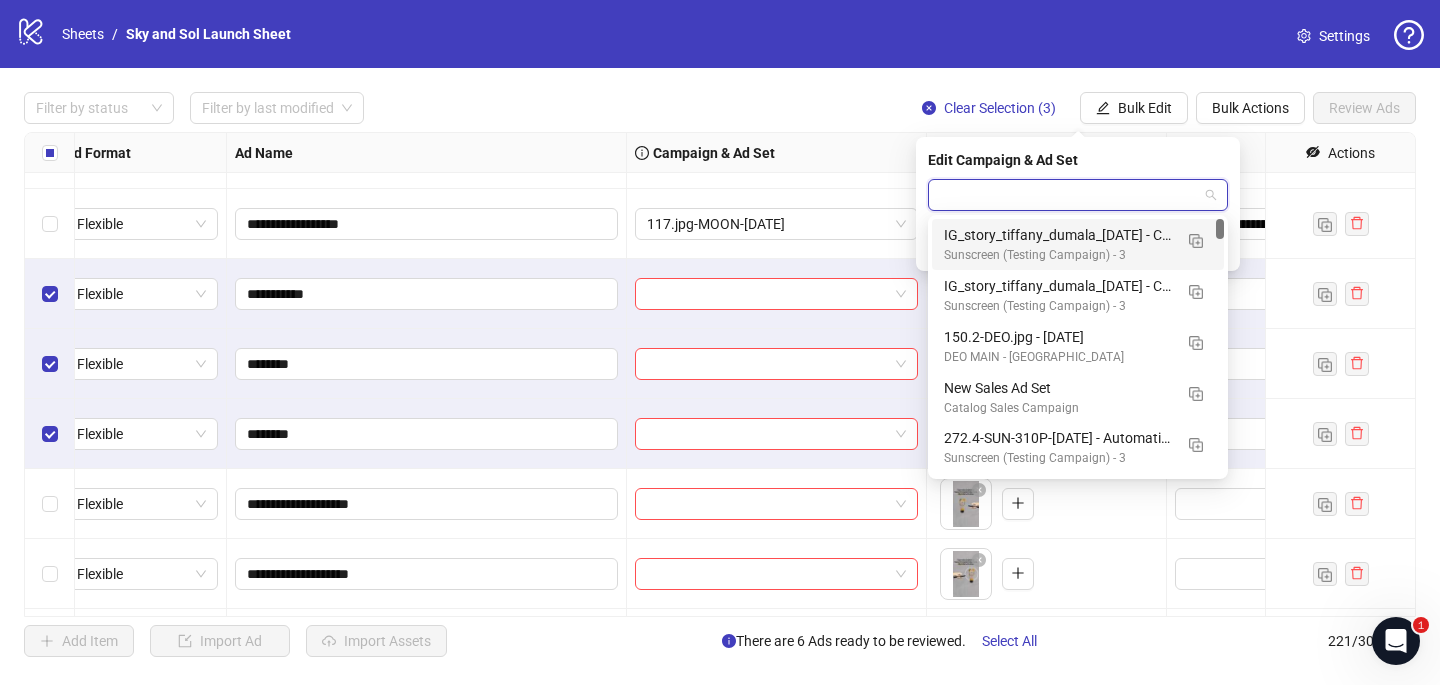 type on "*" 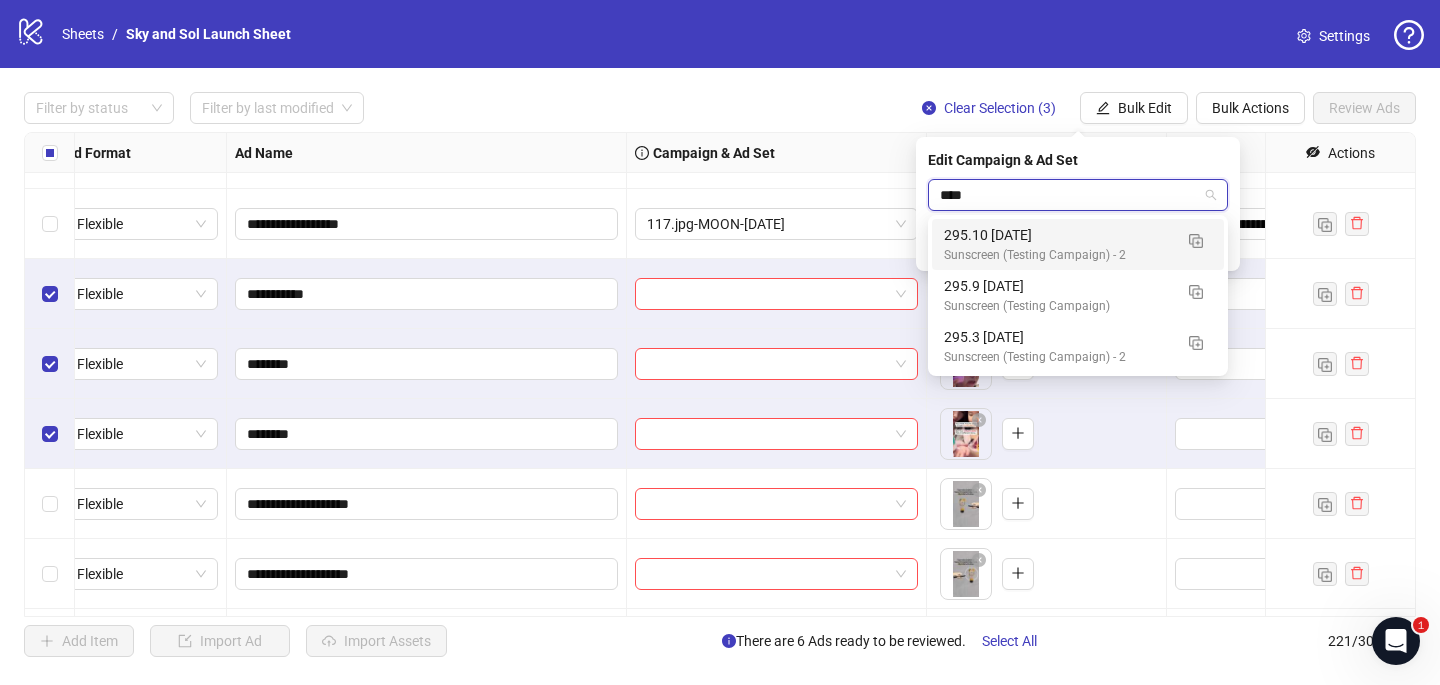 type on "*****" 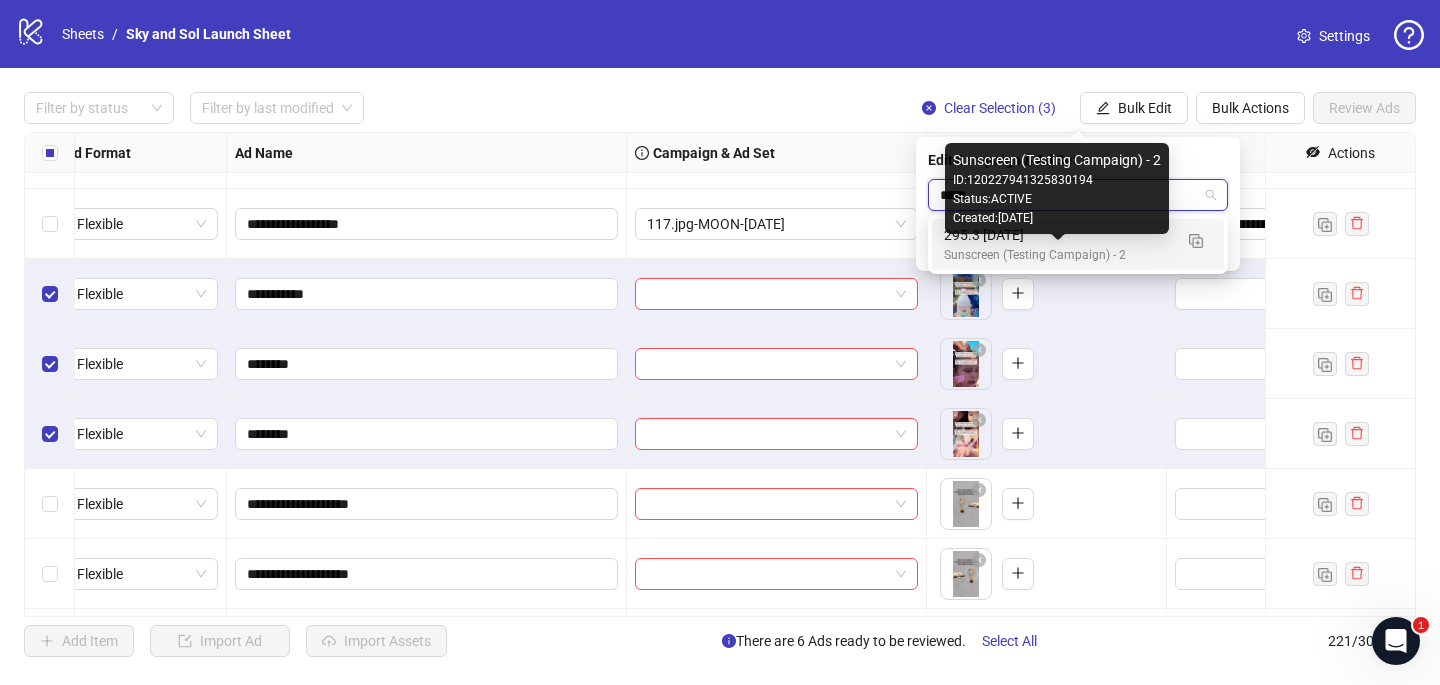 click on "Sunscreen (Testing Campaign) - 2" at bounding box center (1058, 255) 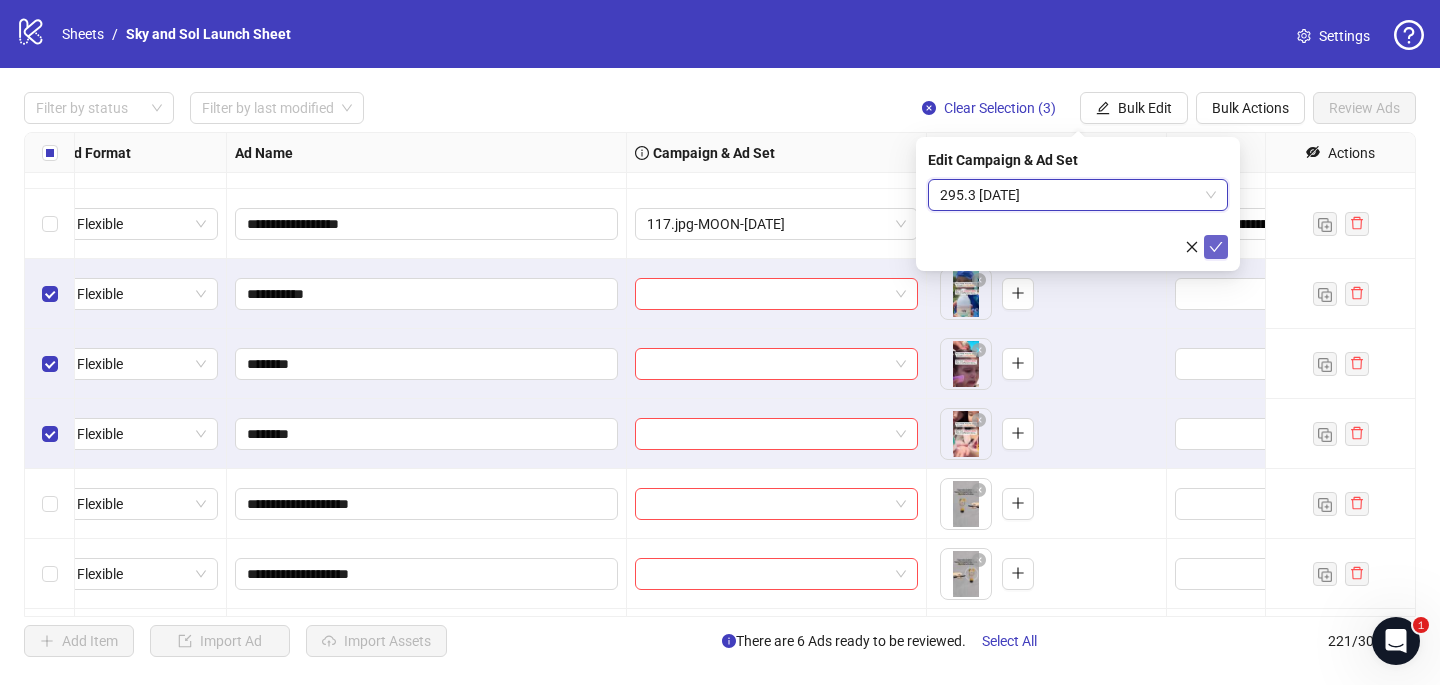 click 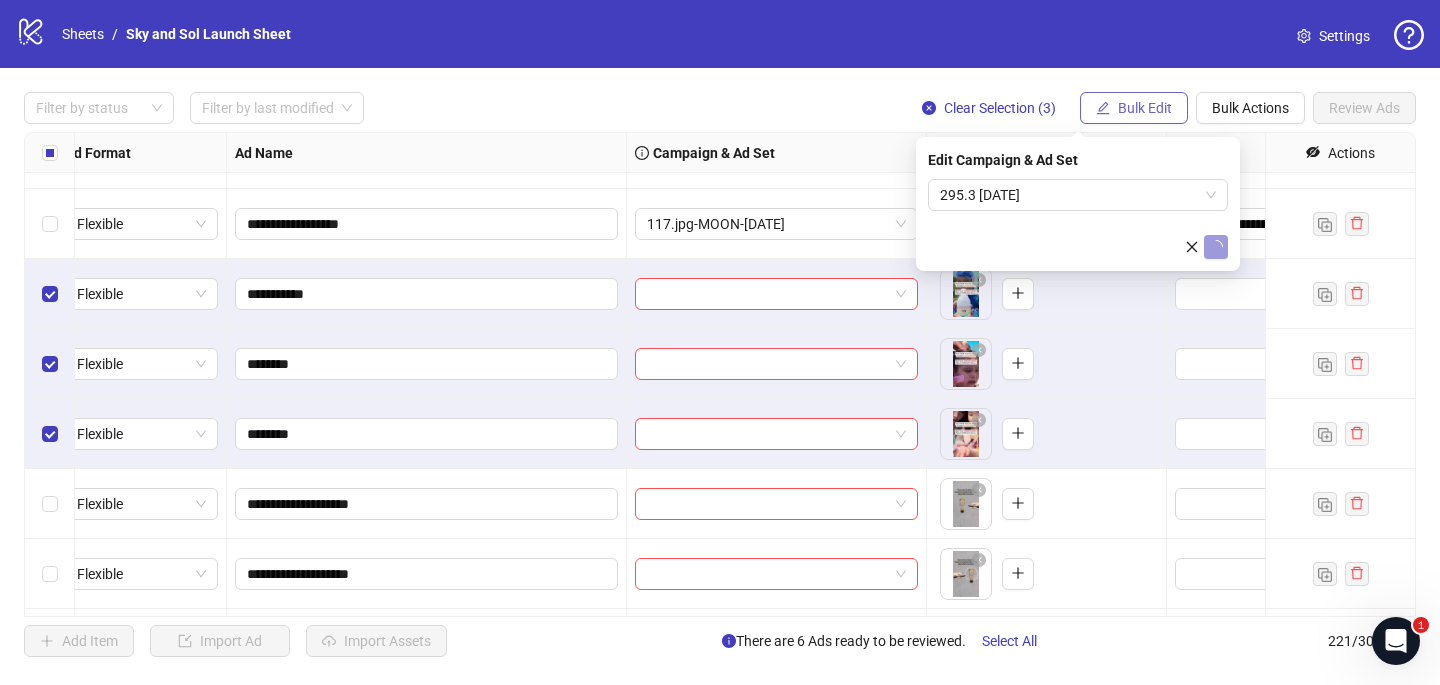 click on "Bulk Edit" at bounding box center (1145, 108) 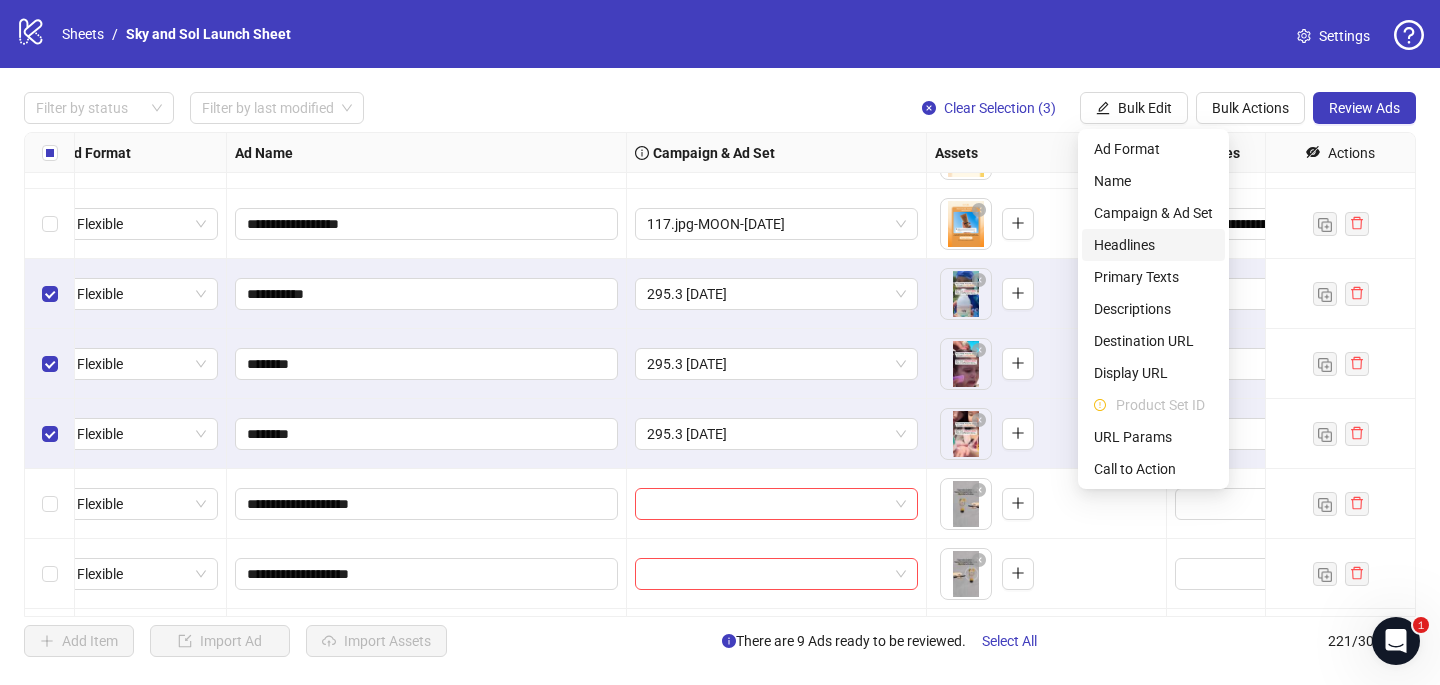 click on "Headlines" at bounding box center (1153, 245) 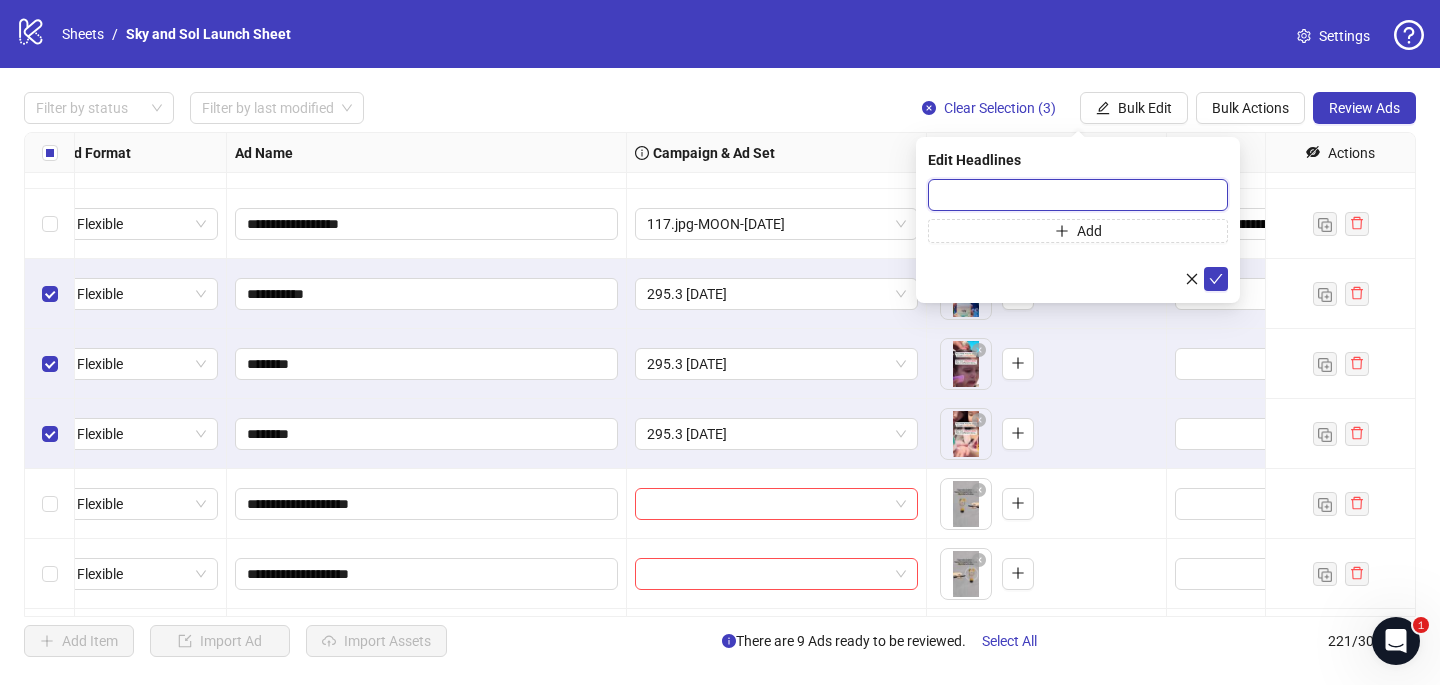 click at bounding box center [1078, 195] 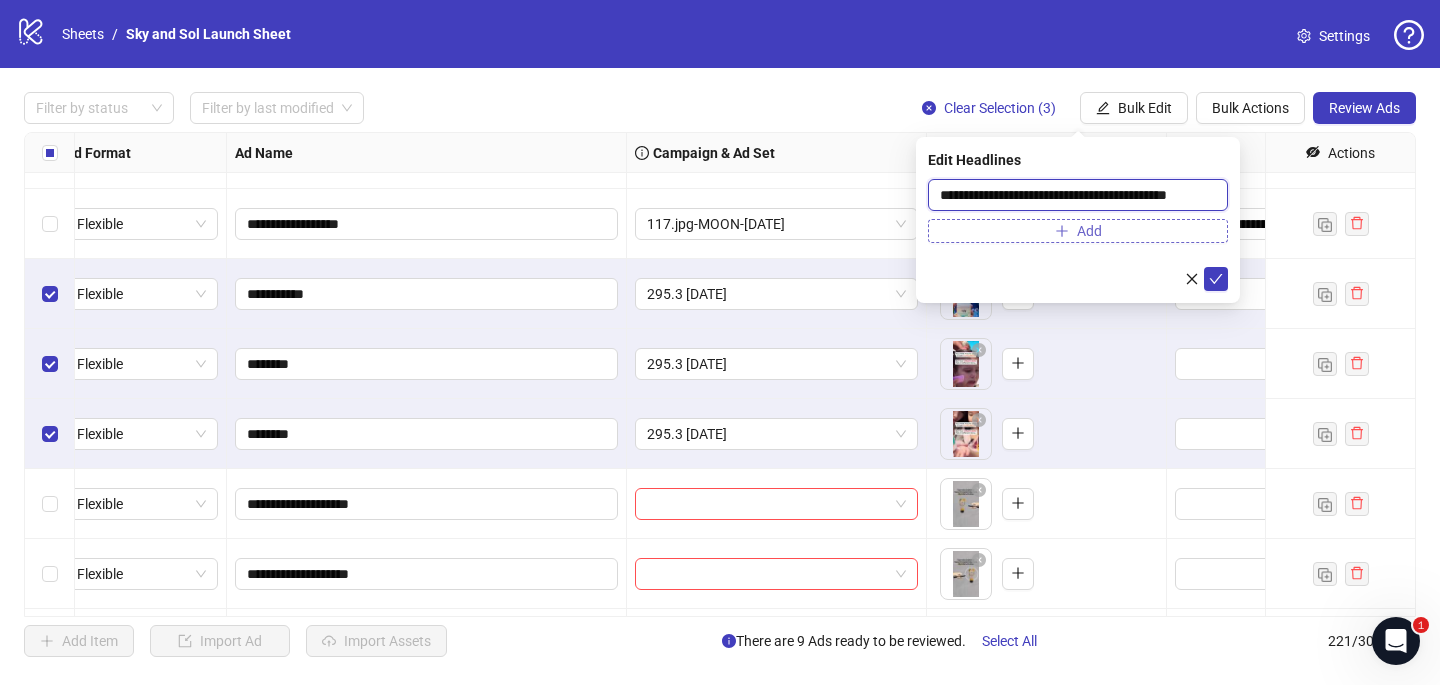 scroll, scrollTop: 0, scrollLeft: 14, axis: horizontal 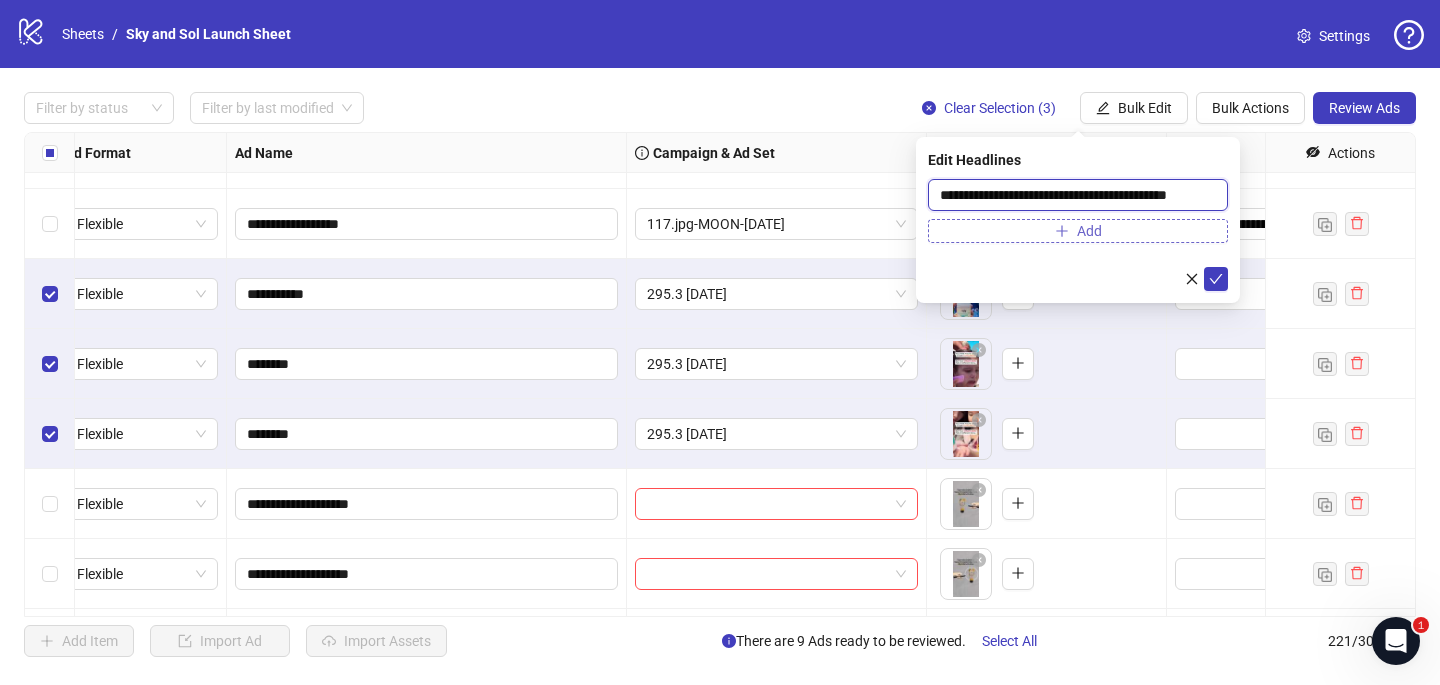 type on "**********" 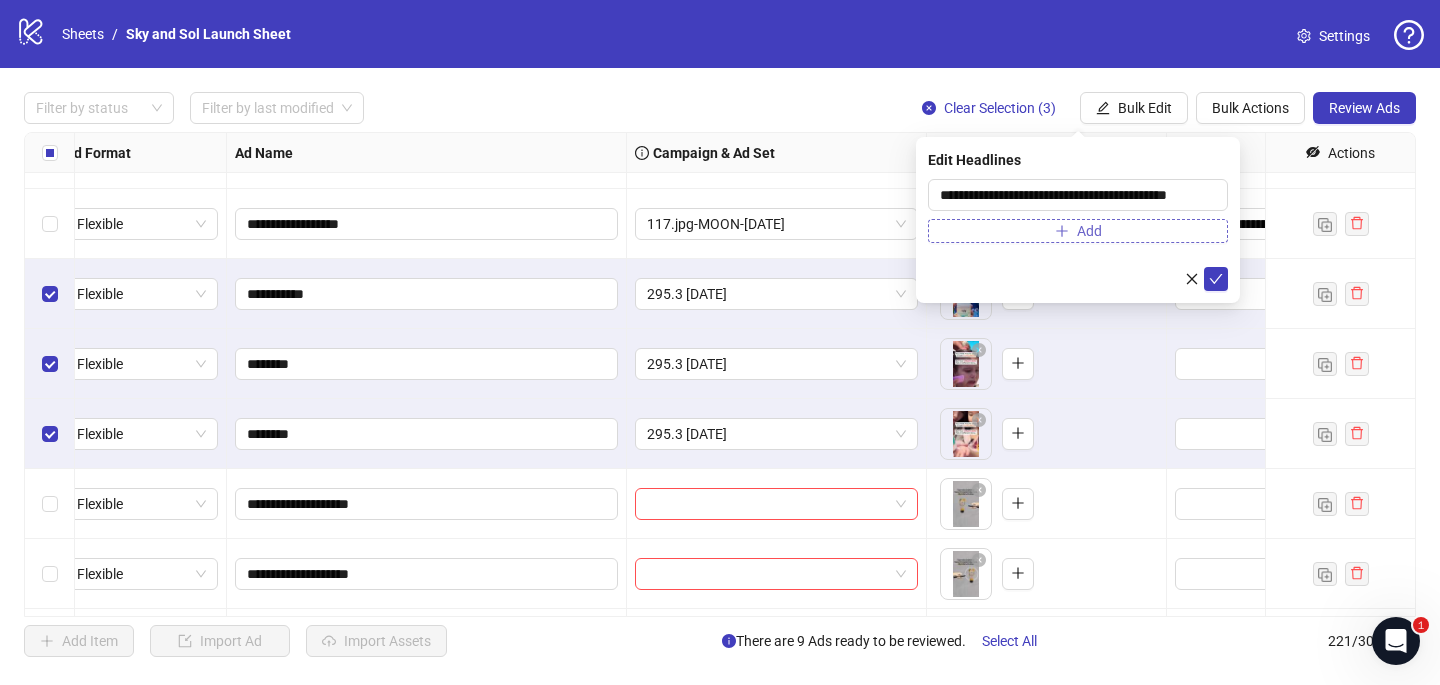 scroll, scrollTop: 0, scrollLeft: 0, axis: both 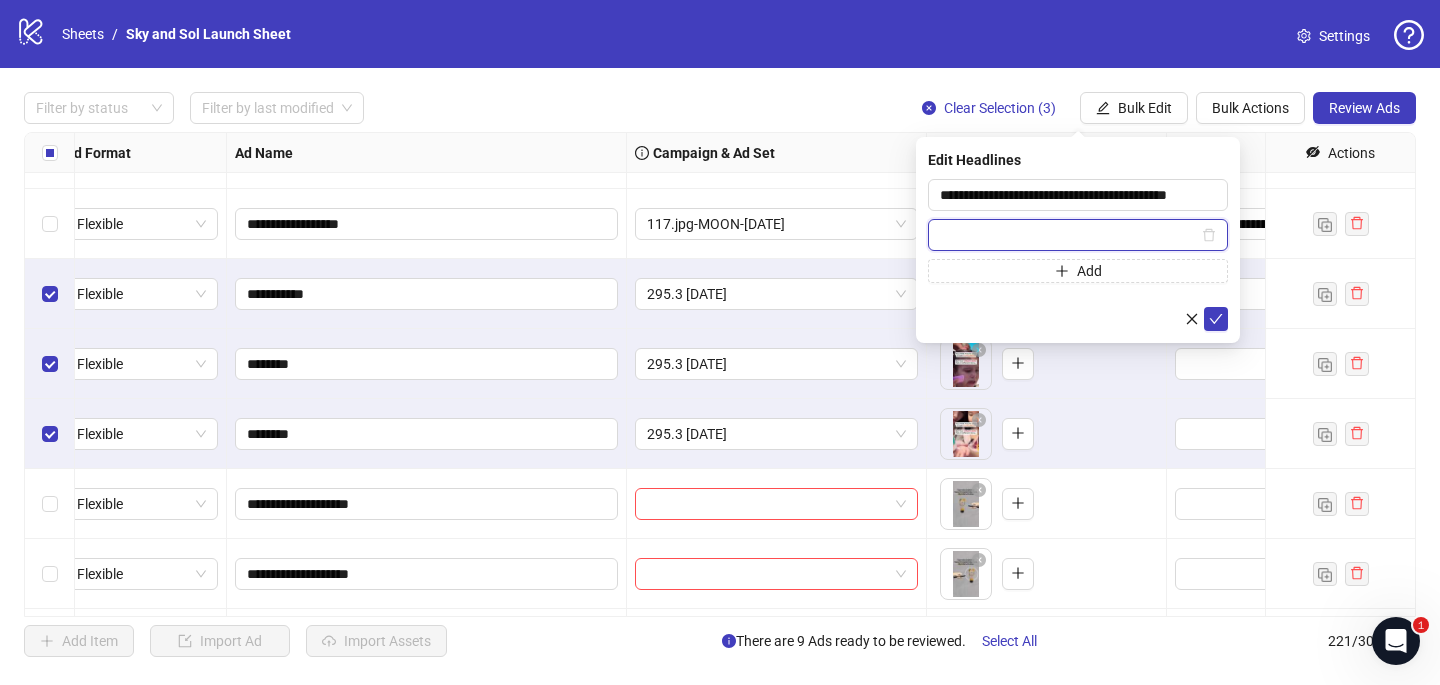 paste on "**********" 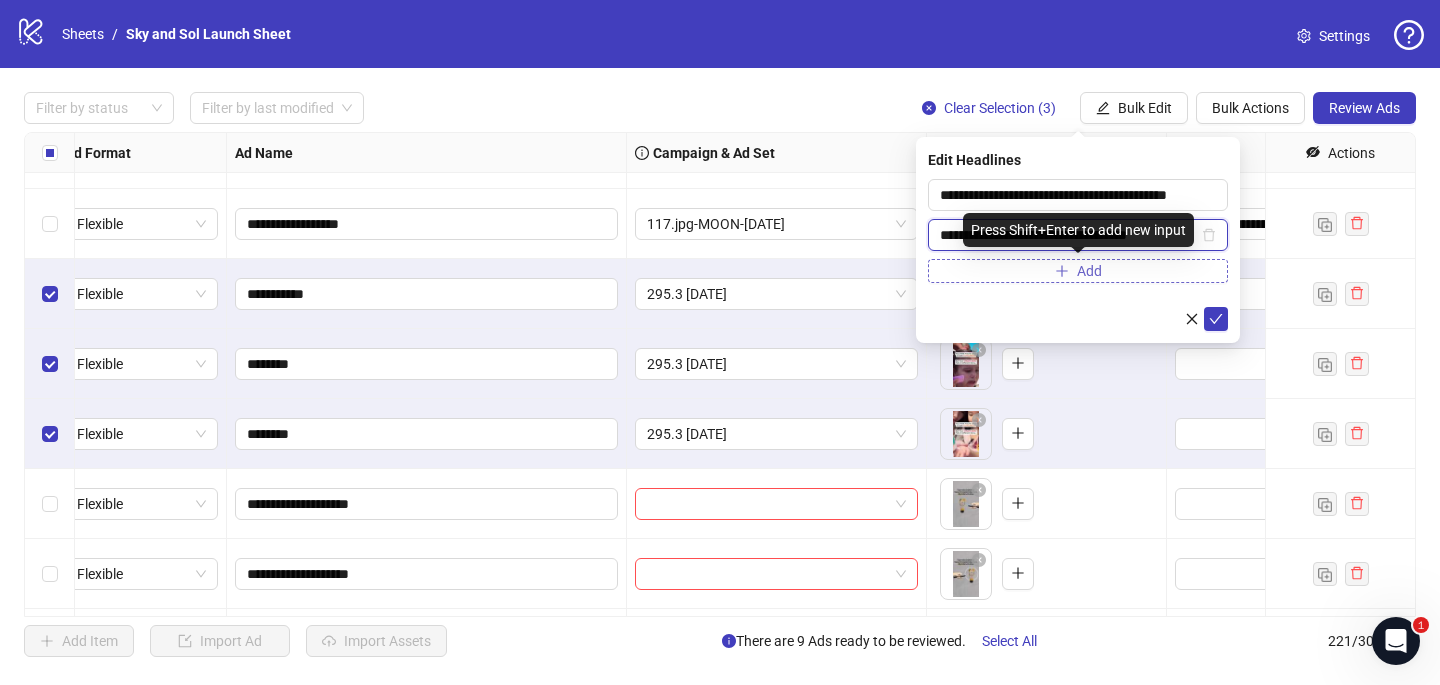 type on "**********" 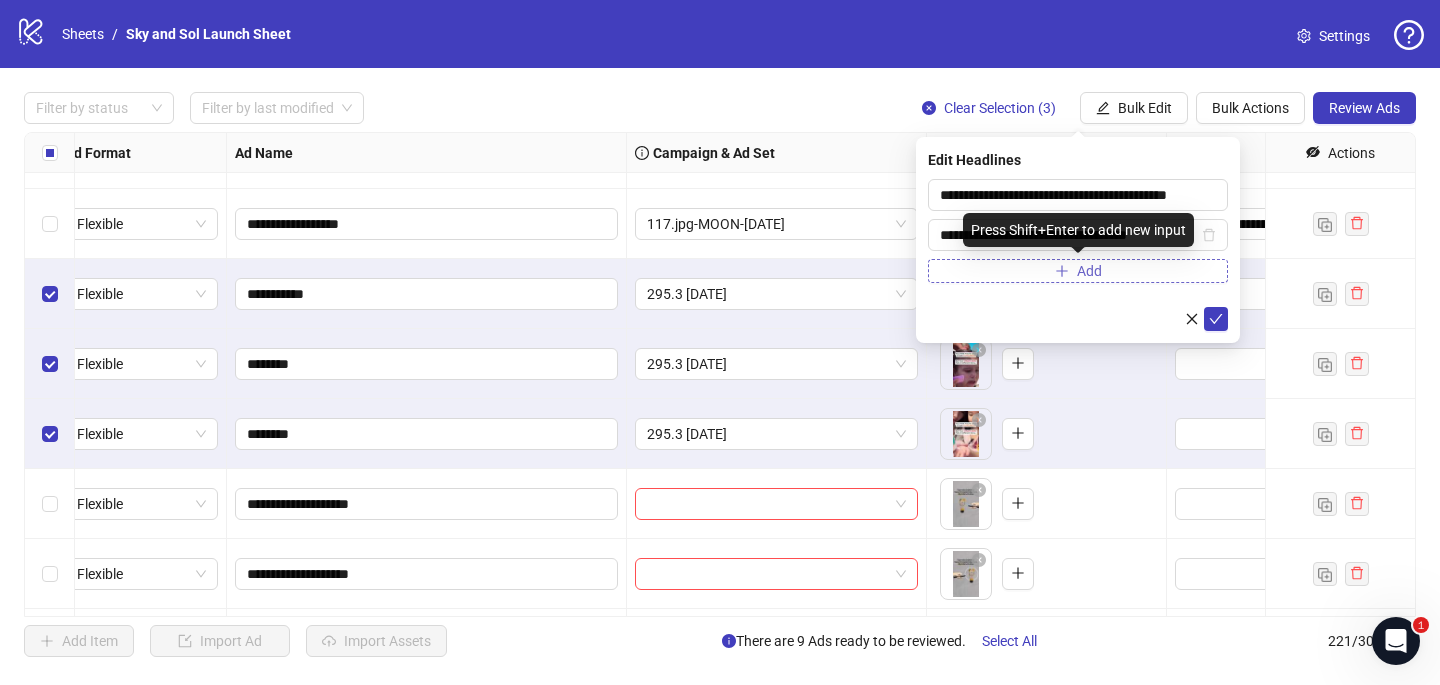 click on "Add" at bounding box center [1078, 271] 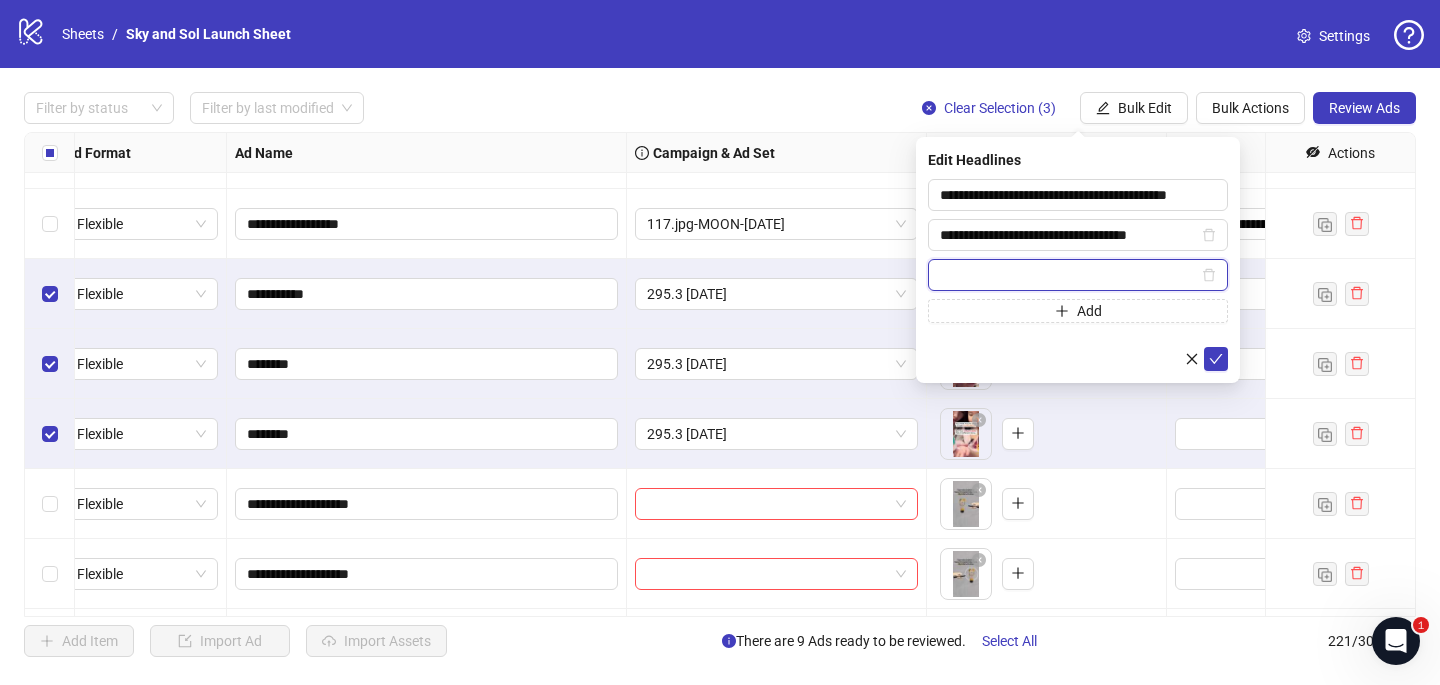 paste on "**********" 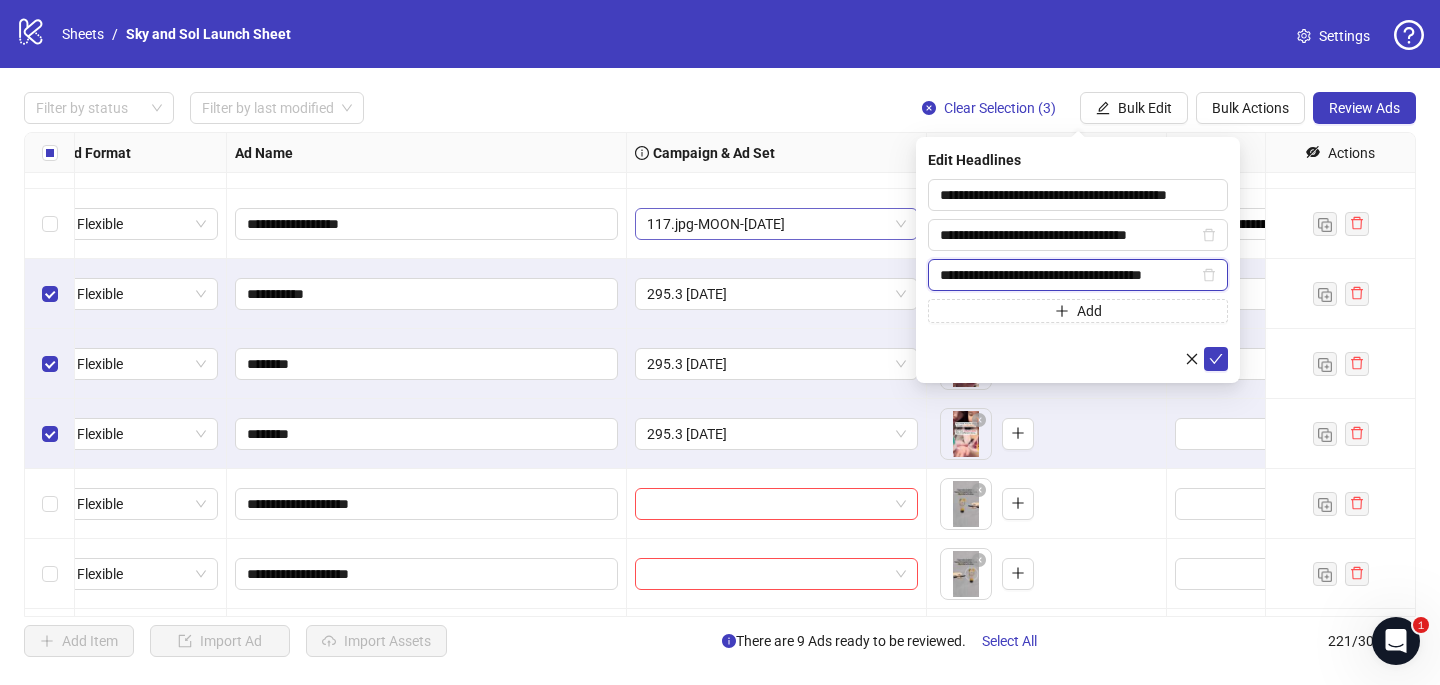 scroll, scrollTop: 0, scrollLeft: 4, axis: horizontal 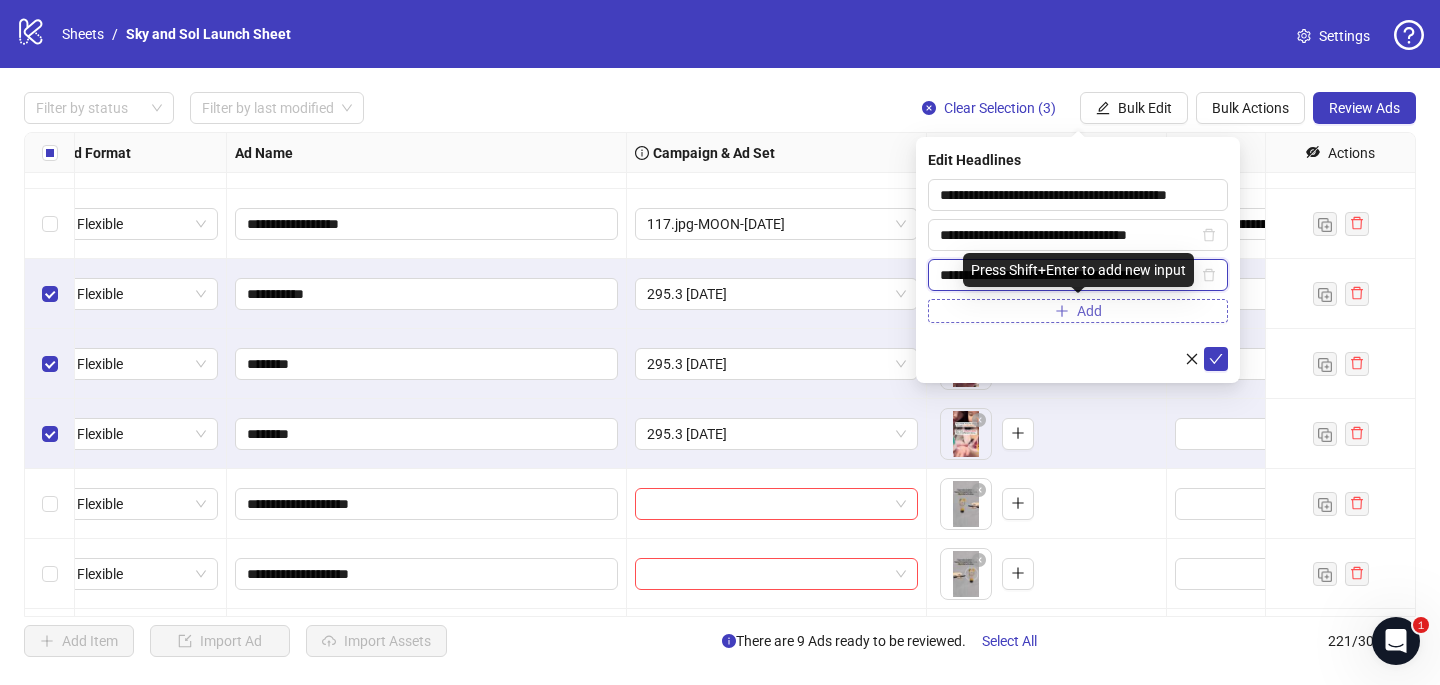 type on "**********" 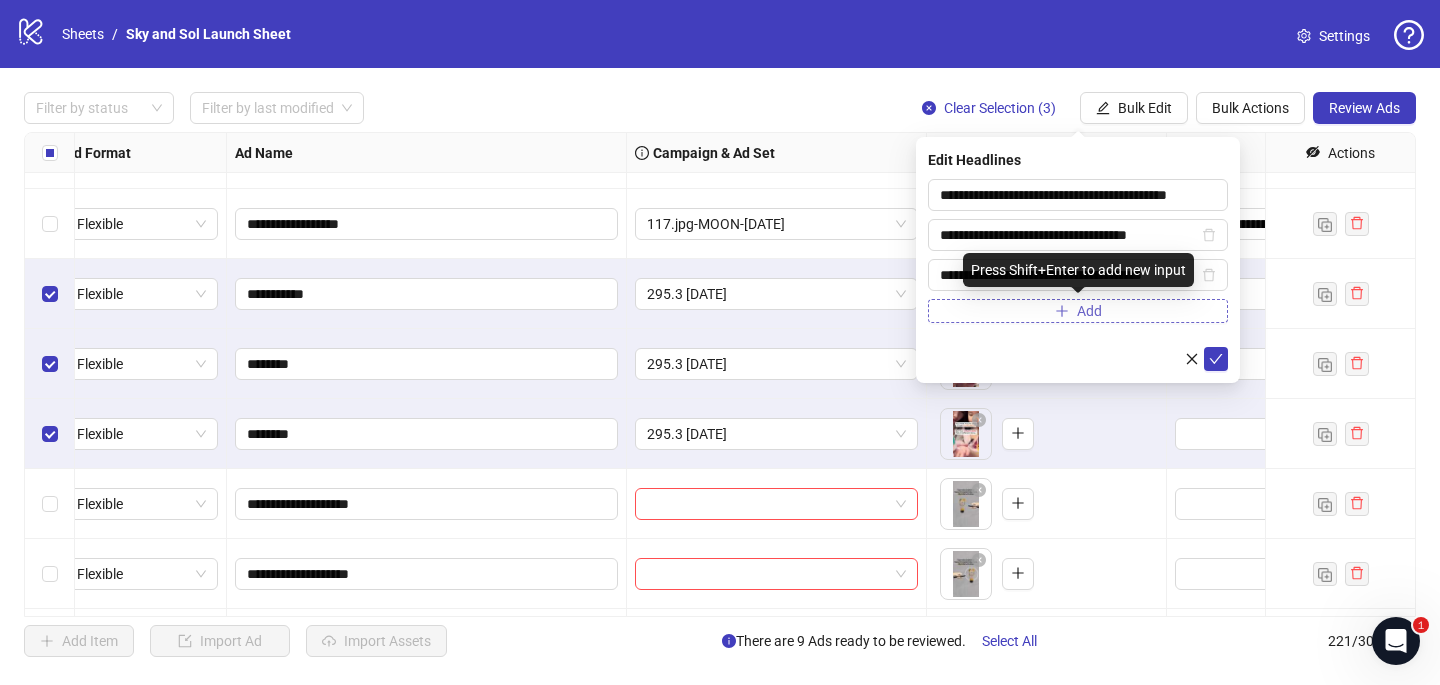 click on "Add" at bounding box center (1078, 311) 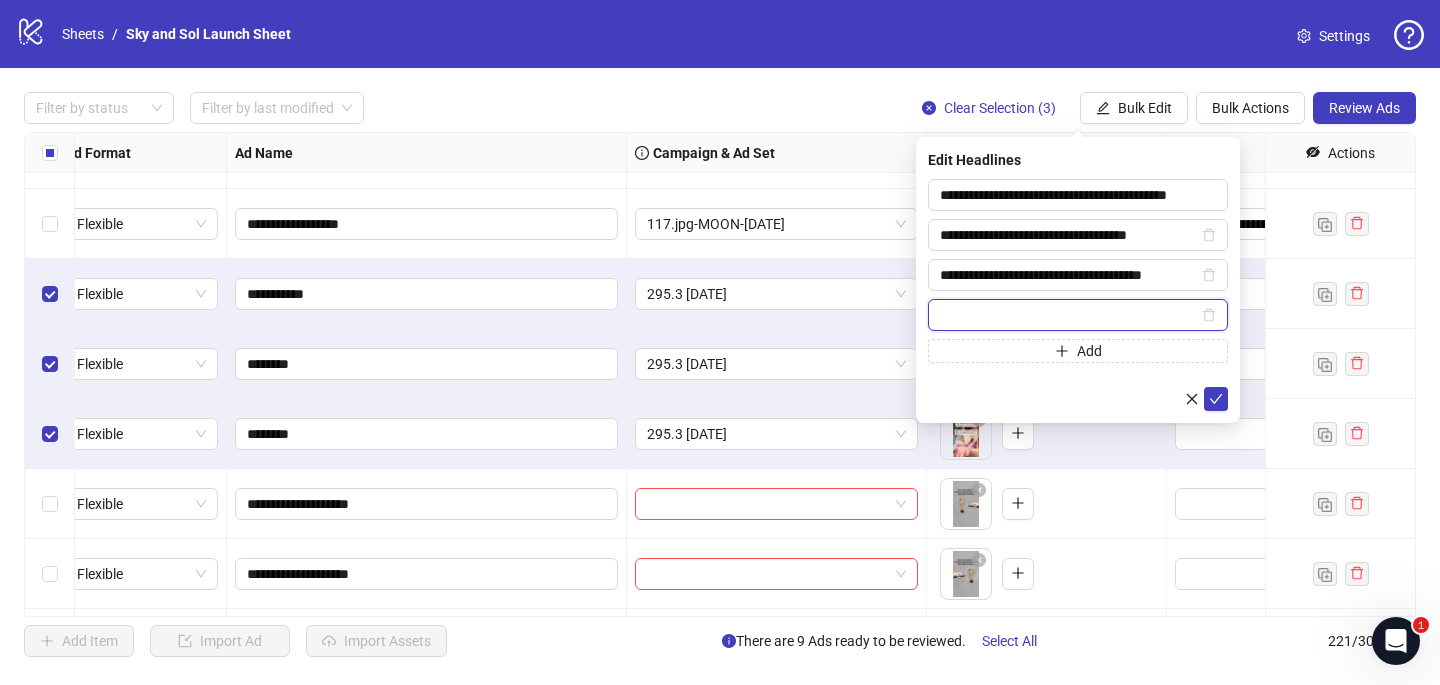 paste on "**********" 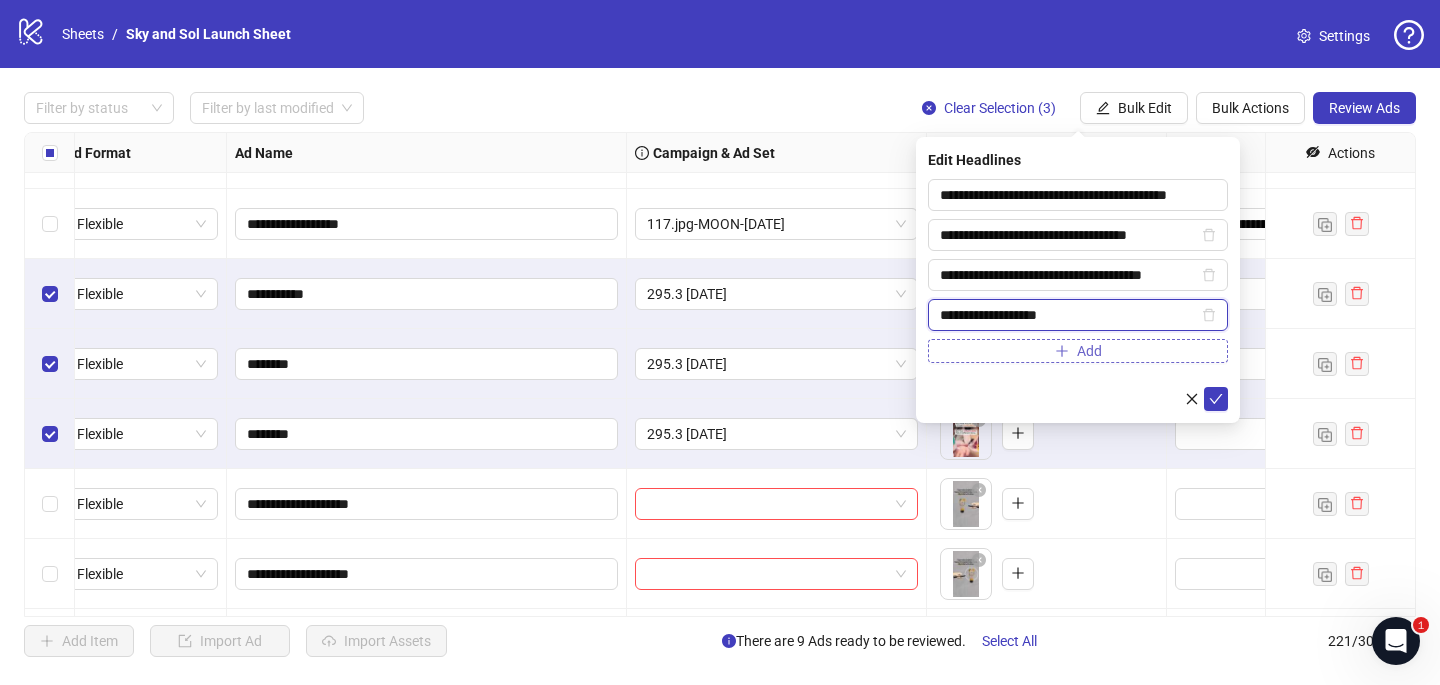 type on "**********" 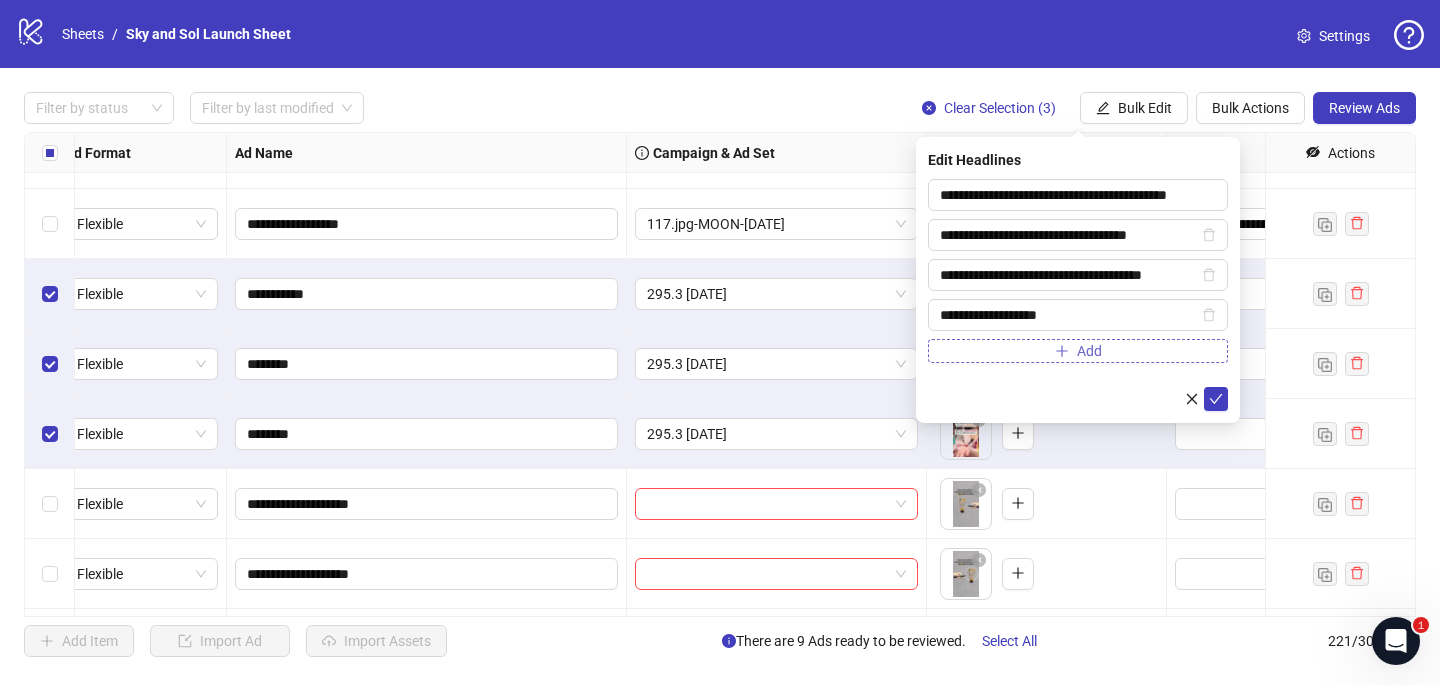 click on "Add" at bounding box center (1078, 351) 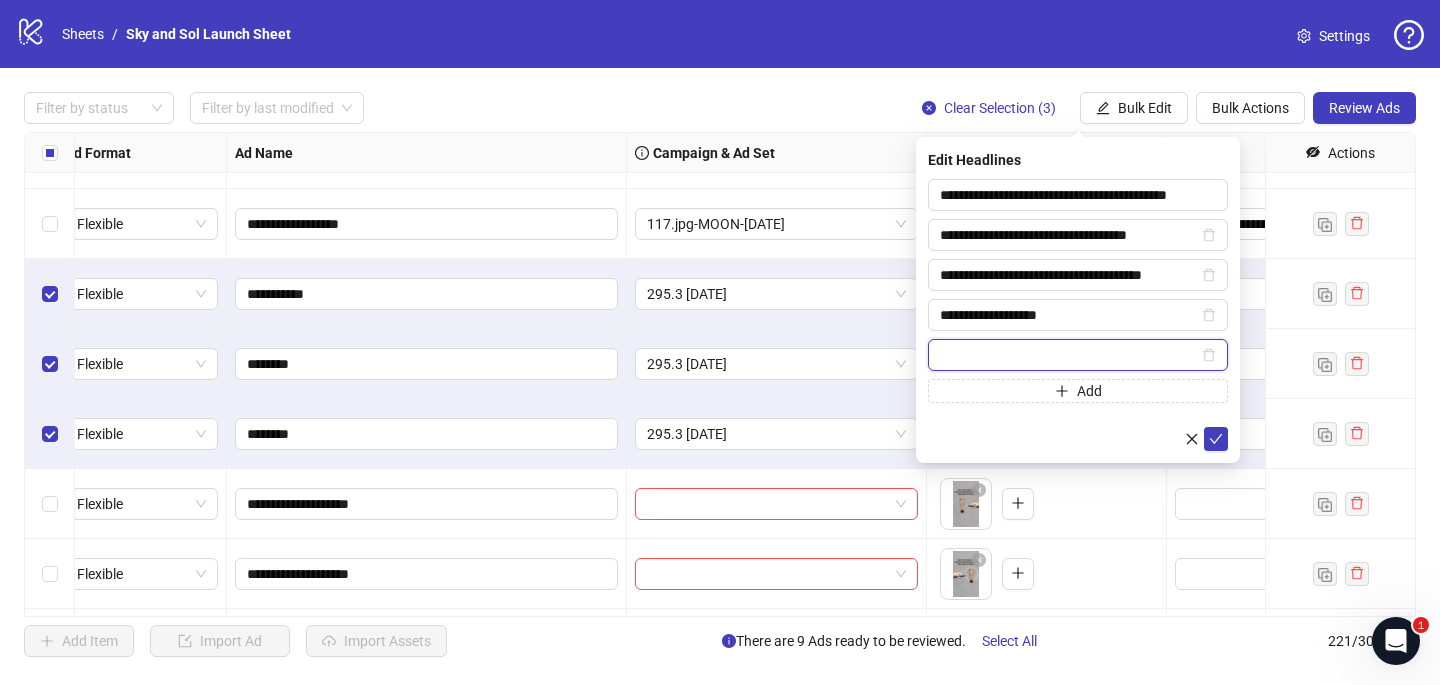 paste on "**********" 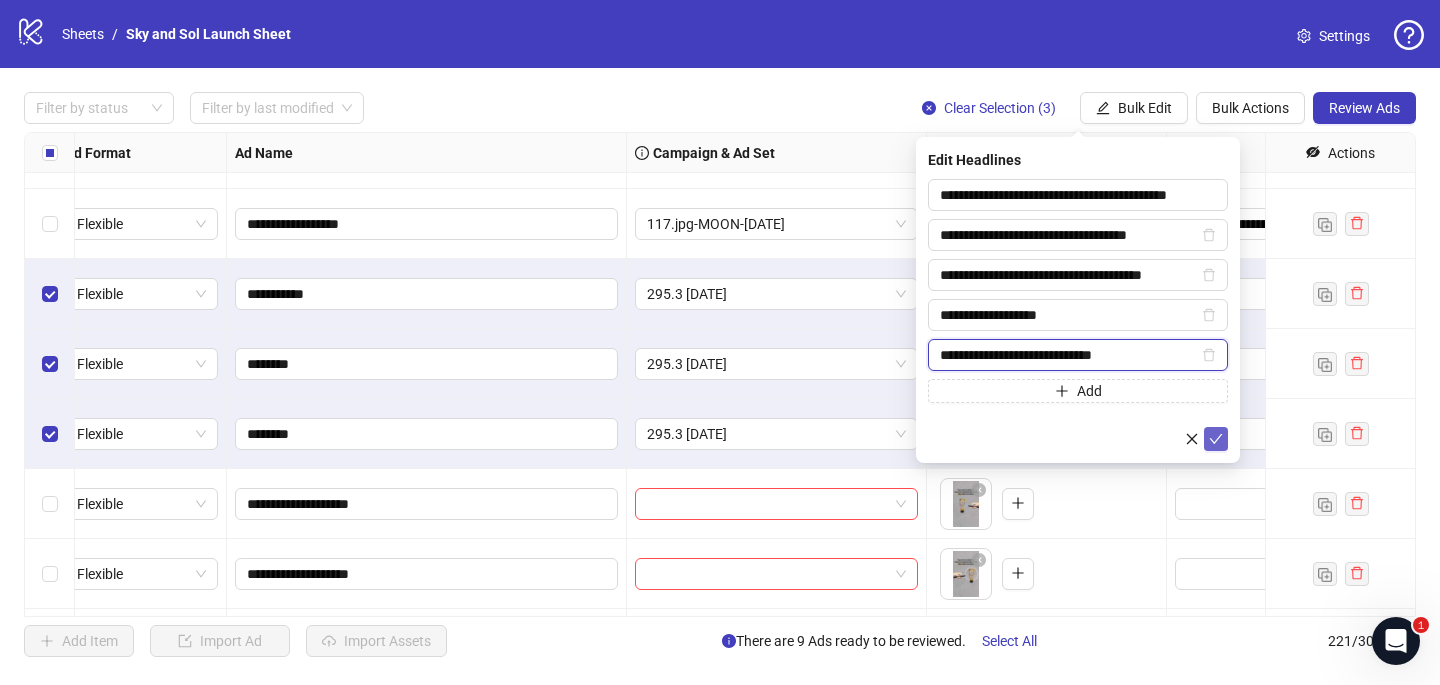 type on "**********" 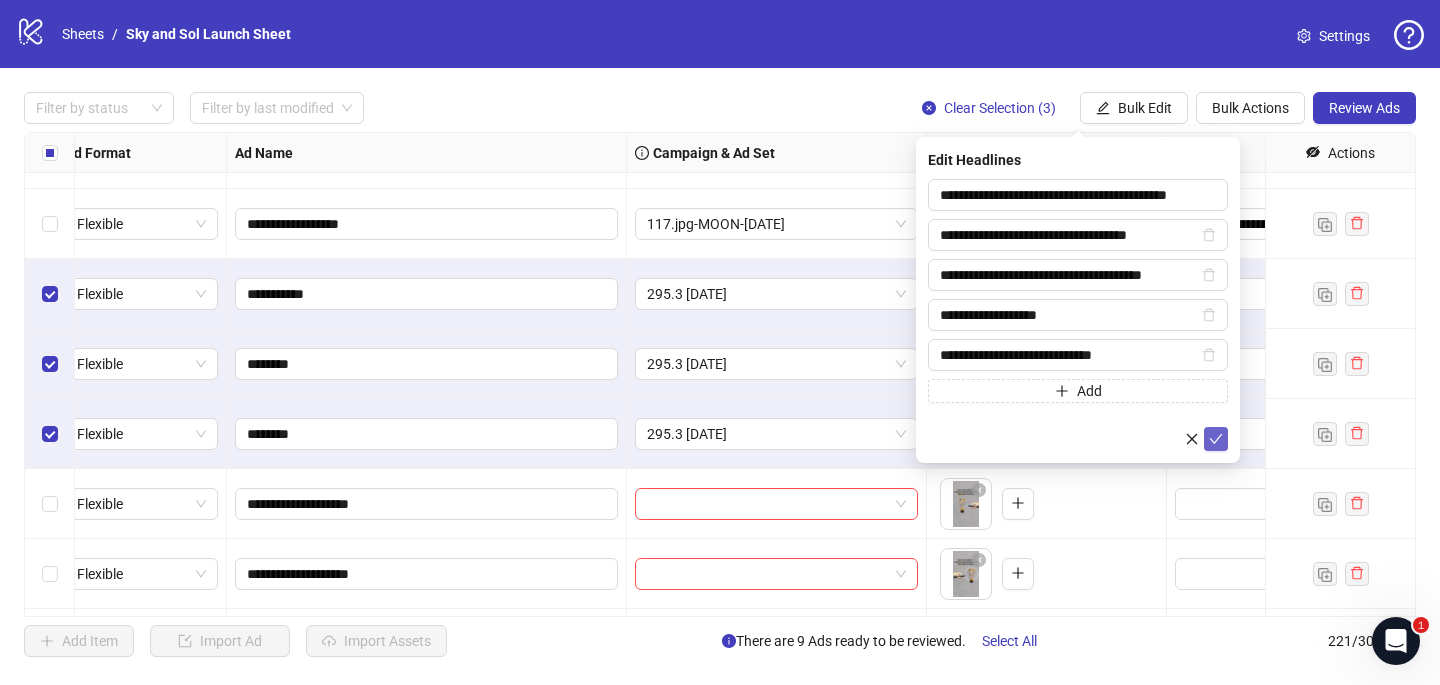 click 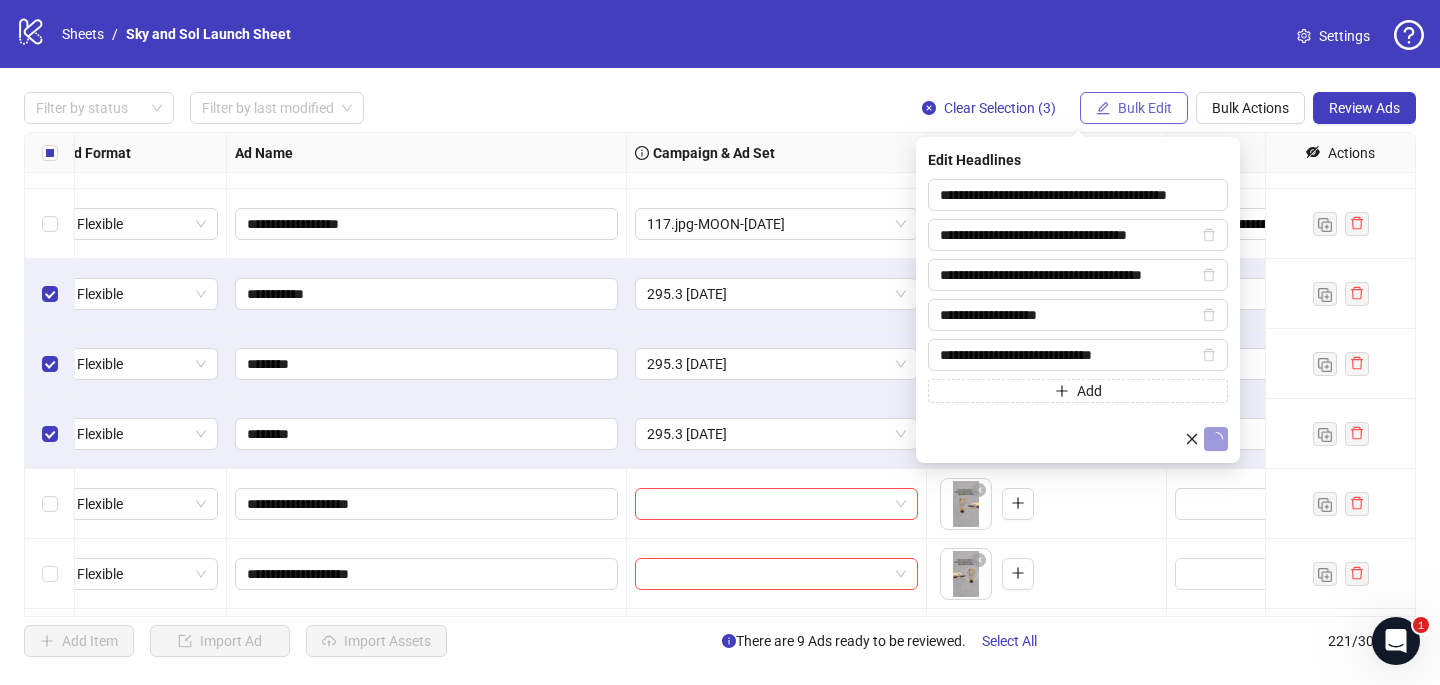 click on "Bulk Edit" at bounding box center (1134, 108) 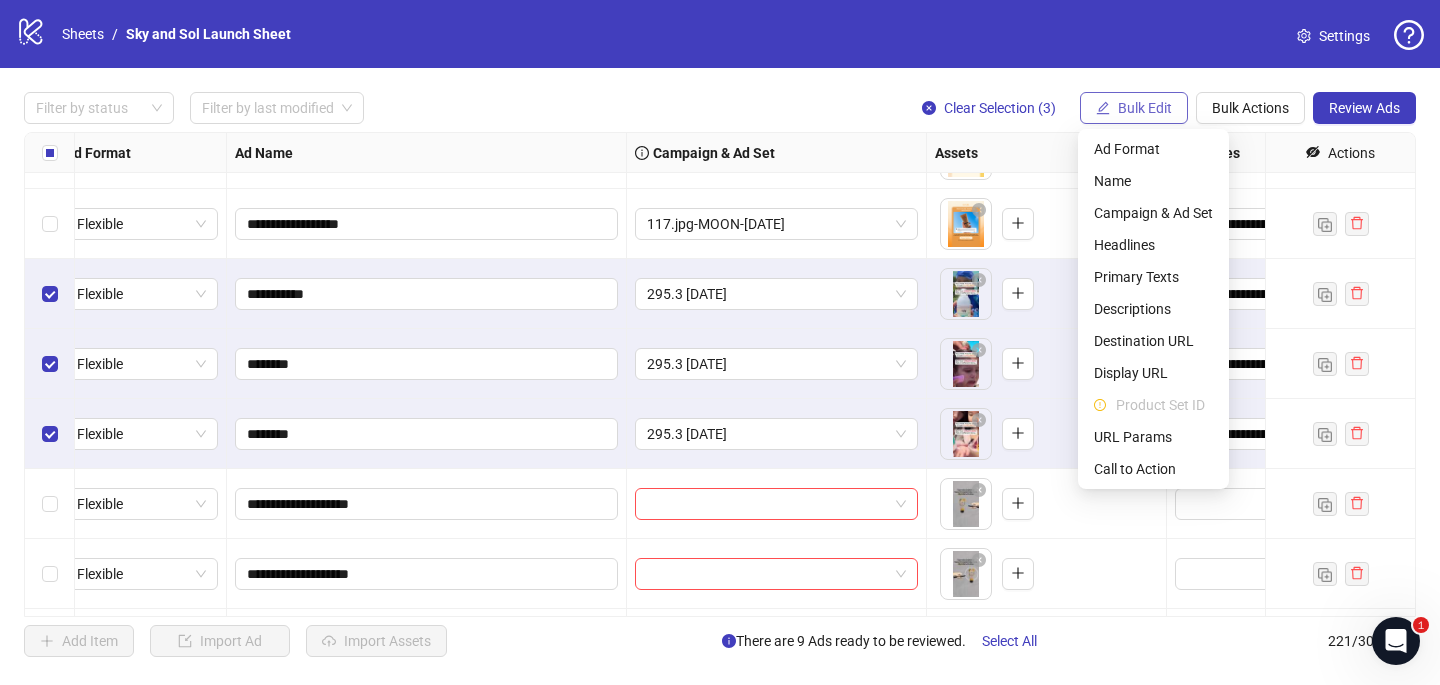 click on "Bulk Edit" at bounding box center [1145, 108] 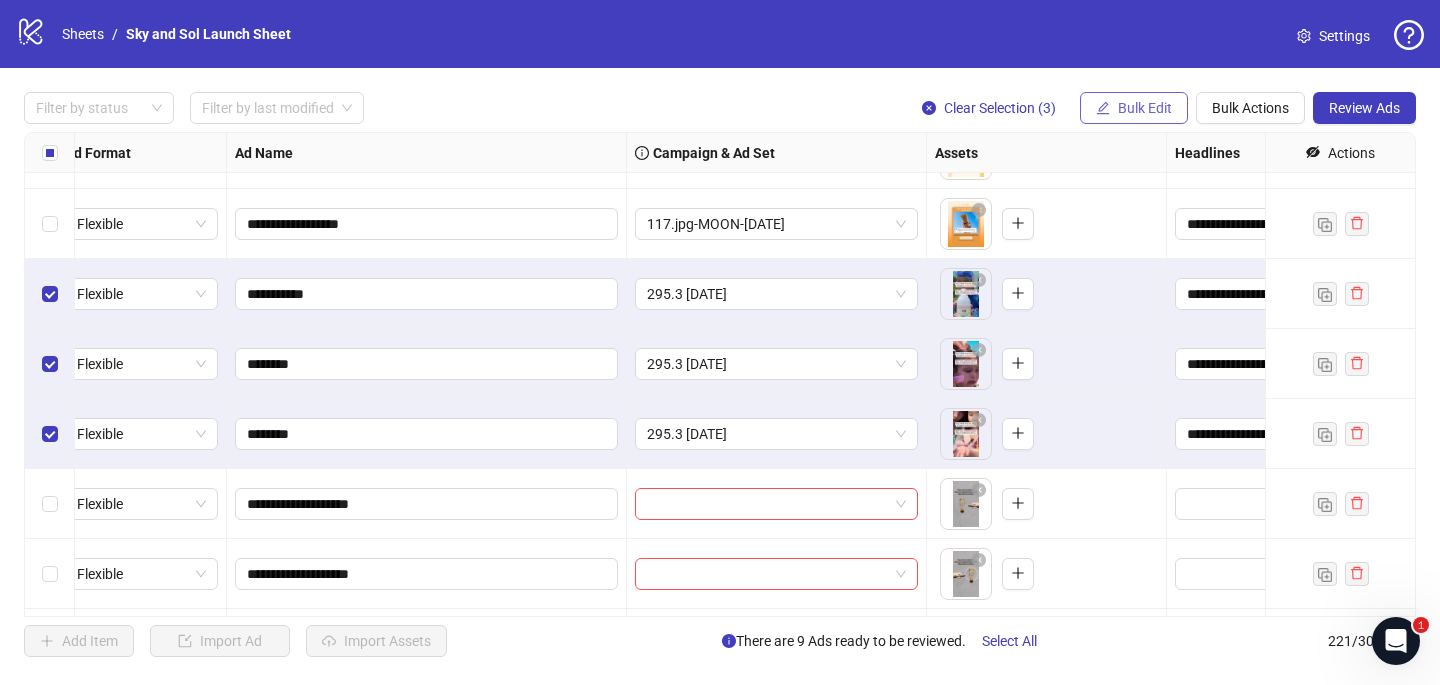 click on "Bulk Edit" at bounding box center [1145, 108] 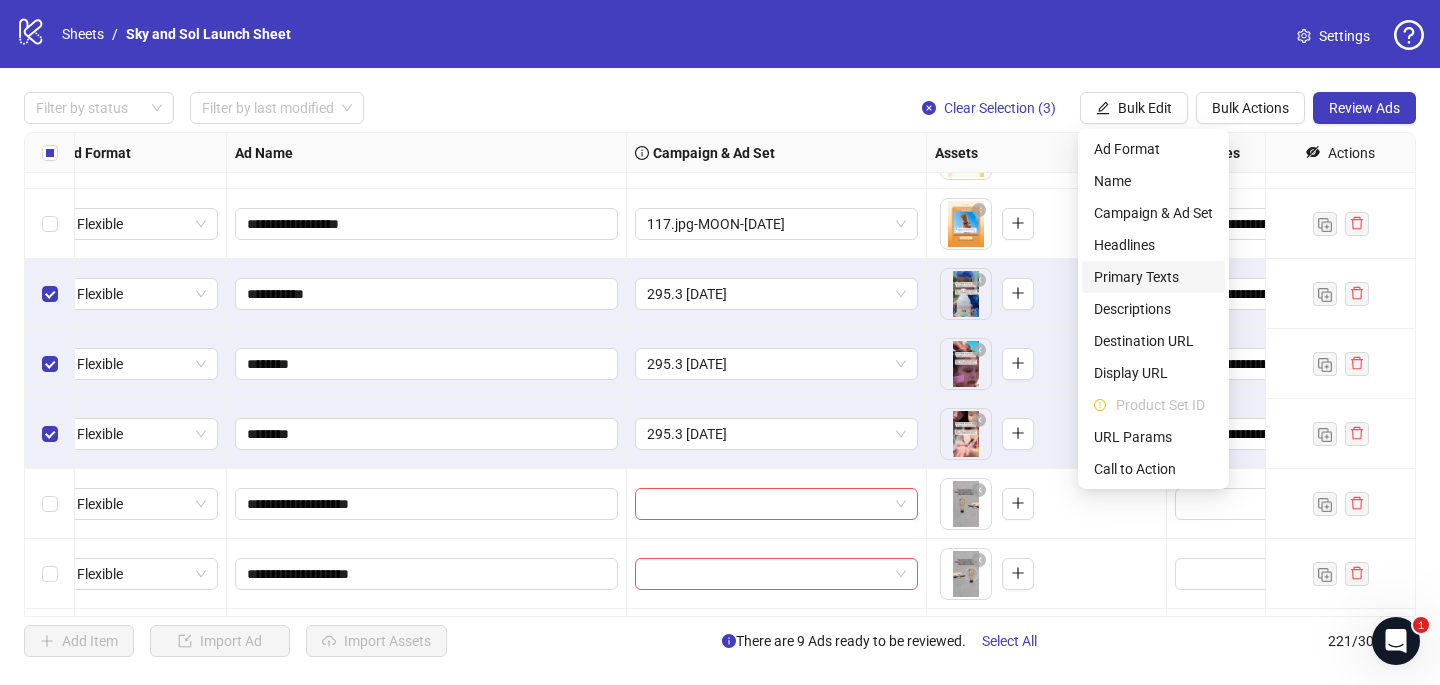 click on "Primary Texts" at bounding box center (1153, 277) 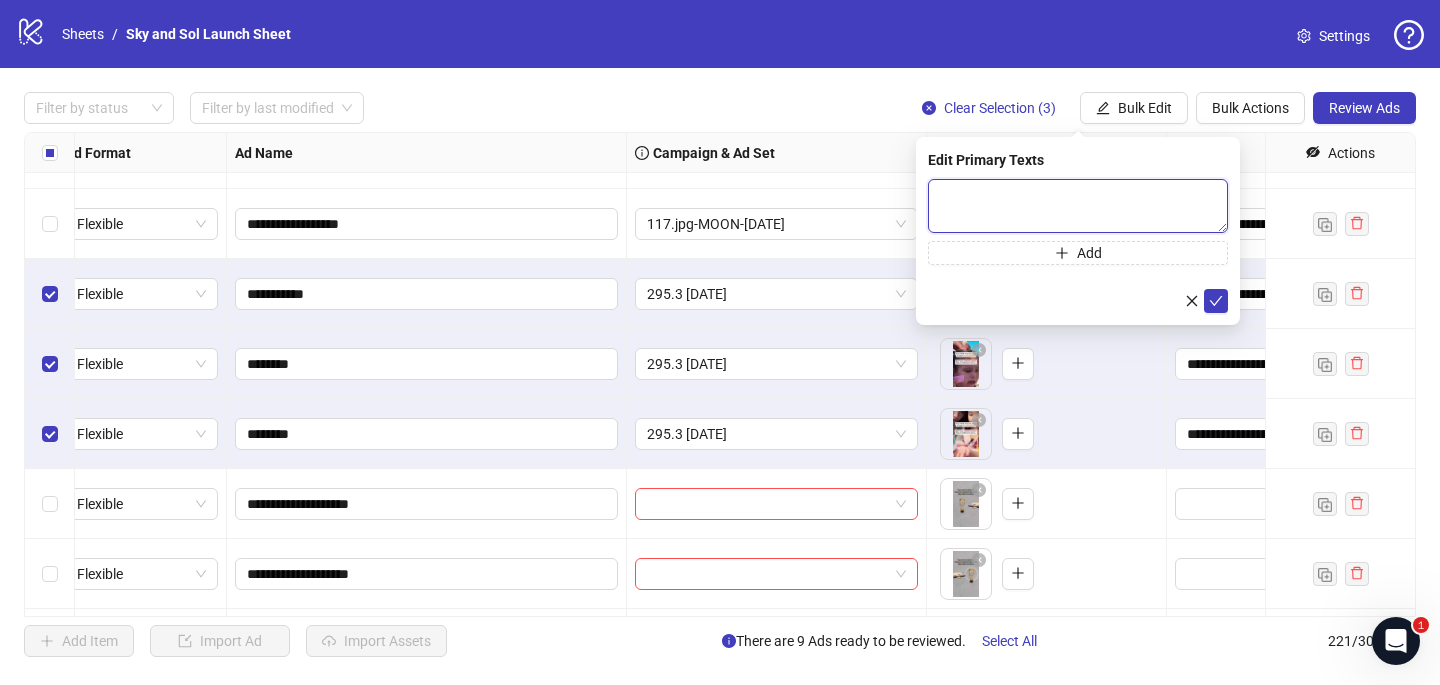 click at bounding box center (1078, 206) 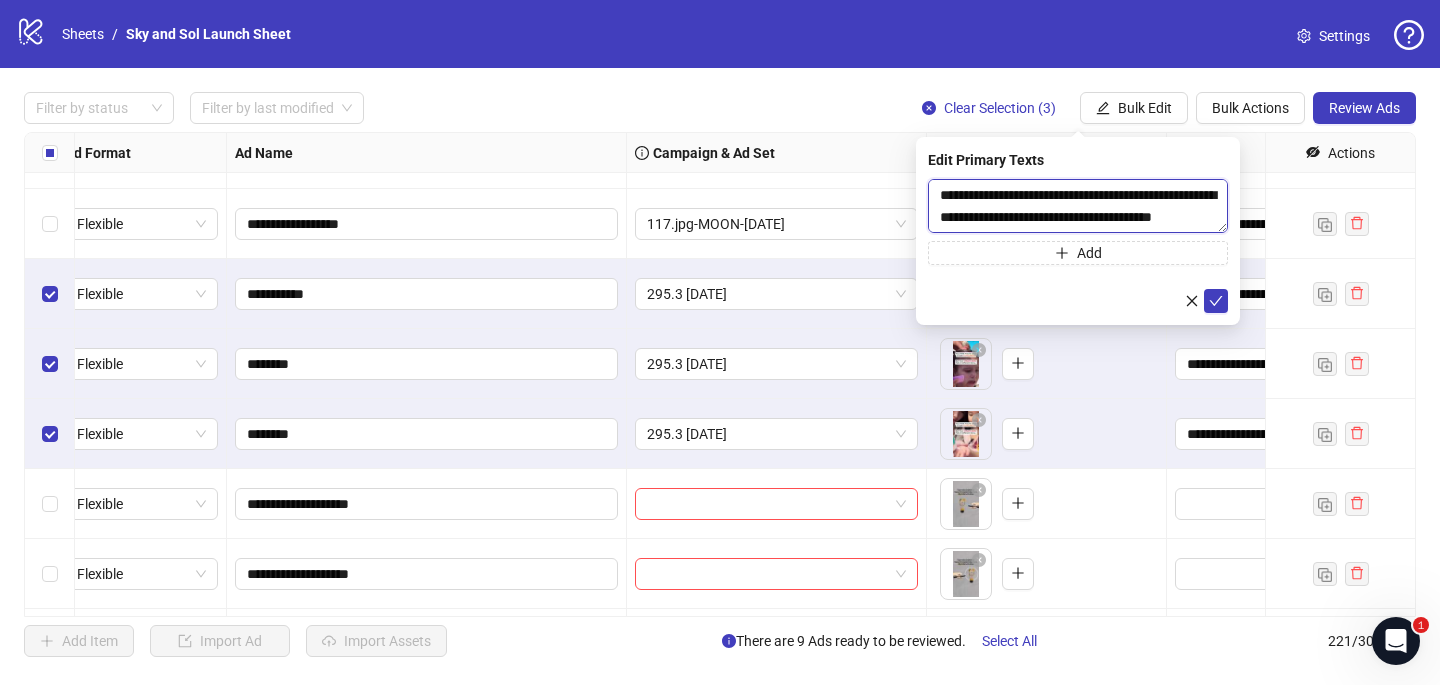 scroll, scrollTop: 286, scrollLeft: 0, axis: vertical 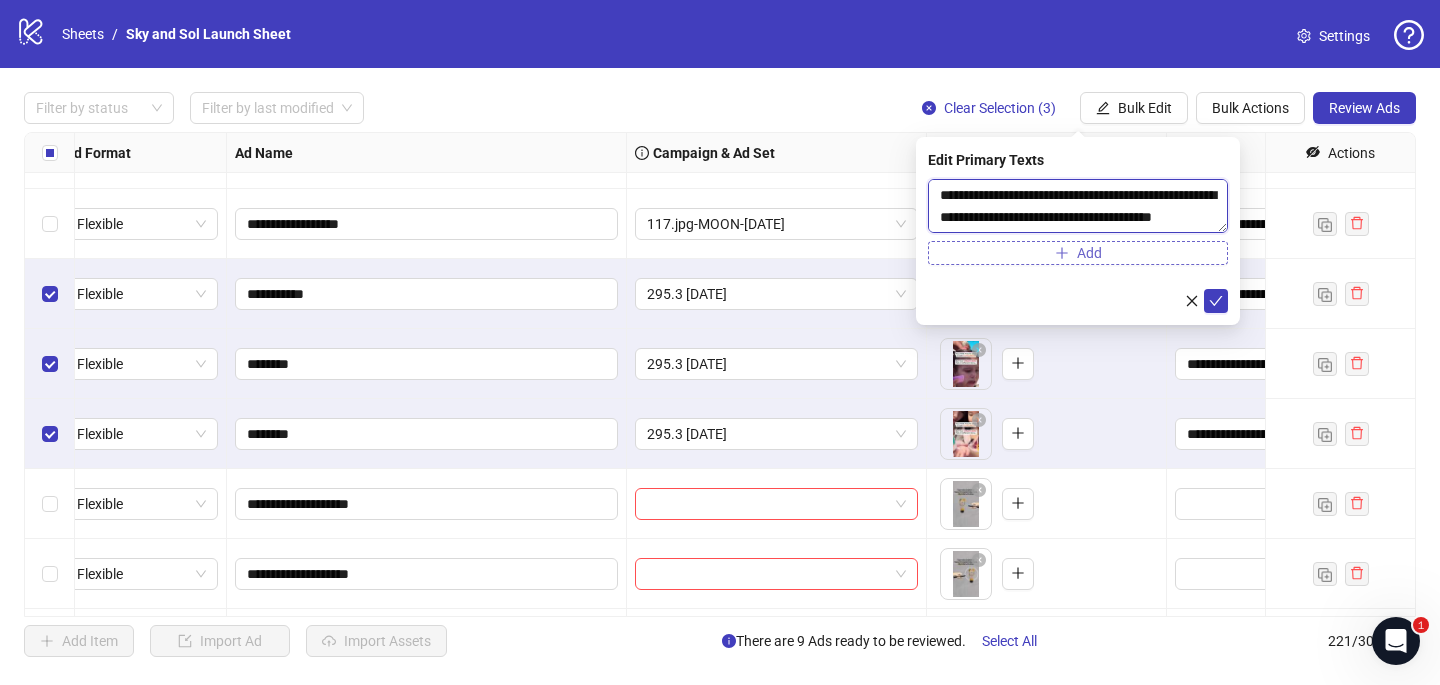 type on "**********" 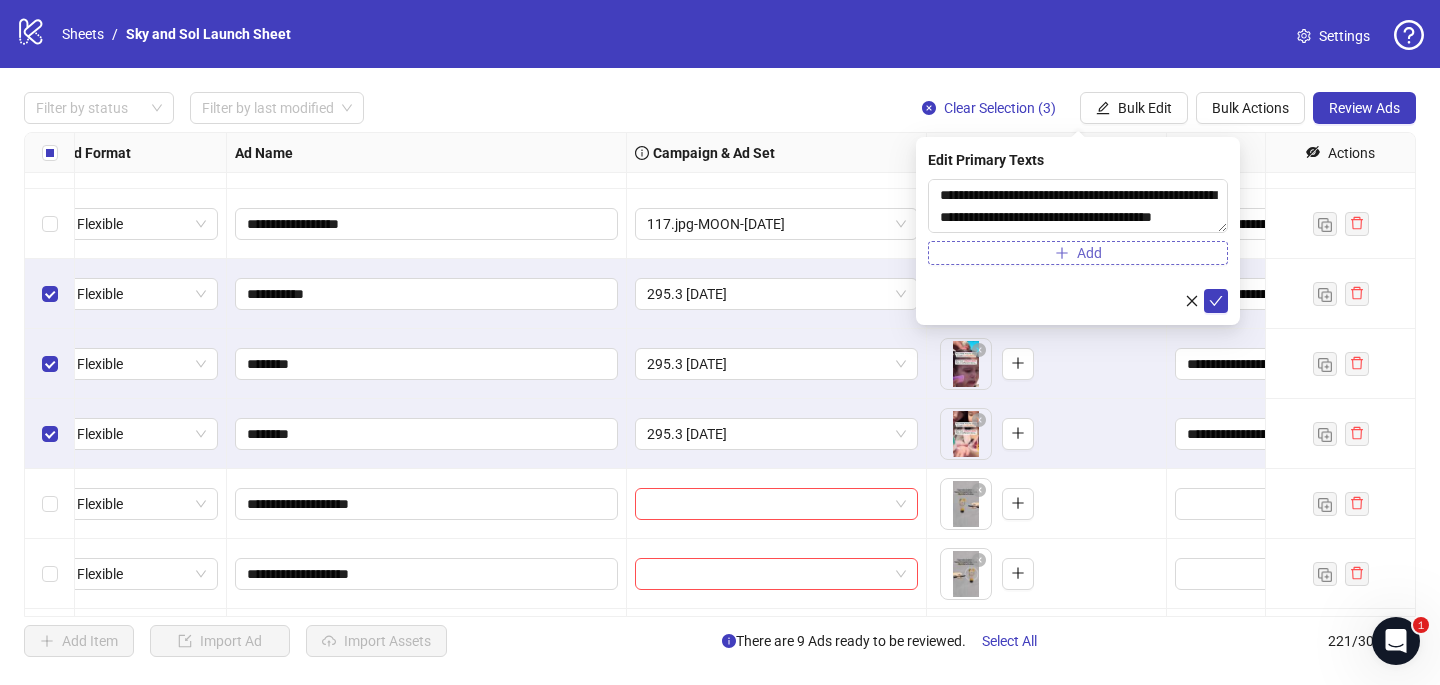 click on "Add" at bounding box center (1078, 253) 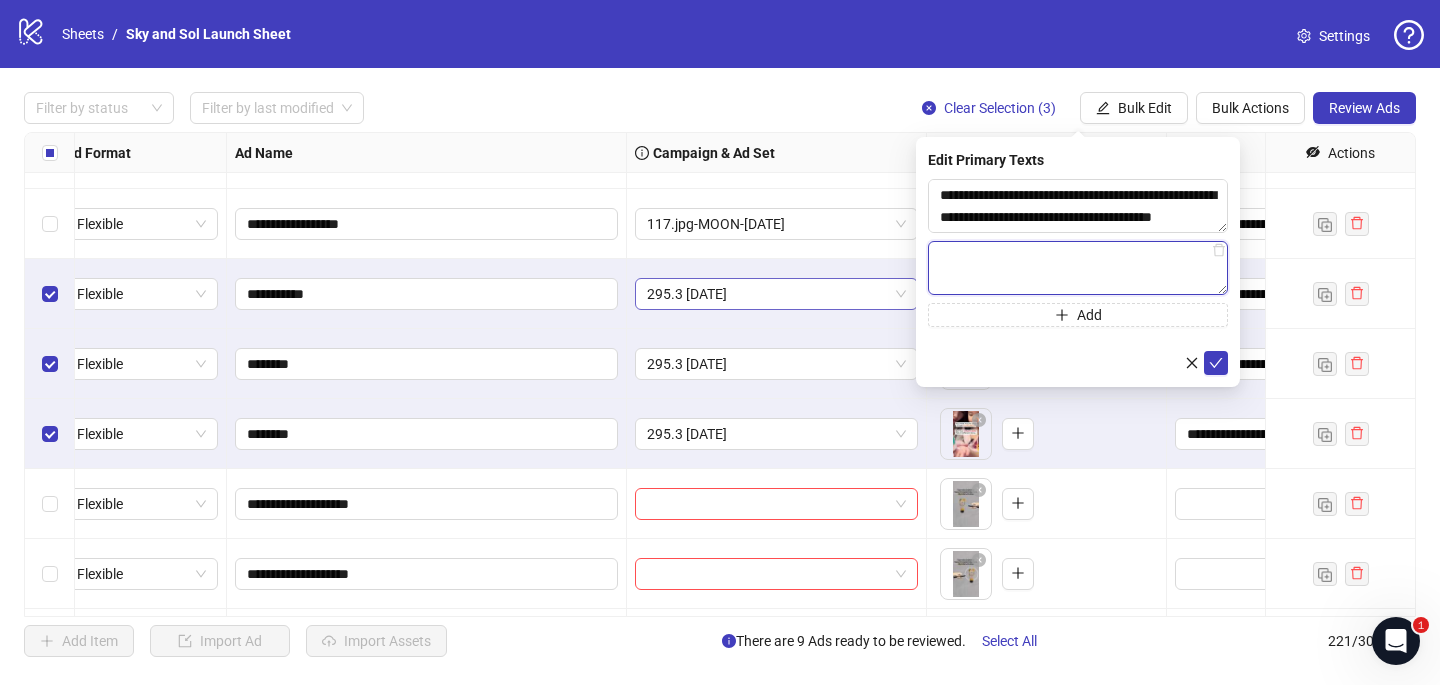 paste on "**********" 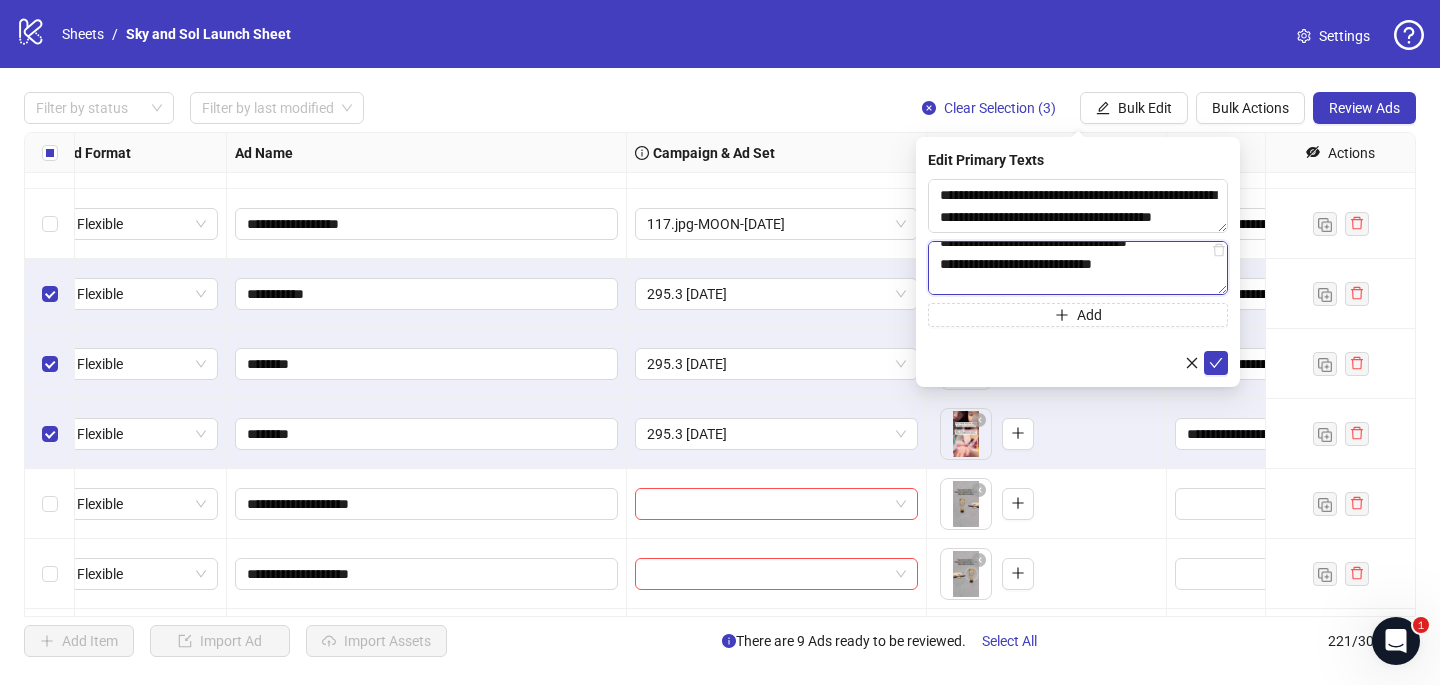 scroll, scrollTop: 242, scrollLeft: 0, axis: vertical 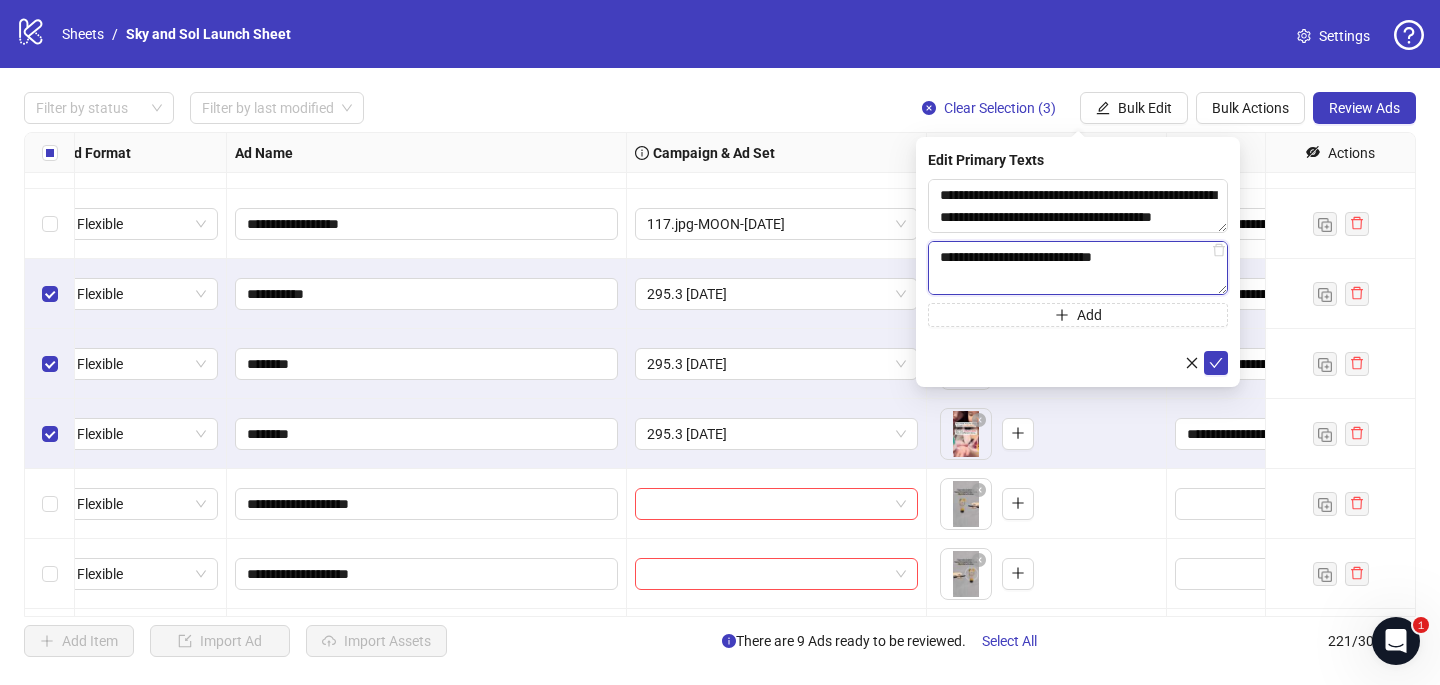 drag, startPoint x: 1027, startPoint y: 257, endPoint x: 1104, endPoint y: 255, distance: 77.02597 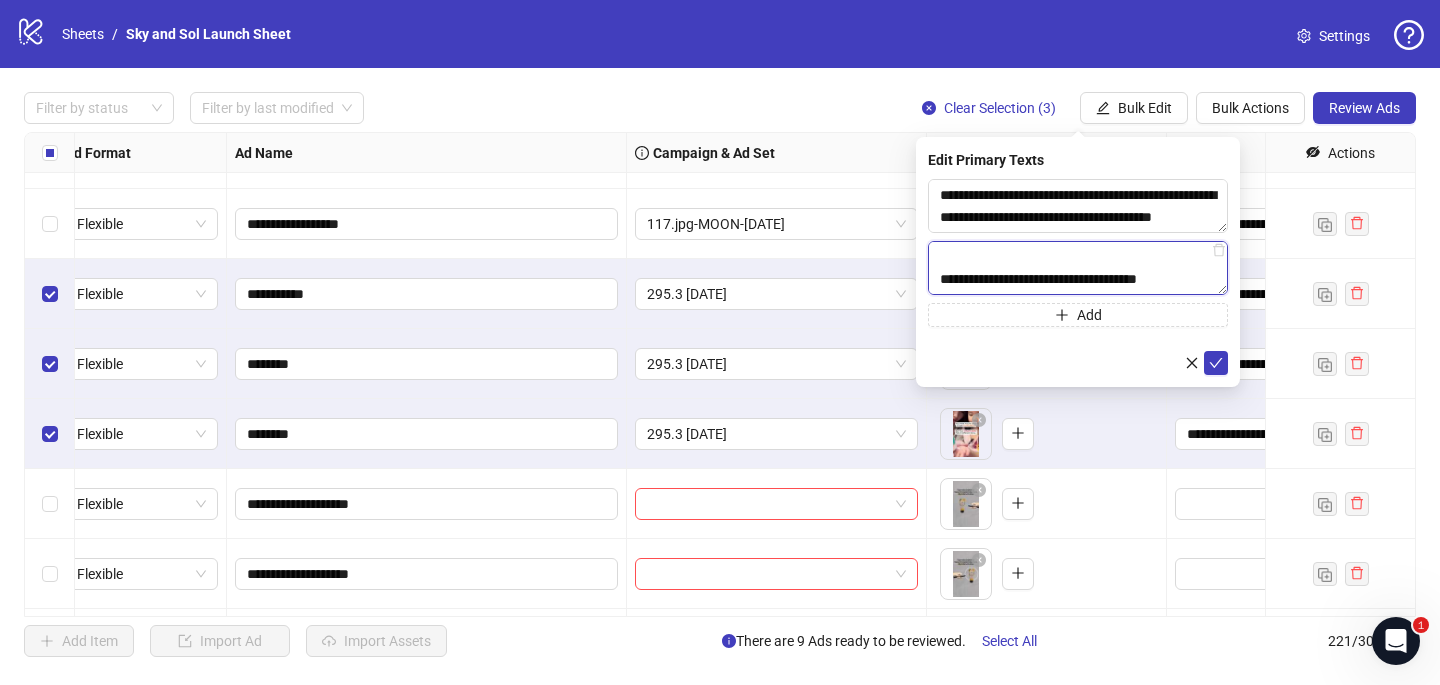 scroll, scrollTop: 330, scrollLeft: 0, axis: vertical 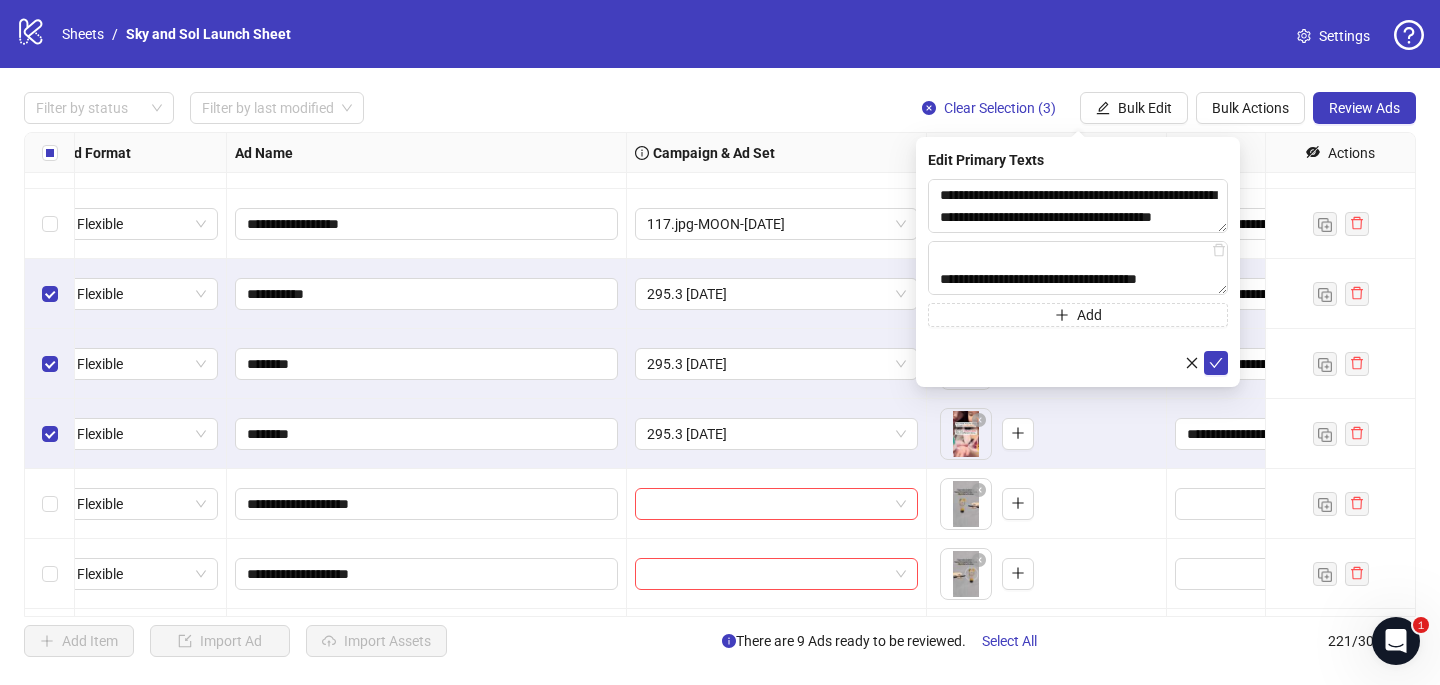 click on "**********" at bounding box center [1078, 253] 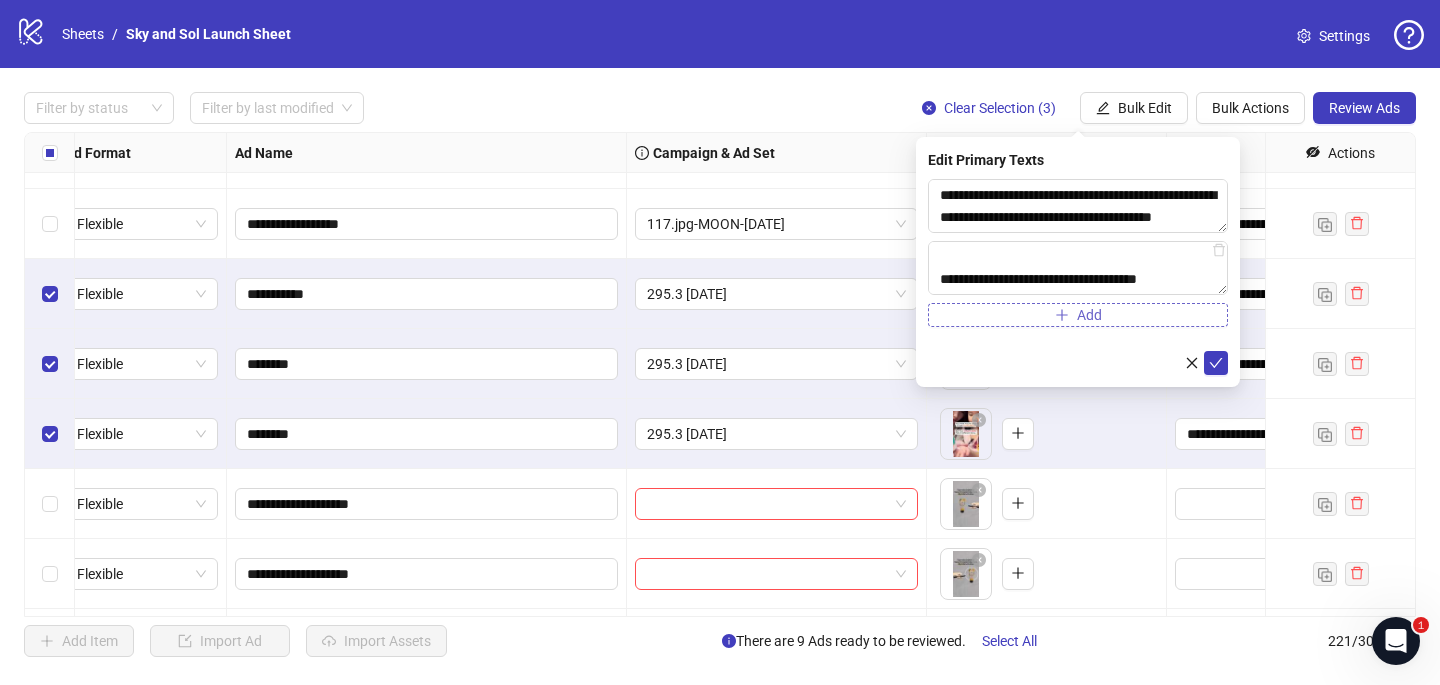 click on "Add" at bounding box center [1078, 315] 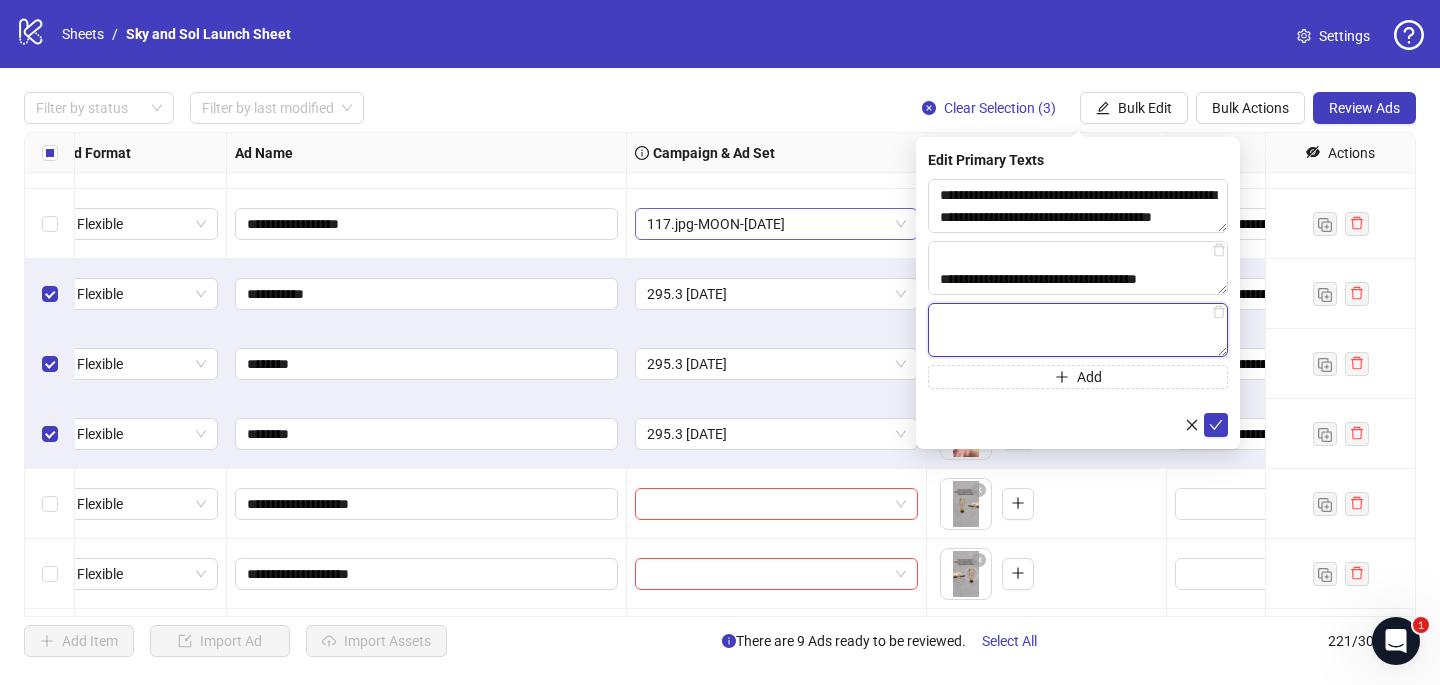 paste on "**********" 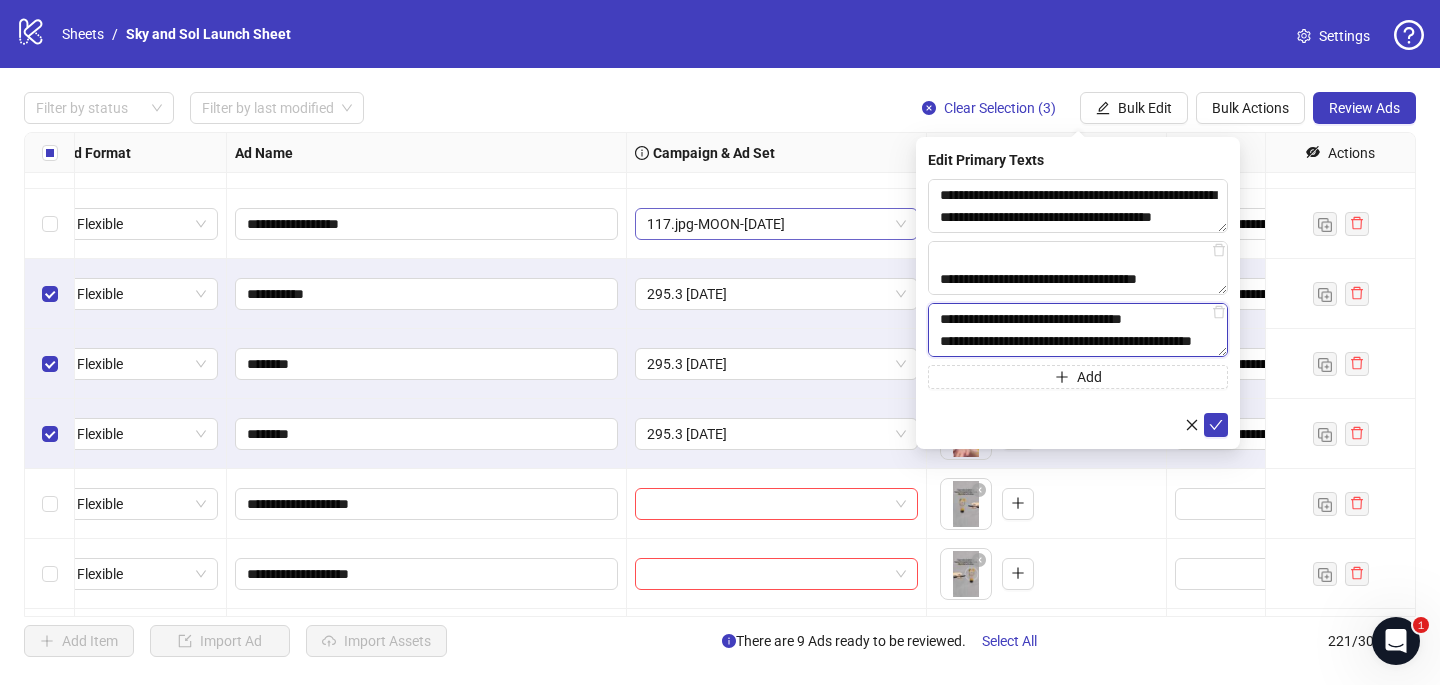 scroll, scrollTop: 396, scrollLeft: 0, axis: vertical 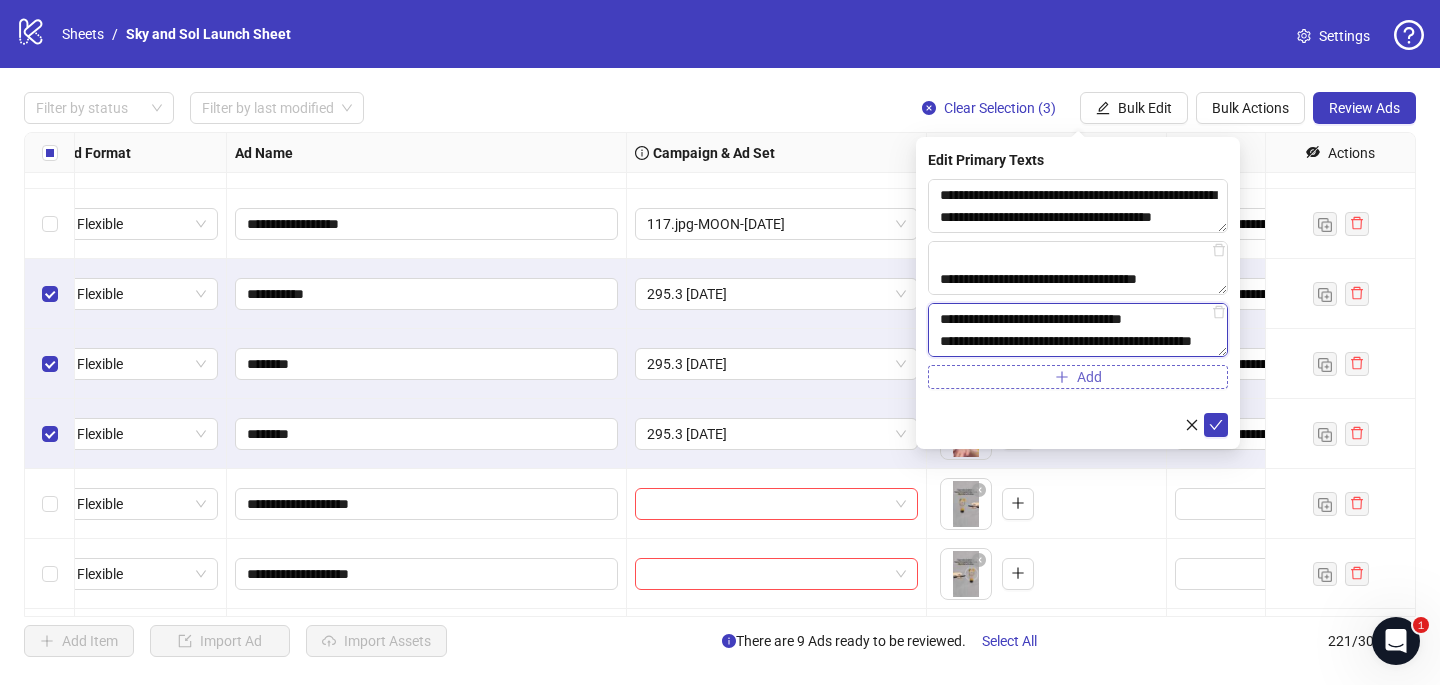 type on "**********" 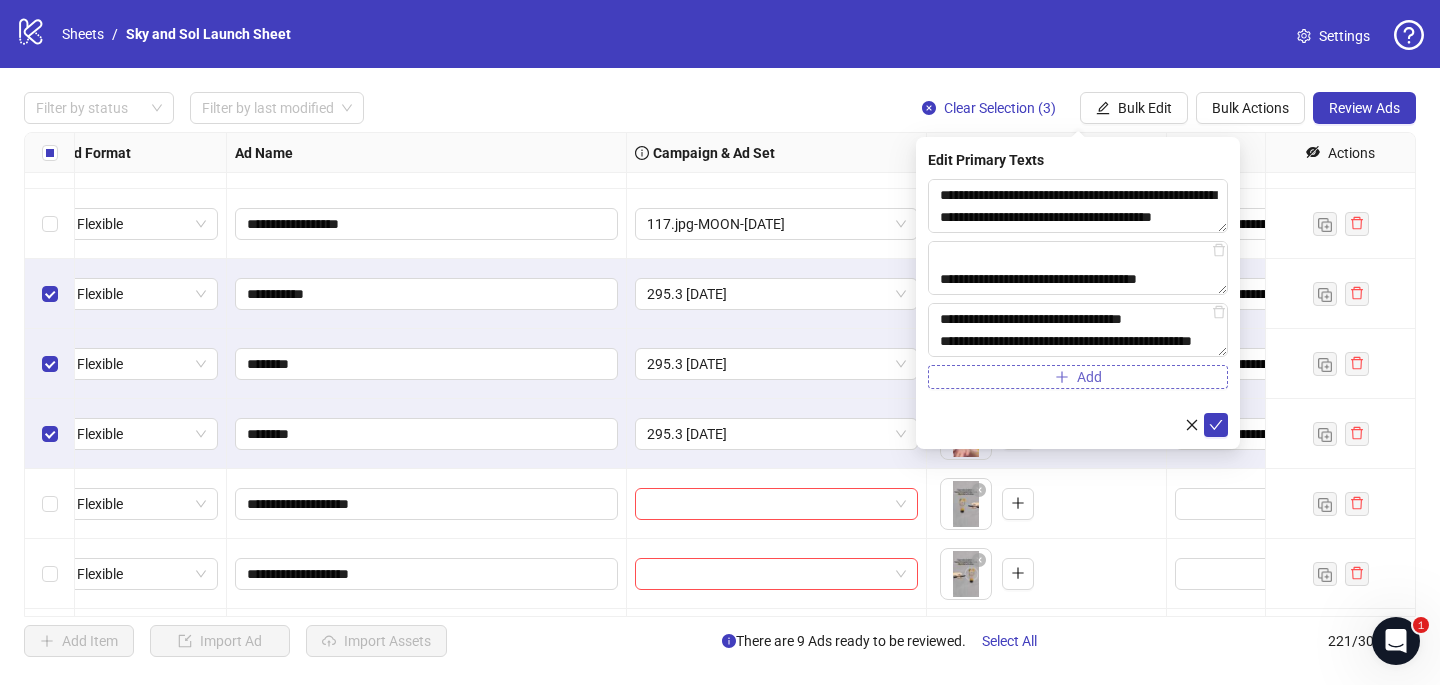 click on "Add" at bounding box center (1078, 377) 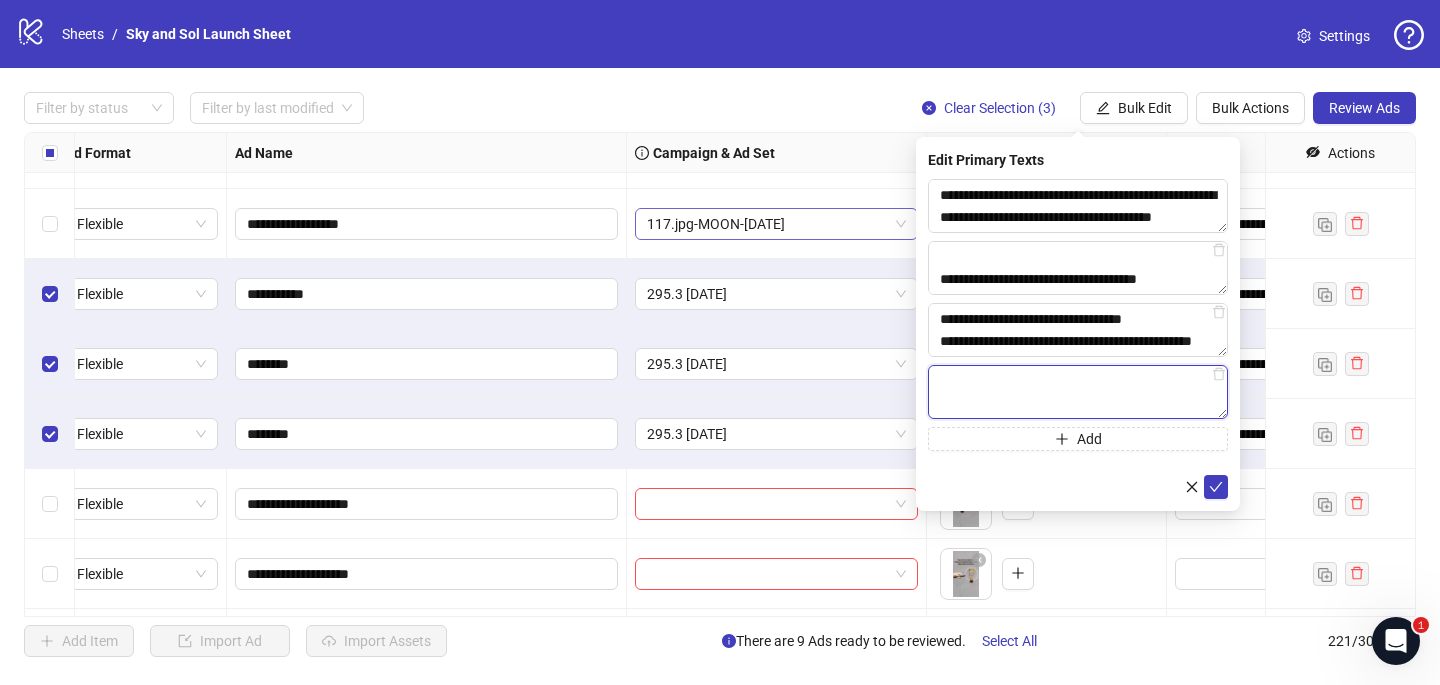 paste on "**********" 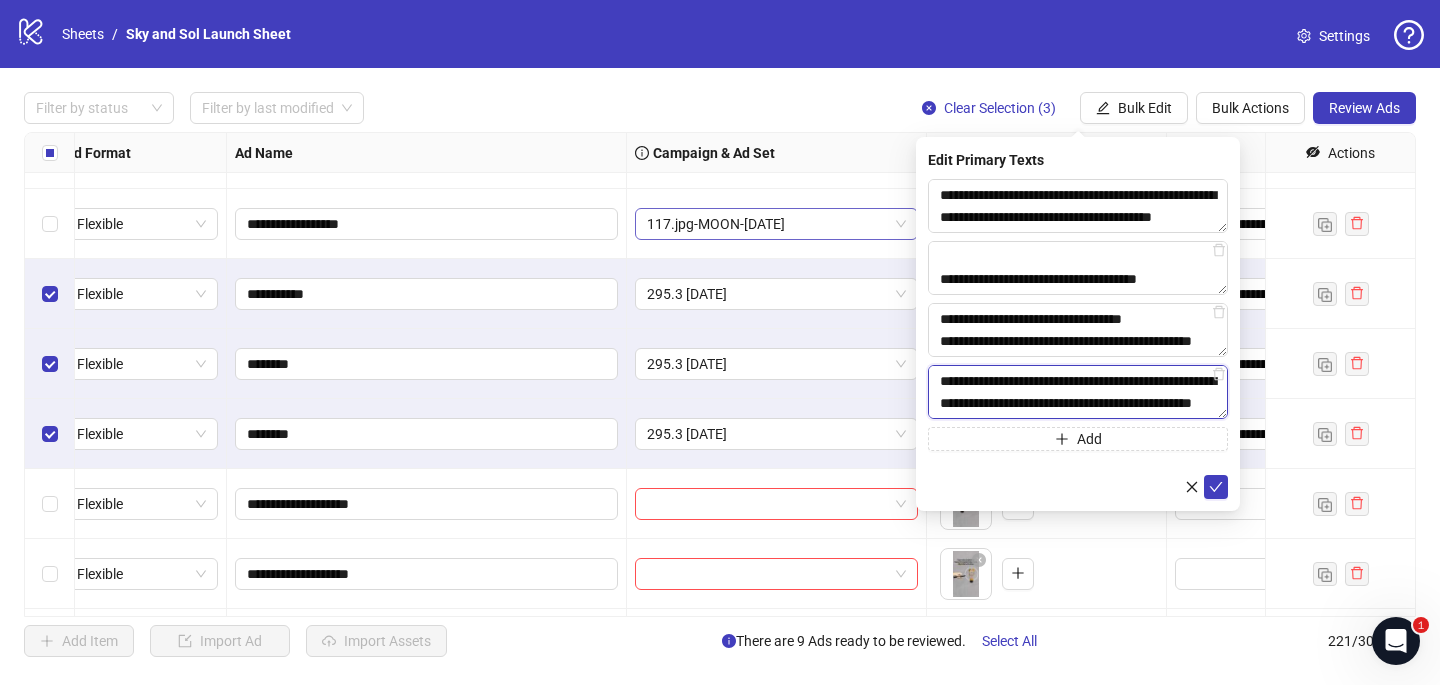 scroll, scrollTop: 682, scrollLeft: 0, axis: vertical 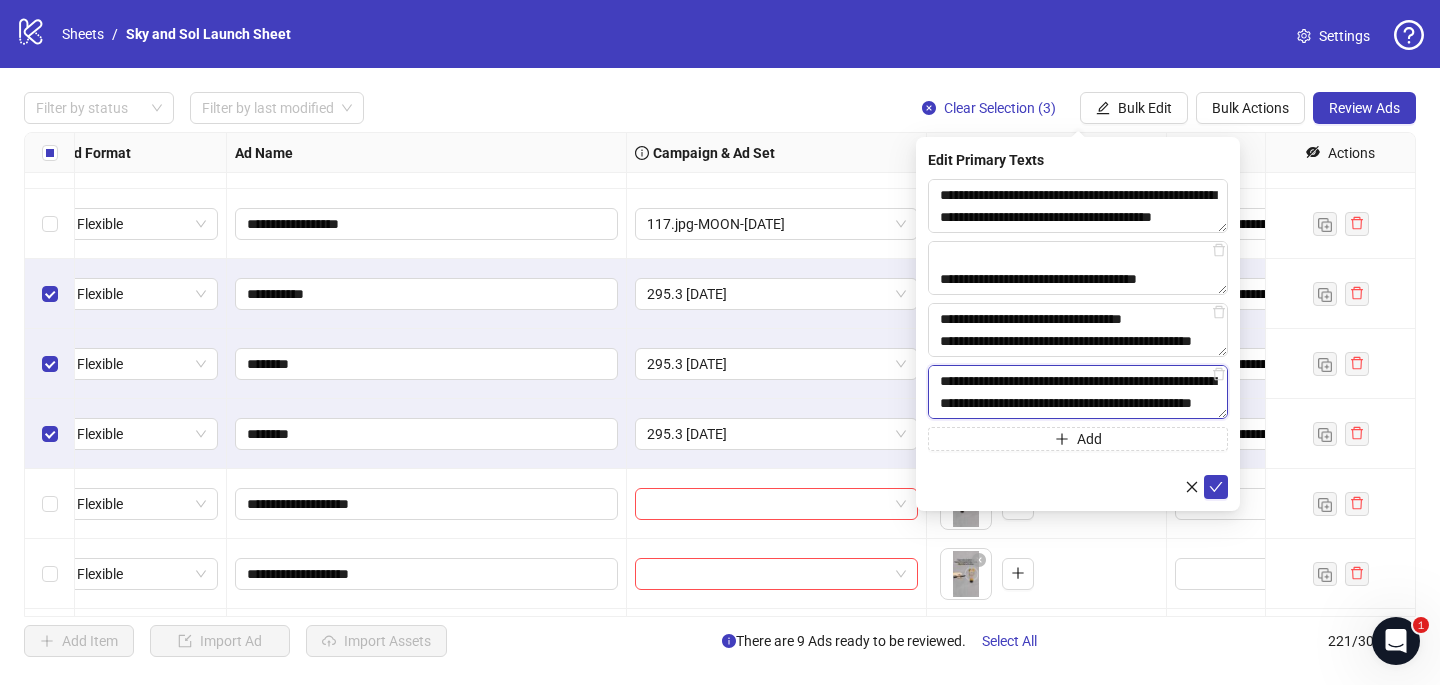 type on "**********" 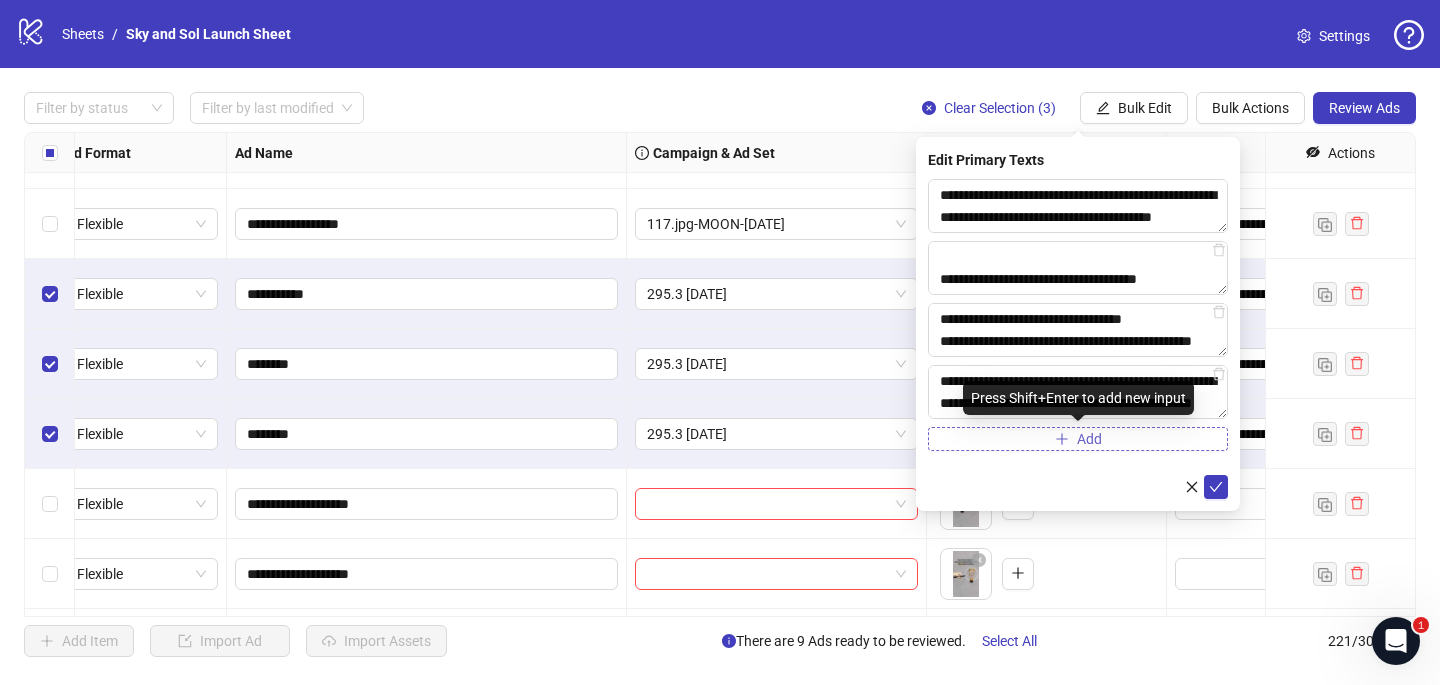 click 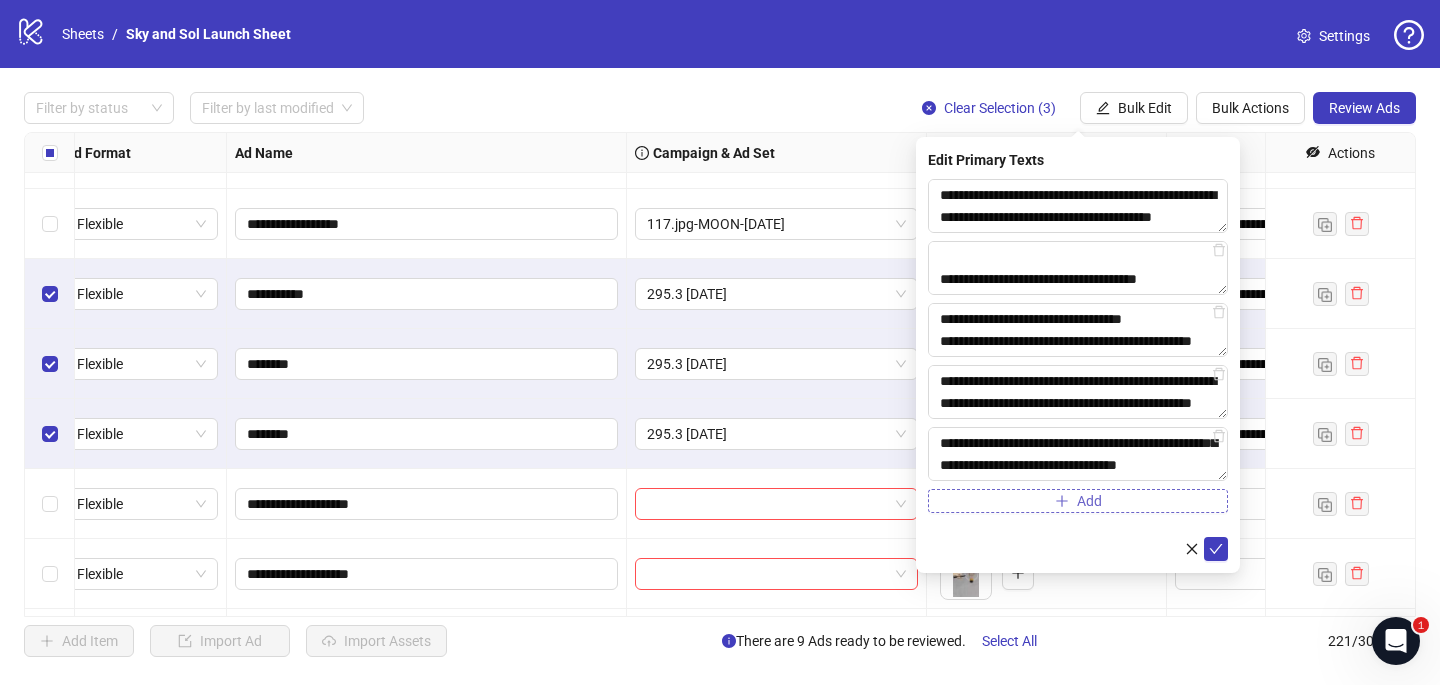 scroll, scrollTop: 616, scrollLeft: 0, axis: vertical 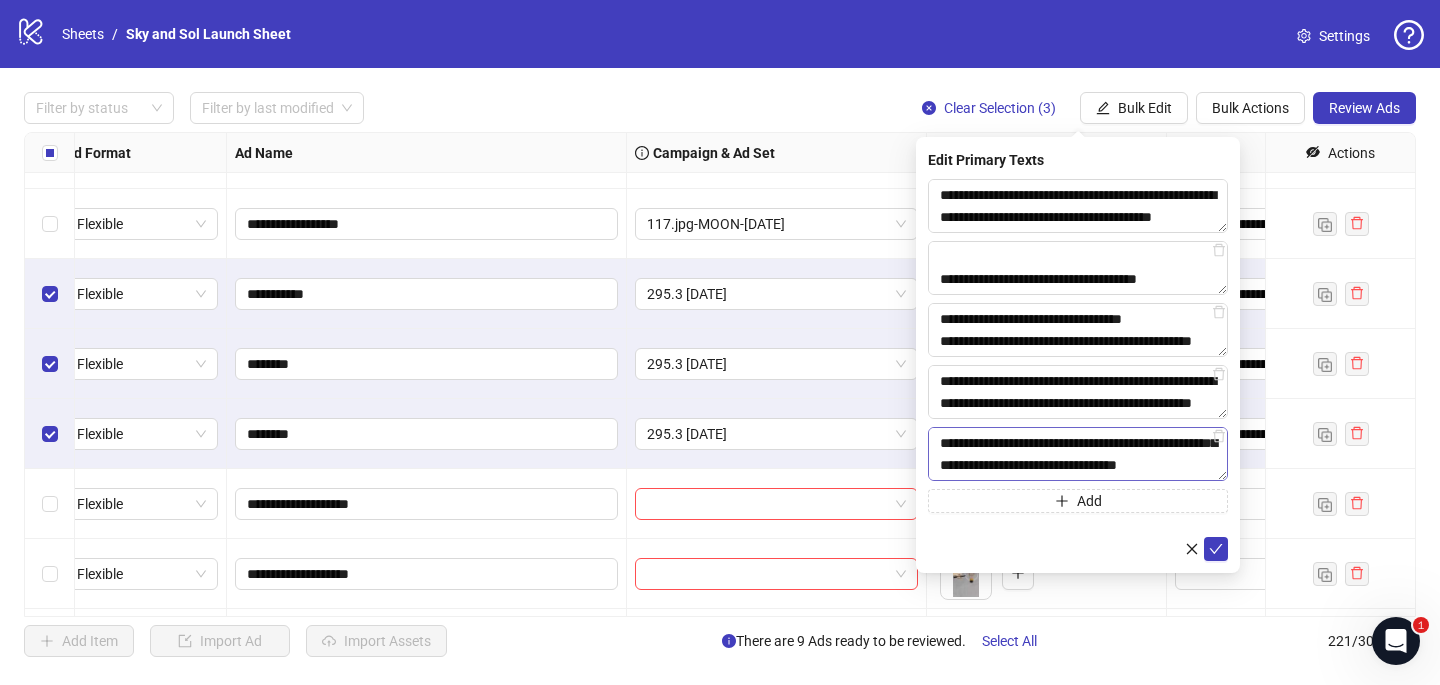 drag, startPoint x: 1047, startPoint y: 464, endPoint x: 935, endPoint y: 449, distance: 113 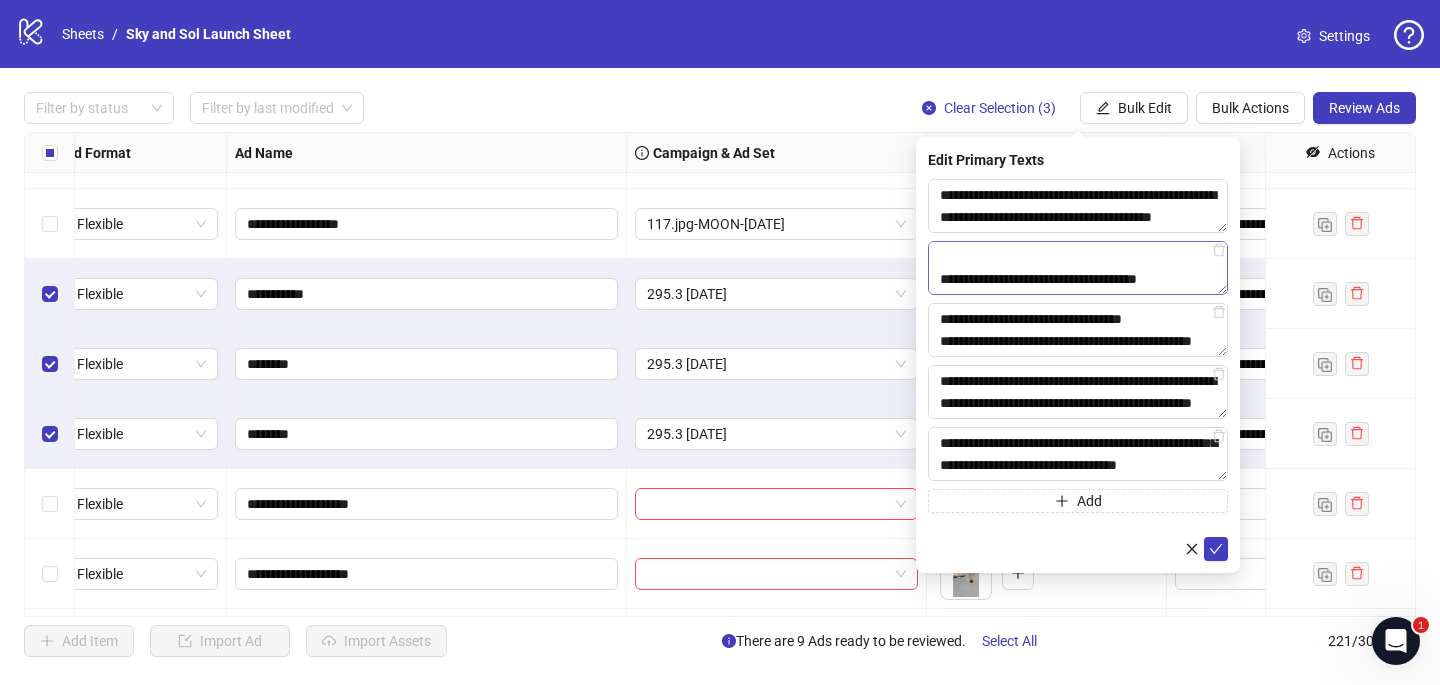 type on "**********" 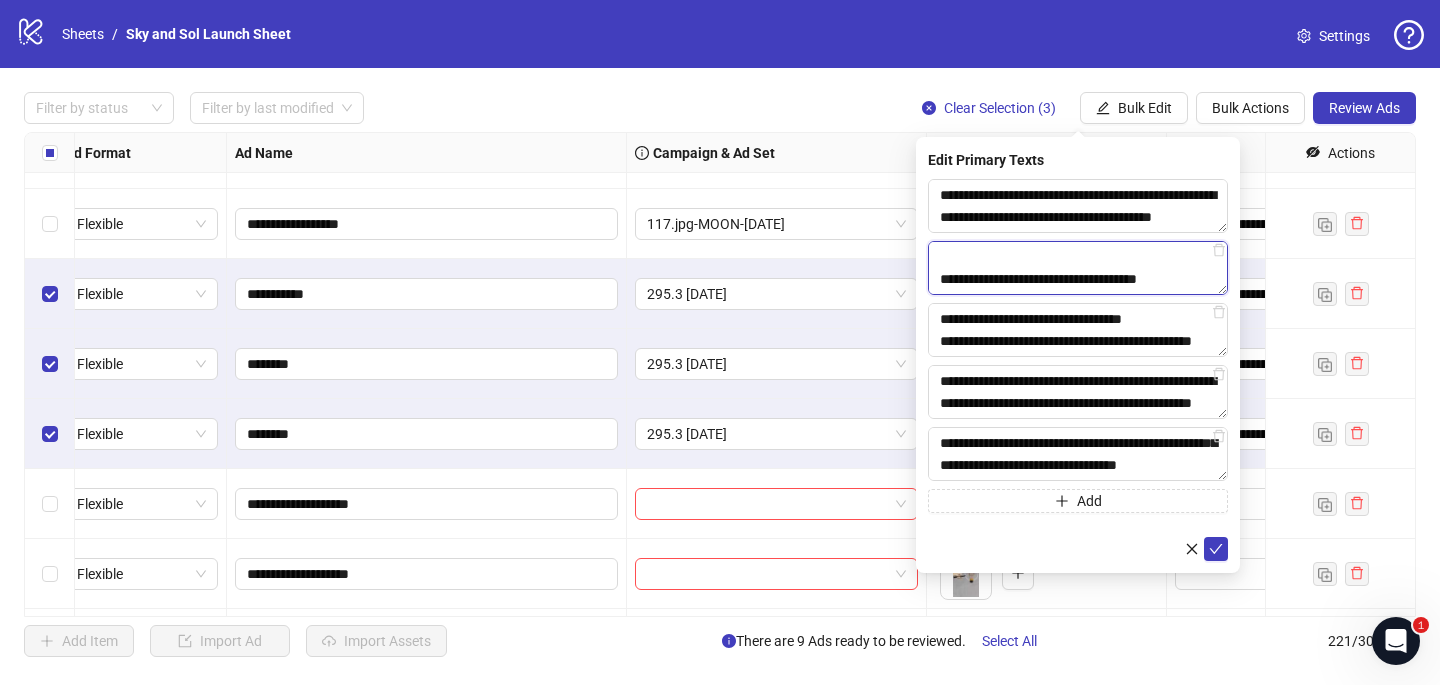 drag, startPoint x: 1204, startPoint y: 280, endPoint x: 935, endPoint y: 281, distance: 269.00186 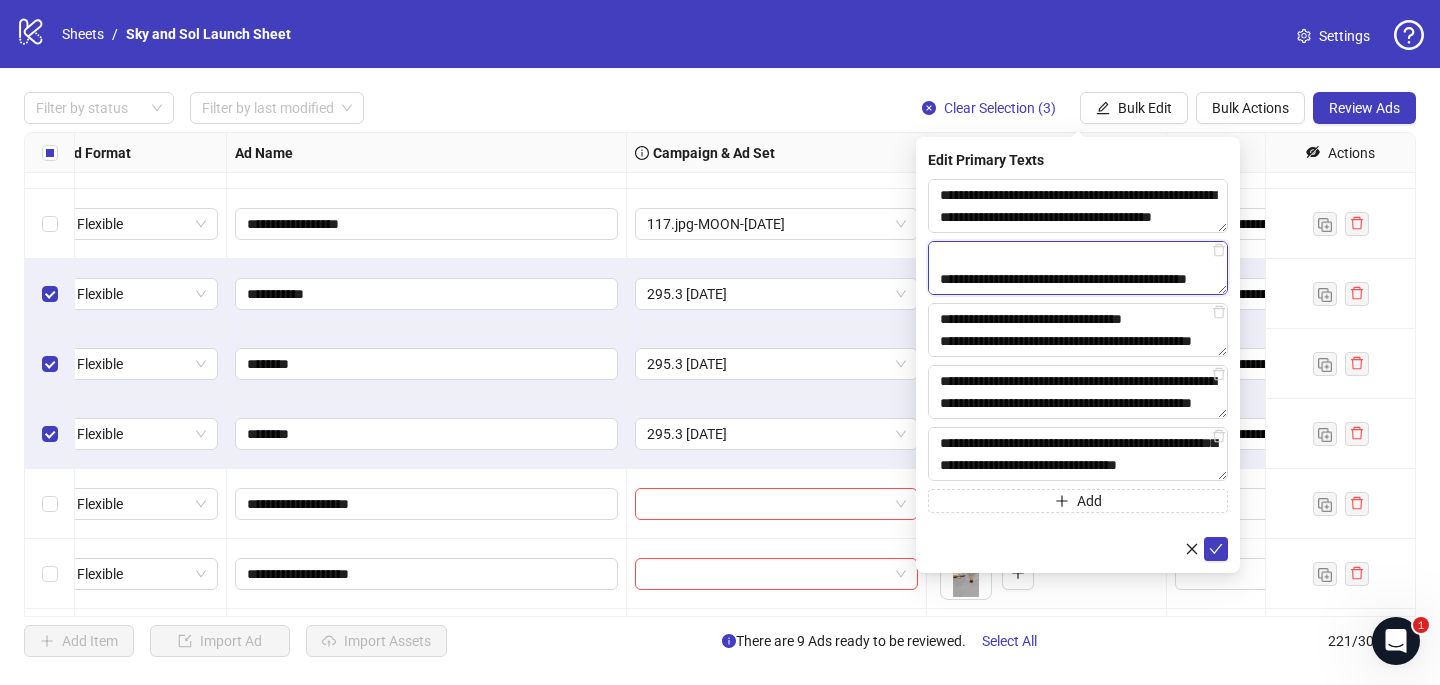 scroll, scrollTop: 345, scrollLeft: 0, axis: vertical 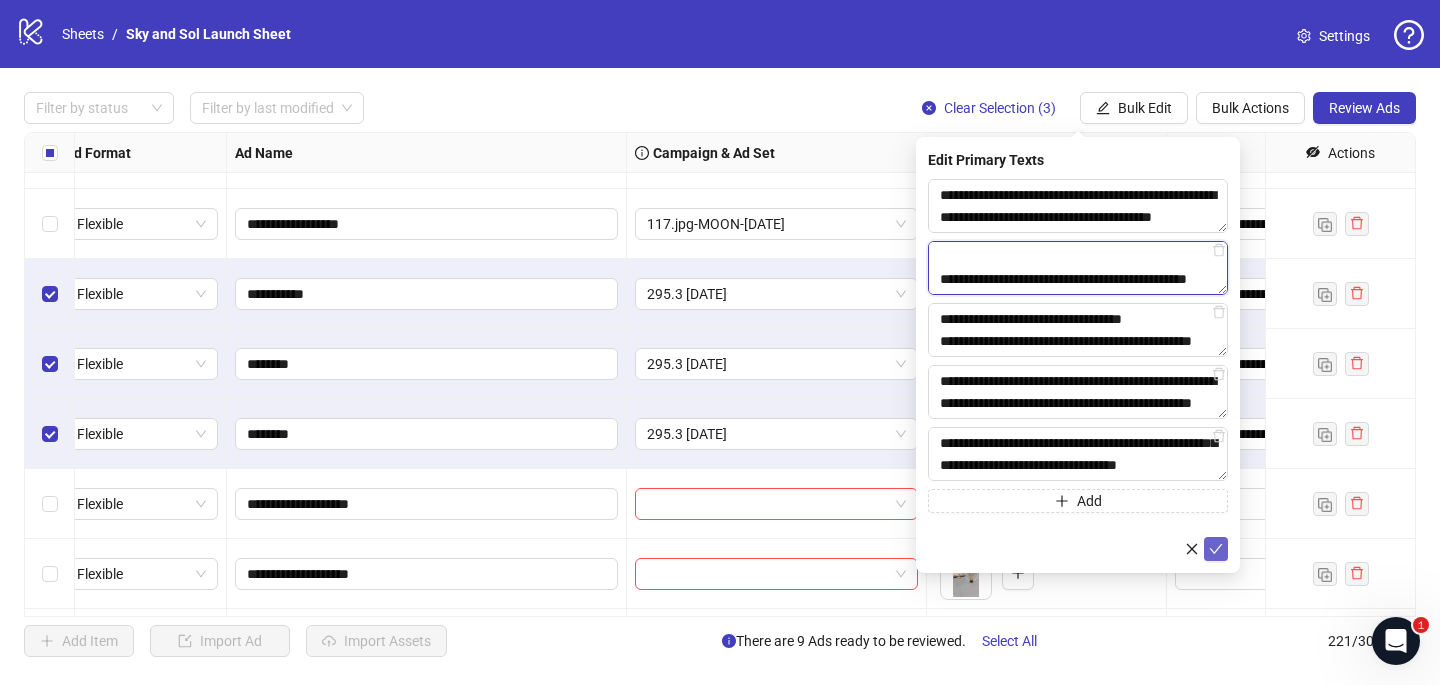 type on "**********" 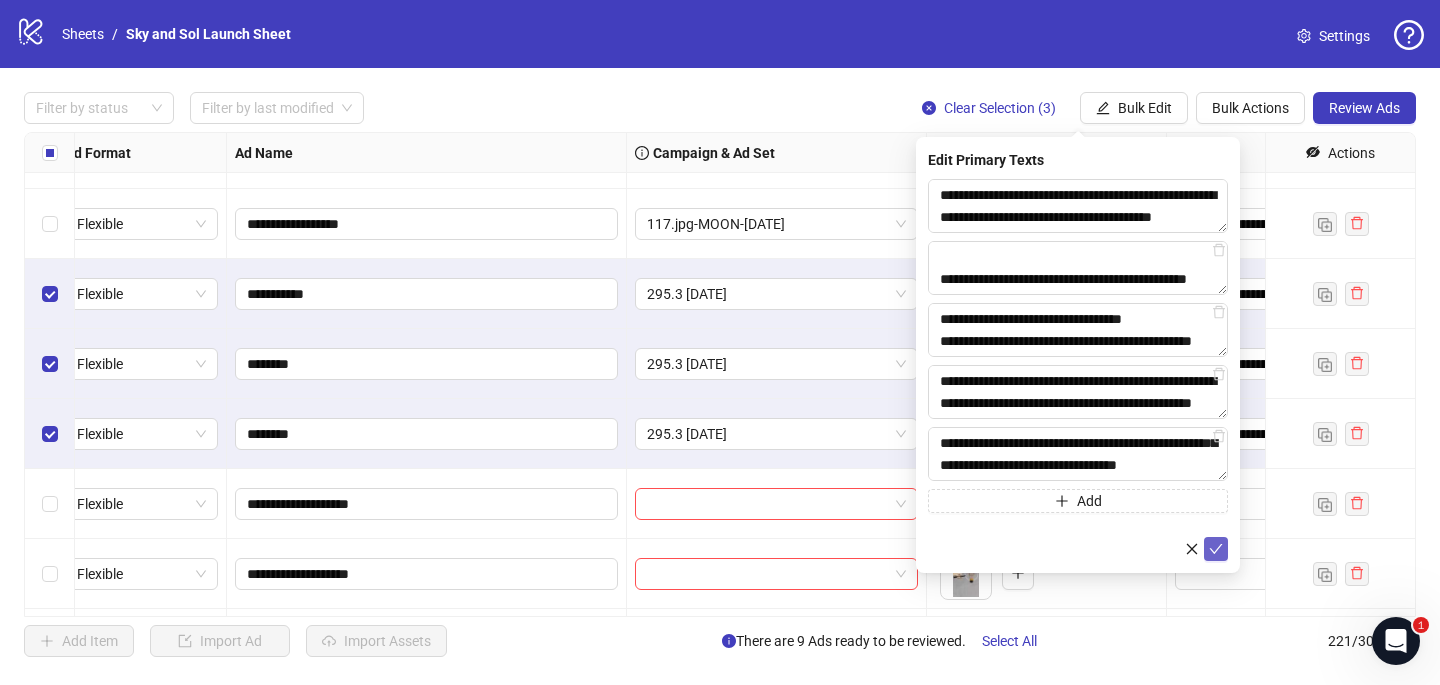 click 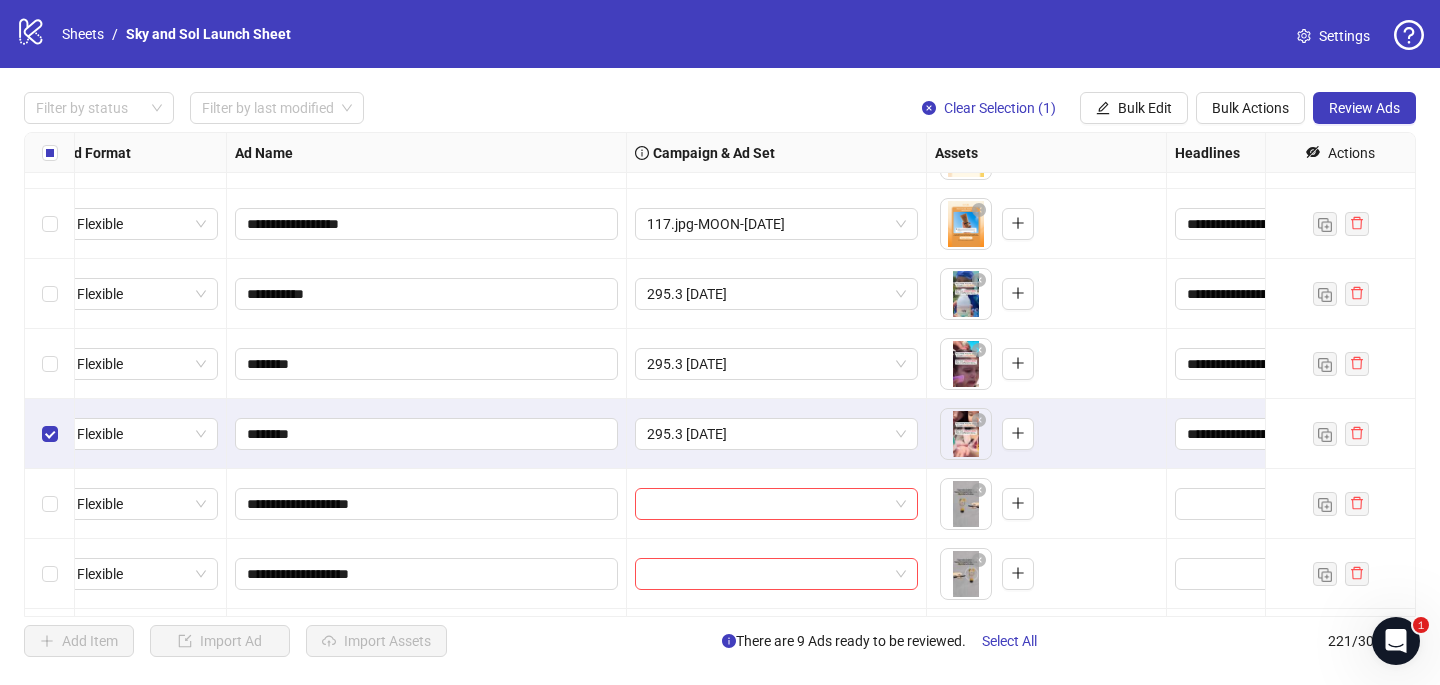 click at bounding box center [50, 434] 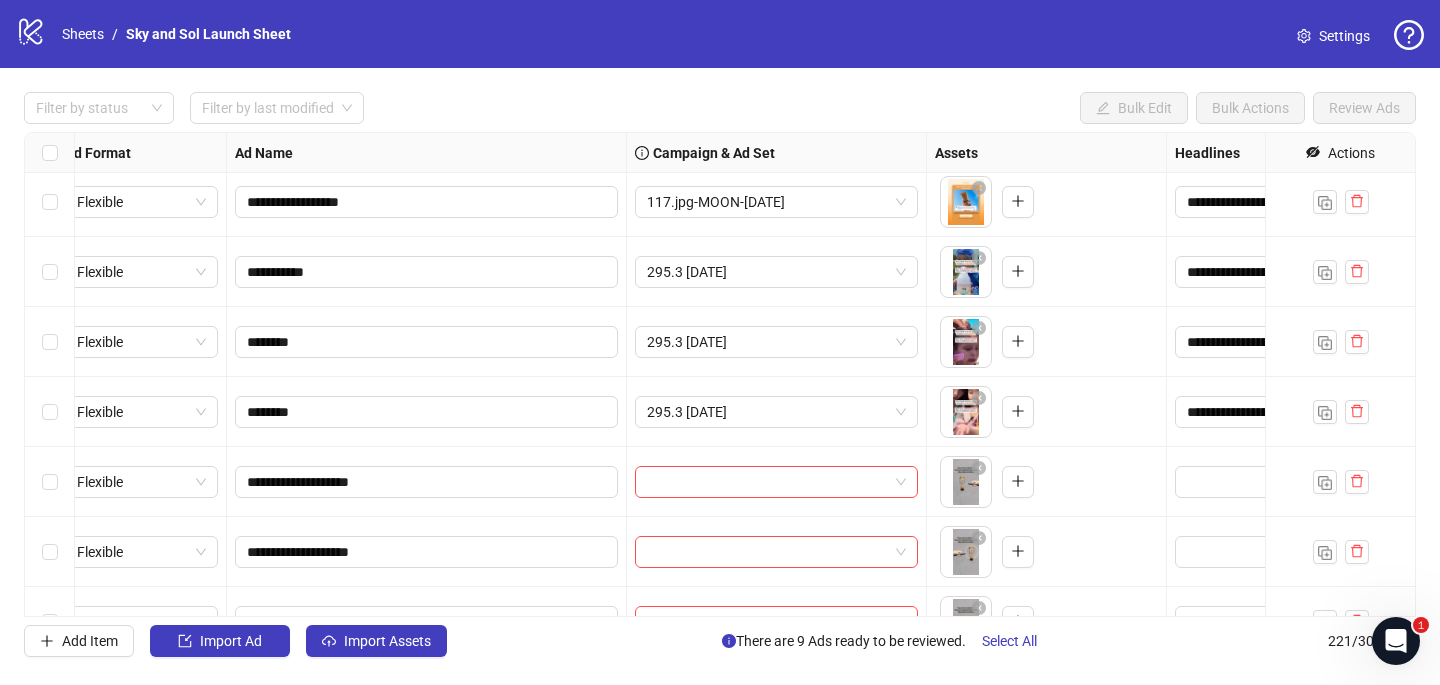 scroll, scrollTop: 14569, scrollLeft: 18, axis: both 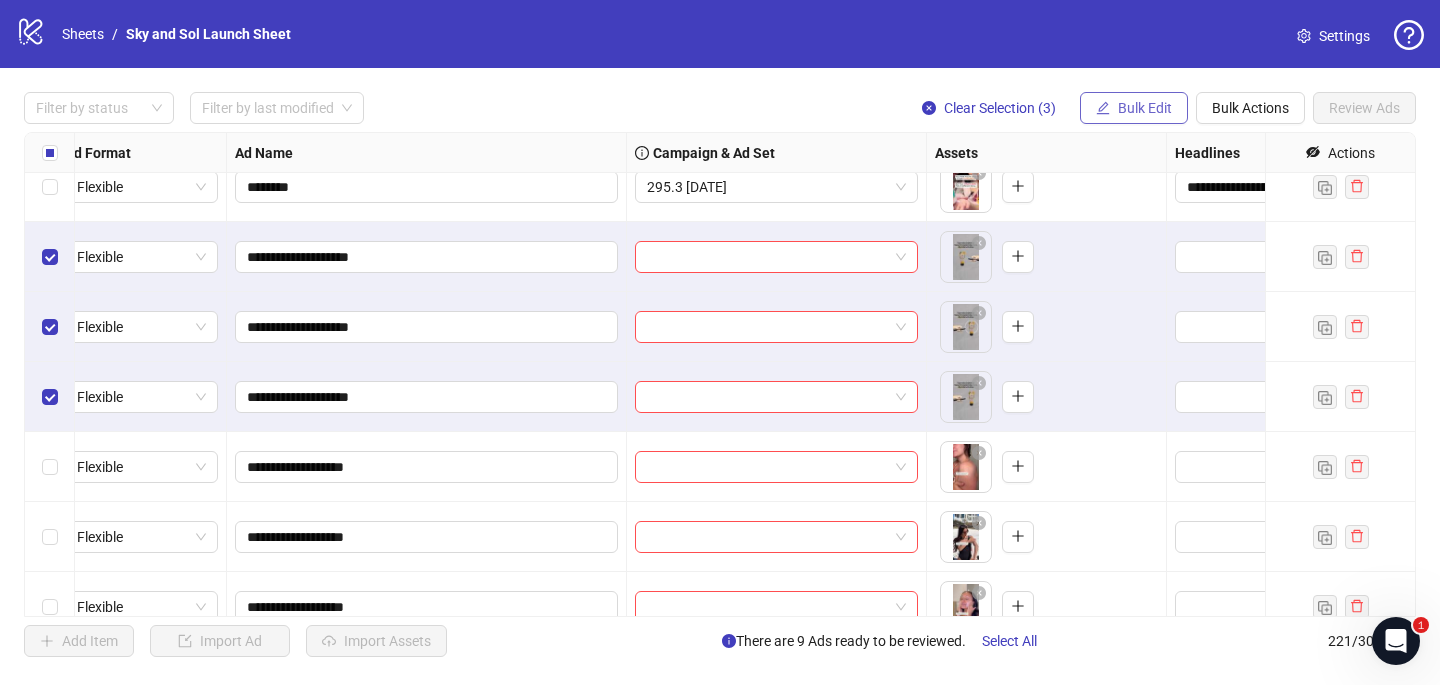 click on "Bulk Edit" at bounding box center (1134, 108) 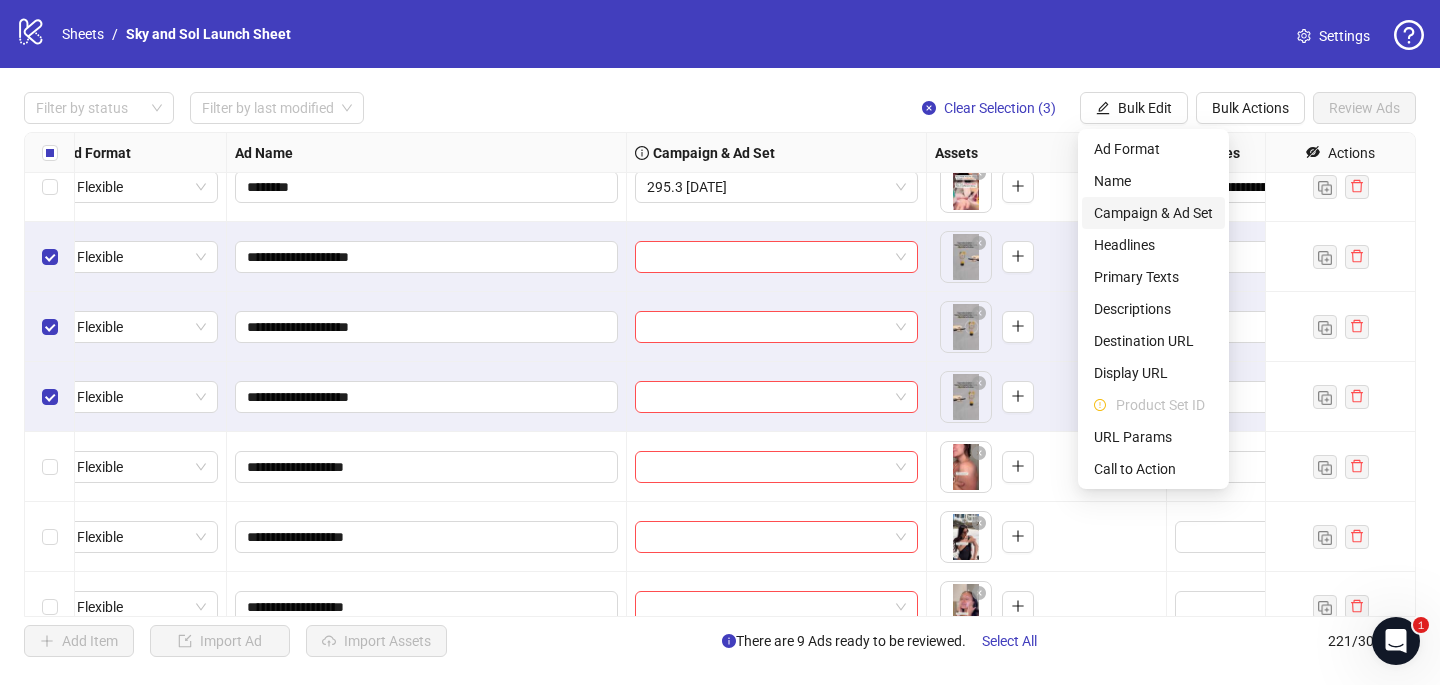 click on "Campaign & Ad Set" at bounding box center (1153, 213) 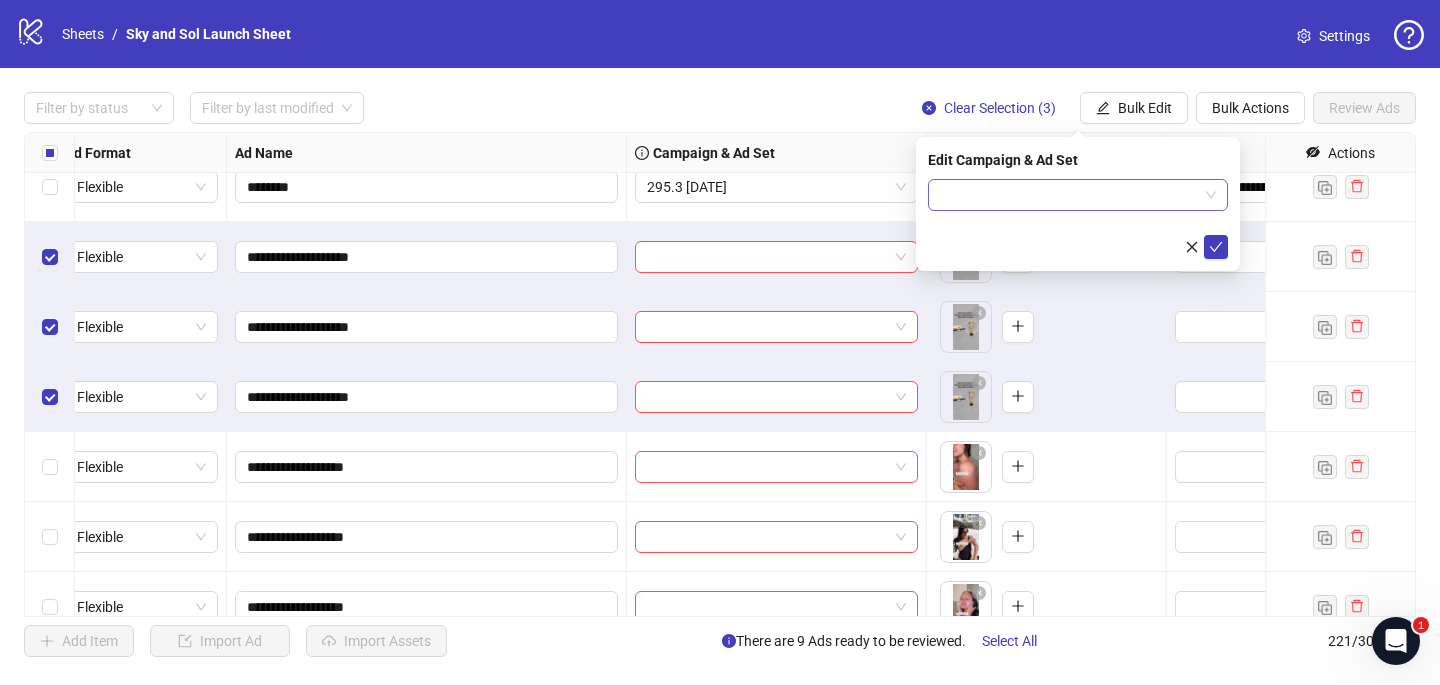 click at bounding box center [1069, 195] 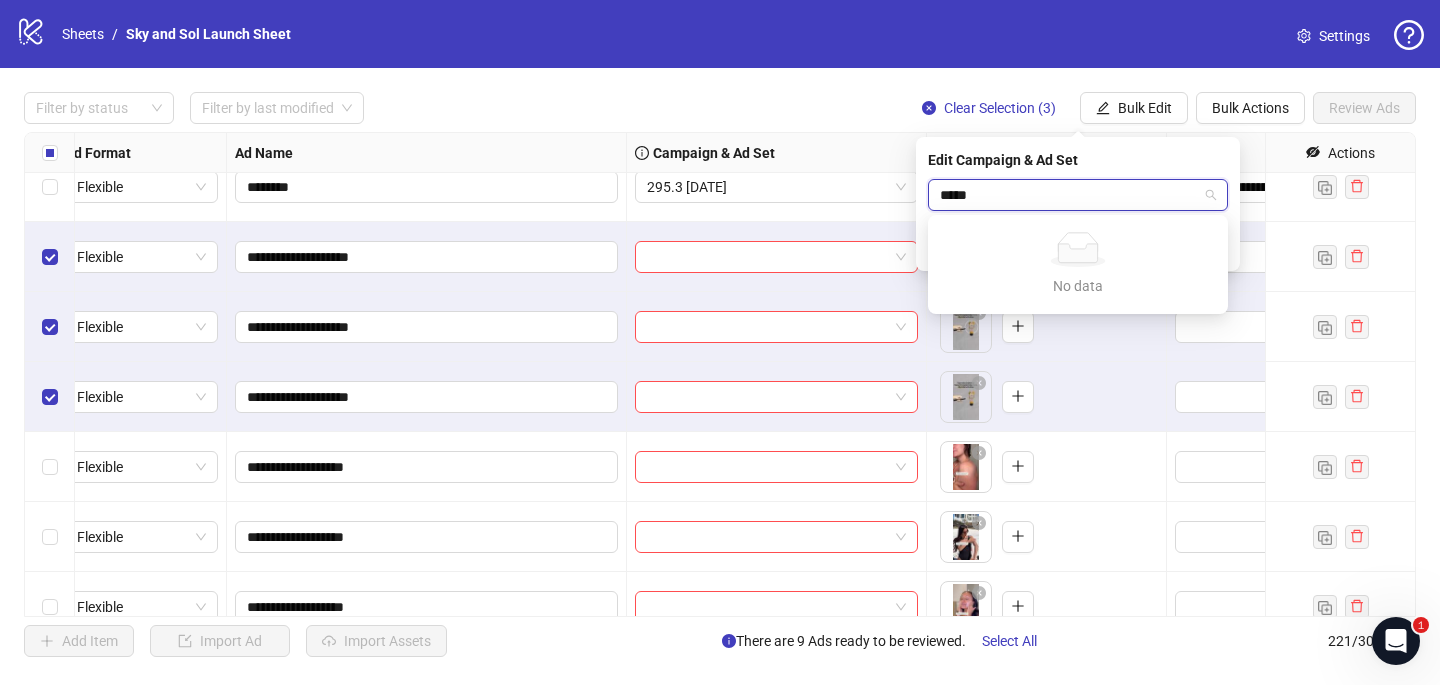 type on "******" 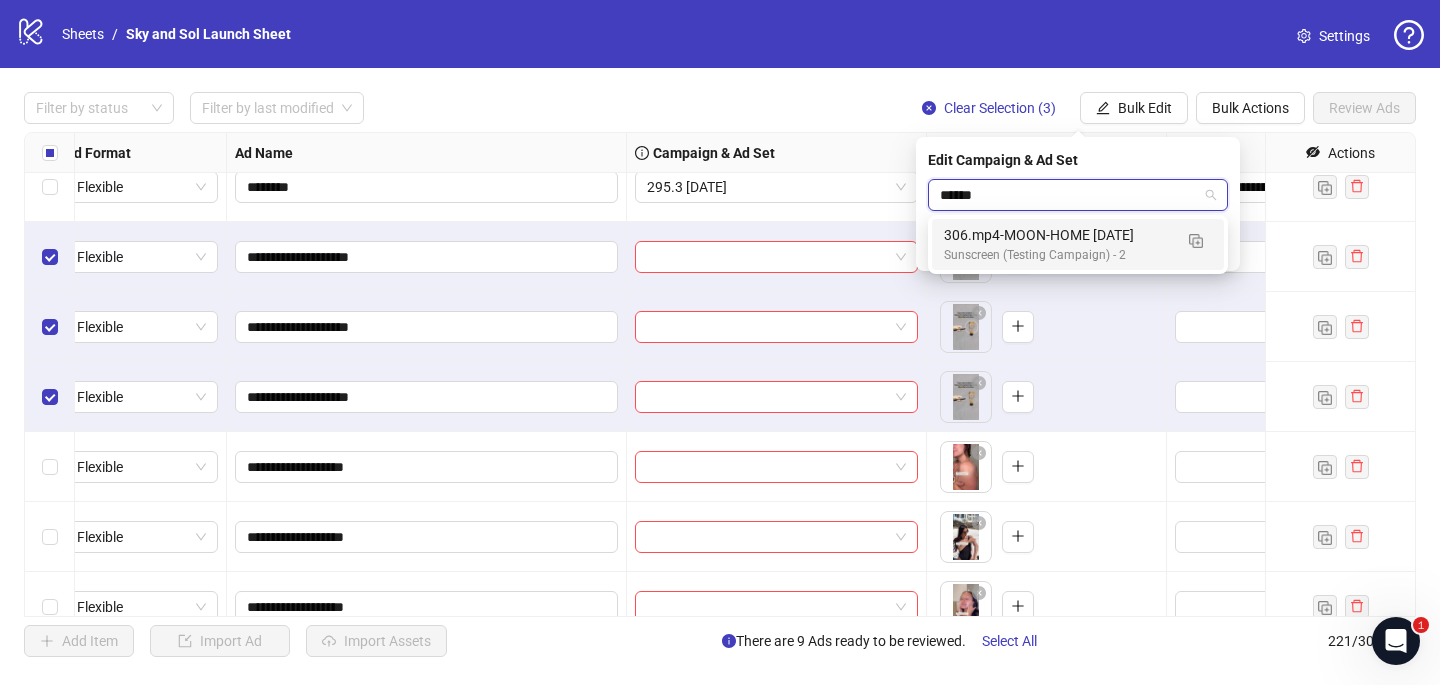 type 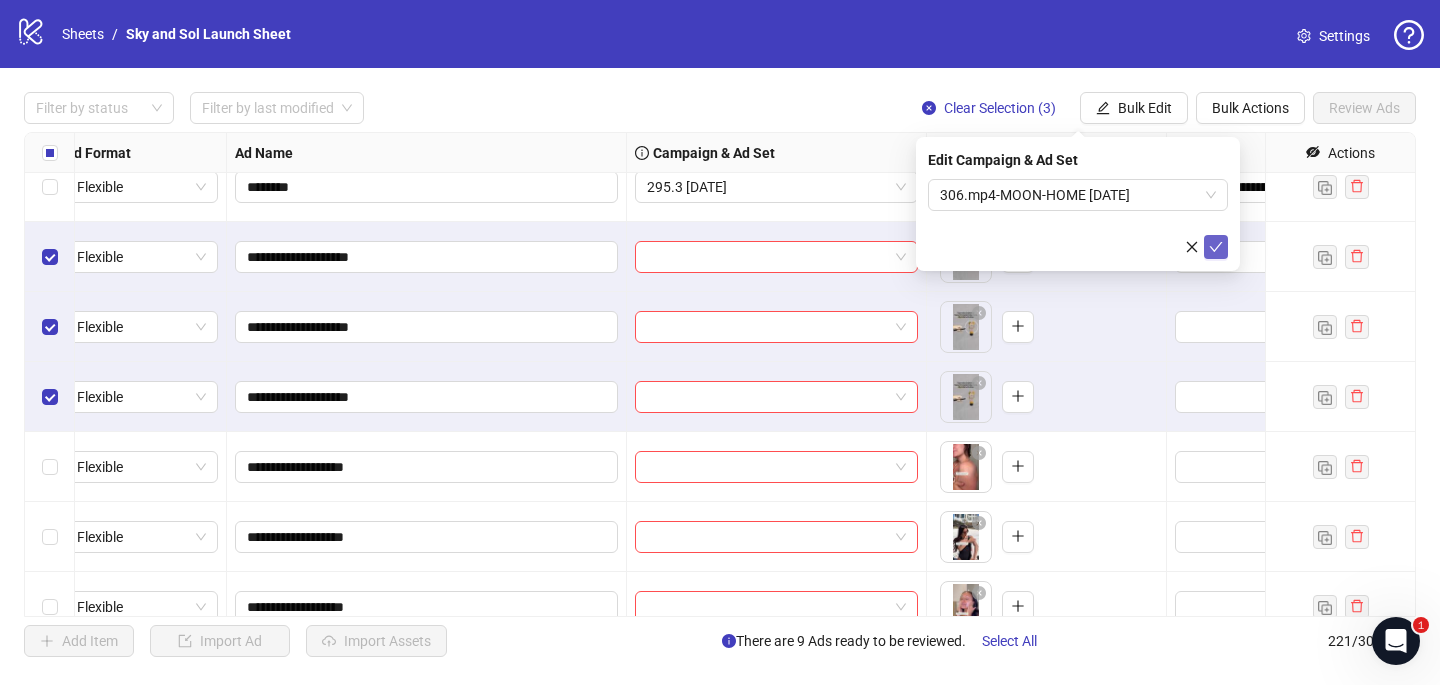 click 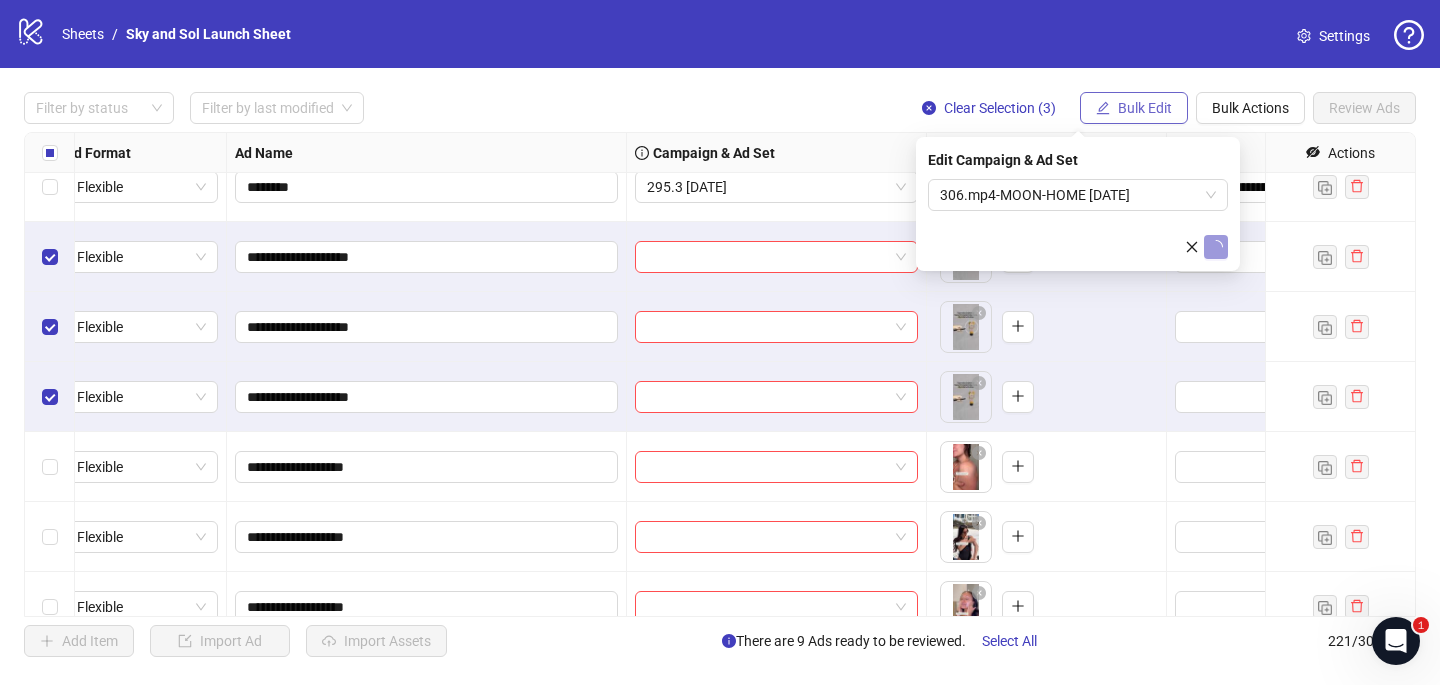 click on "Bulk Edit" at bounding box center [1145, 108] 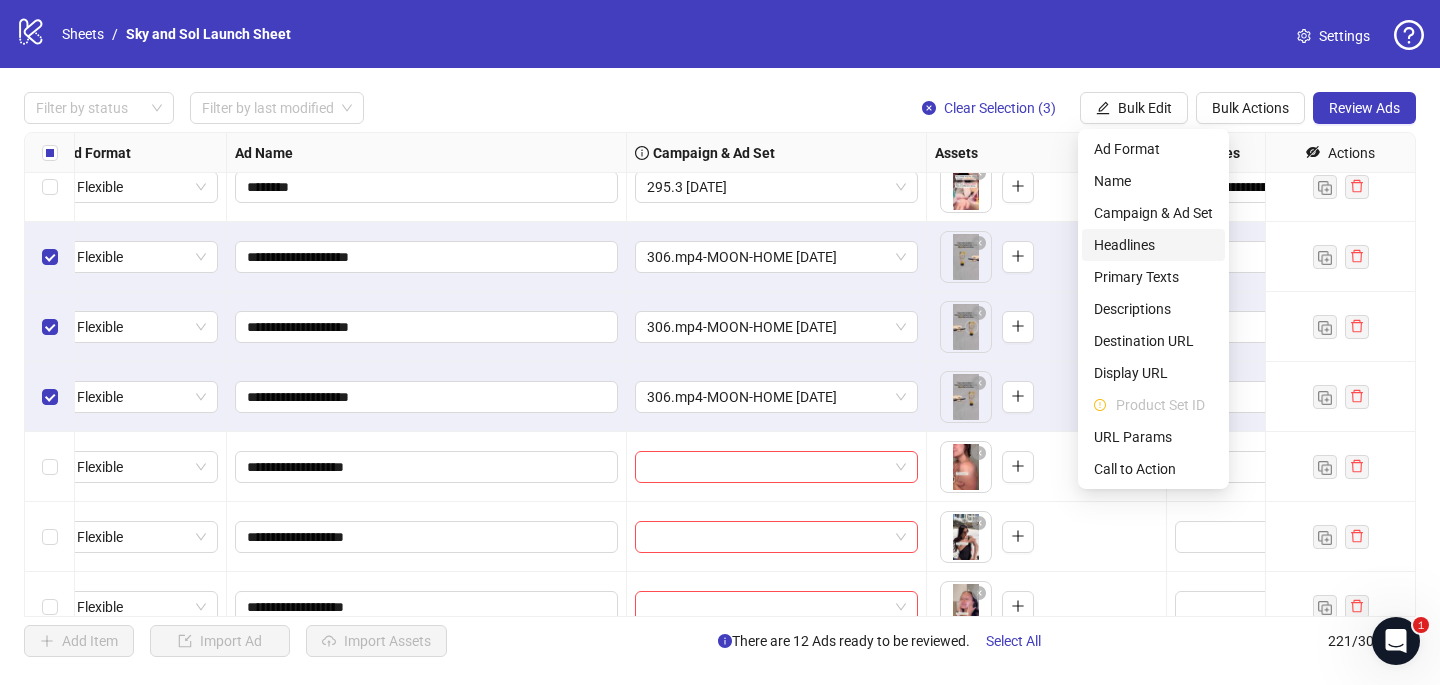 click on "Headlines" at bounding box center [1153, 245] 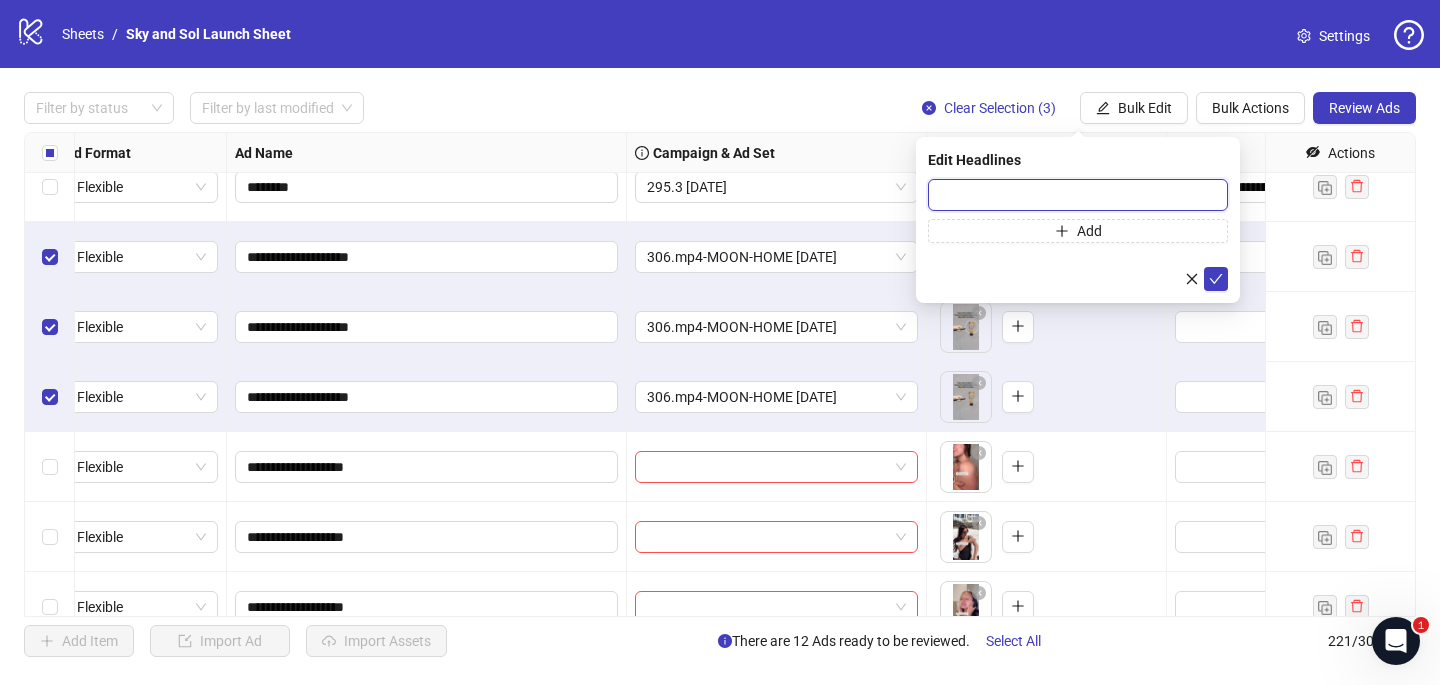 click at bounding box center [1078, 195] 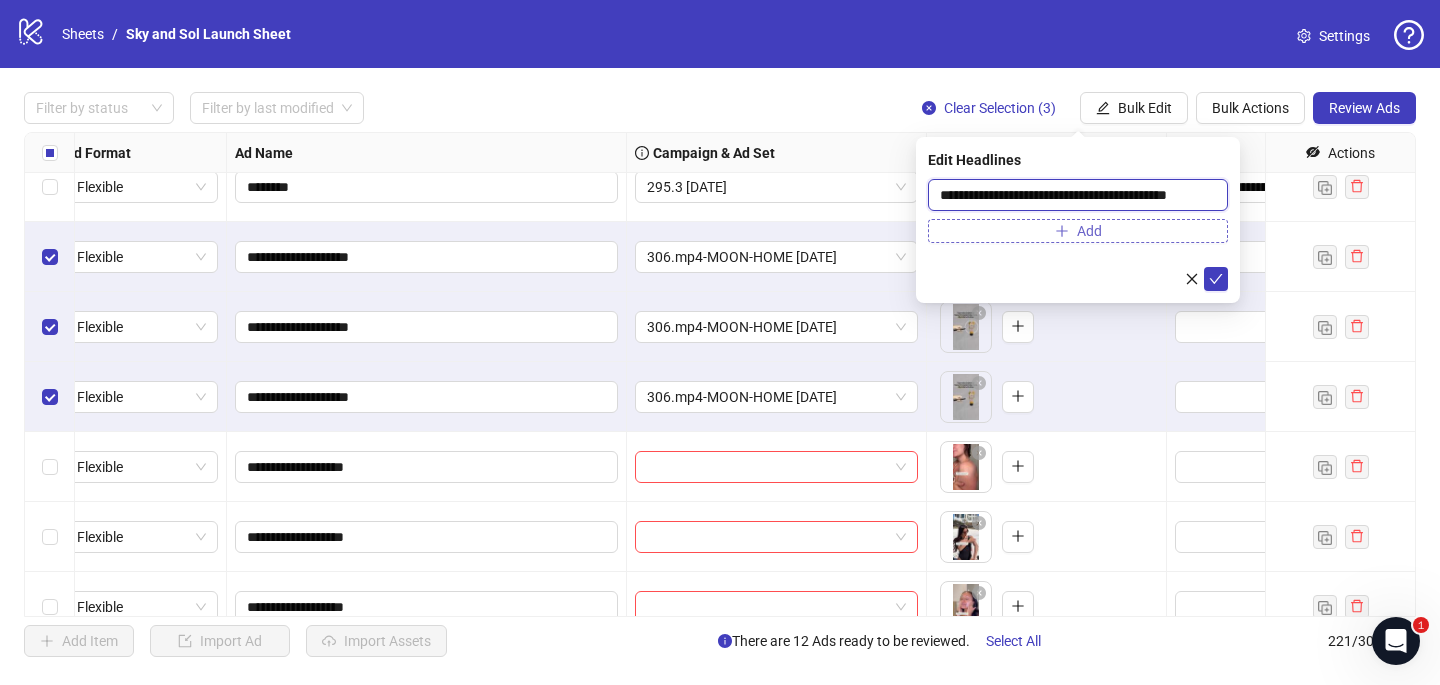 scroll, scrollTop: 0, scrollLeft: 14, axis: horizontal 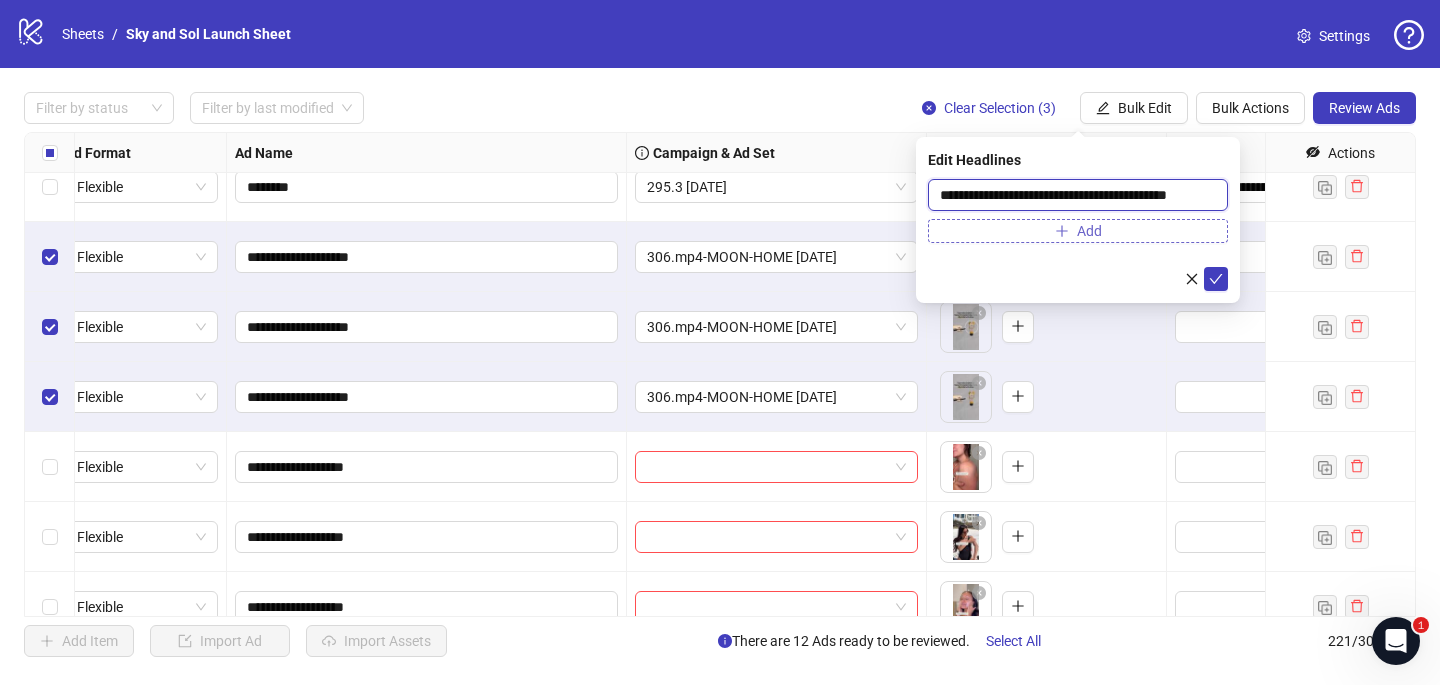 type on "**********" 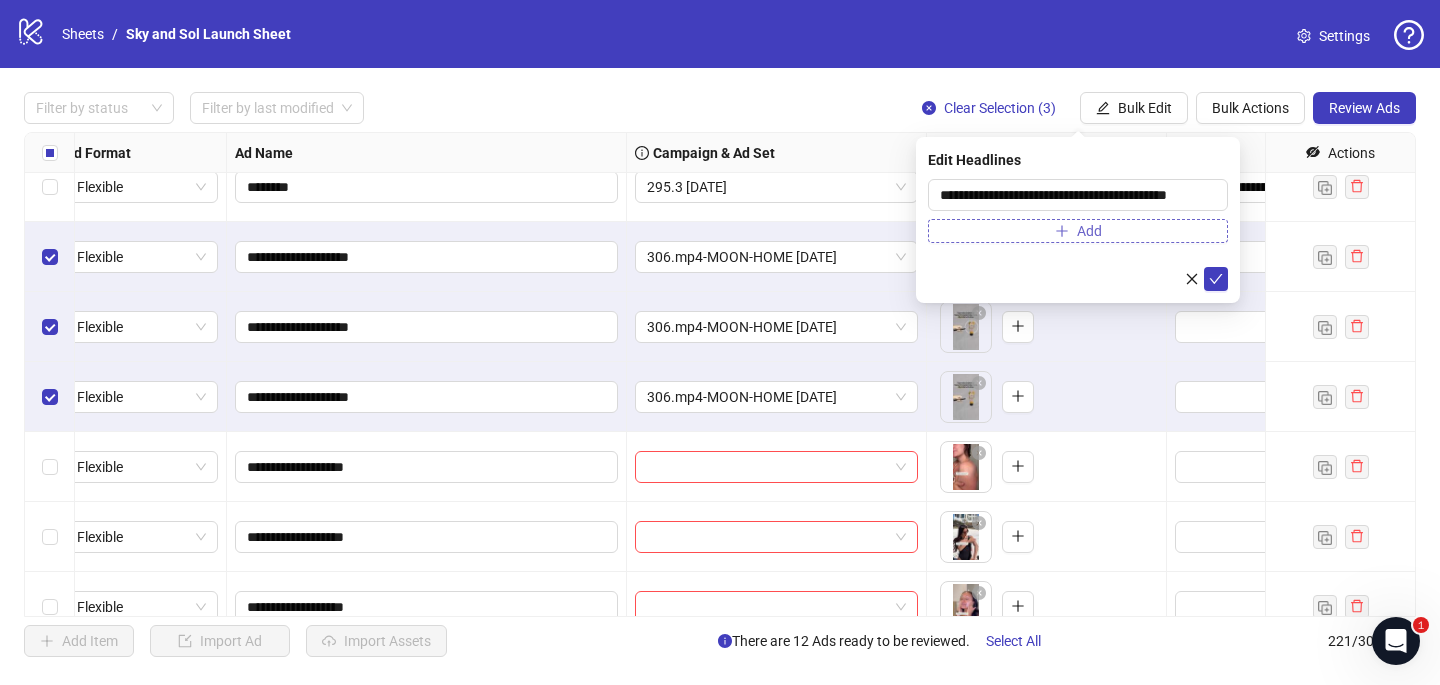 click on "Add" at bounding box center (1078, 231) 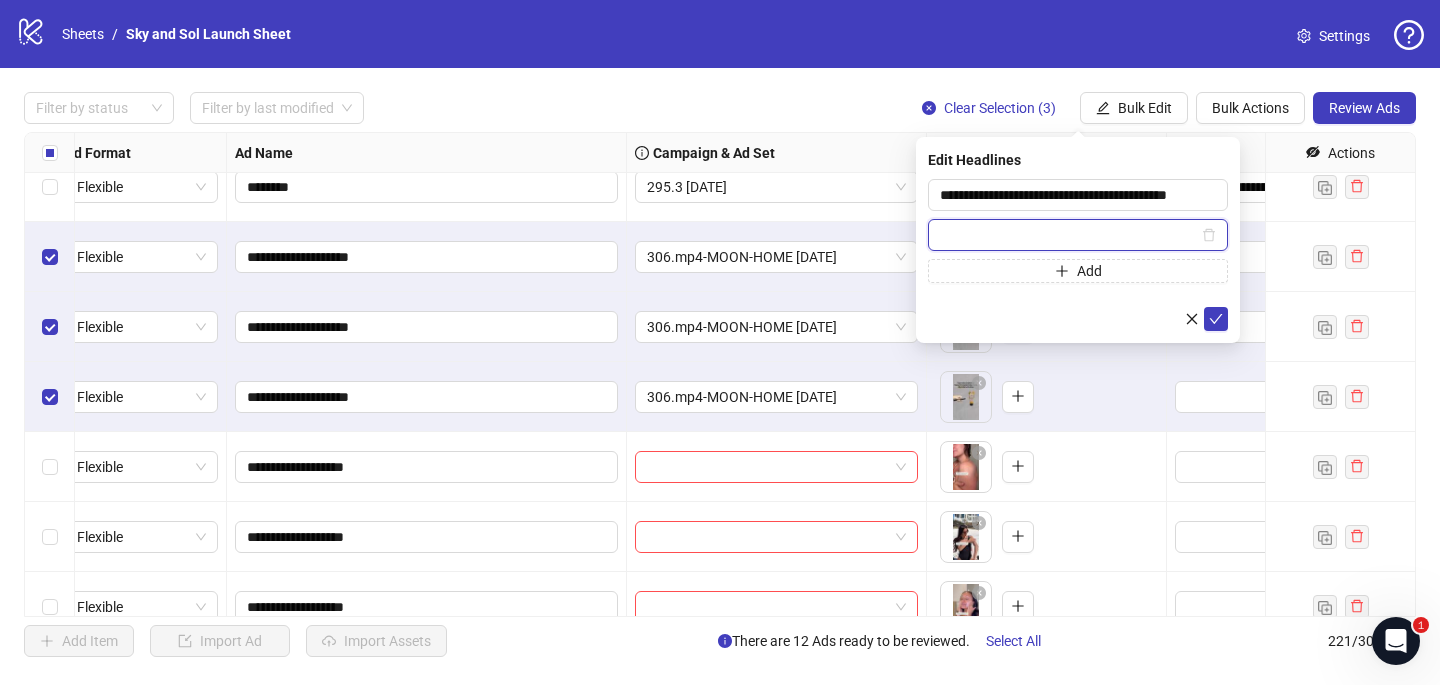 paste on "**********" 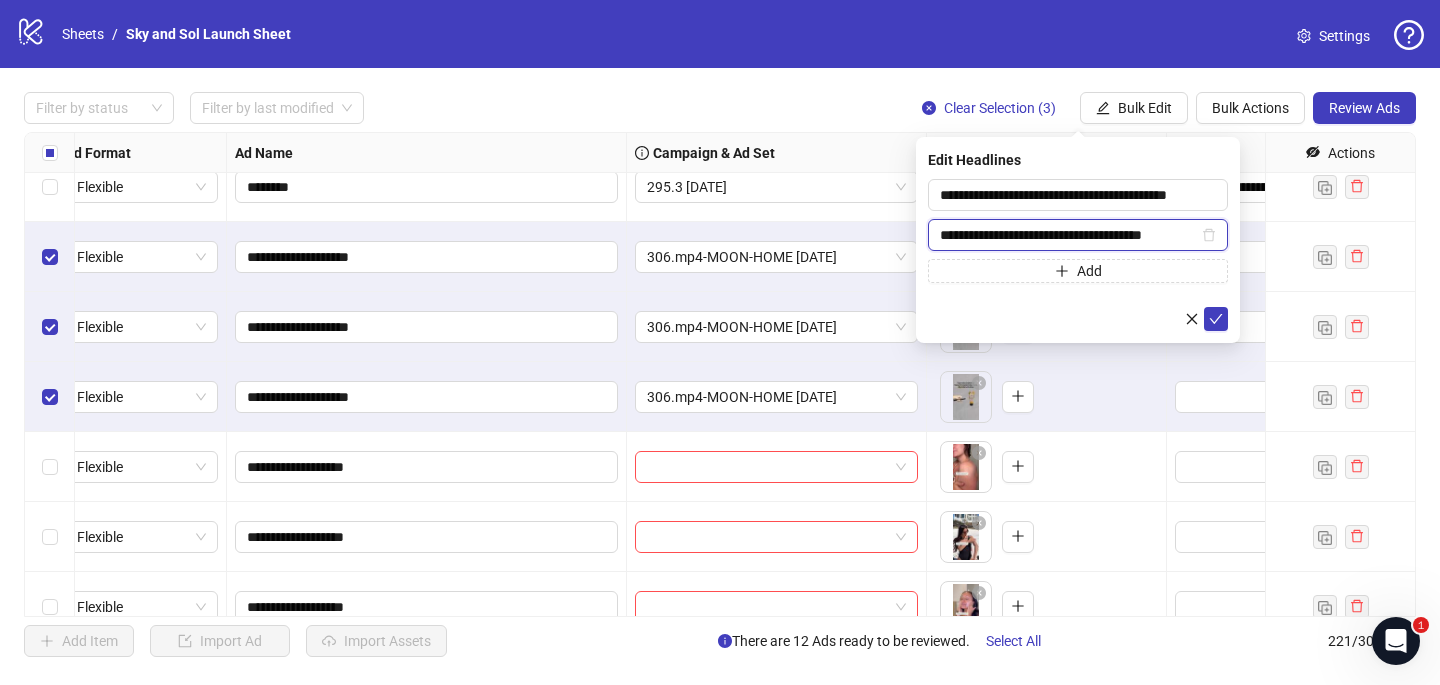 scroll, scrollTop: 0, scrollLeft: 4, axis: horizontal 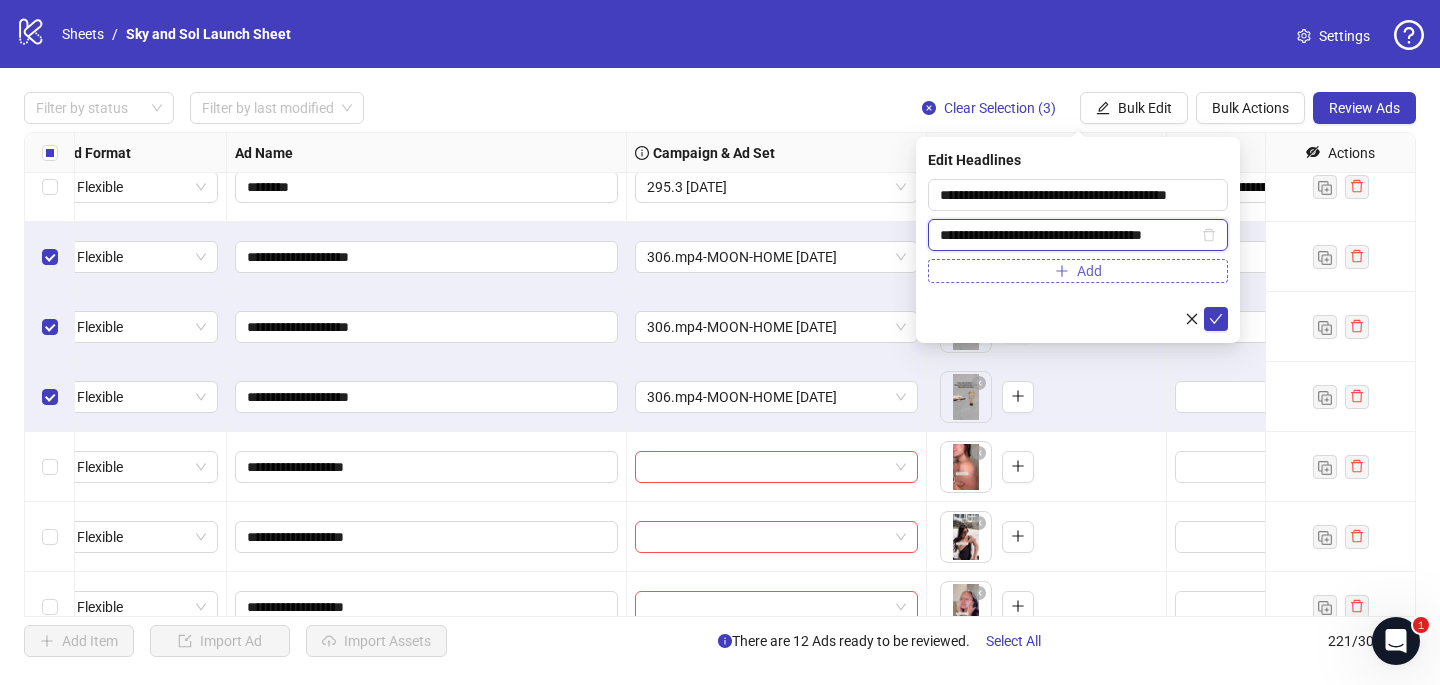 type on "**********" 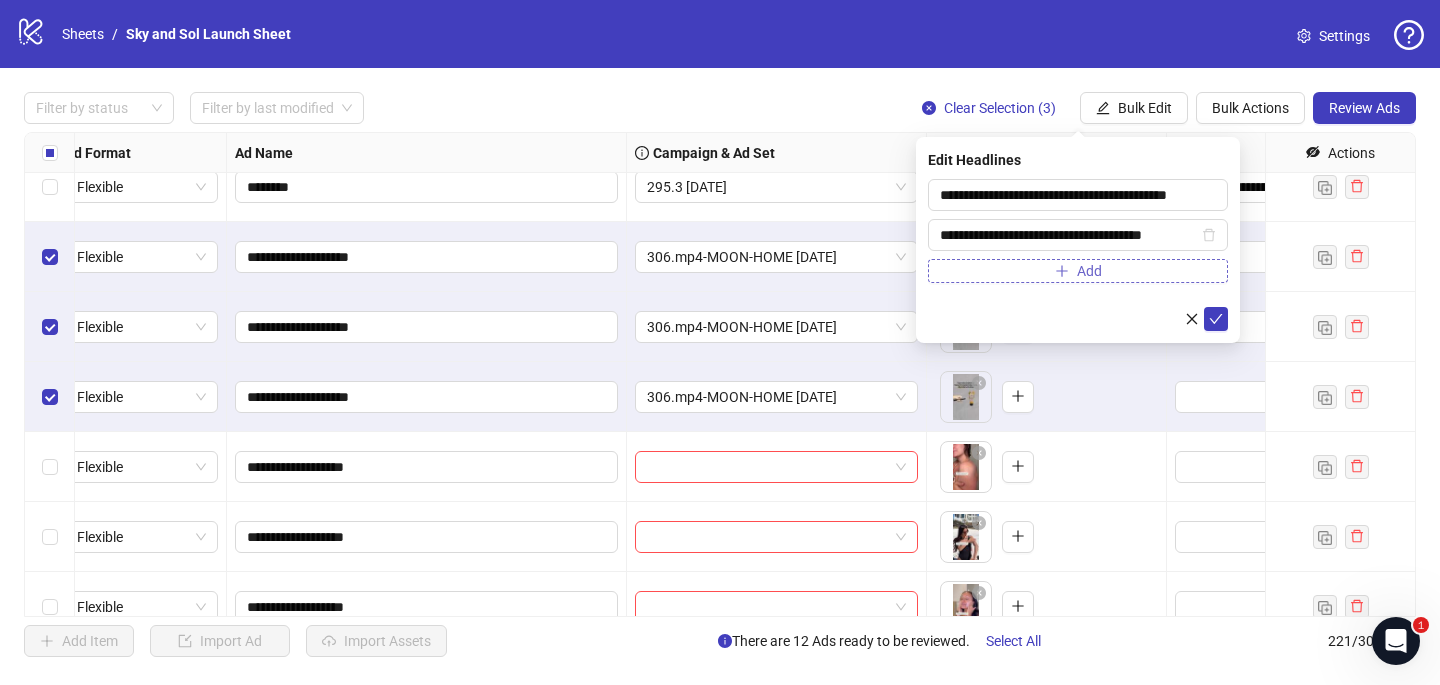 click on "Add" at bounding box center [1078, 271] 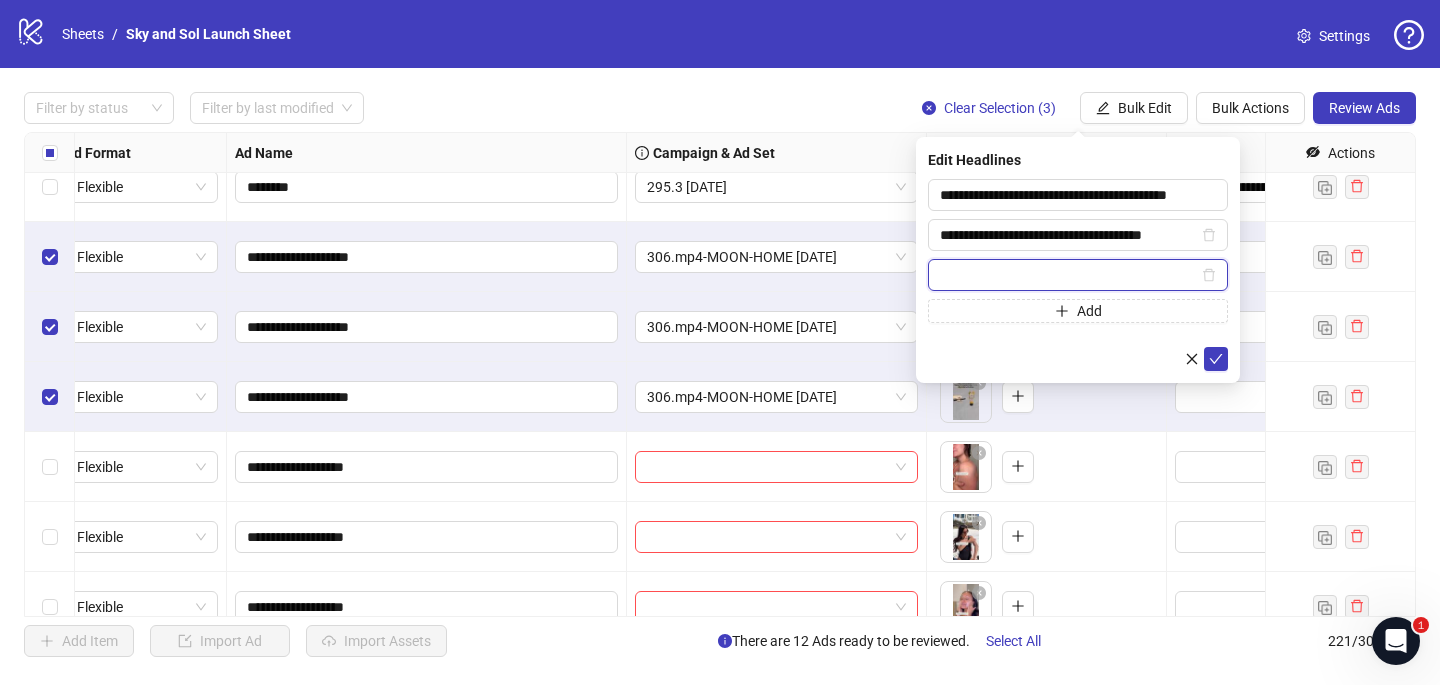 paste on "**********" 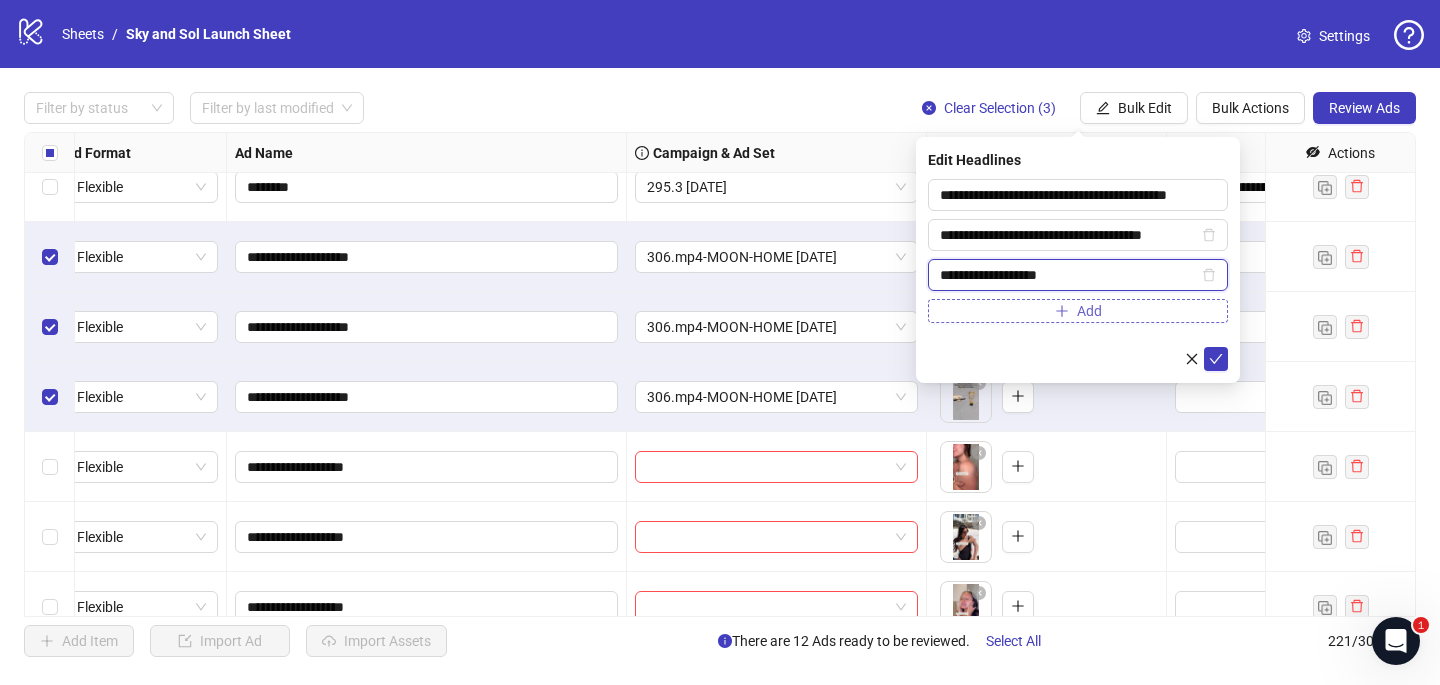 type on "**********" 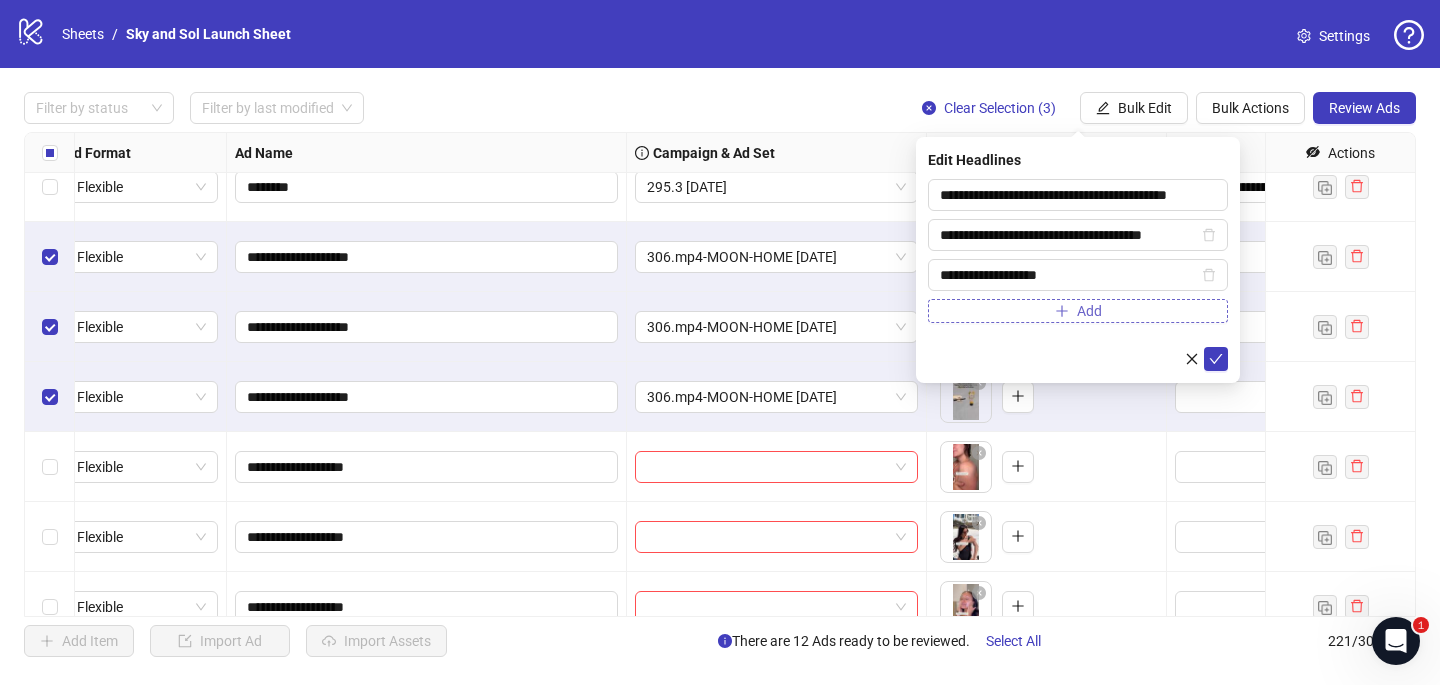 click on "Add" at bounding box center (1078, 311) 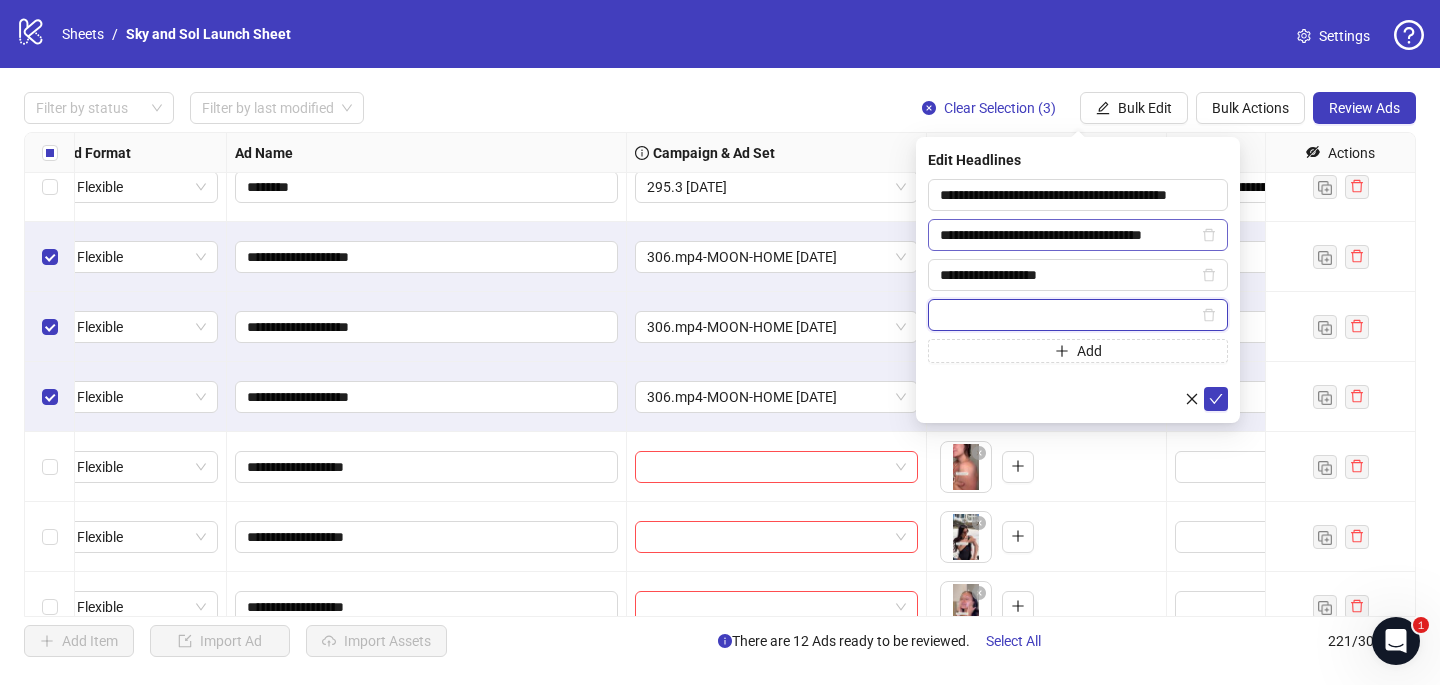 paste on "**********" 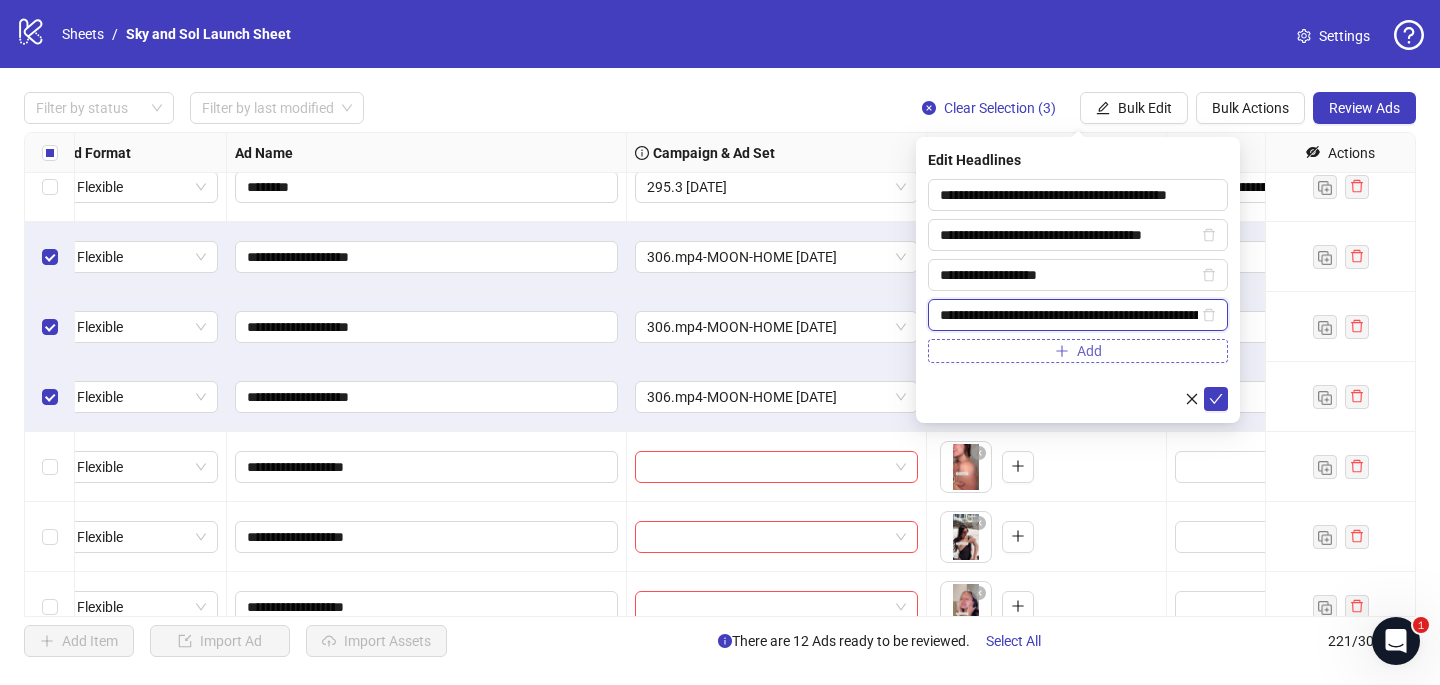 scroll, scrollTop: 0, scrollLeft: 81, axis: horizontal 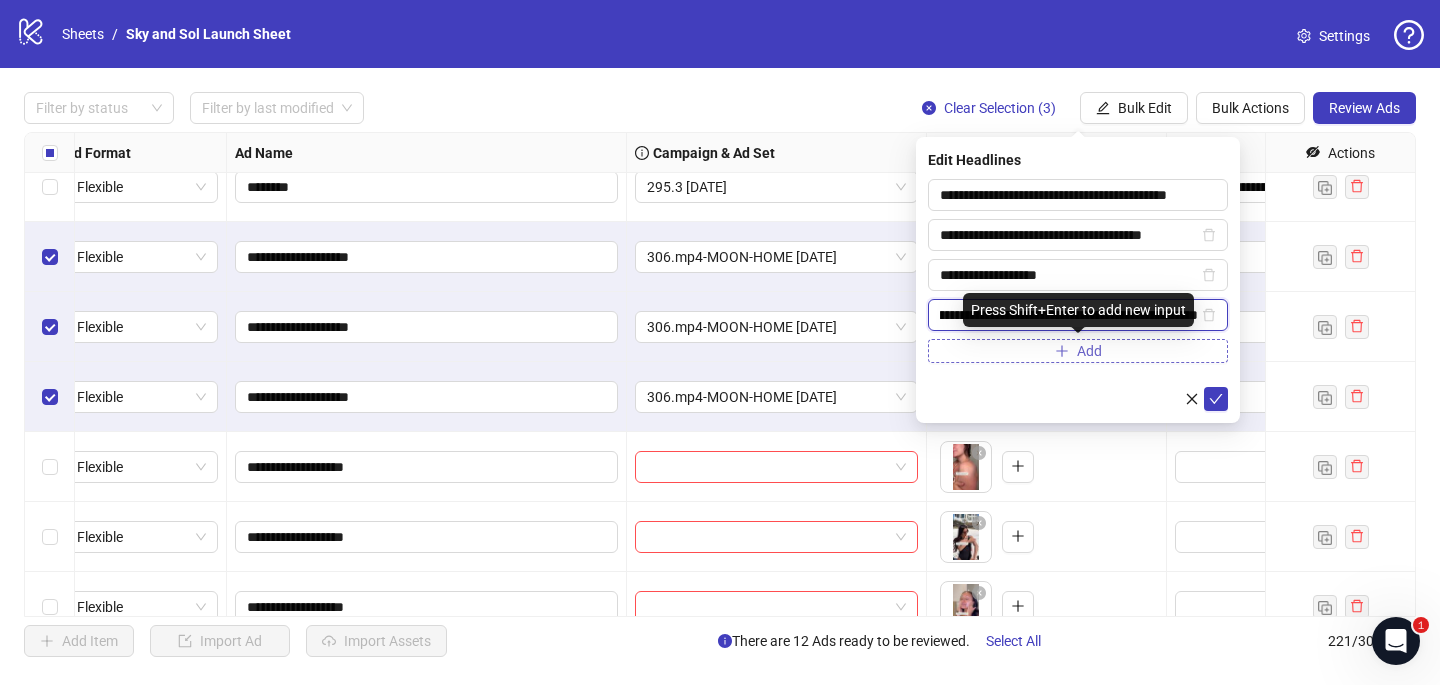 type on "**********" 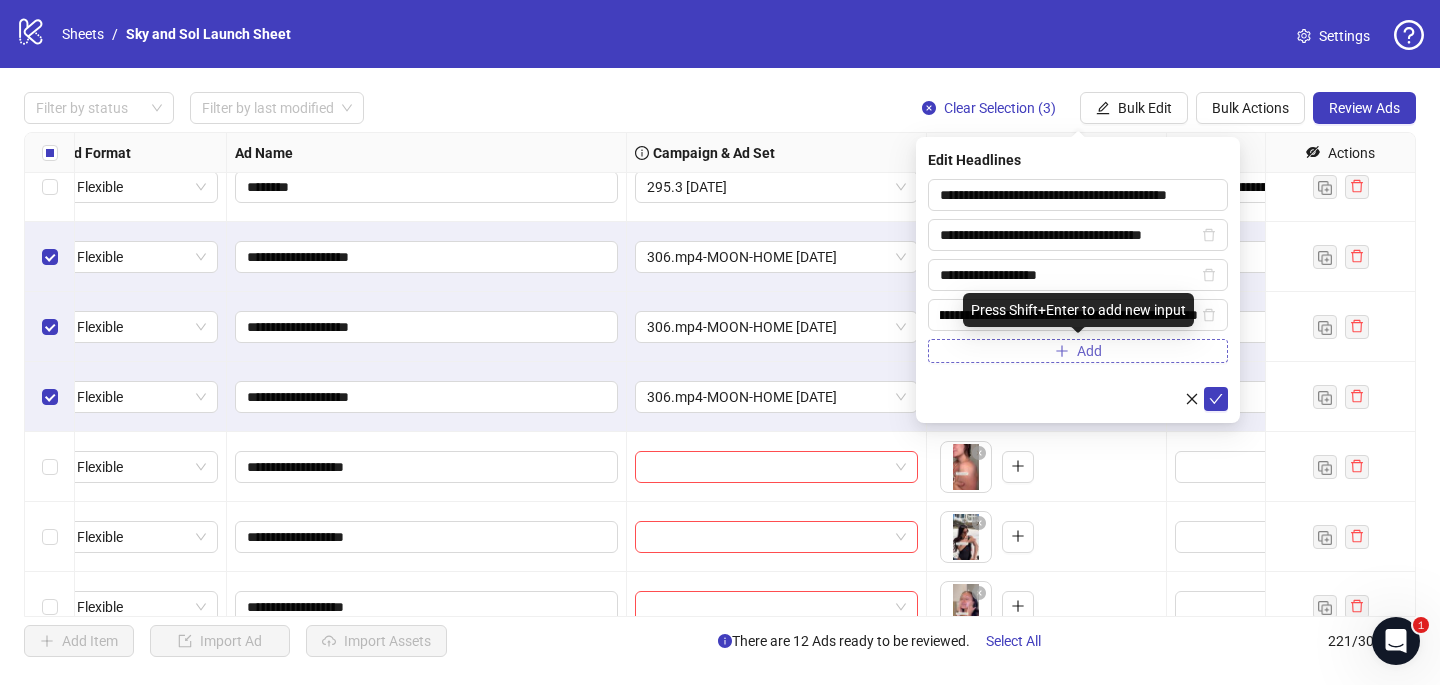 click on "Add" at bounding box center (1078, 351) 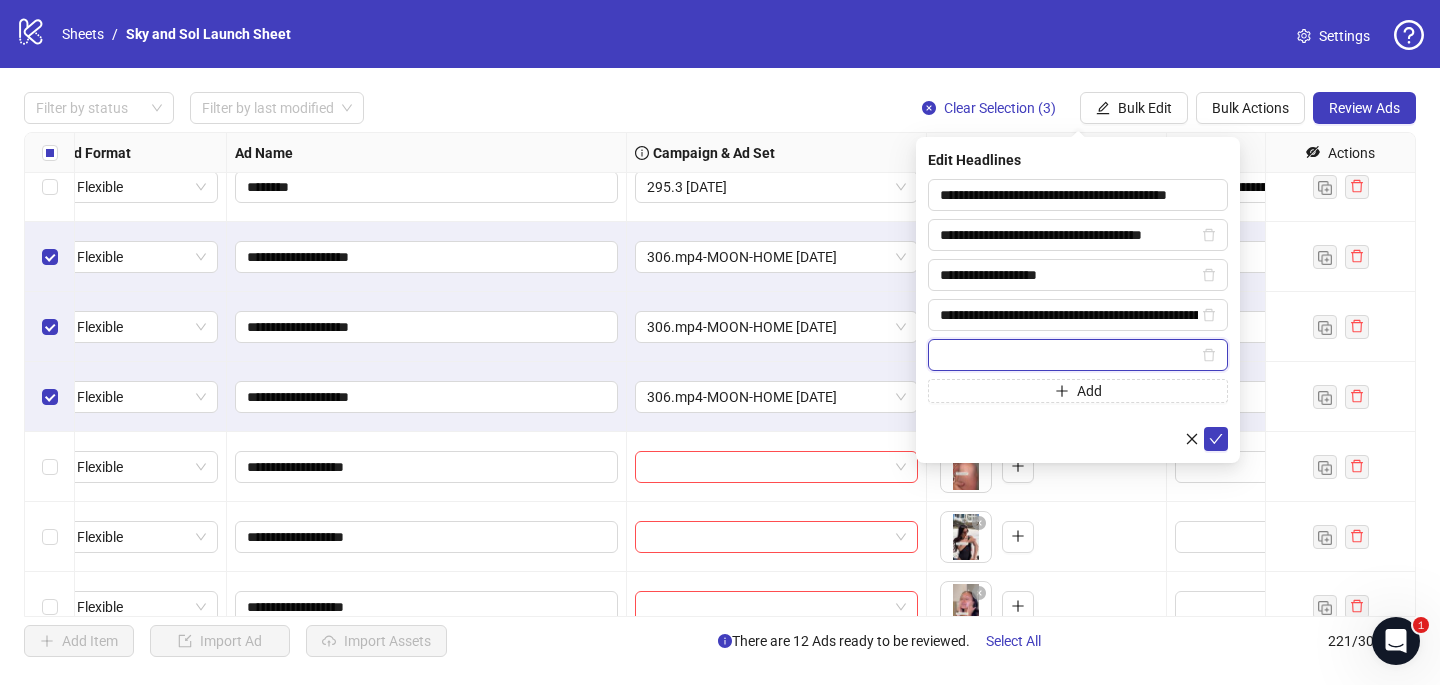 paste on "**********" 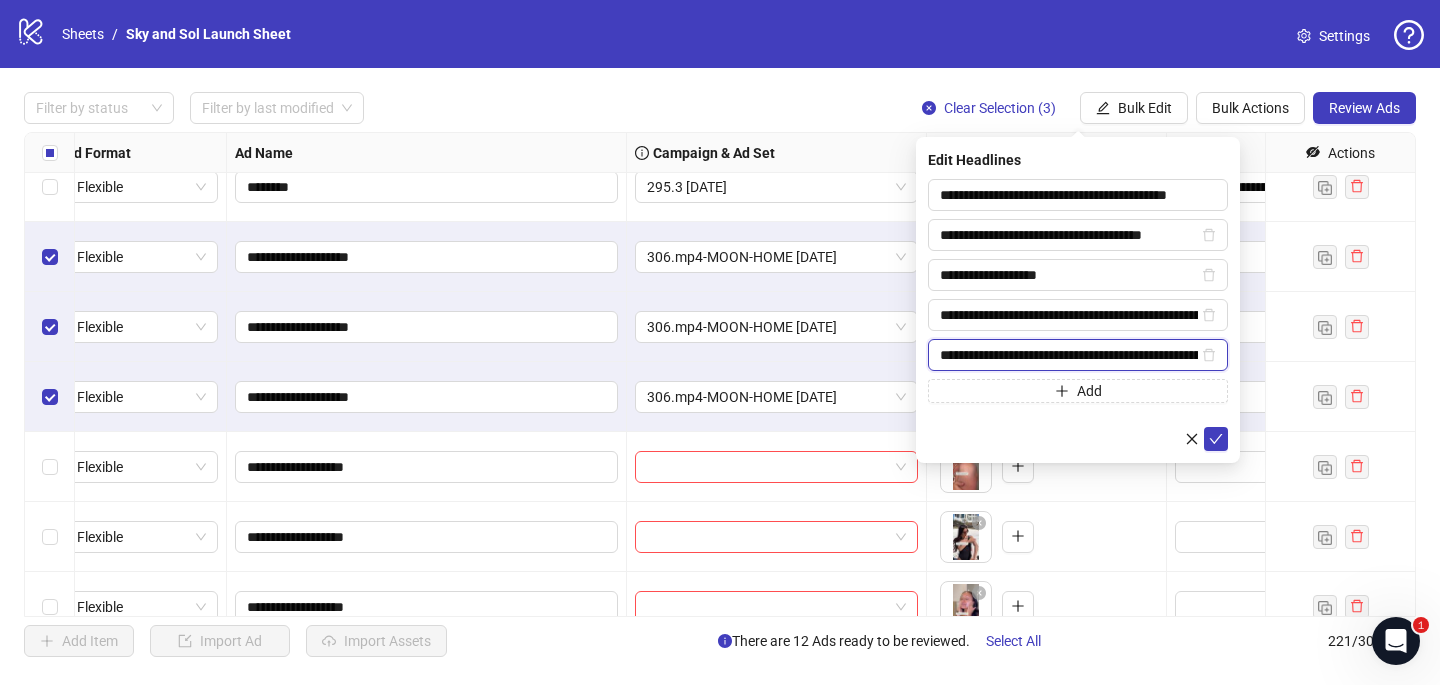 scroll, scrollTop: 0, scrollLeft: 102, axis: horizontal 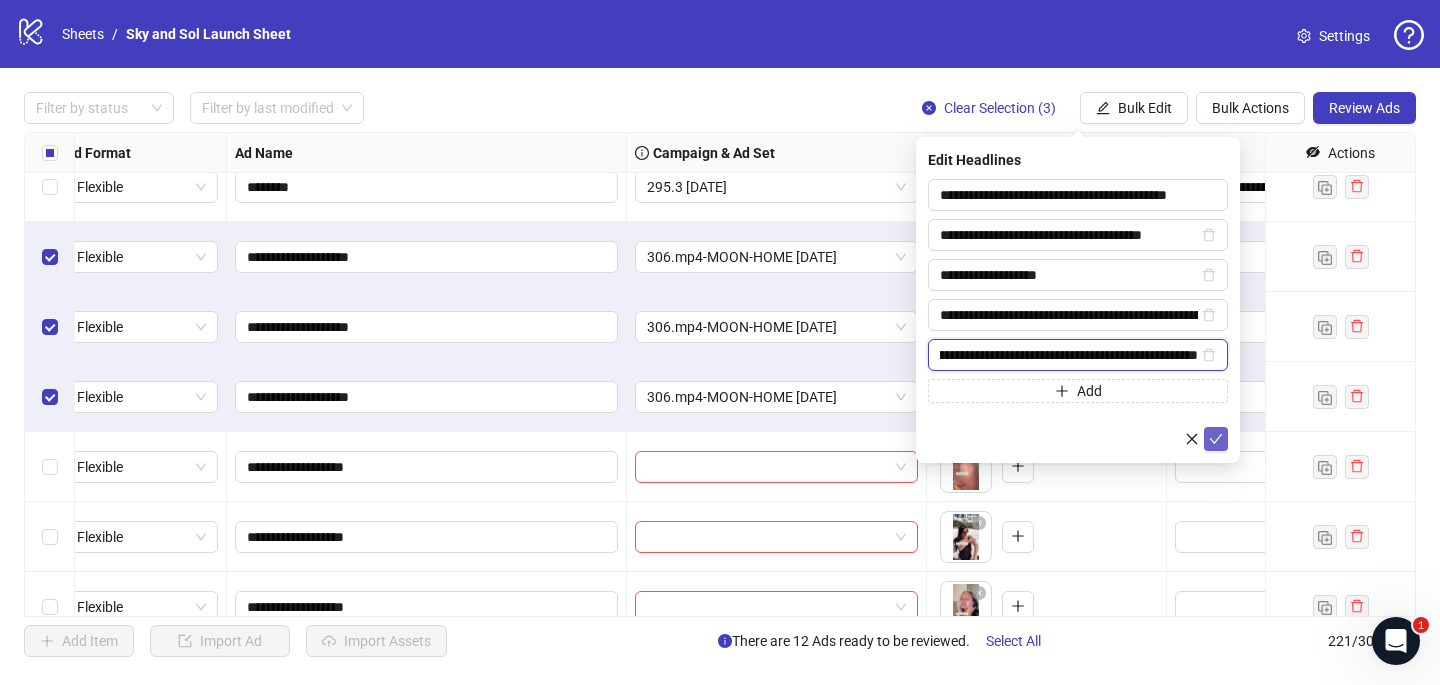 type on "**********" 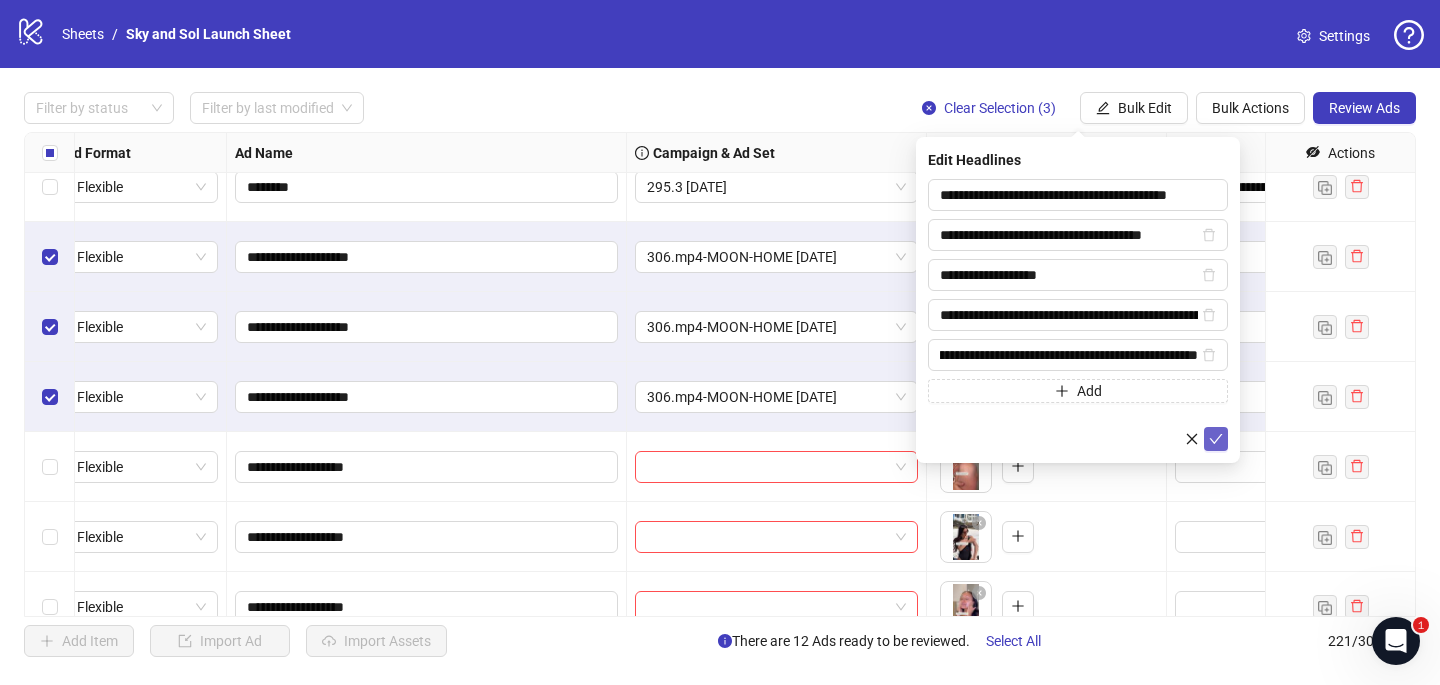 click 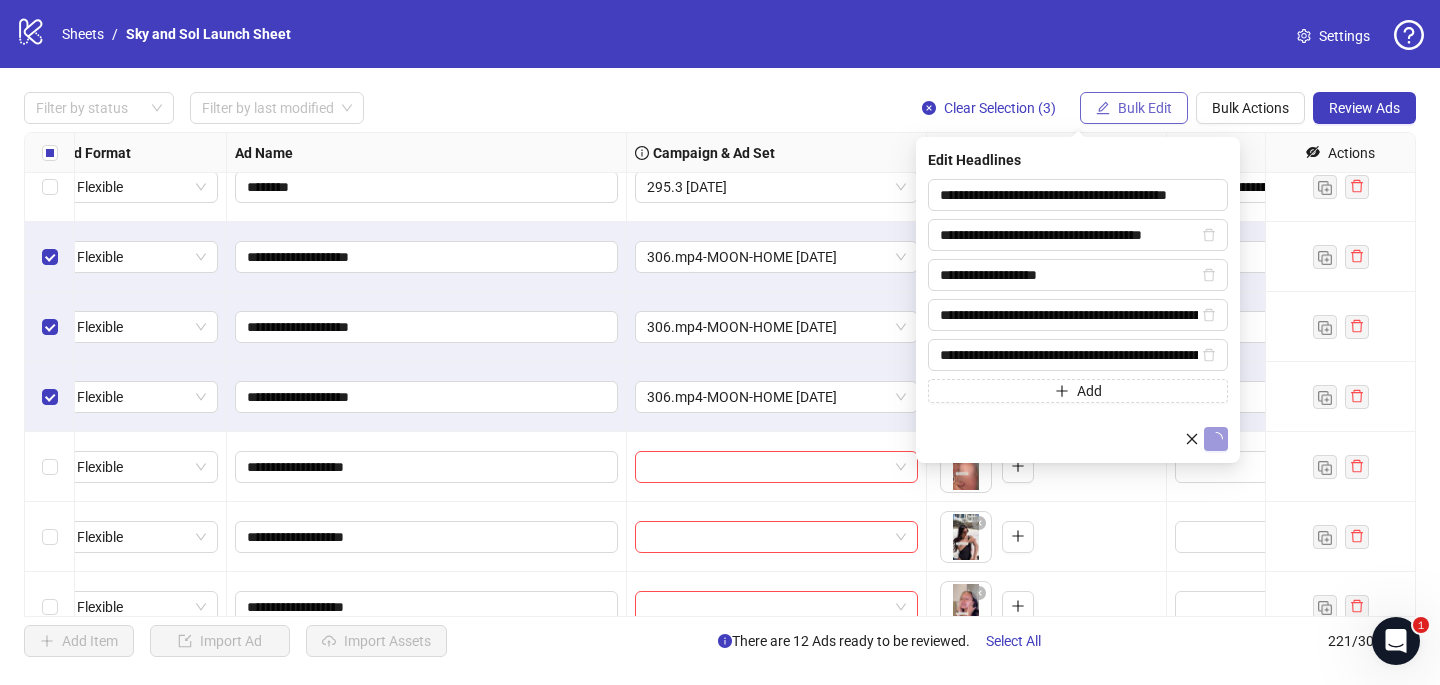 click on "Bulk Edit" at bounding box center [1145, 108] 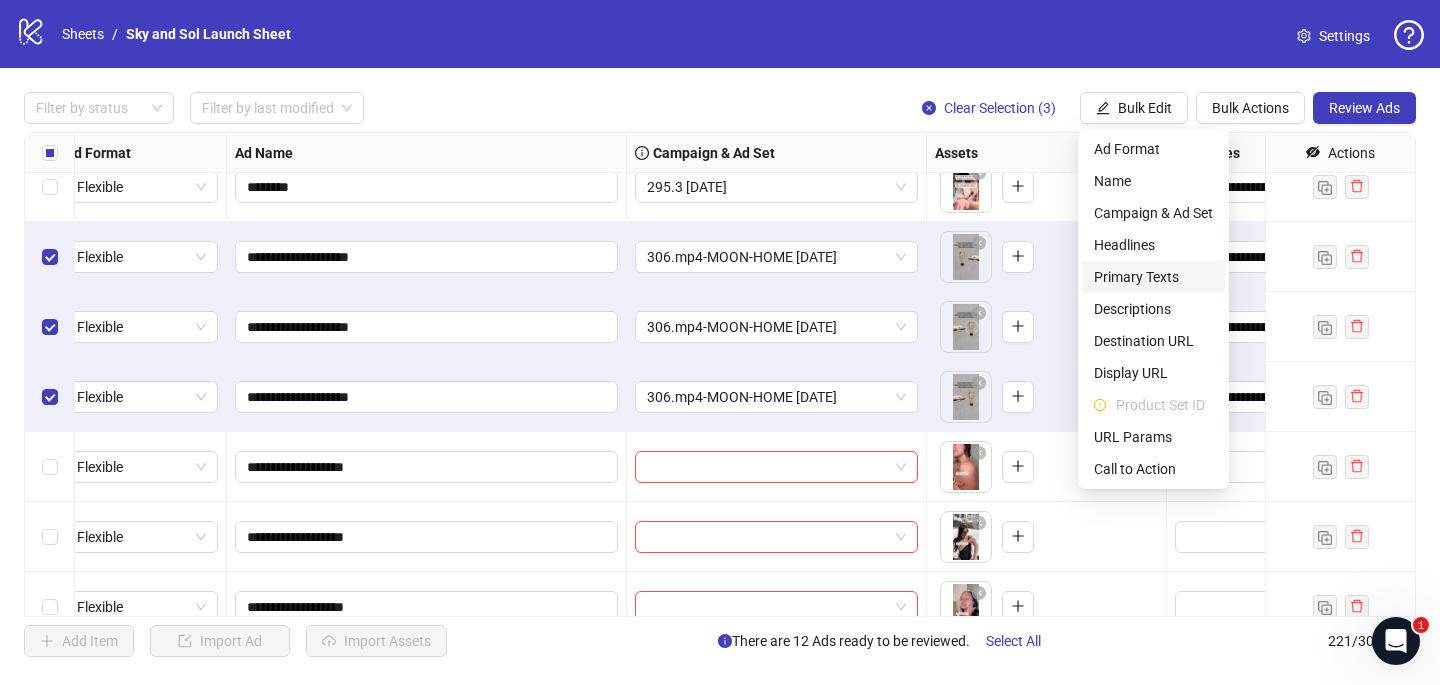 click on "Primary Texts" at bounding box center [1153, 277] 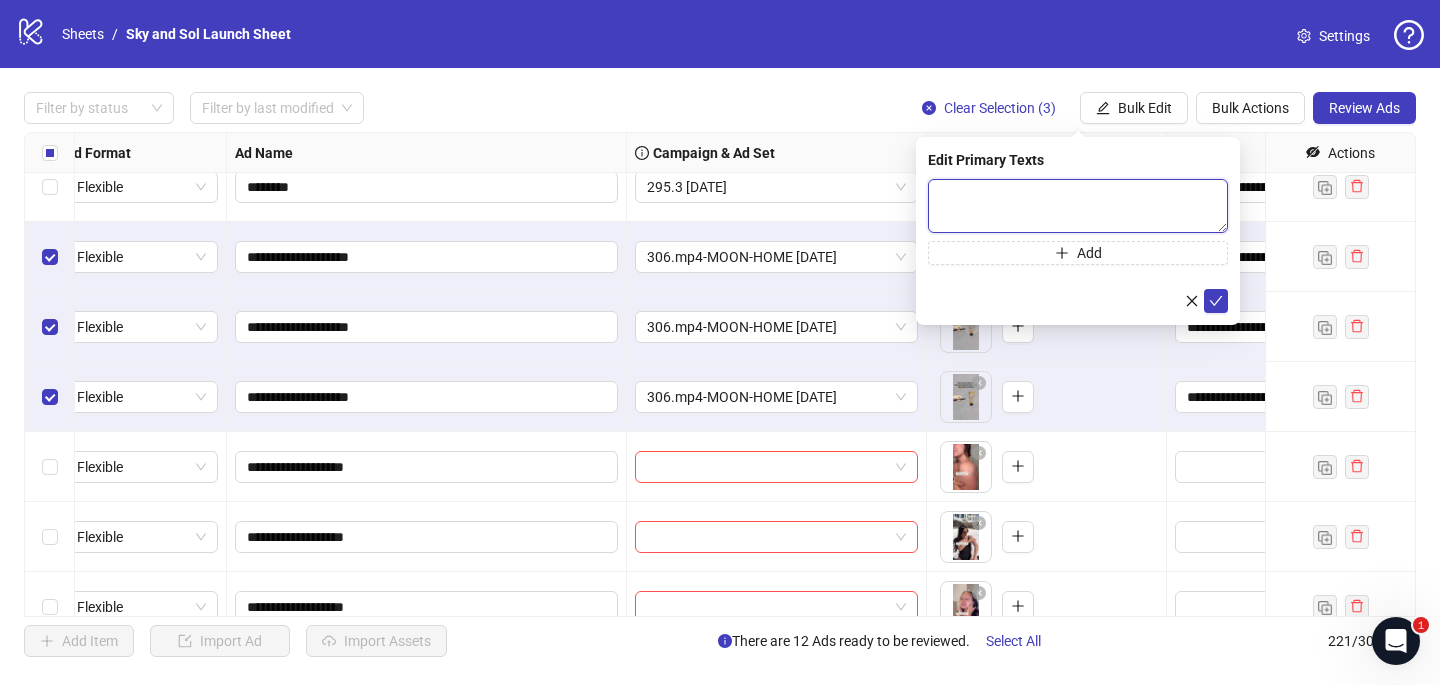 click at bounding box center [1078, 206] 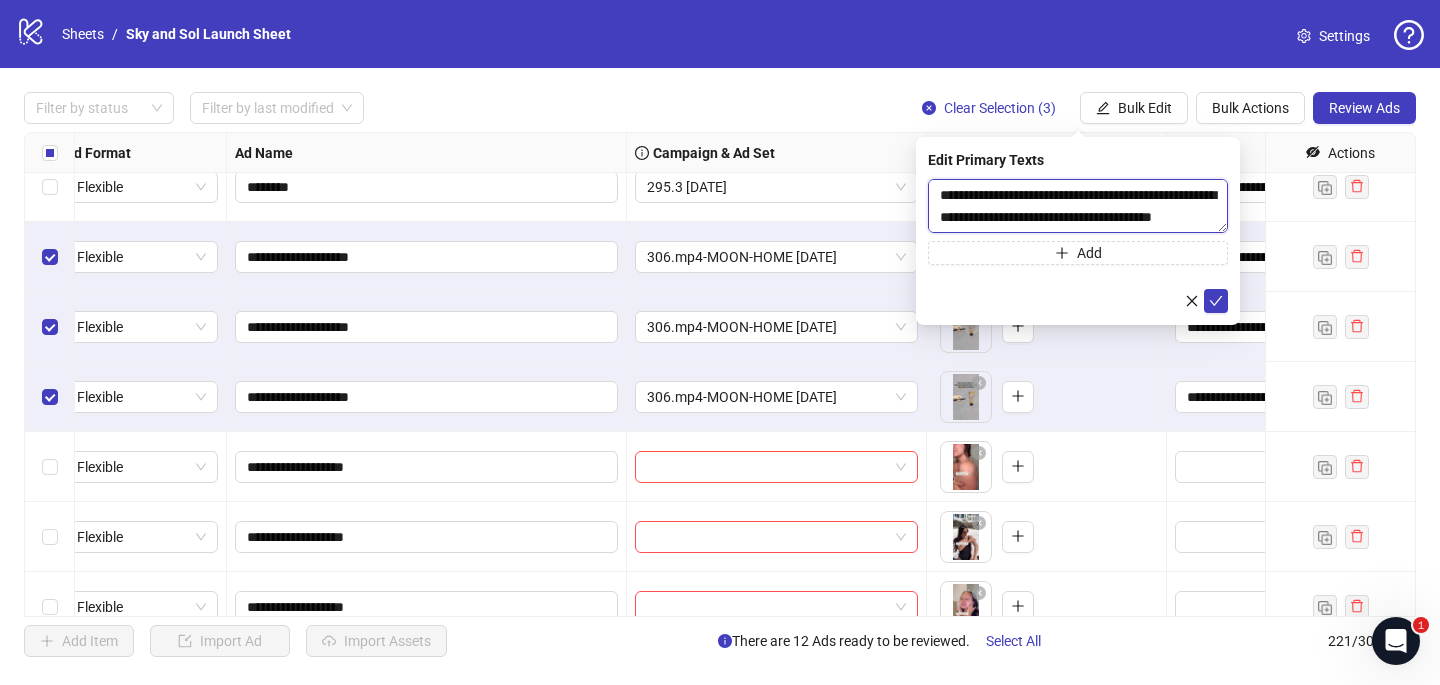 scroll, scrollTop: 286, scrollLeft: 0, axis: vertical 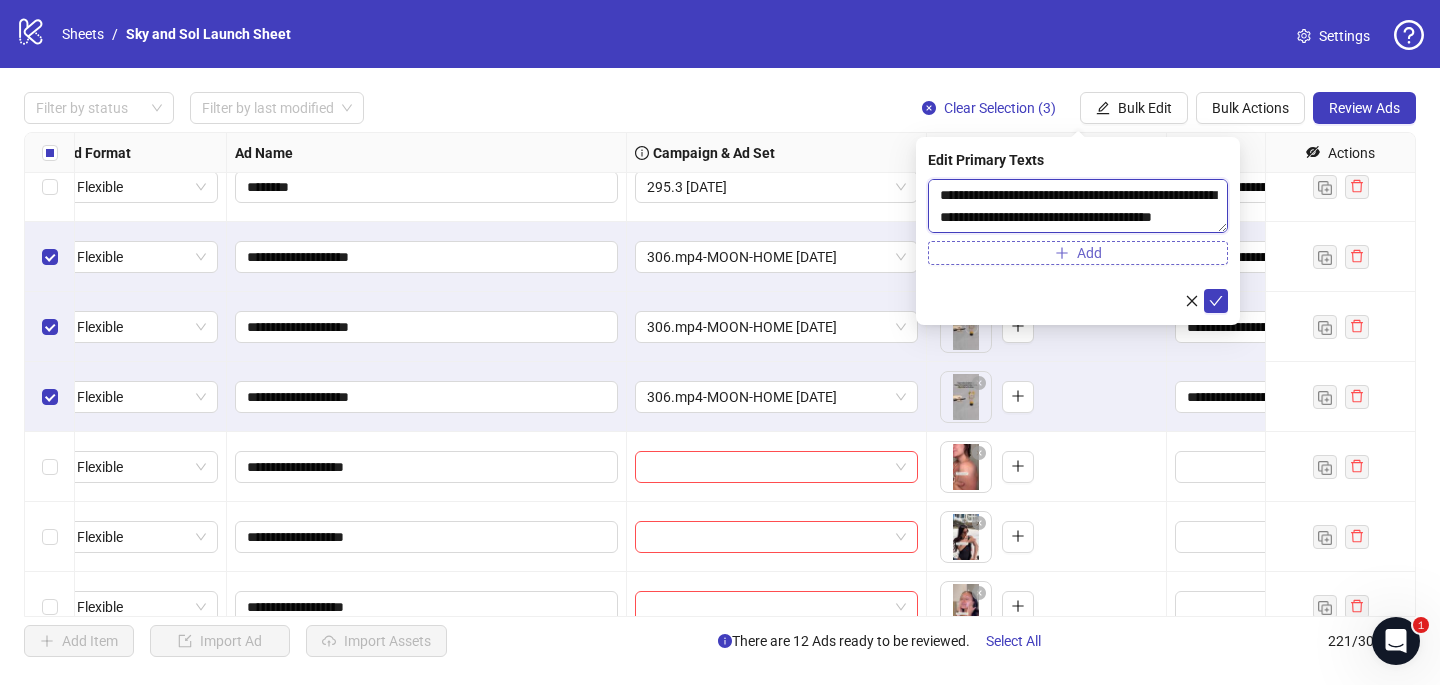 type on "**********" 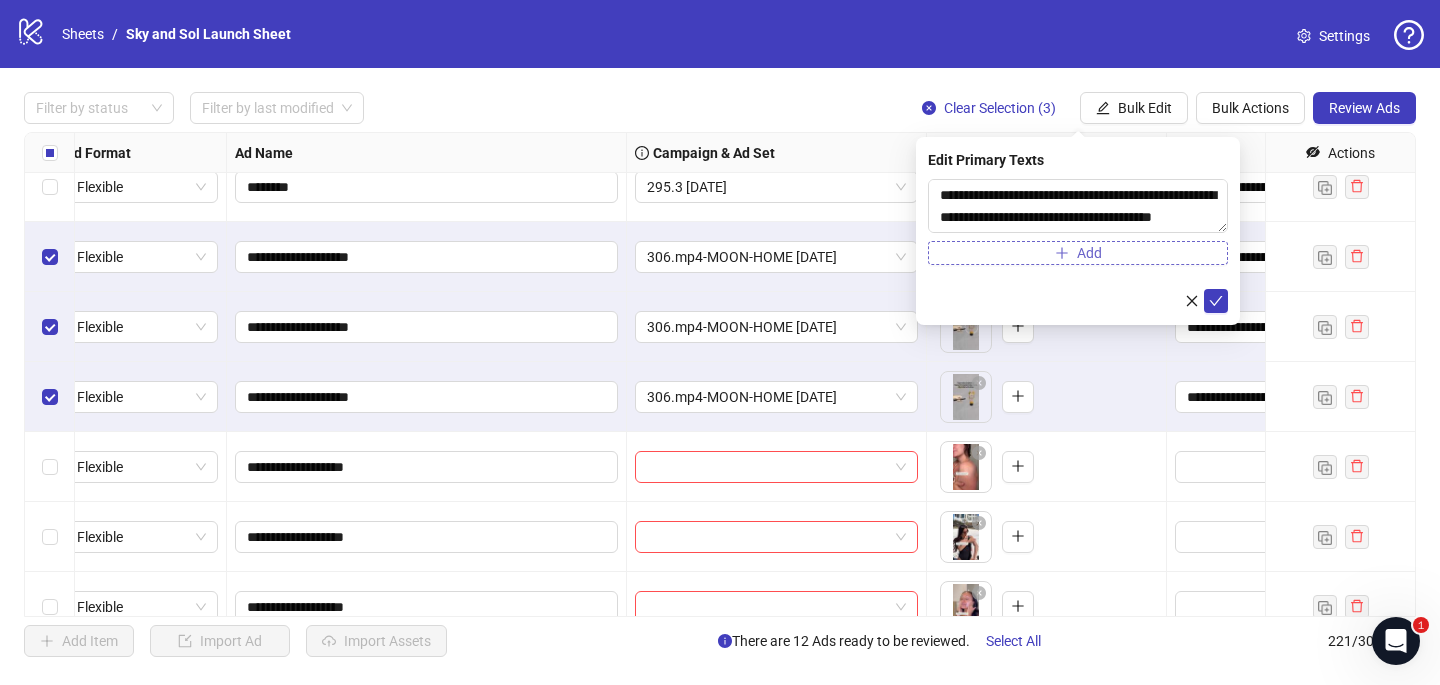 click on "Add" at bounding box center (1078, 253) 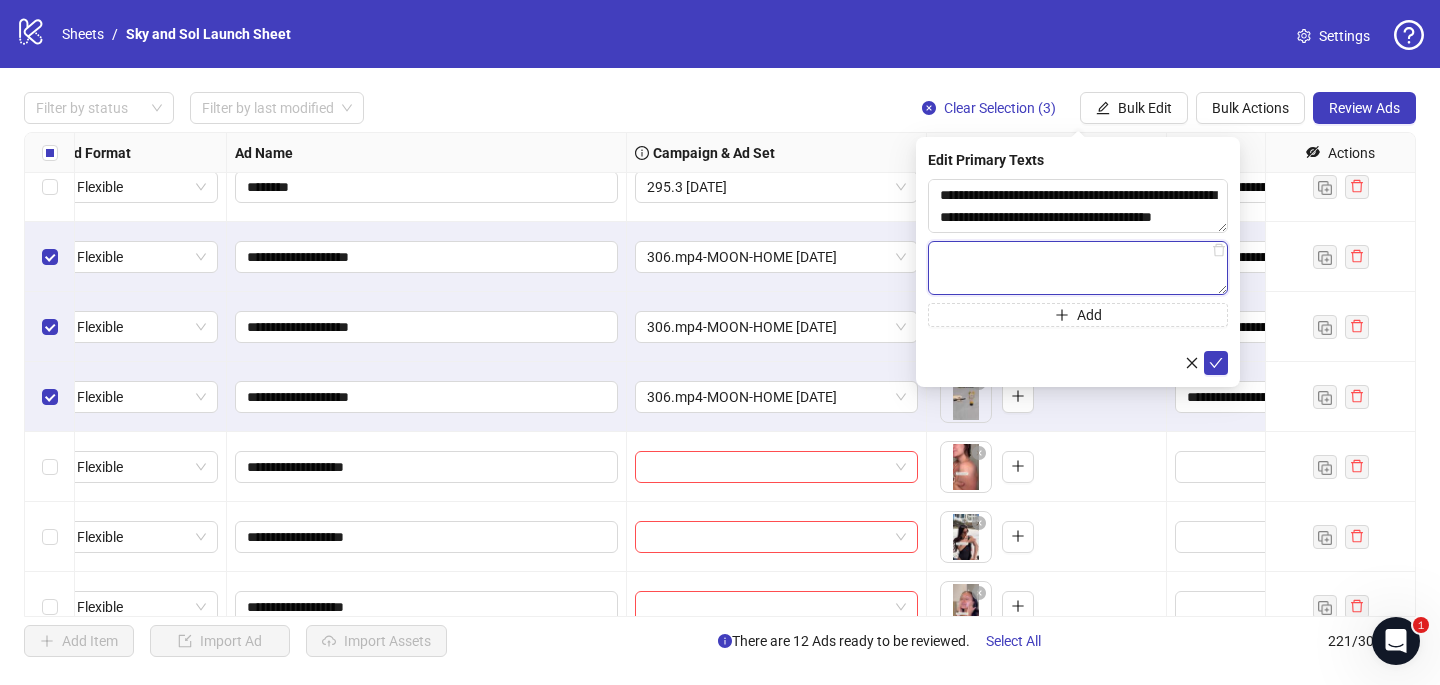 paste on "**********" 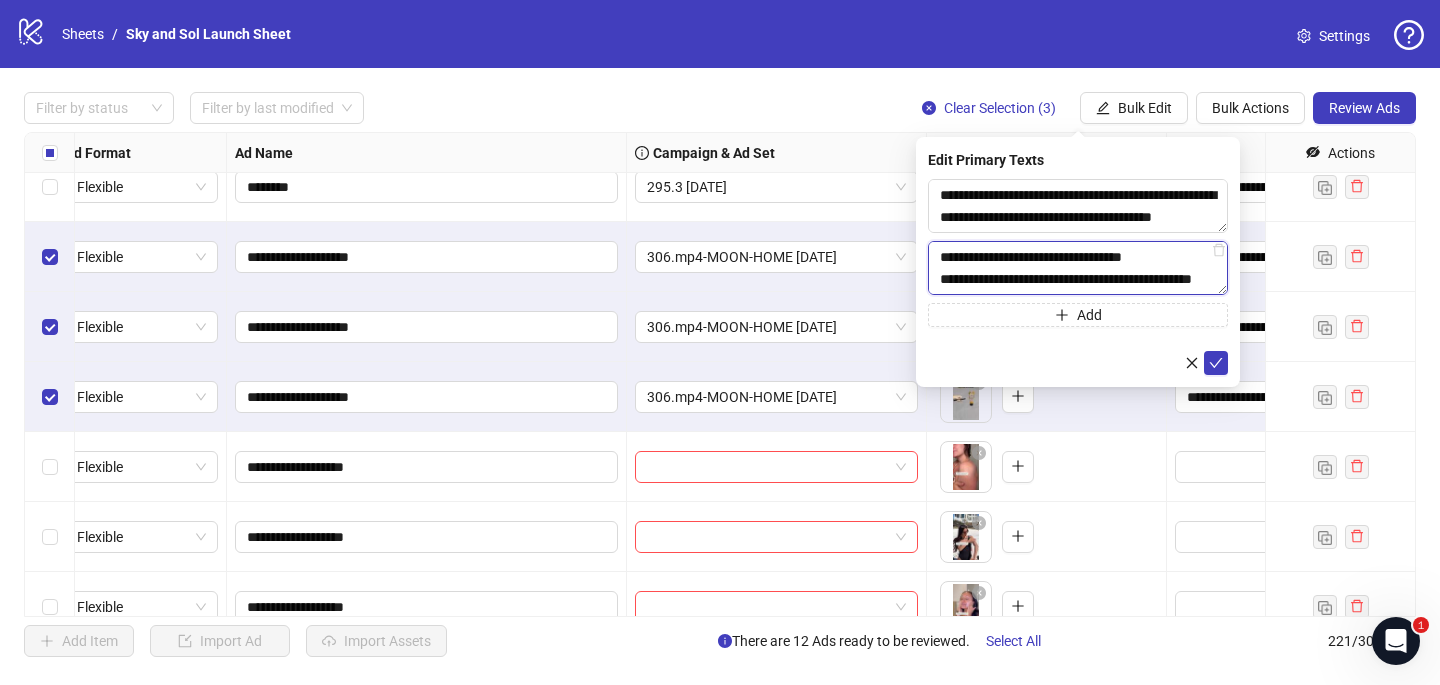 scroll, scrollTop: 396, scrollLeft: 0, axis: vertical 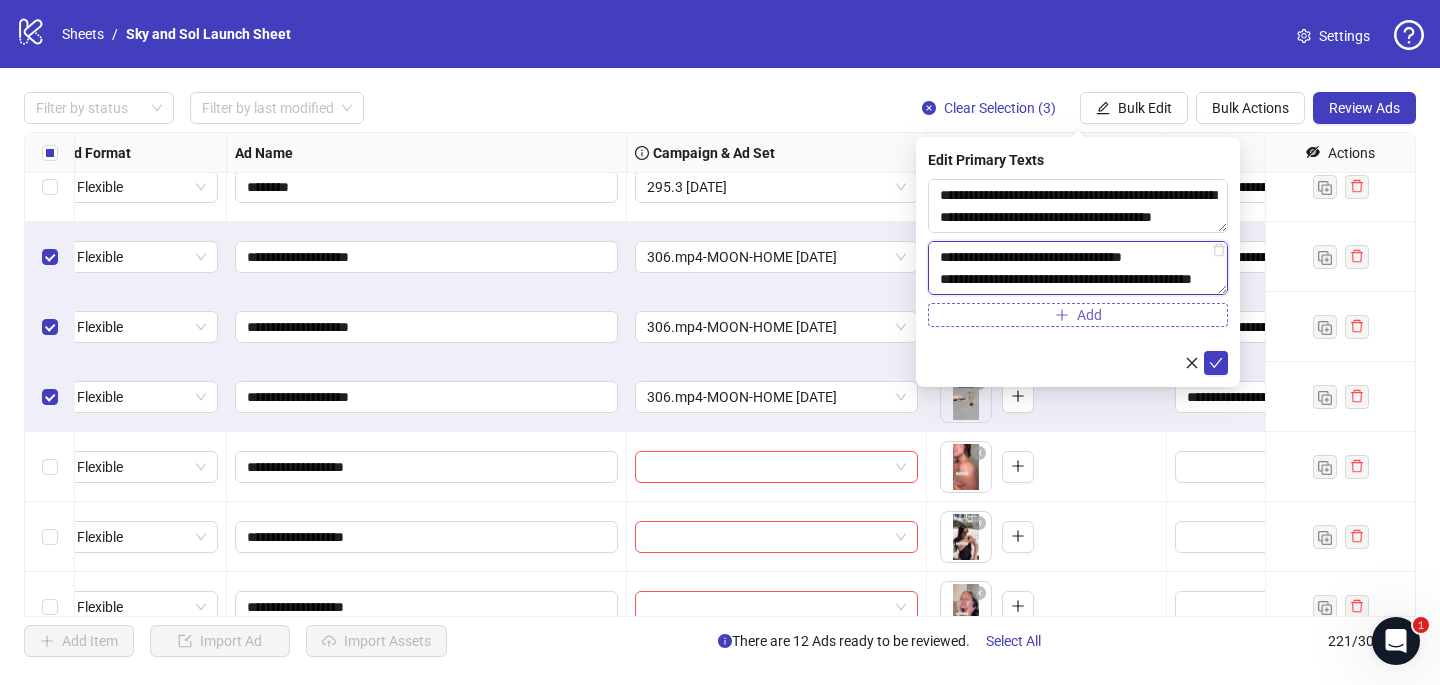 type on "**********" 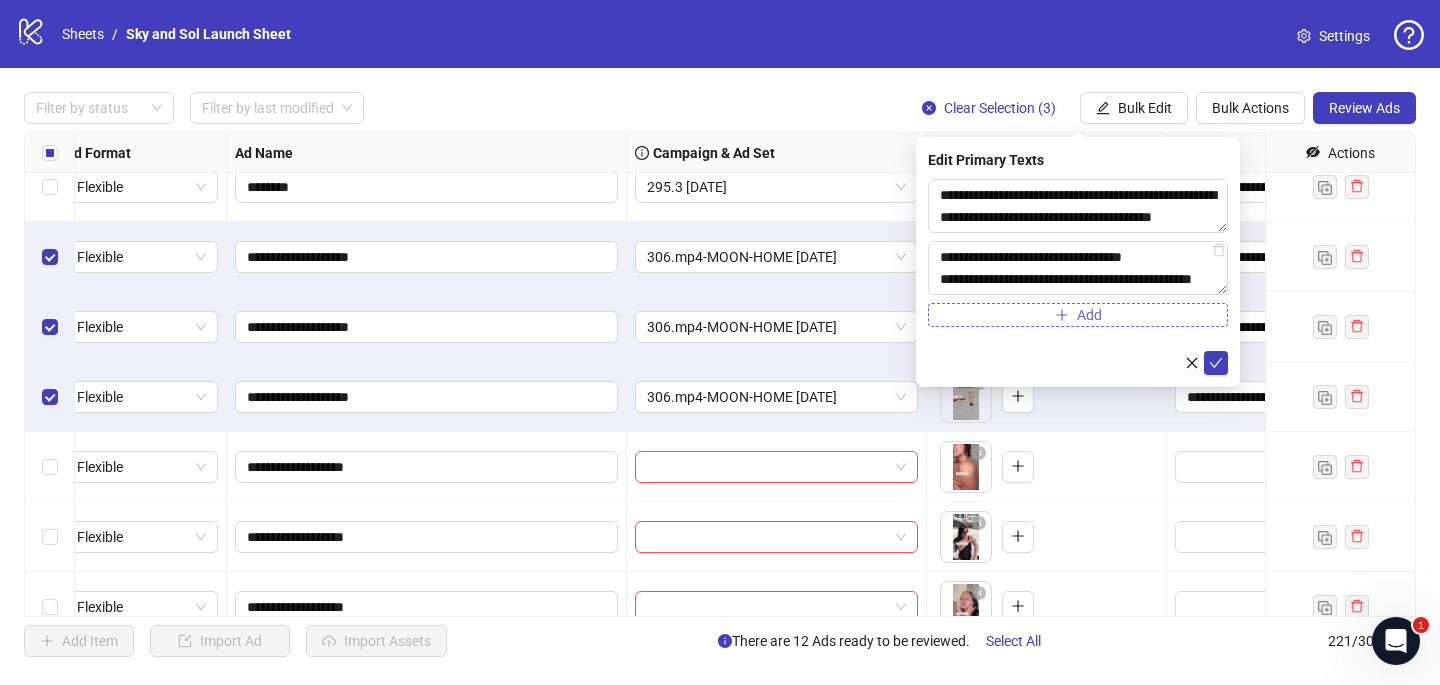 click on "Add" at bounding box center (1078, 315) 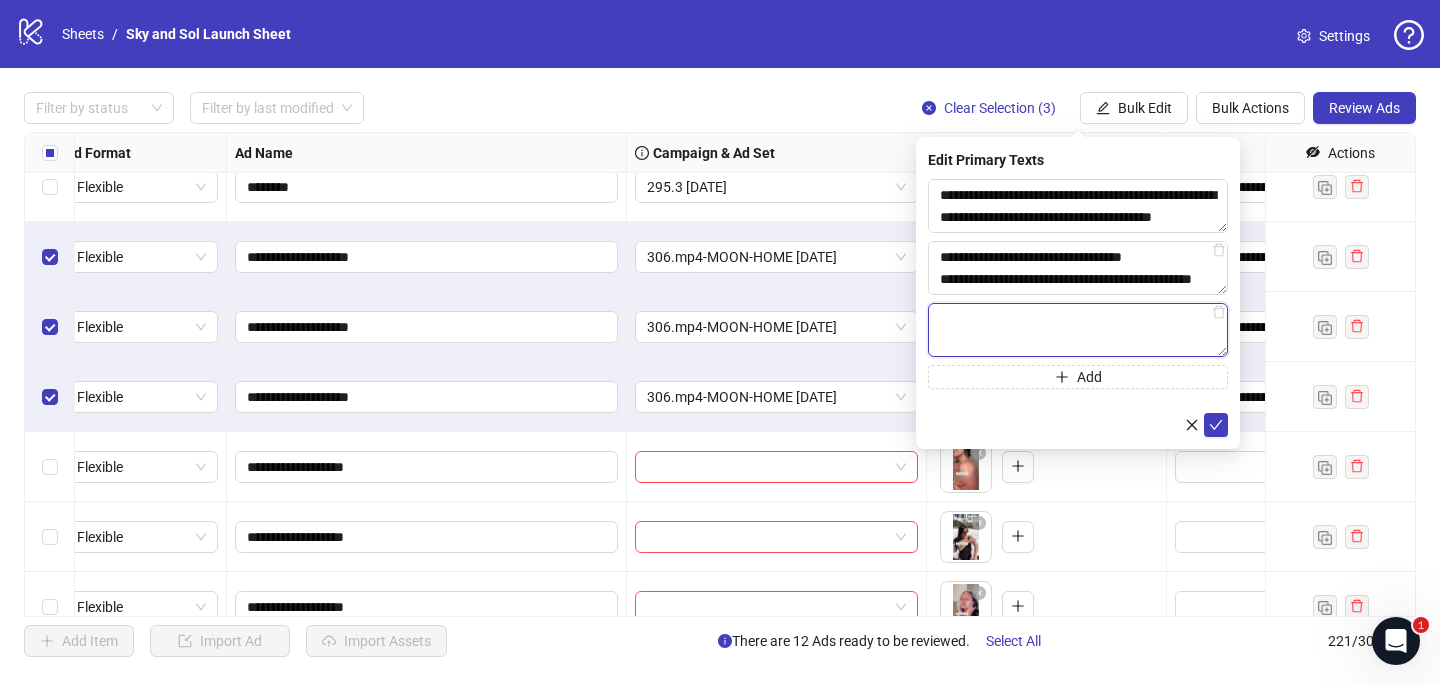paste on "**********" 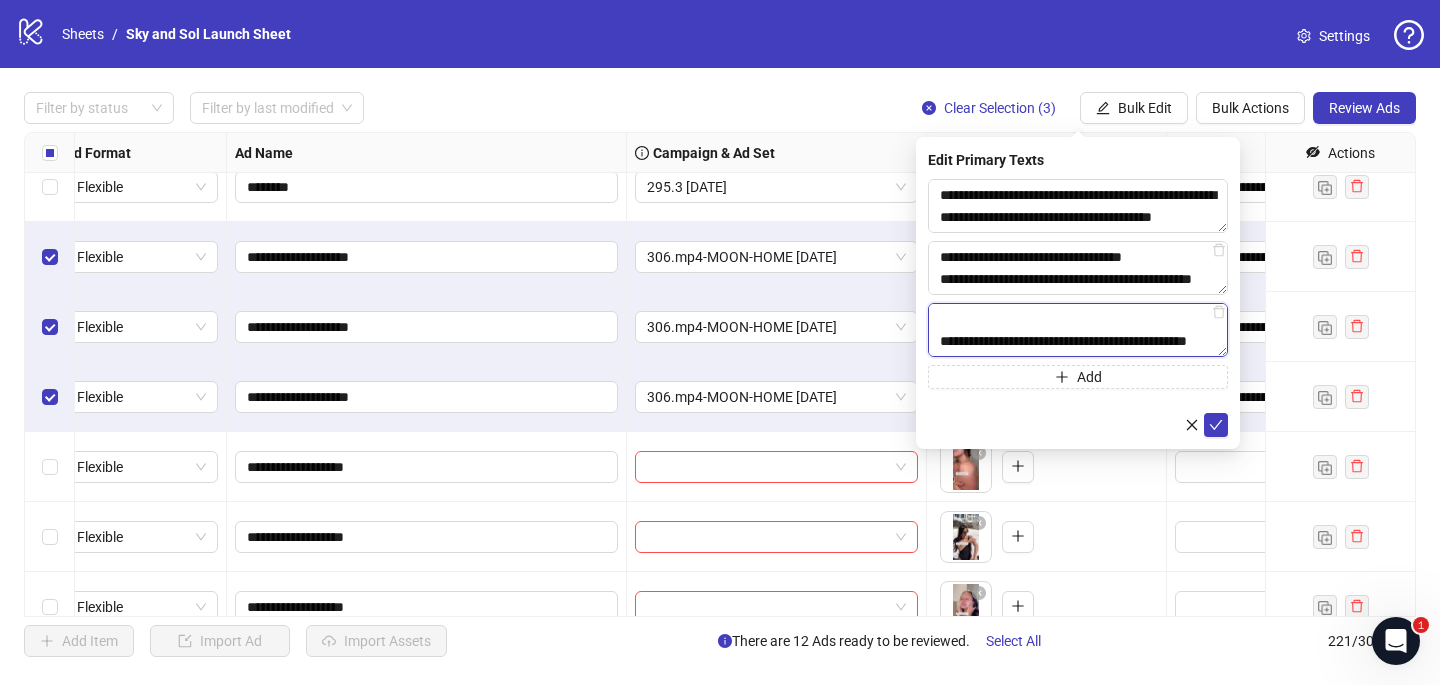 scroll, scrollTop: 352, scrollLeft: 0, axis: vertical 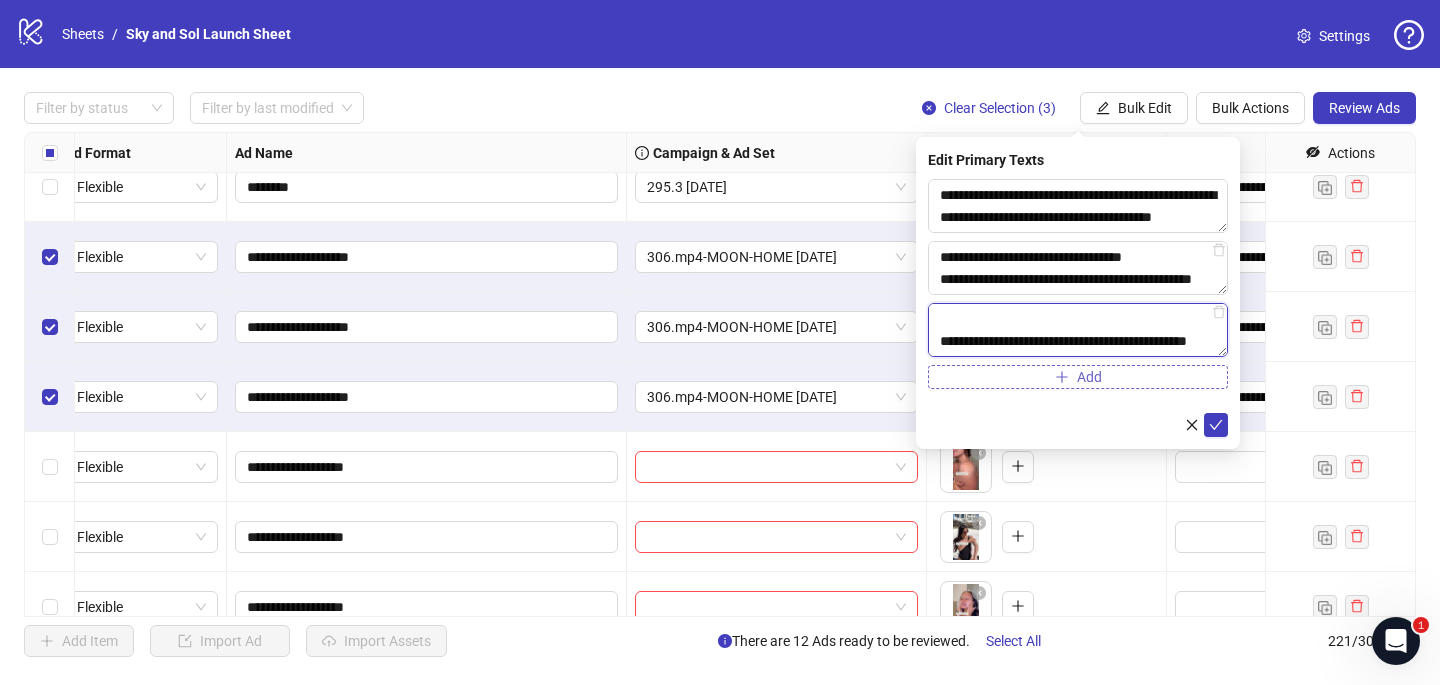 type on "**********" 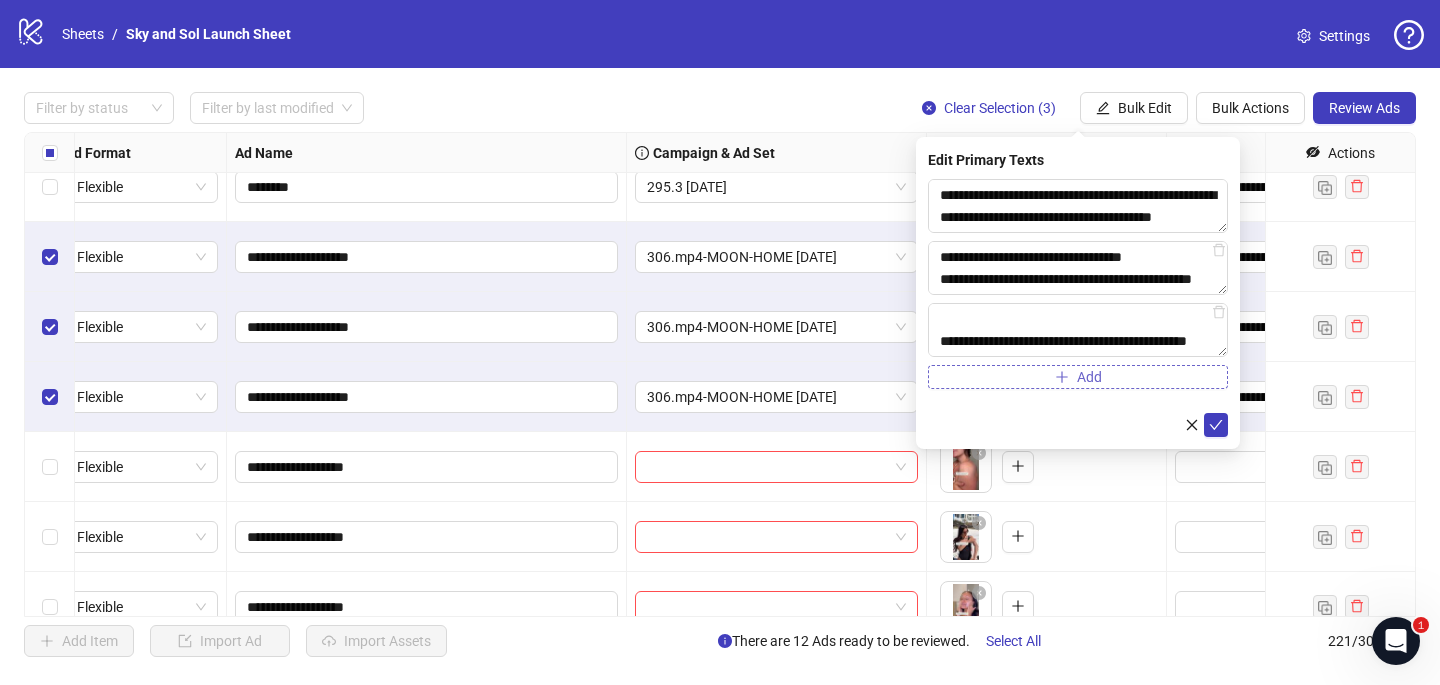 click on "Add" at bounding box center [1078, 377] 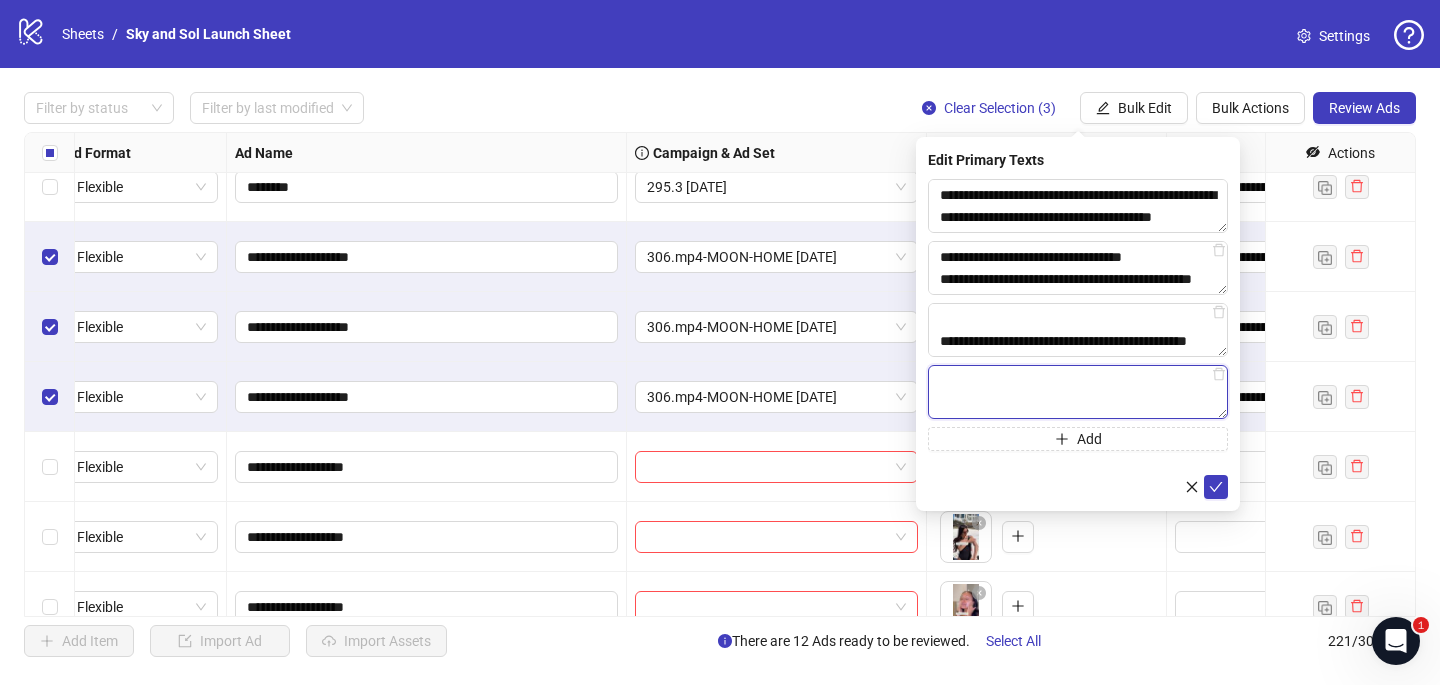 paste on "**********" 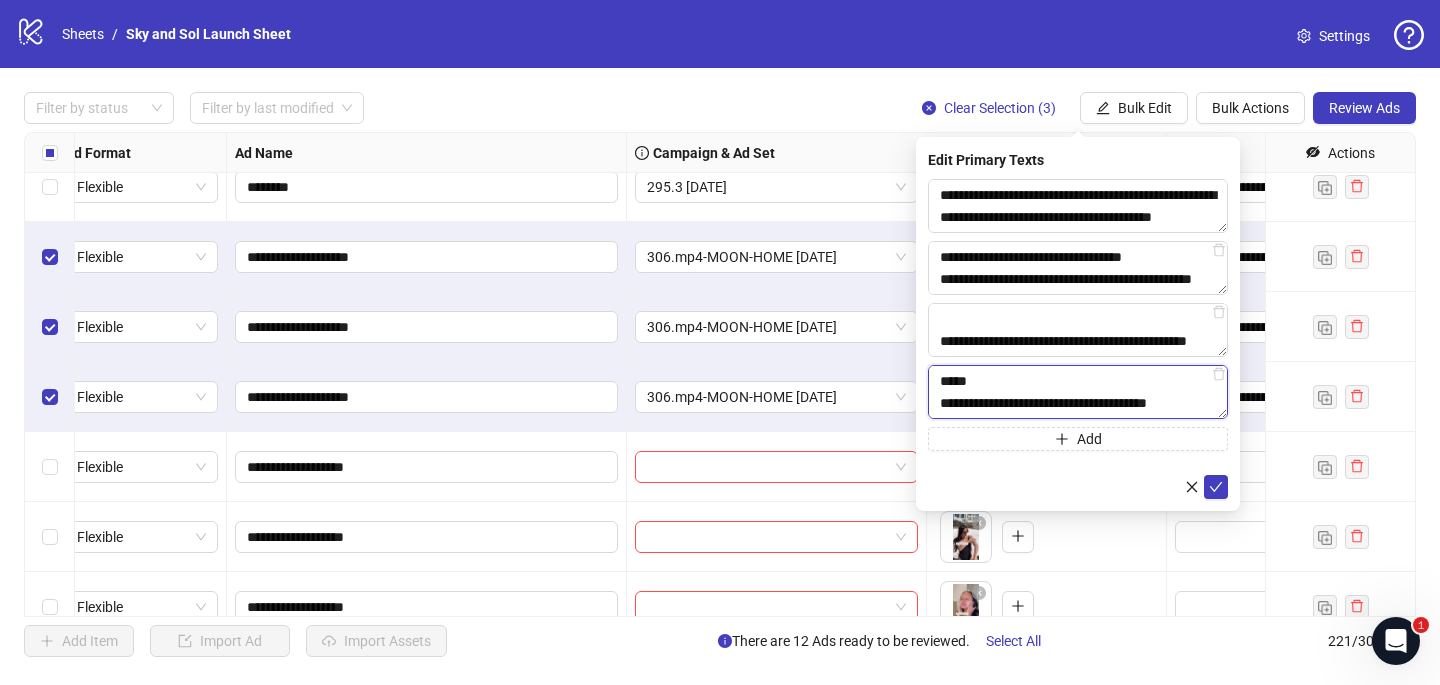 scroll, scrollTop: 506, scrollLeft: 0, axis: vertical 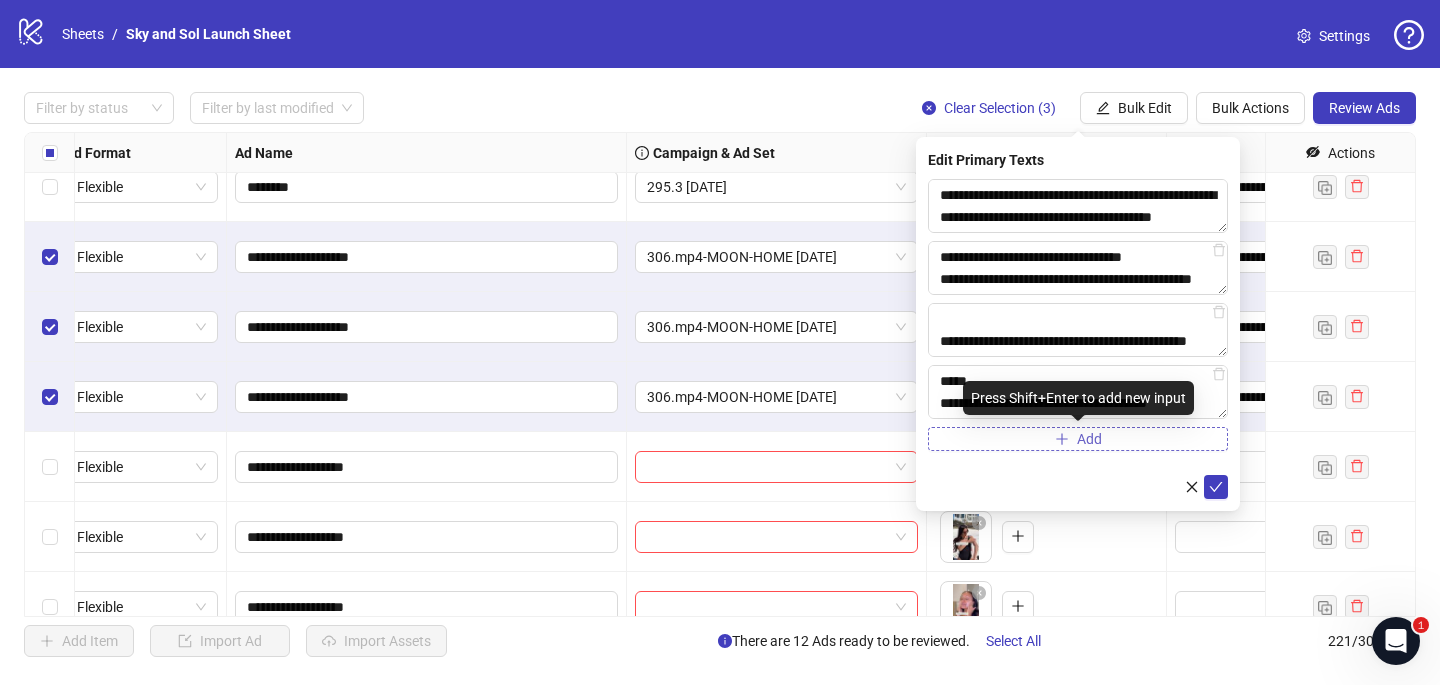 click on "Add" at bounding box center (1078, 439) 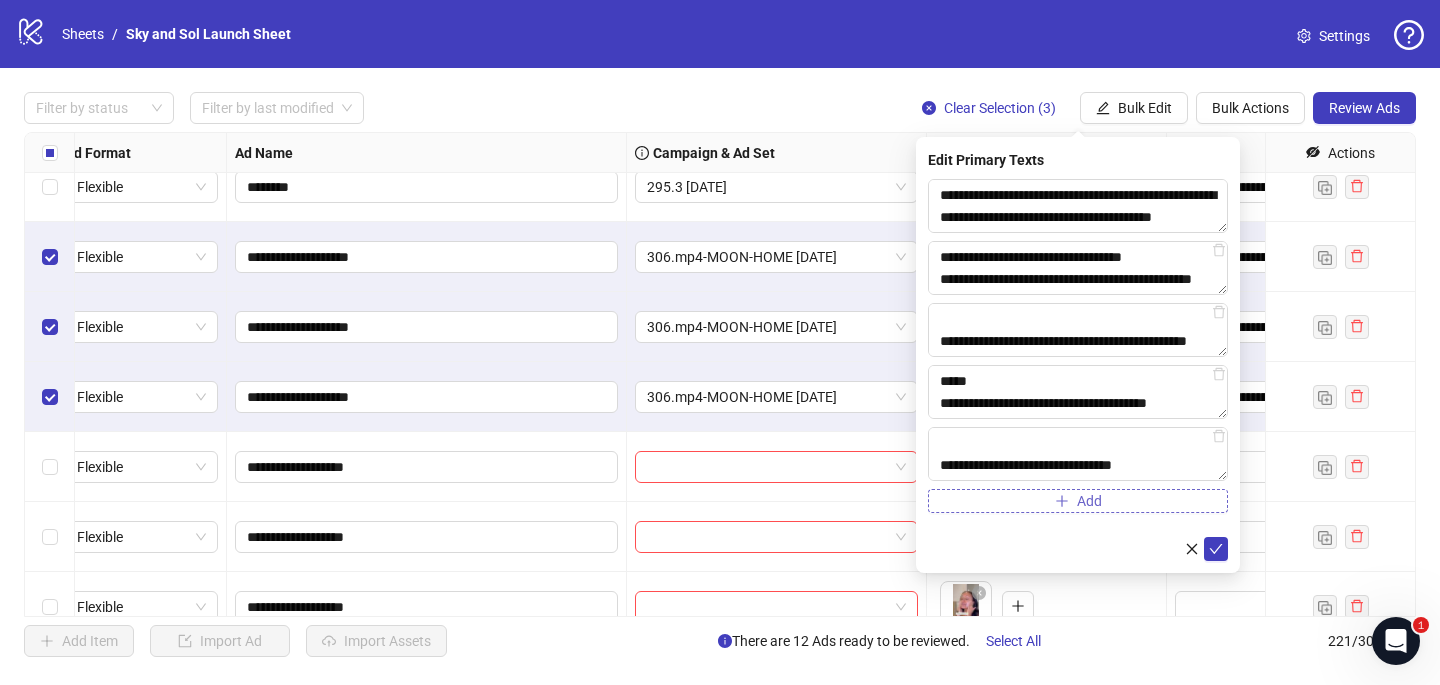 scroll, scrollTop: 484, scrollLeft: 0, axis: vertical 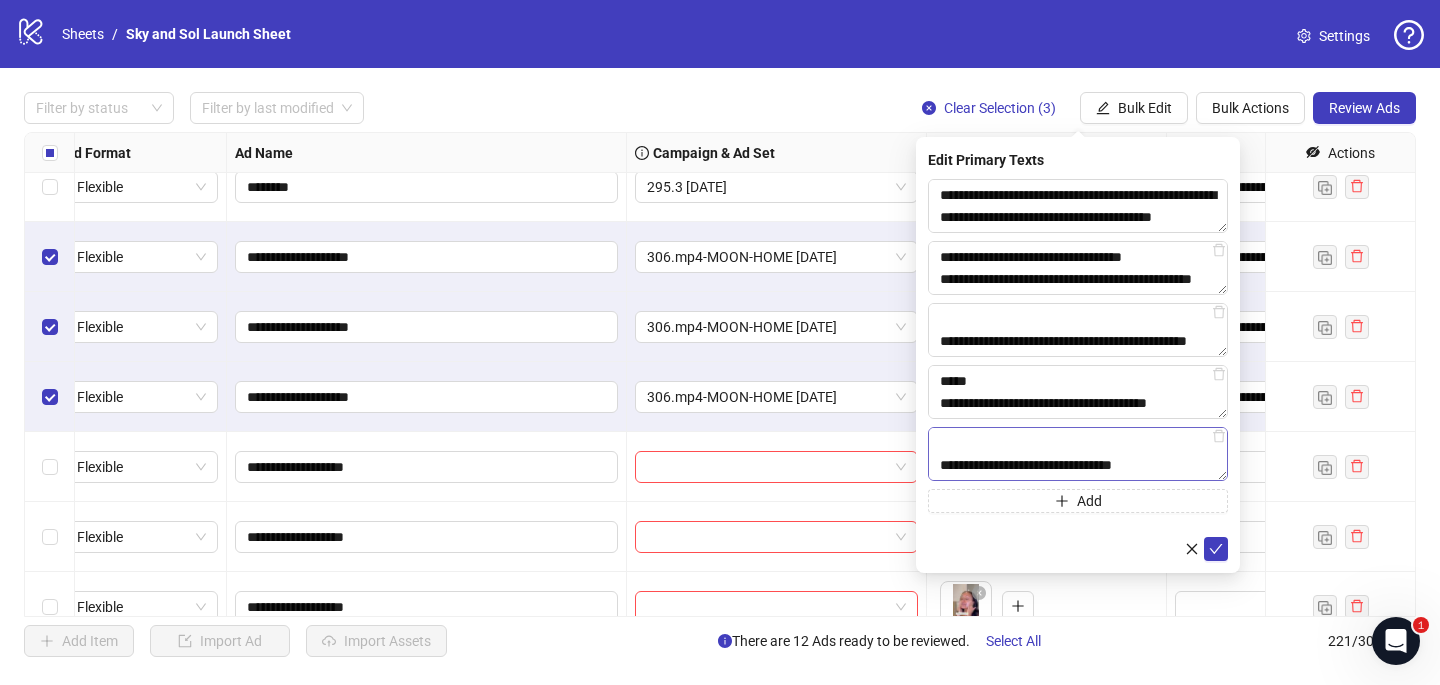 click on "**********" at bounding box center [1078, 454] 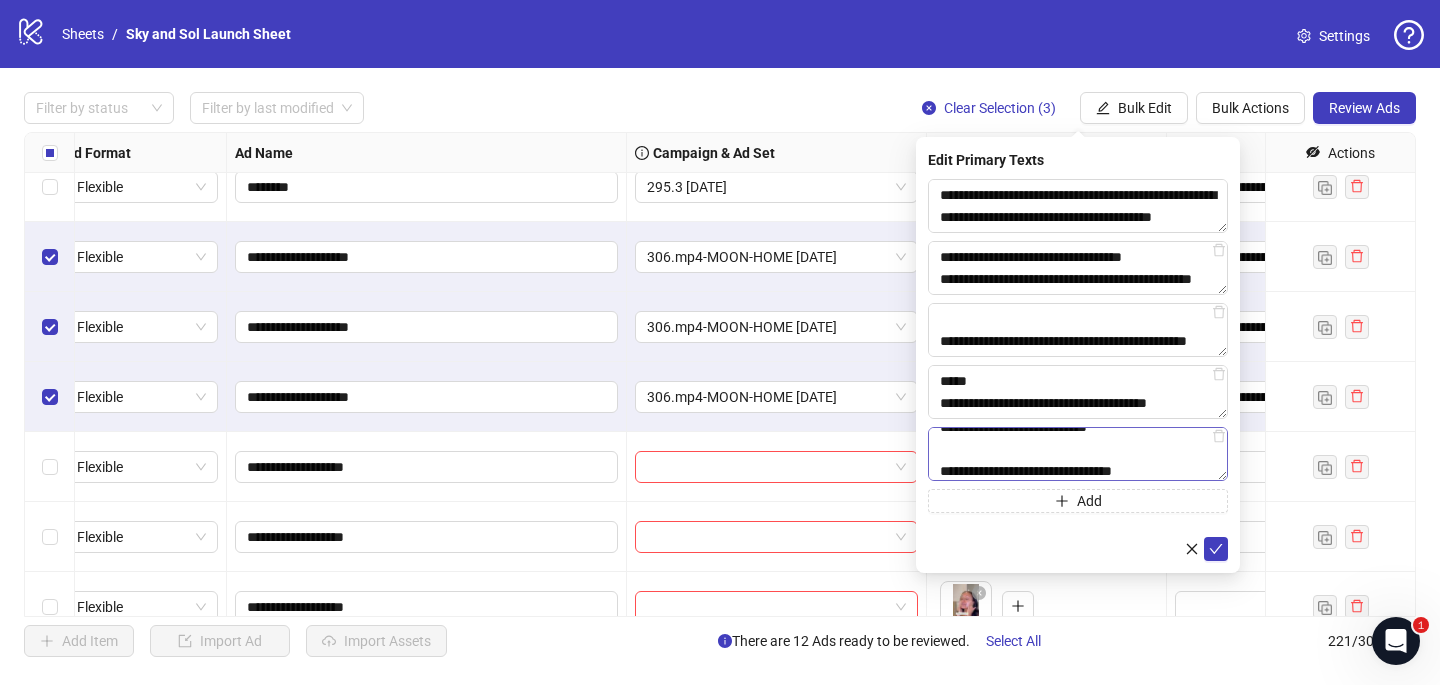 scroll, scrollTop: 430, scrollLeft: 0, axis: vertical 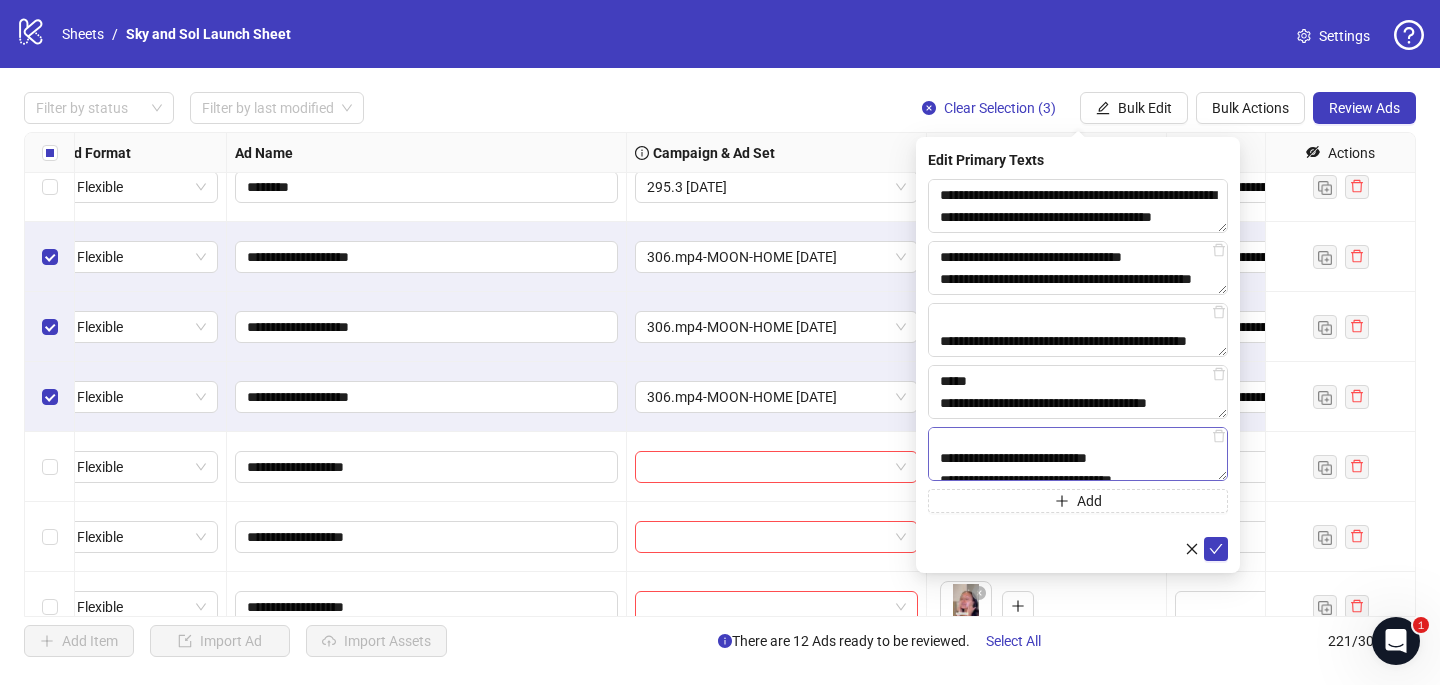 click on "**********" at bounding box center (1078, 454) 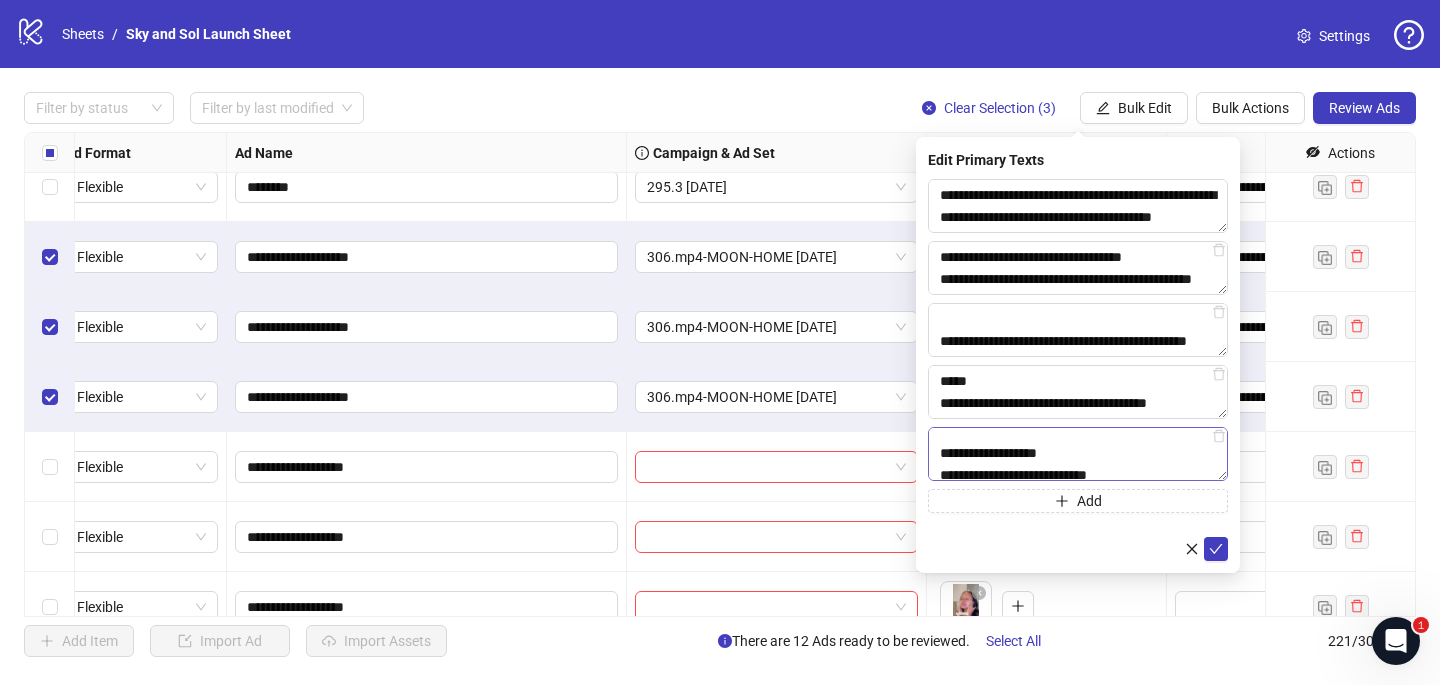 scroll, scrollTop: 337, scrollLeft: 0, axis: vertical 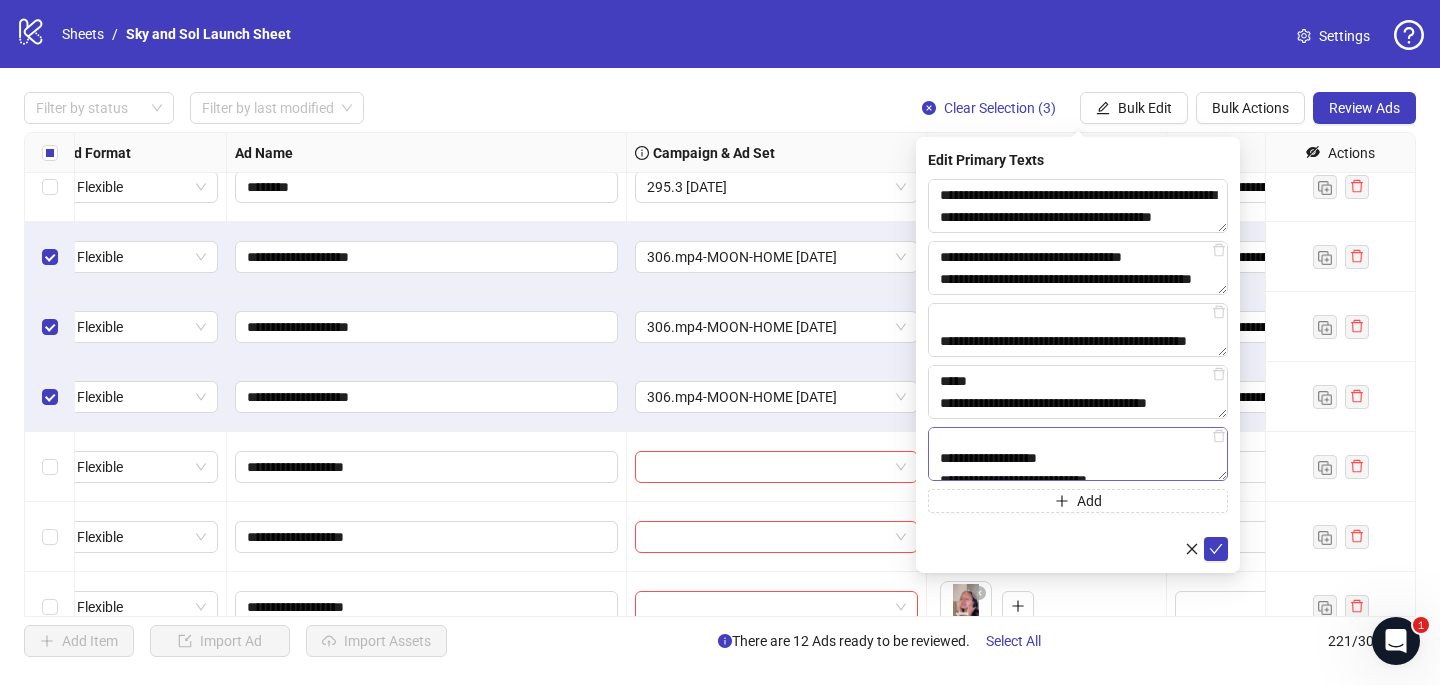 click on "**********" at bounding box center [1078, 454] 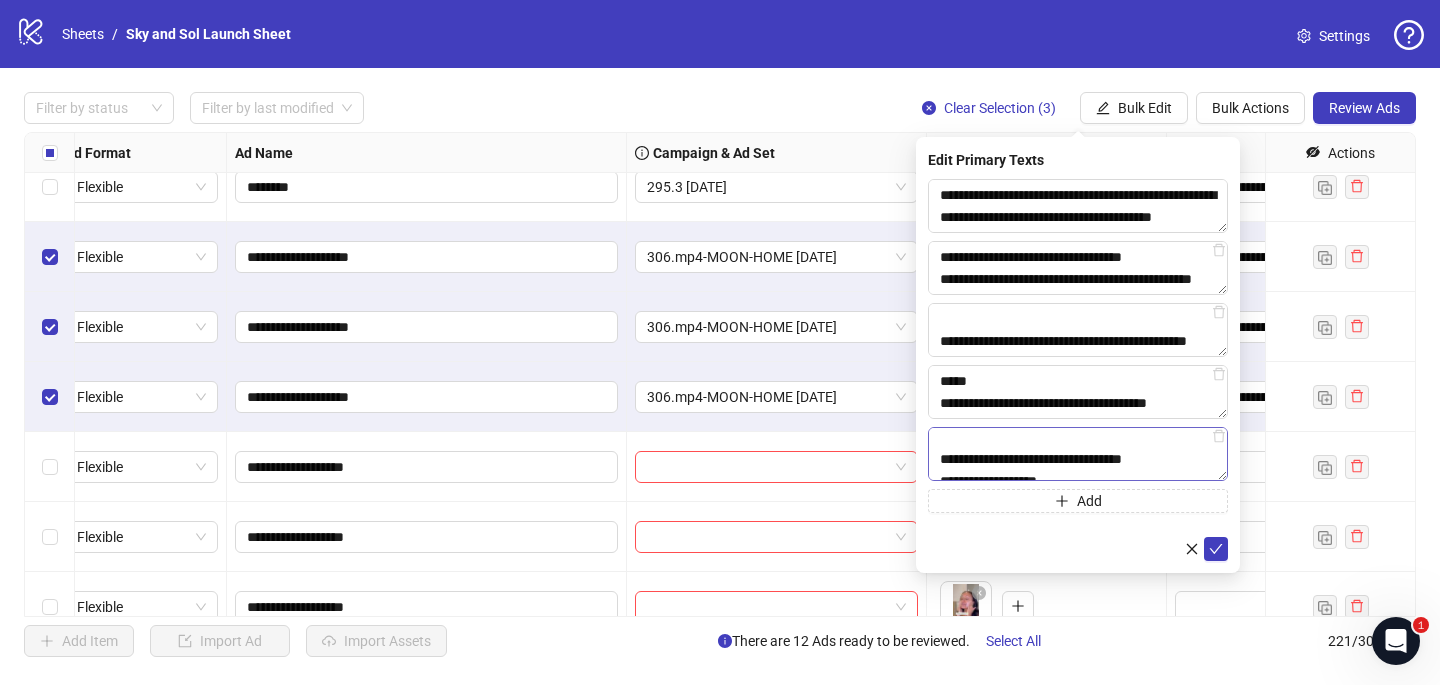 scroll, scrollTop: 266, scrollLeft: 0, axis: vertical 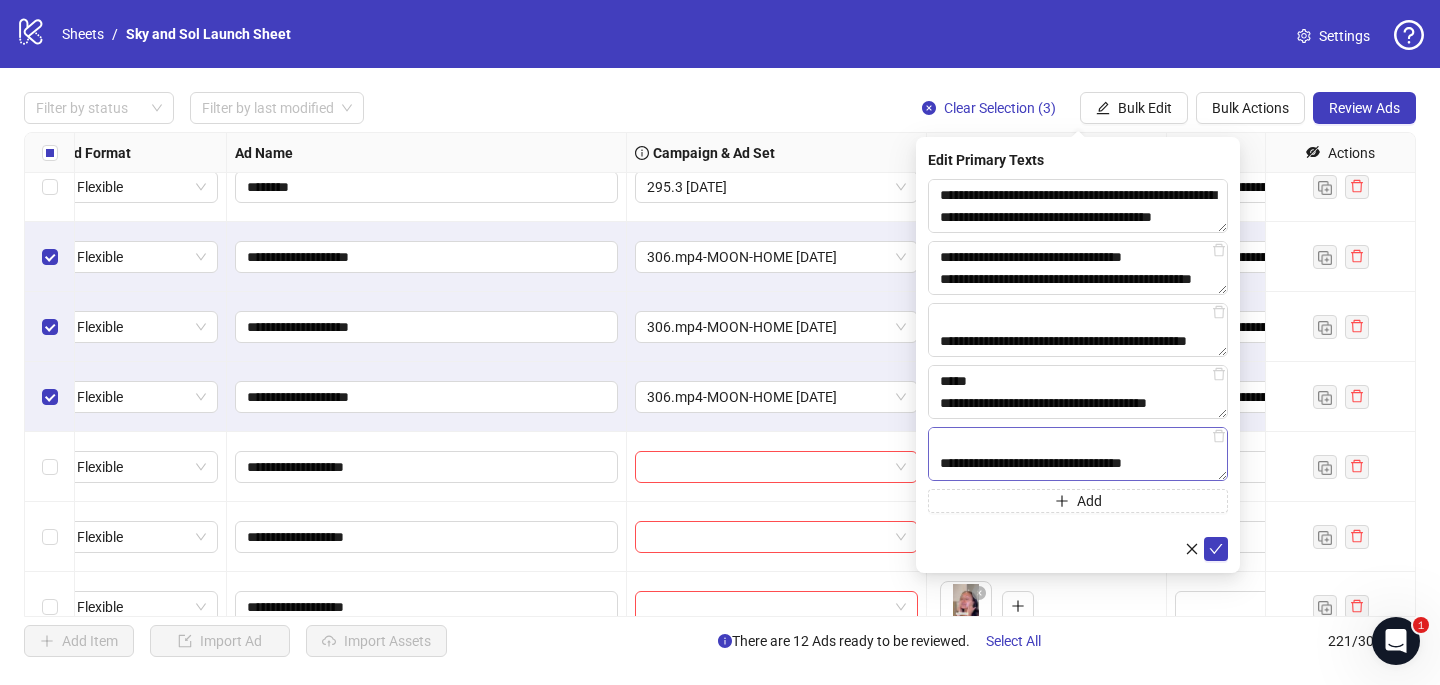 click on "**********" at bounding box center (1078, 454) 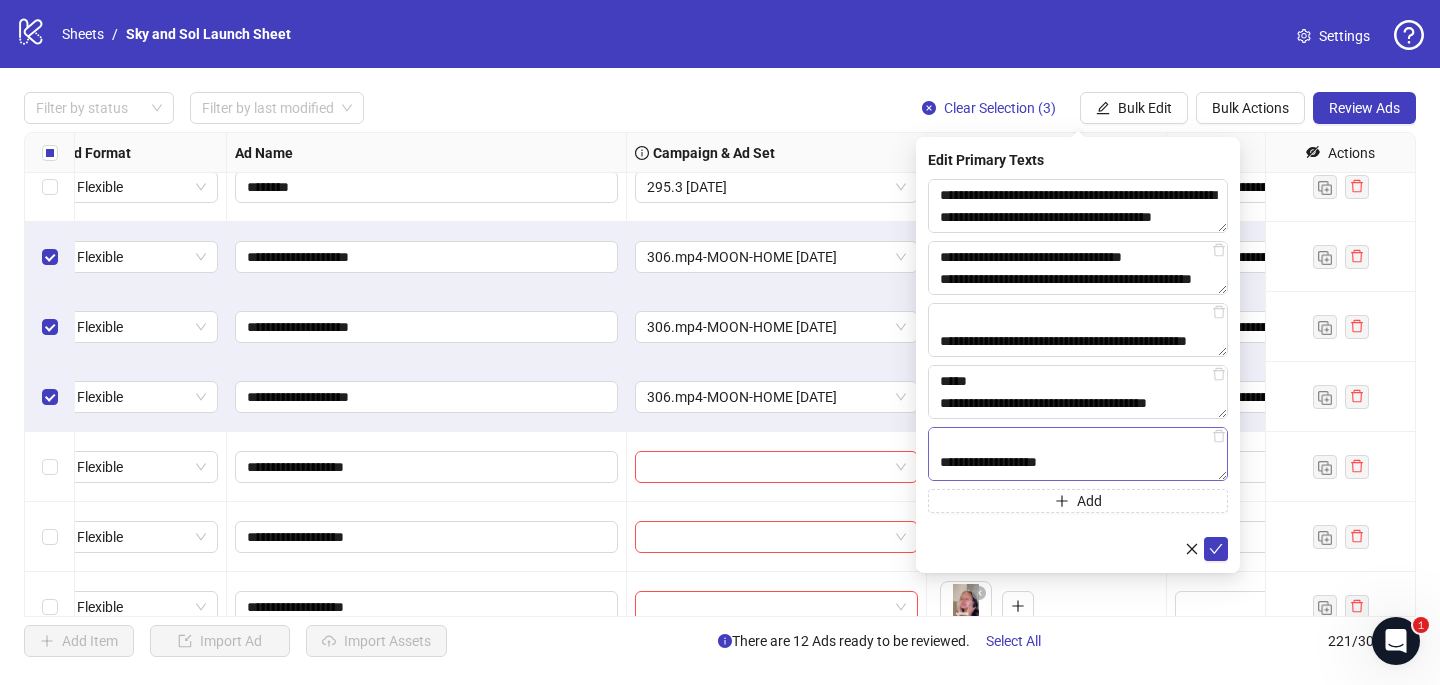 scroll, scrollTop: 208, scrollLeft: 0, axis: vertical 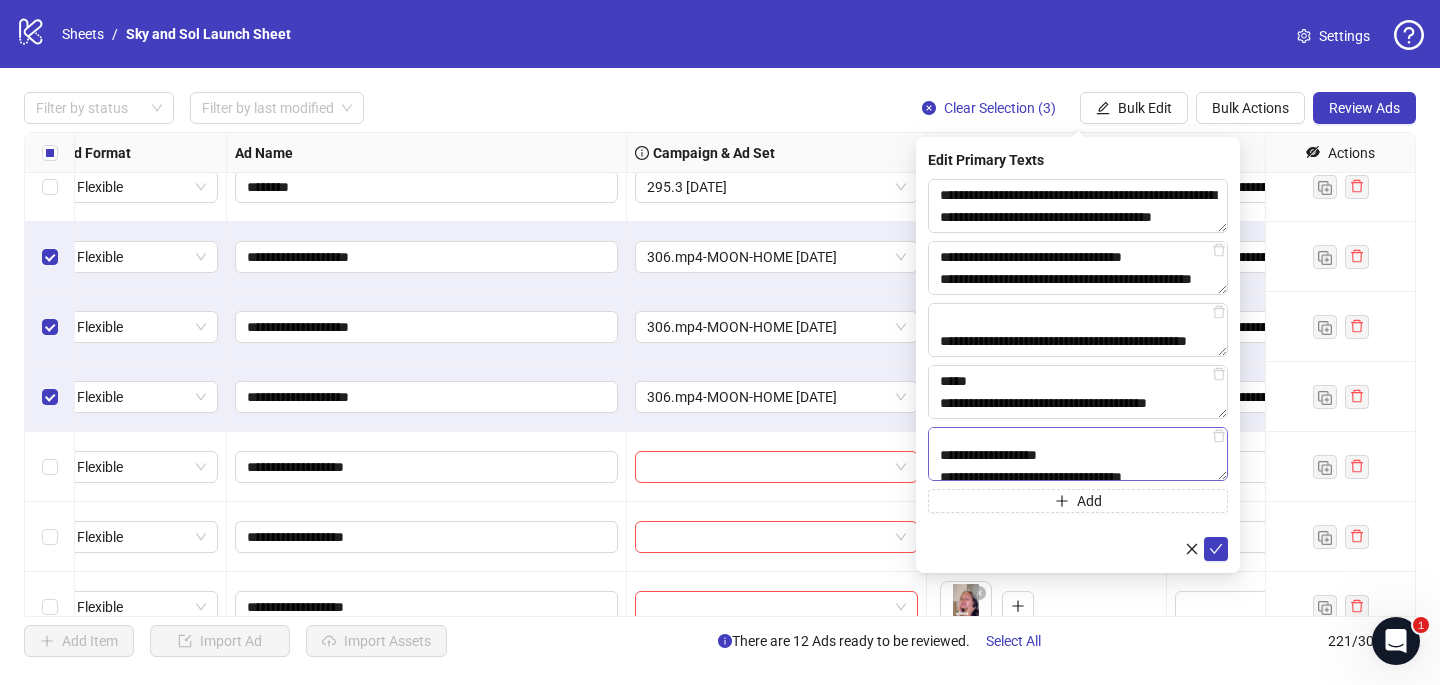 click on "**********" at bounding box center (1078, 454) 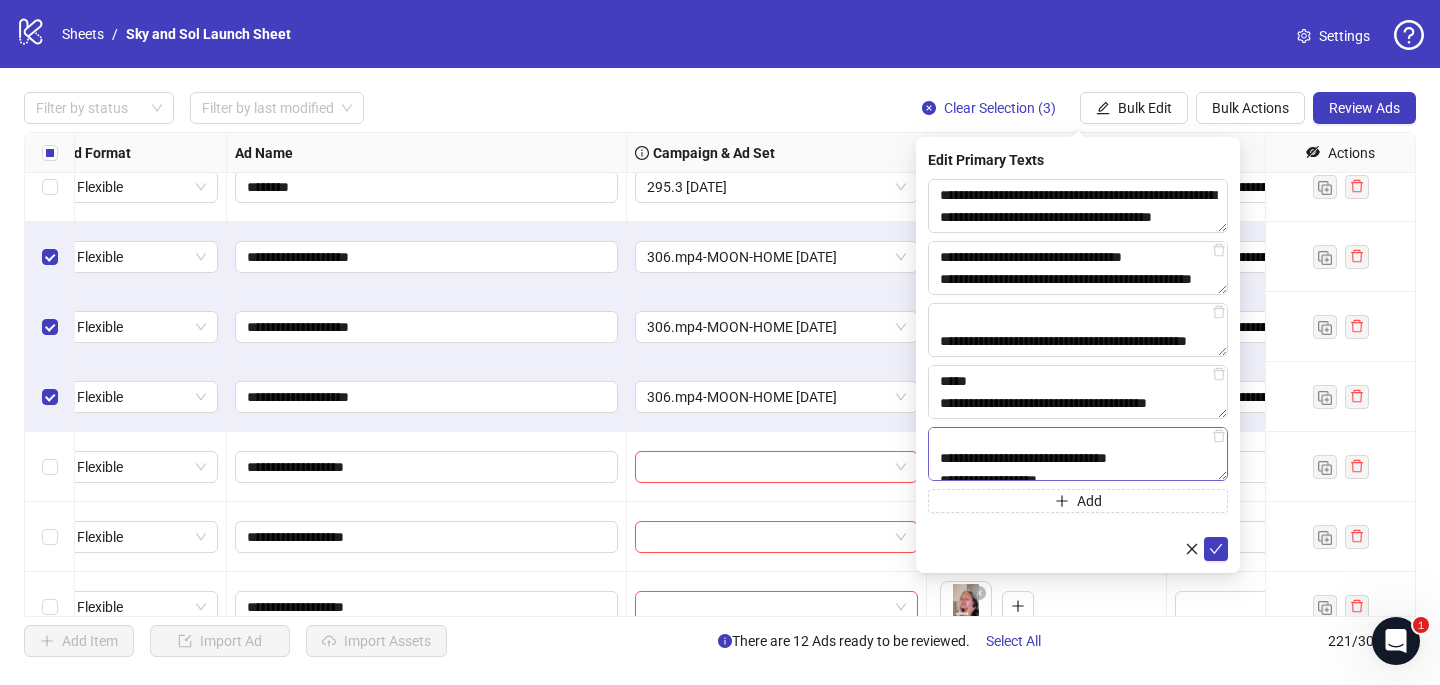 scroll, scrollTop: 146, scrollLeft: 0, axis: vertical 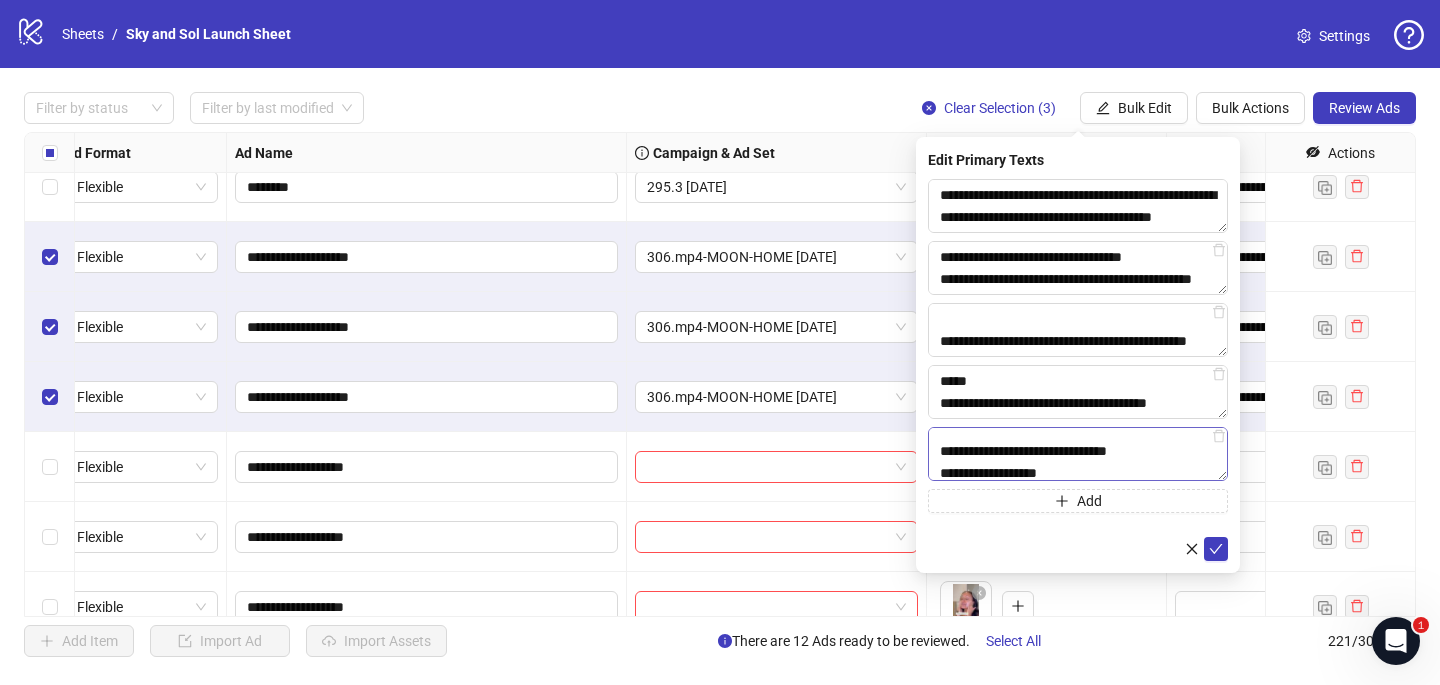 click on "**********" at bounding box center [1078, 454] 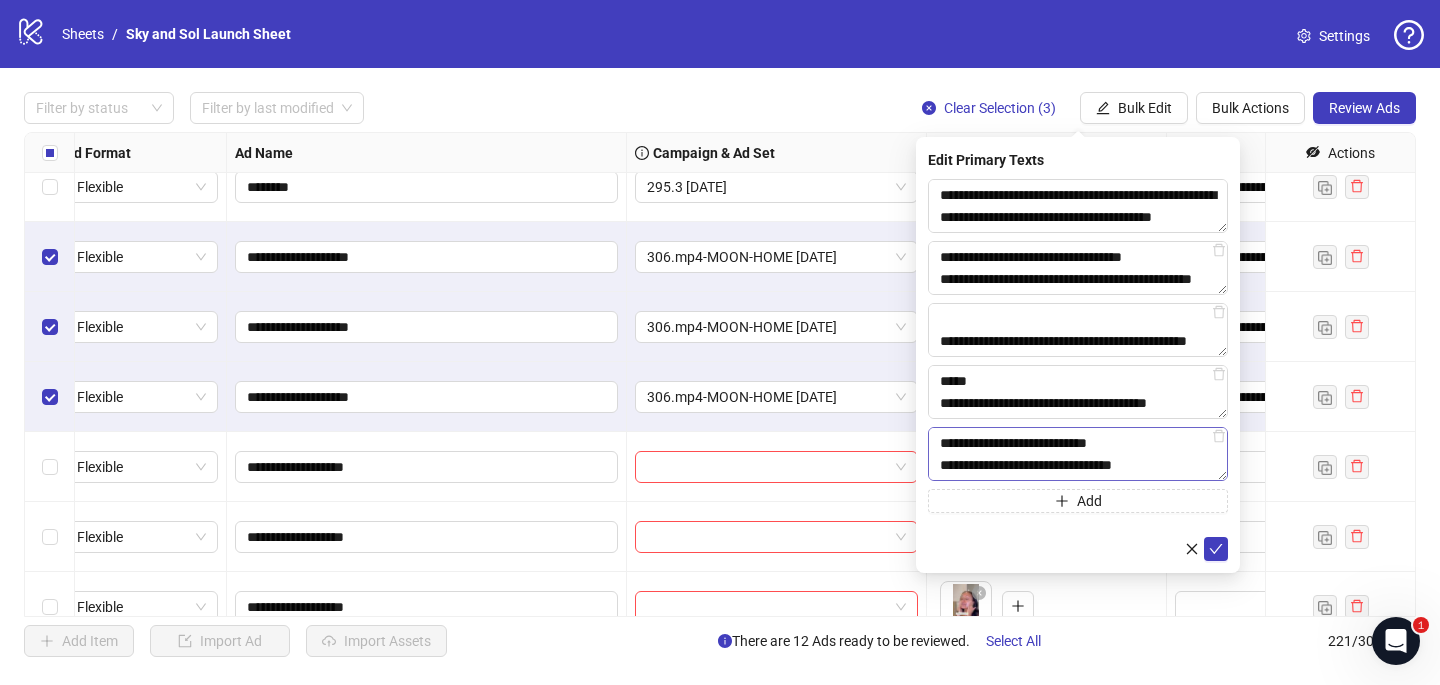 scroll, scrollTop: 242, scrollLeft: 0, axis: vertical 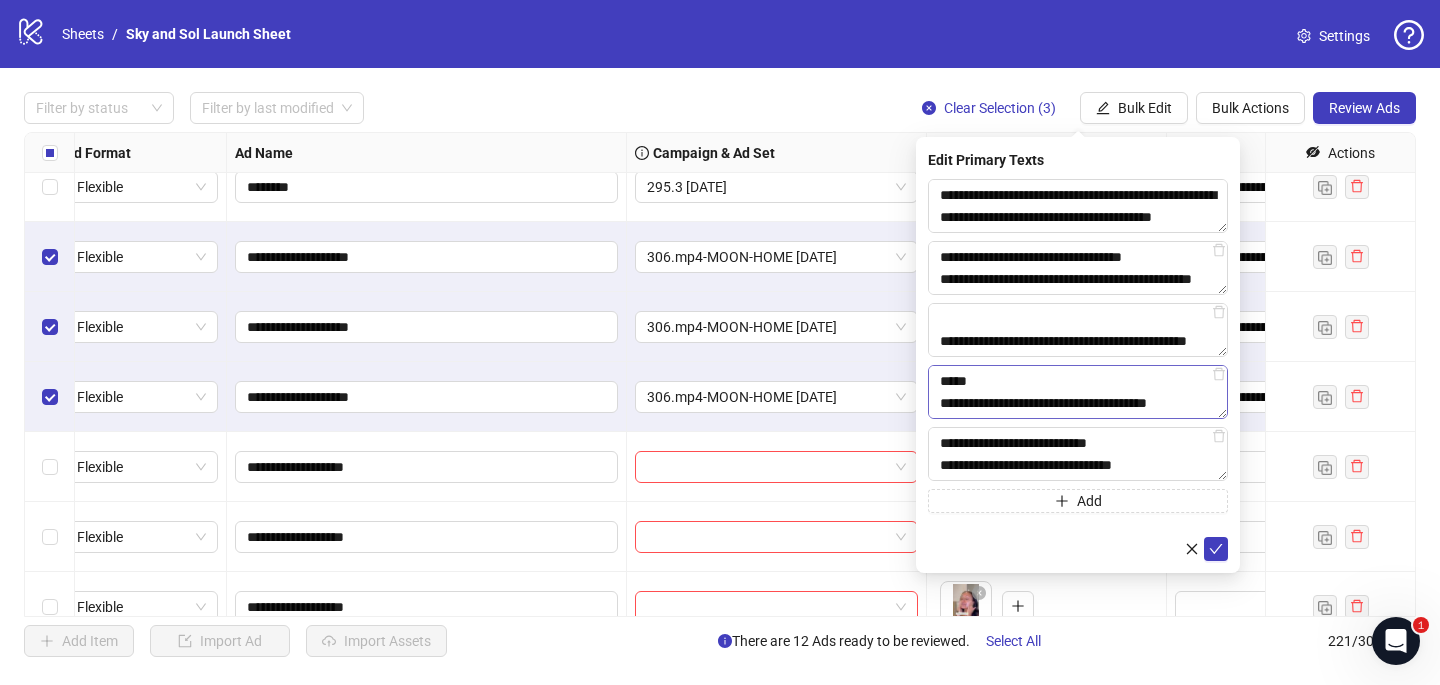 type on "**********" 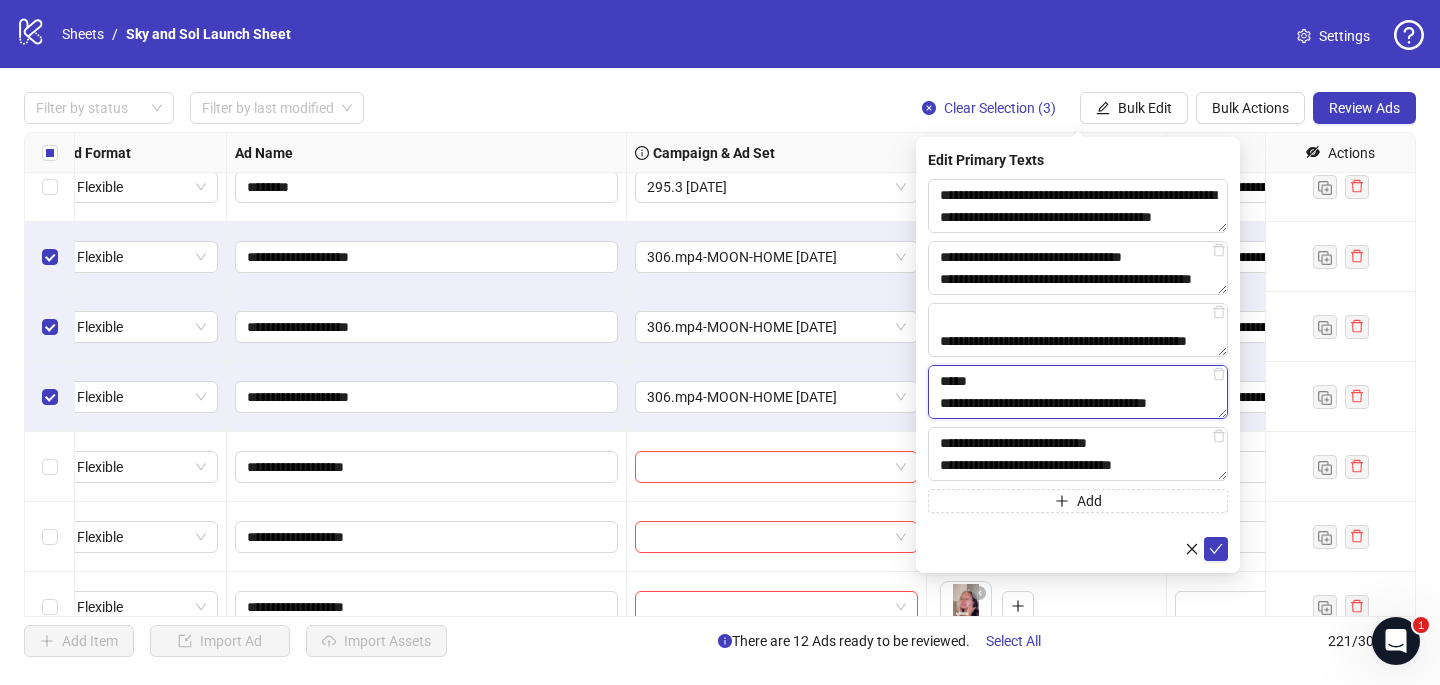 click on "**********" at bounding box center [1078, 392] 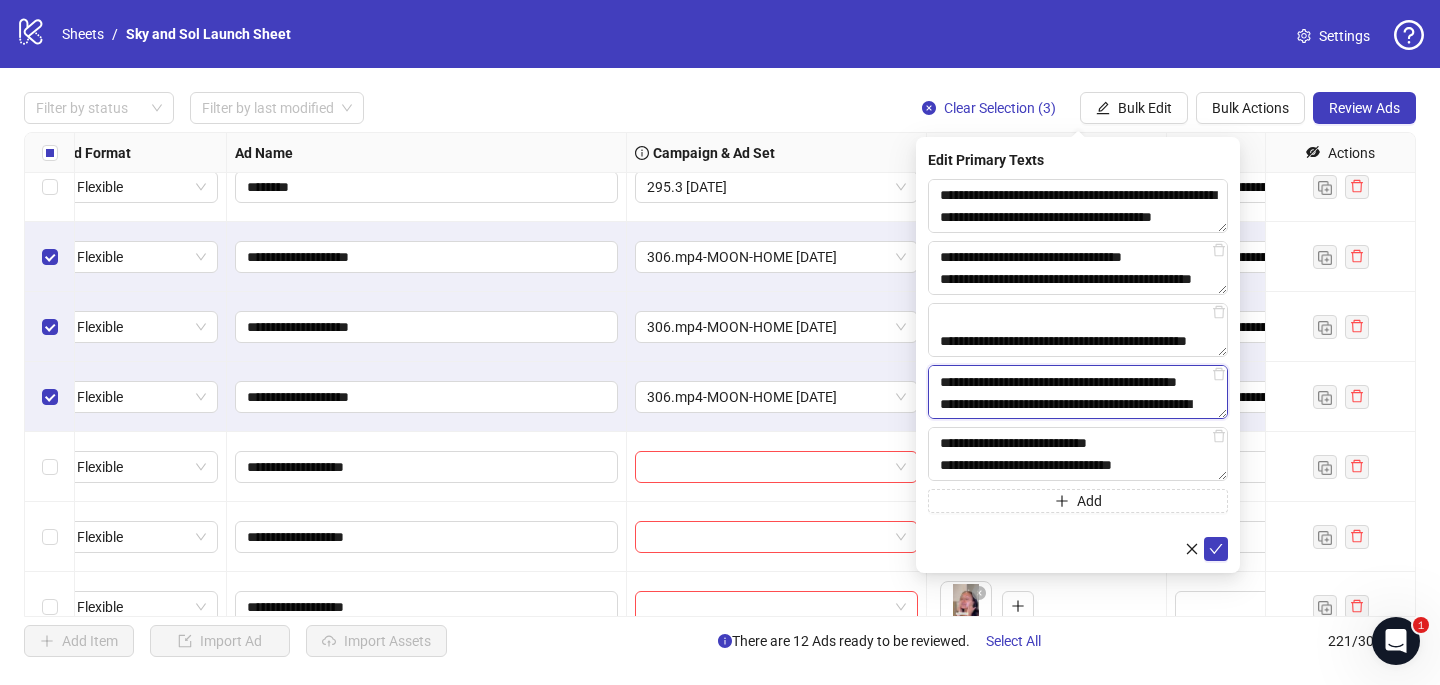 scroll, scrollTop: 318, scrollLeft: 0, axis: vertical 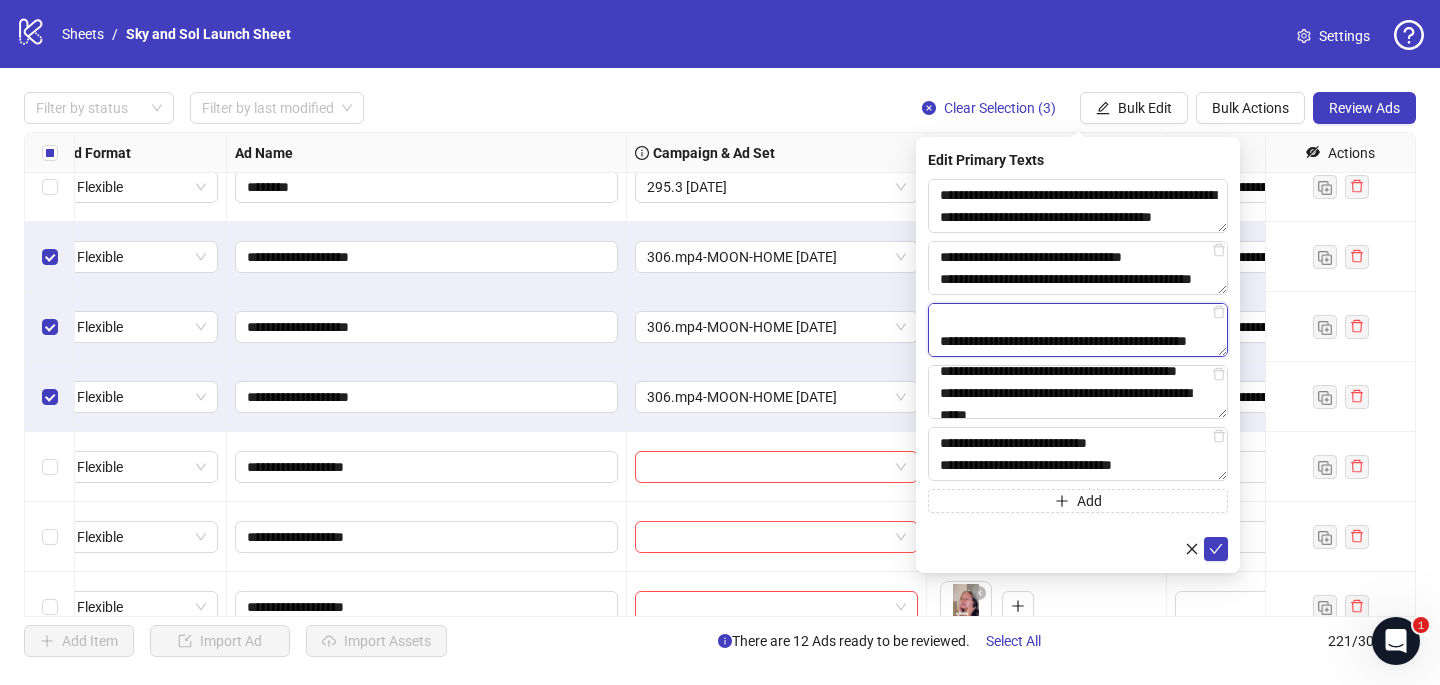 drag, startPoint x: 1063, startPoint y: 341, endPoint x: 924, endPoint y: 329, distance: 139.51703 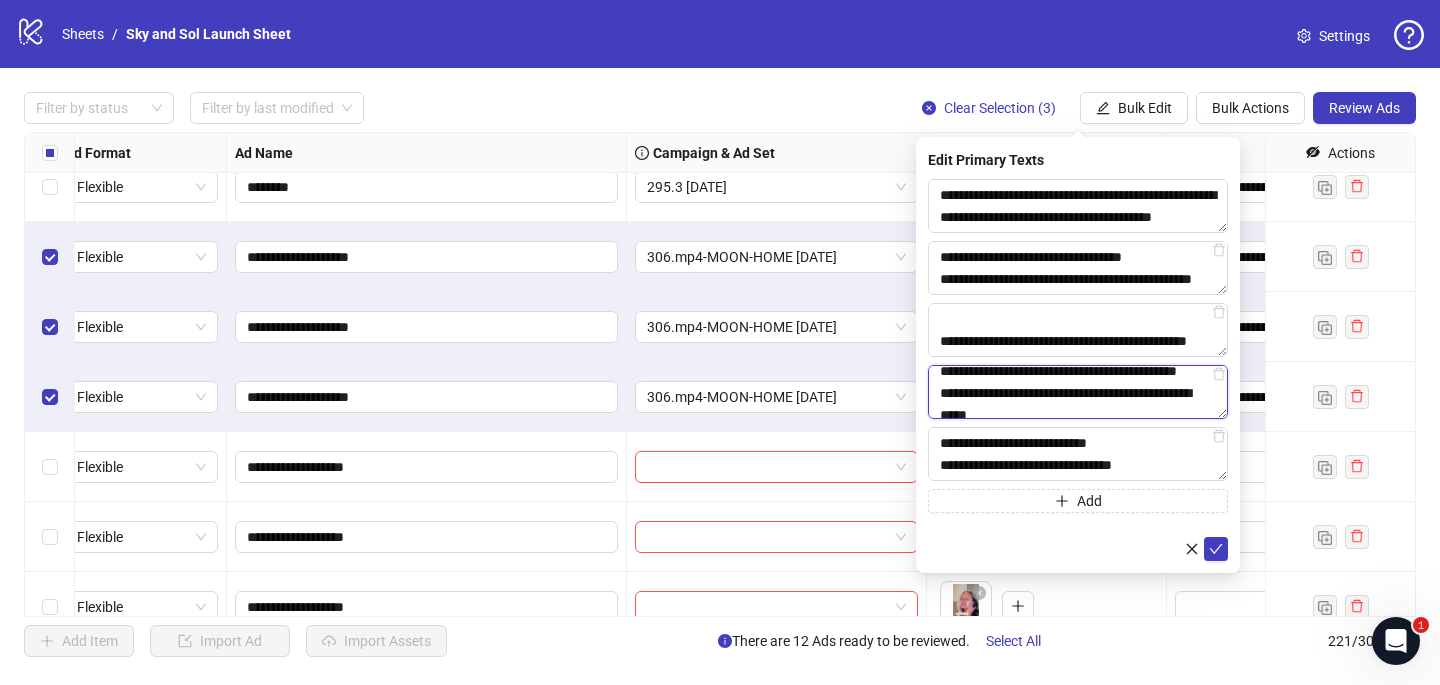 click on "**********" at bounding box center (1078, 392) 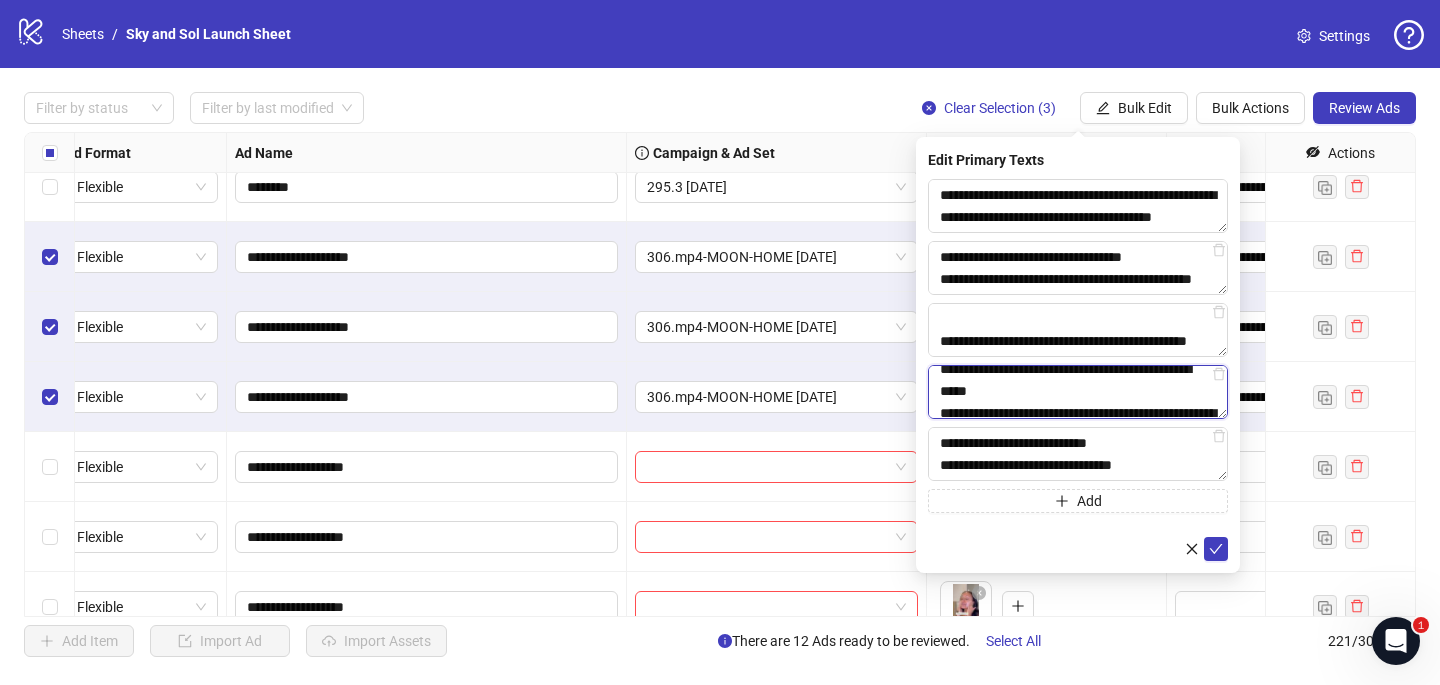 scroll, scrollTop: 339, scrollLeft: 0, axis: vertical 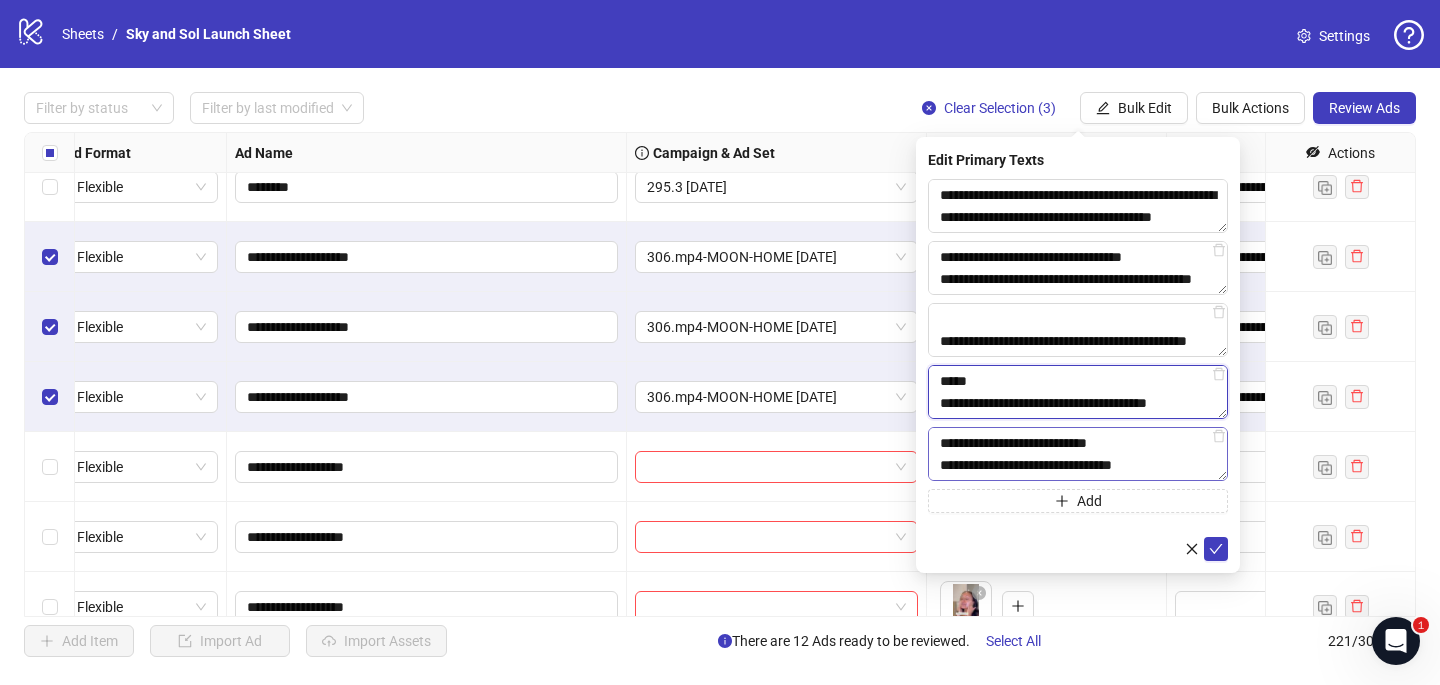 drag, startPoint x: 938, startPoint y: 372, endPoint x: 1128, endPoint y: 480, distance: 218.54976 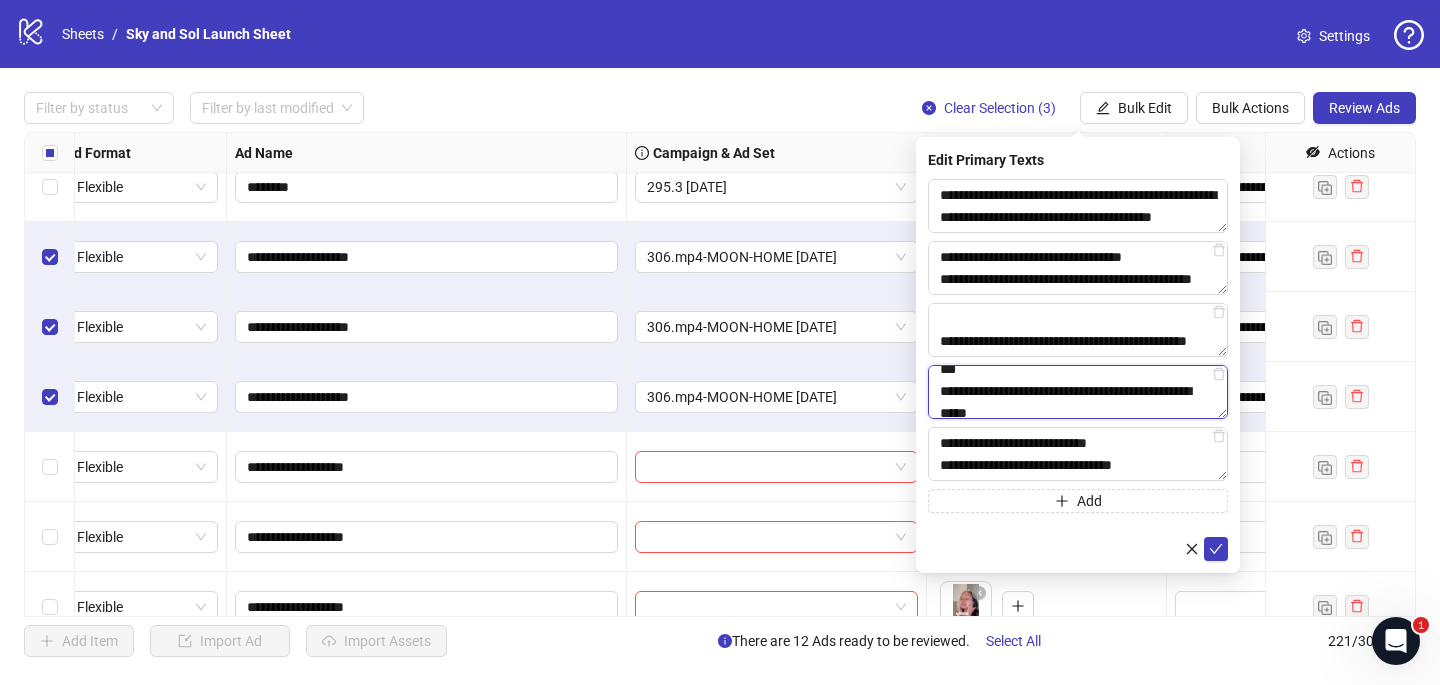 scroll, scrollTop: 528, scrollLeft: 0, axis: vertical 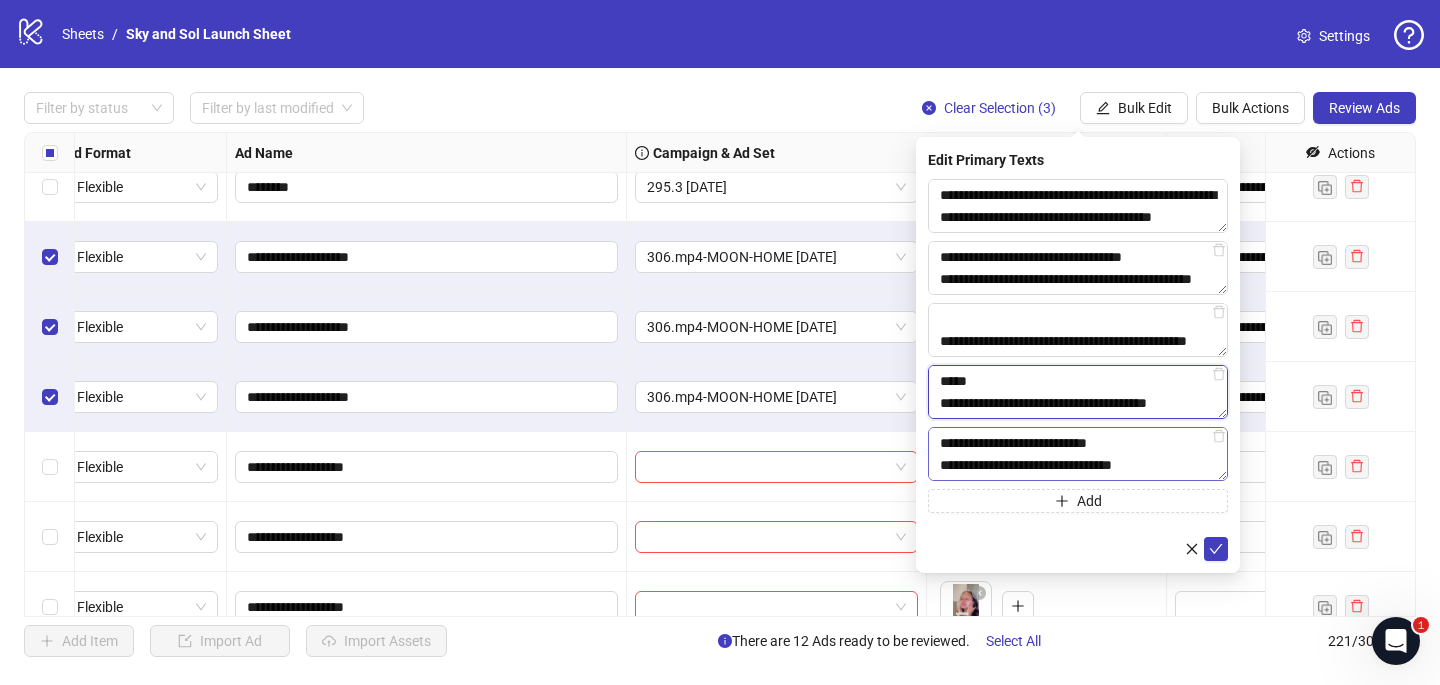 type on "**********" 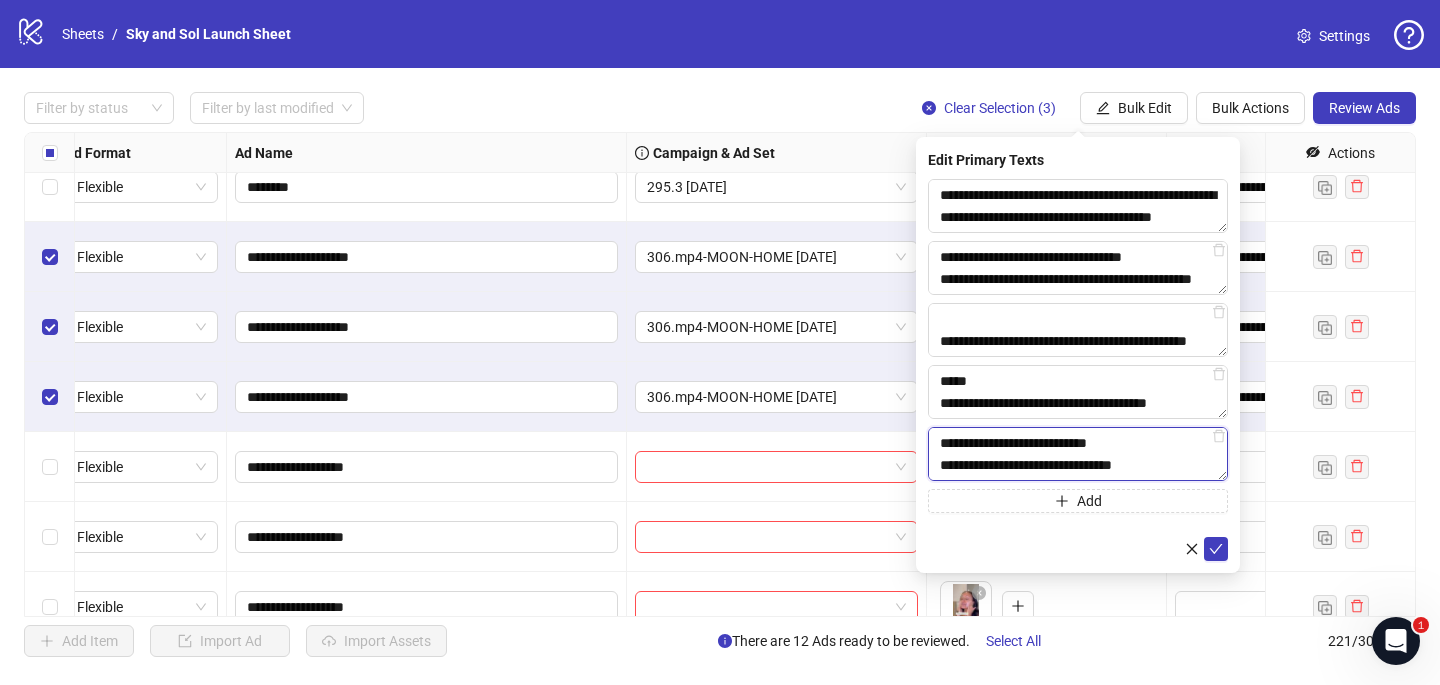 click on "**********" at bounding box center (1078, 454) 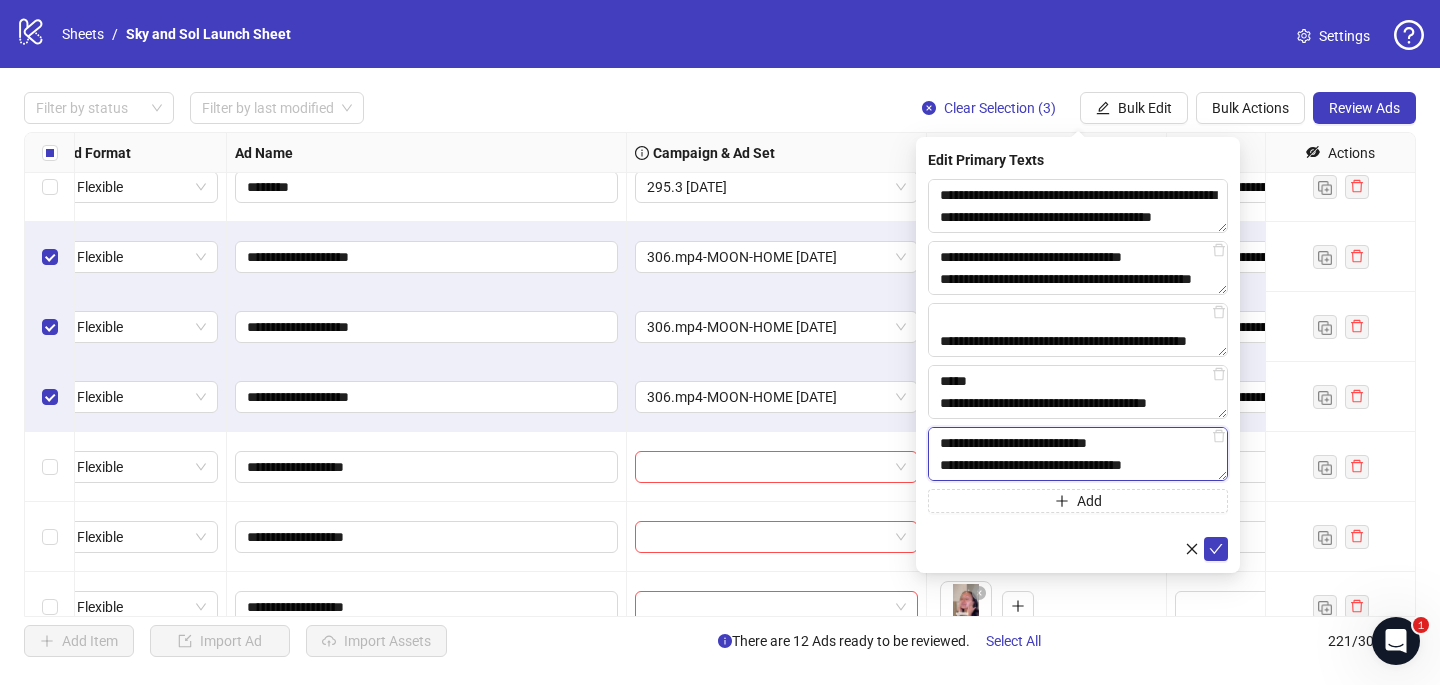 paste on "**********" 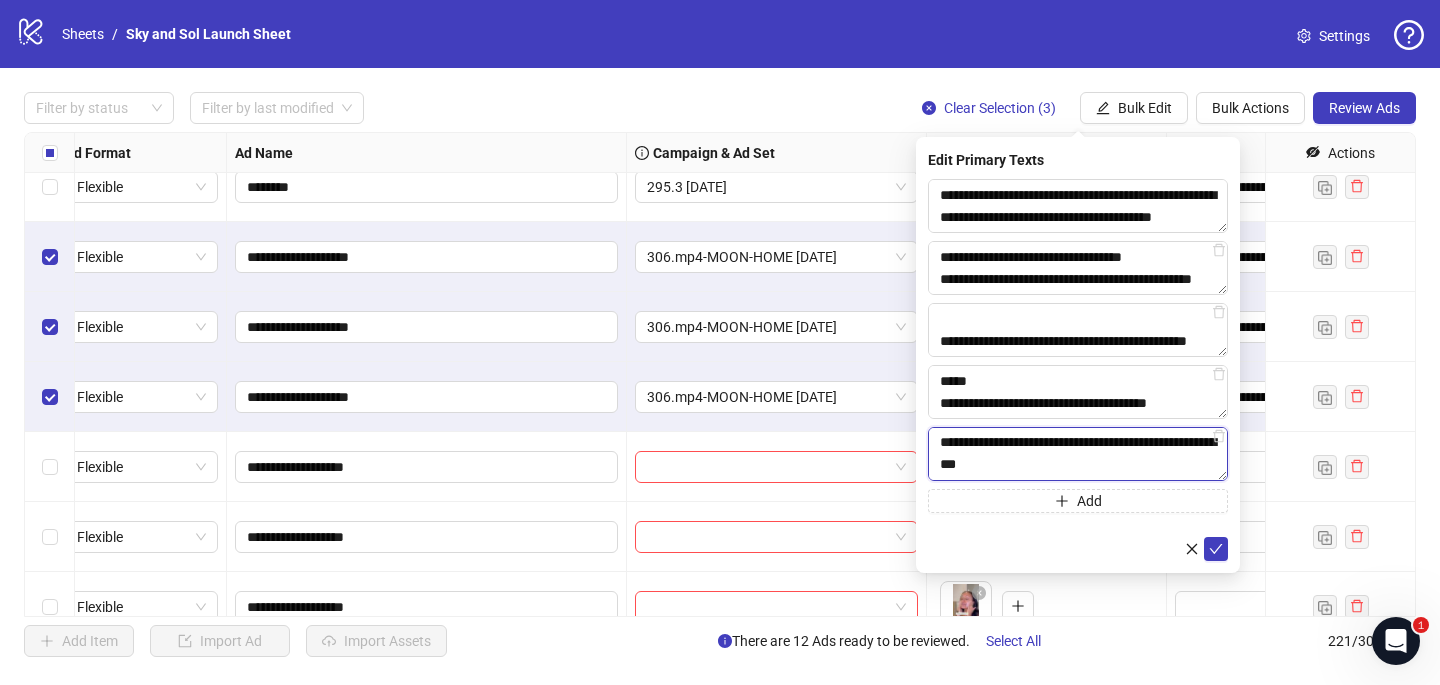 scroll, scrollTop: 506, scrollLeft: 0, axis: vertical 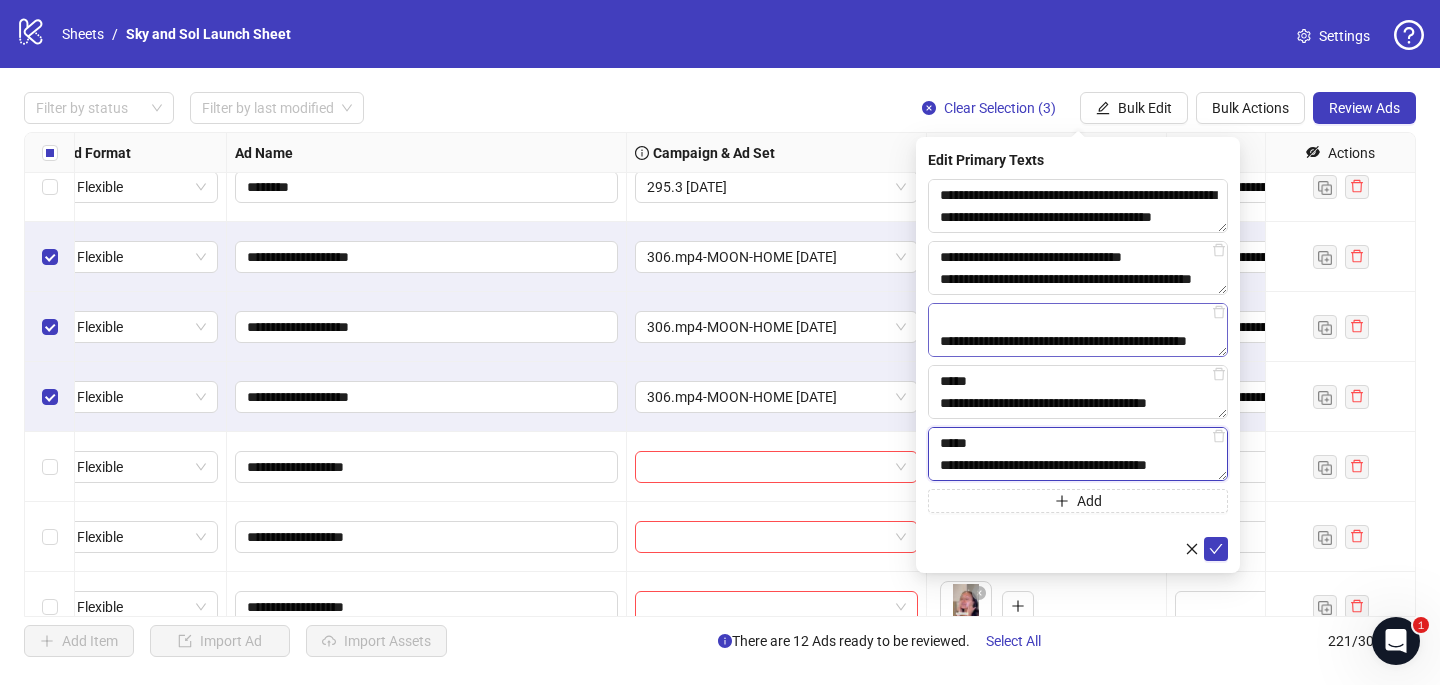 type on "**********" 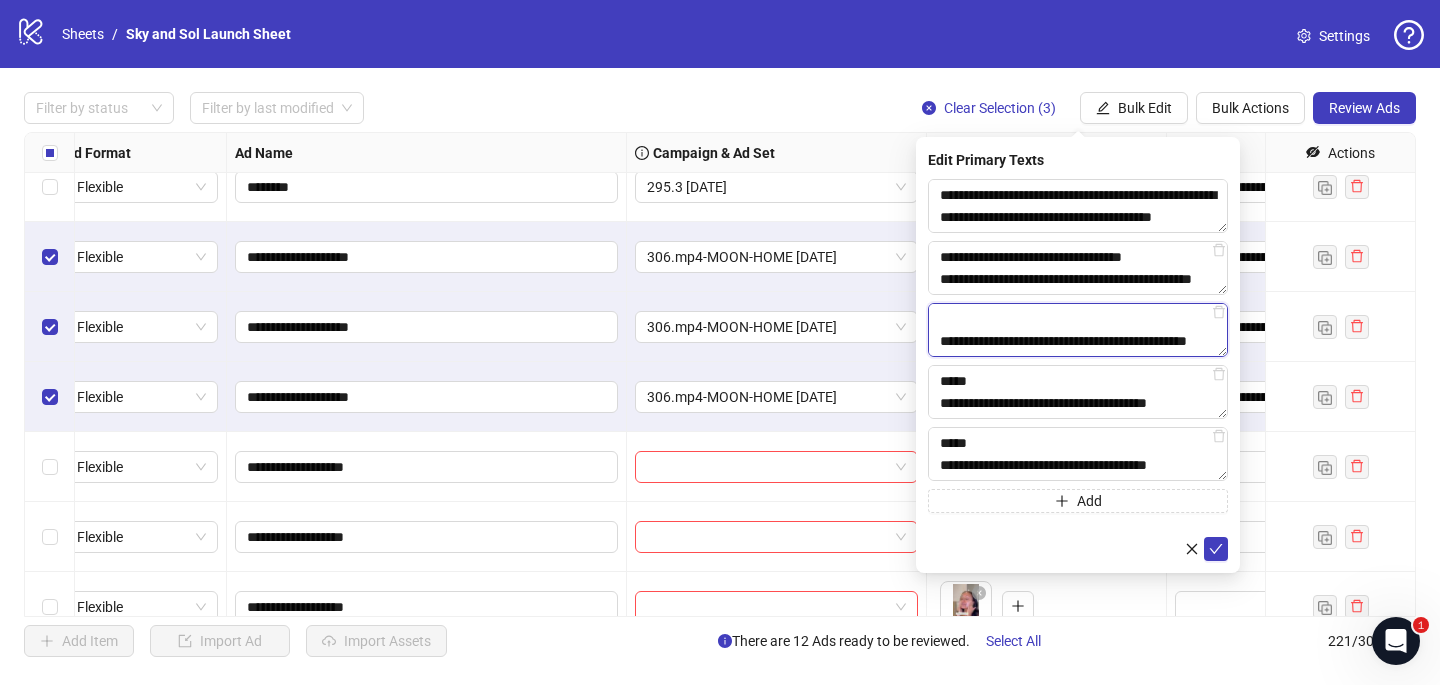 drag, startPoint x: 1055, startPoint y: 338, endPoint x: 934, endPoint y: 325, distance: 121.69634 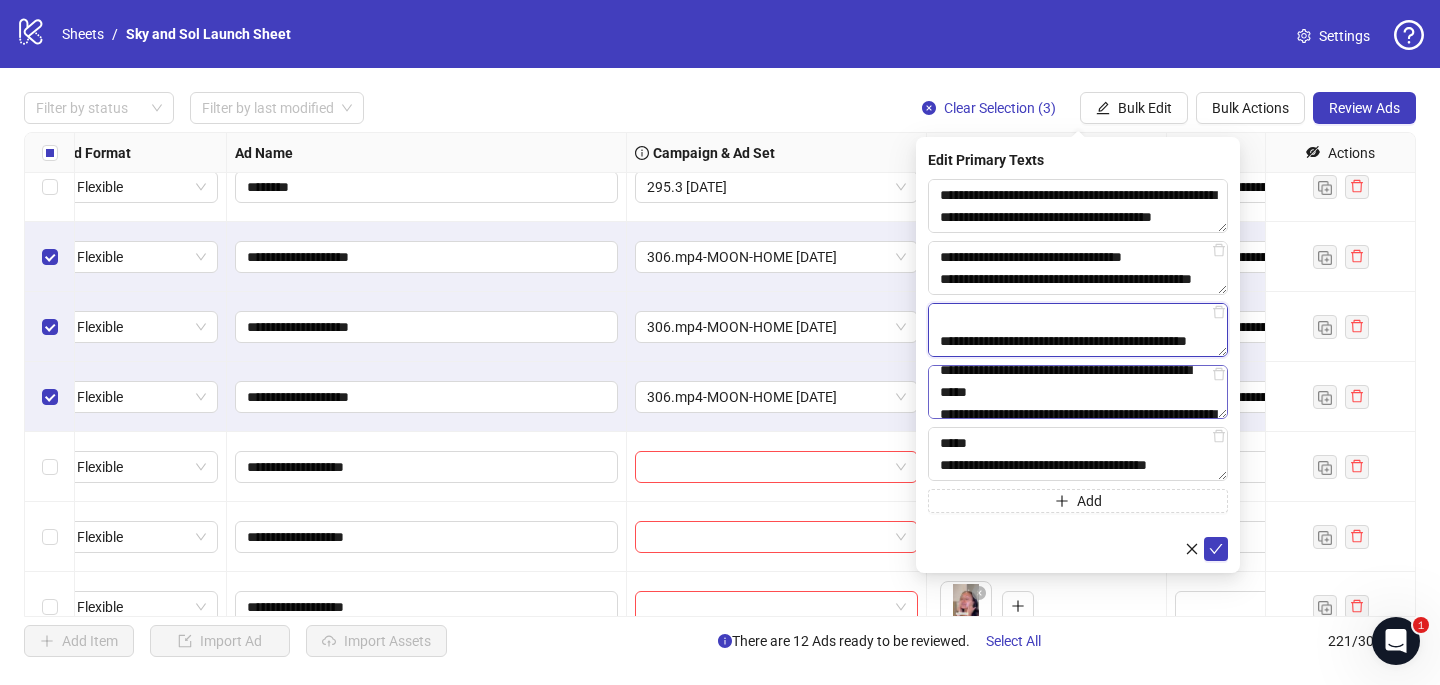 scroll, scrollTop: 352, scrollLeft: 0, axis: vertical 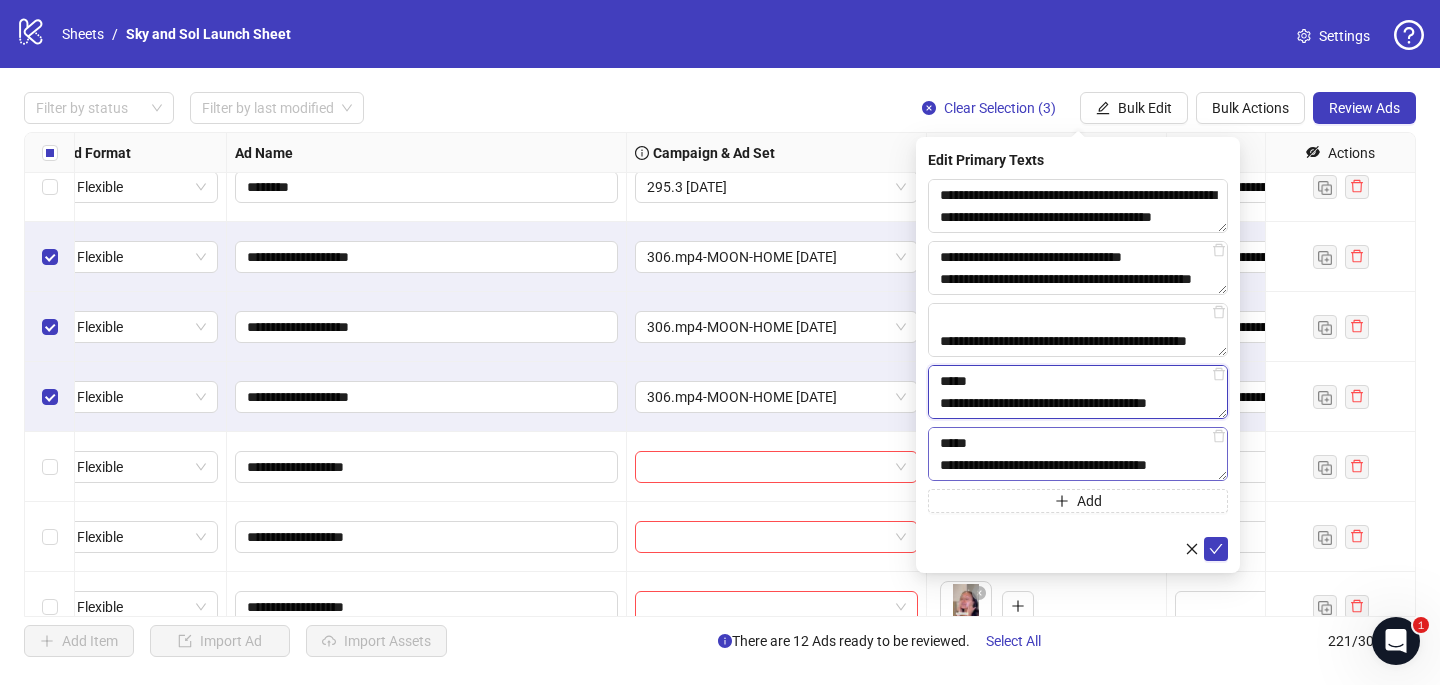 drag, startPoint x: 940, startPoint y: 403, endPoint x: 1095, endPoint y: 451, distance: 162.26213 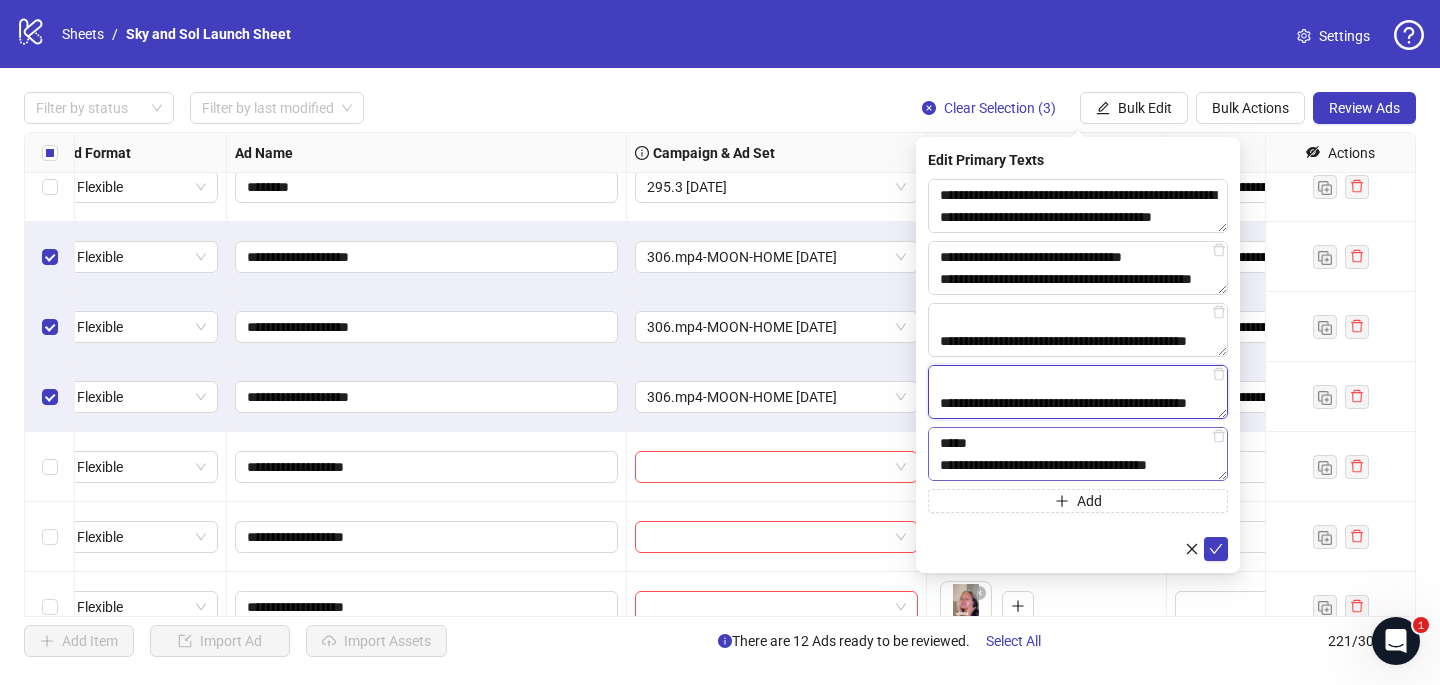 scroll, scrollTop: 330, scrollLeft: 0, axis: vertical 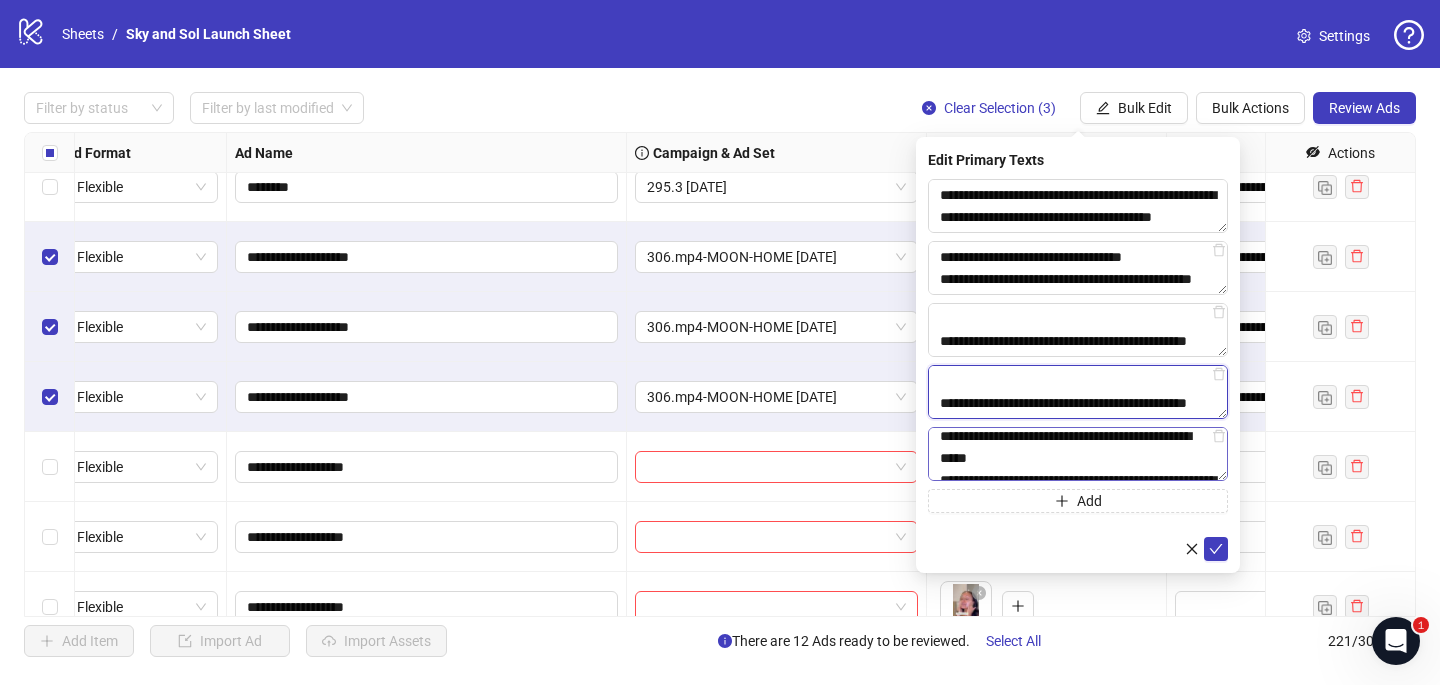 type on "**********" 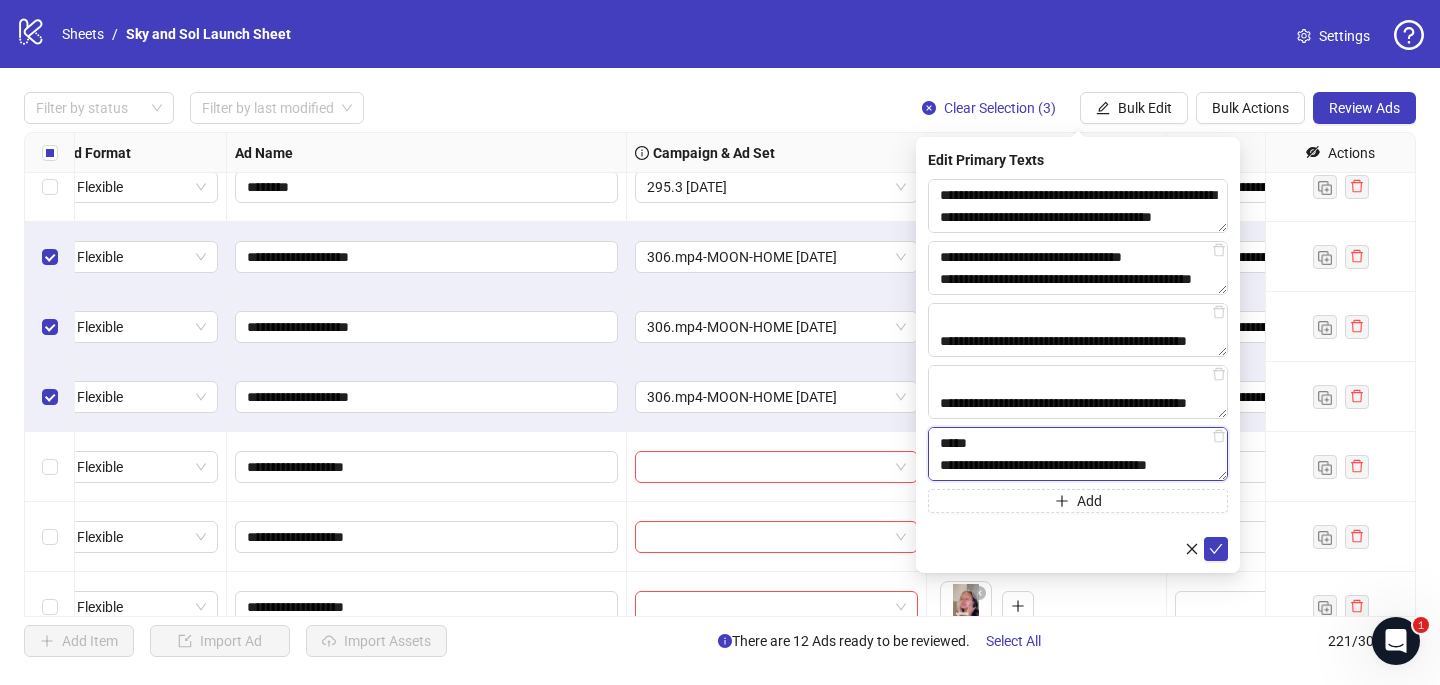 drag, startPoint x: 939, startPoint y: 460, endPoint x: 1103, endPoint y: 538, distance: 181.60396 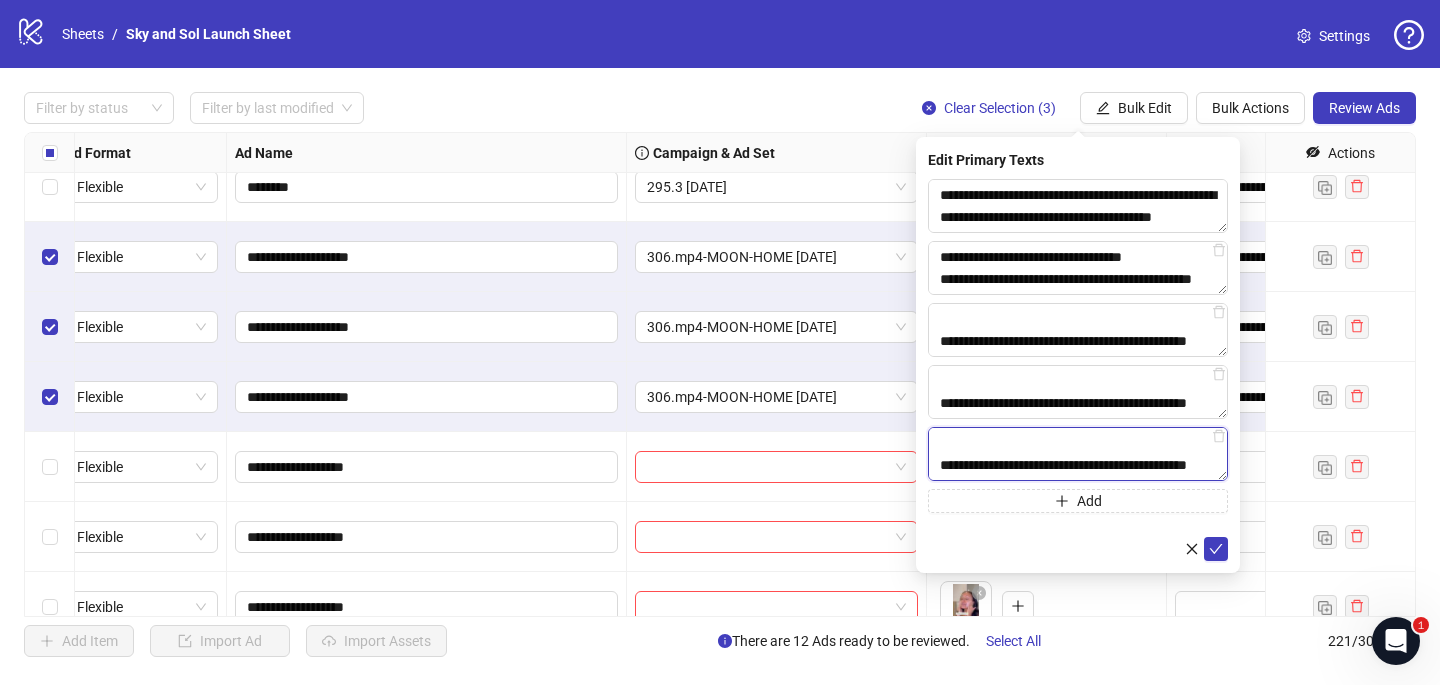 scroll, scrollTop: 308, scrollLeft: 0, axis: vertical 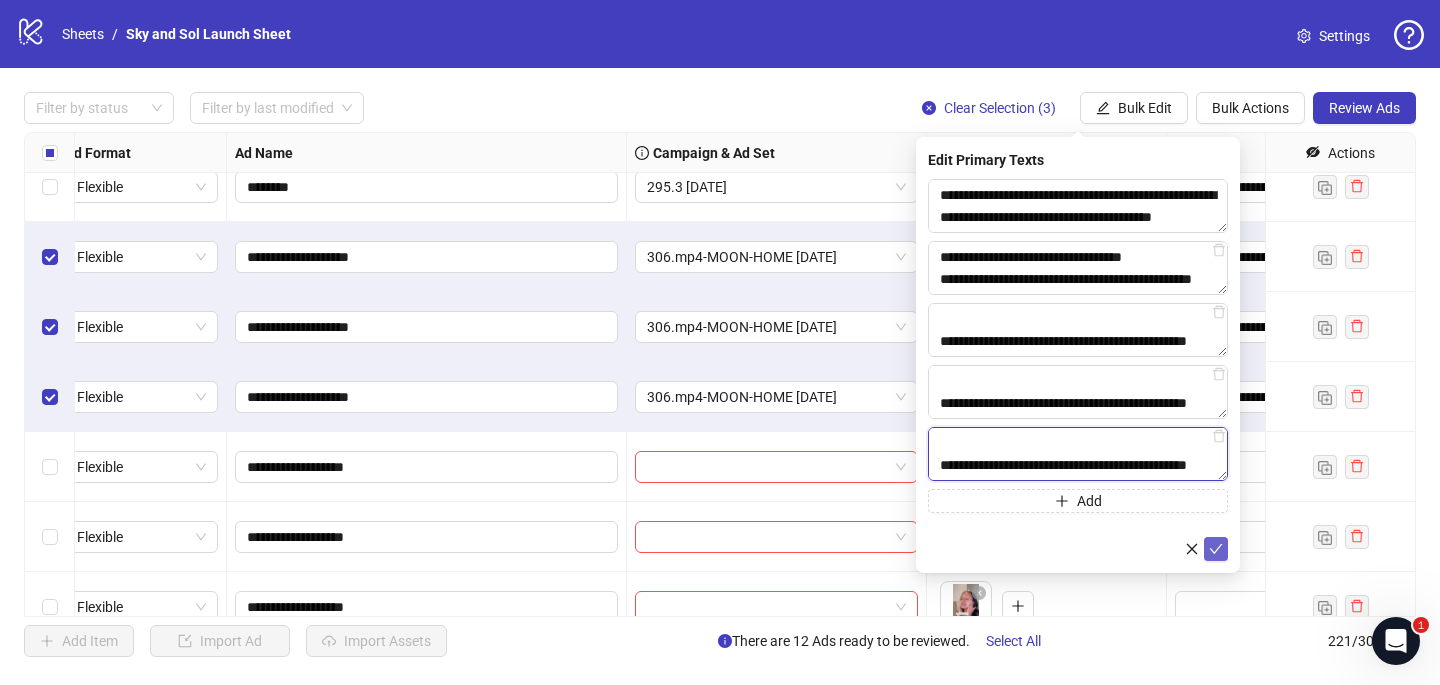 type on "**********" 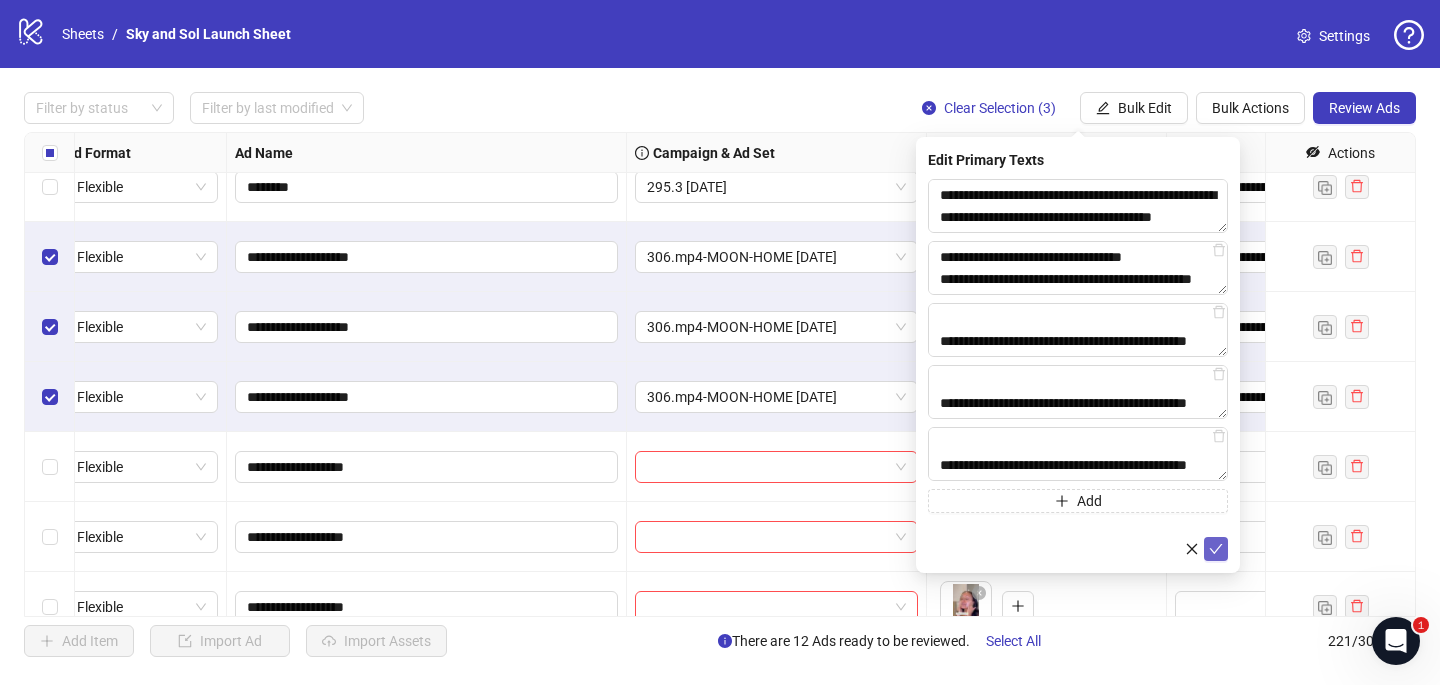 click 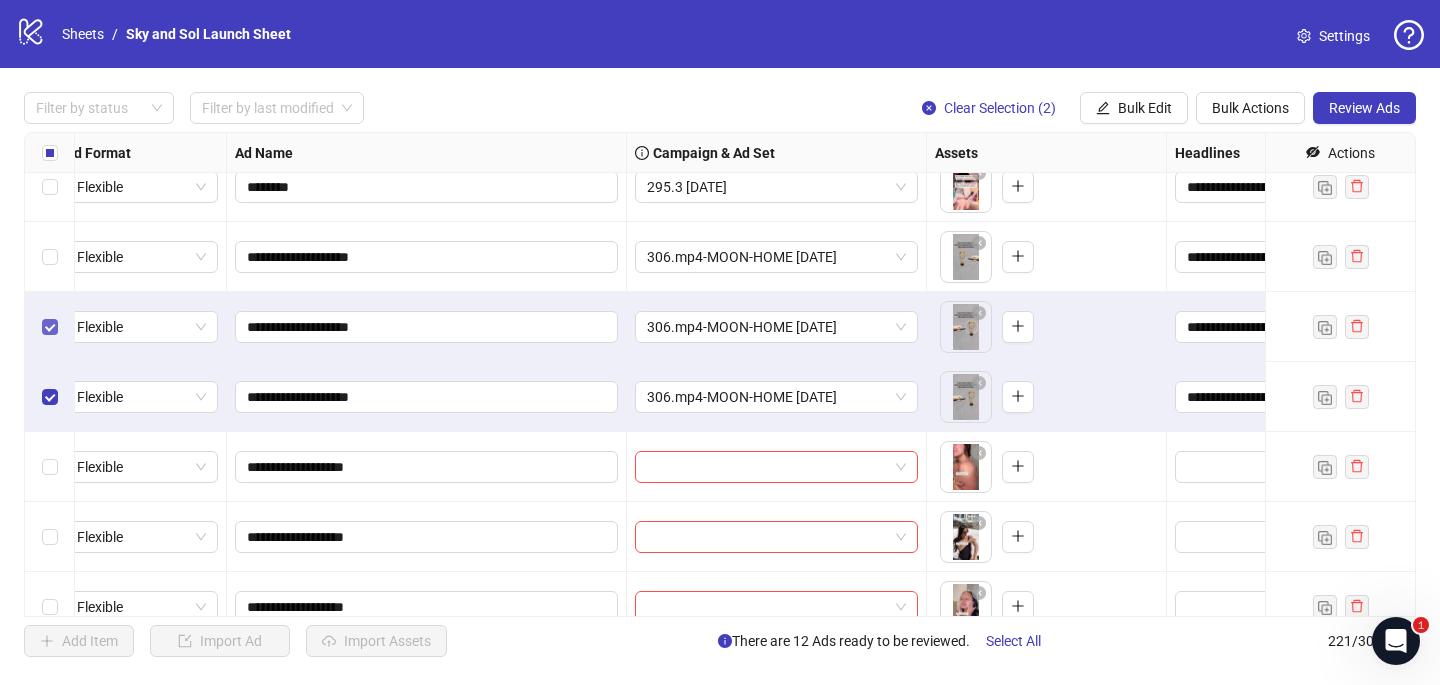 click at bounding box center (50, 327) 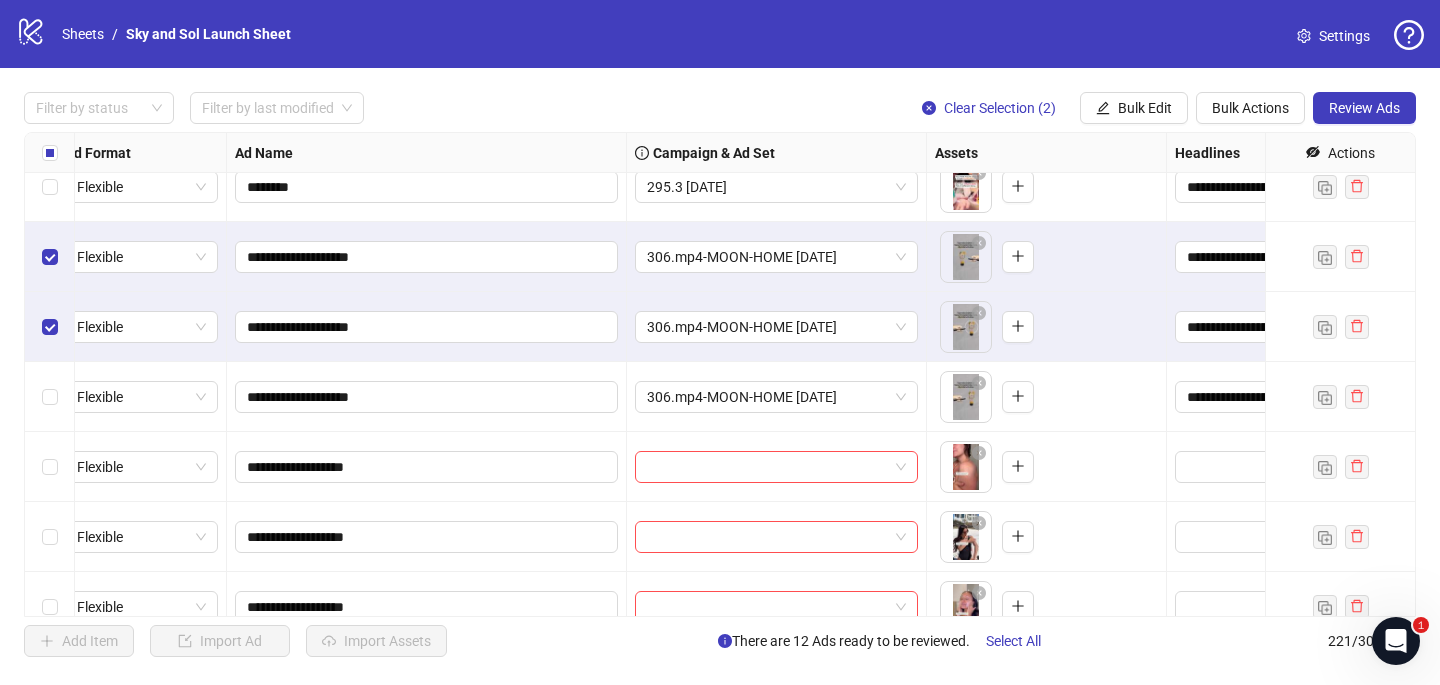 click at bounding box center (50, 397) 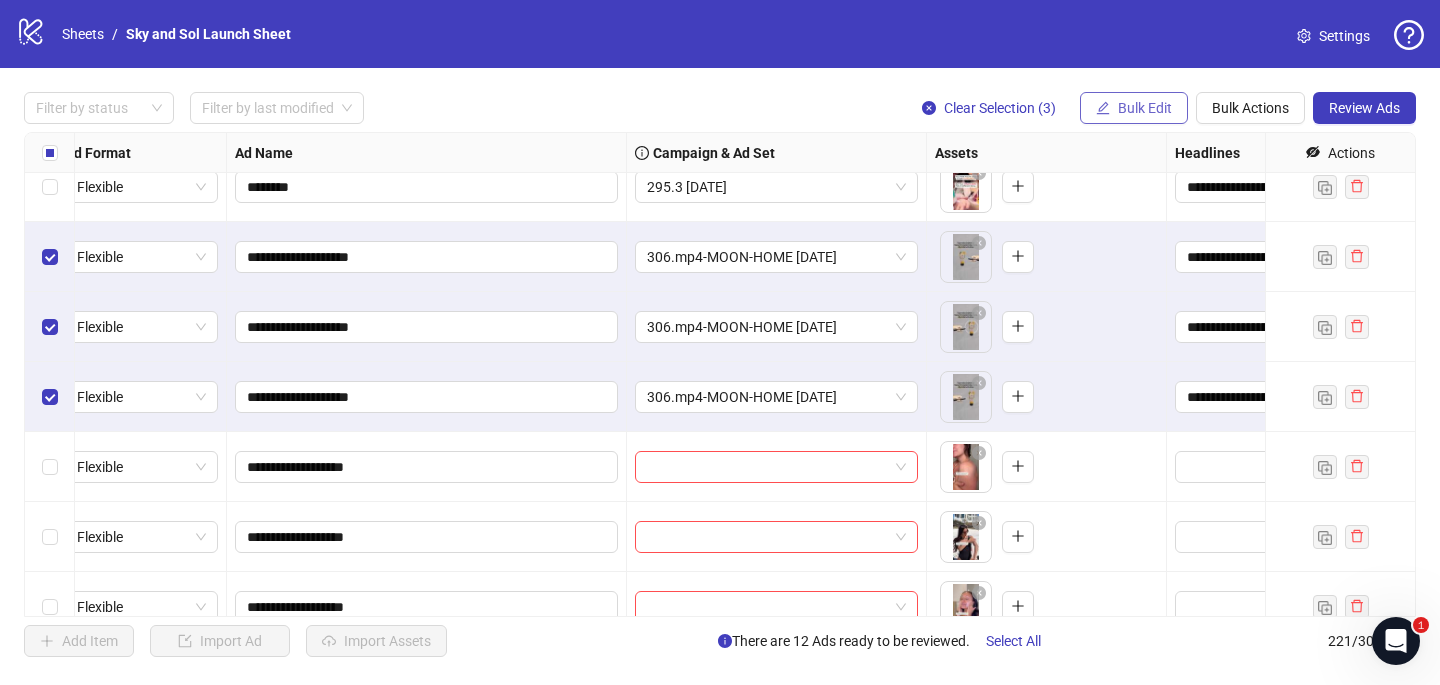 click on "Bulk Edit" at bounding box center (1134, 108) 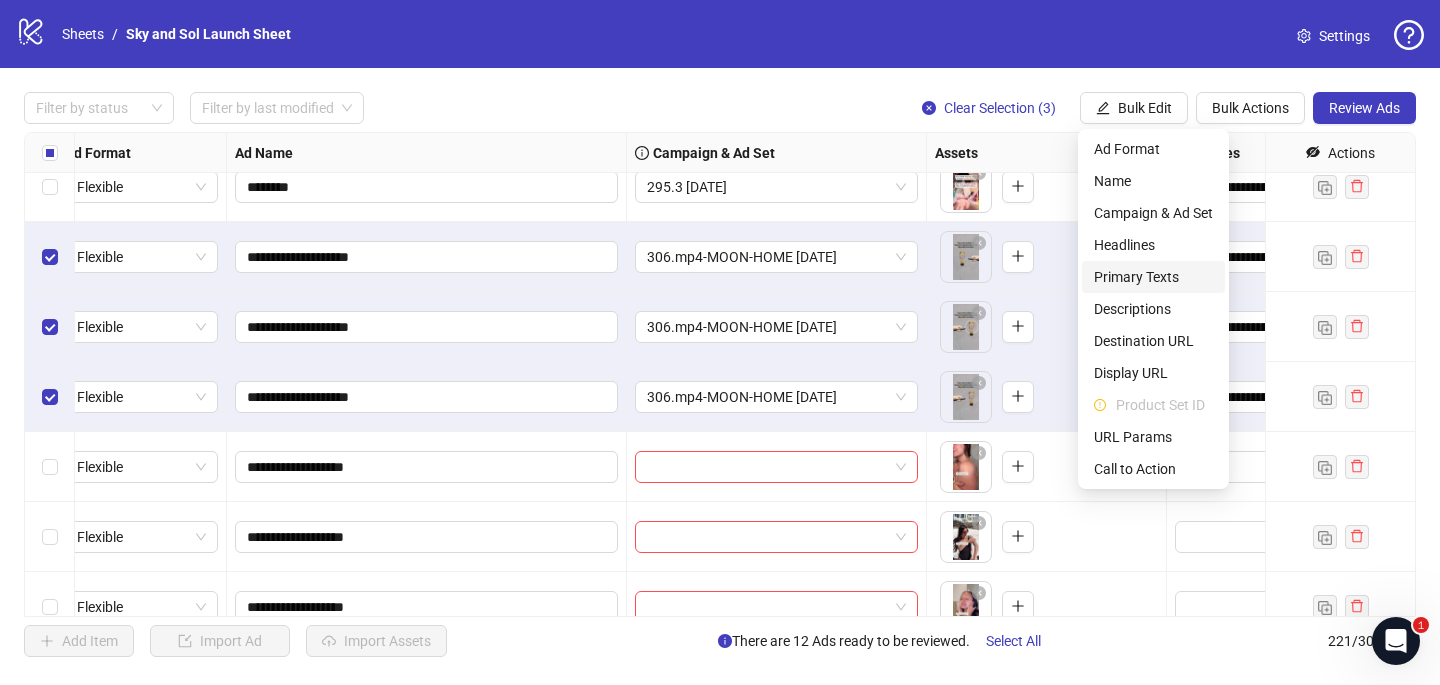 click on "Primary Texts" at bounding box center (1153, 277) 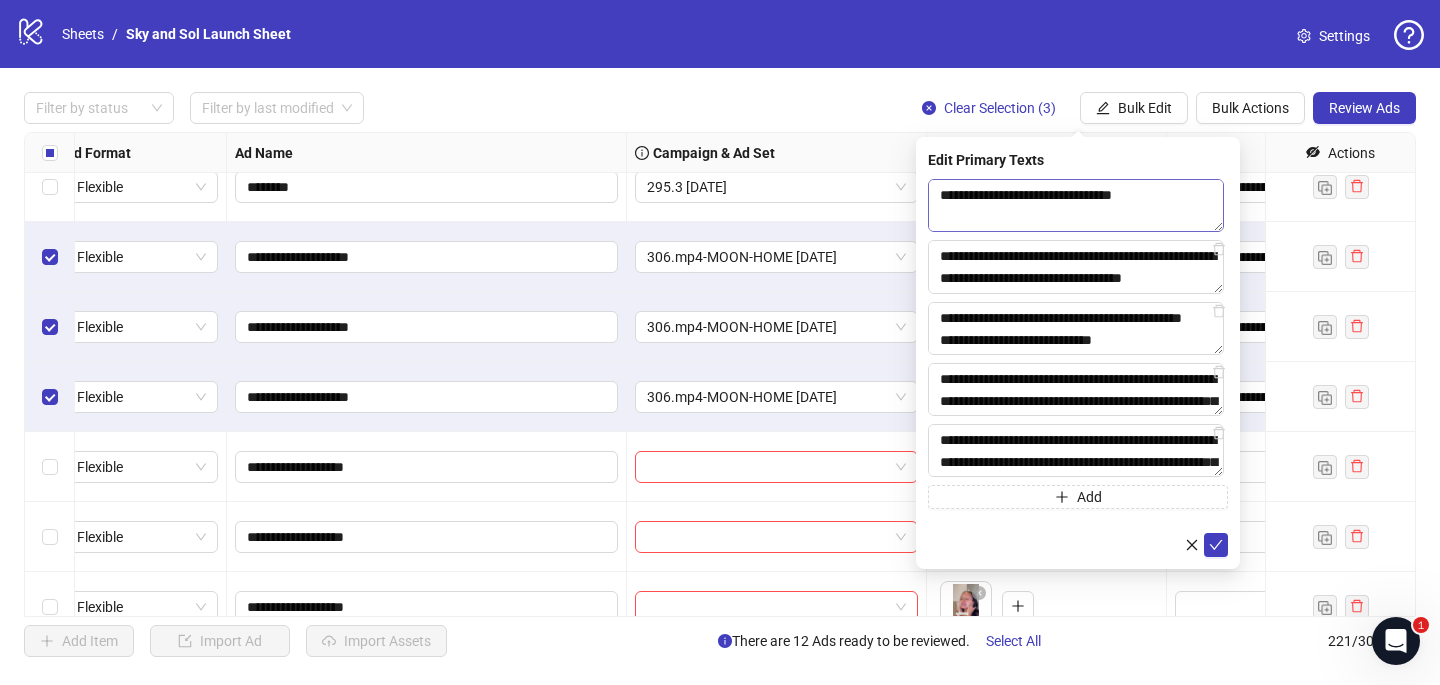scroll, scrollTop: 286, scrollLeft: 0, axis: vertical 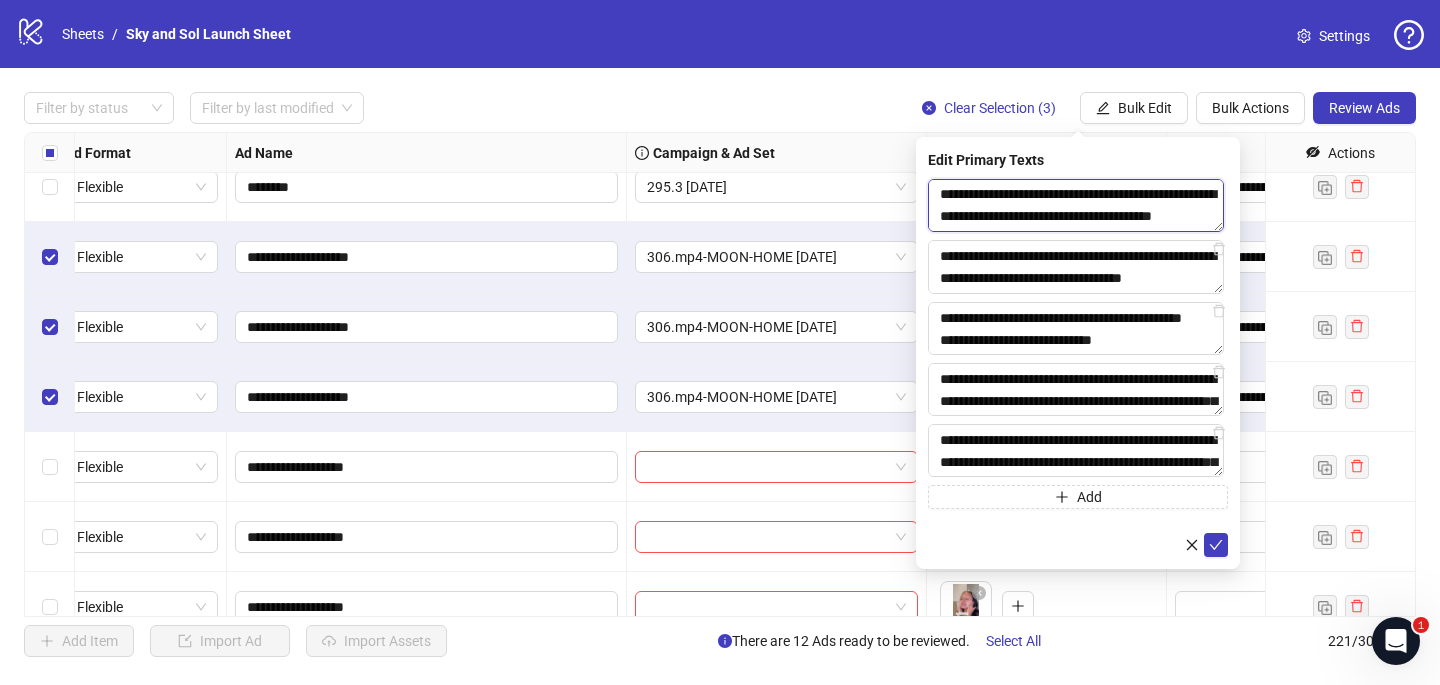 click on "**********" at bounding box center (1076, 205) 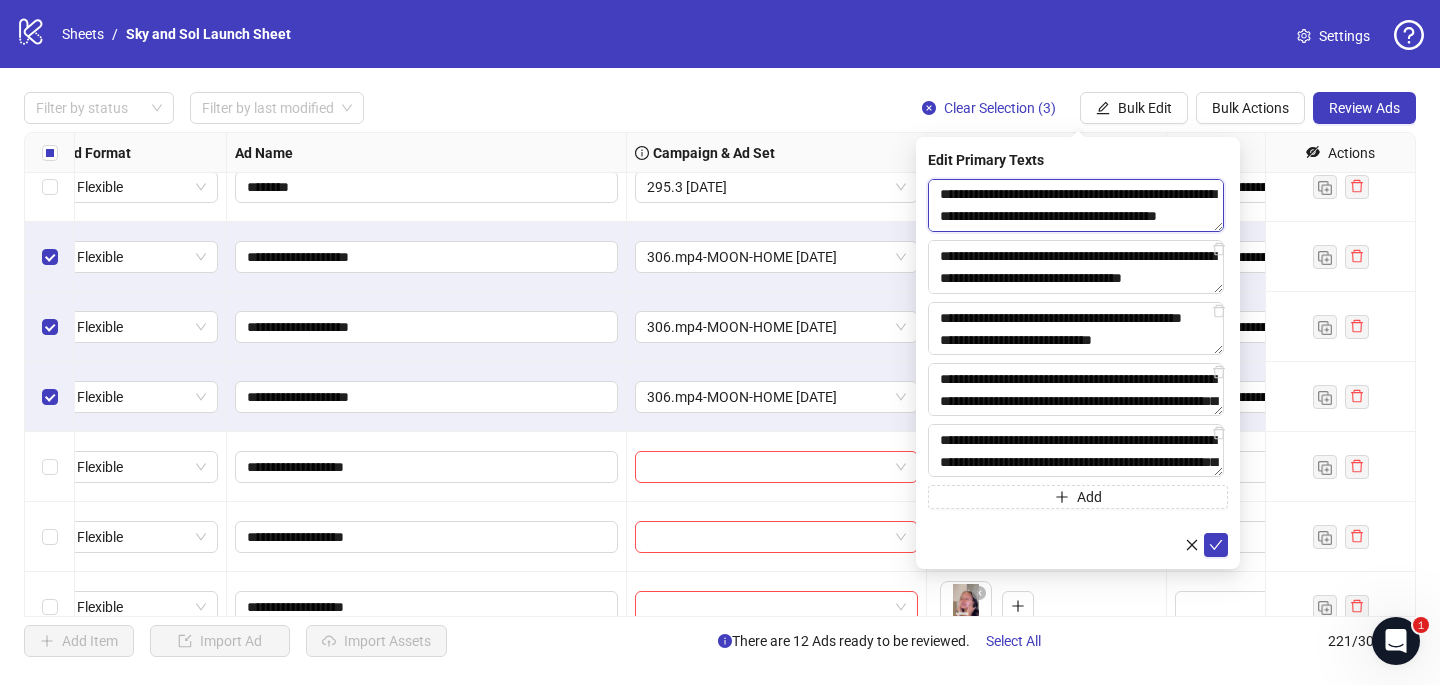 paste on "**********" 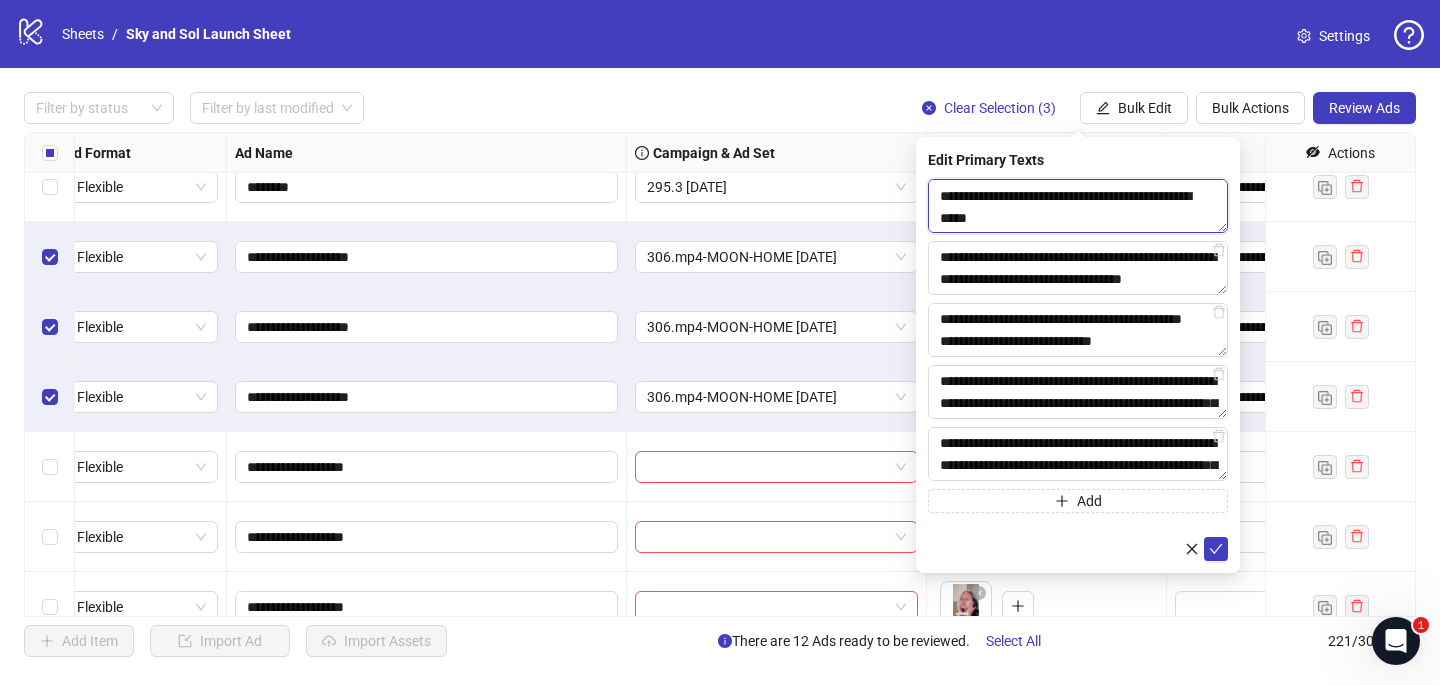 scroll, scrollTop: 314, scrollLeft: 0, axis: vertical 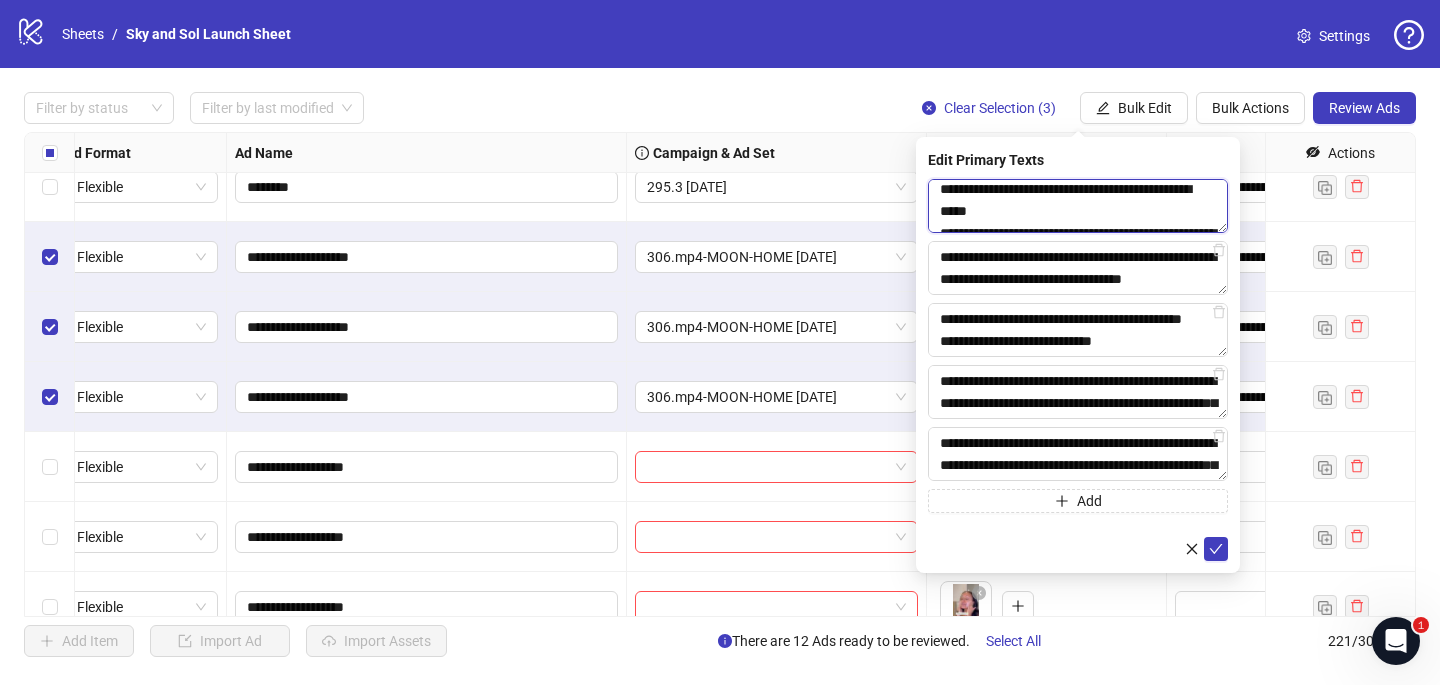 drag, startPoint x: 1202, startPoint y: 209, endPoint x: 935, endPoint y: 207, distance: 267.00748 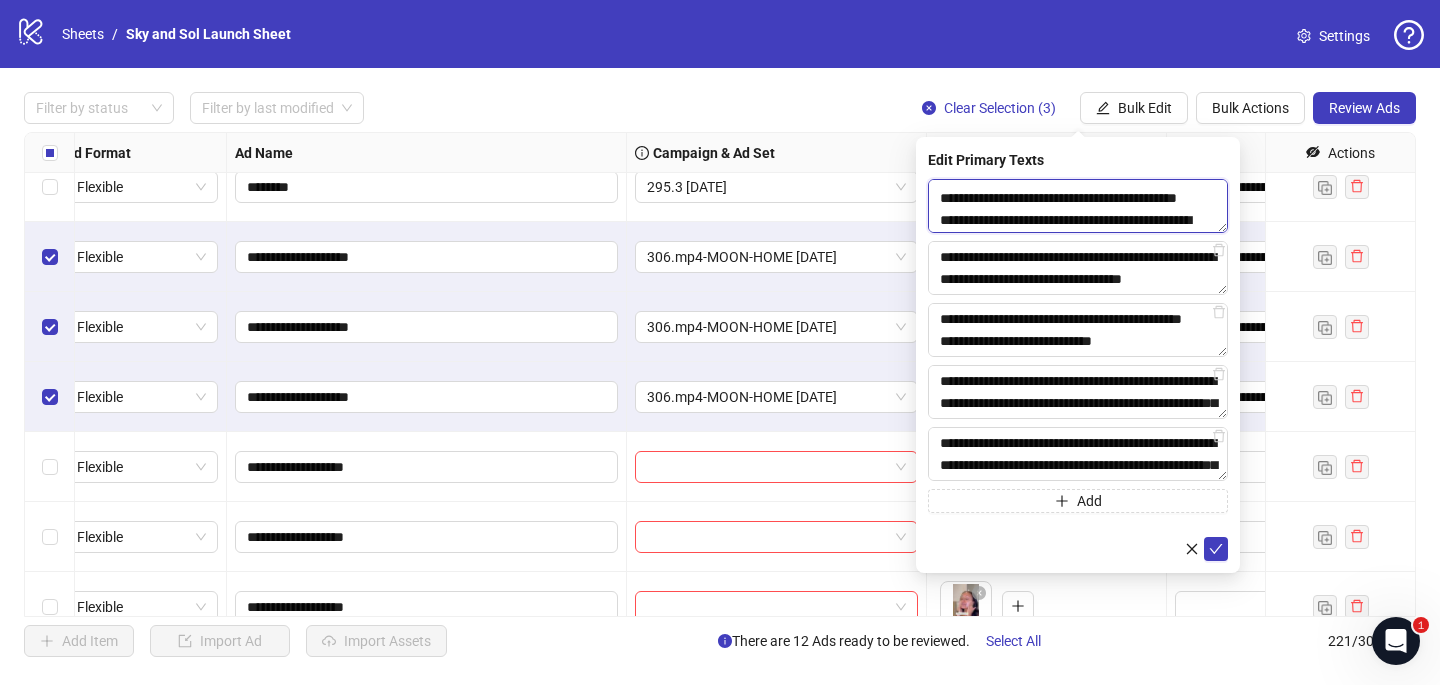 scroll, scrollTop: 268, scrollLeft: 0, axis: vertical 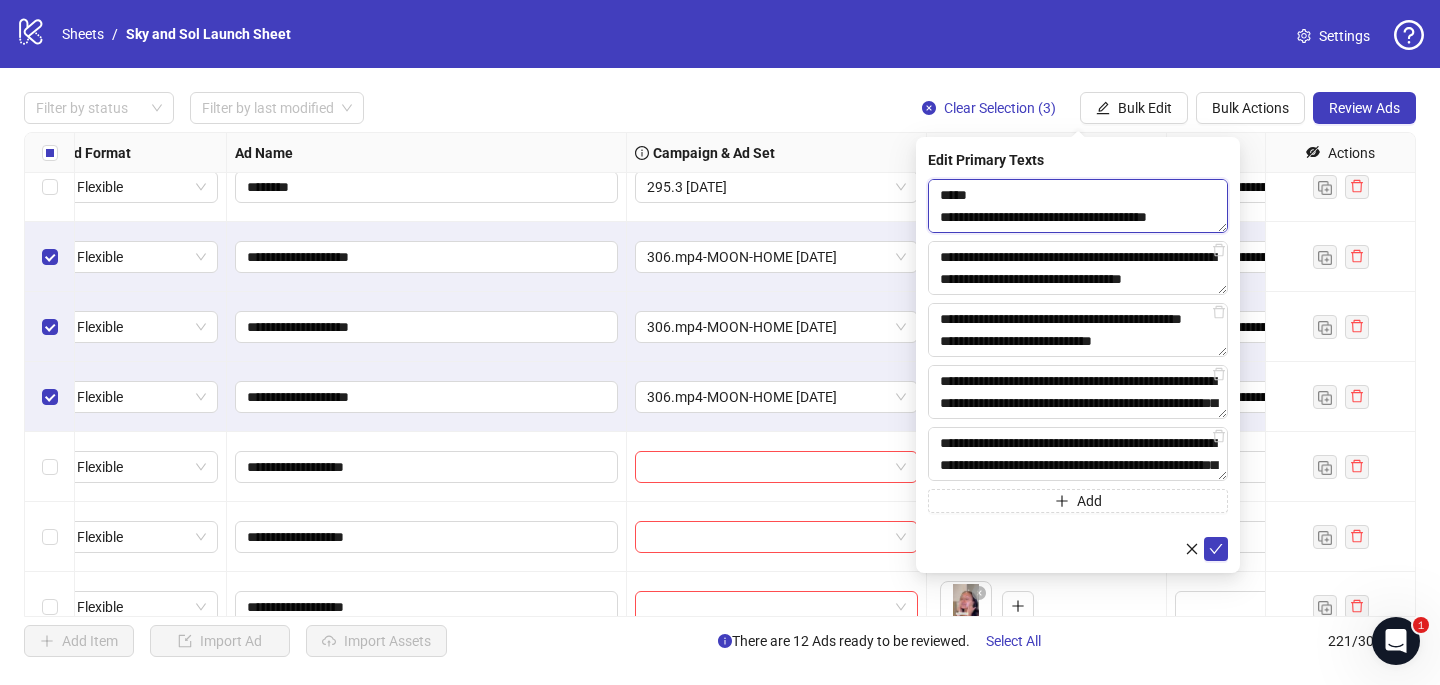 drag, startPoint x: 941, startPoint y: 214, endPoint x: 1157, endPoint y: 237, distance: 217.22108 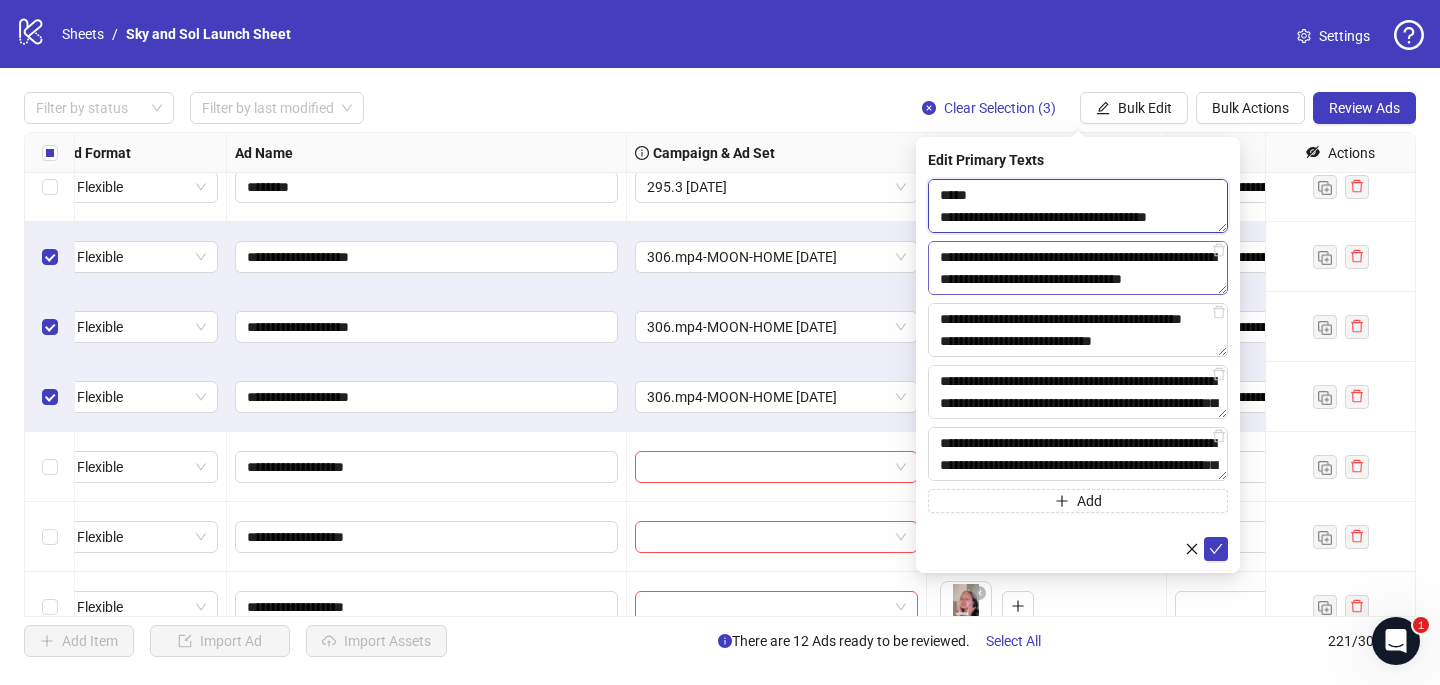 scroll, scrollTop: 4, scrollLeft: 0, axis: vertical 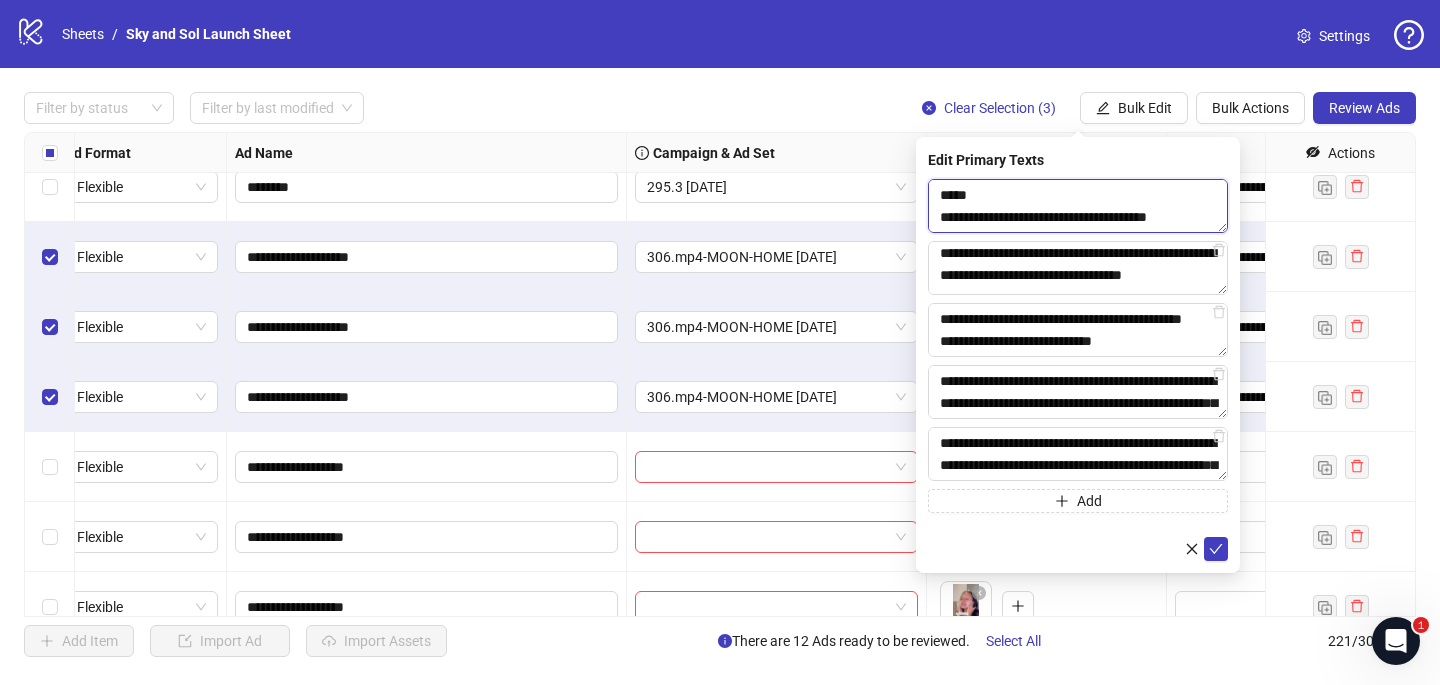 click on "**********" at bounding box center [1078, 206] 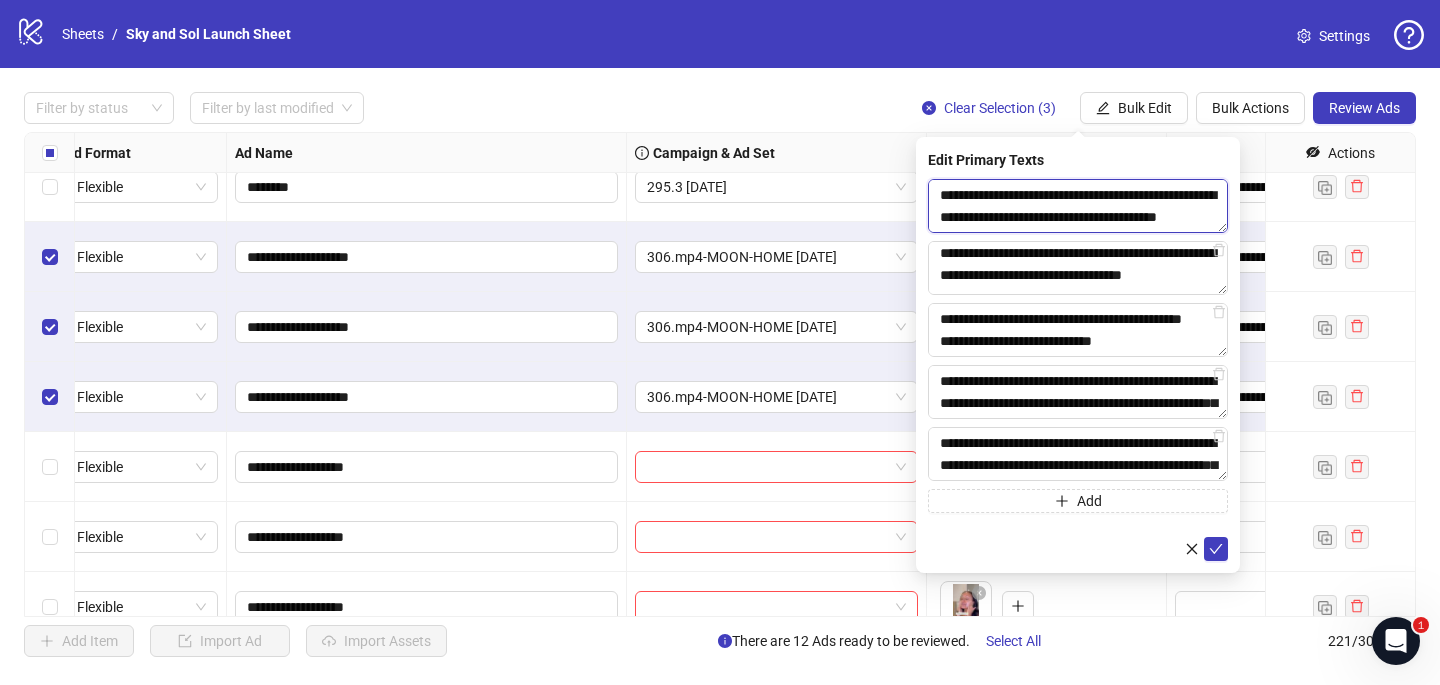 type on "**********" 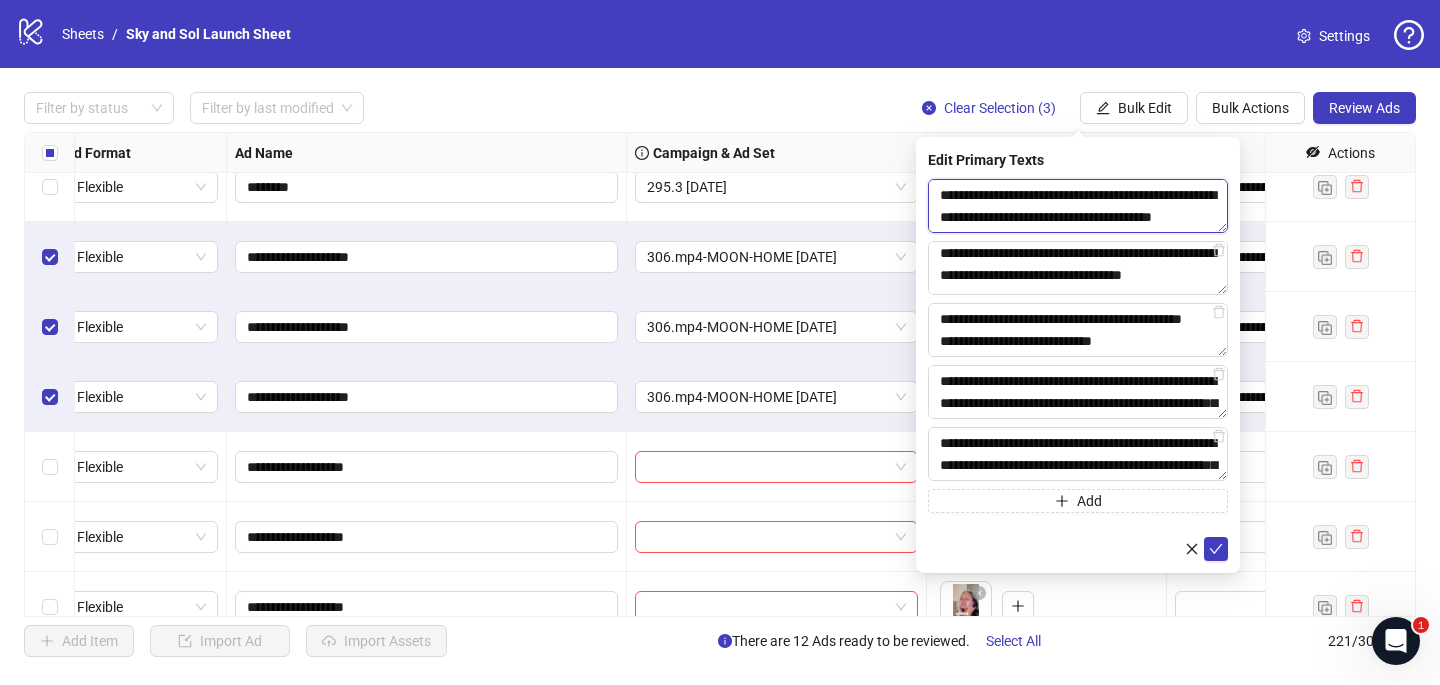 scroll, scrollTop: 286, scrollLeft: 0, axis: vertical 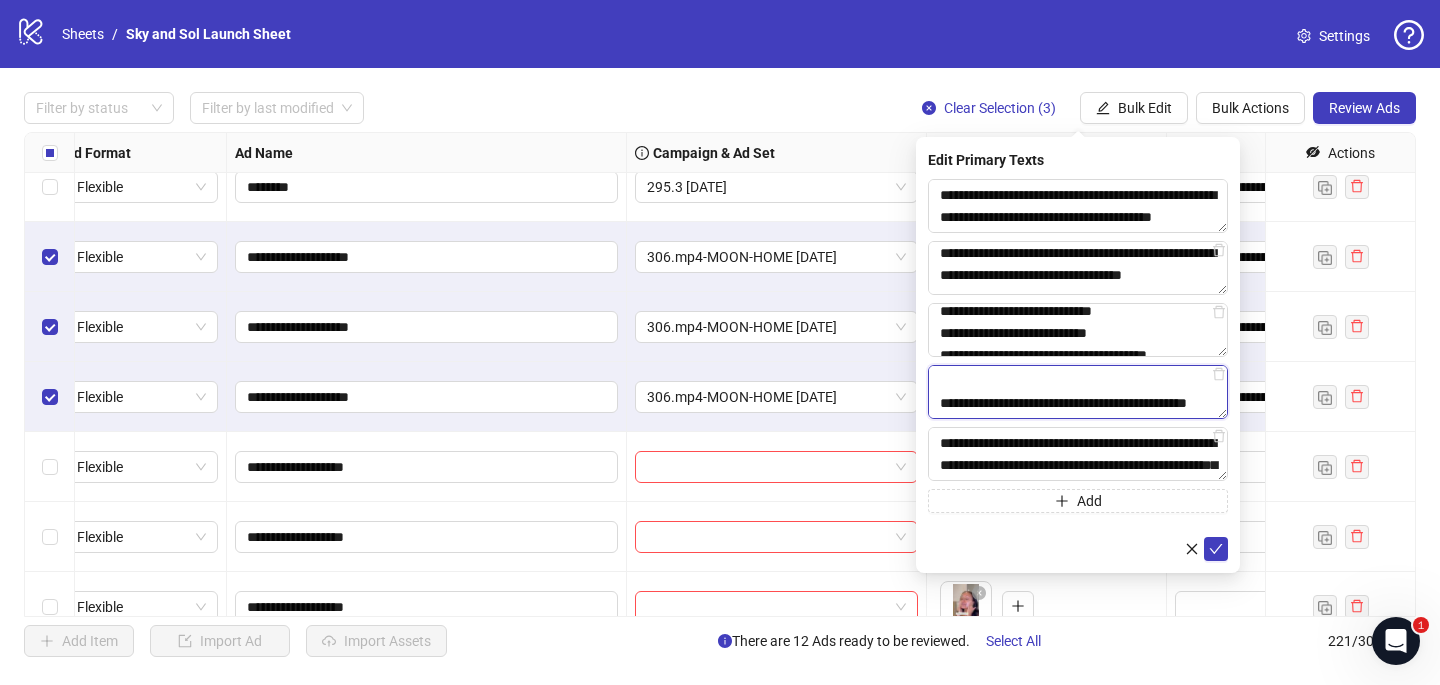 click on "**********" at bounding box center [1078, 392] 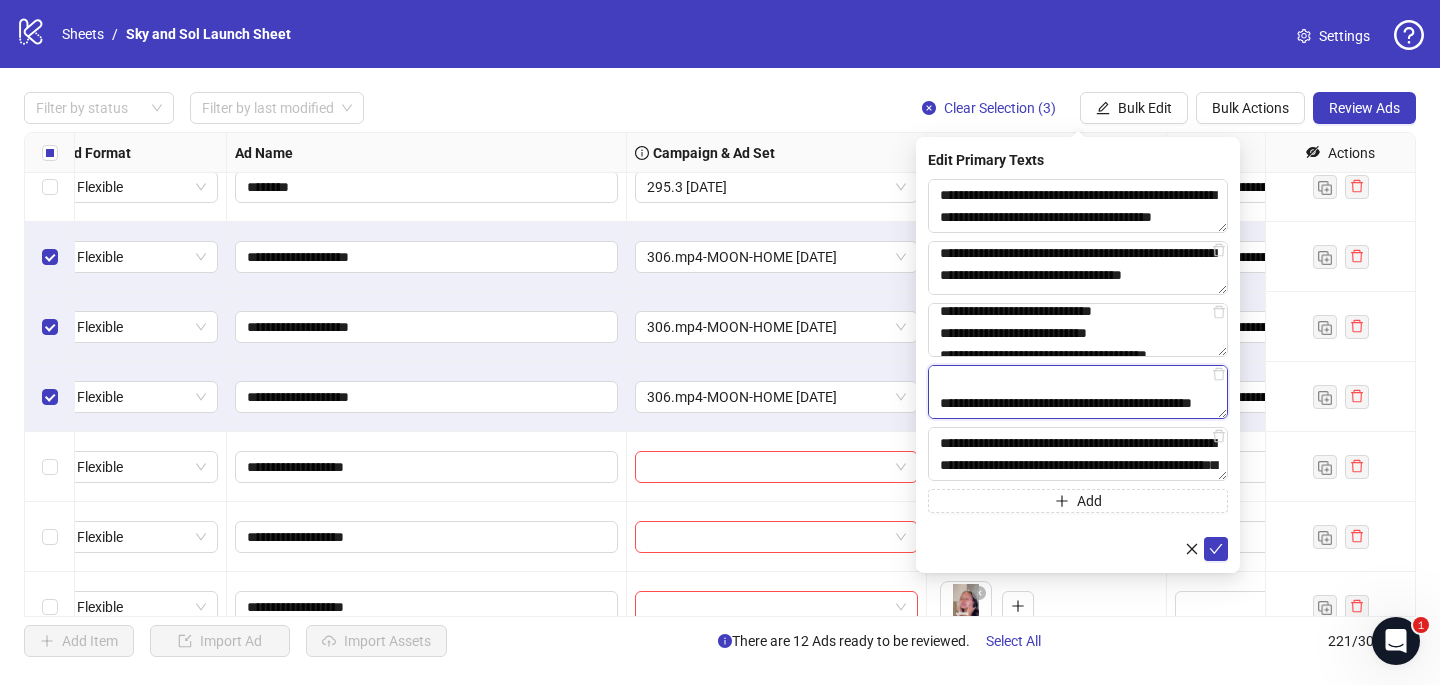 paste on "**********" 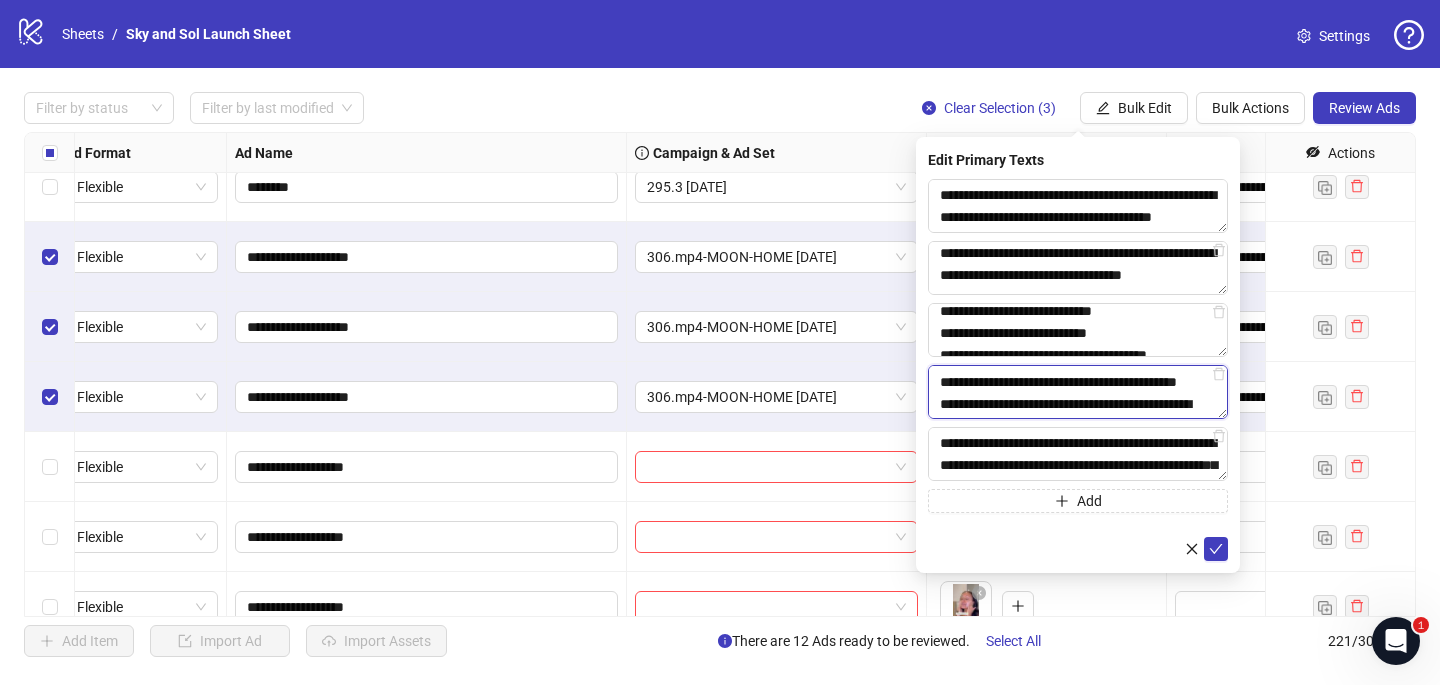 scroll, scrollTop: 330, scrollLeft: 0, axis: vertical 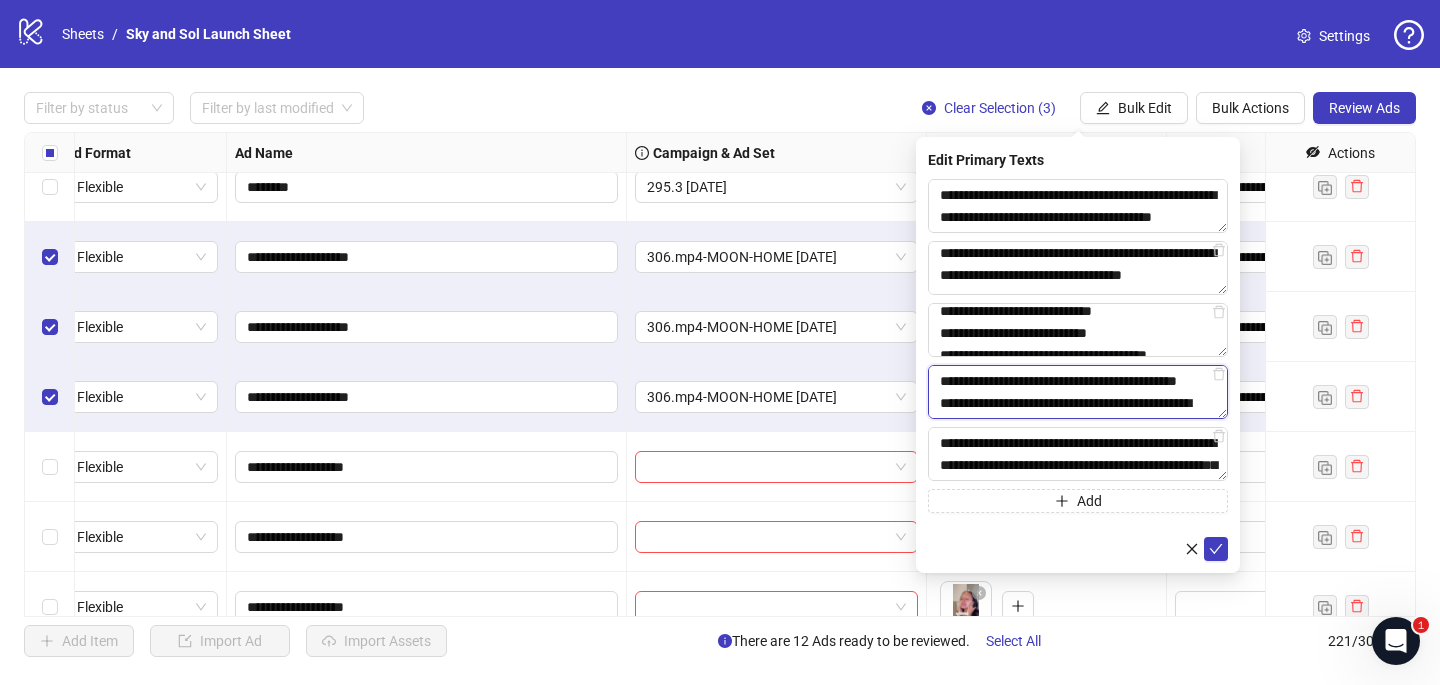 drag, startPoint x: 1048, startPoint y: 403, endPoint x: 930, endPoint y: 389, distance: 118.82761 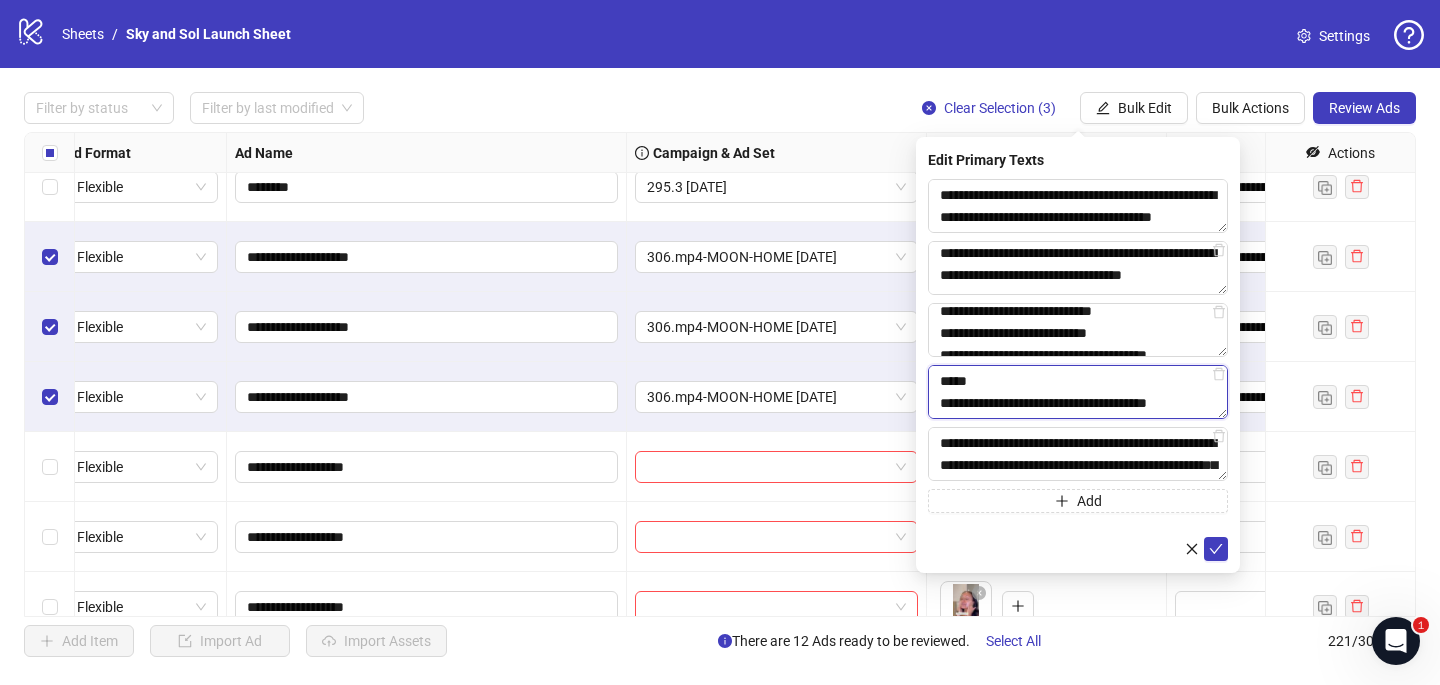 scroll, scrollTop: 528, scrollLeft: 0, axis: vertical 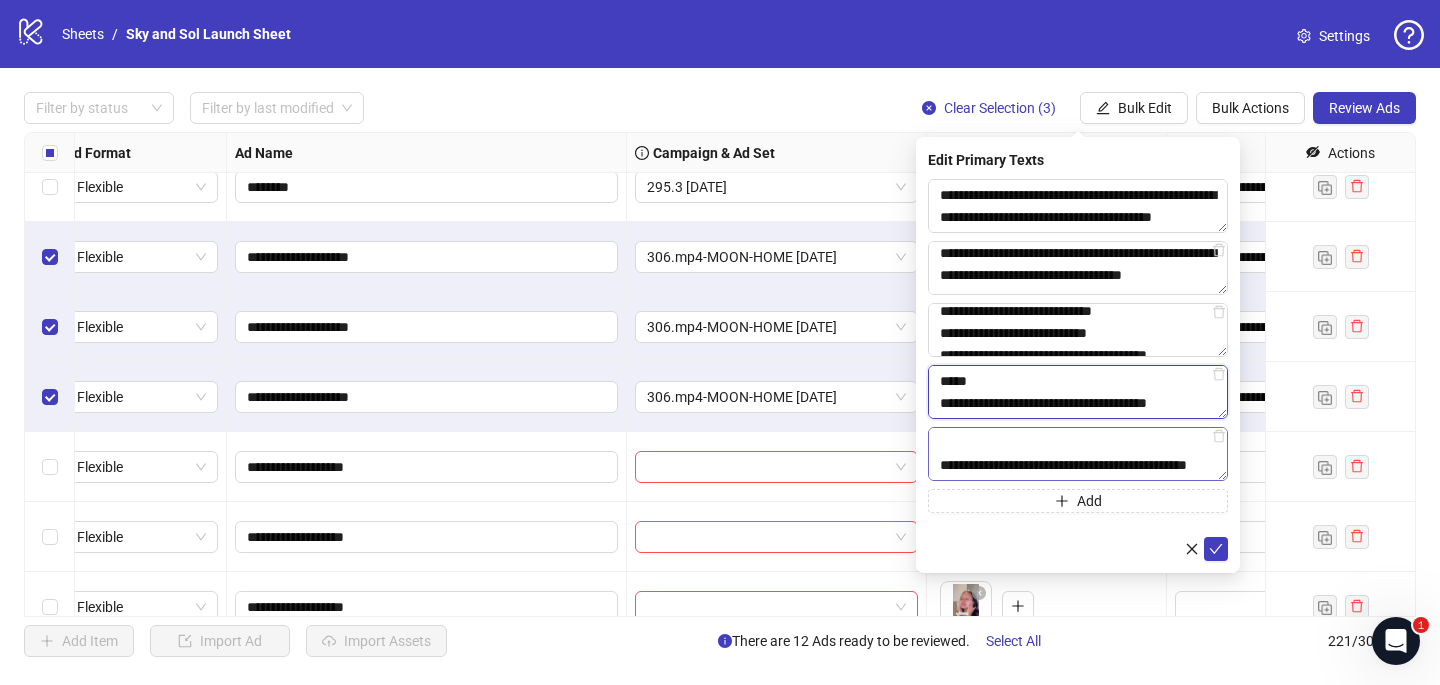 type on "**********" 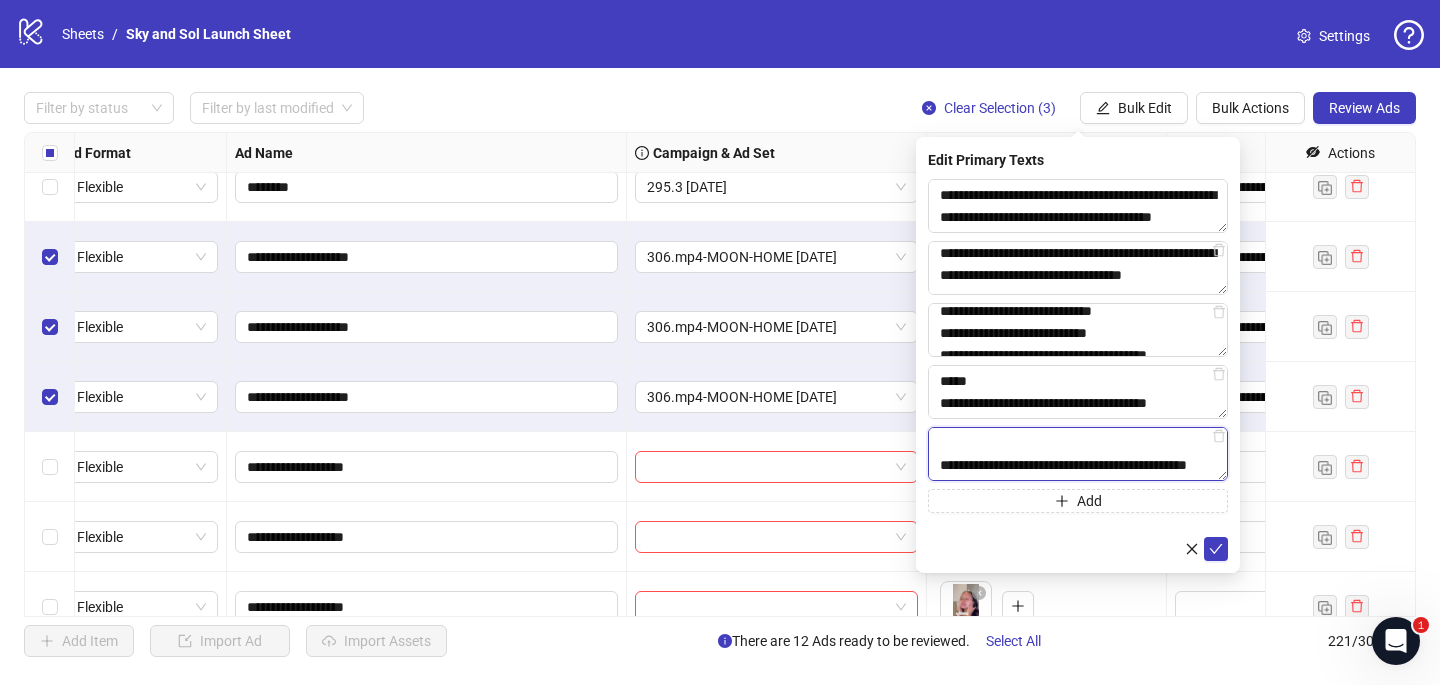drag, startPoint x: 940, startPoint y: 444, endPoint x: 1065, endPoint y: 463, distance: 126.43575 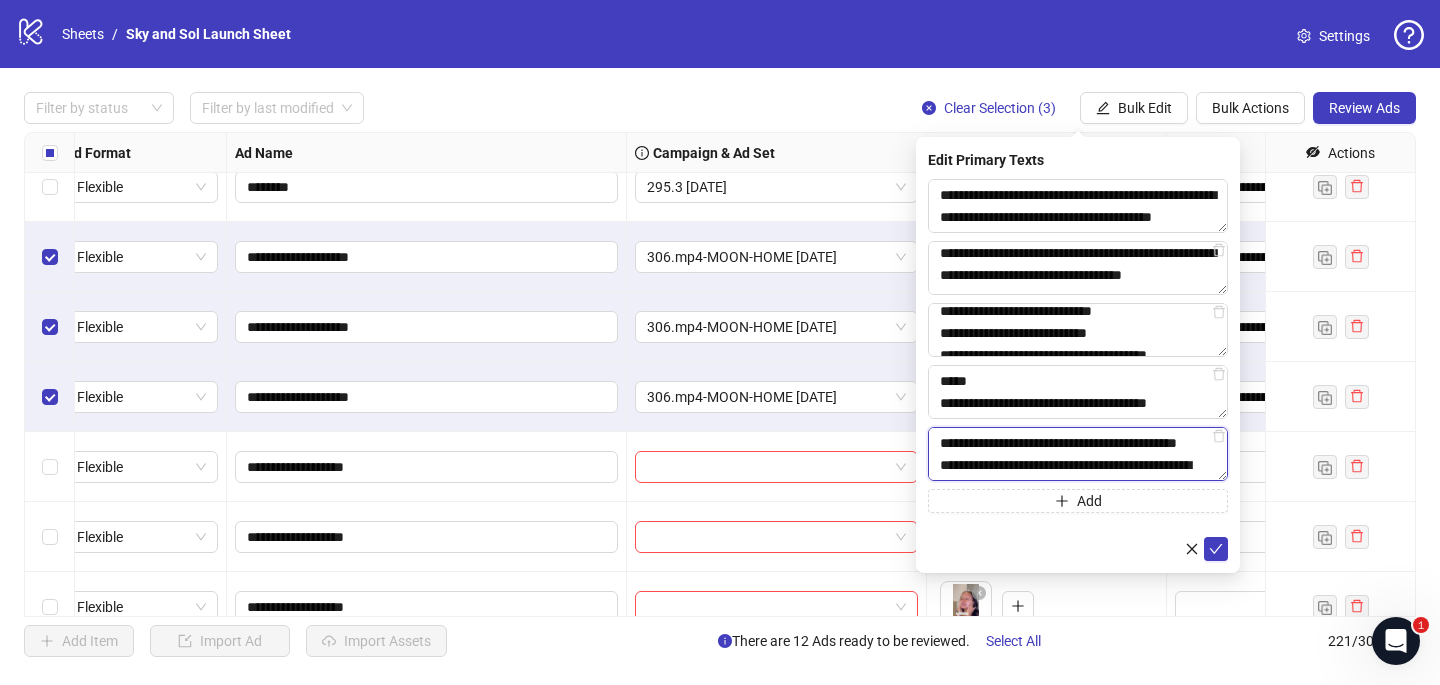 scroll, scrollTop: 499, scrollLeft: 0, axis: vertical 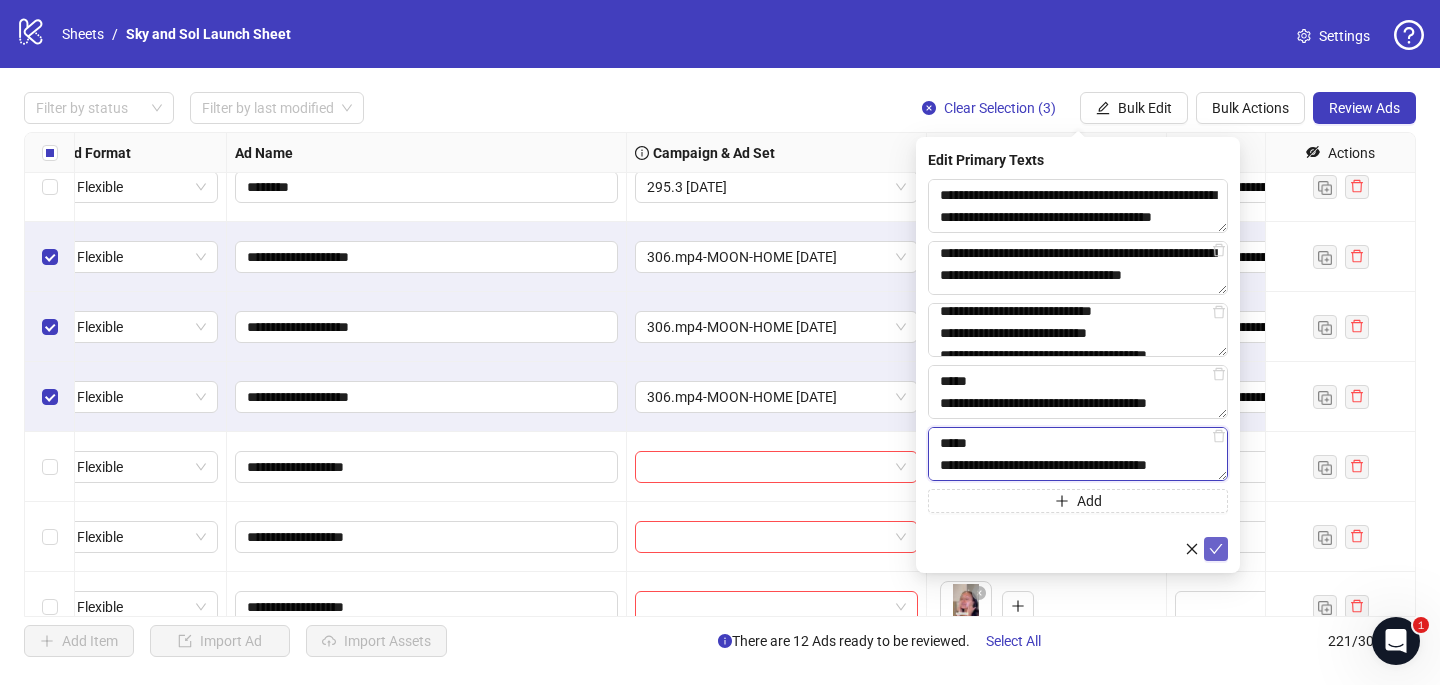 type on "**********" 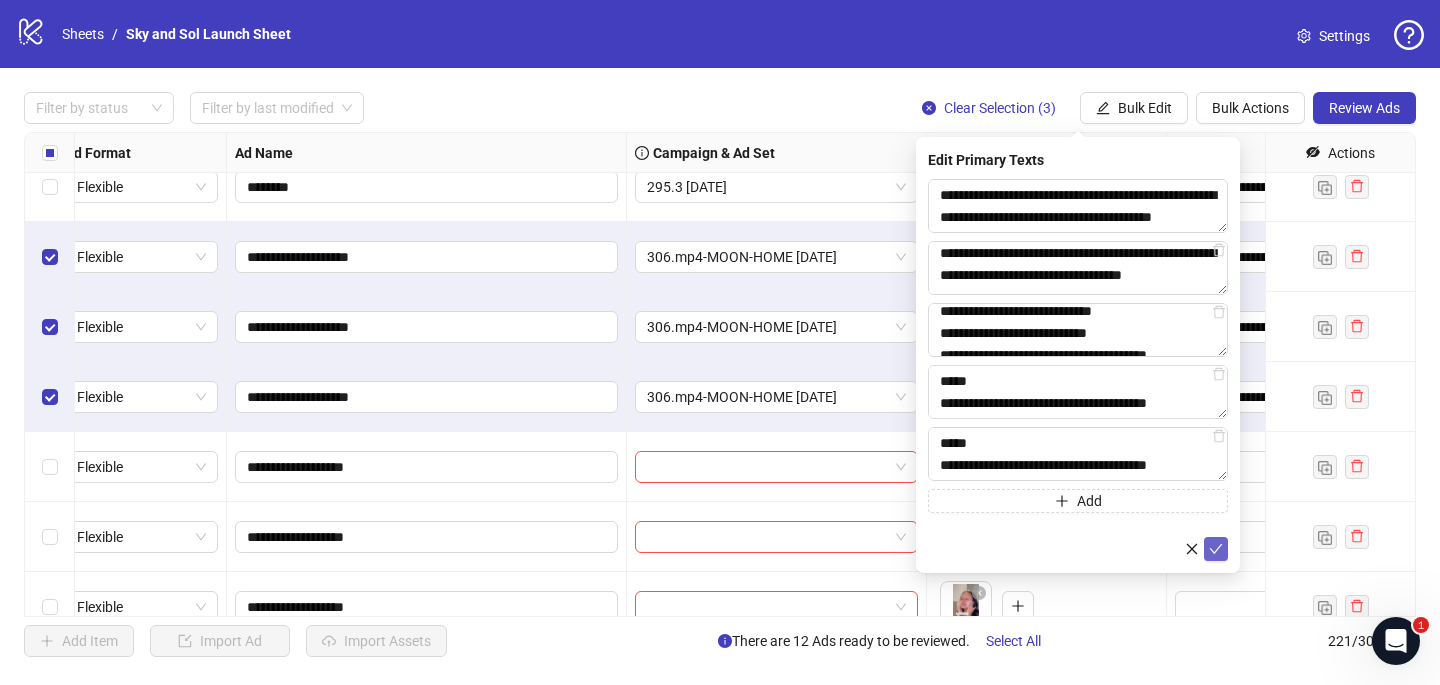 click 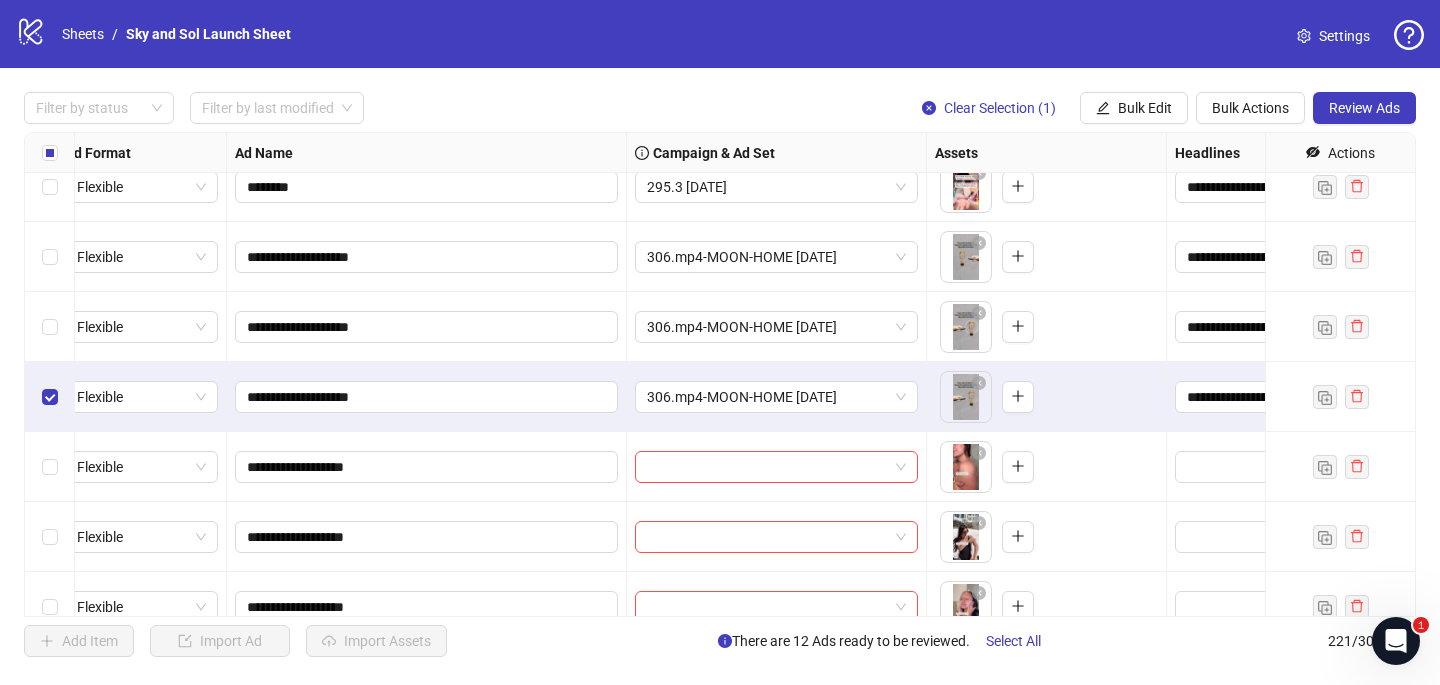 click at bounding box center (50, 397) 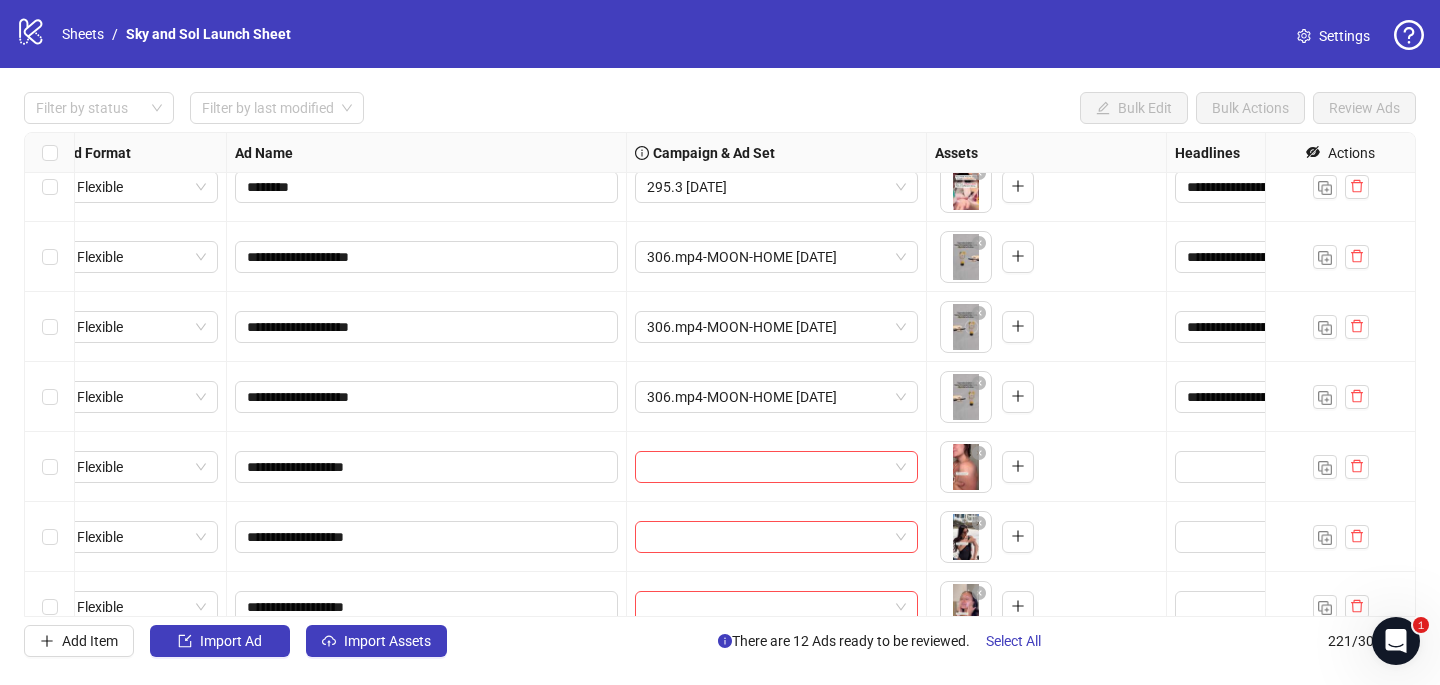 scroll, scrollTop: 14968, scrollLeft: 18, axis: both 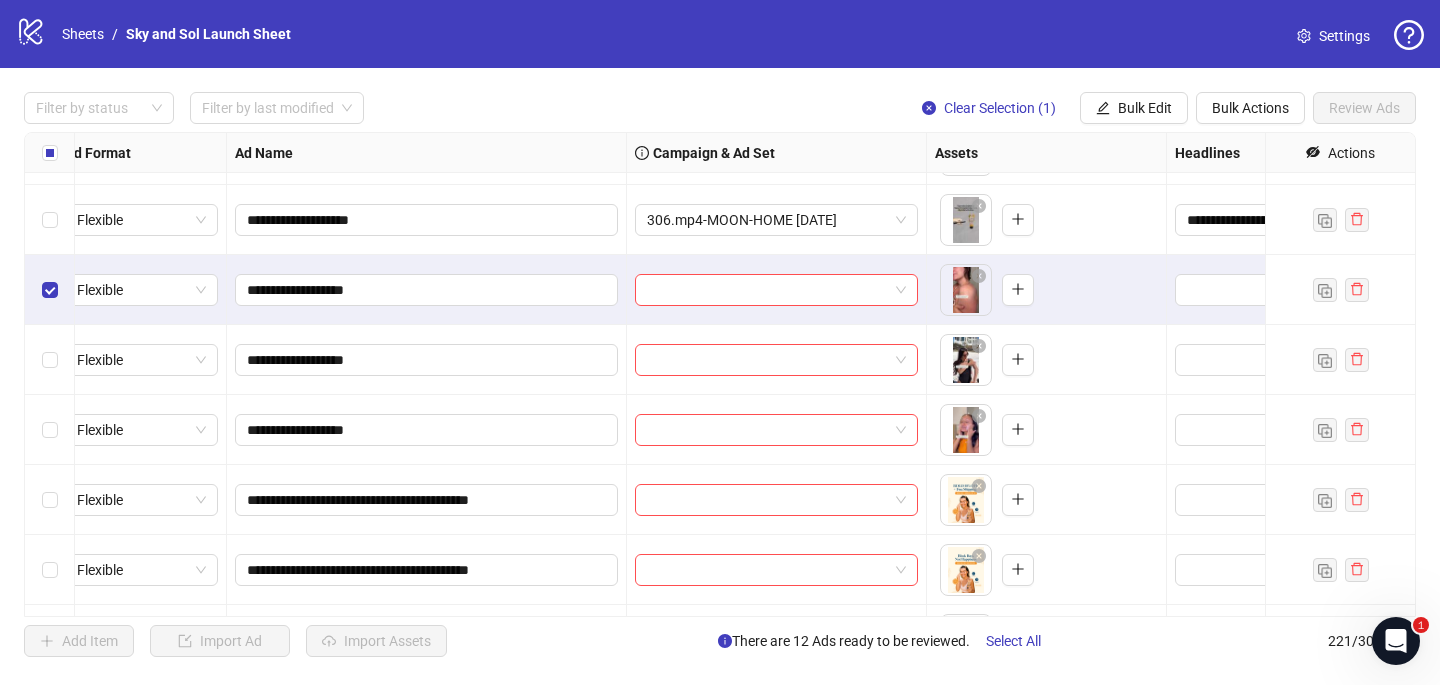click at bounding box center (50, 360) 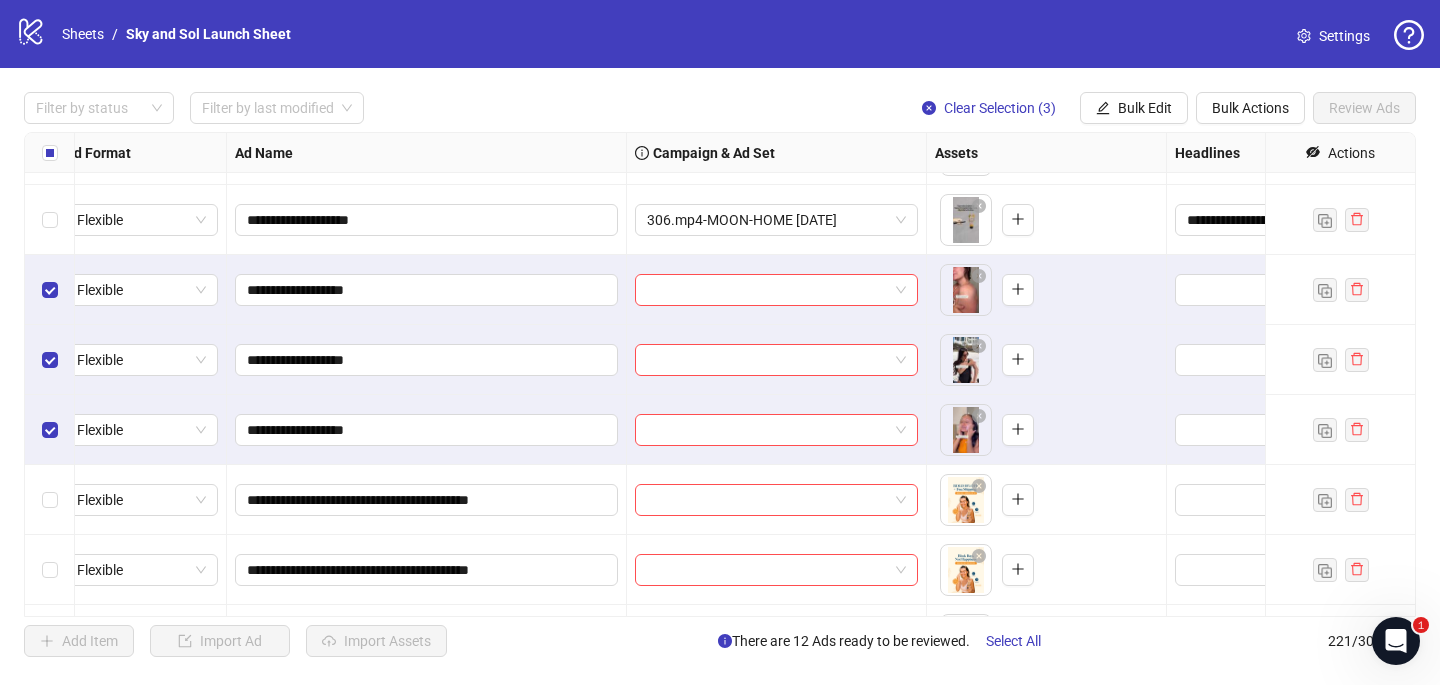 scroll, scrollTop: 14972, scrollLeft: 18, axis: both 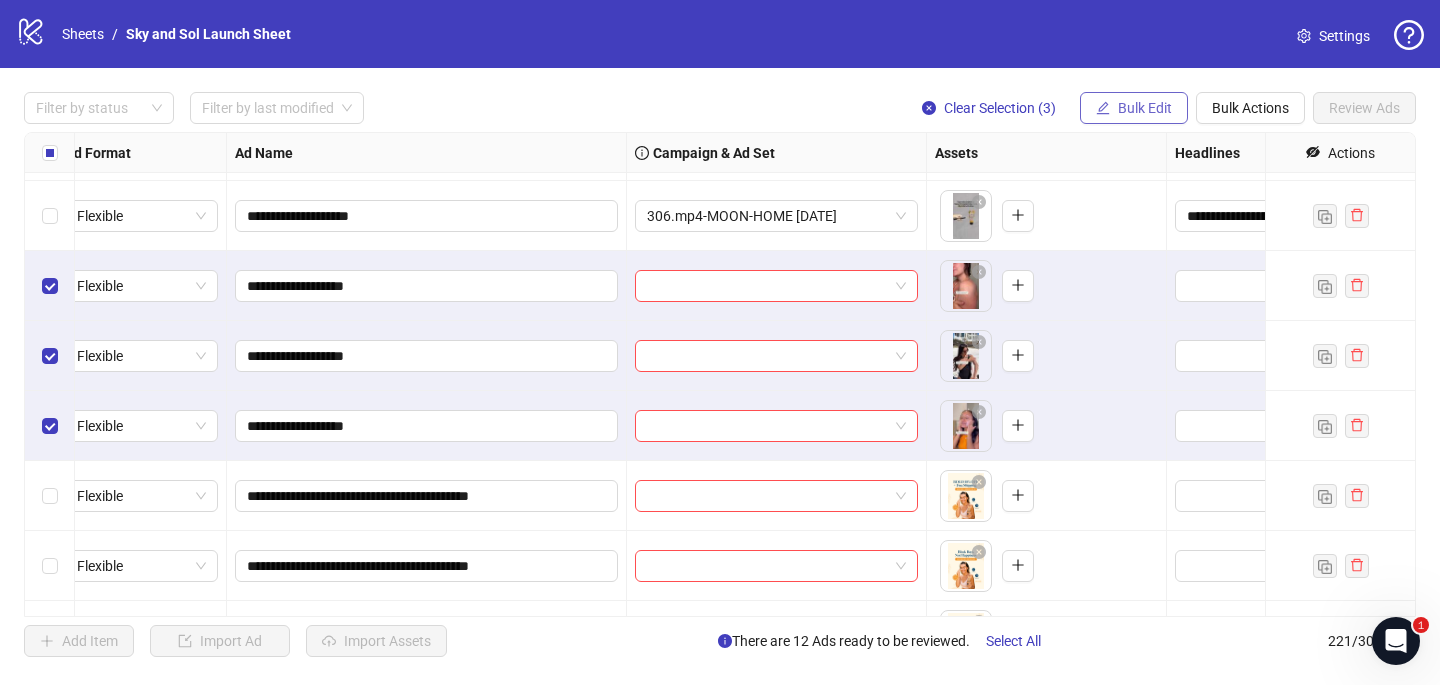 click on "Bulk Edit" at bounding box center (1145, 108) 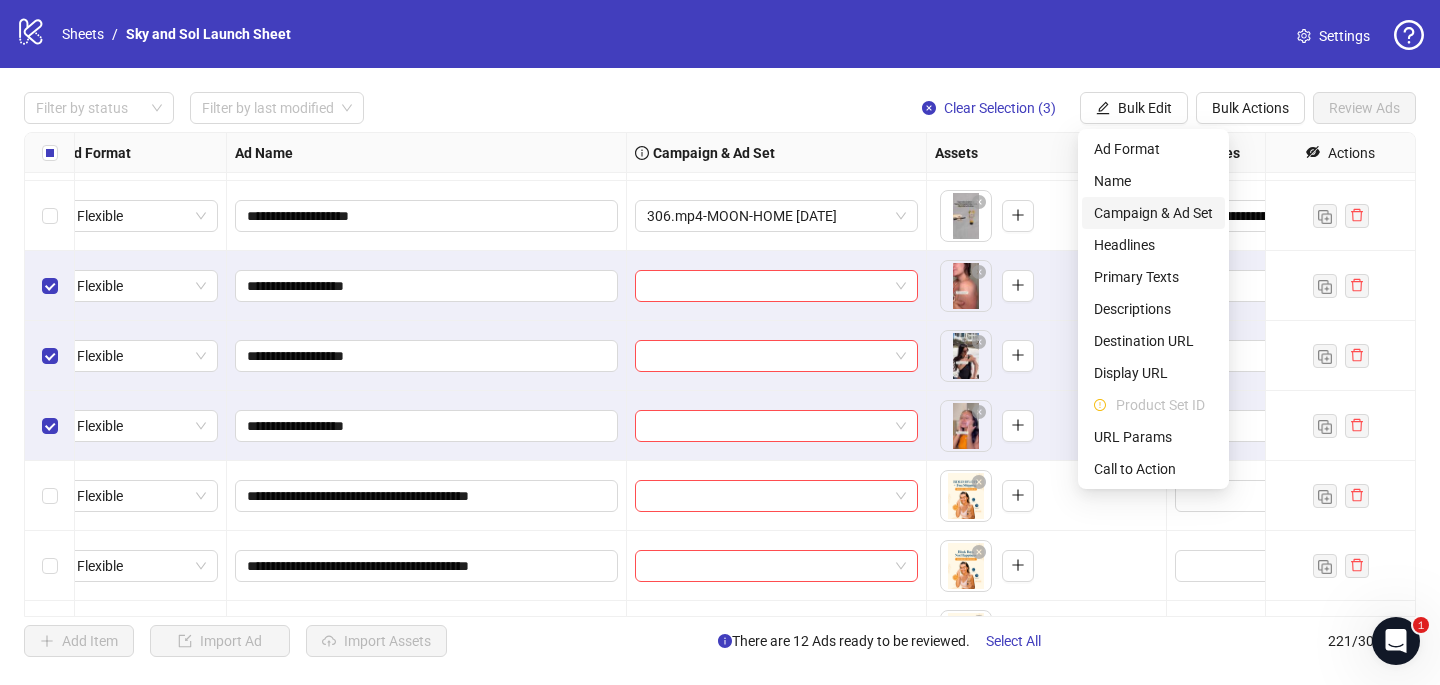 click on "Campaign & Ad Set" at bounding box center [1153, 213] 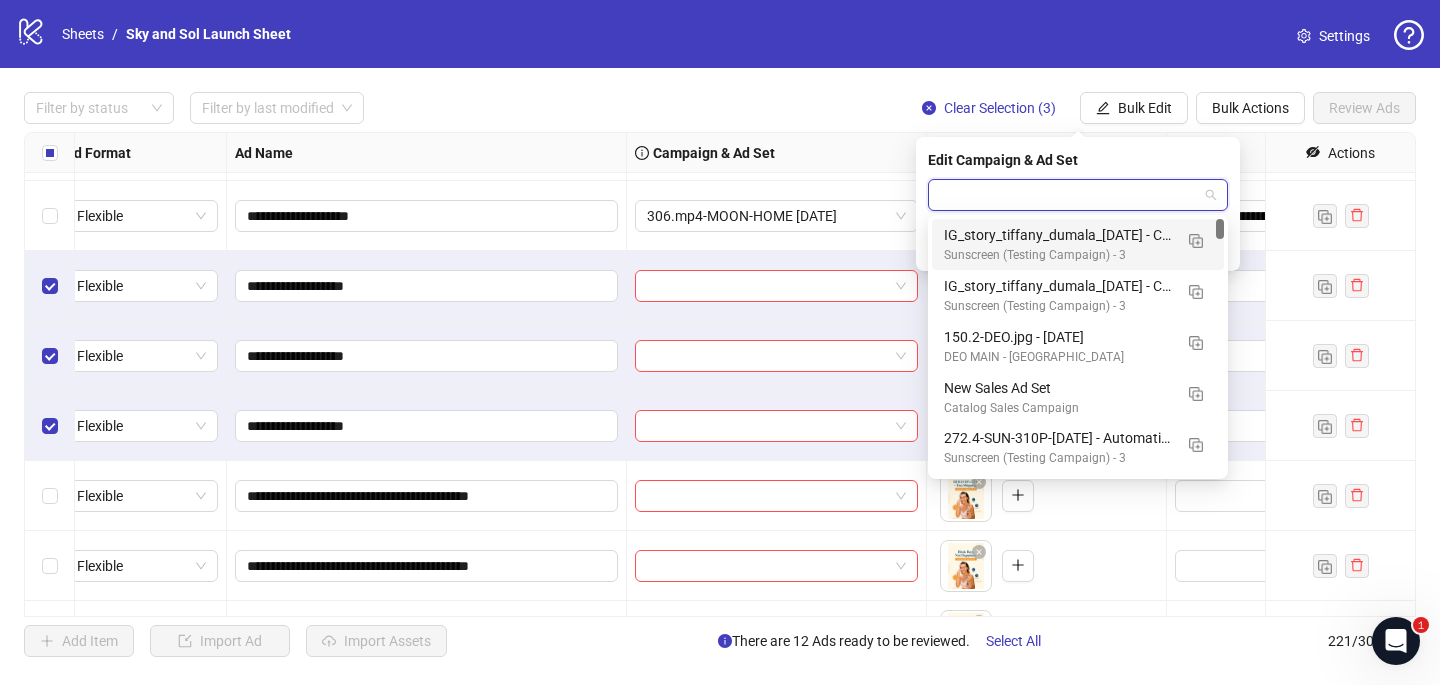click at bounding box center [1069, 195] 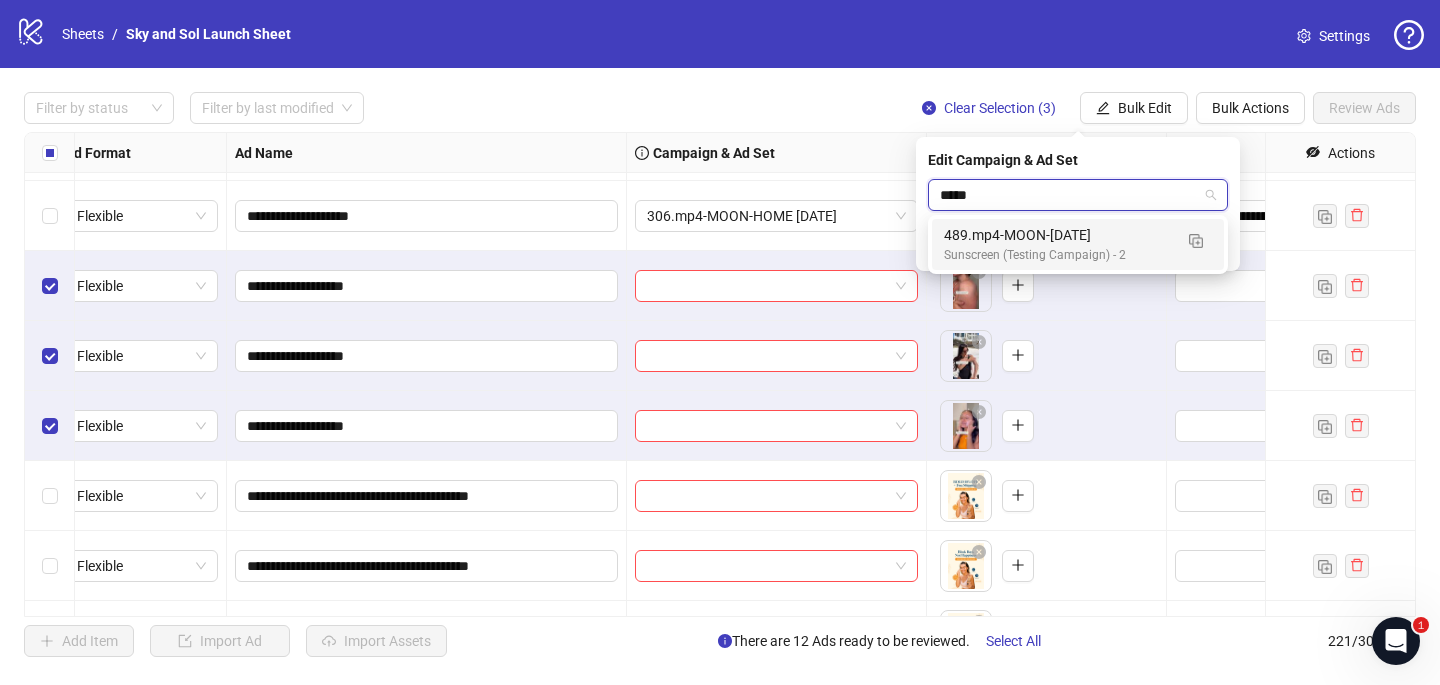 type on "******" 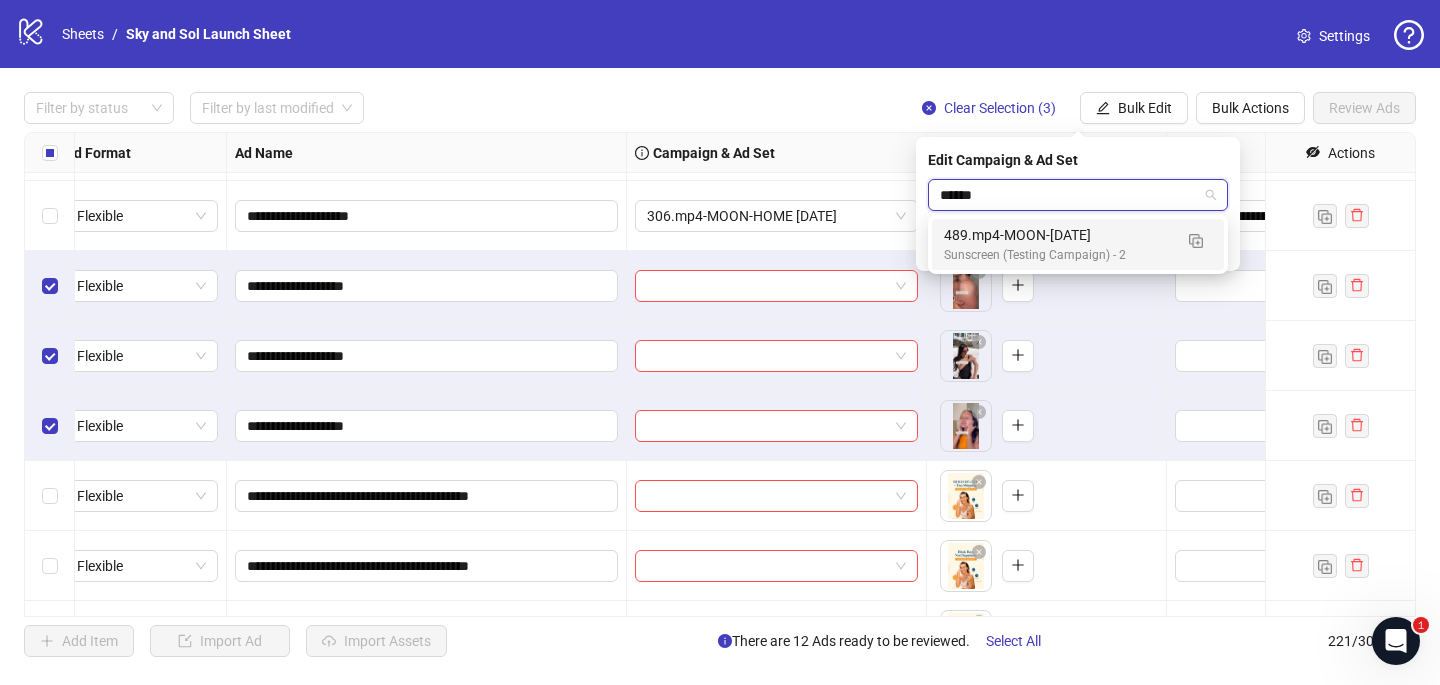 type 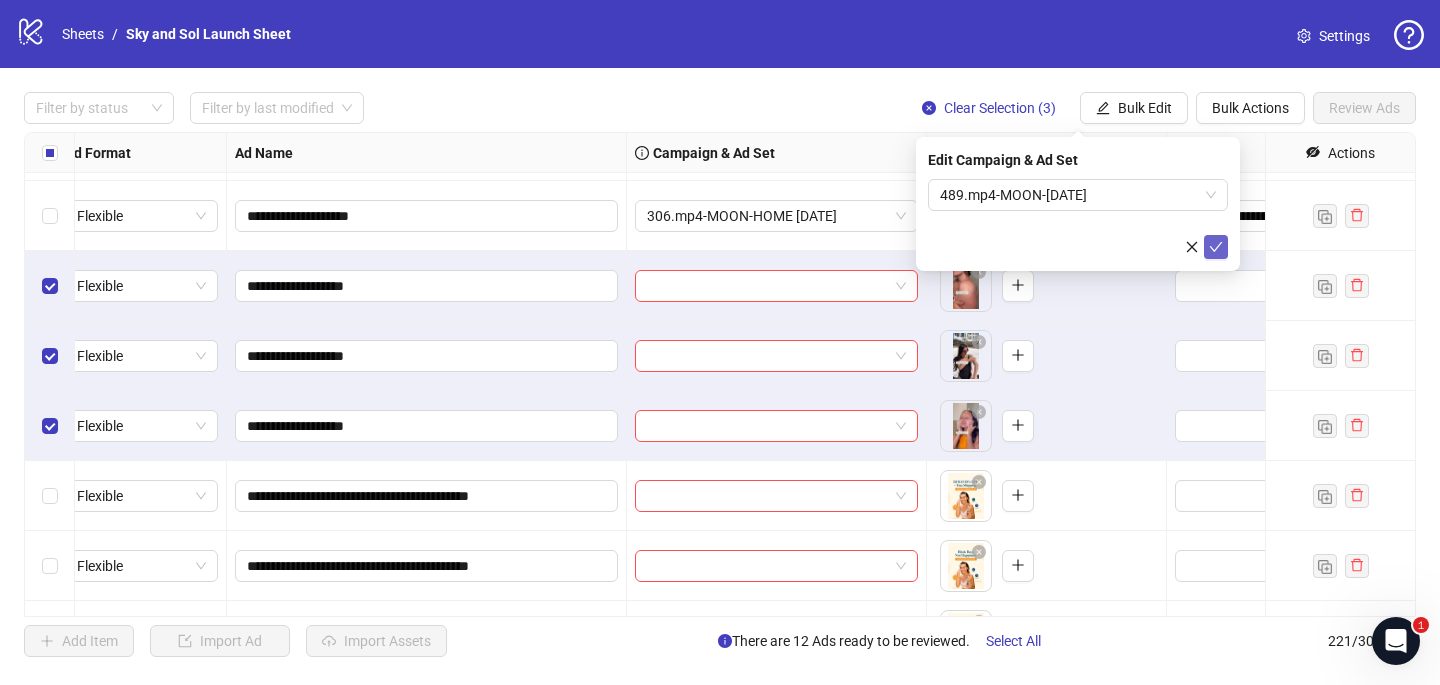 click 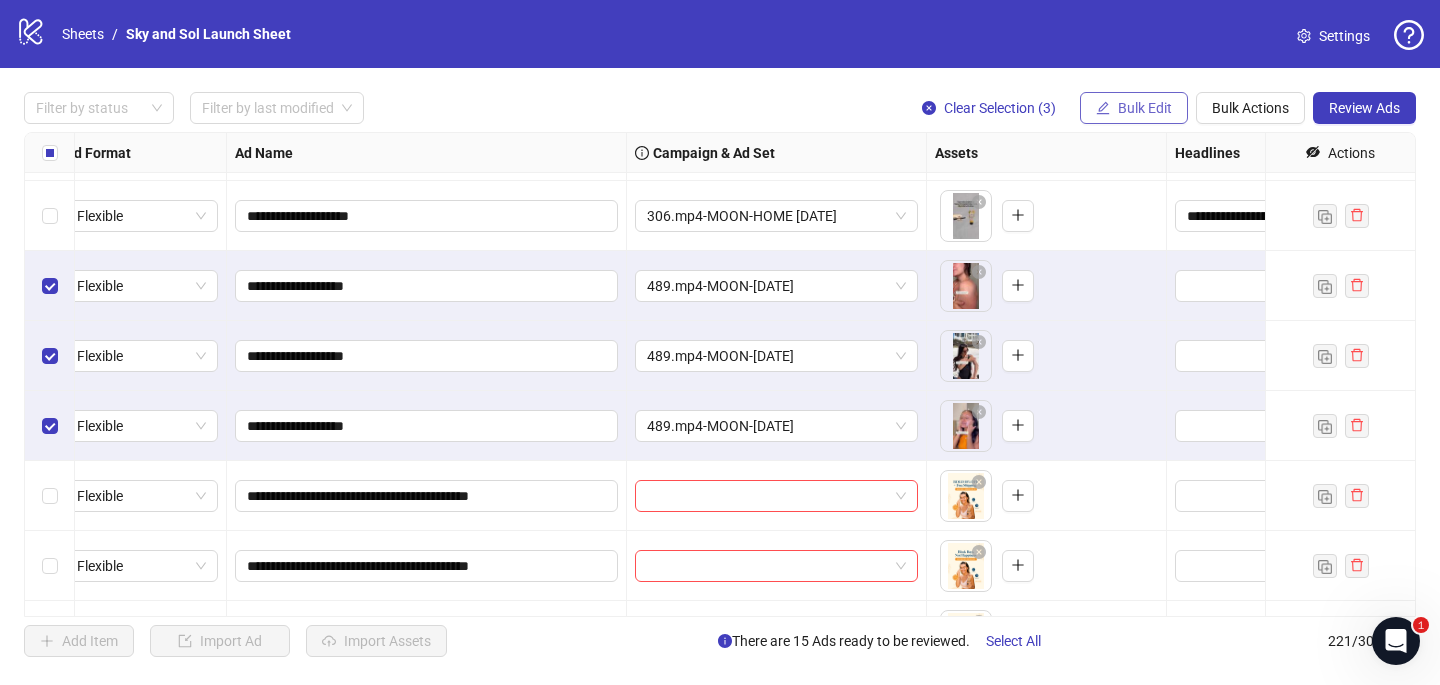 click 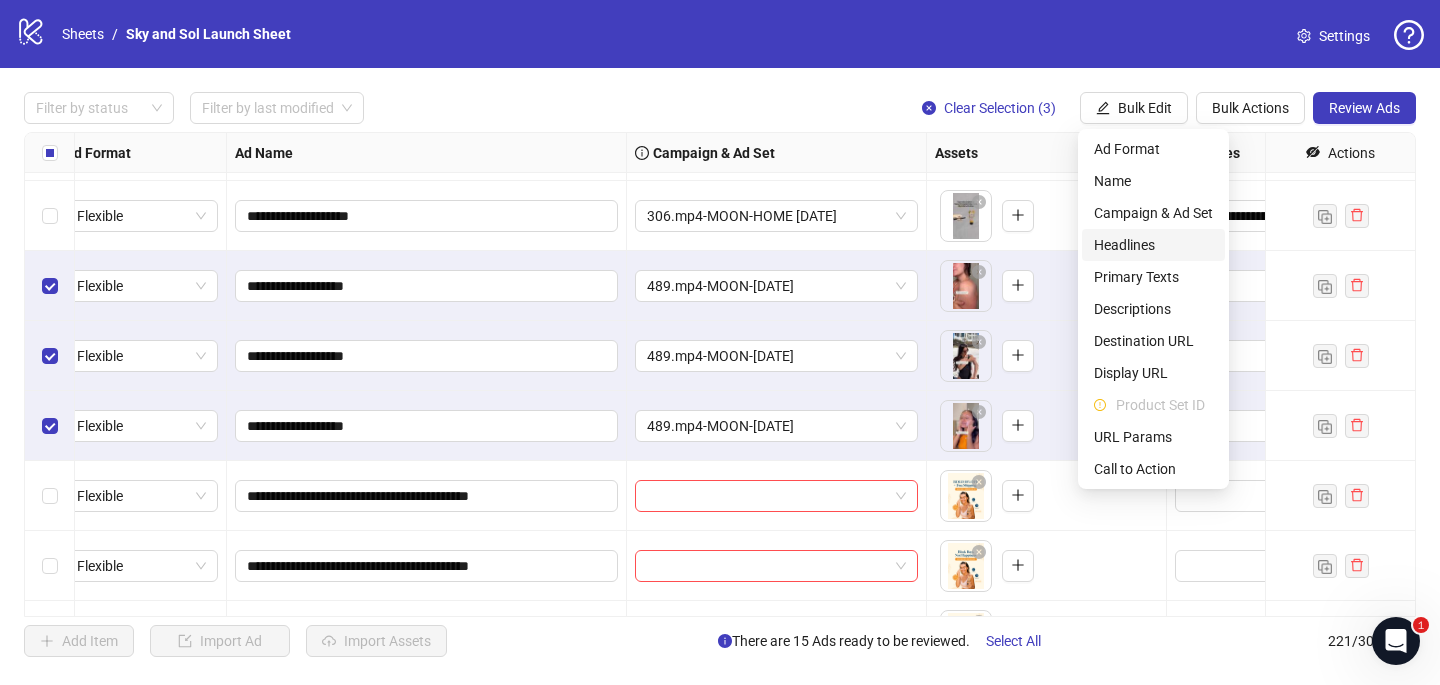 click on "Headlines" at bounding box center (1153, 245) 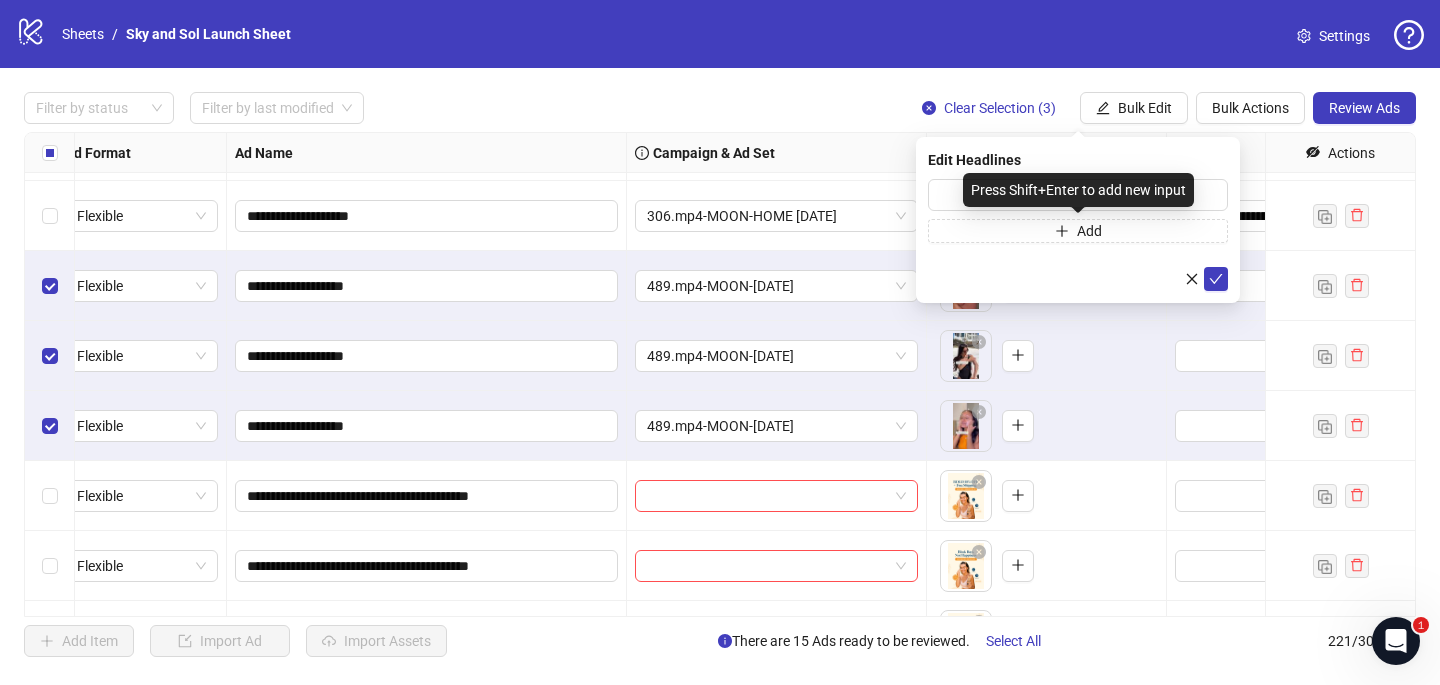 click on "Press Shift+Enter to add new input" at bounding box center (1078, 190) 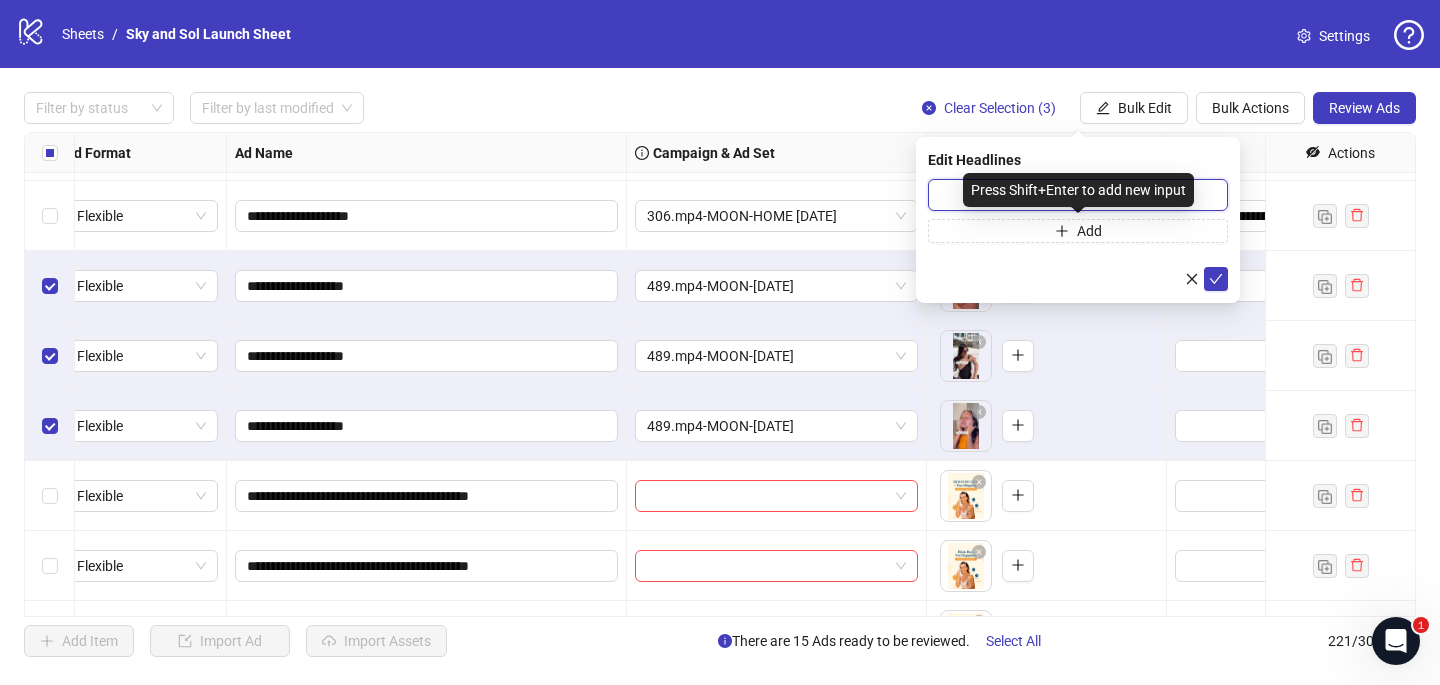 click at bounding box center [1078, 195] 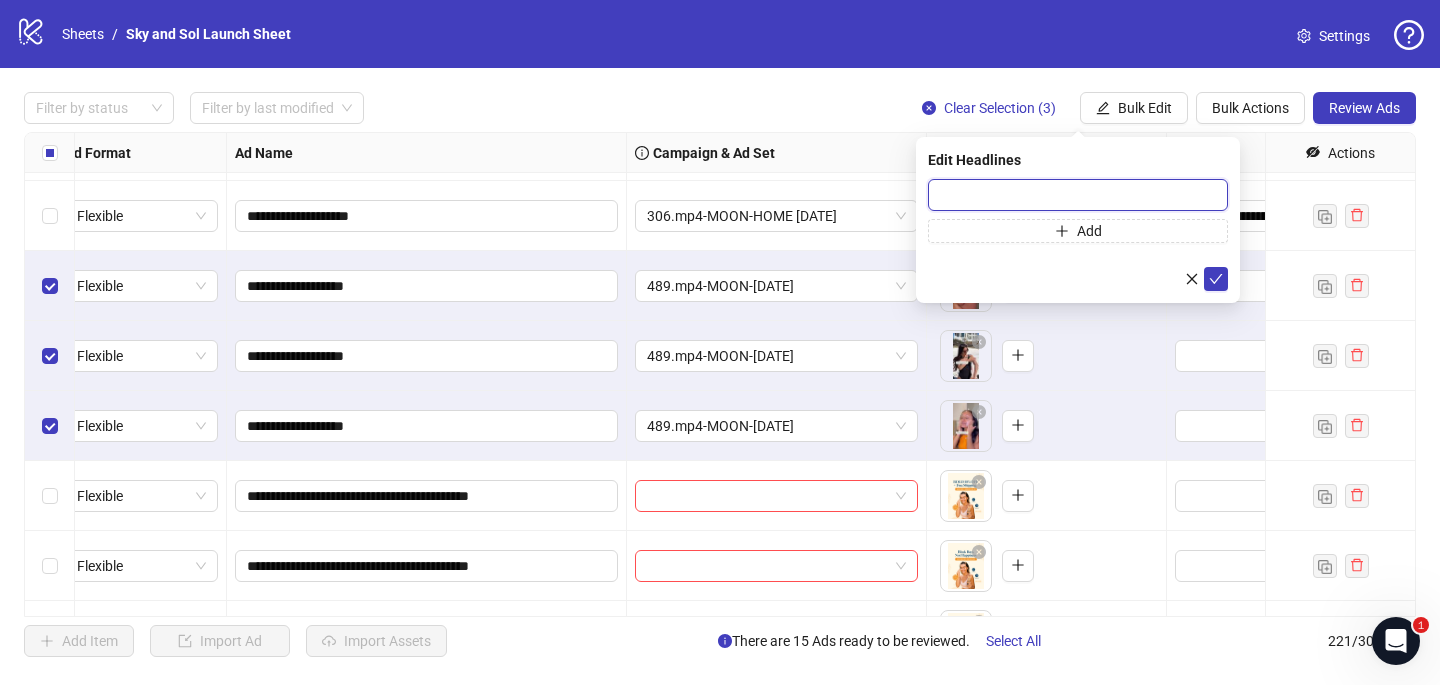 paste on "**********" 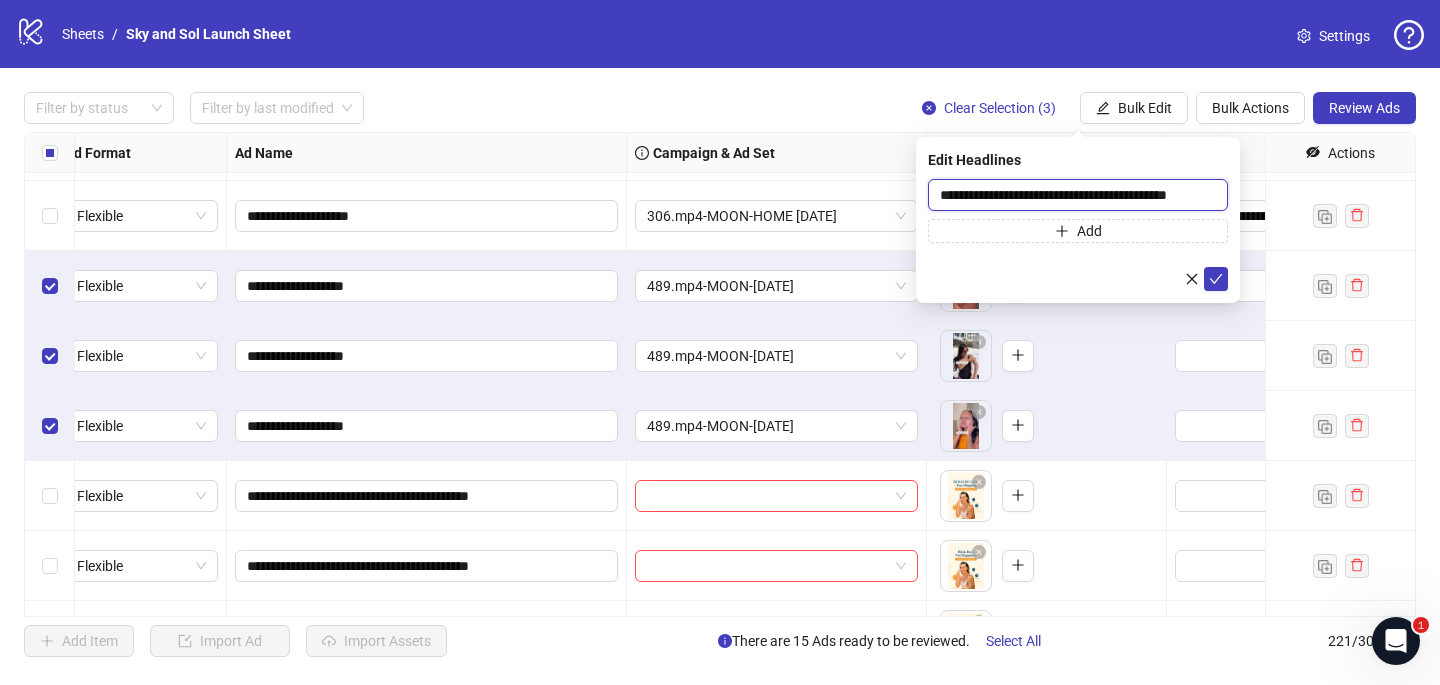 scroll, scrollTop: 0, scrollLeft: 14, axis: horizontal 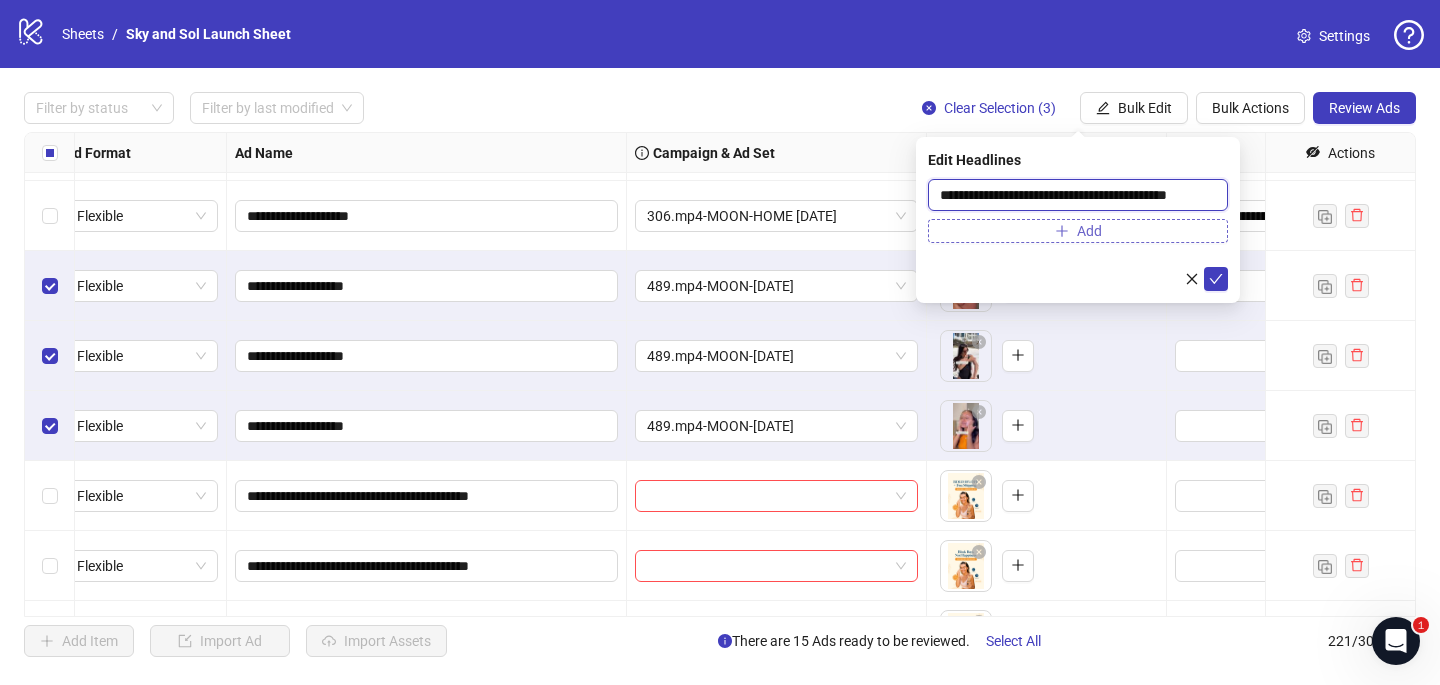 type on "**********" 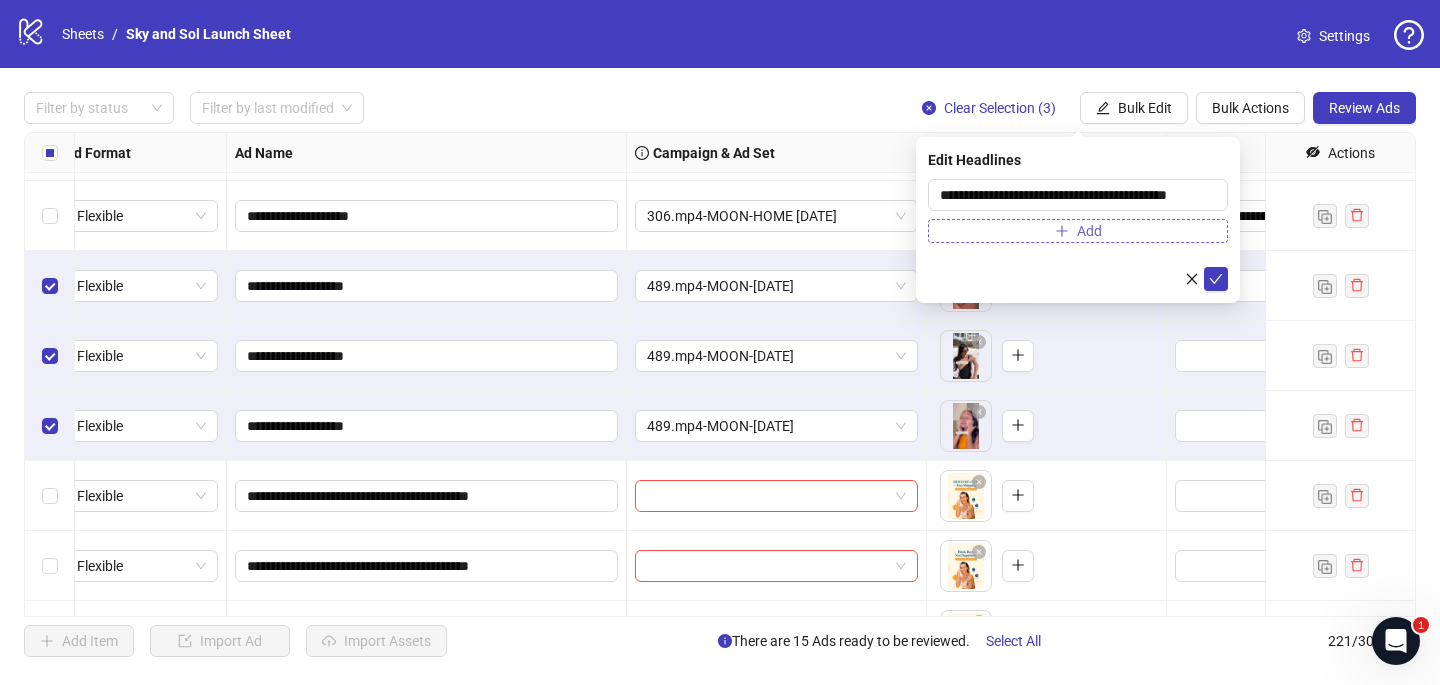 click on "Add" at bounding box center [1078, 231] 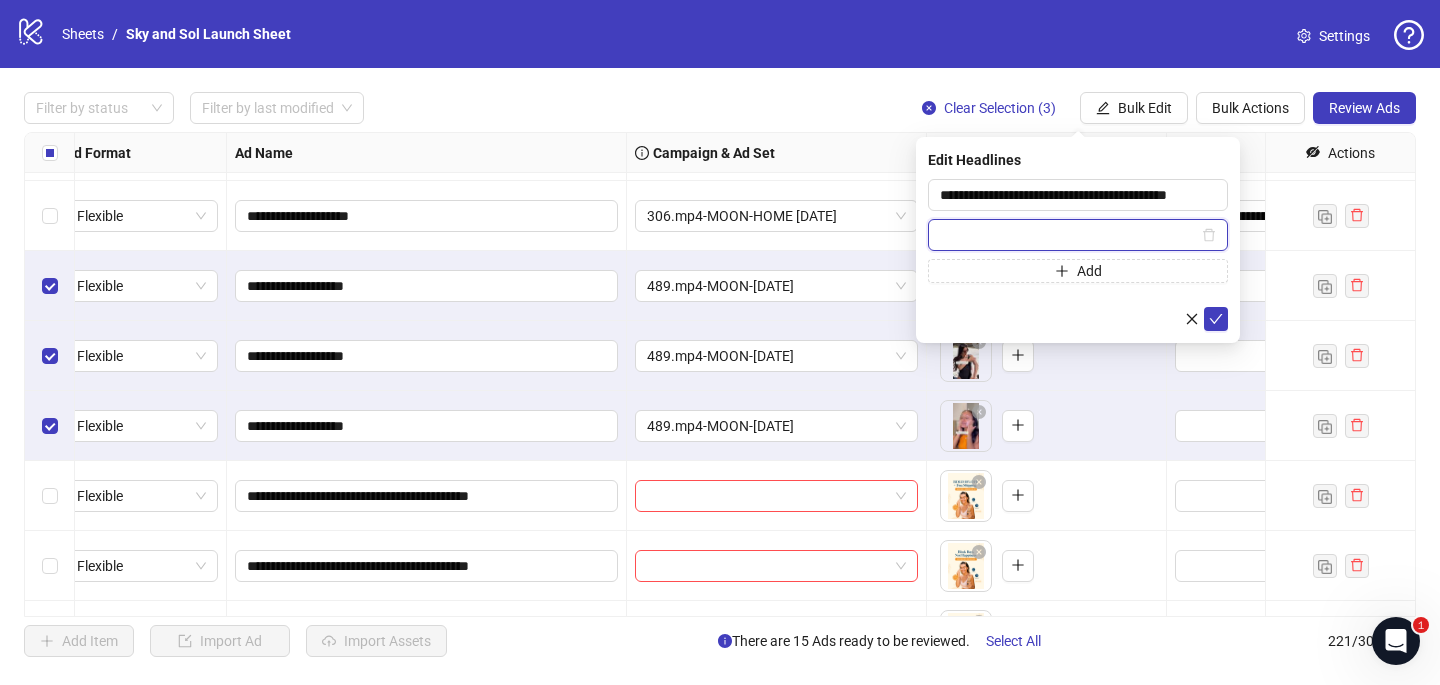 paste on "**********" 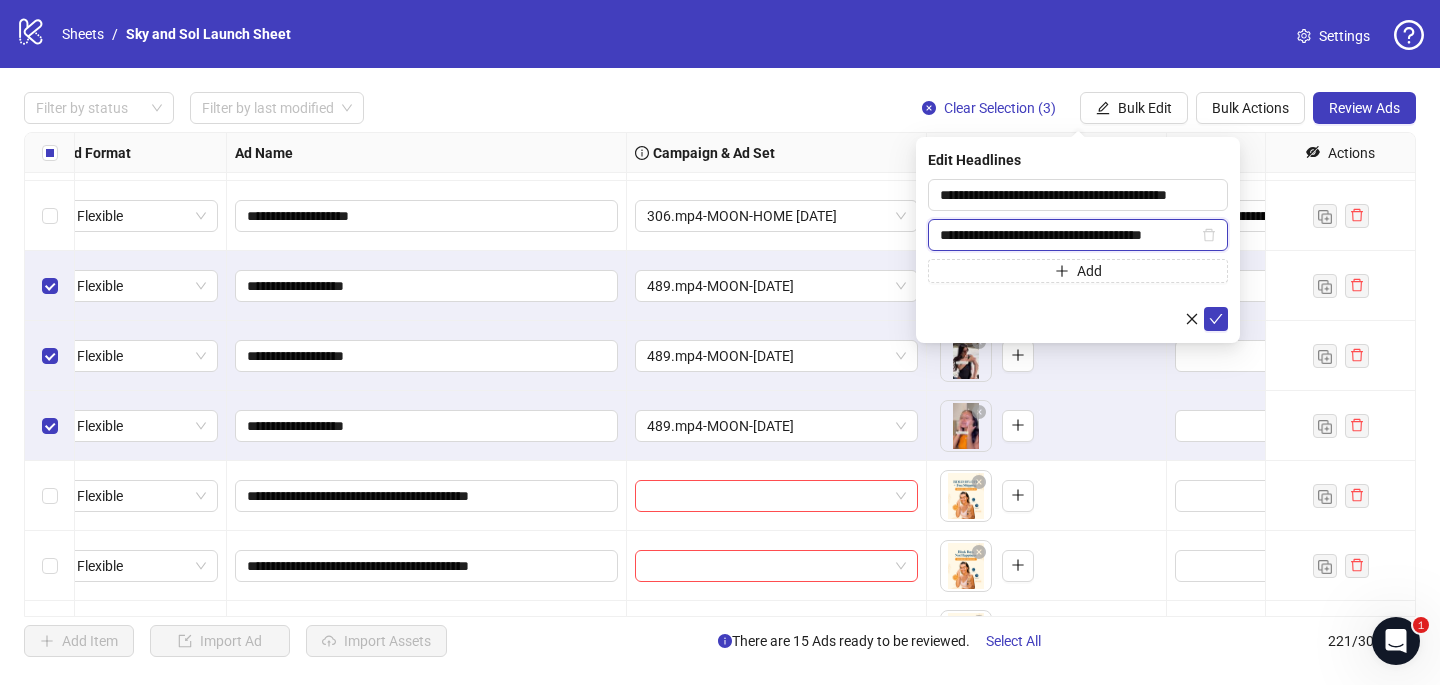 scroll, scrollTop: 0, scrollLeft: 4, axis: horizontal 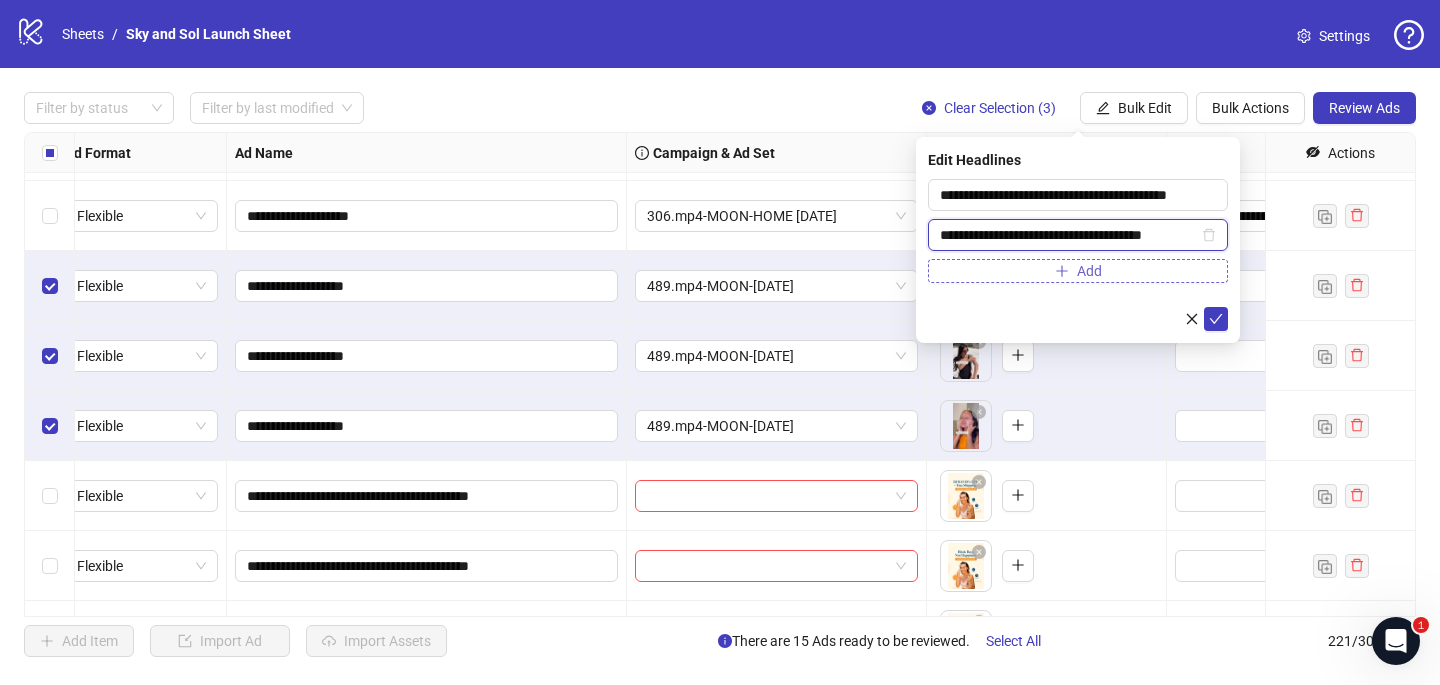type on "**********" 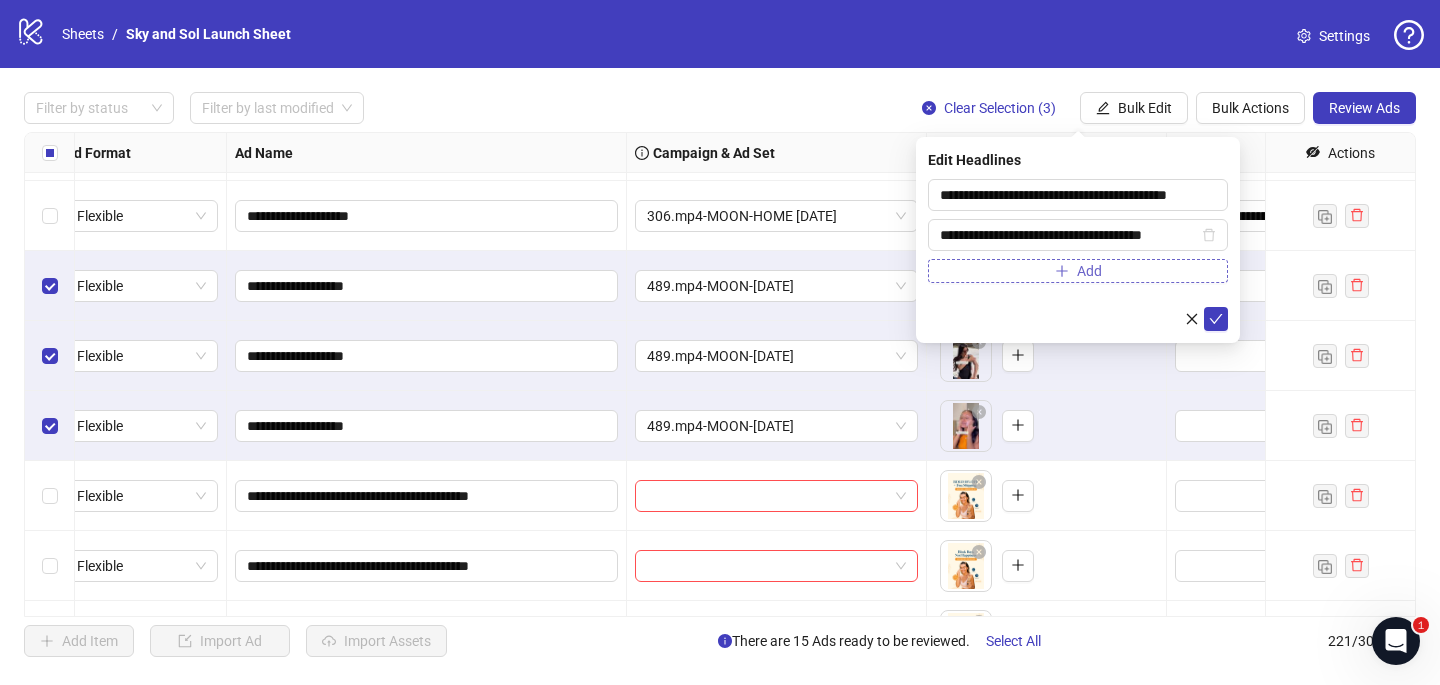 click on "Add" at bounding box center [1078, 271] 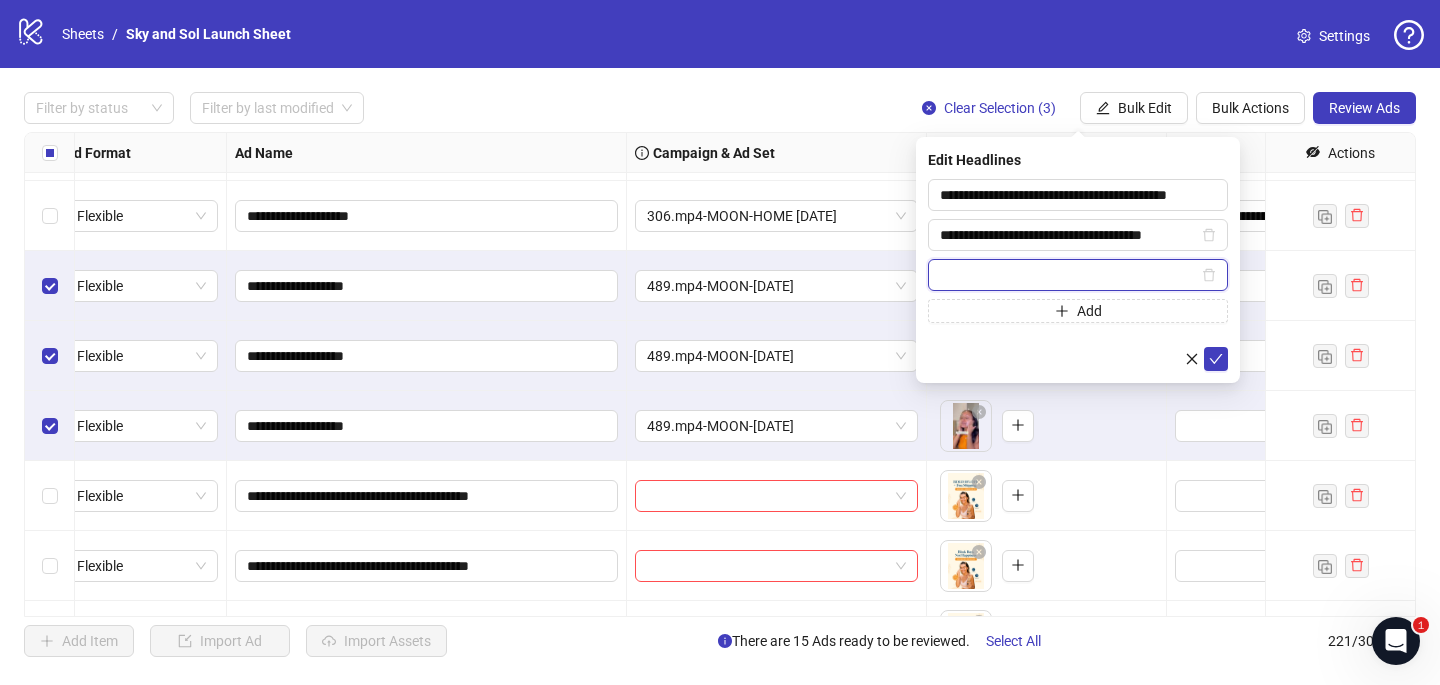 paste on "**********" 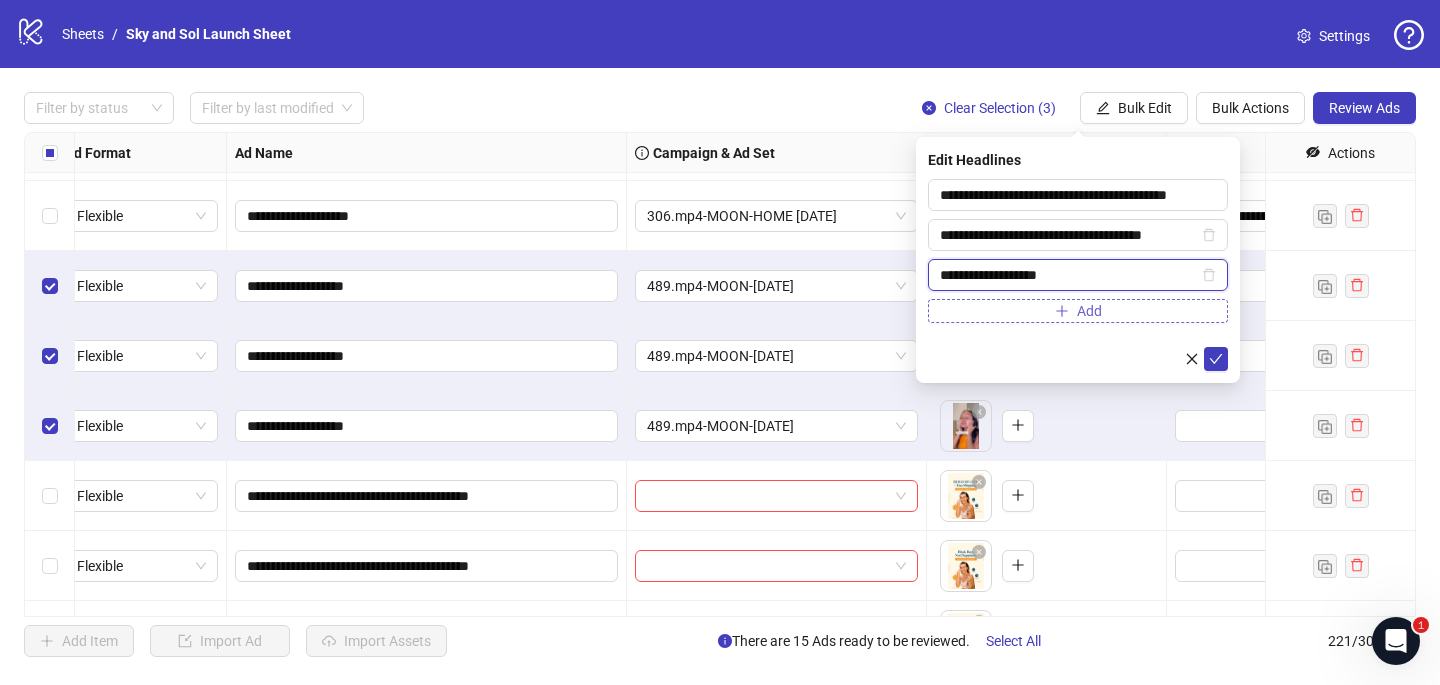 type on "**********" 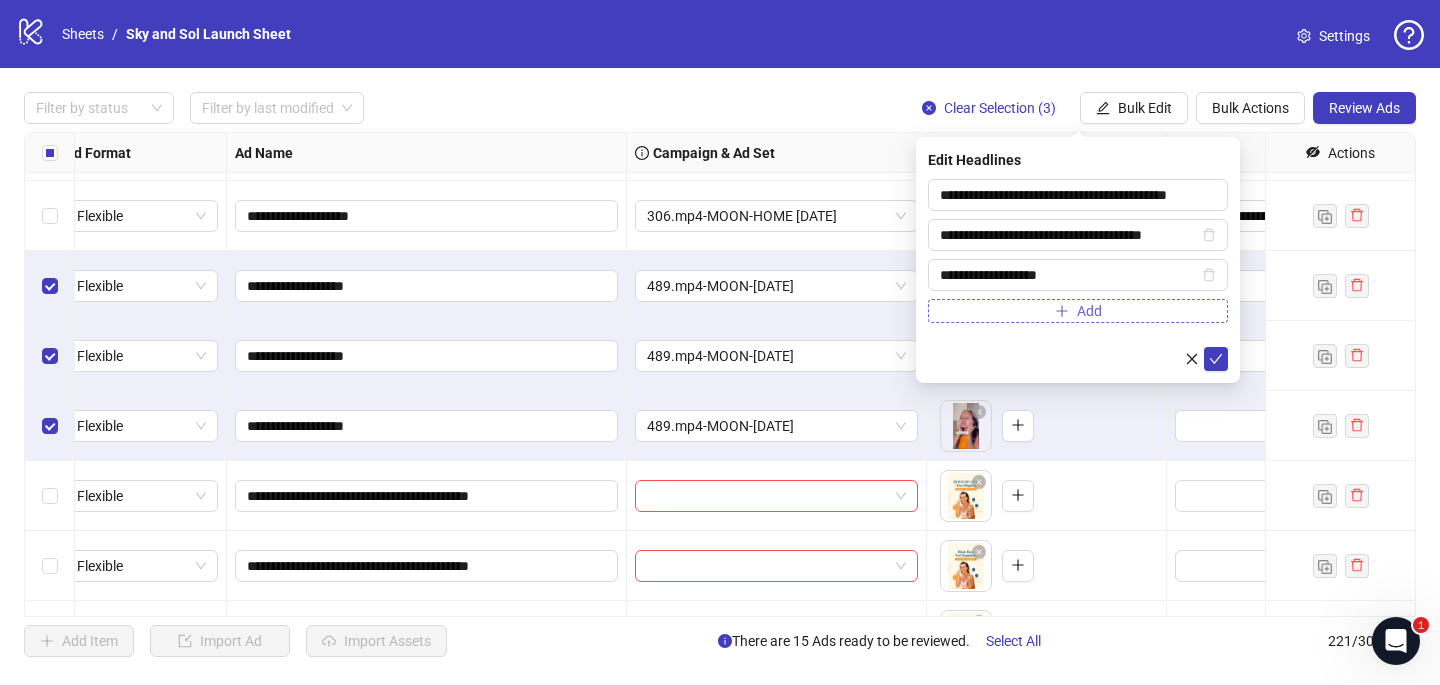click on "Add" at bounding box center [1078, 311] 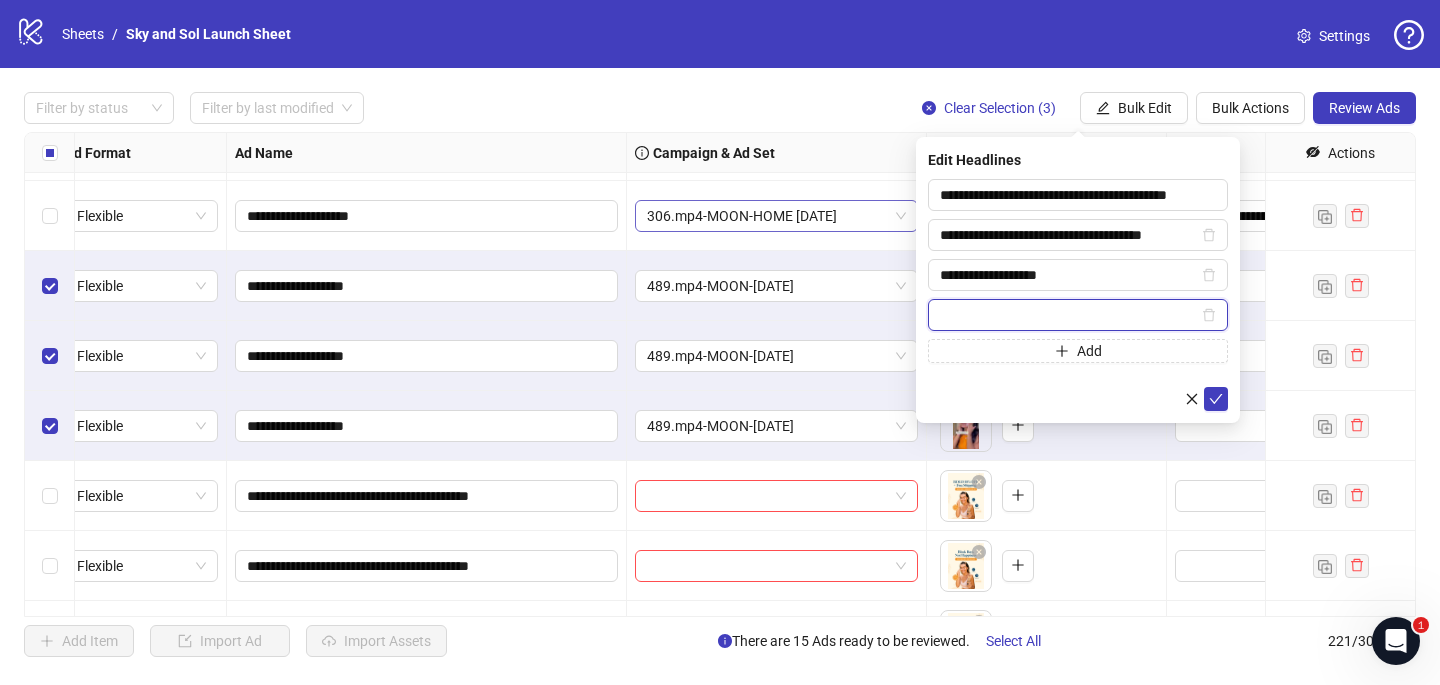 paste on "**********" 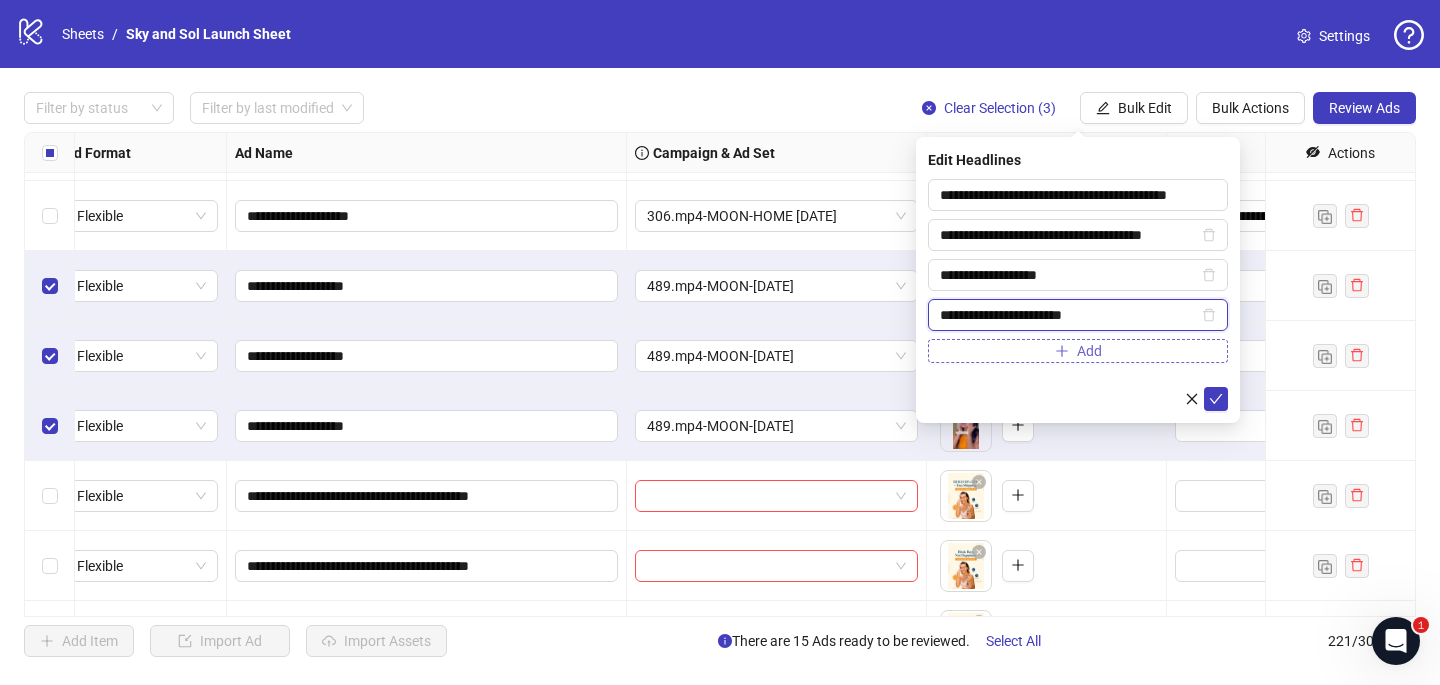 type on "**********" 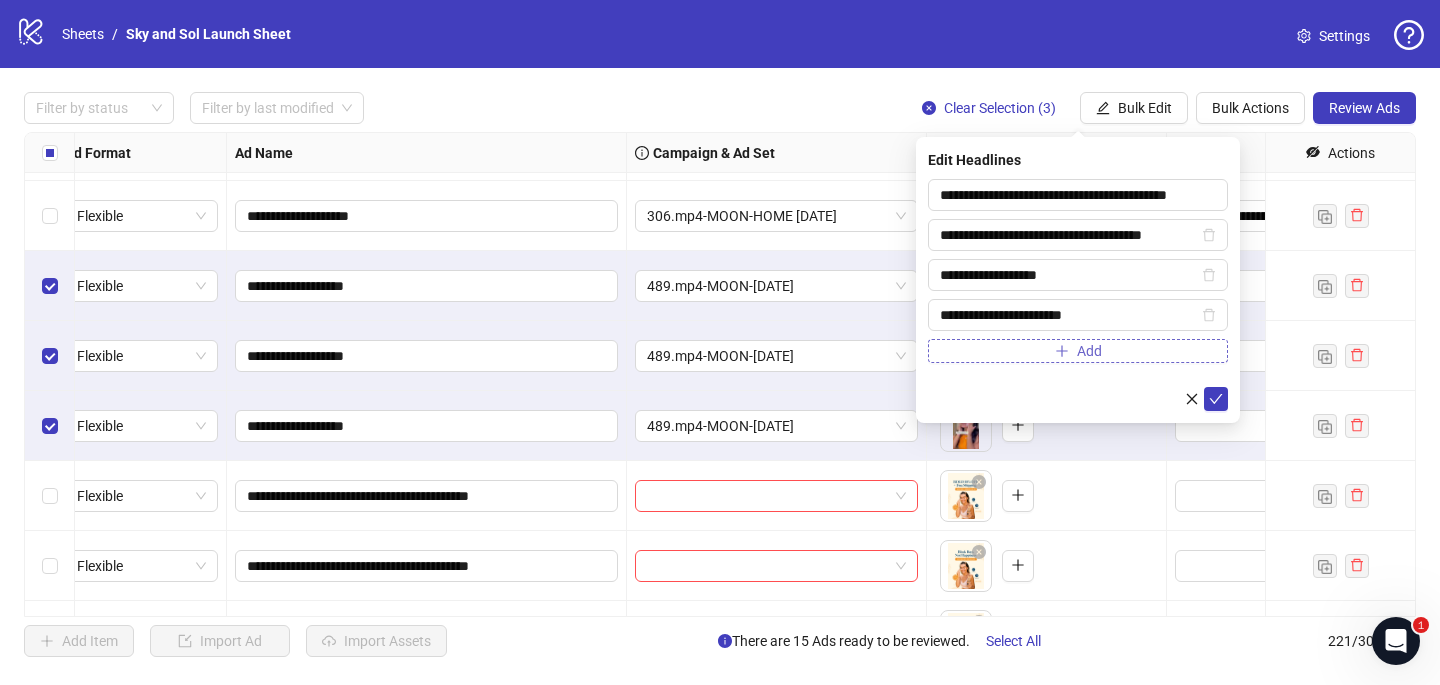 click on "Add" at bounding box center (1078, 351) 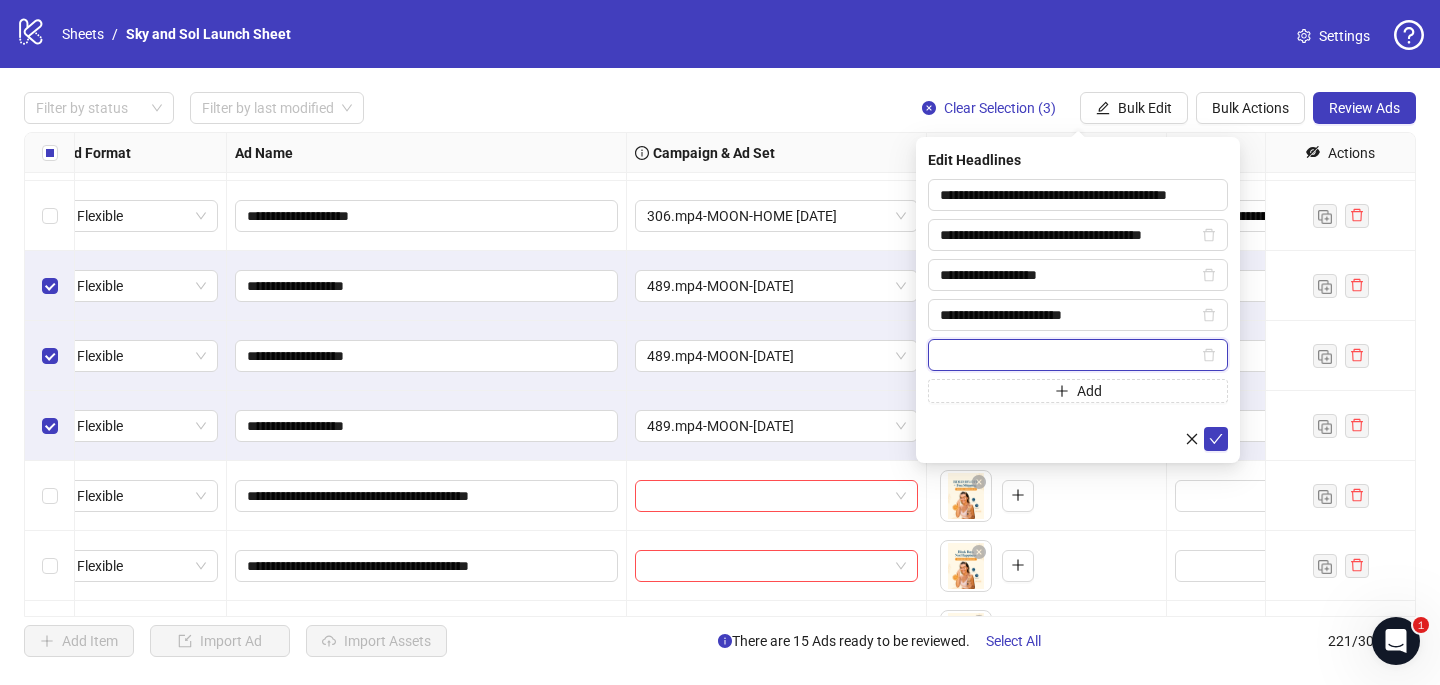 paste on "**********" 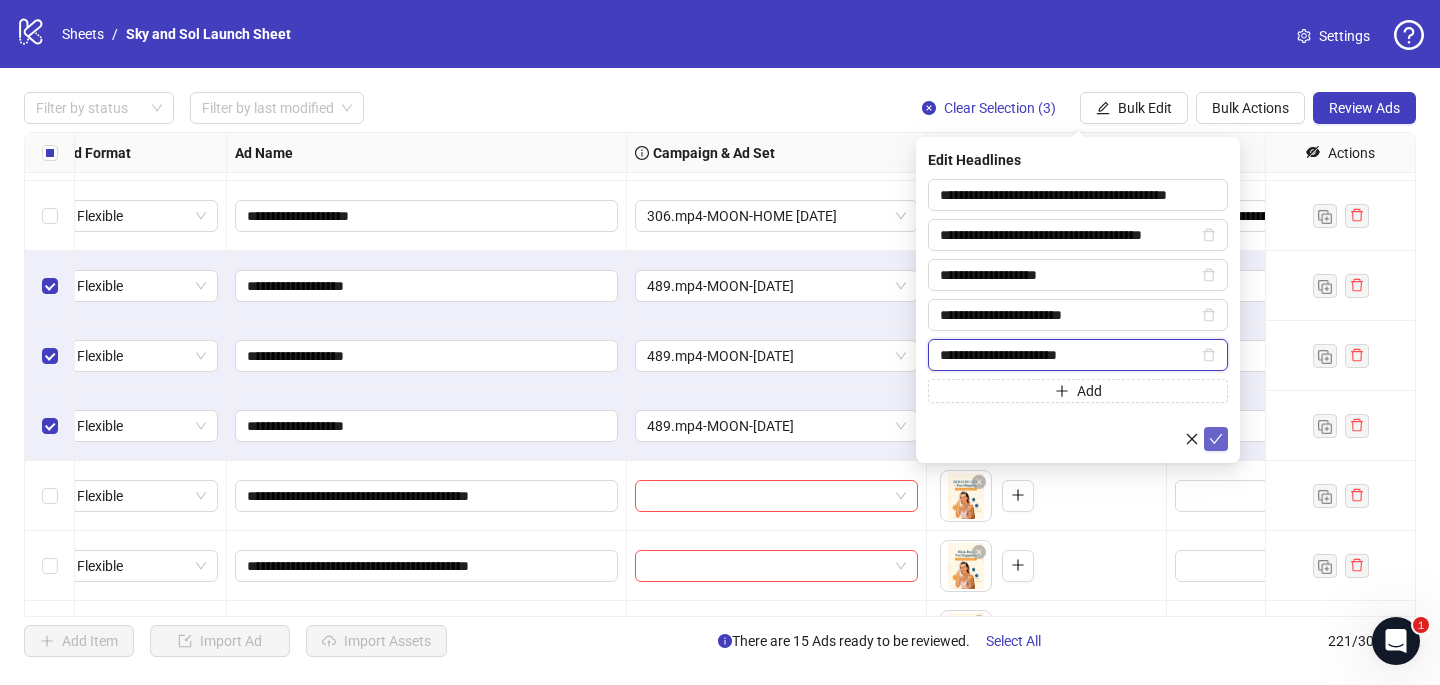 type on "**********" 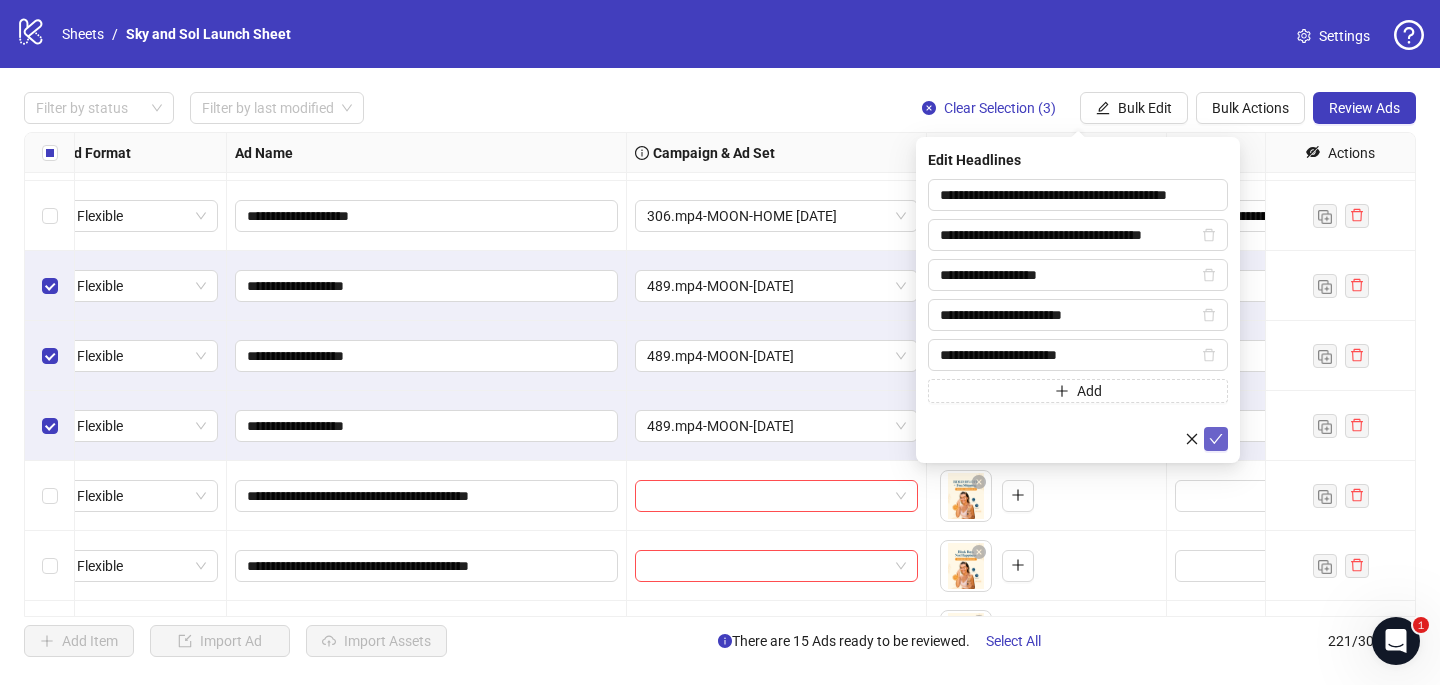 click at bounding box center (1216, 439) 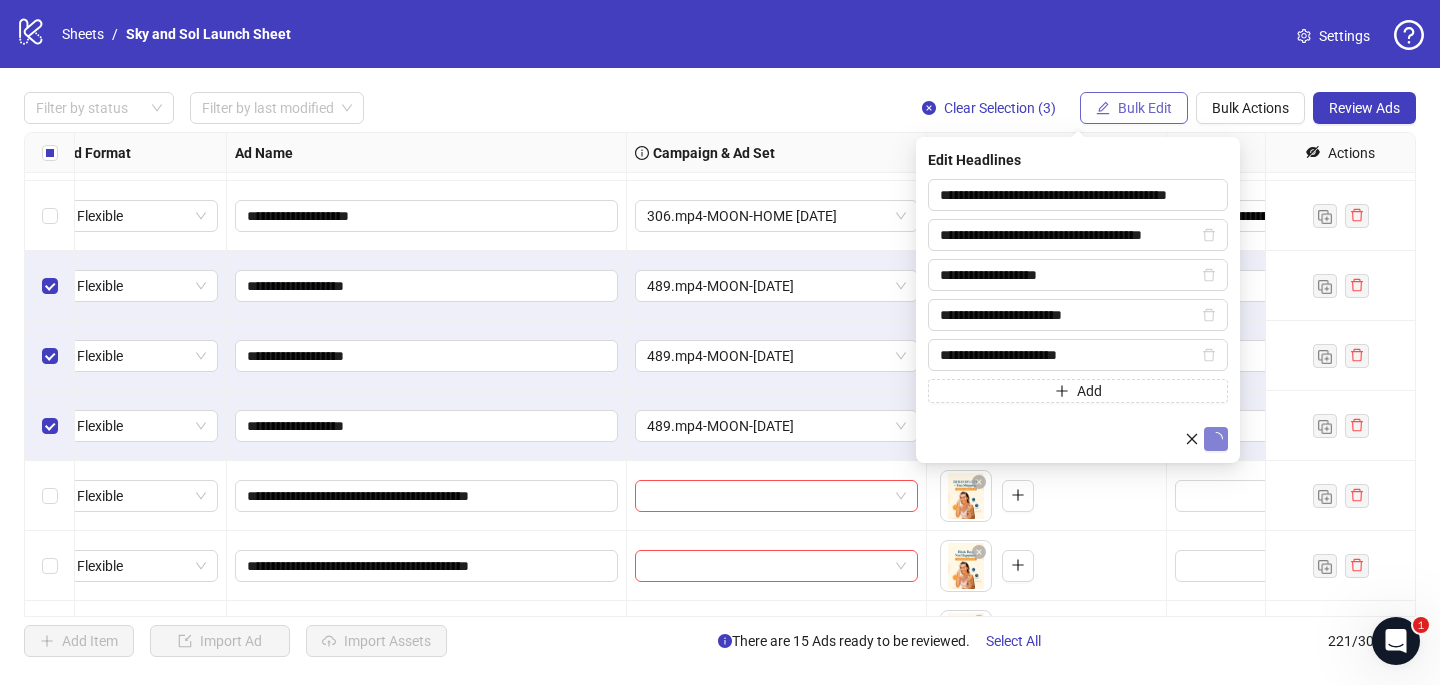 click 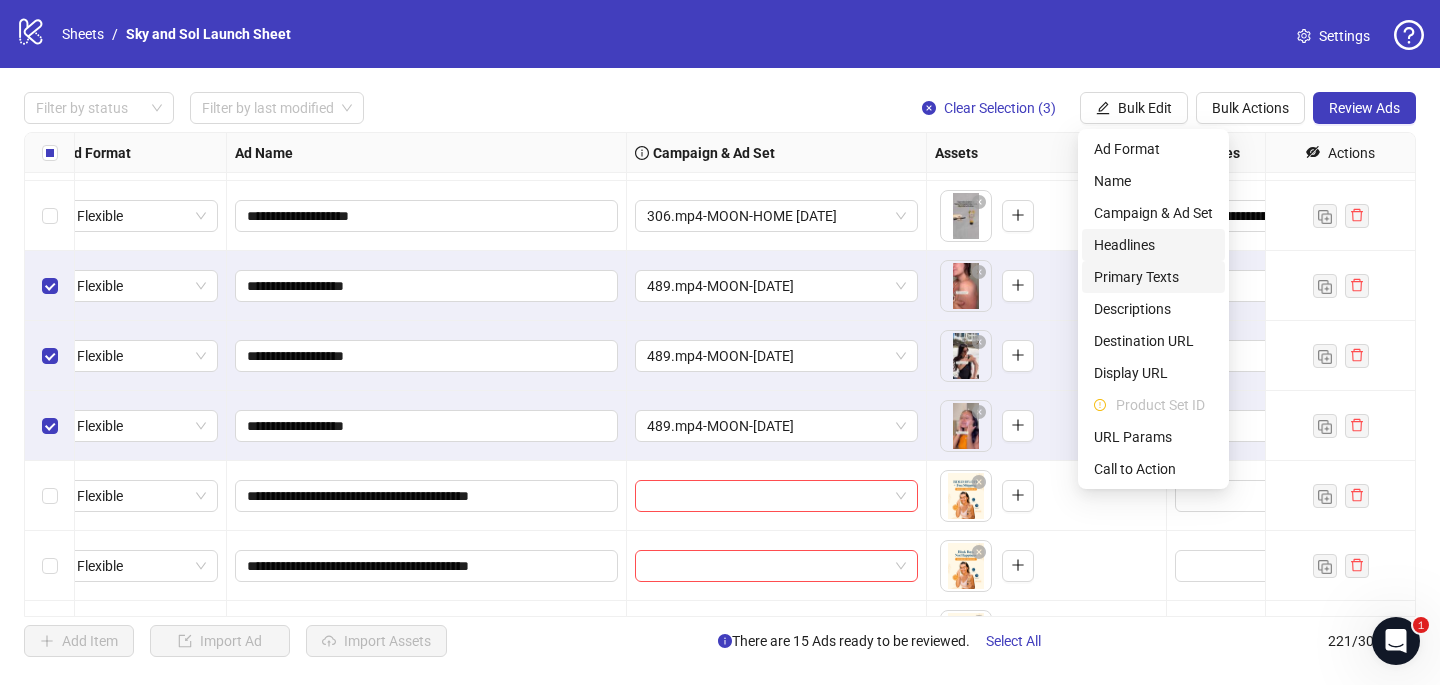 click on "Primary Texts" at bounding box center [1153, 277] 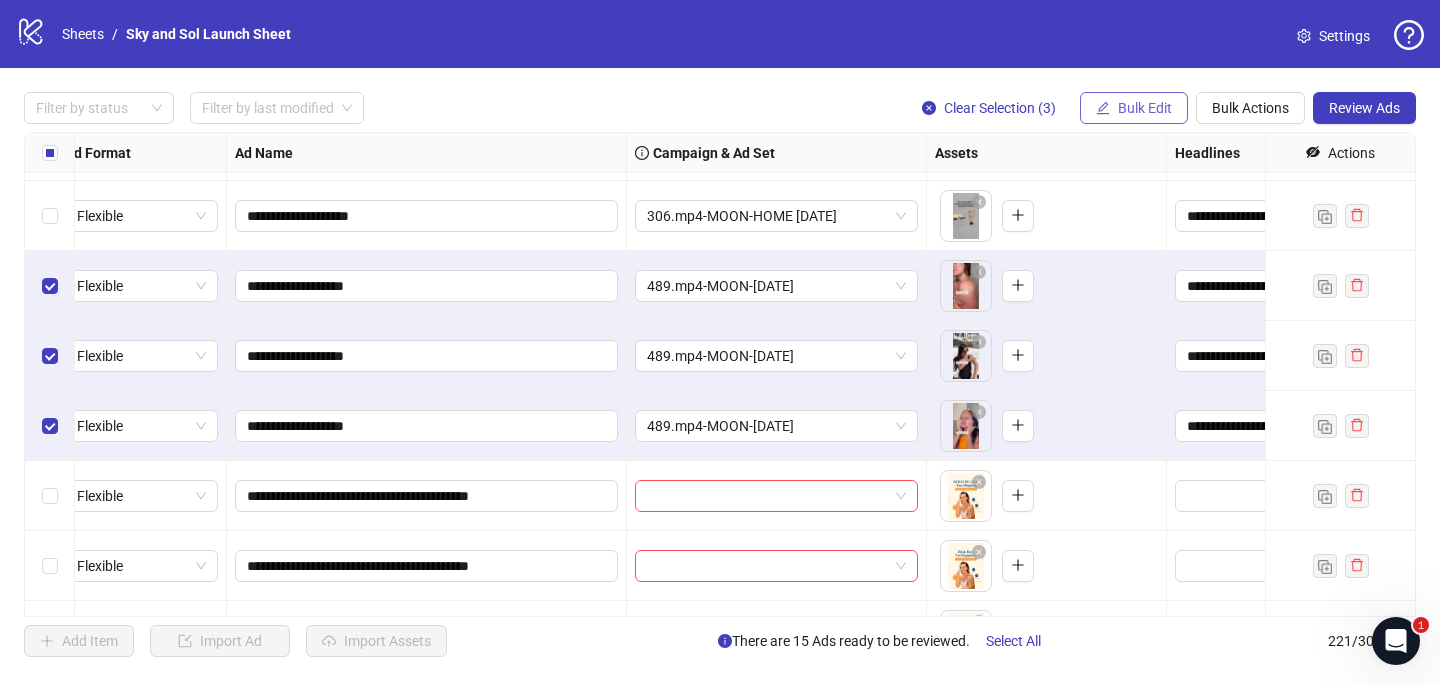 click on "Bulk Edit" at bounding box center (1134, 108) 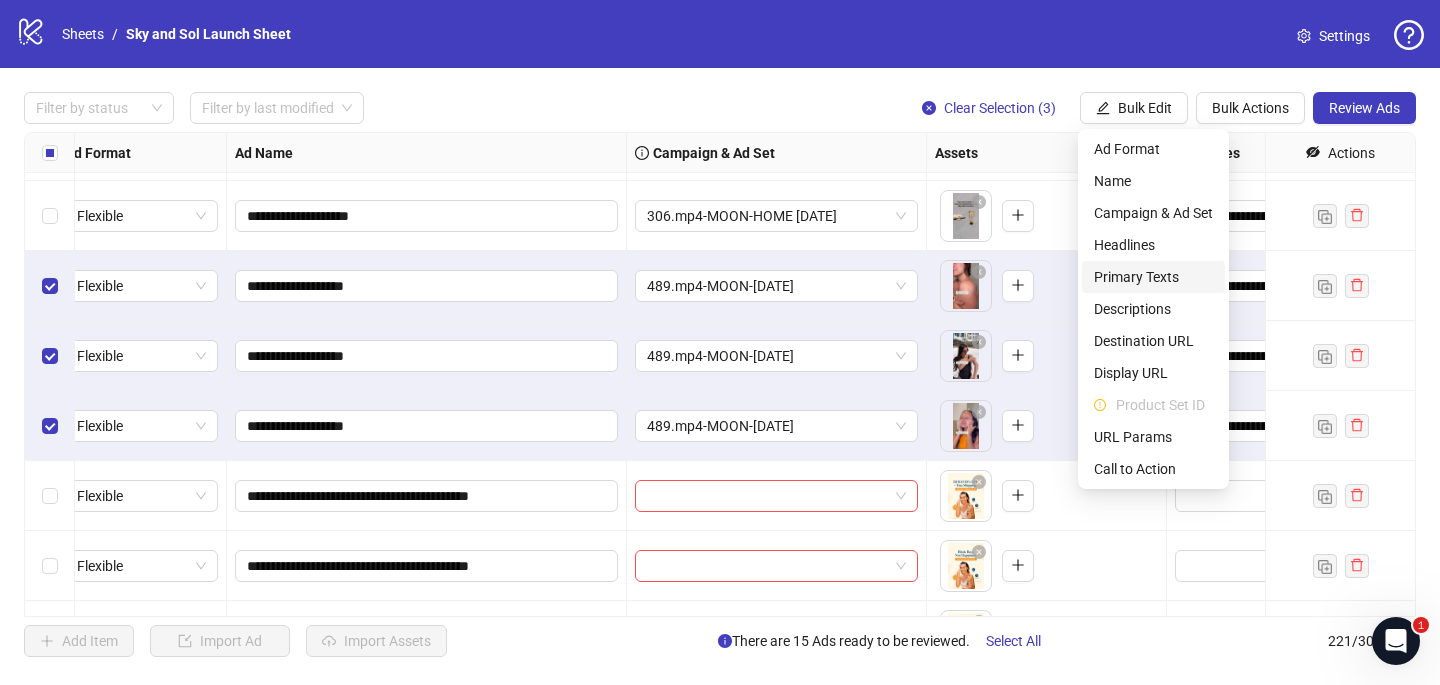 click on "Primary Texts" at bounding box center [1153, 277] 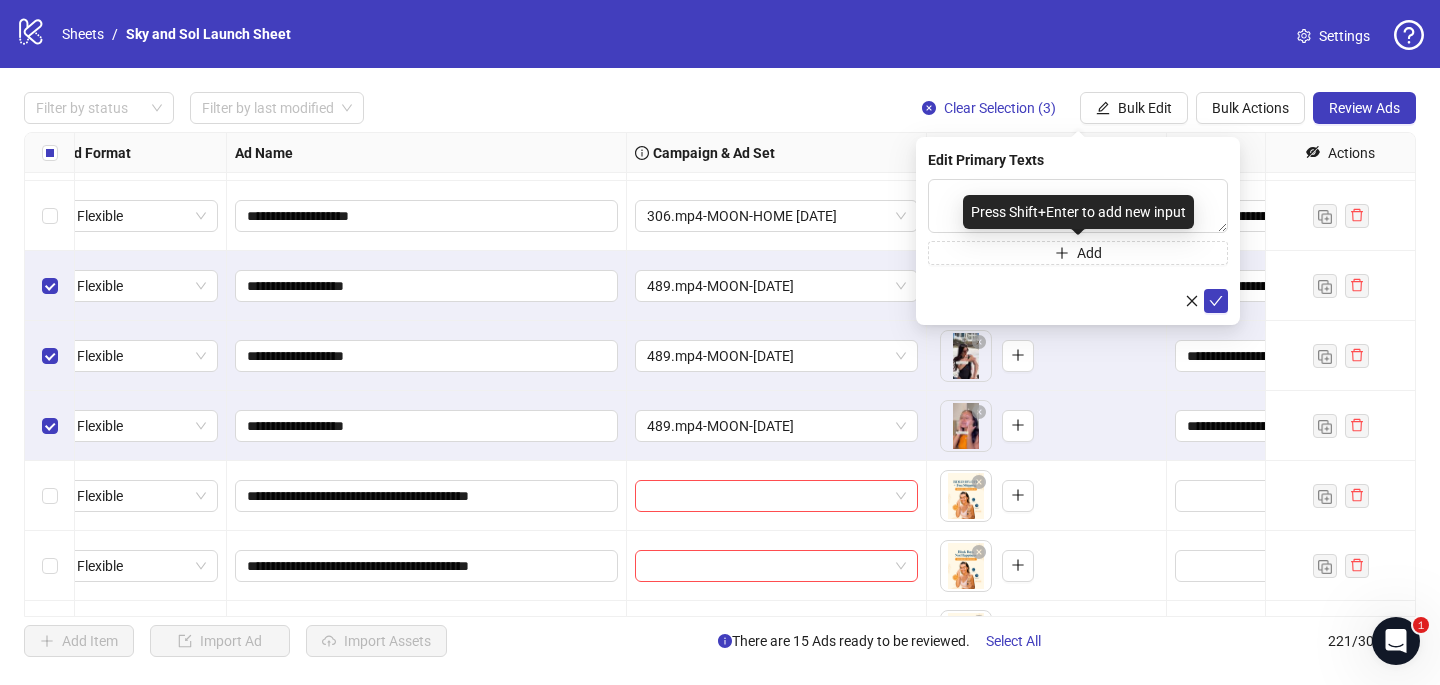 click on "Press Shift+Enter to add new input" at bounding box center (1078, 212) 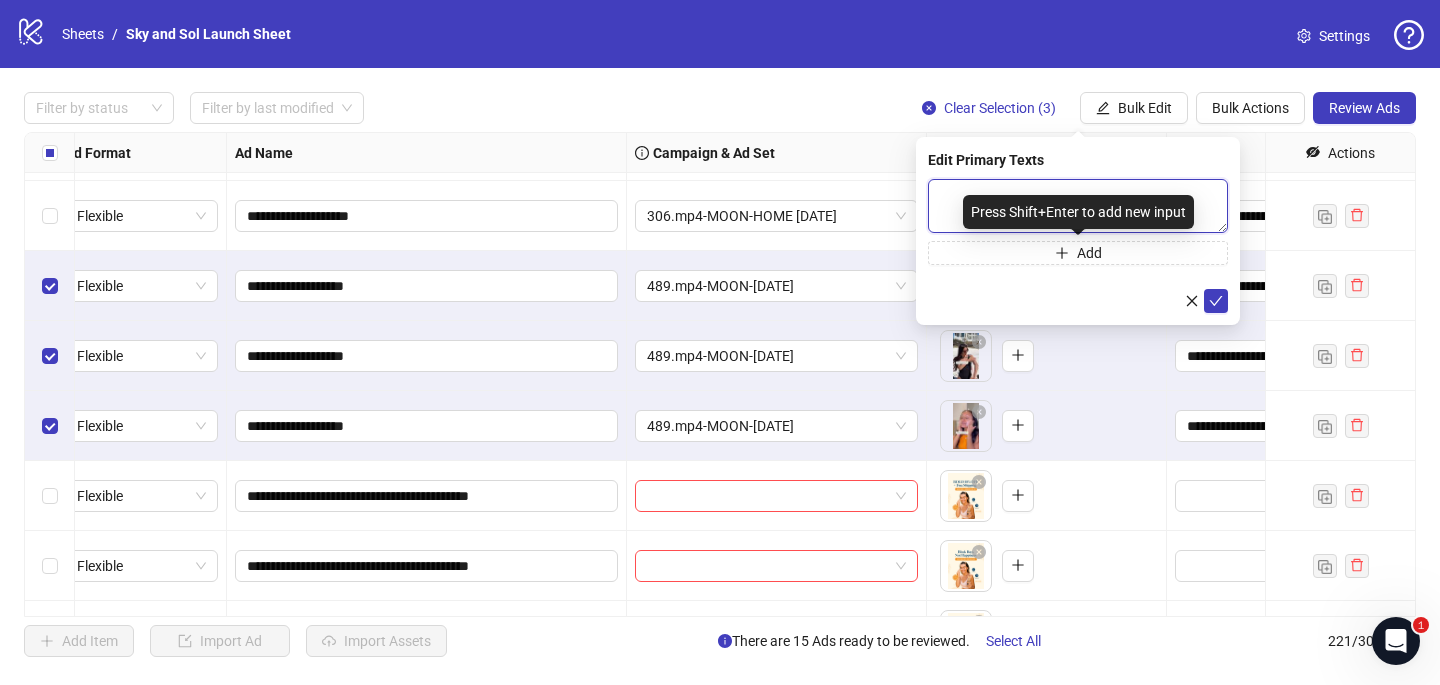 click at bounding box center [1078, 206] 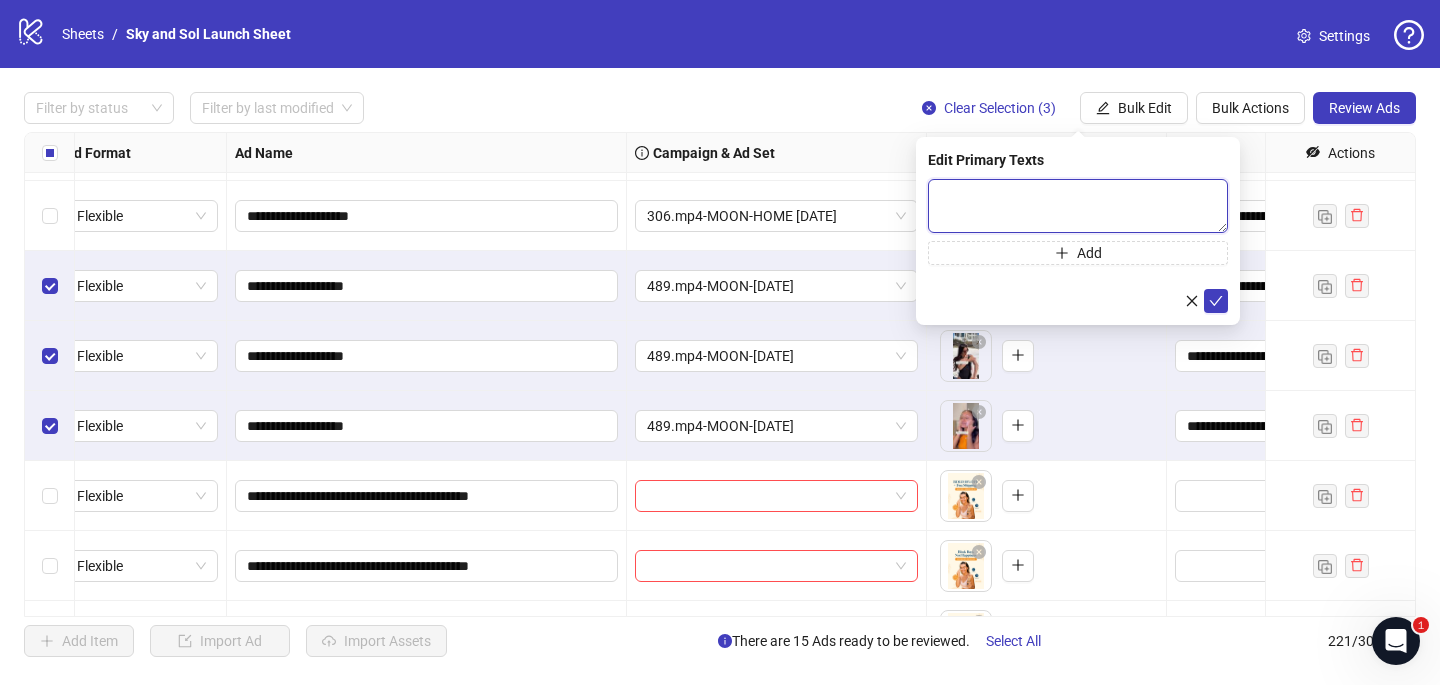 paste on "**********" 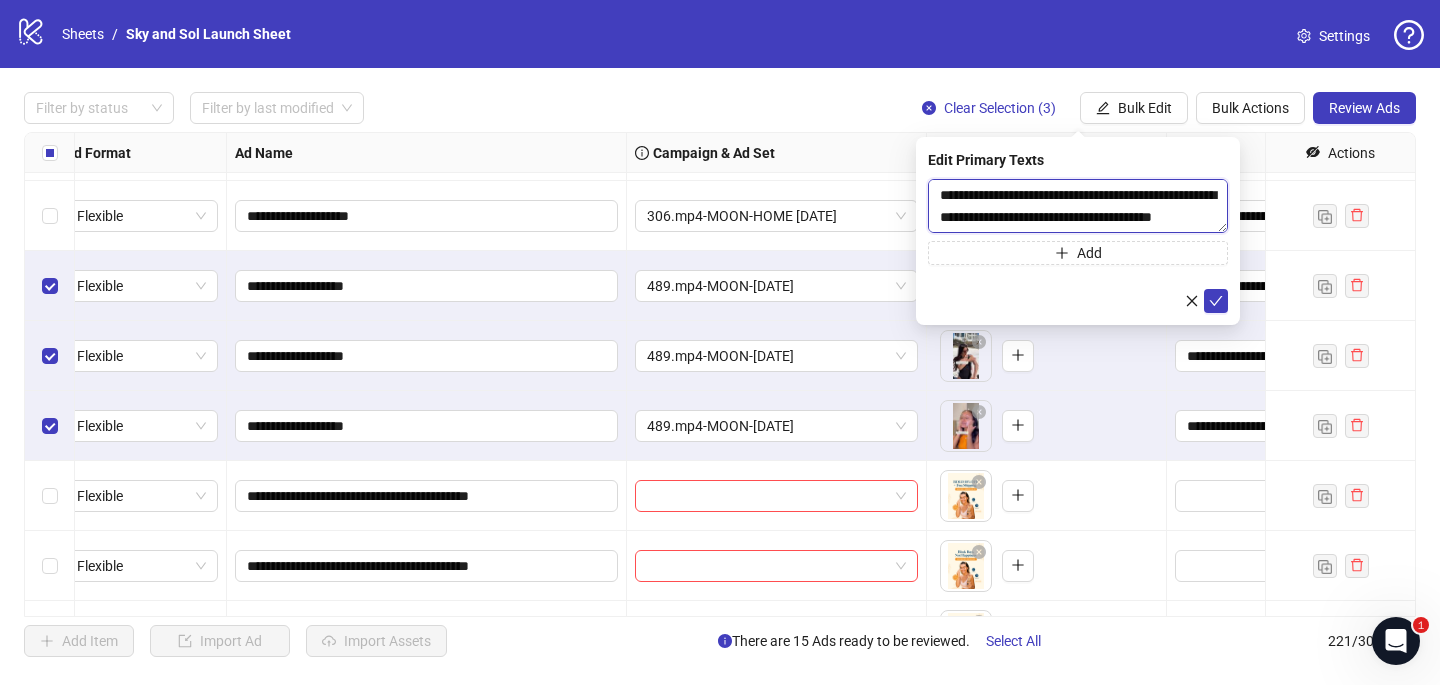 scroll, scrollTop: 286, scrollLeft: 0, axis: vertical 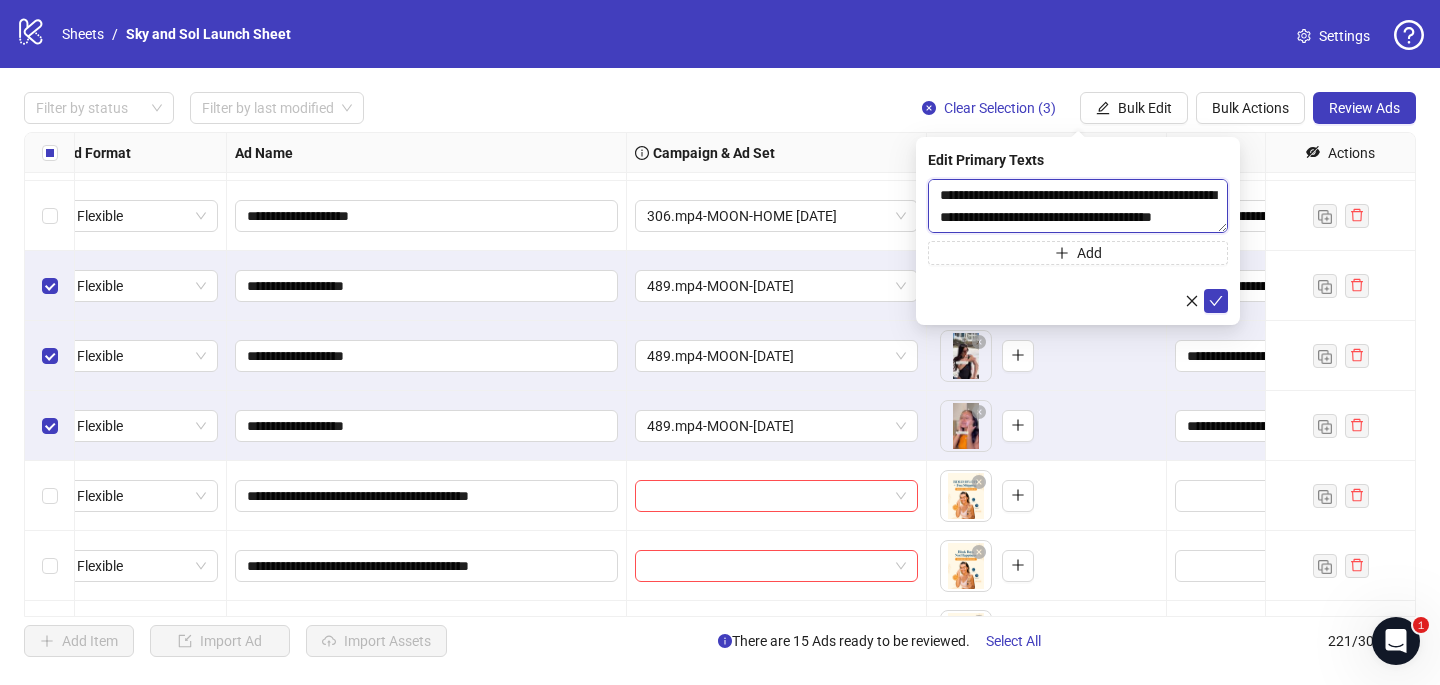 paste on "**********" 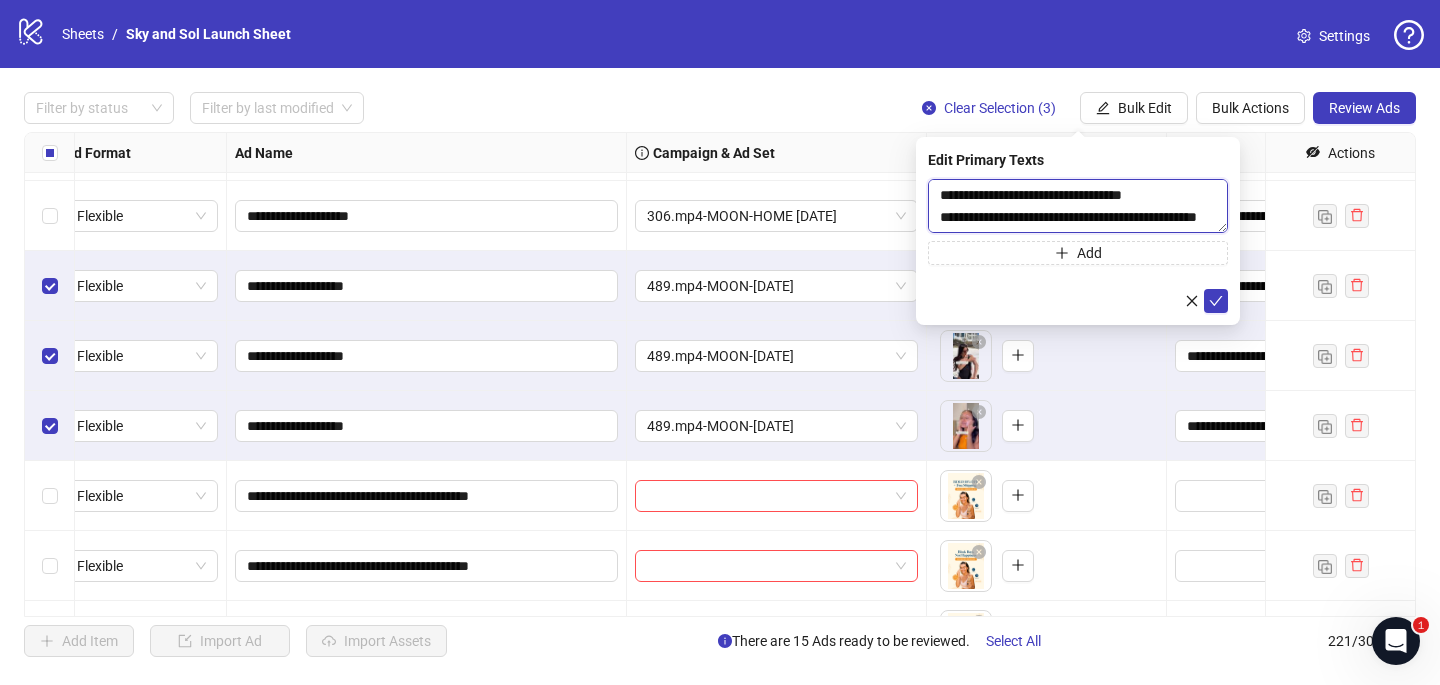 type on "**********" 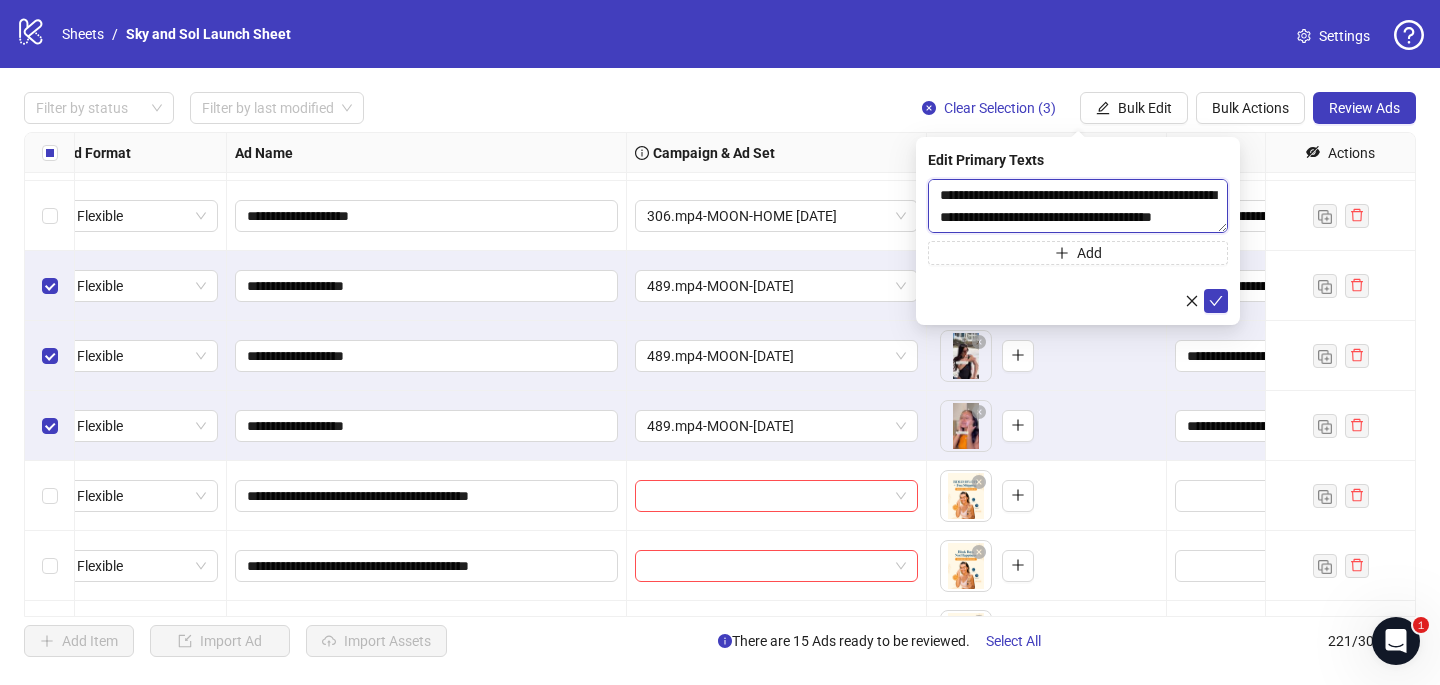 scroll, scrollTop: 286, scrollLeft: 0, axis: vertical 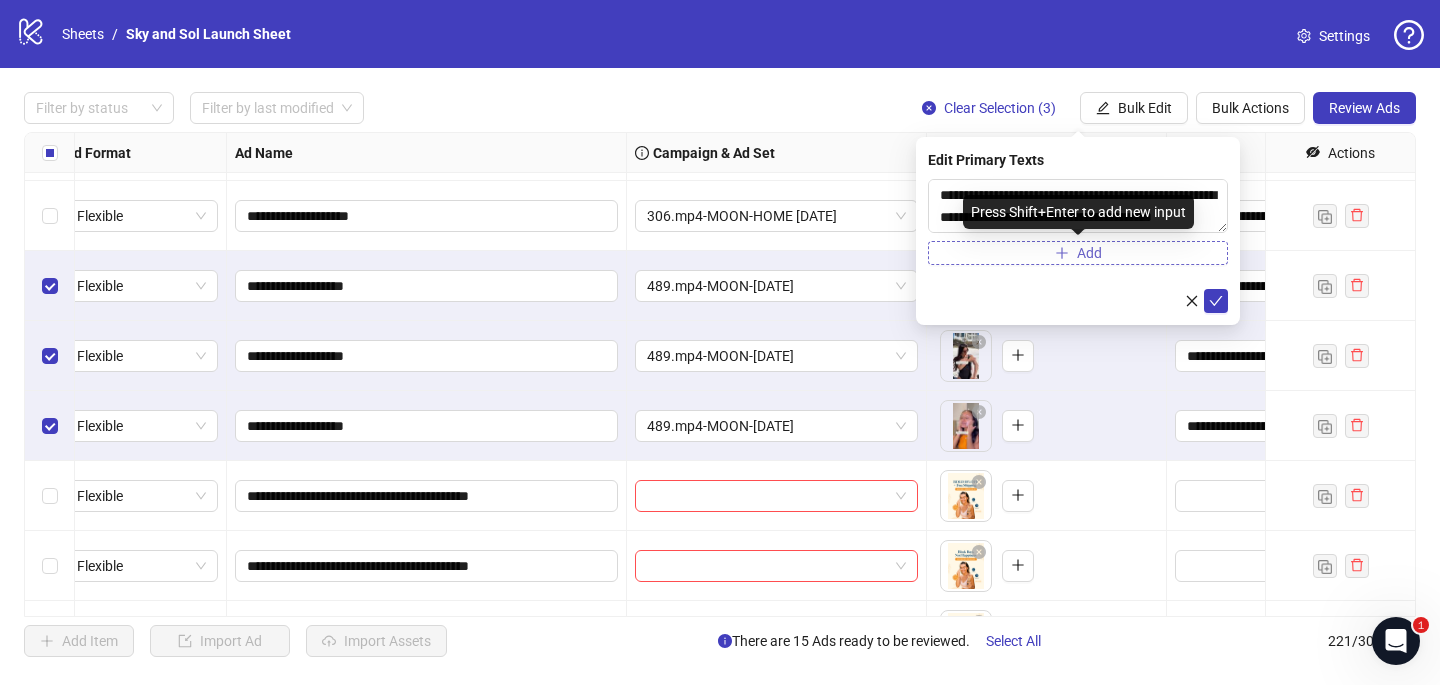 click on "Add" at bounding box center (1078, 253) 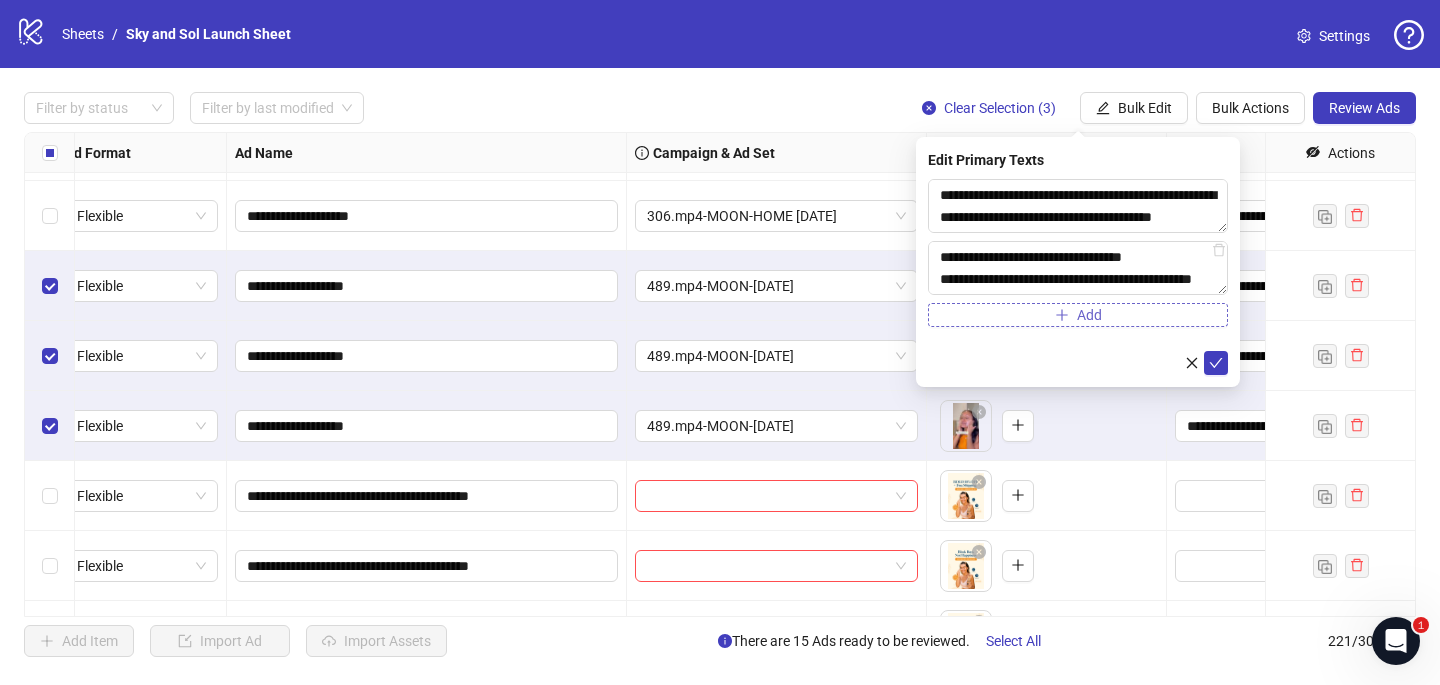 scroll, scrollTop: 396, scrollLeft: 0, axis: vertical 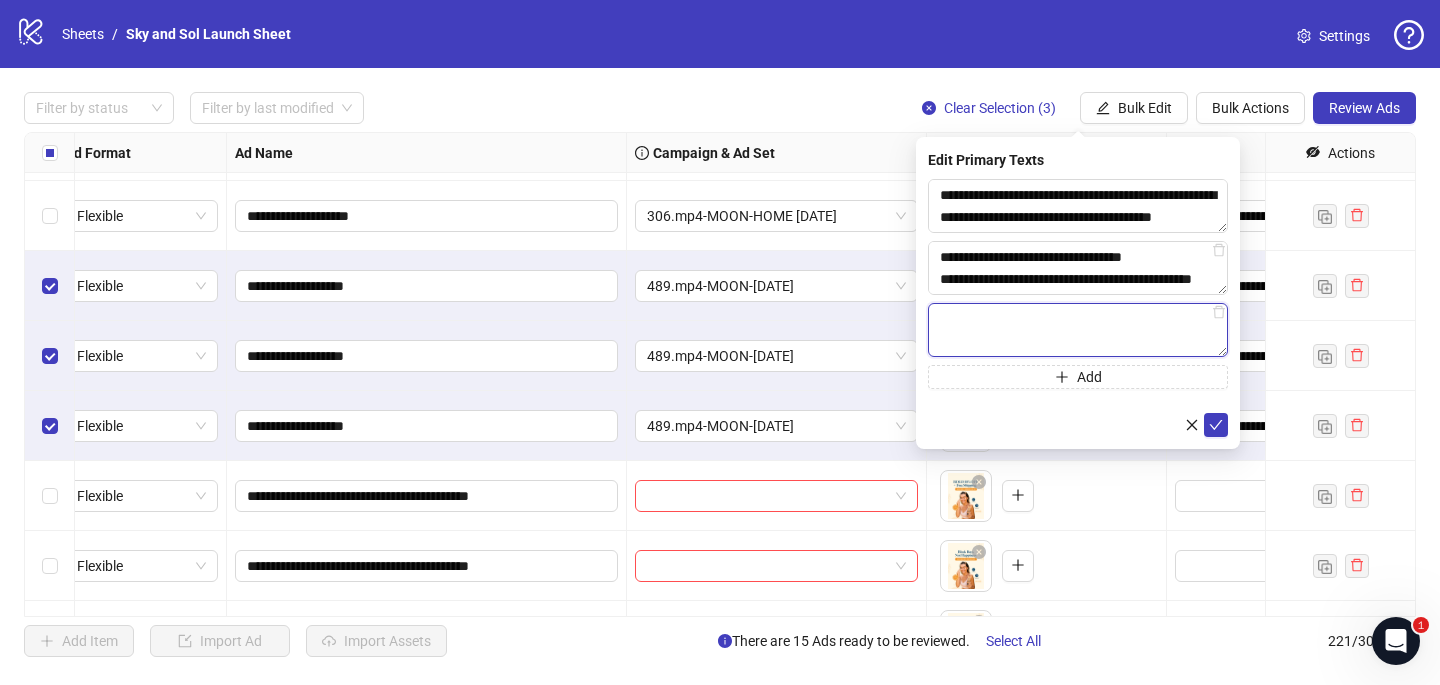 paste on "**********" 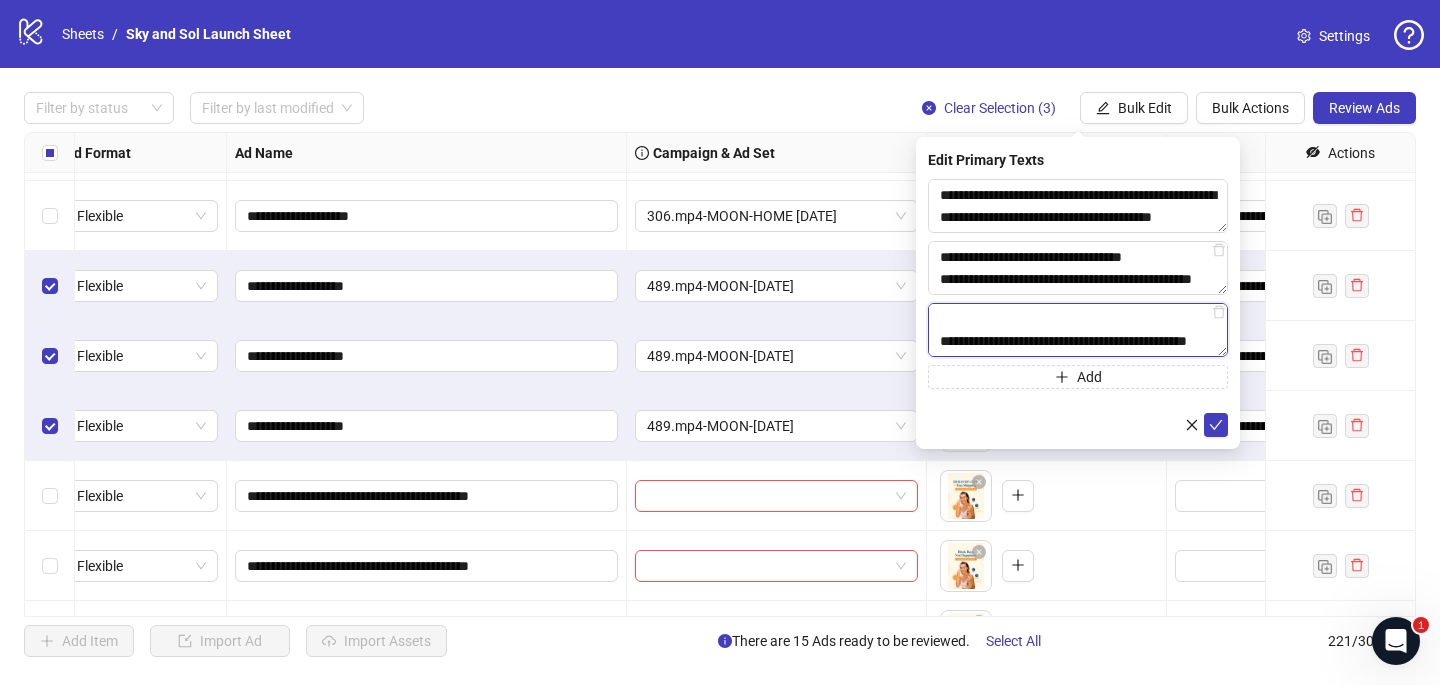 scroll, scrollTop: 352, scrollLeft: 0, axis: vertical 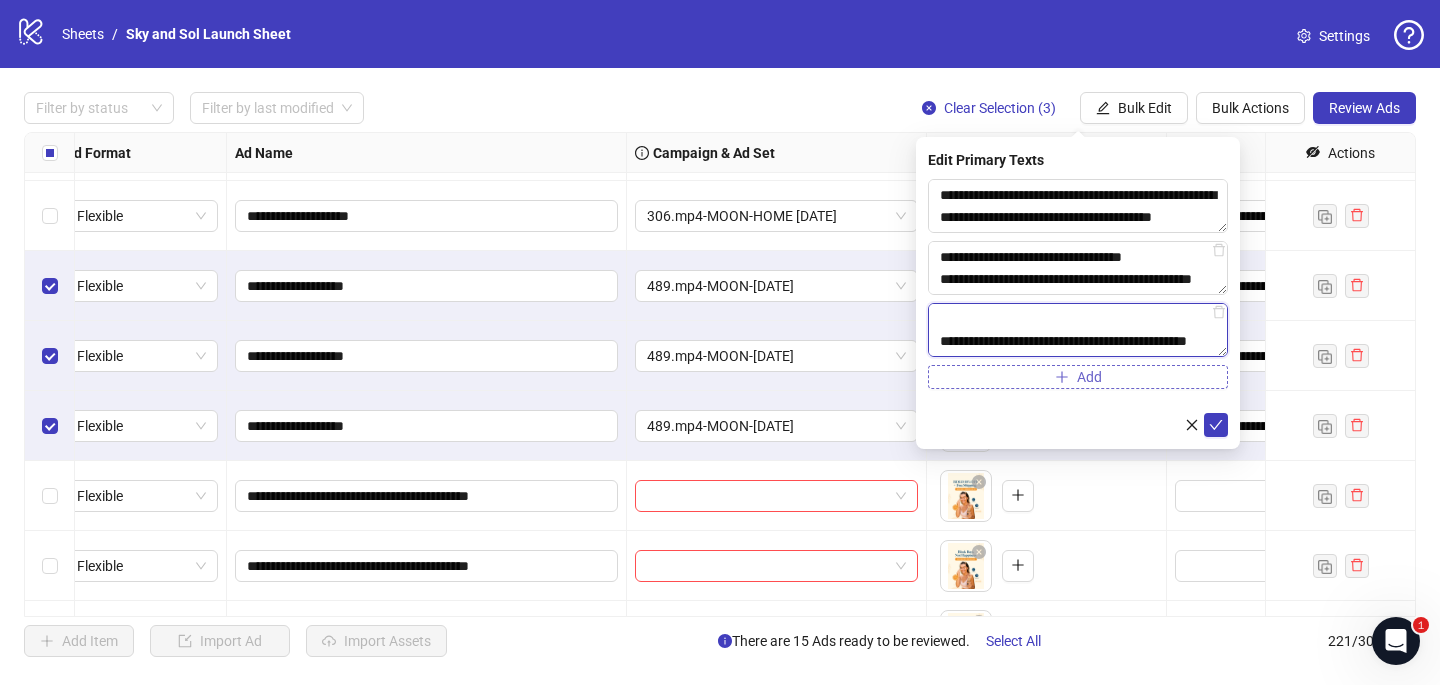 type on "**********" 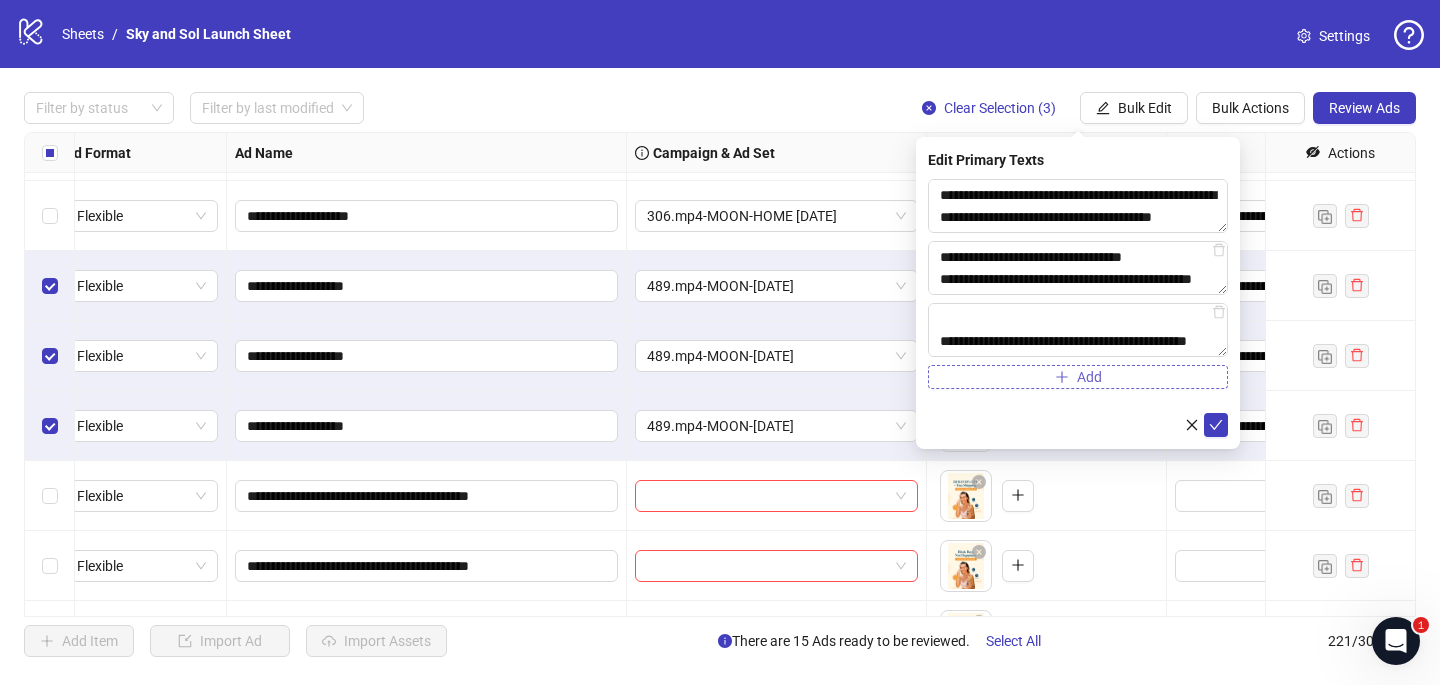 click on "Add" at bounding box center (1078, 377) 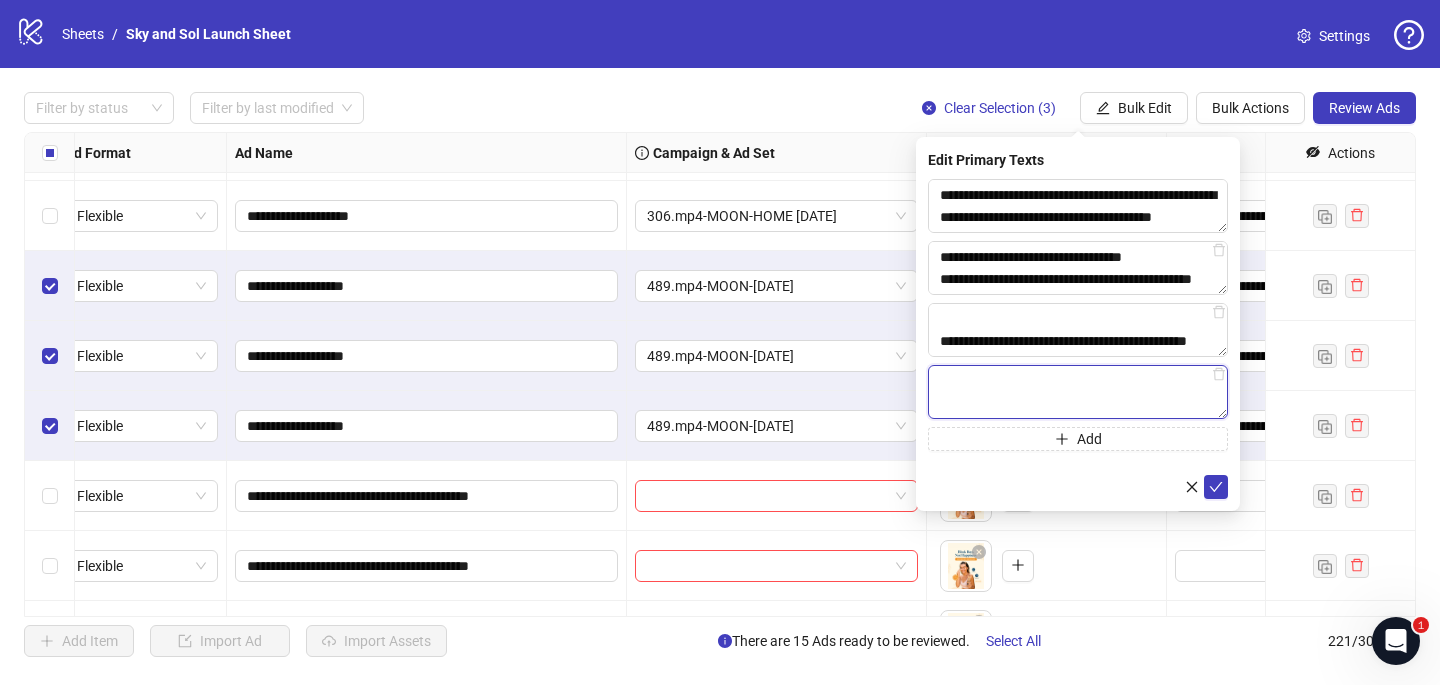 click at bounding box center (1078, 392) 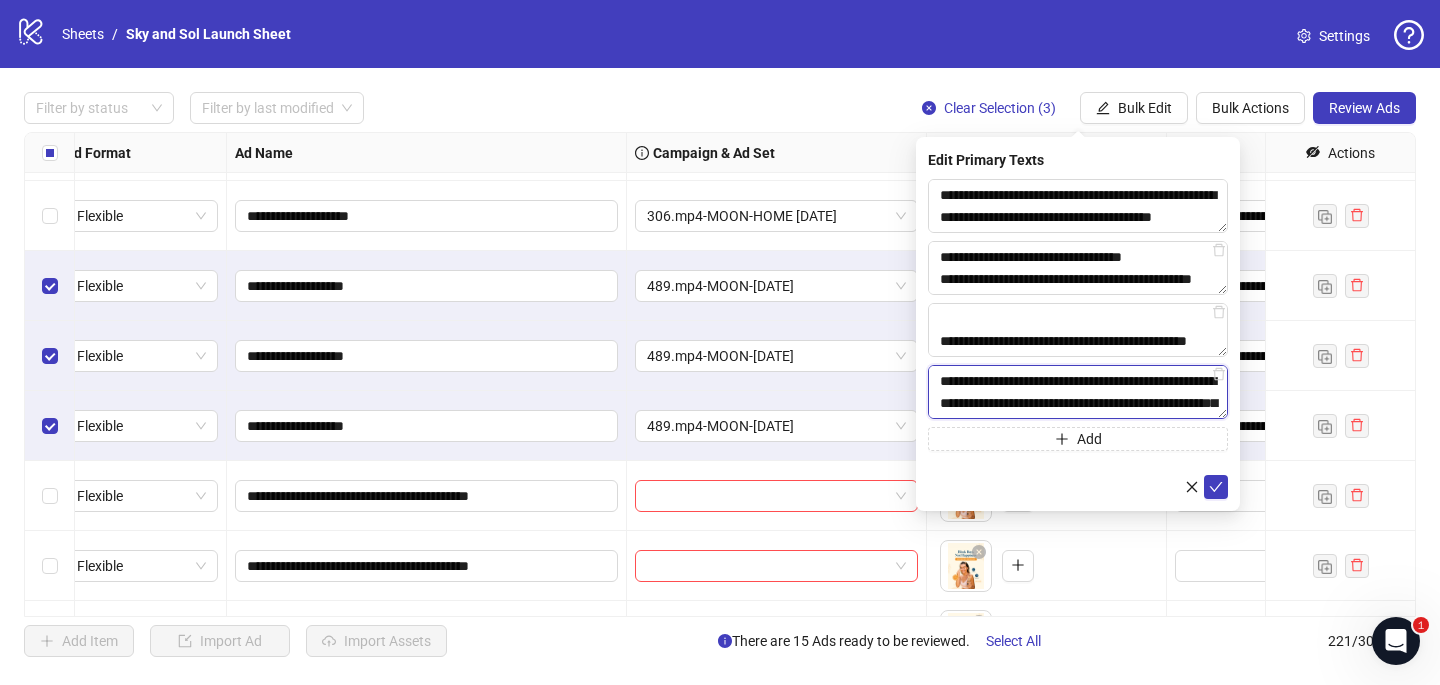 scroll, scrollTop: 169, scrollLeft: 0, axis: vertical 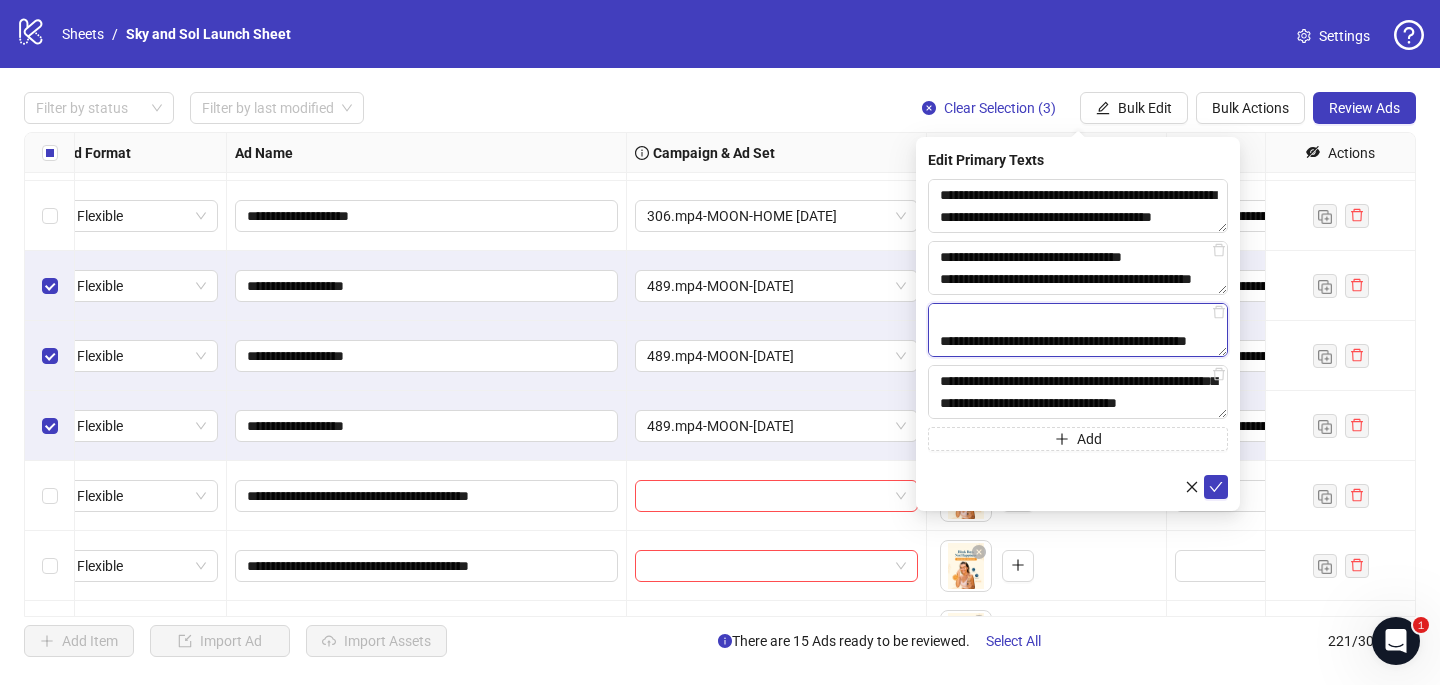 drag, startPoint x: 1051, startPoint y: 338, endPoint x: 936, endPoint y: 323, distance: 115.97414 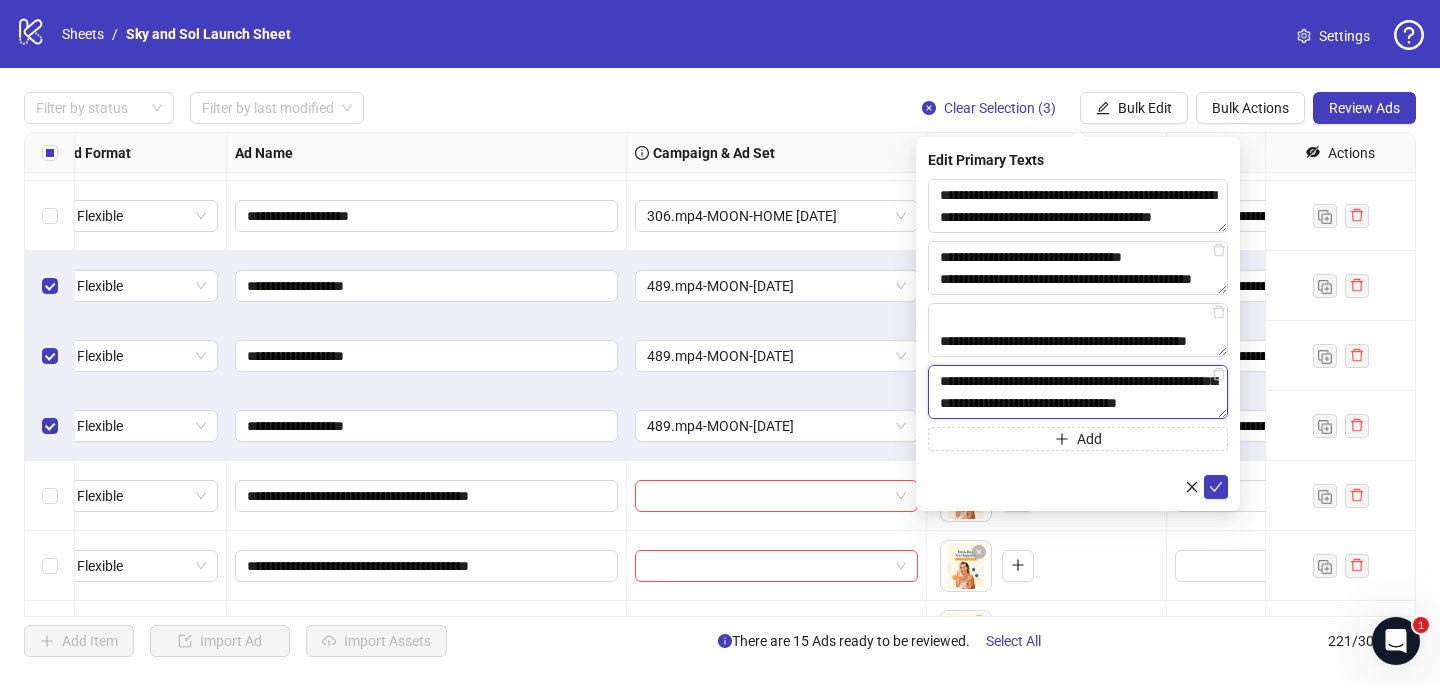 drag, startPoint x: 975, startPoint y: 407, endPoint x: 939, endPoint y: 392, distance: 39 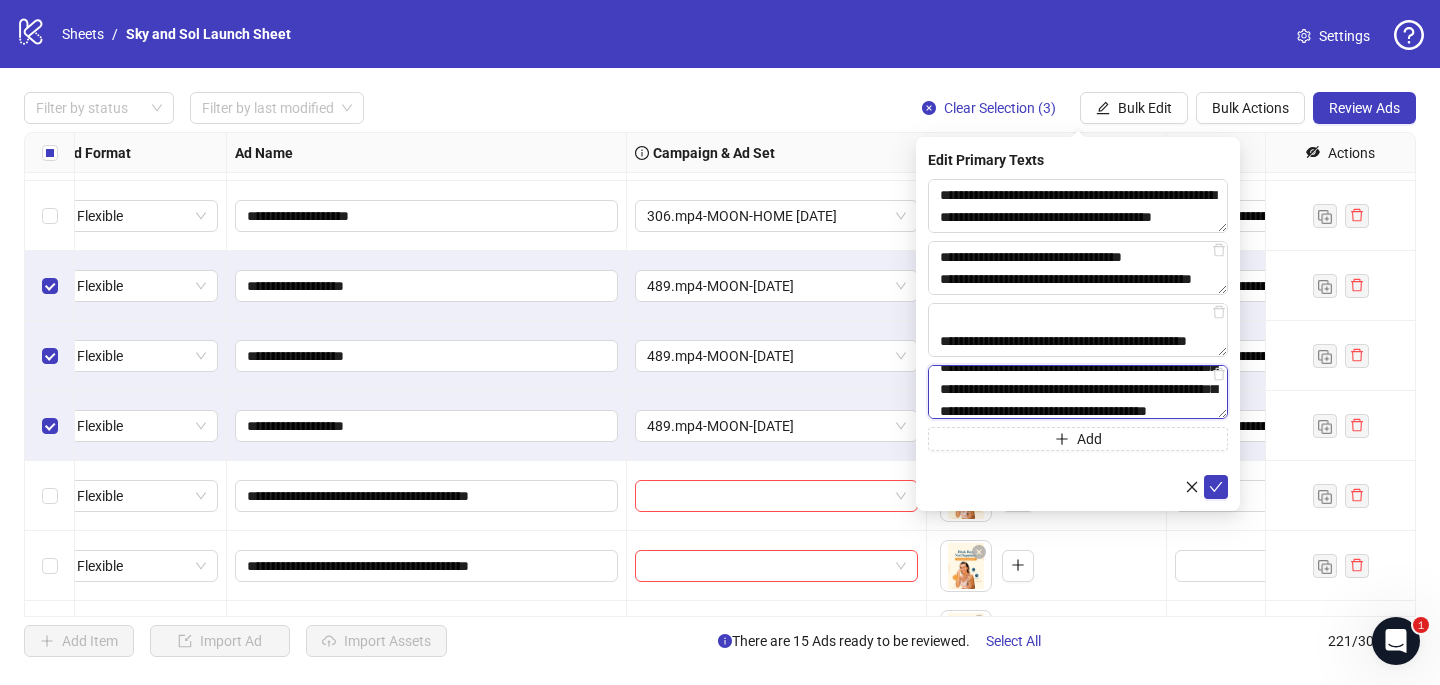 scroll, scrollTop: 104, scrollLeft: 0, axis: vertical 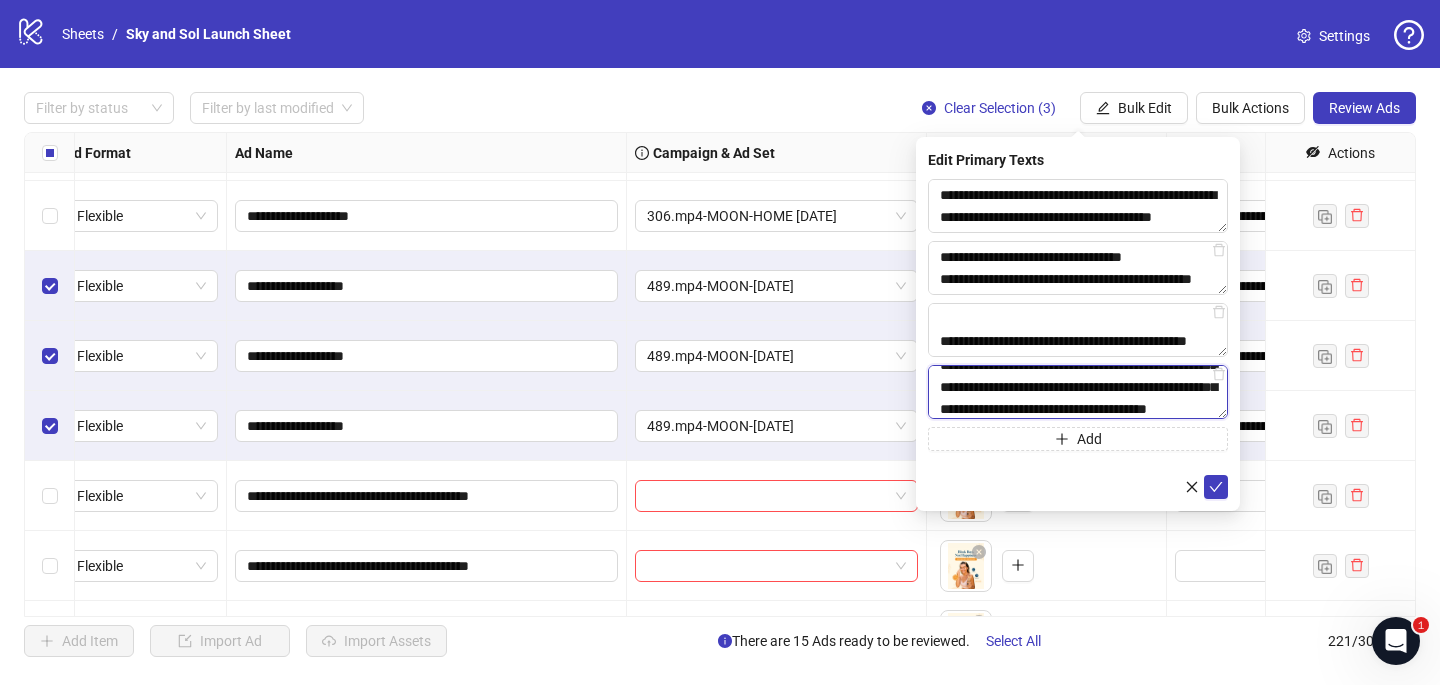 click on "**********" at bounding box center [1078, 392] 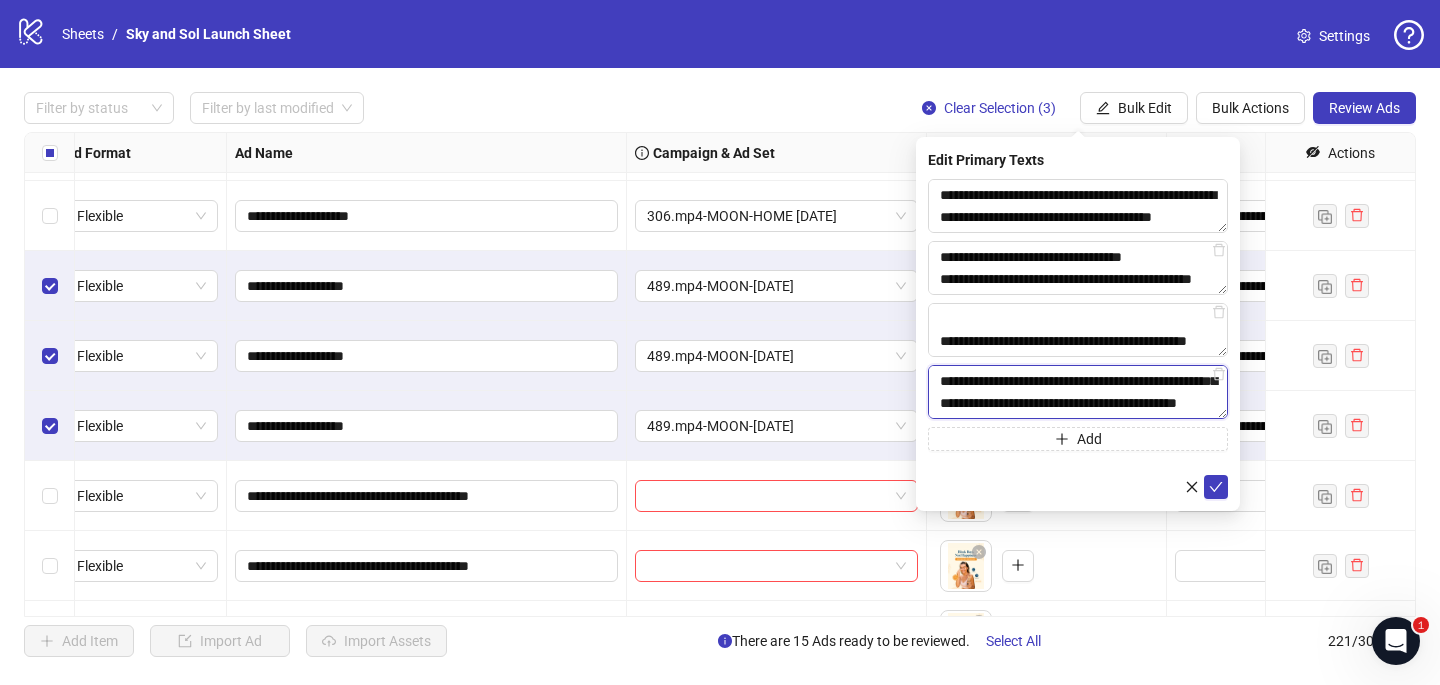 scroll, scrollTop: 125, scrollLeft: 0, axis: vertical 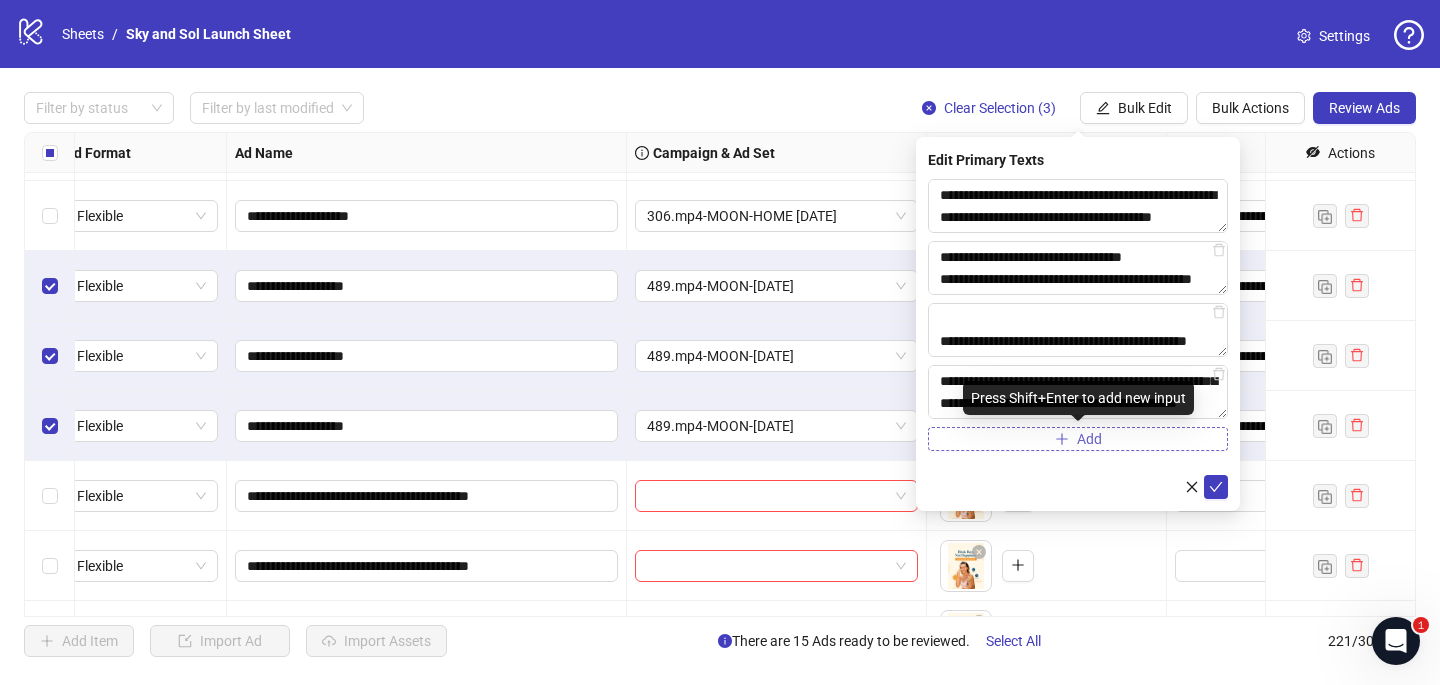 click on "Add" at bounding box center [1078, 439] 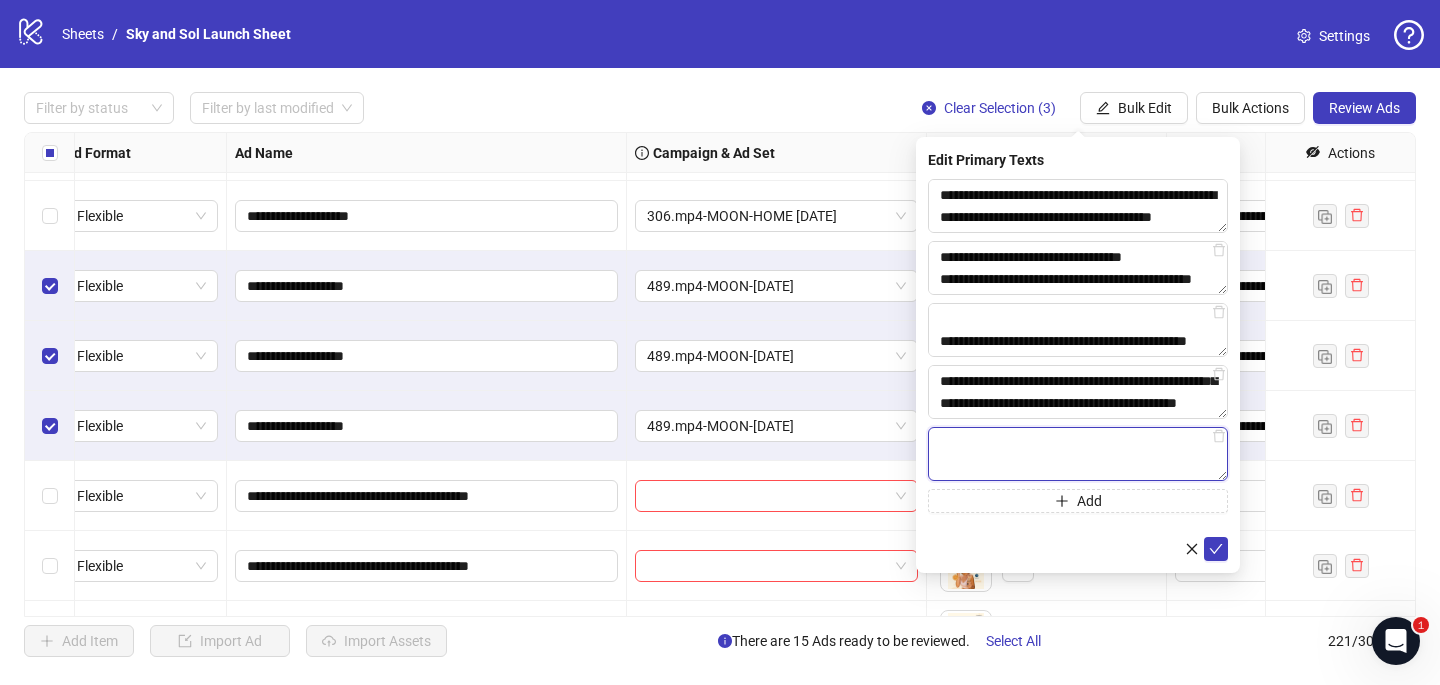 paste on "**********" 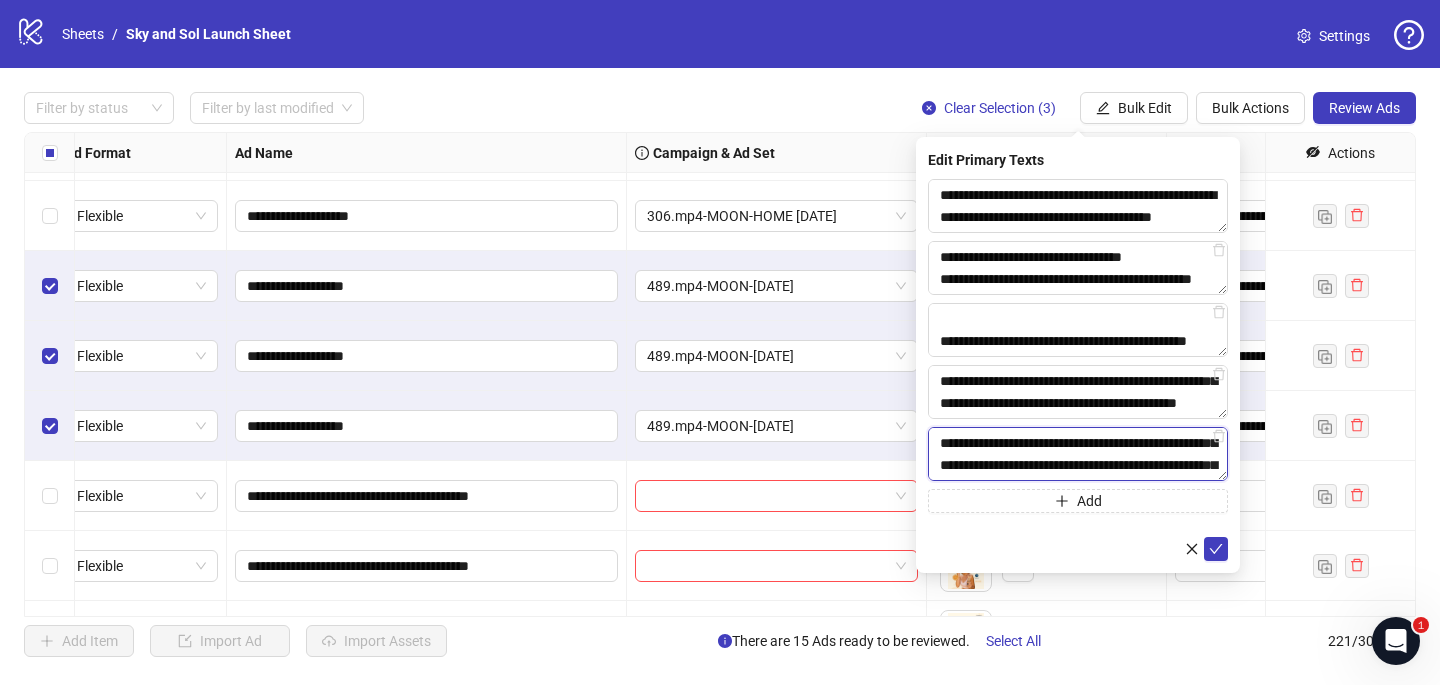 scroll, scrollTop: 73, scrollLeft: 0, axis: vertical 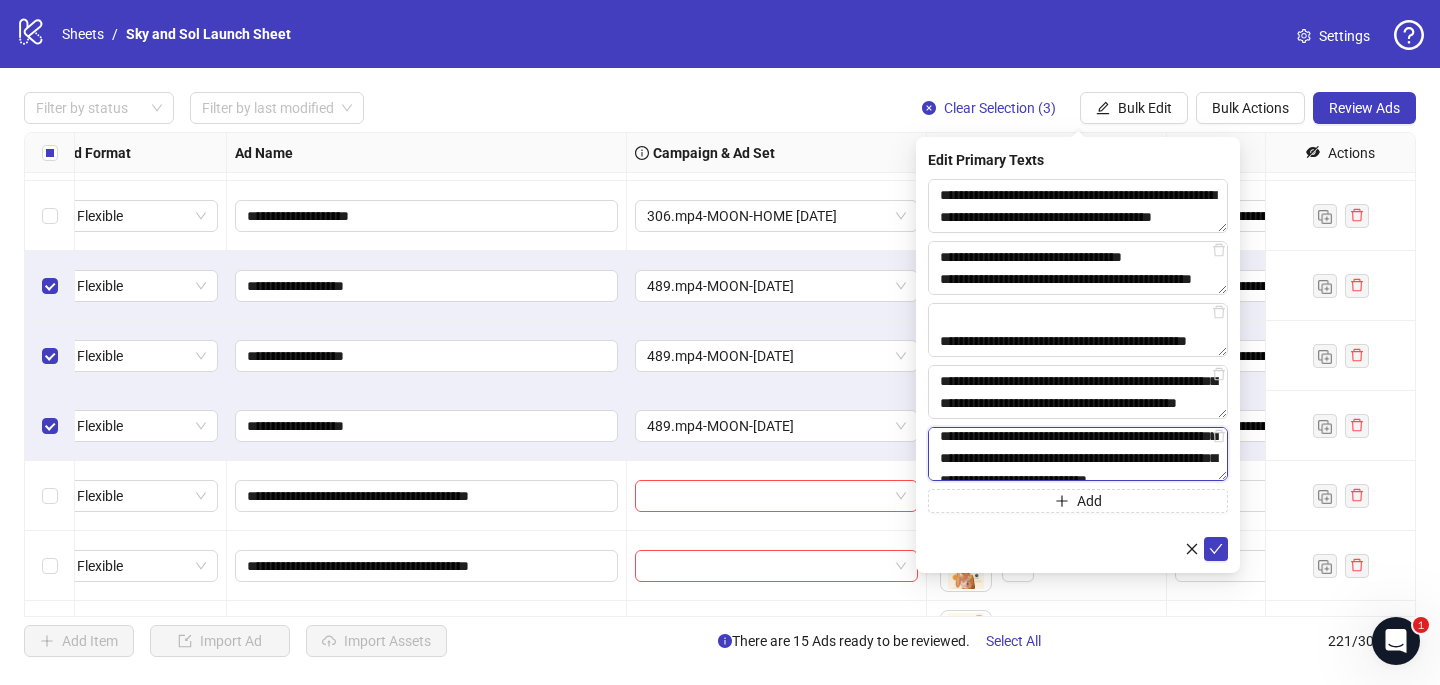 click on "**********" at bounding box center [1078, 454] 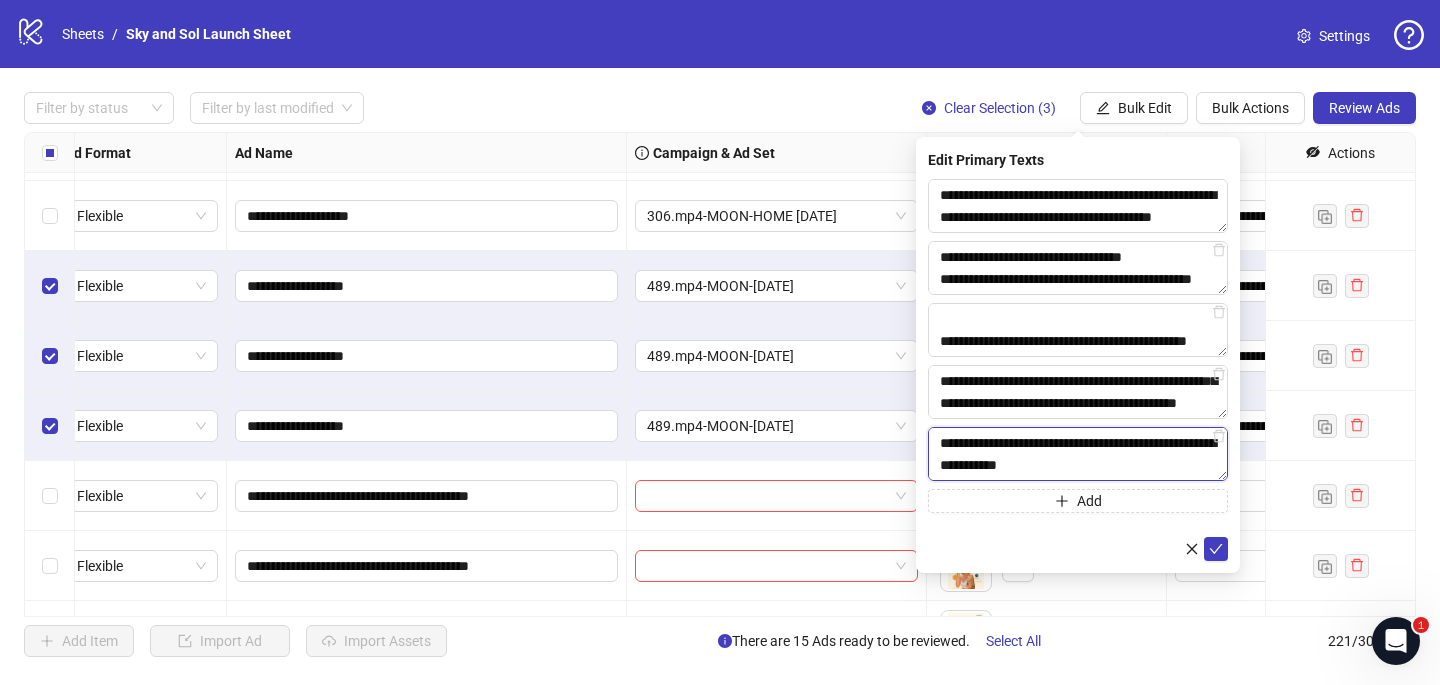 scroll, scrollTop: 198, scrollLeft: 0, axis: vertical 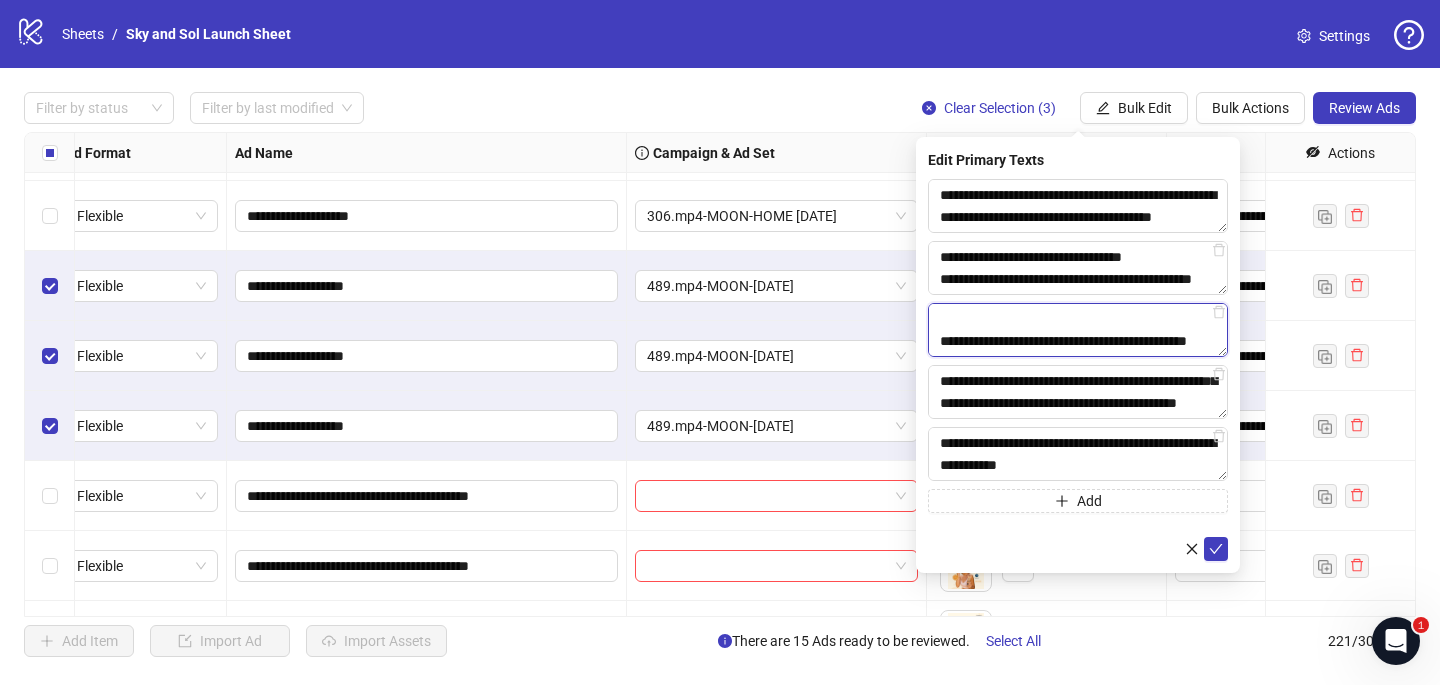 drag, startPoint x: 1047, startPoint y: 340, endPoint x: 921, endPoint y: 317, distance: 128.082 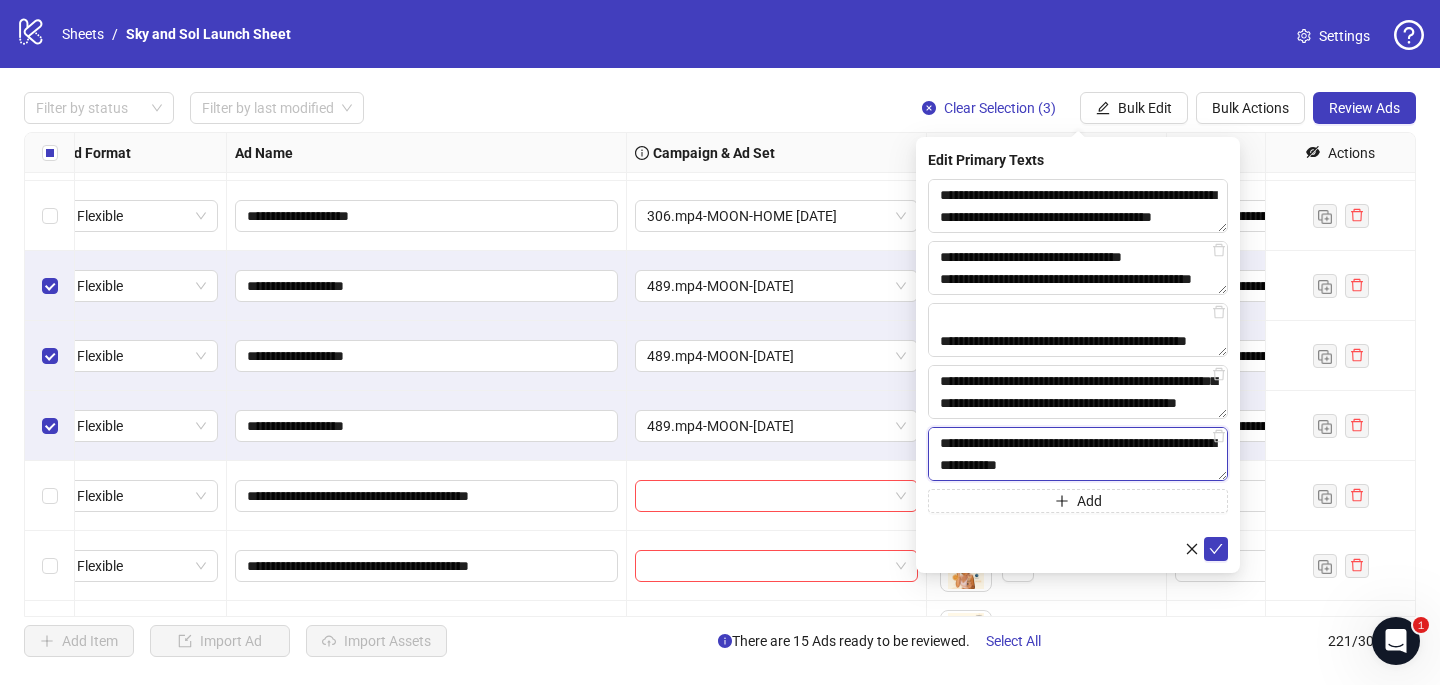 paste on "******" 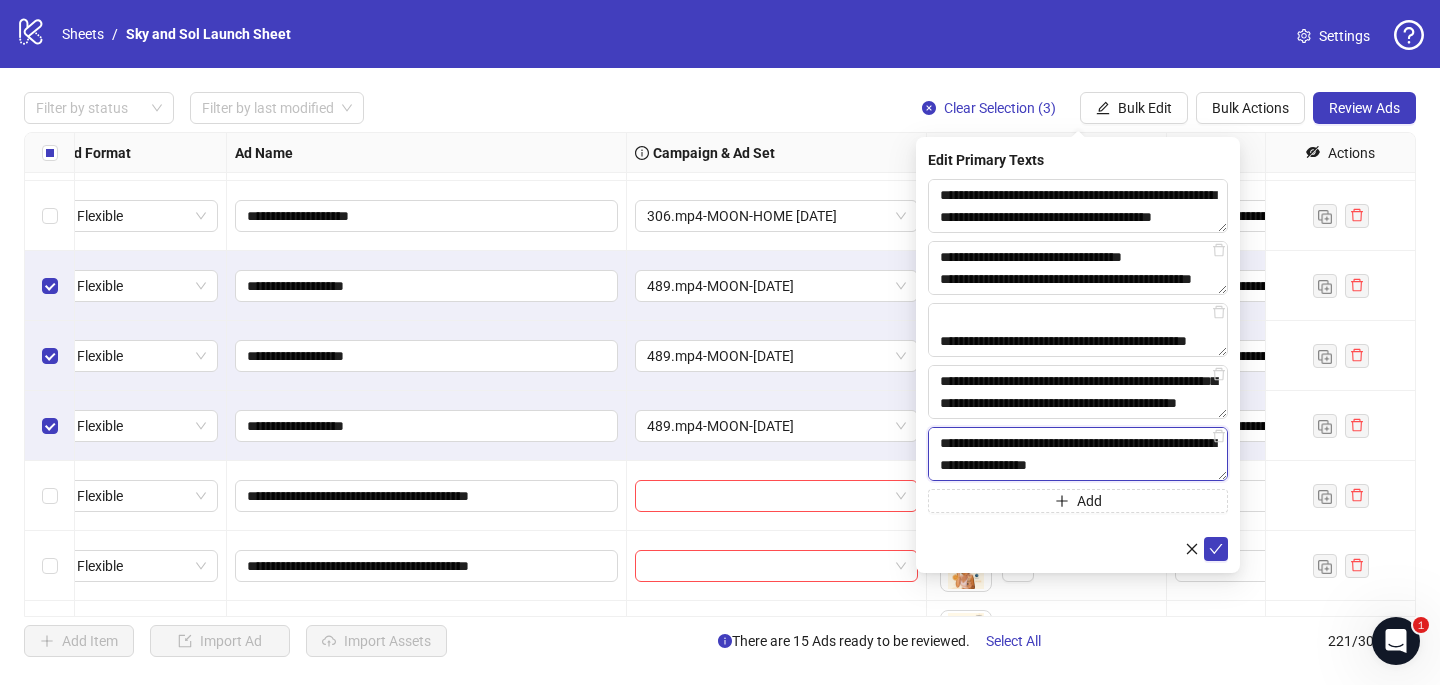 drag, startPoint x: 983, startPoint y: 465, endPoint x: 930, endPoint y: 452, distance: 54.571056 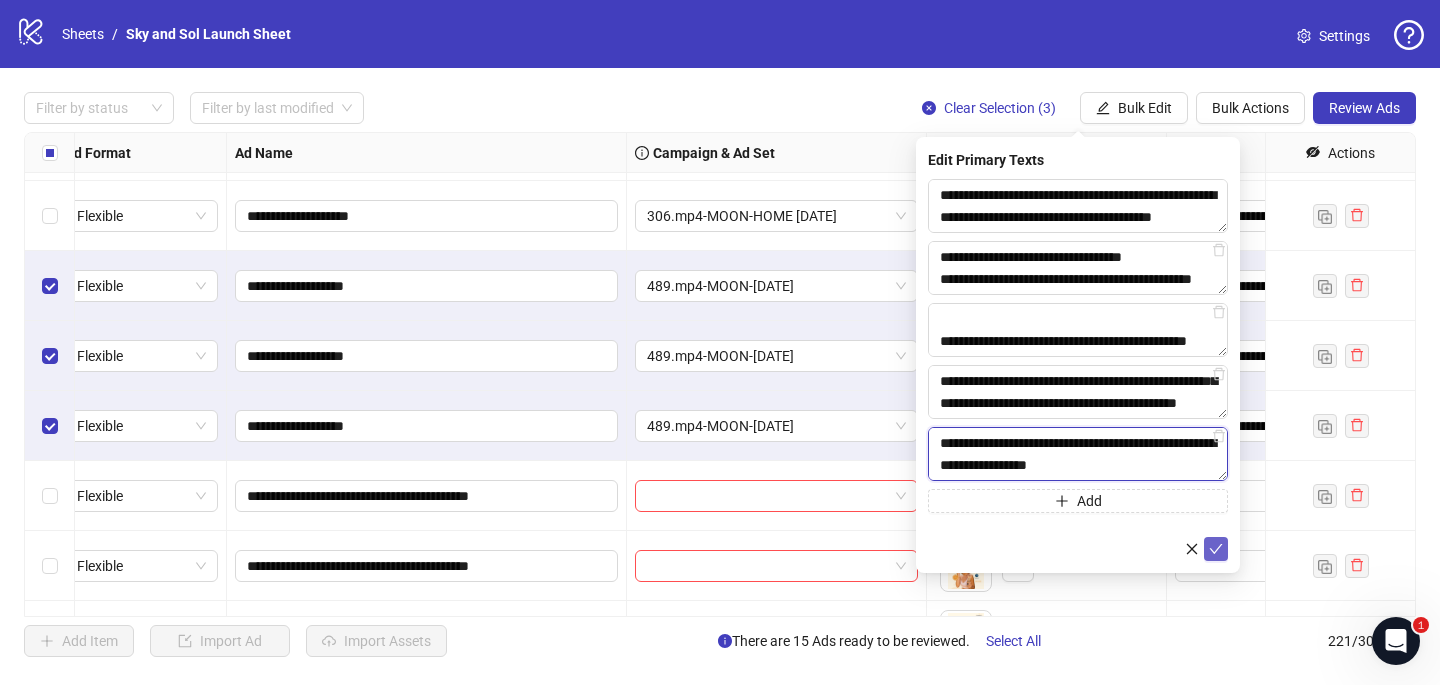 type on "**********" 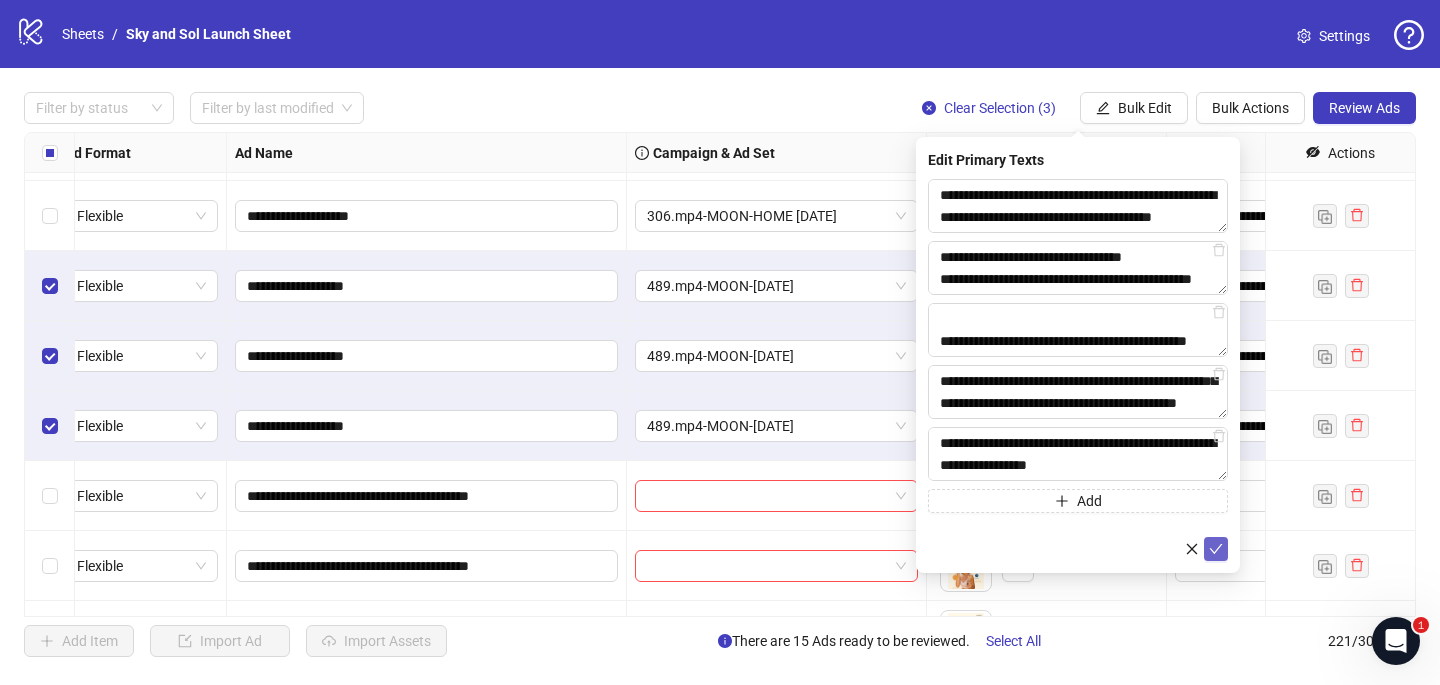 click 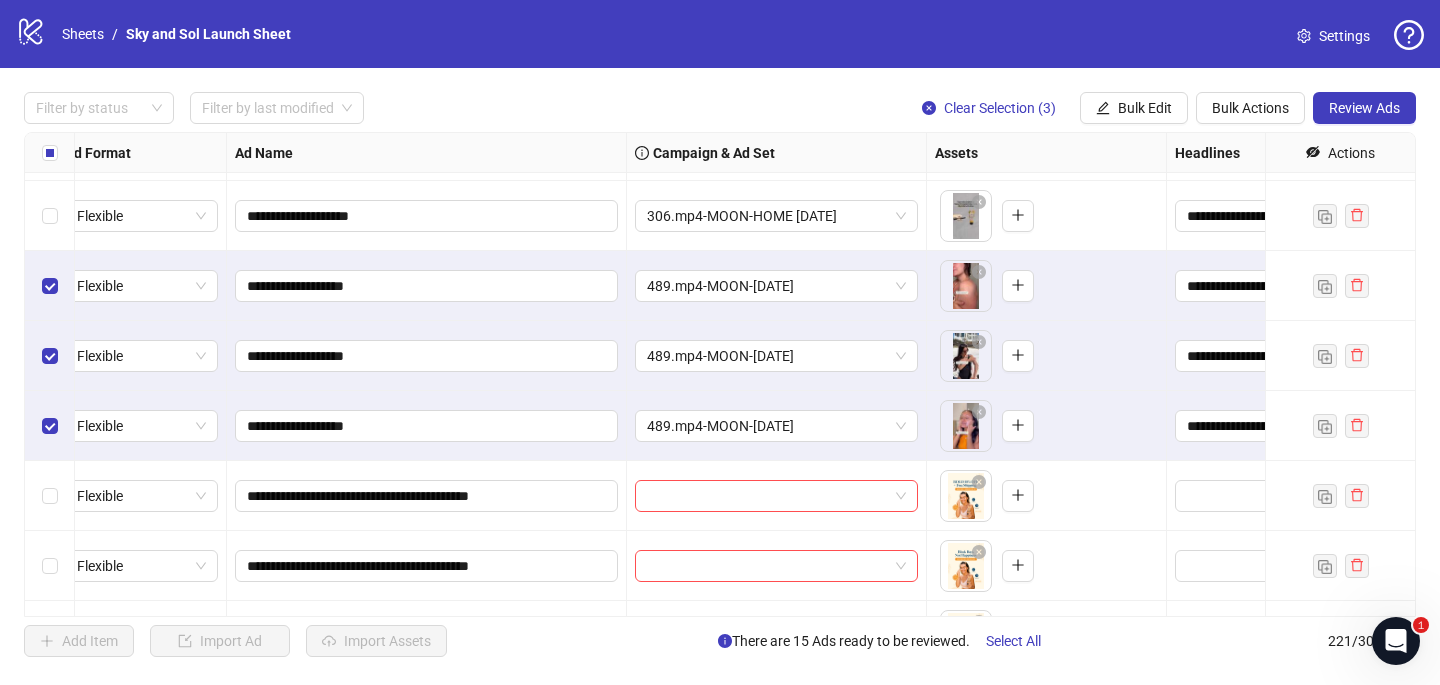 click at bounding box center (50, 286) 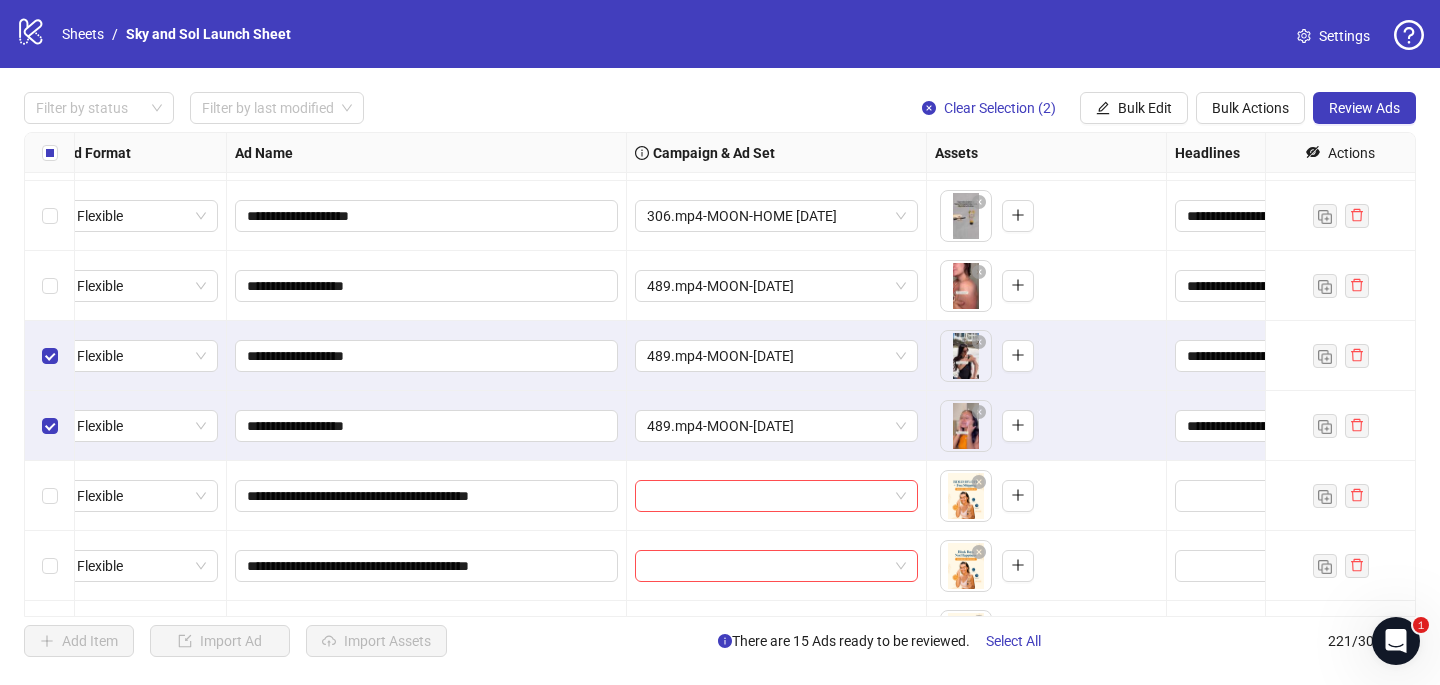 click at bounding box center (50, 356) 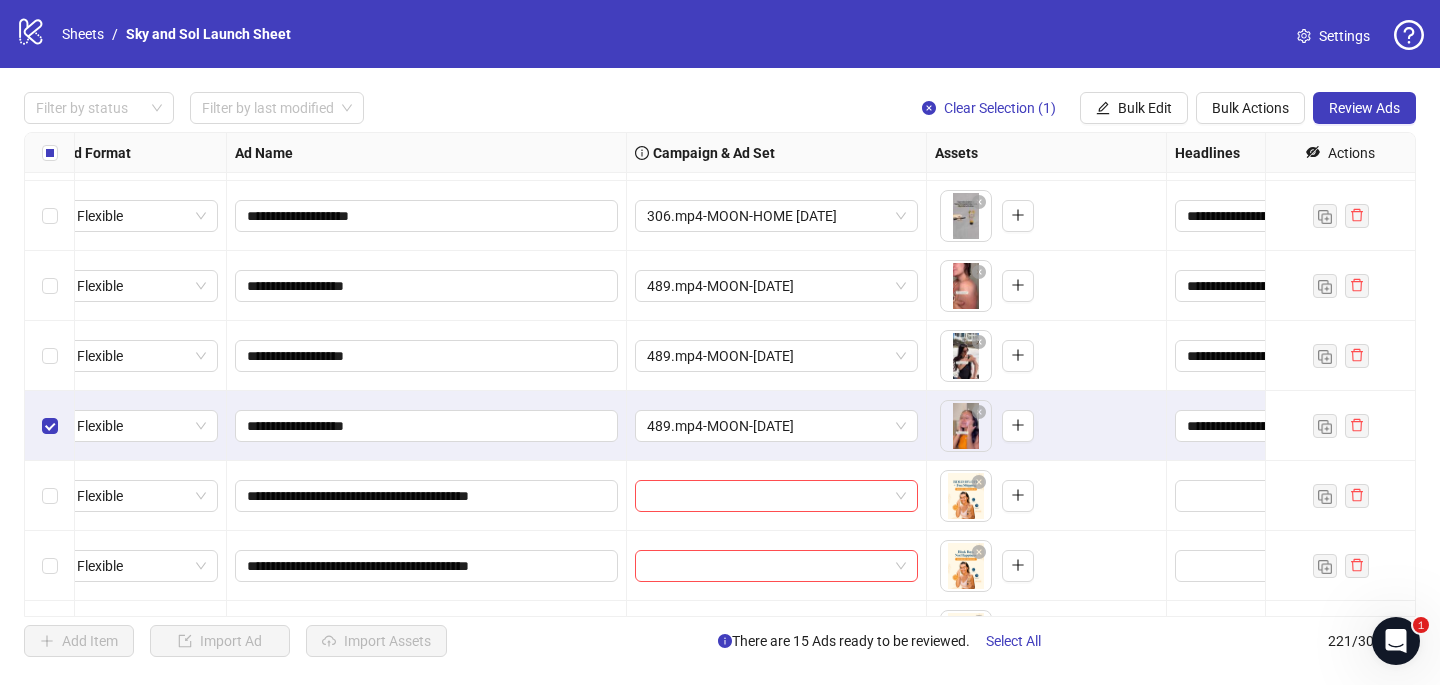 click at bounding box center [50, 426] 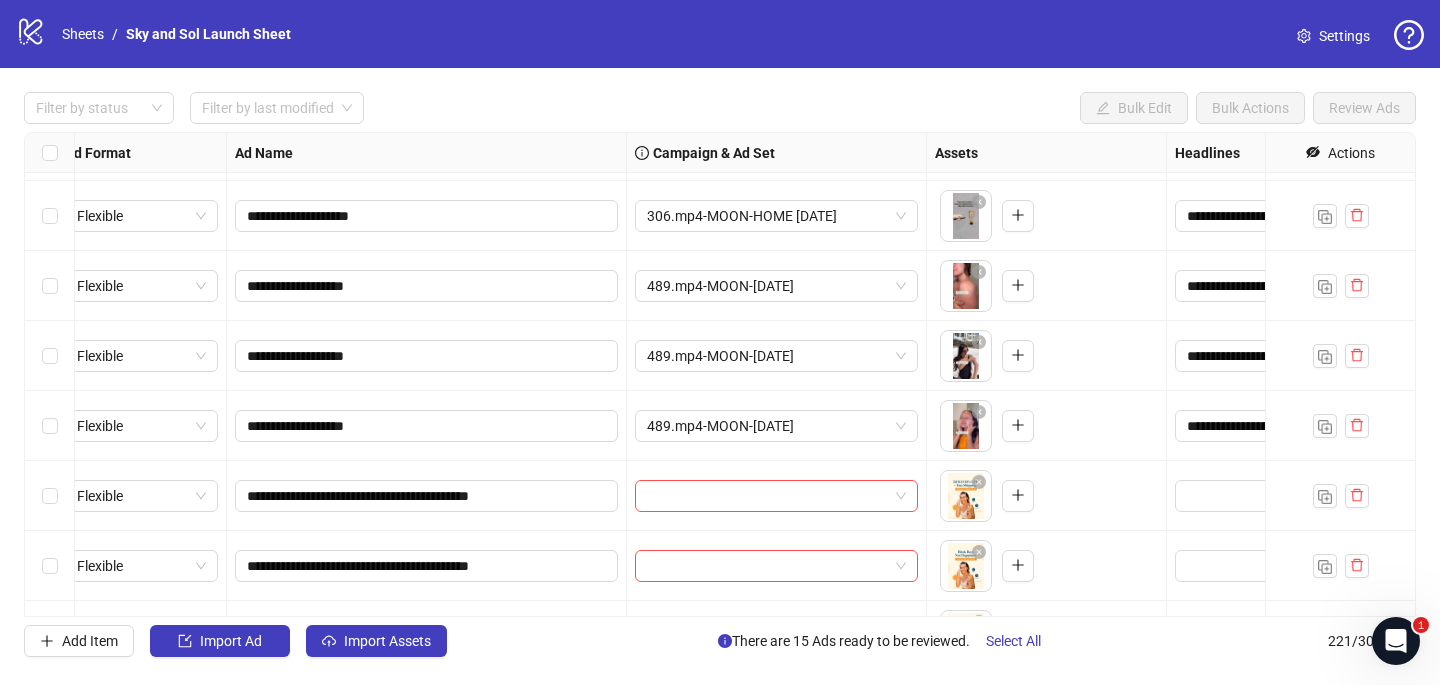 scroll, scrollTop: 15027, scrollLeft: 18, axis: both 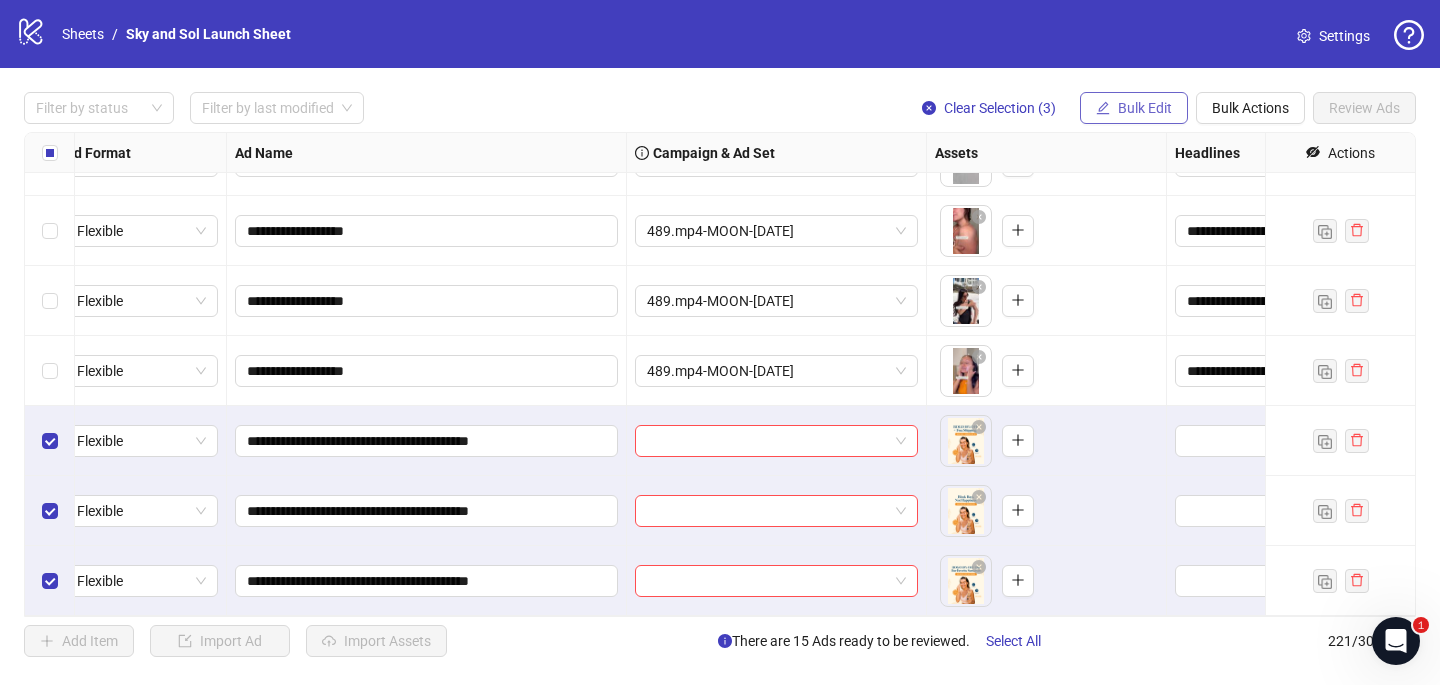 click at bounding box center (1103, 108) 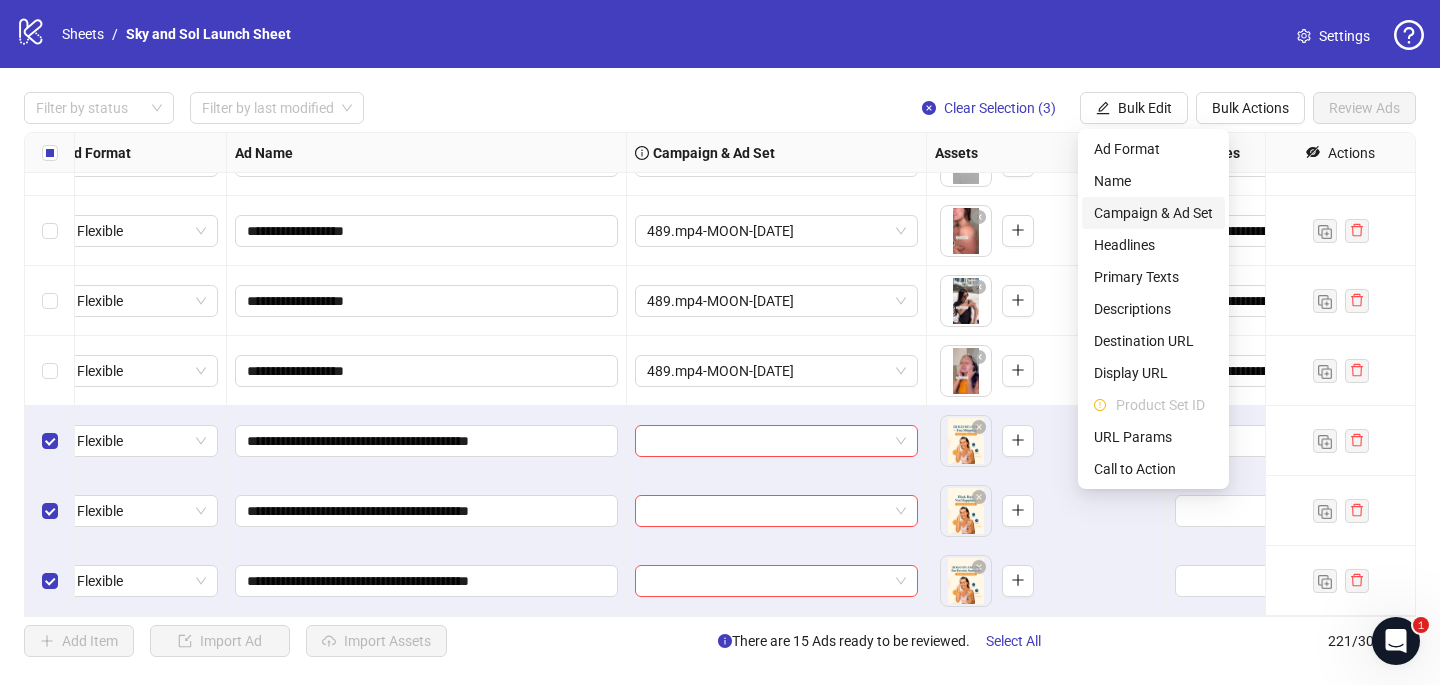 click on "Campaign & Ad Set" at bounding box center (1153, 213) 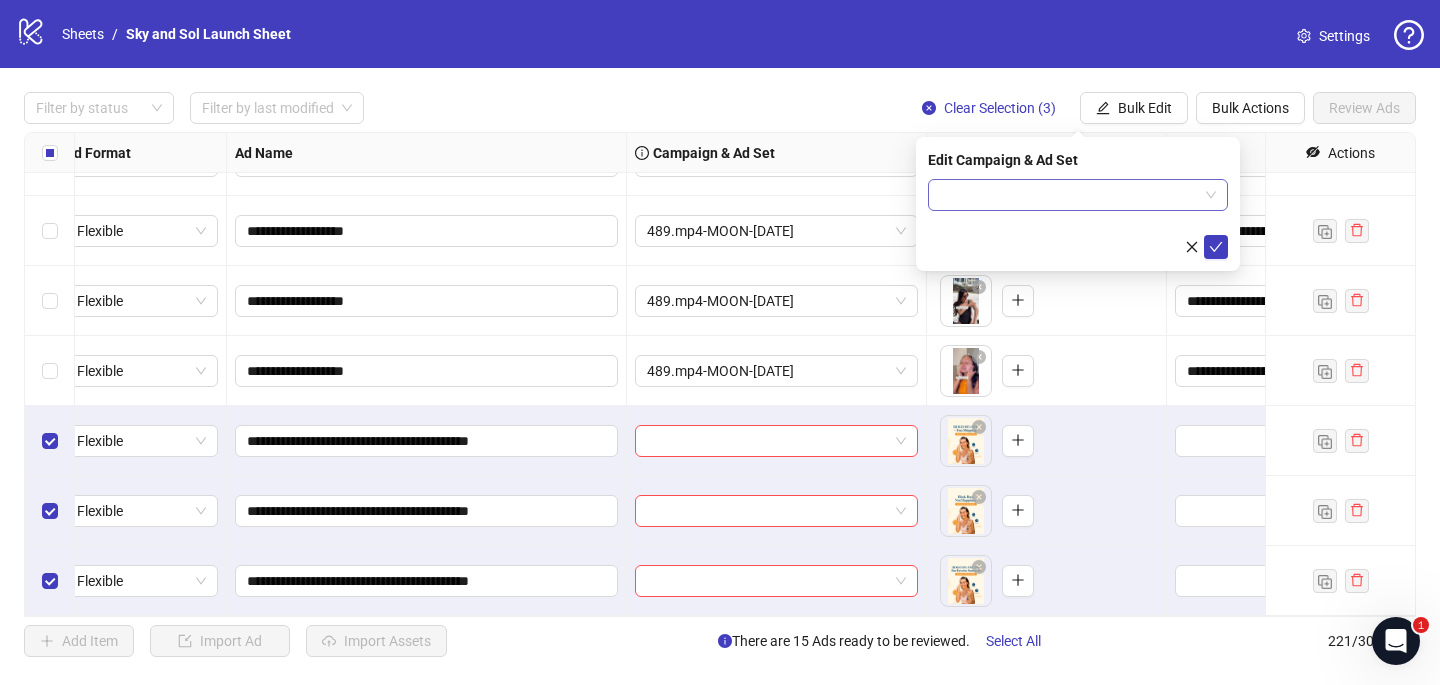 click at bounding box center [1069, 195] 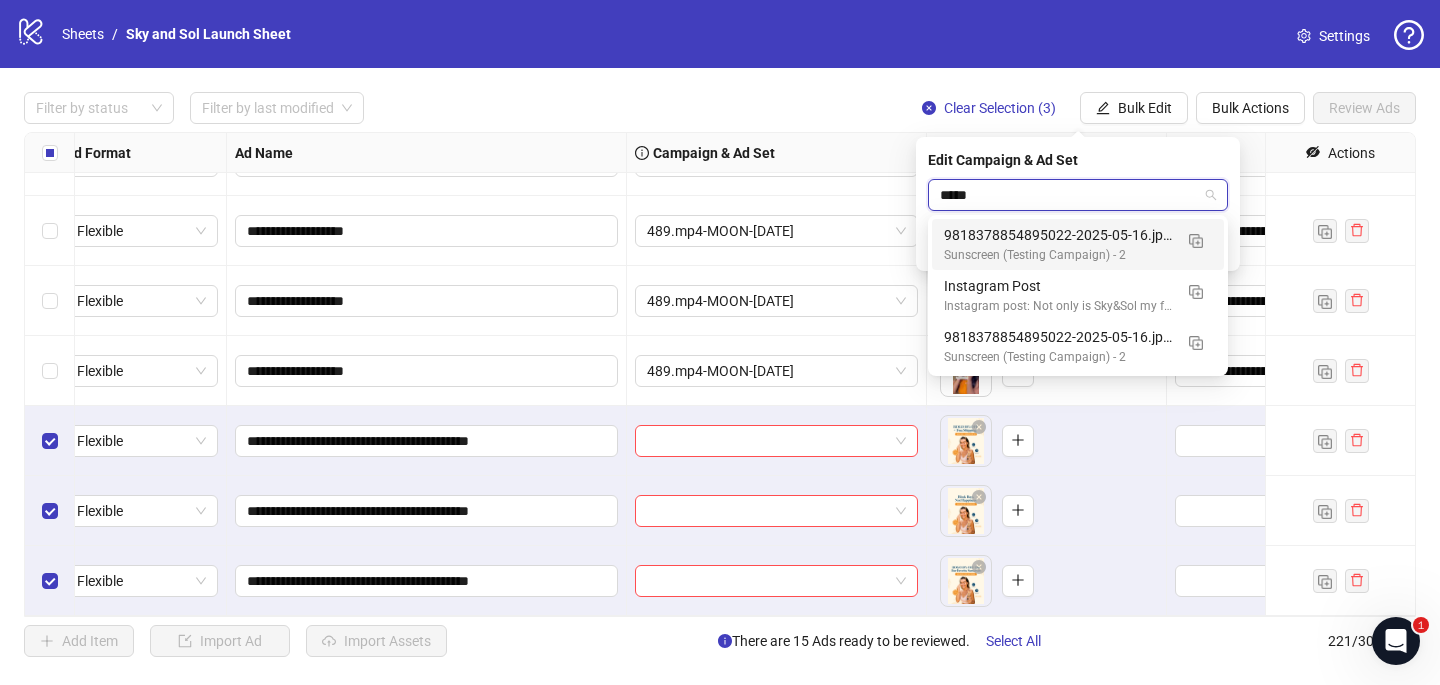 type on "******" 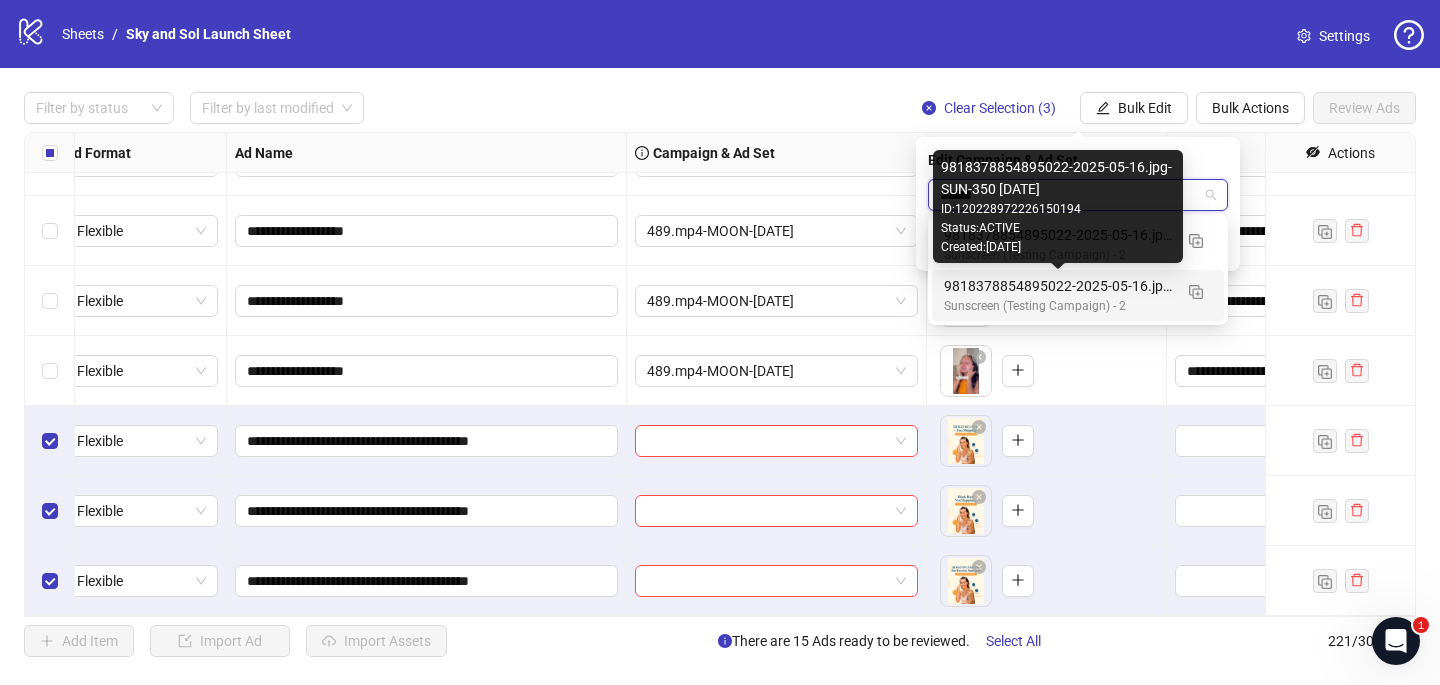 click on "9818378854895022-2025-05-16.jpg-SUN-350 [DATE]" at bounding box center (1058, 286) 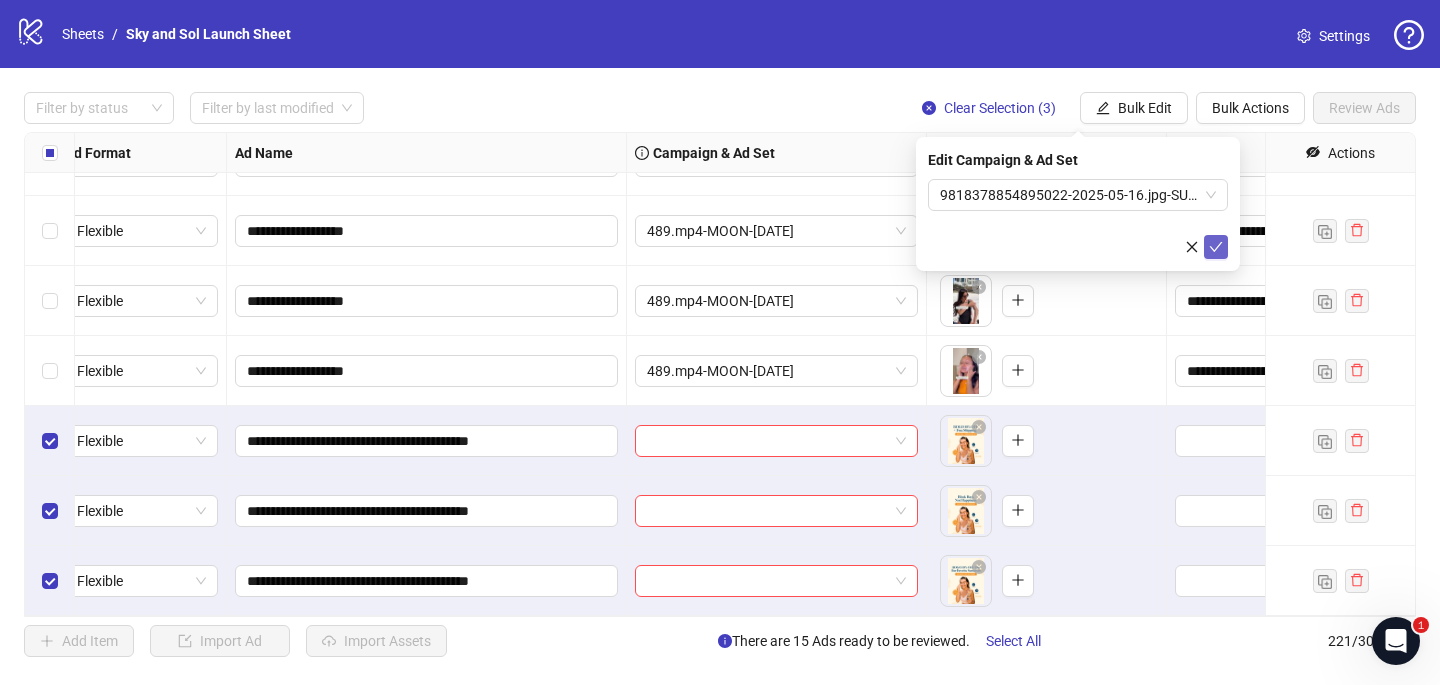 click 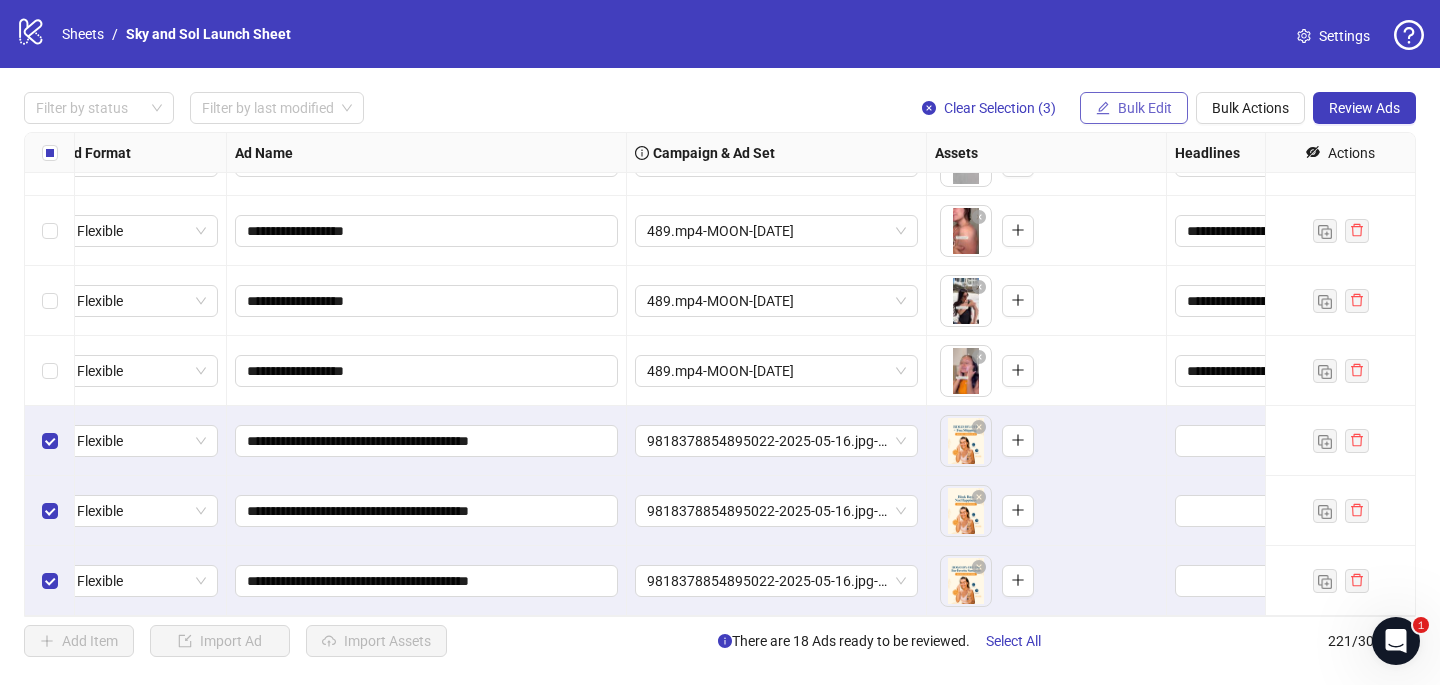 click on "Bulk Edit" at bounding box center [1134, 108] 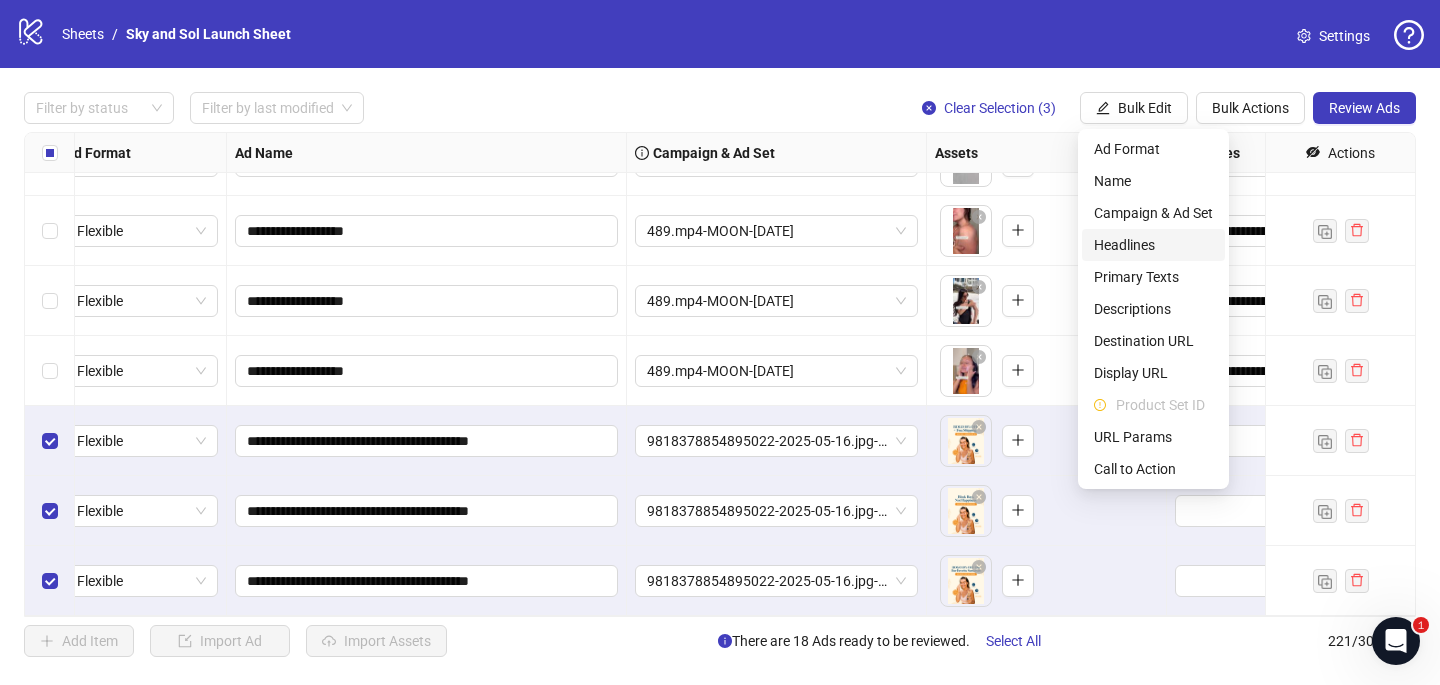 click on "Headlines" at bounding box center [1153, 245] 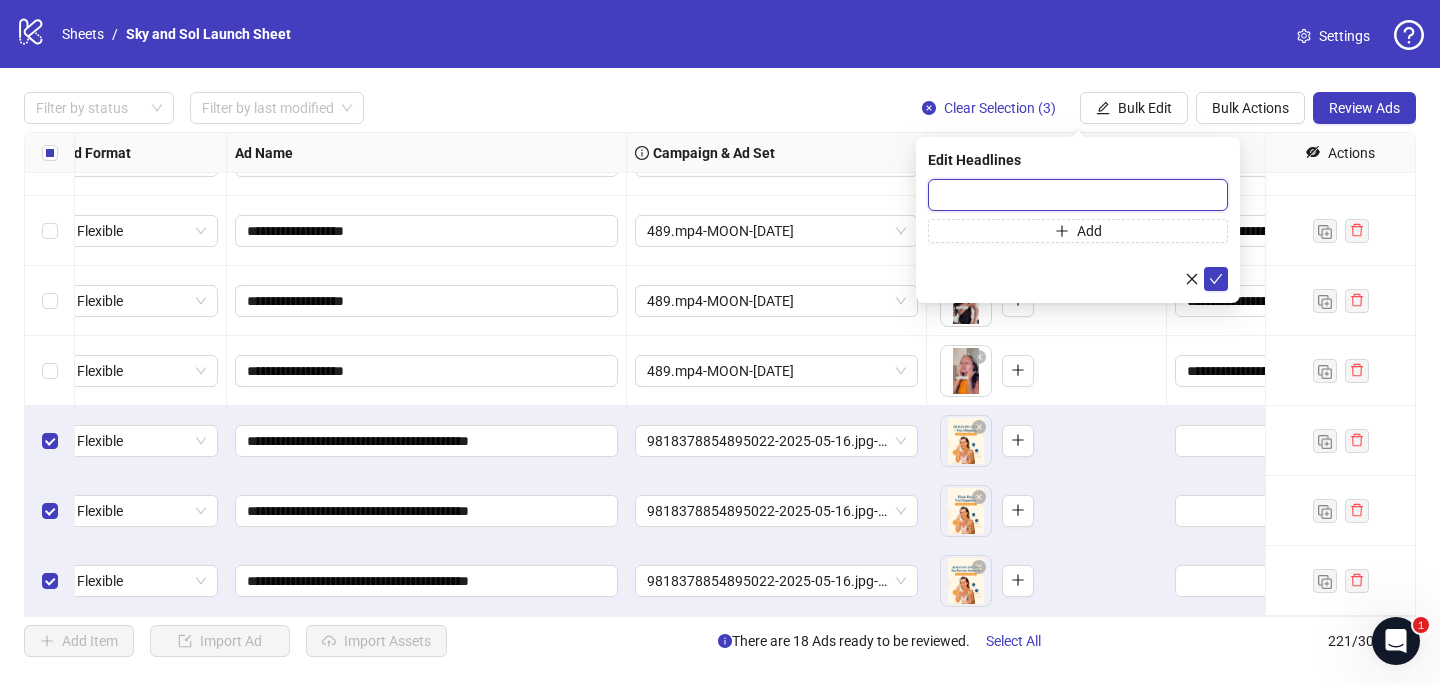 click at bounding box center (1078, 195) 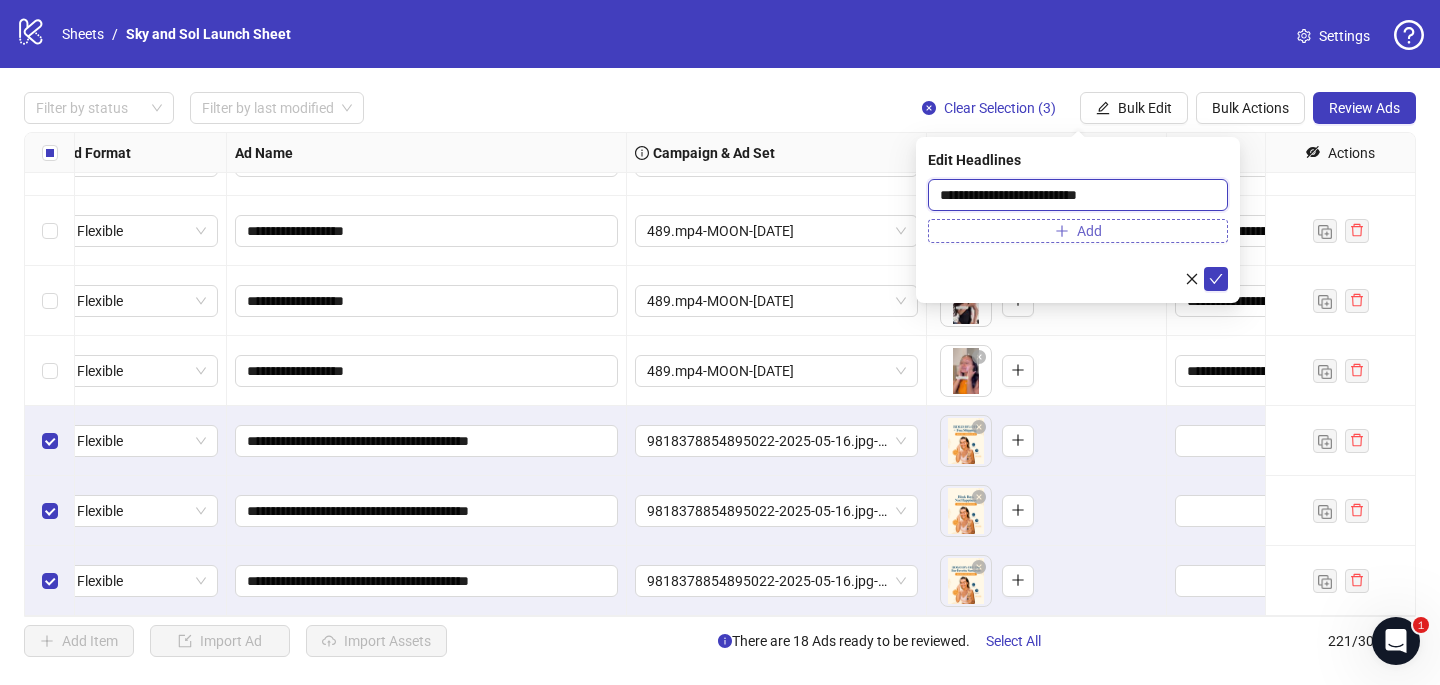 type on "**********" 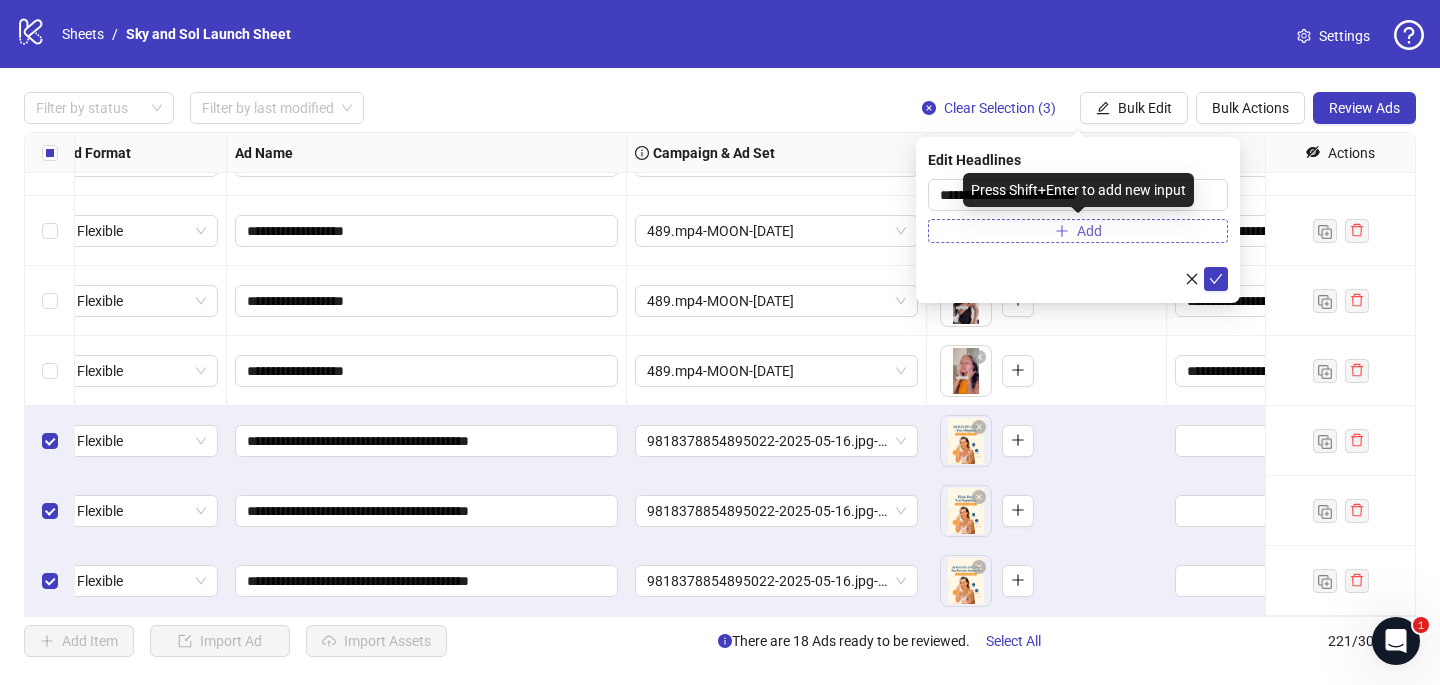 click on "Add" at bounding box center [1078, 231] 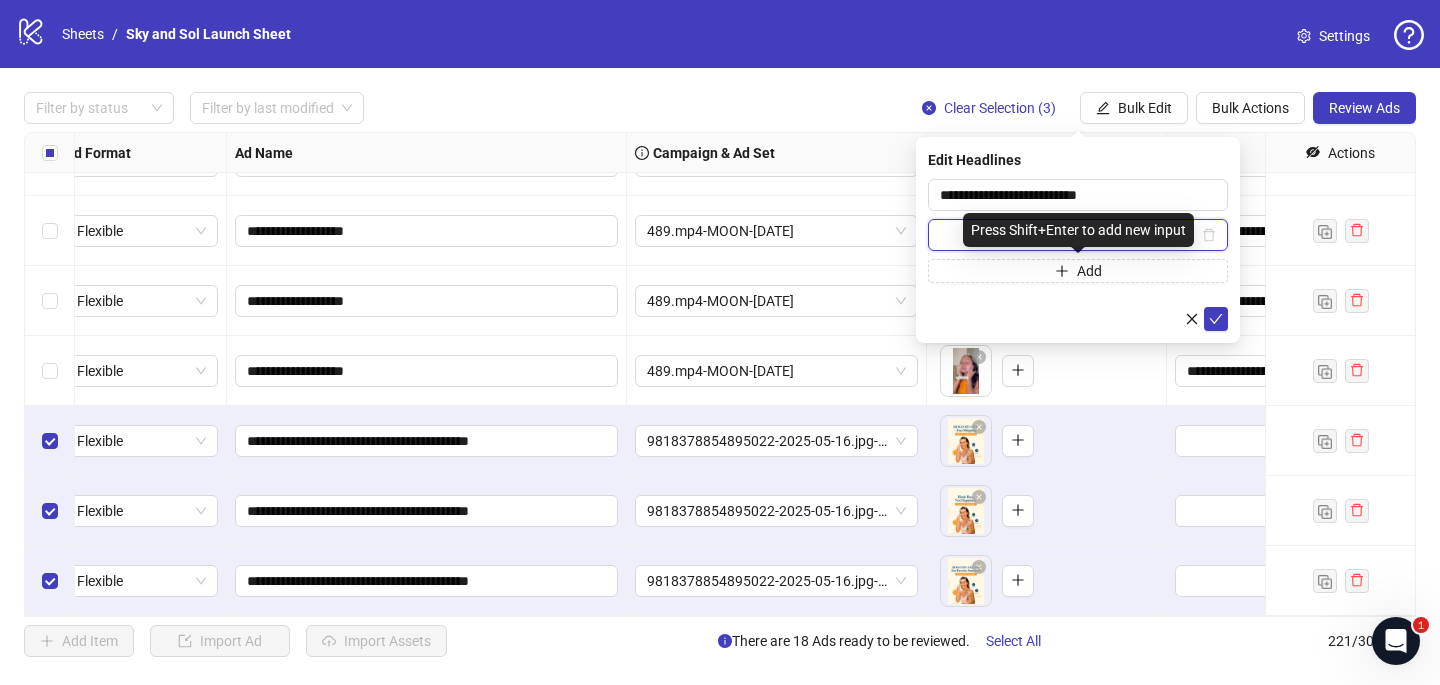 paste on "**********" 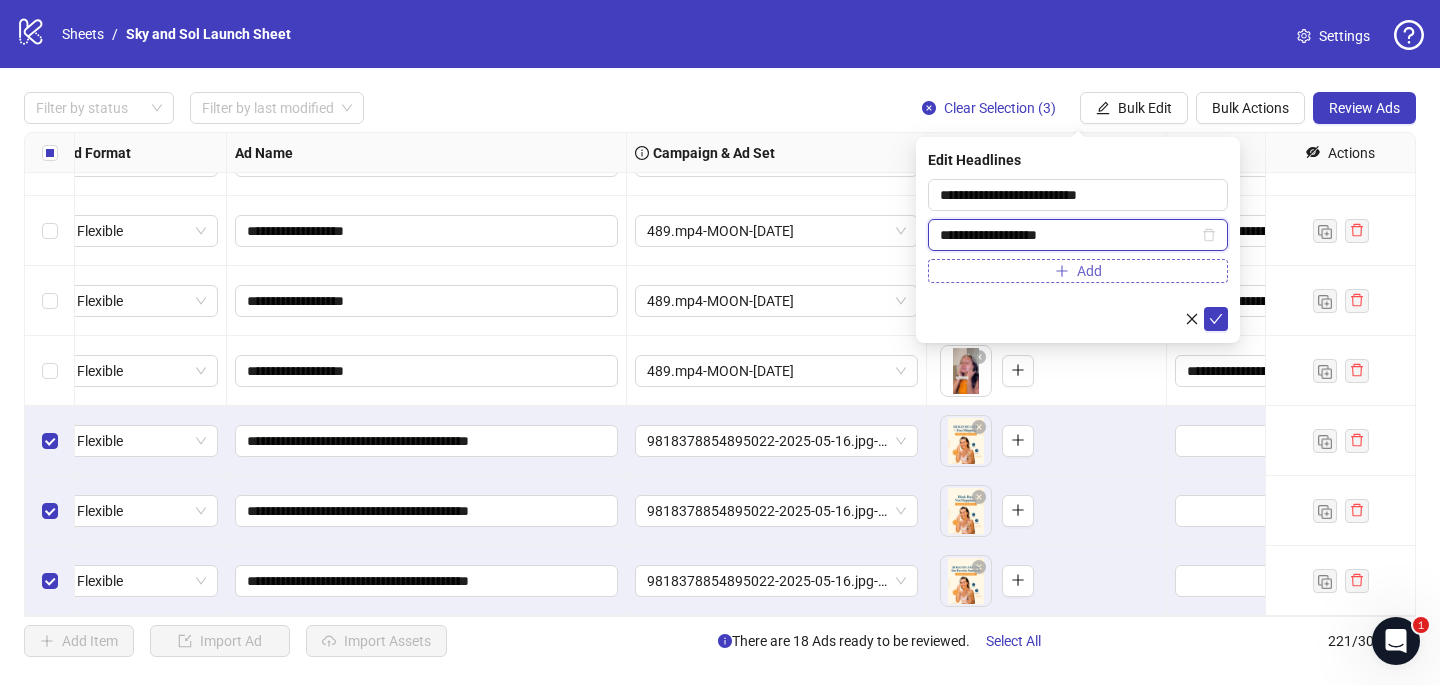 type on "**********" 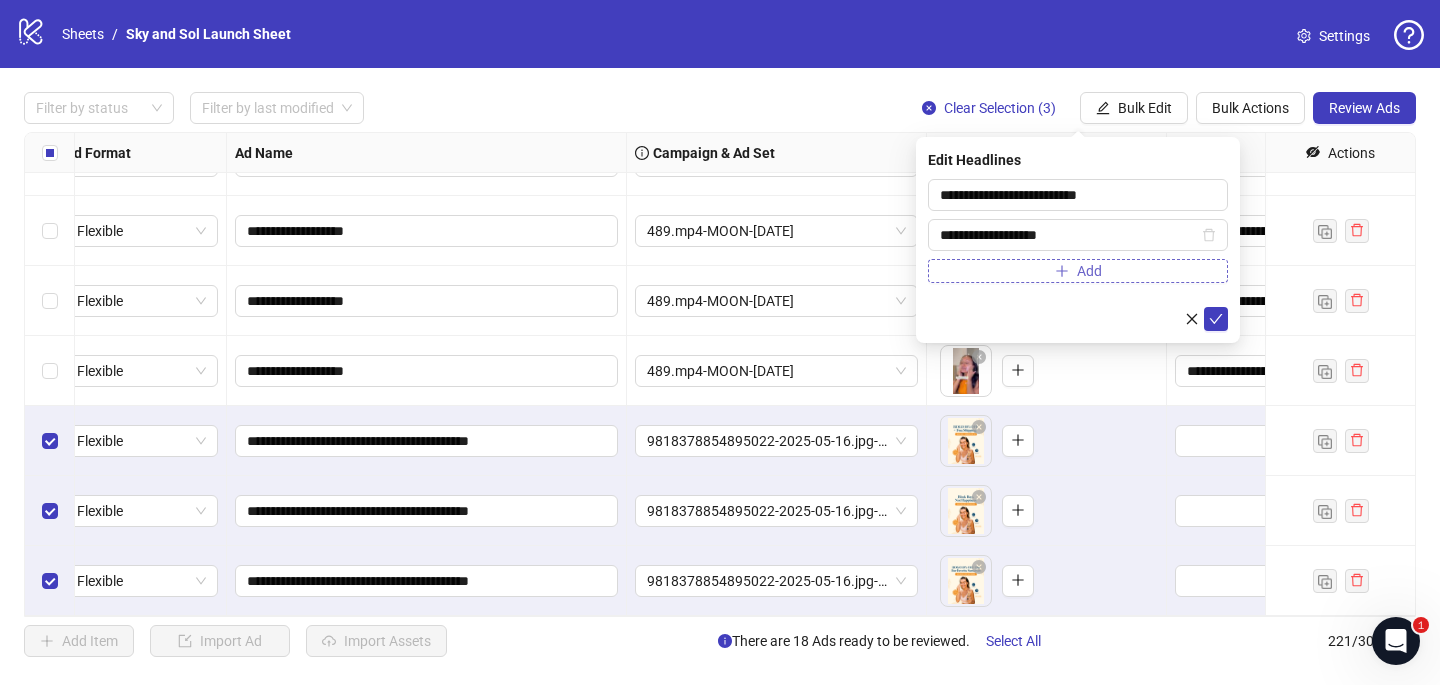click on "Add" at bounding box center (1078, 271) 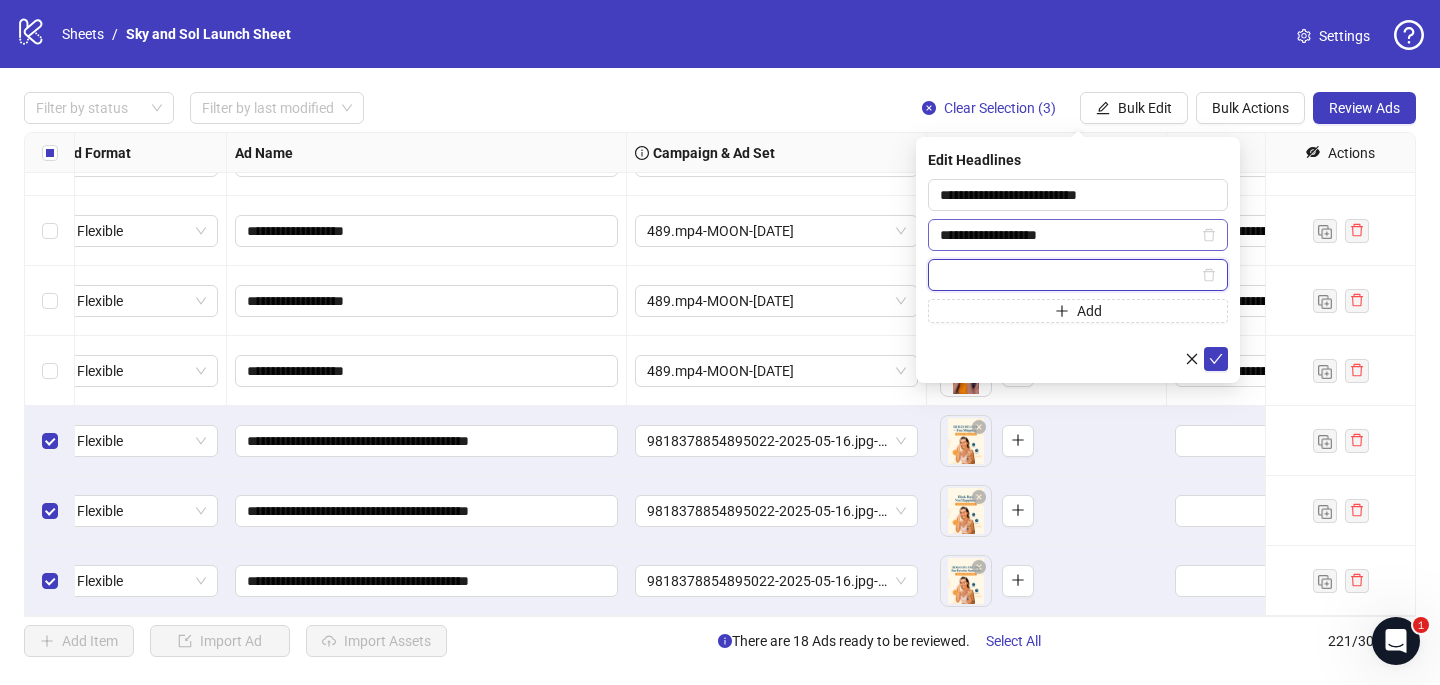 paste on "**********" 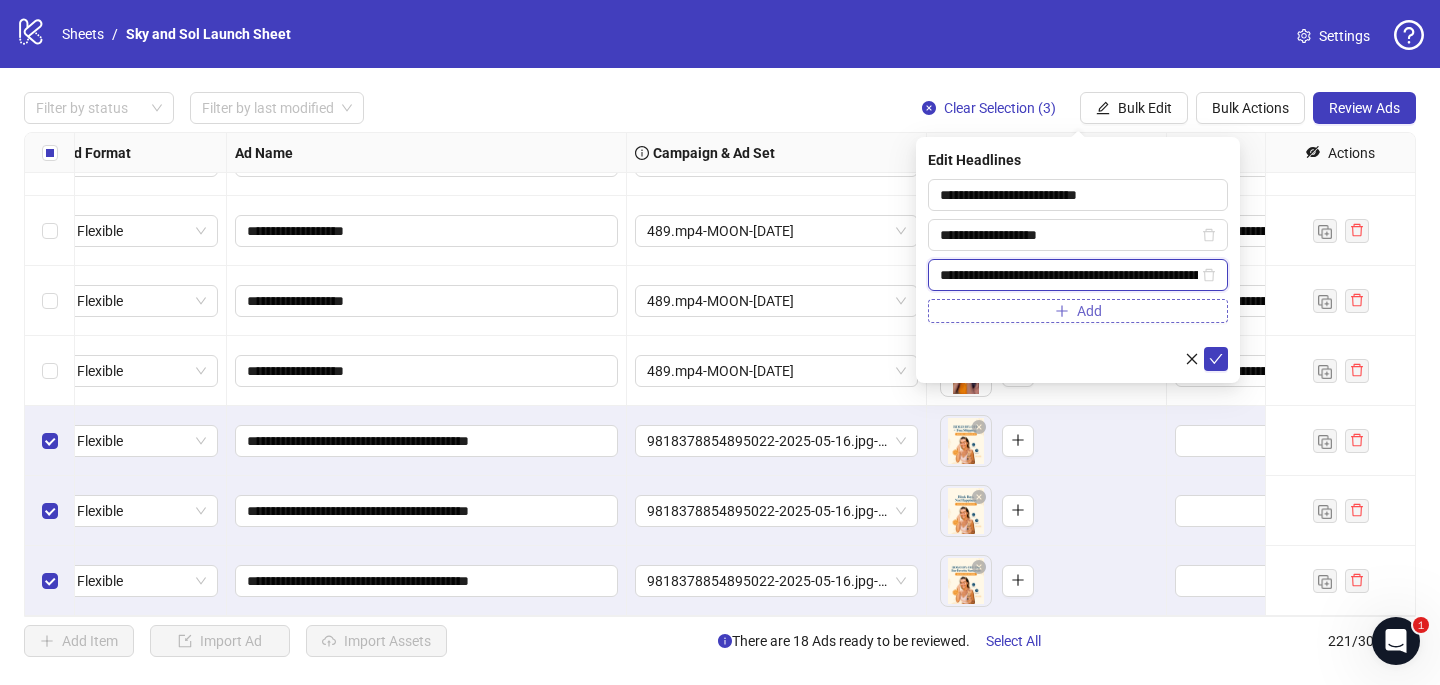 scroll, scrollTop: 0, scrollLeft: 107, axis: horizontal 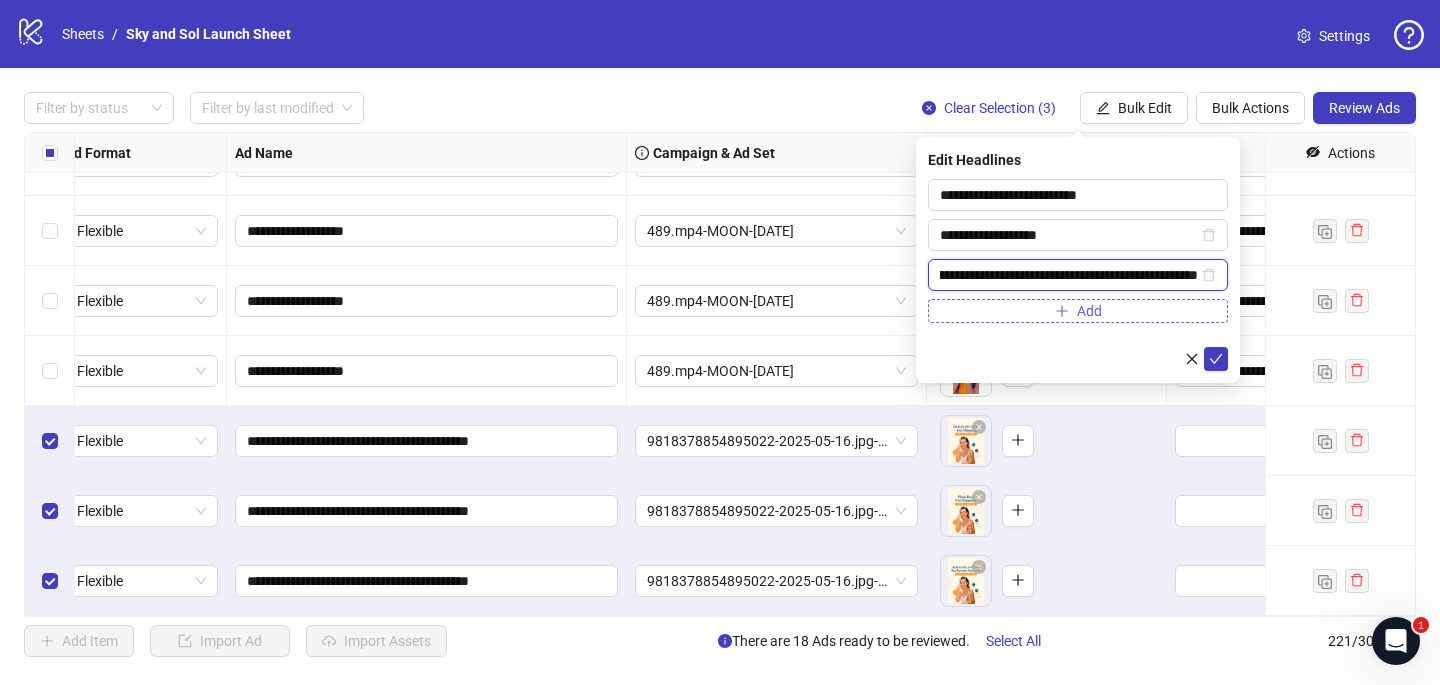 type on "**********" 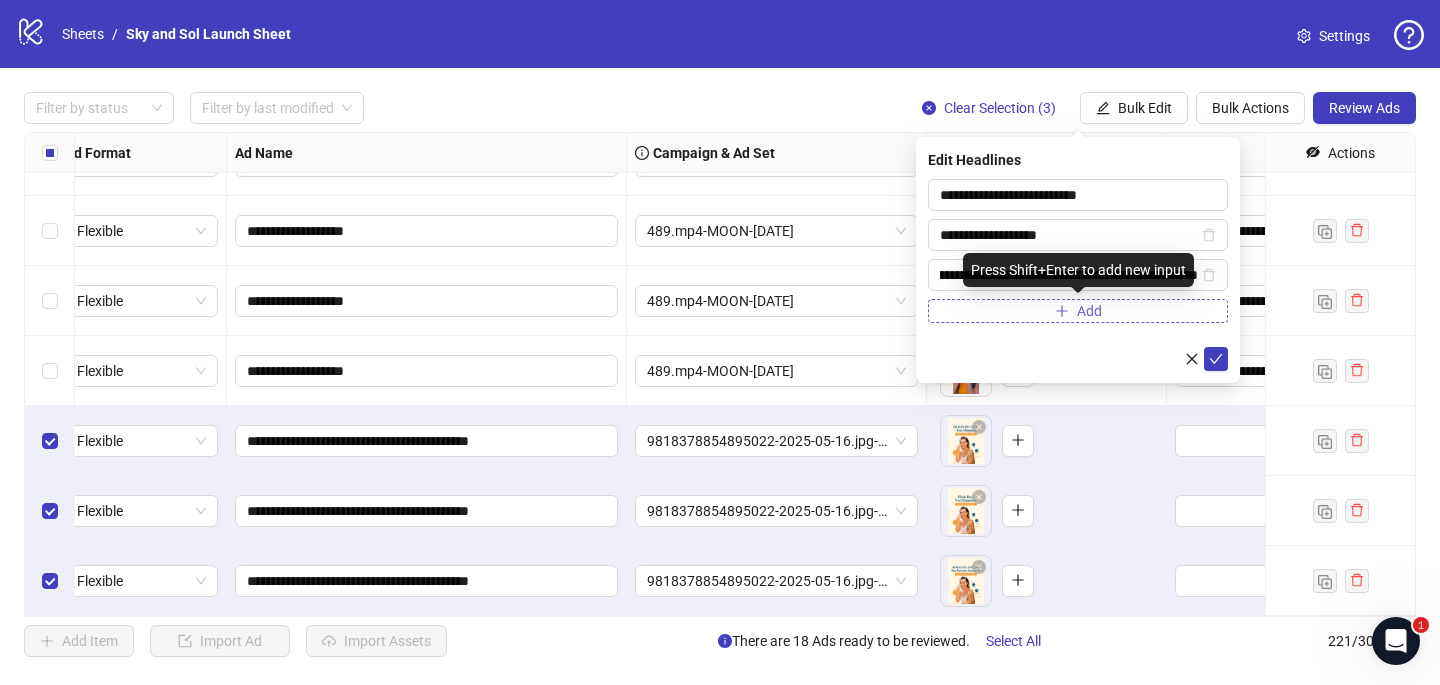 click on "Add" at bounding box center (1078, 311) 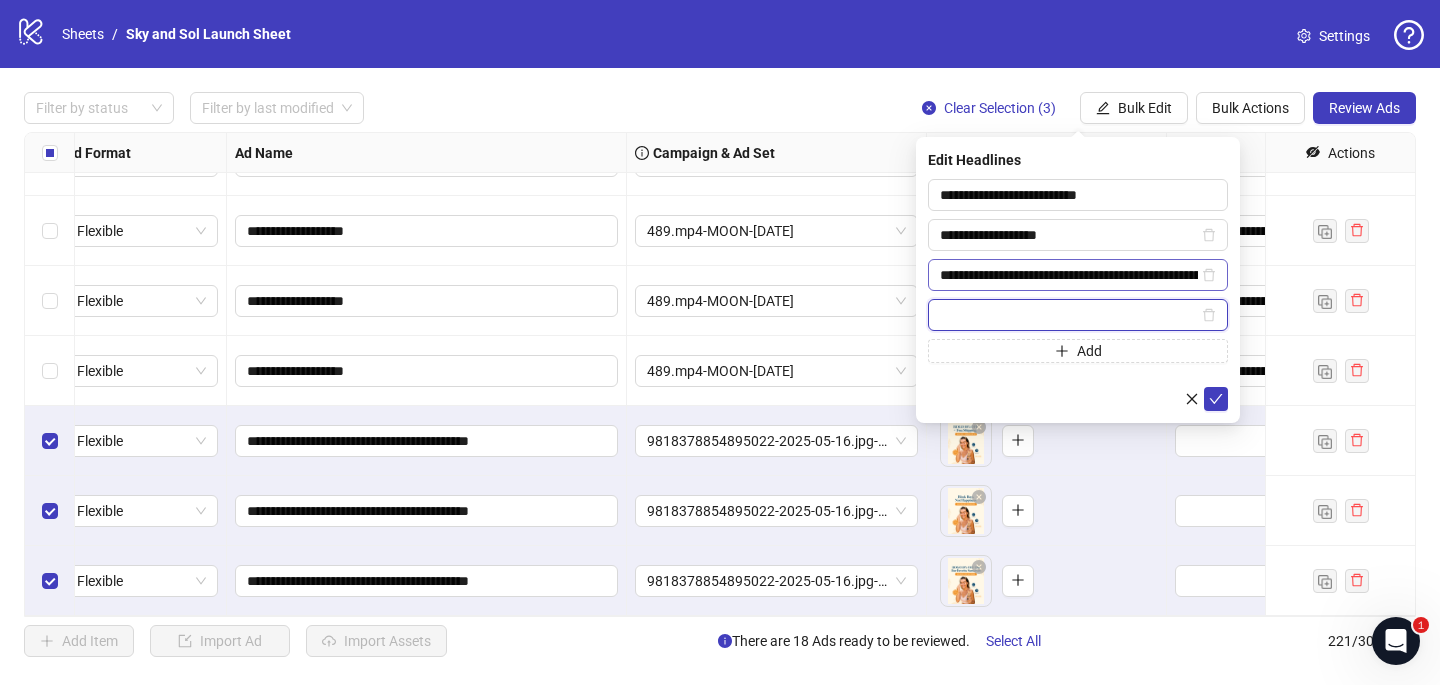 paste on "**********" 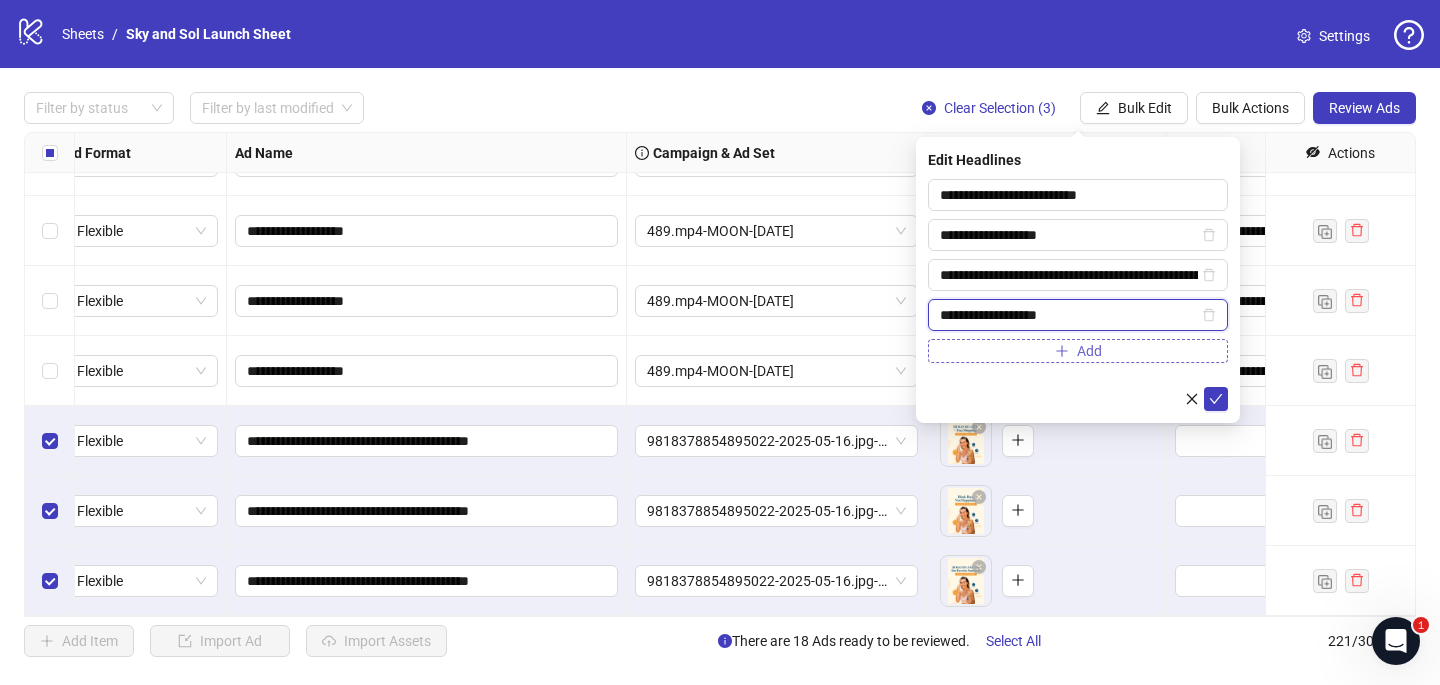type on "**********" 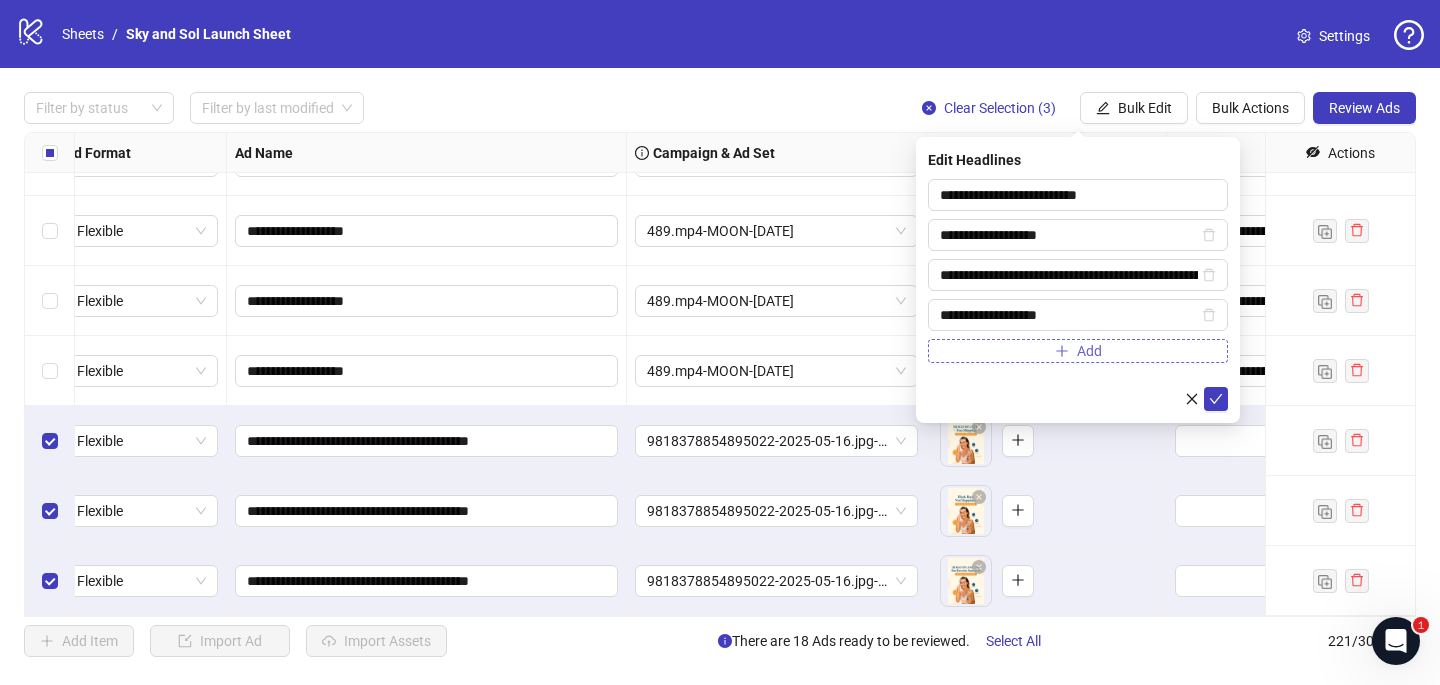 click on "Add" at bounding box center [1078, 351] 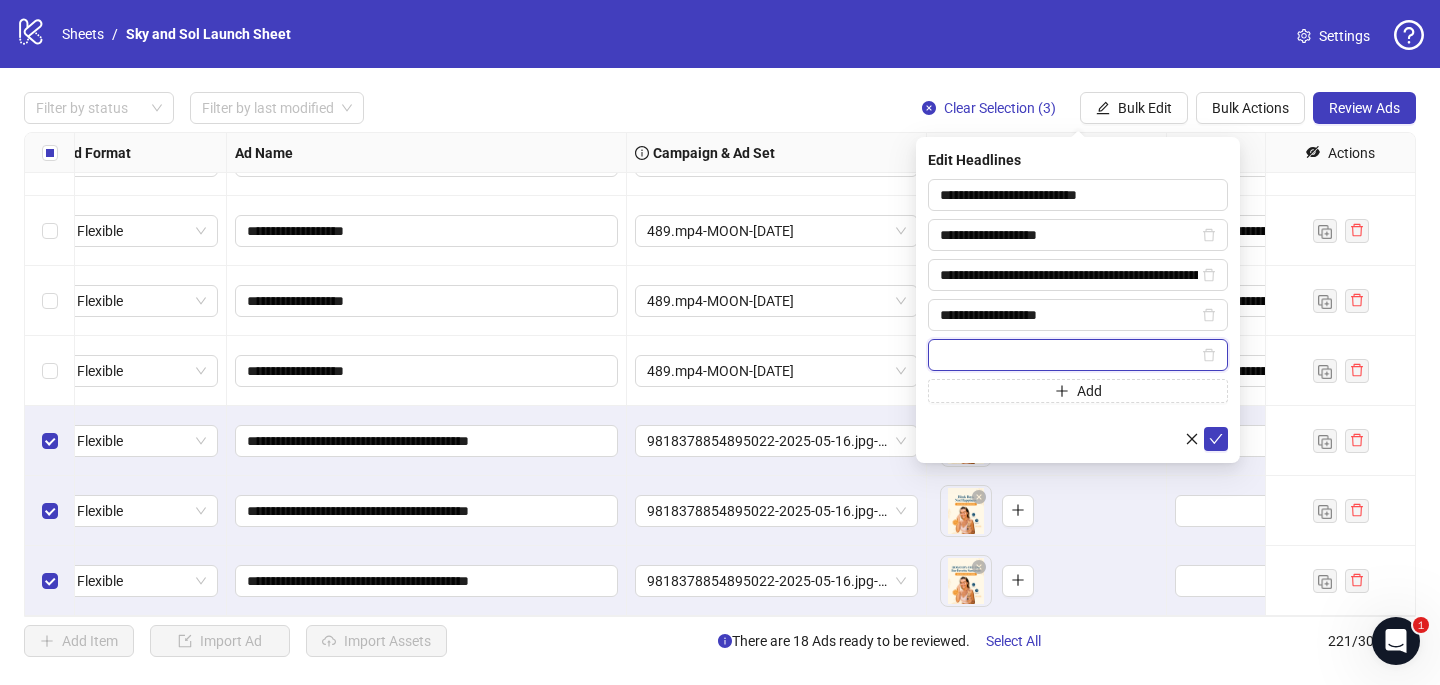 paste on "**********" 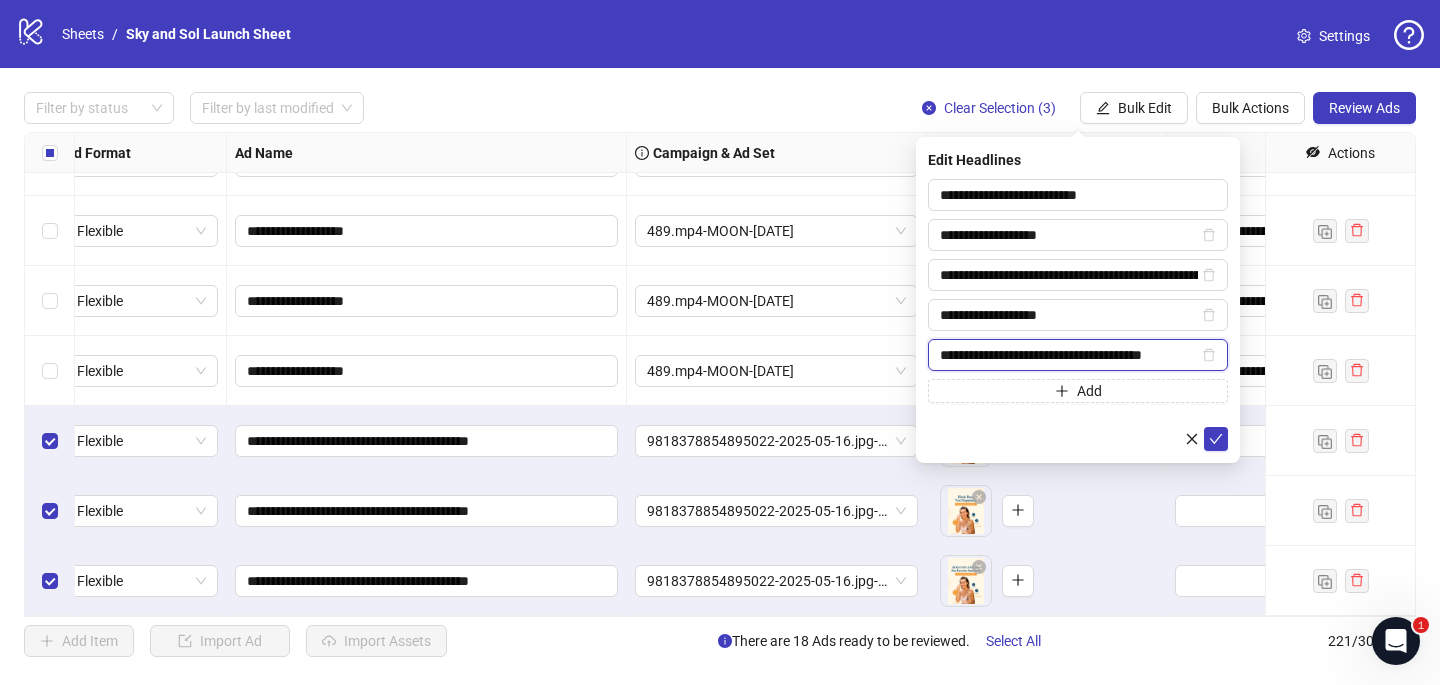 scroll, scrollTop: 0, scrollLeft: 4, axis: horizontal 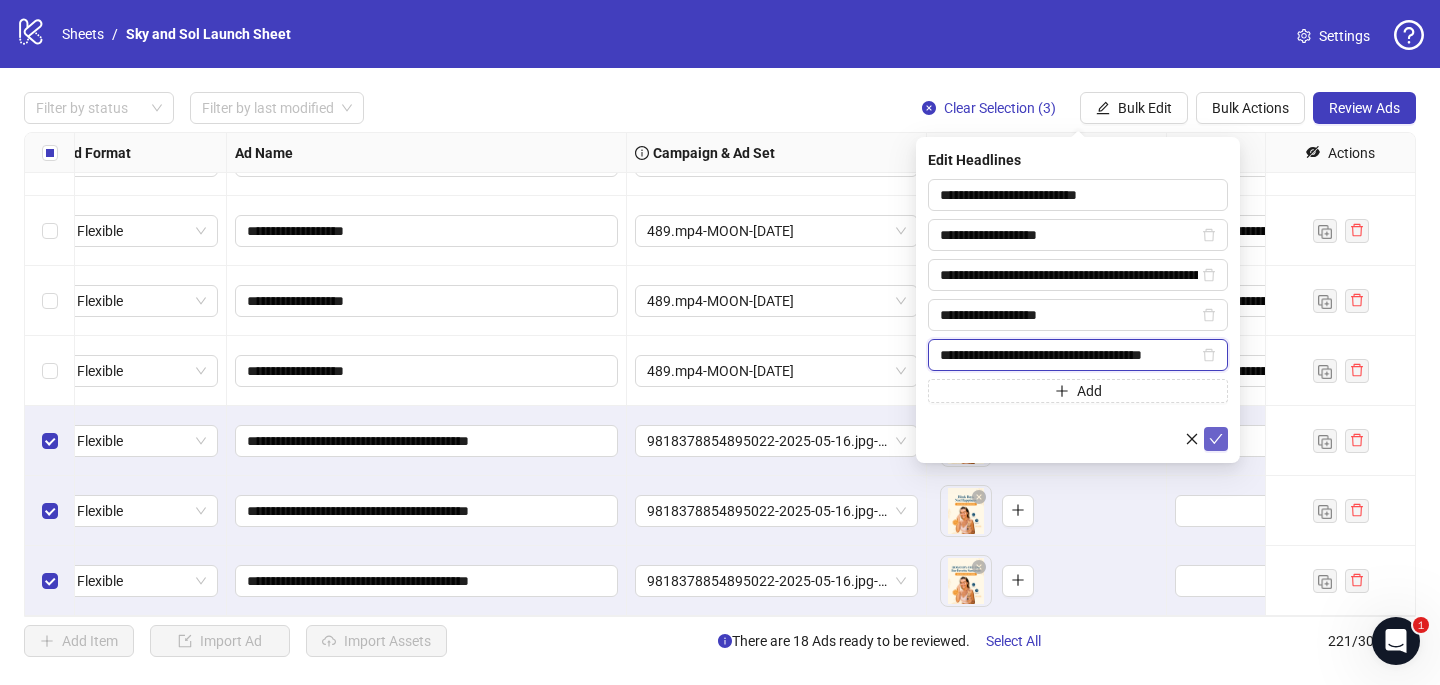 type on "**********" 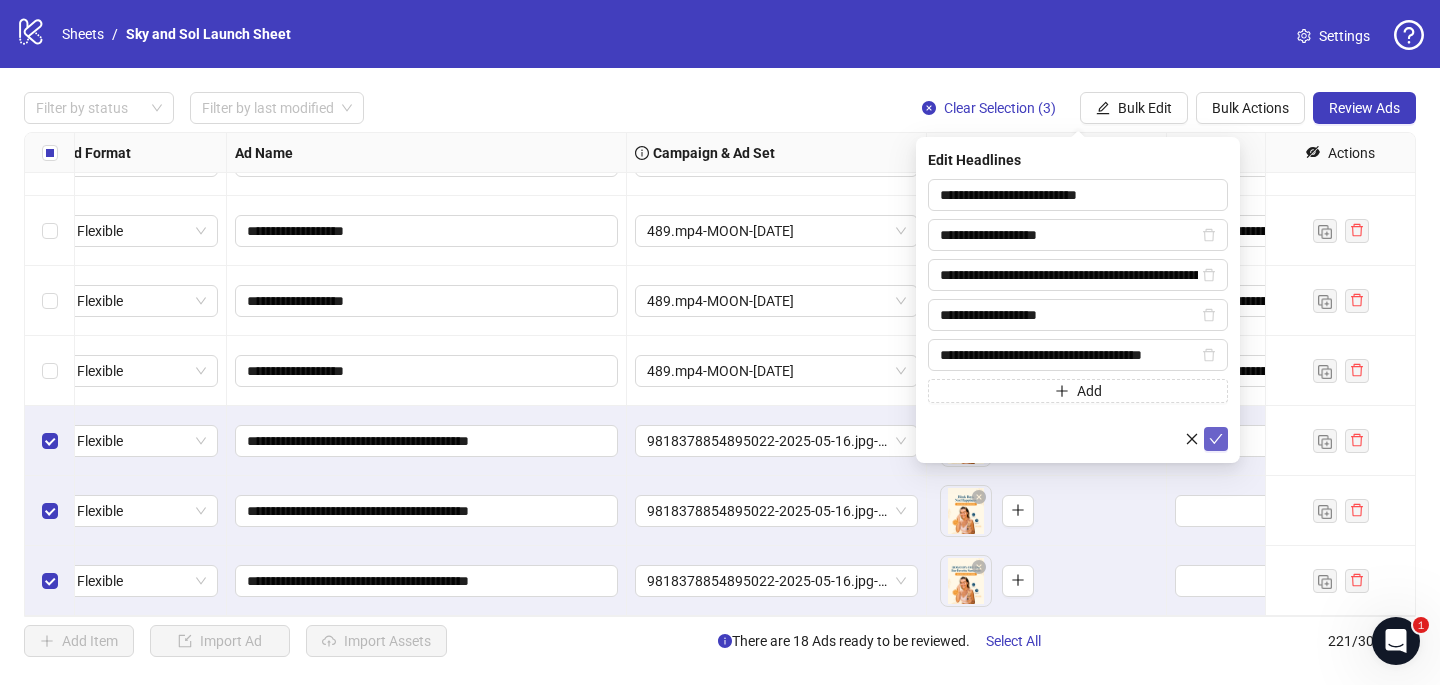 click 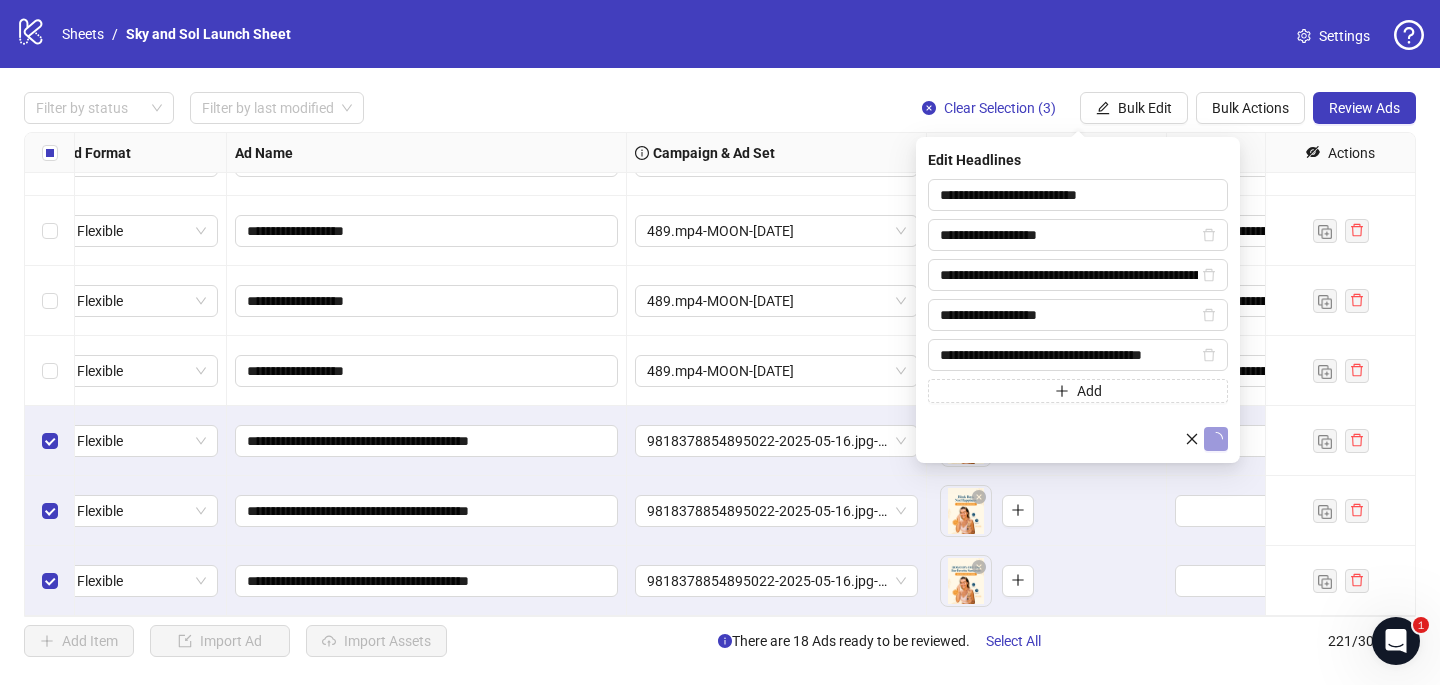scroll, scrollTop: 0, scrollLeft: 0, axis: both 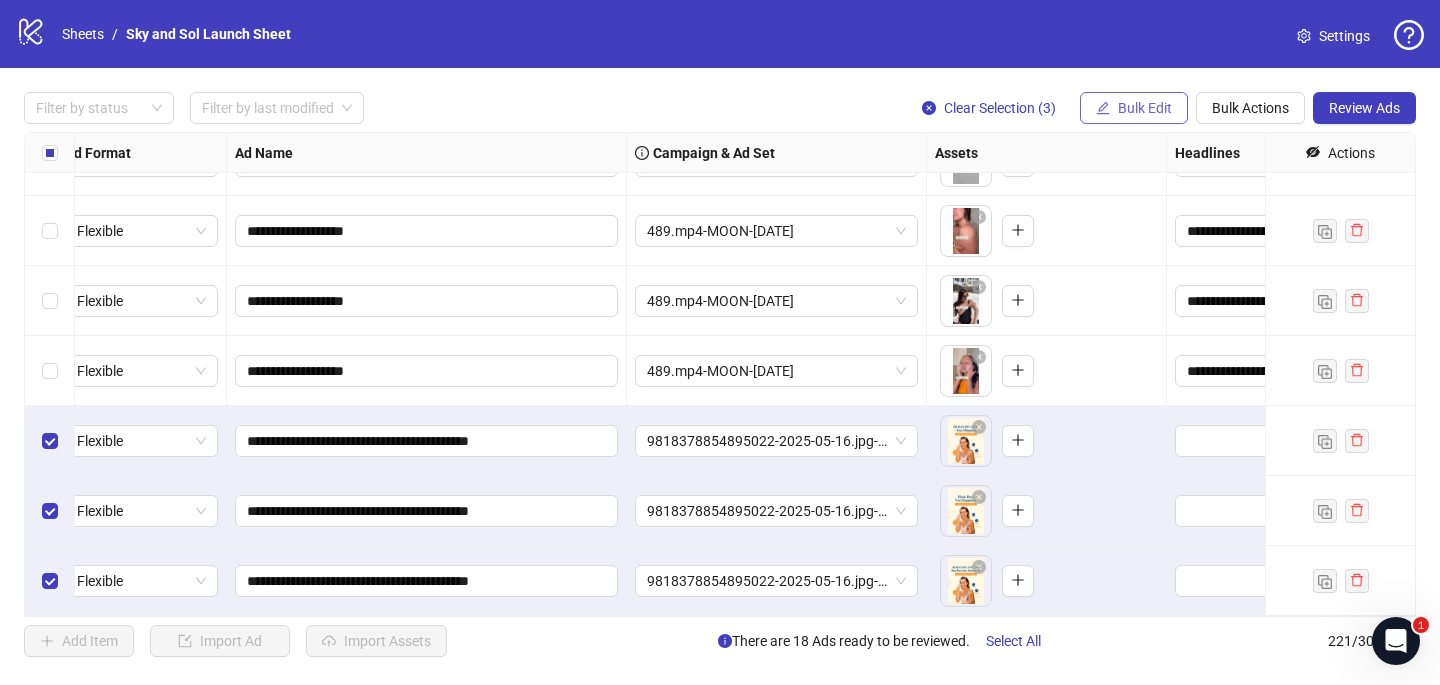 click on "Bulk Edit" at bounding box center [1134, 108] 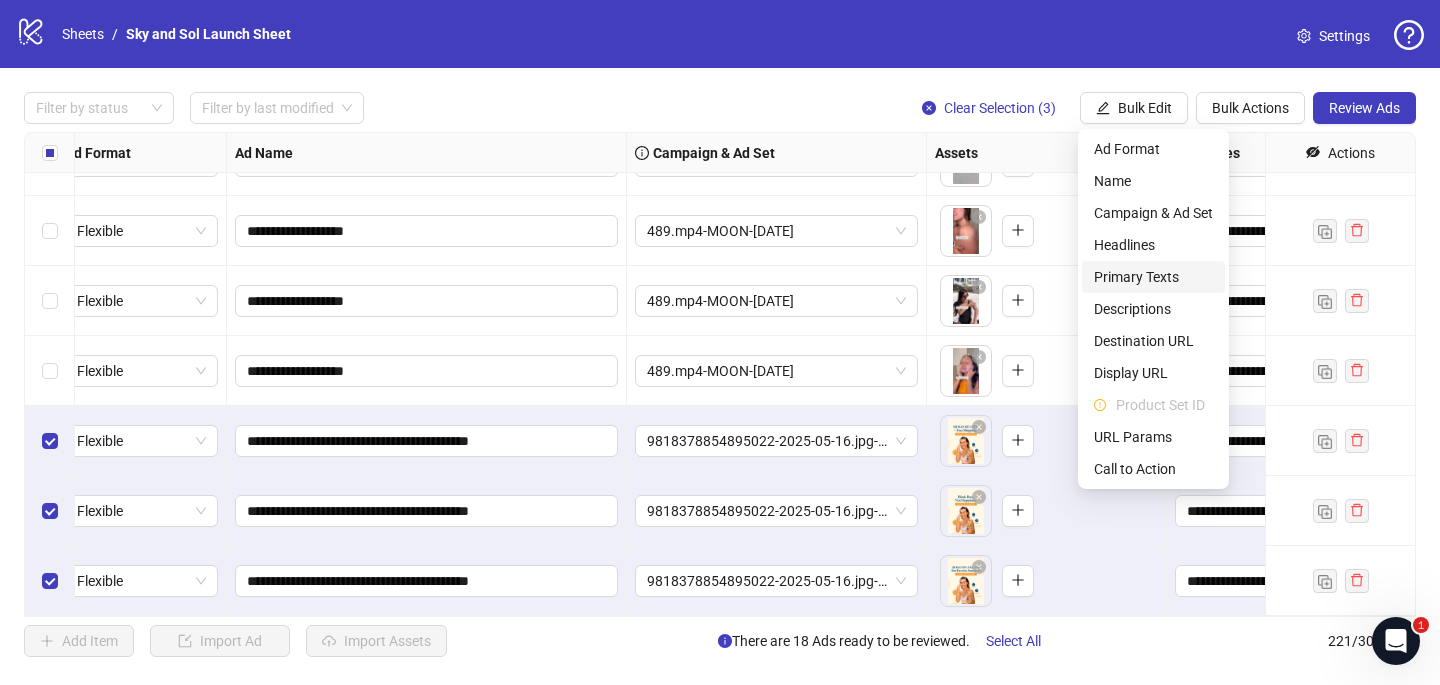 click on "Primary Texts" at bounding box center [1153, 277] 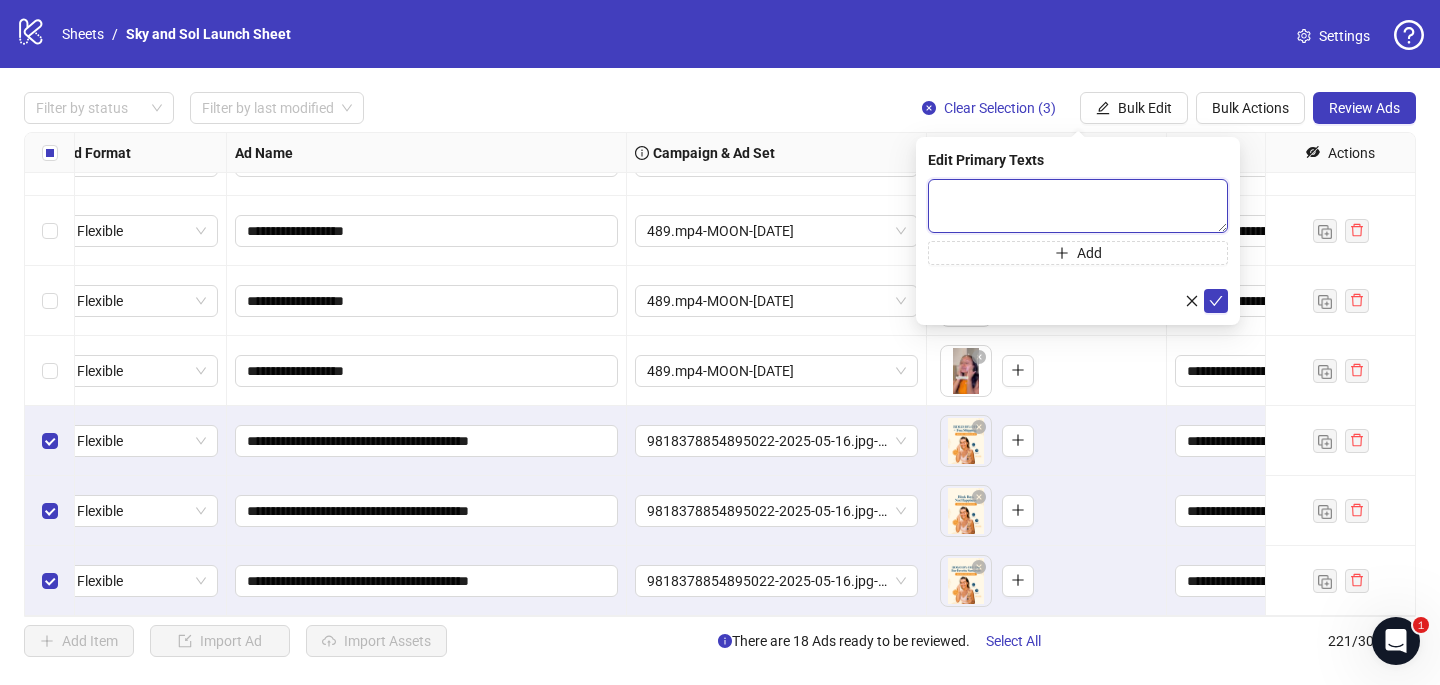 click at bounding box center [1078, 206] 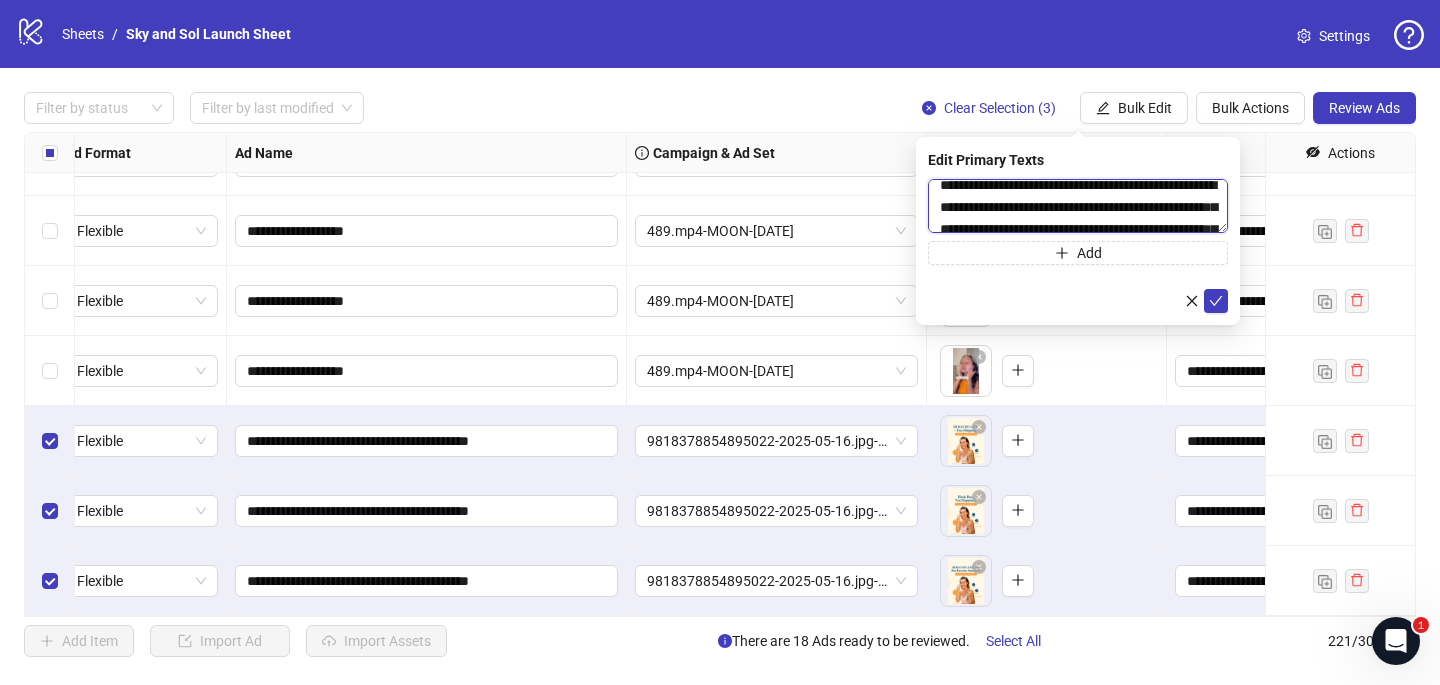 scroll, scrollTop: 0, scrollLeft: 0, axis: both 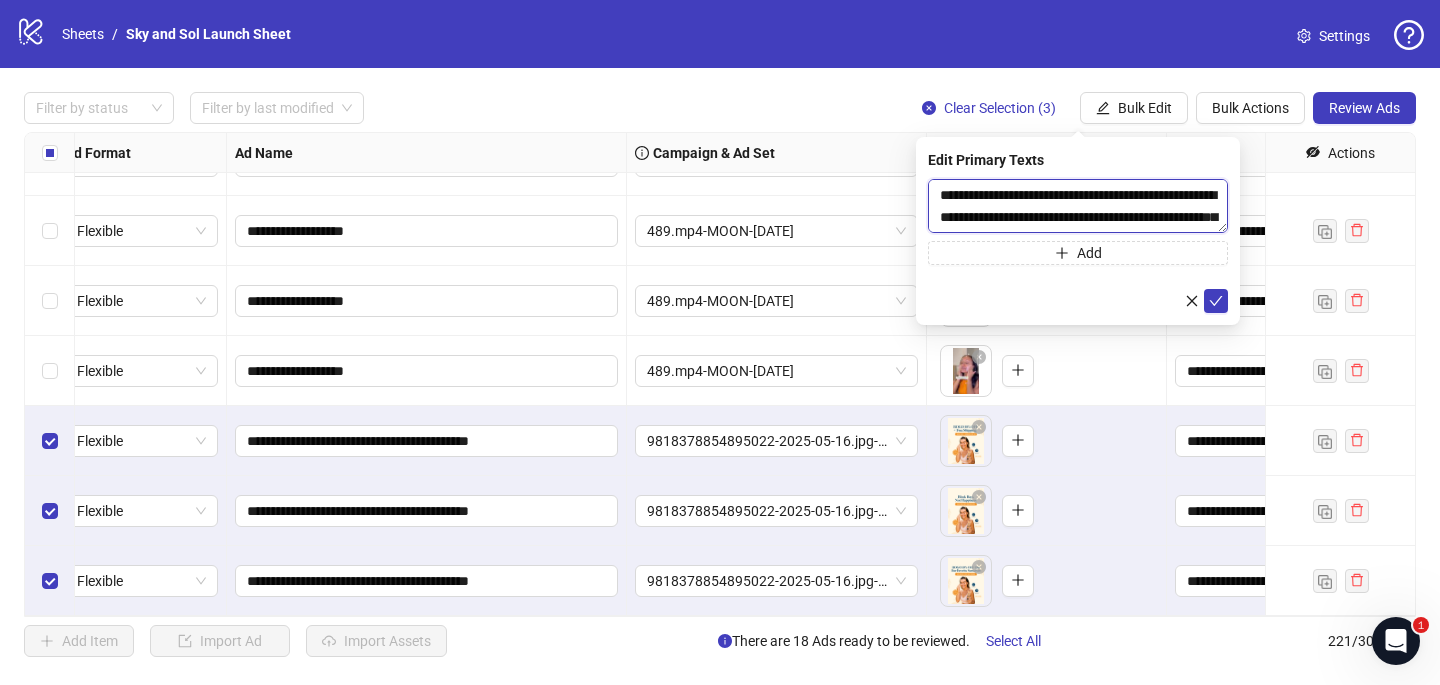 drag, startPoint x: 1145, startPoint y: 196, endPoint x: 976, endPoint y: 214, distance: 169.95587 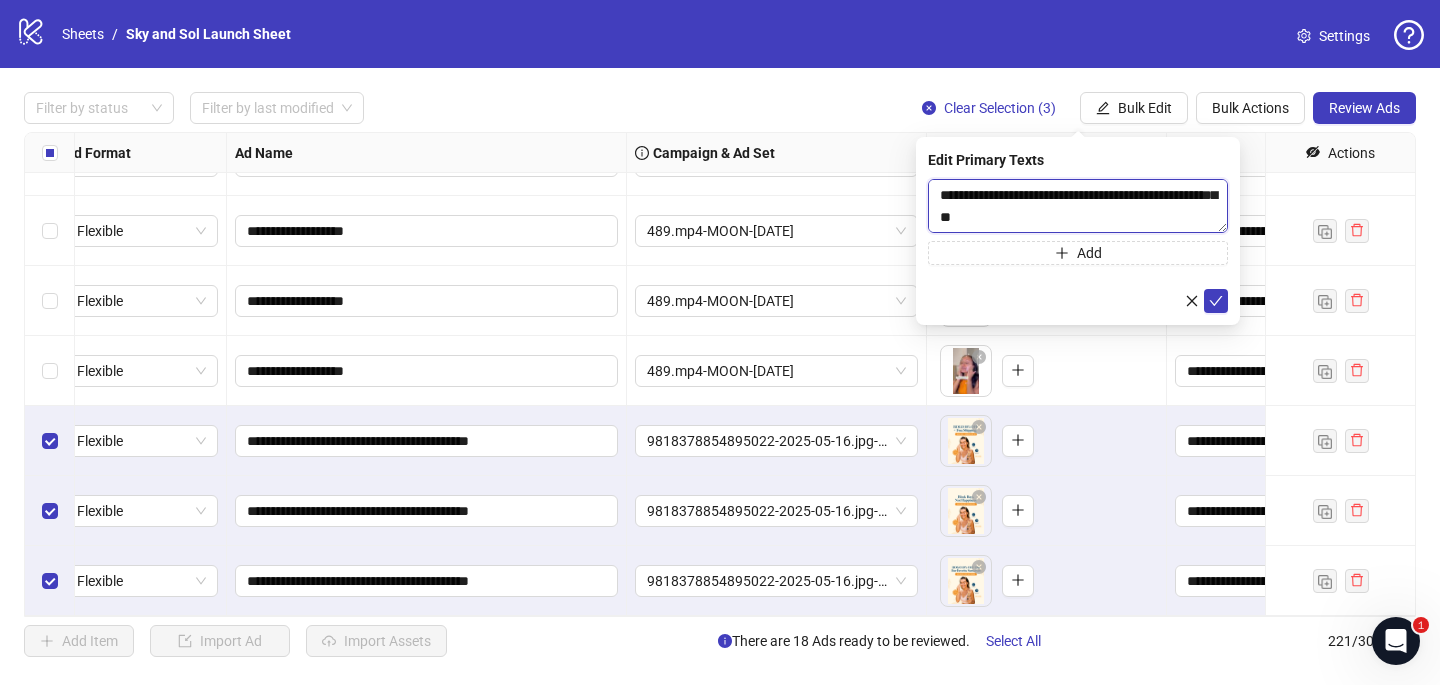 scroll, scrollTop: 66, scrollLeft: 0, axis: vertical 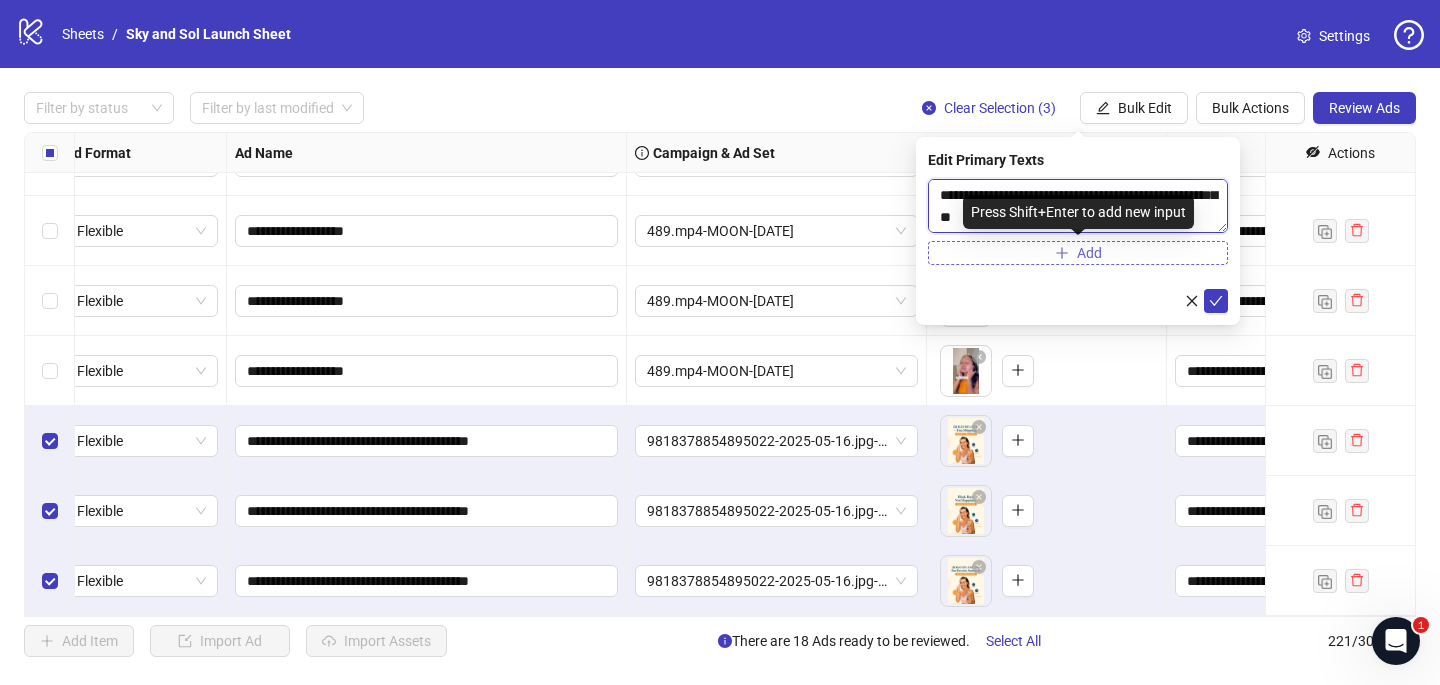 type on "**********" 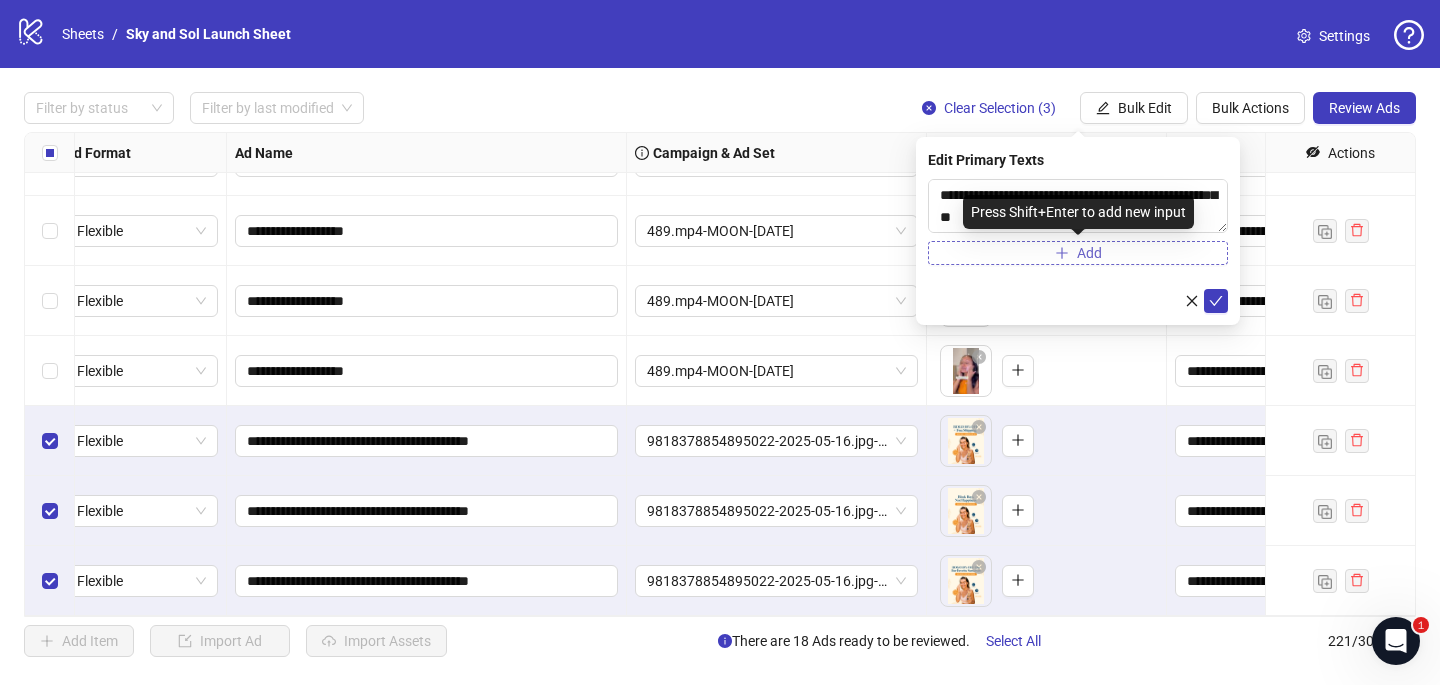 click on "Add" at bounding box center (1078, 253) 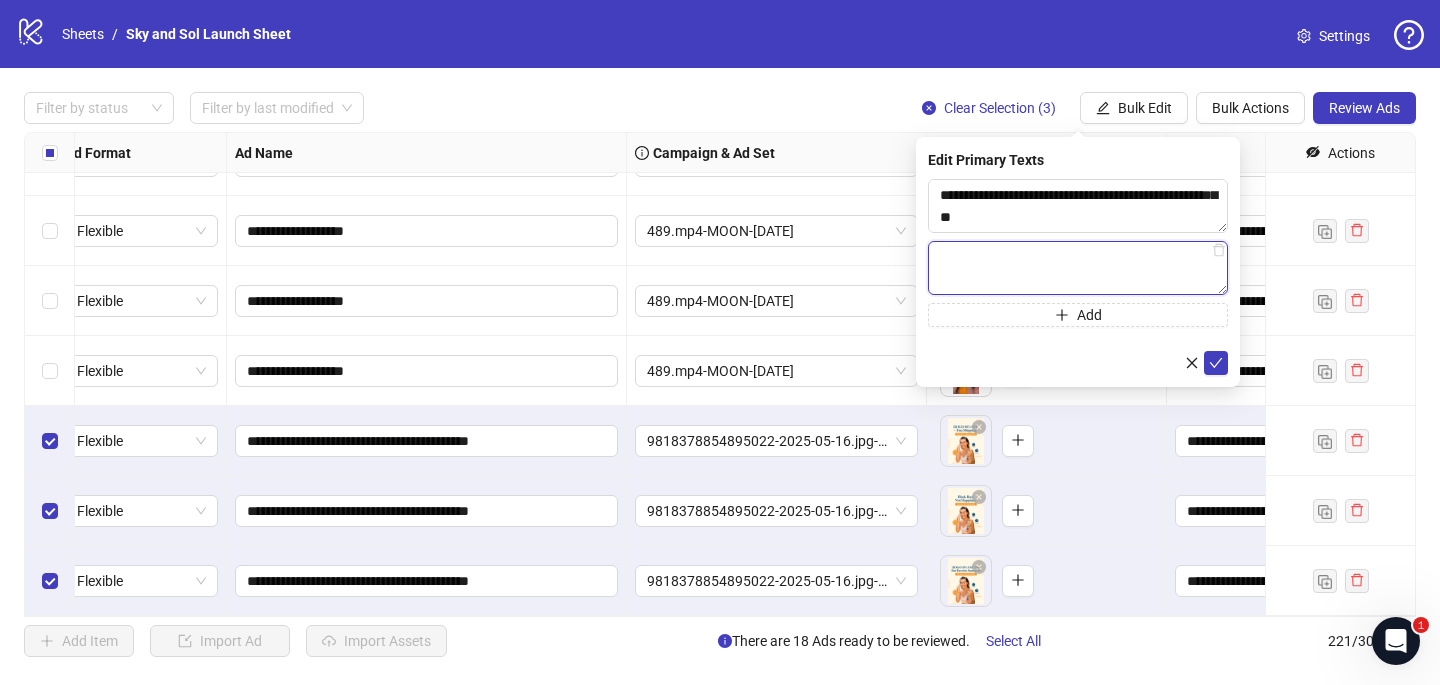 paste on "**********" 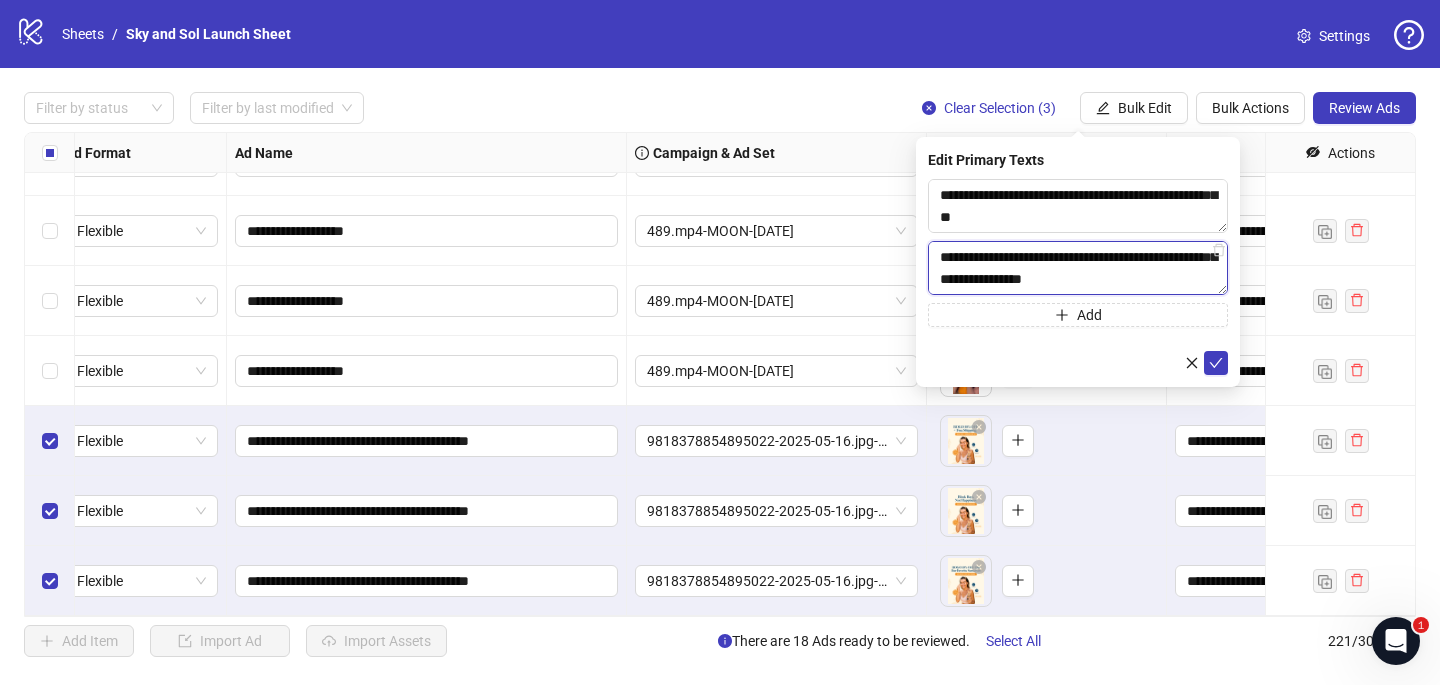 scroll, scrollTop: 88, scrollLeft: 0, axis: vertical 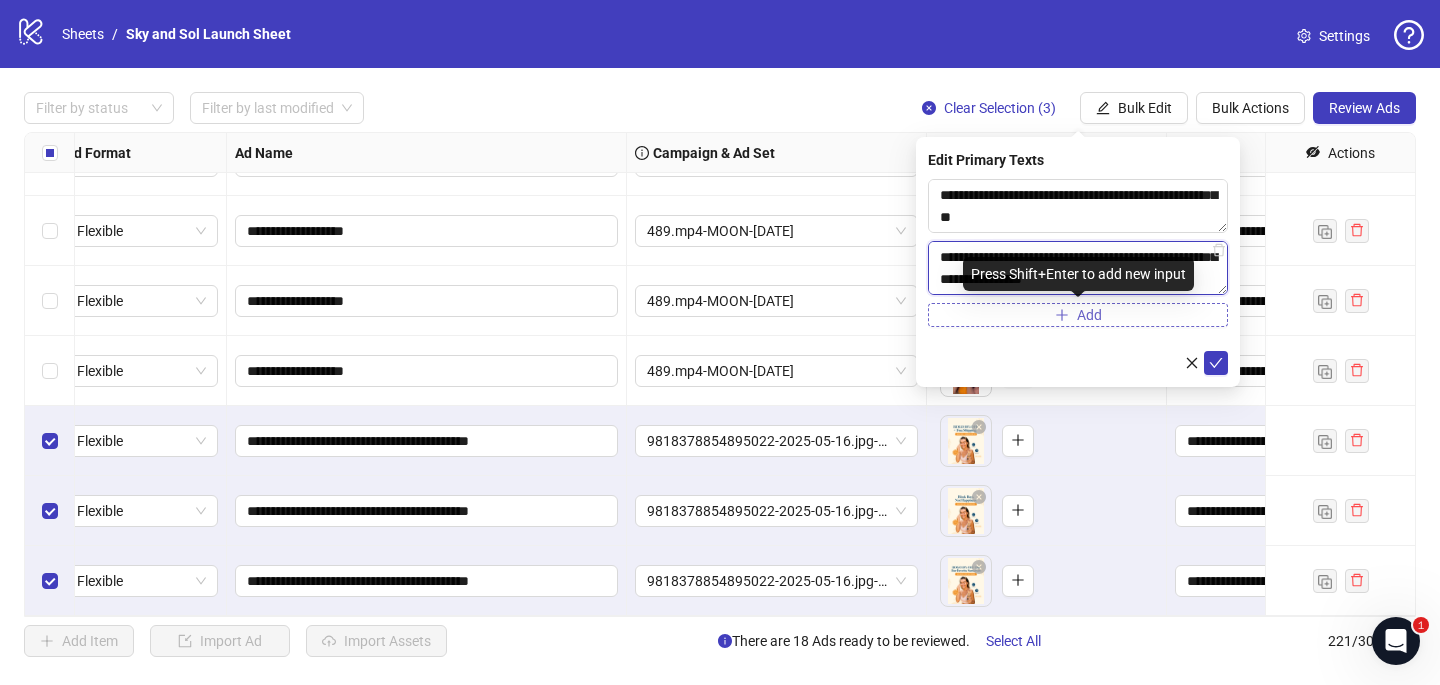 type on "**********" 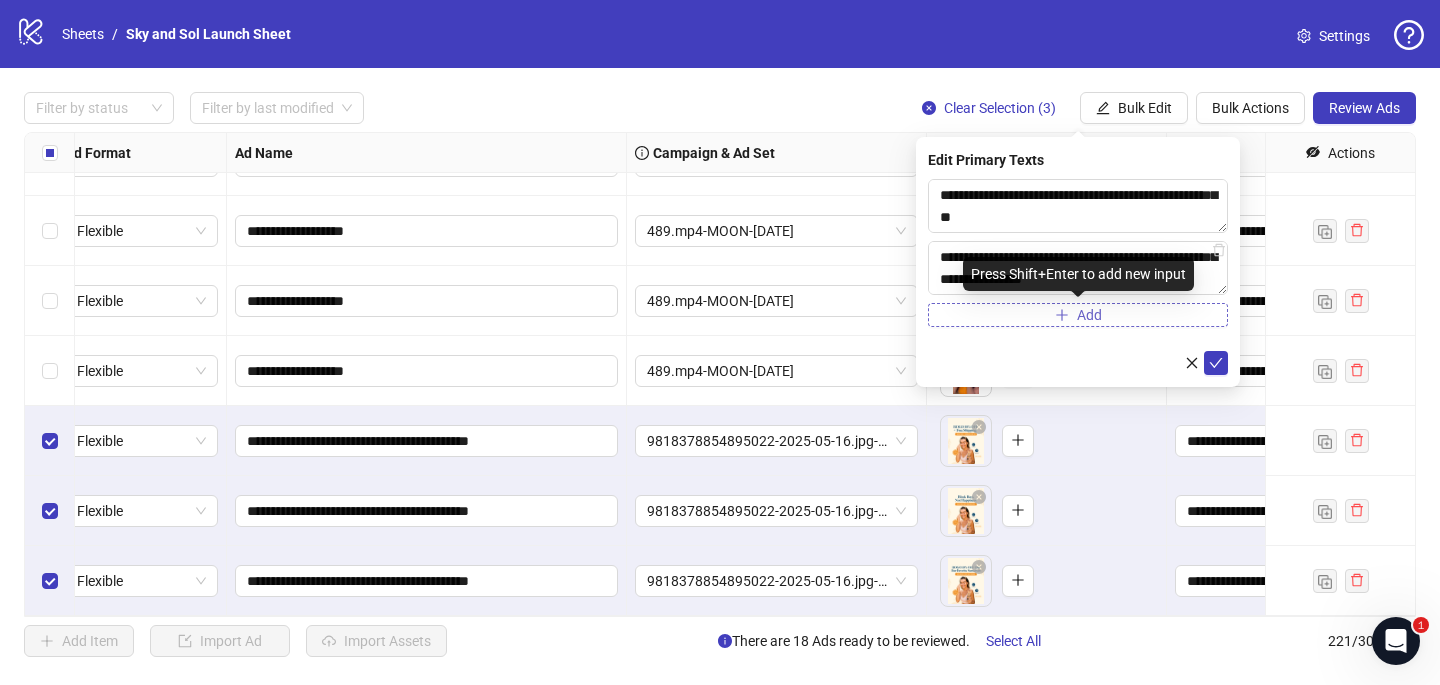 click on "Add" at bounding box center (1078, 315) 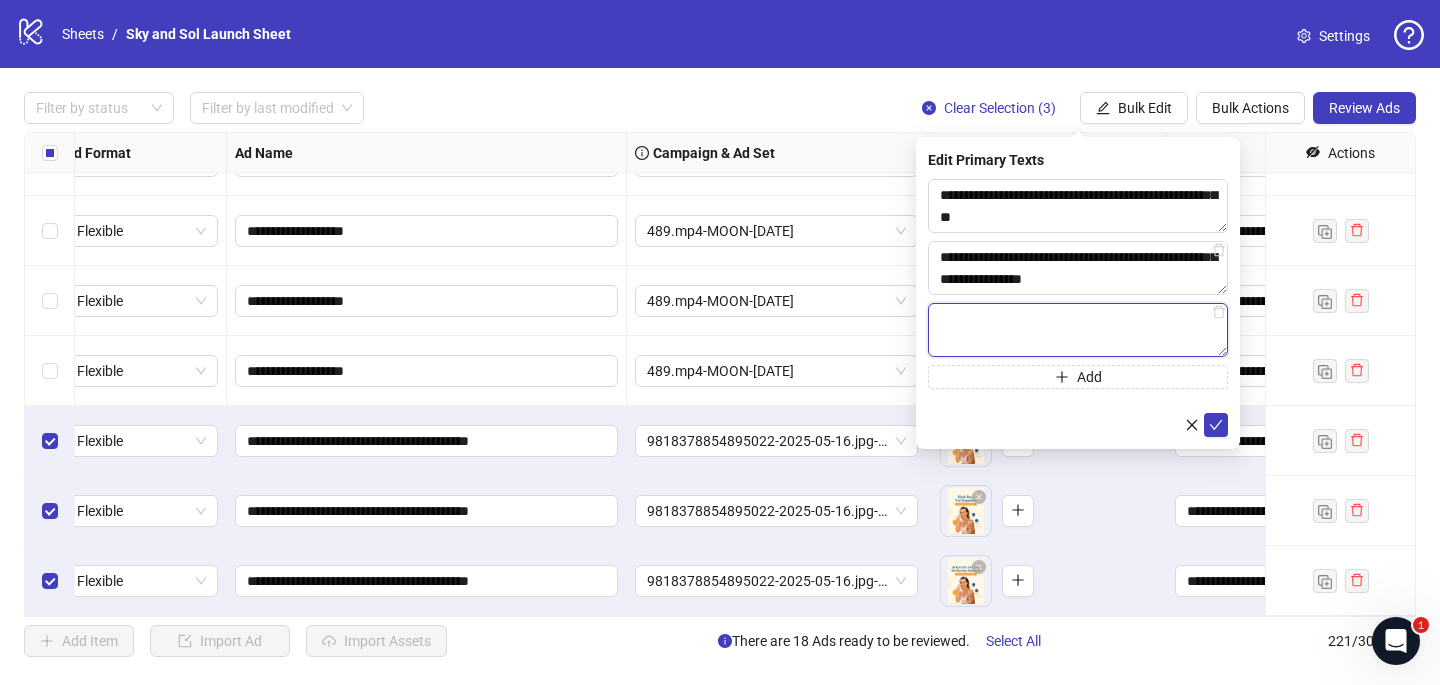 paste on "**********" 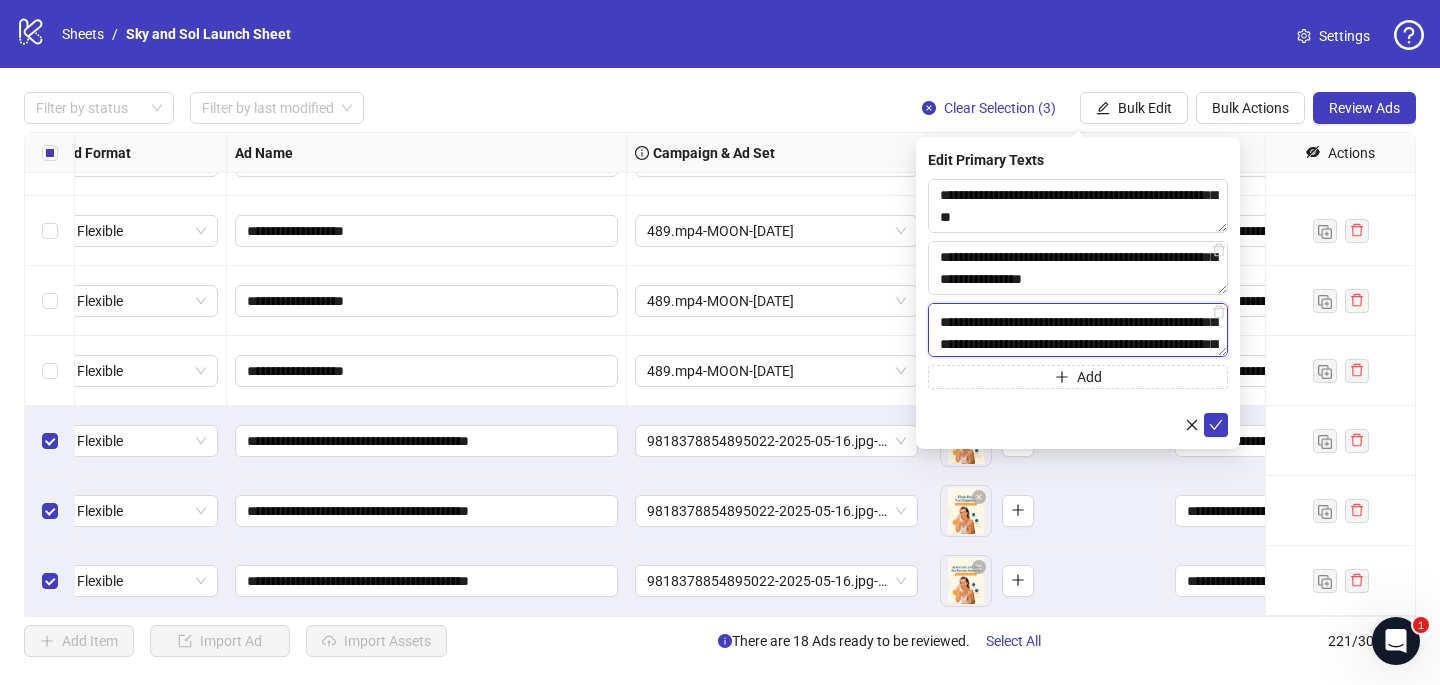 scroll, scrollTop: 64, scrollLeft: 0, axis: vertical 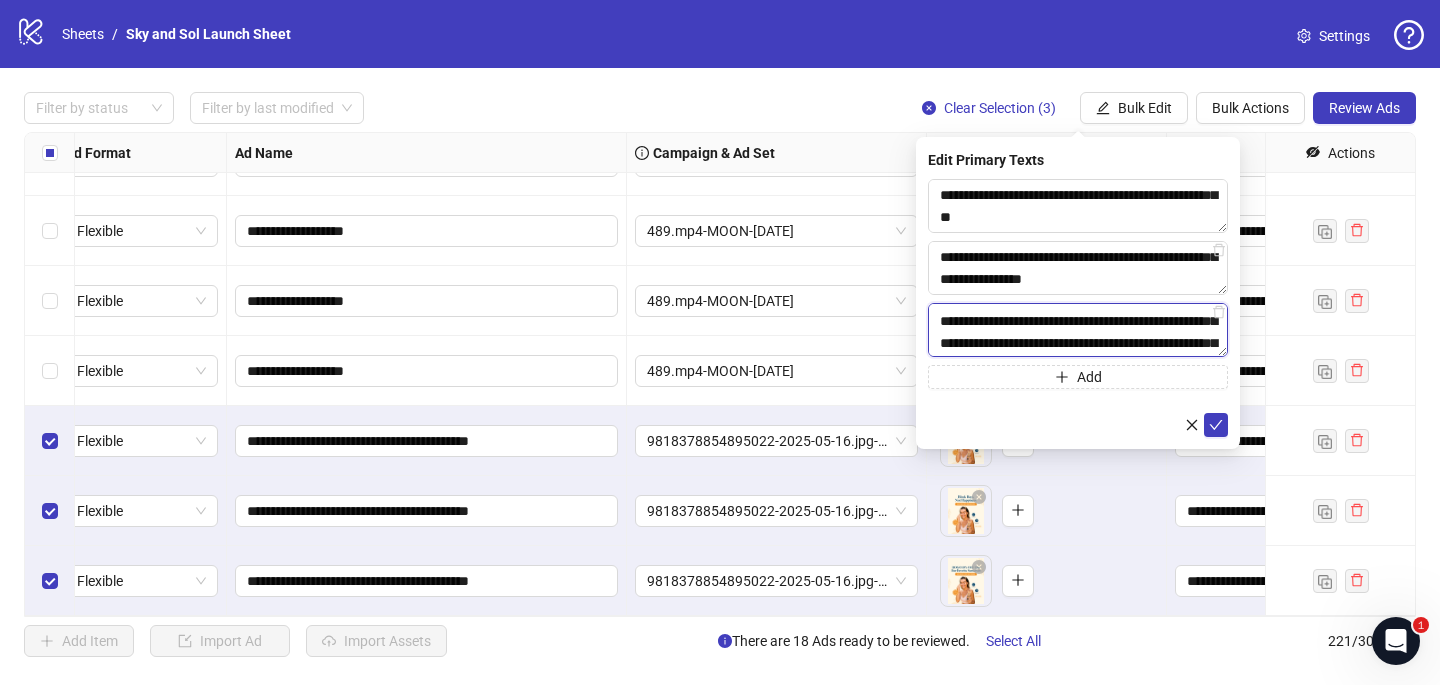 drag, startPoint x: 1010, startPoint y: 322, endPoint x: 1083, endPoint y: 322, distance: 73 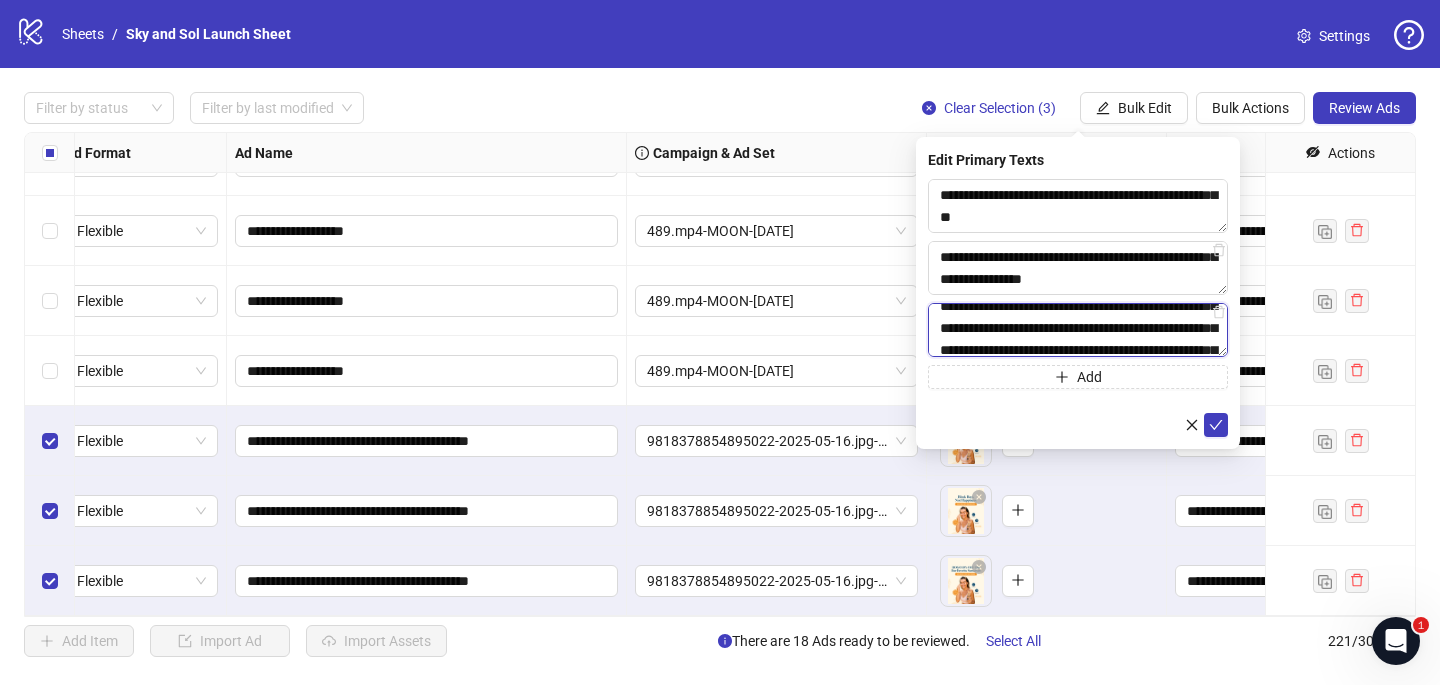 scroll, scrollTop: 113, scrollLeft: 0, axis: vertical 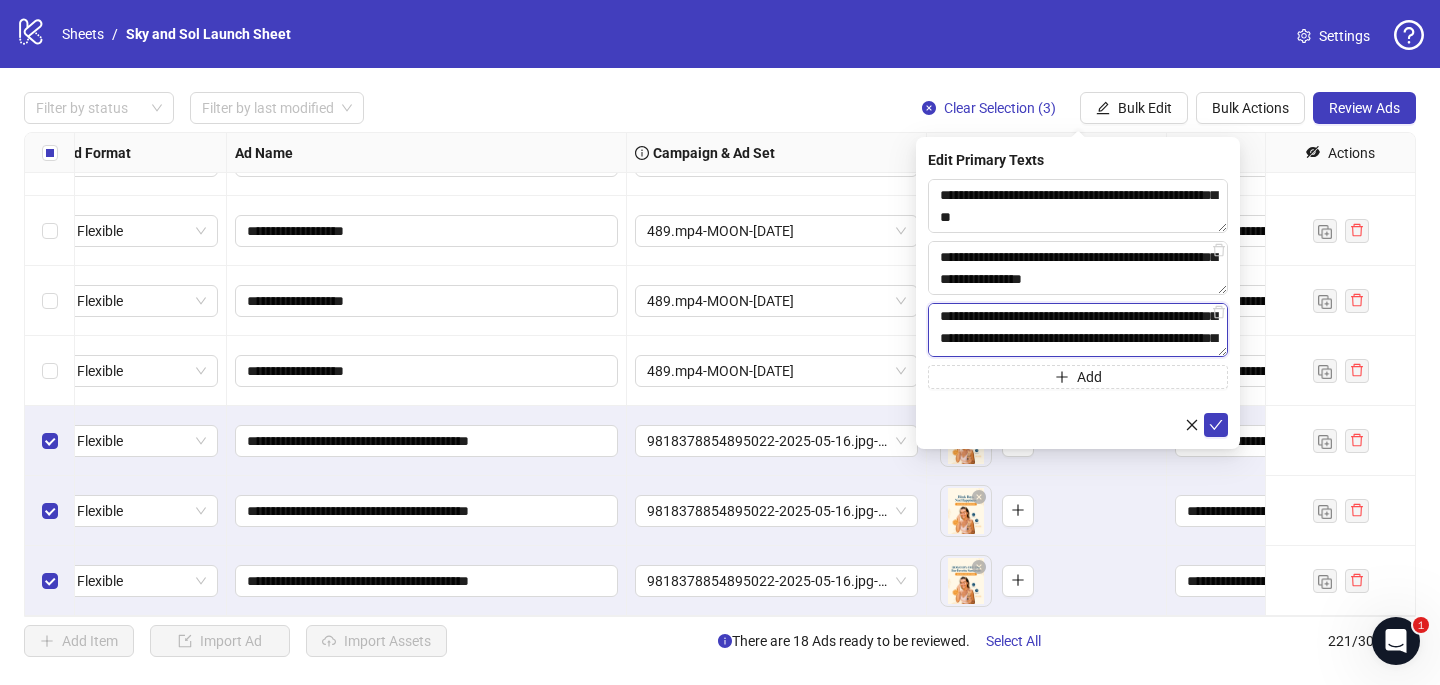 click on "**********" at bounding box center (1078, 330) 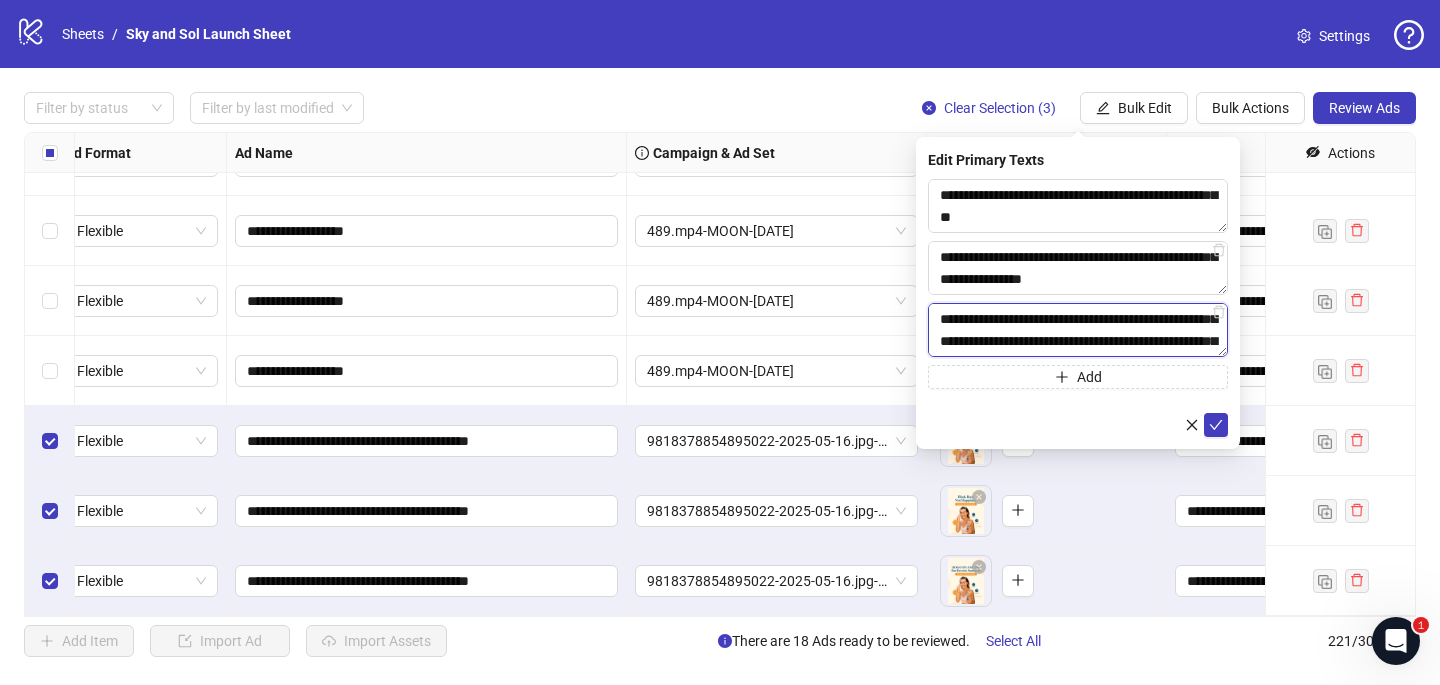 scroll, scrollTop: 207, scrollLeft: 0, axis: vertical 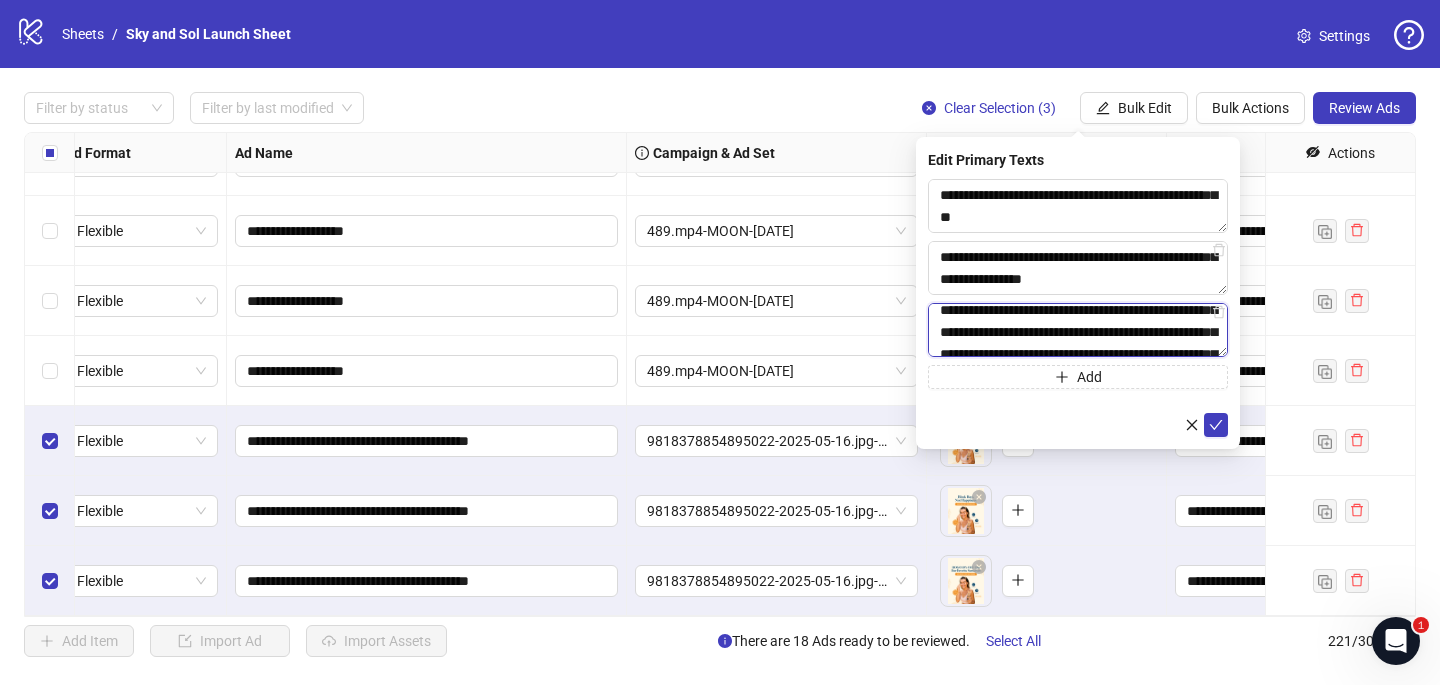 click on "**********" at bounding box center [1078, 330] 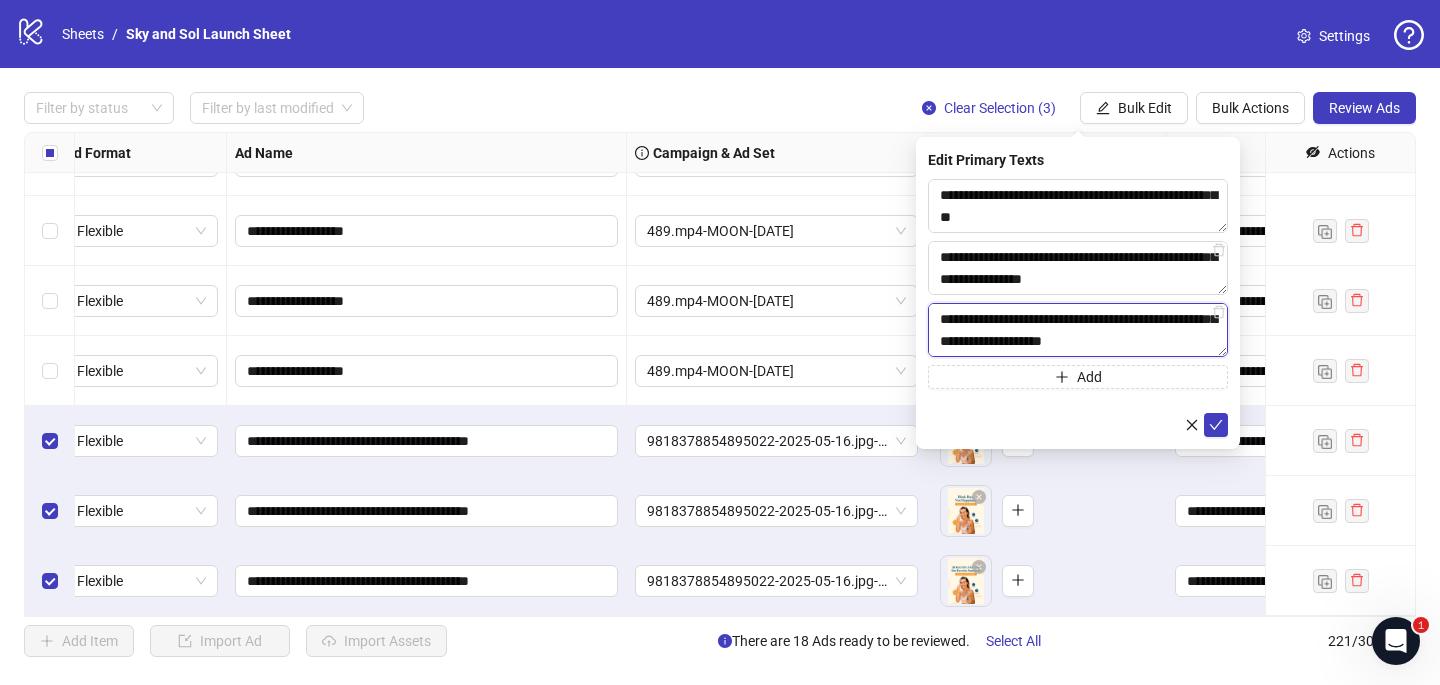scroll, scrollTop: 330, scrollLeft: 0, axis: vertical 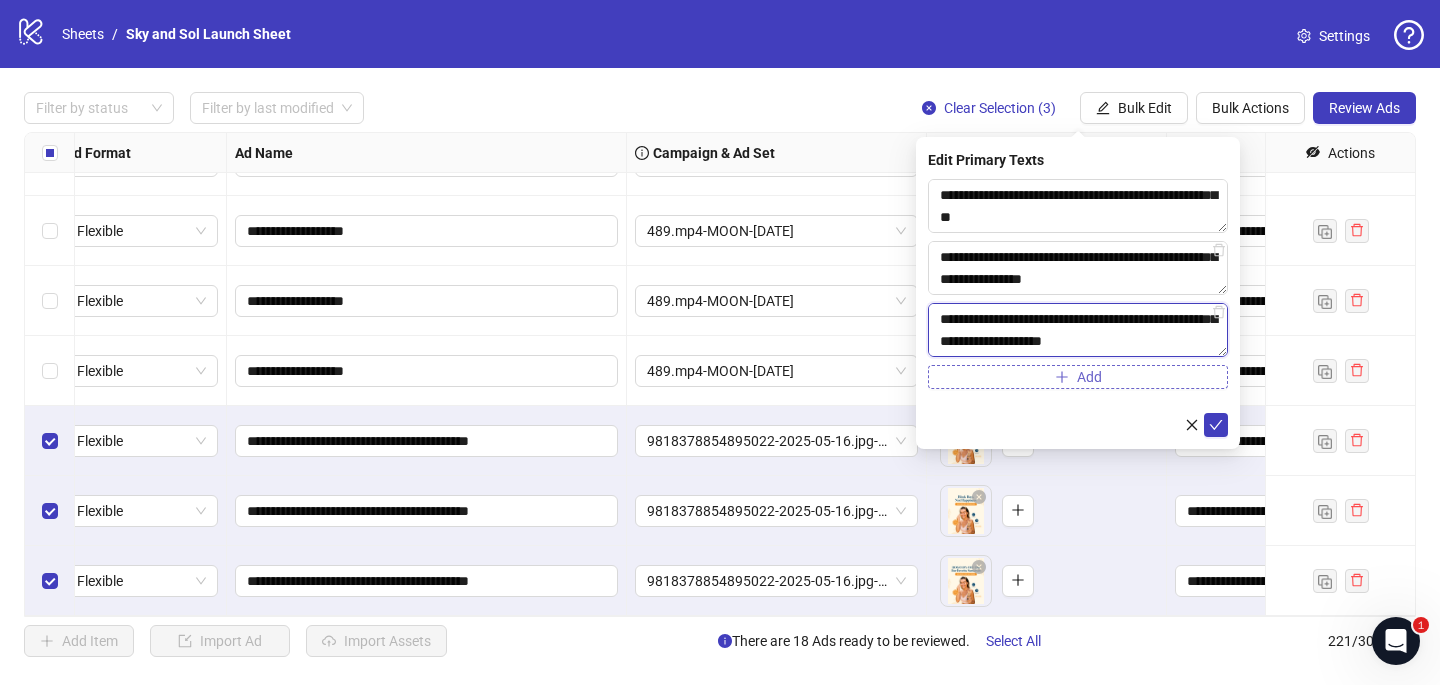 type on "**********" 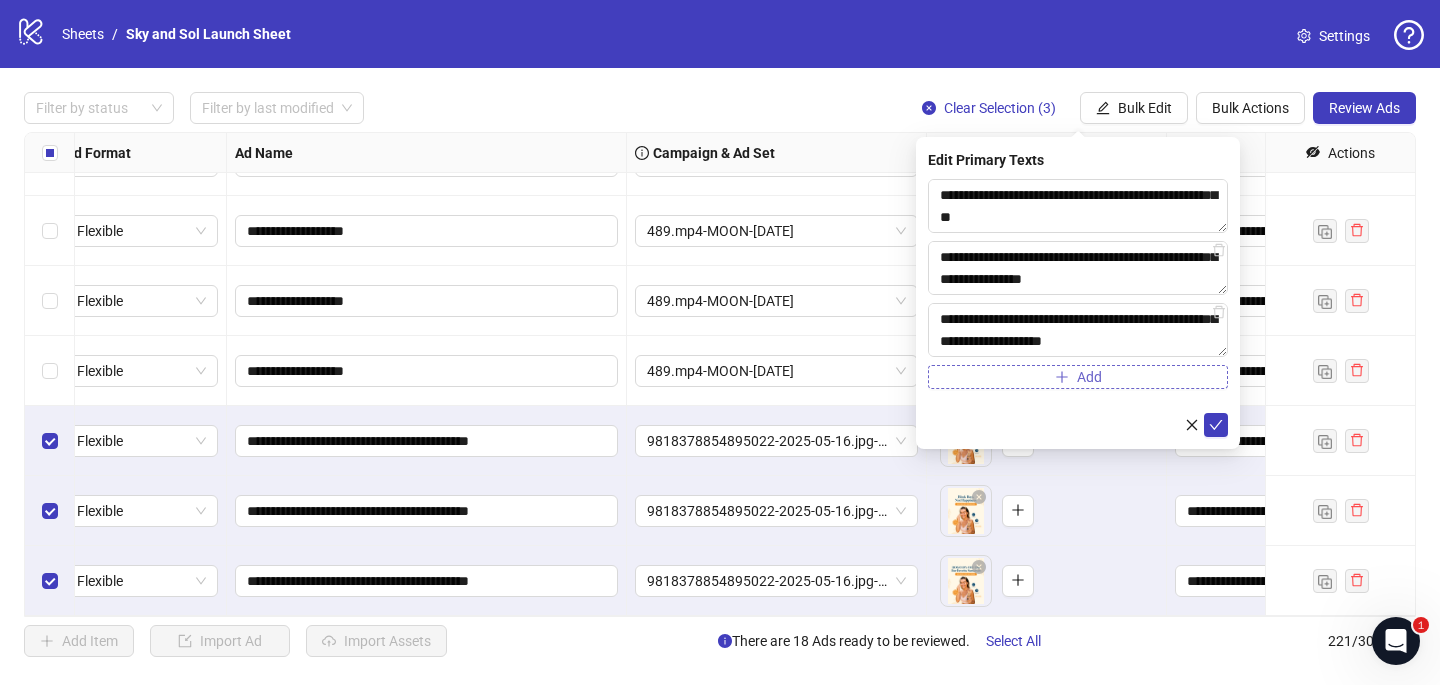 click 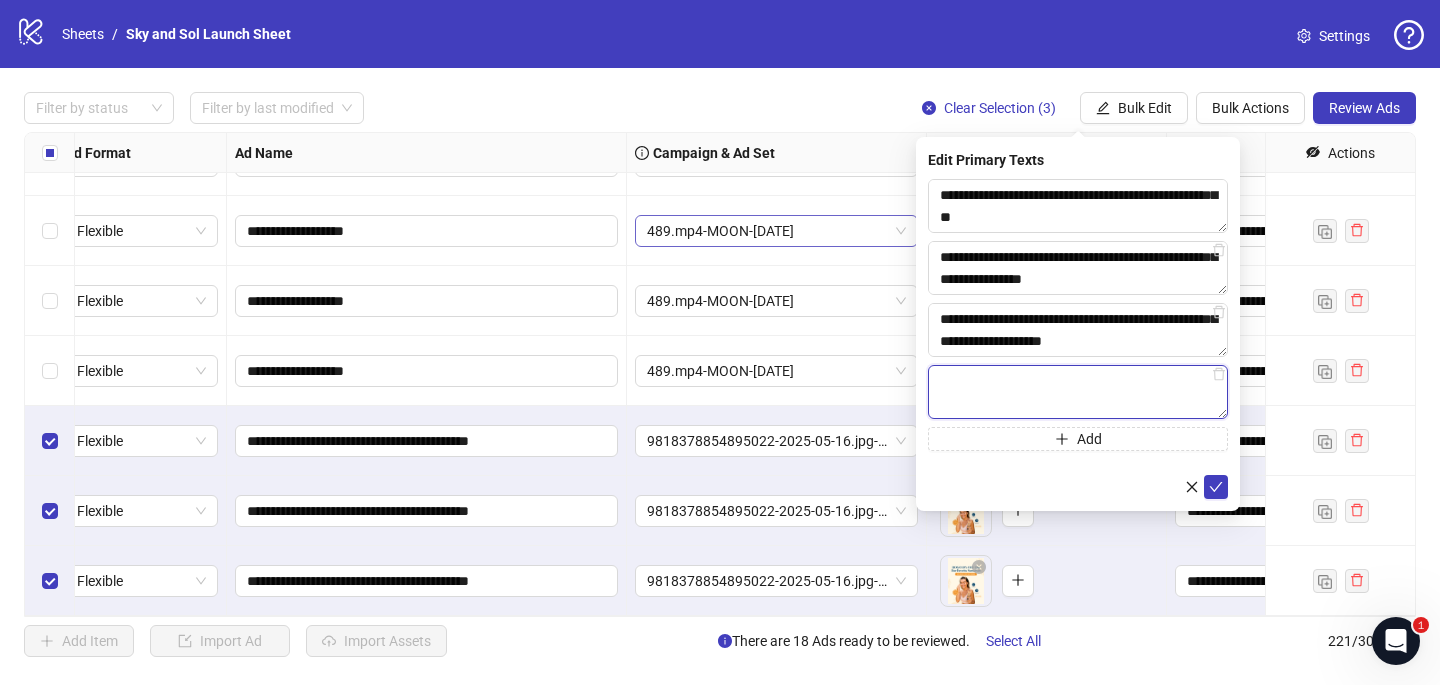 paste on "**********" 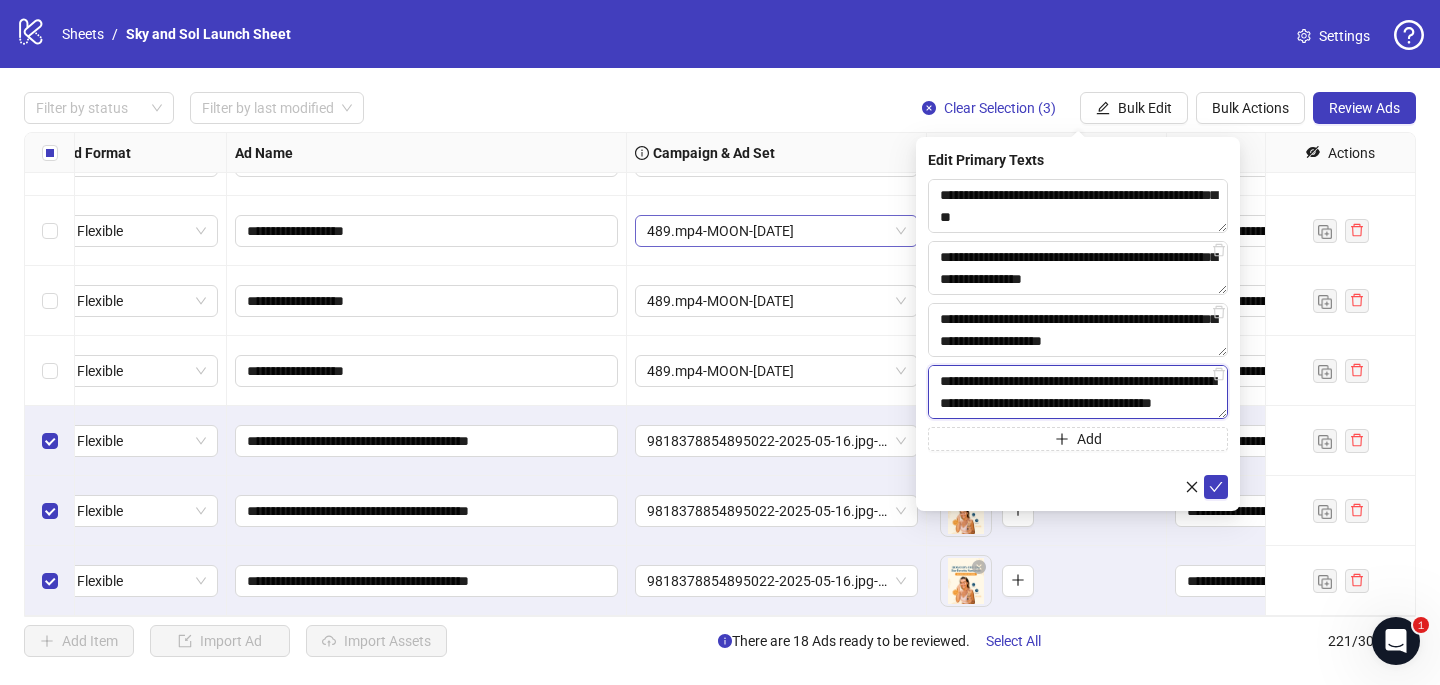 scroll, scrollTop: 286, scrollLeft: 0, axis: vertical 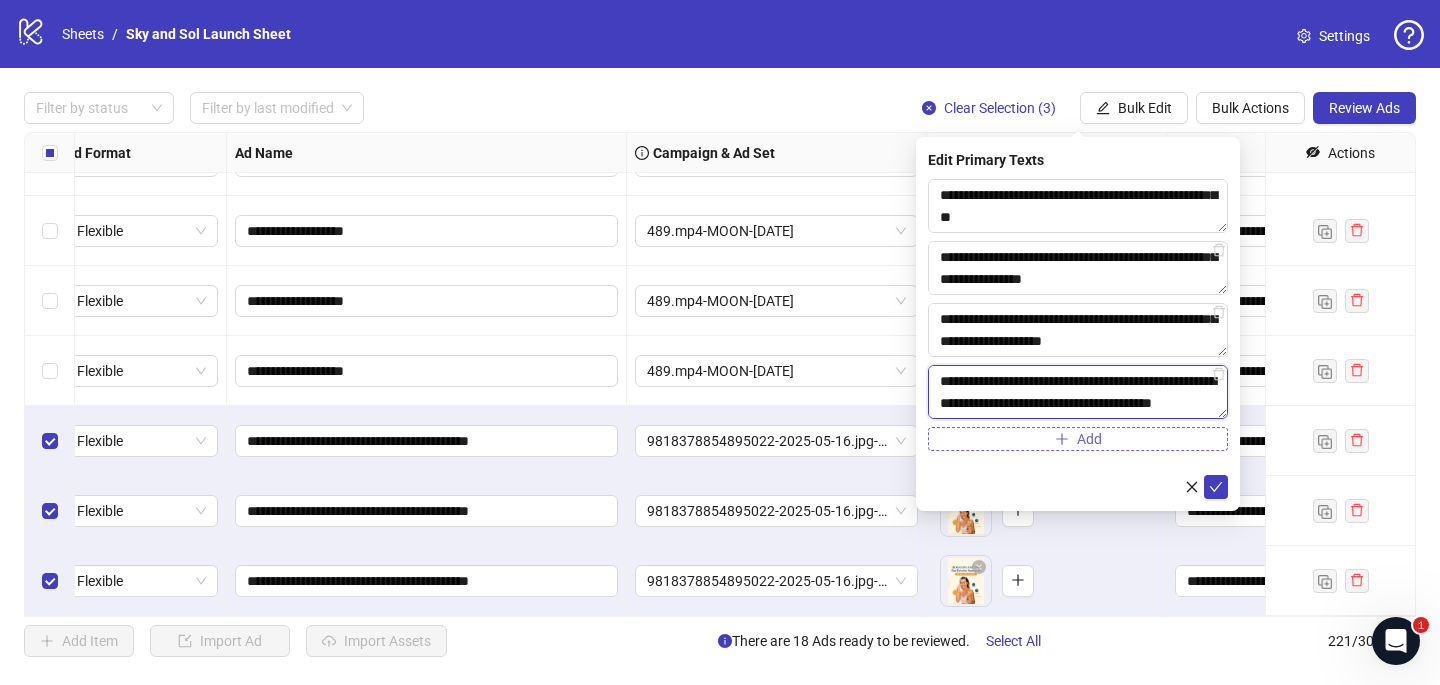 type on "**********" 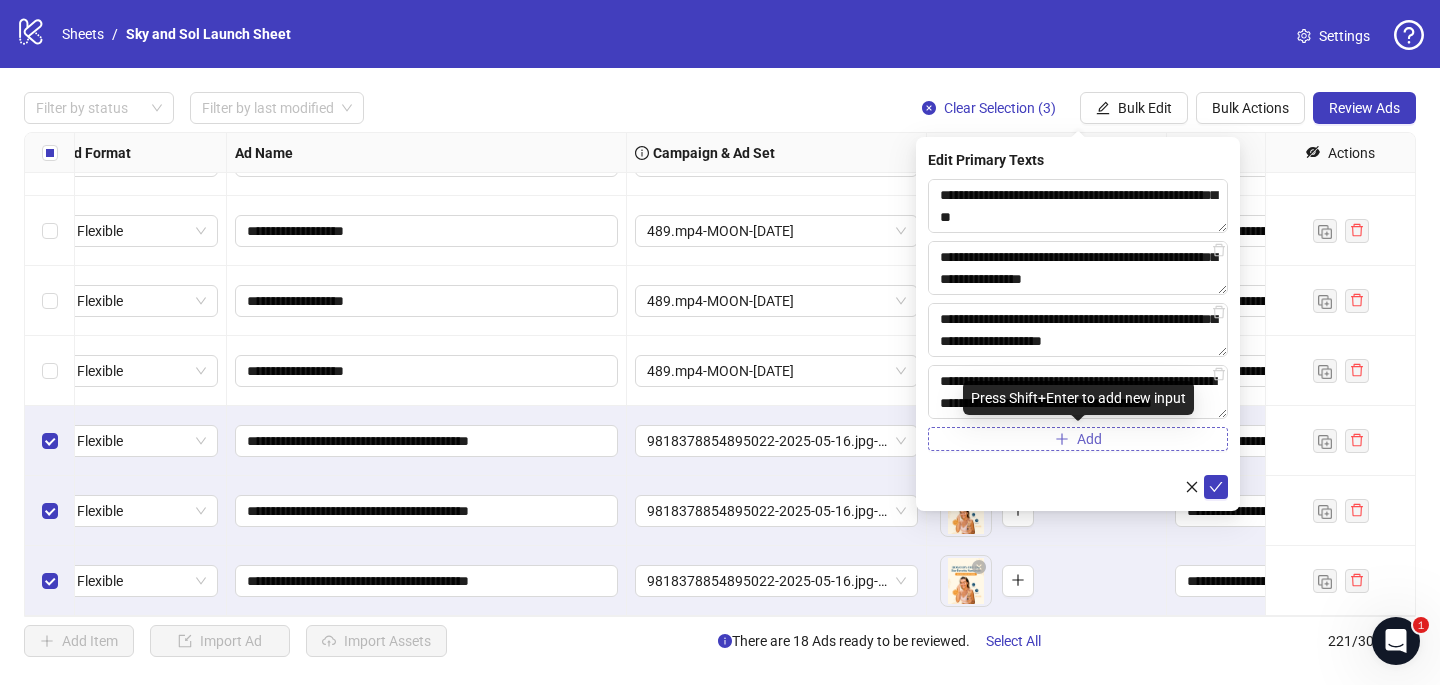 click on "Add" at bounding box center (1078, 439) 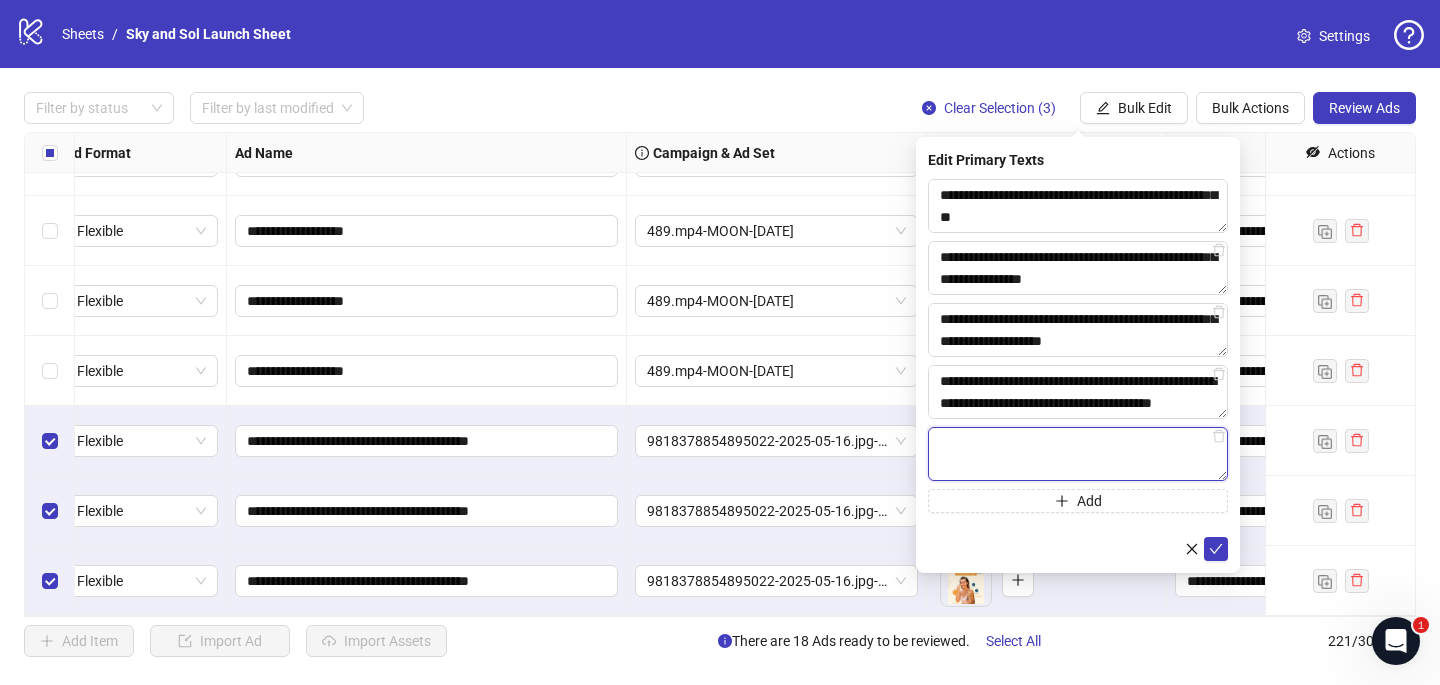 paste on "**********" 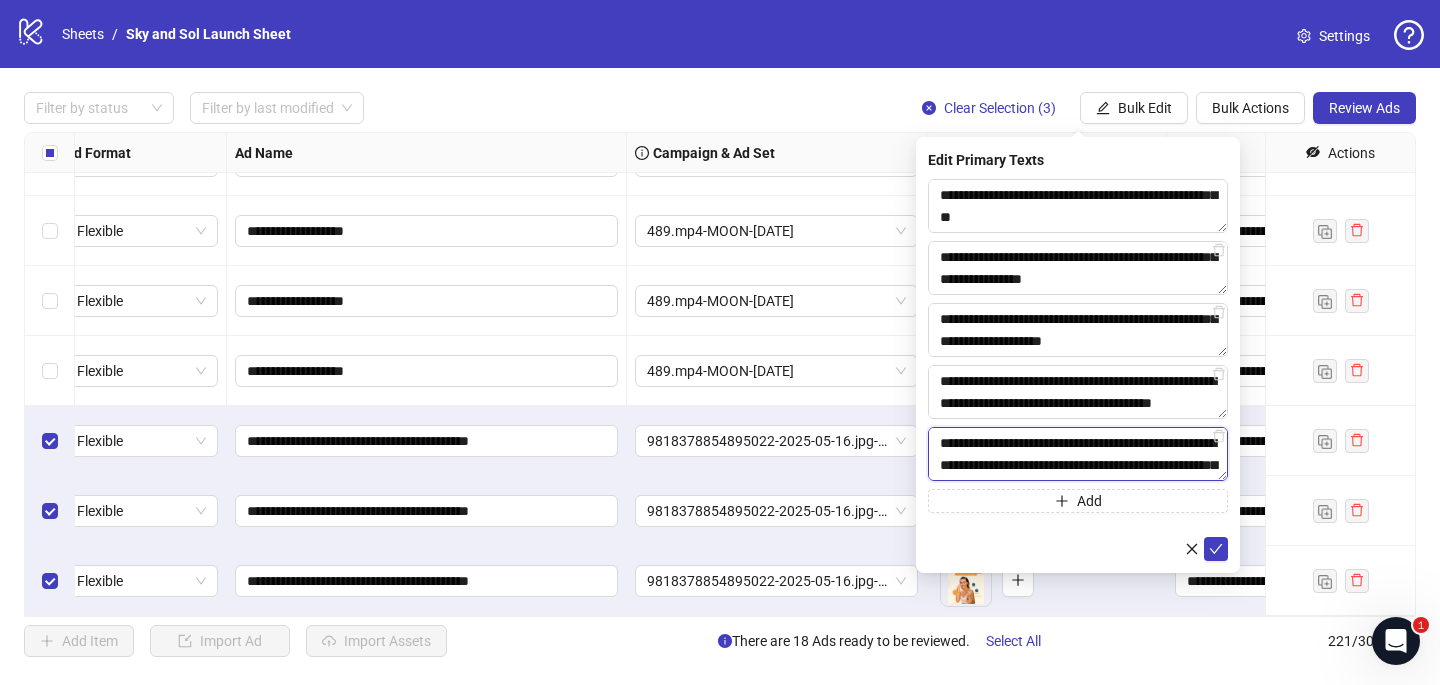 scroll, scrollTop: 345, scrollLeft: 0, axis: vertical 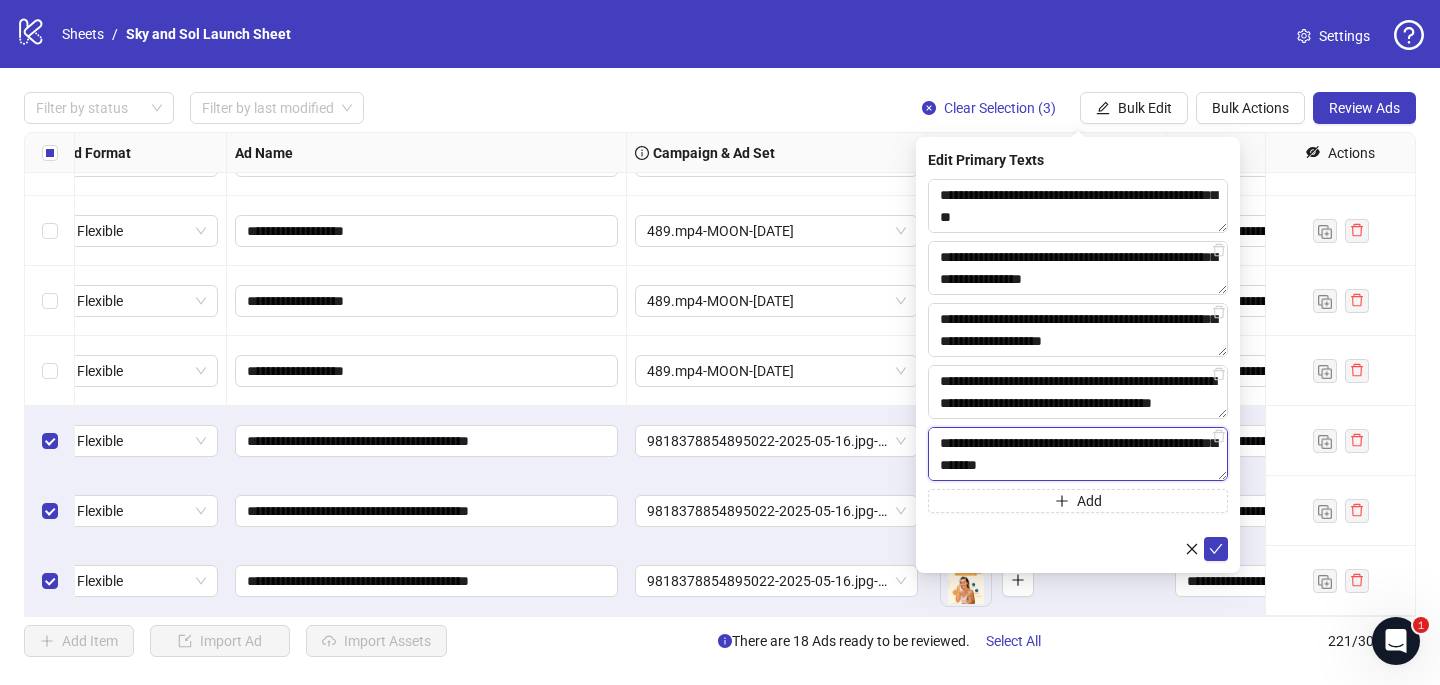 drag, startPoint x: 1054, startPoint y: 469, endPoint x: 936, endPoint y: 447, distance: 120.033325 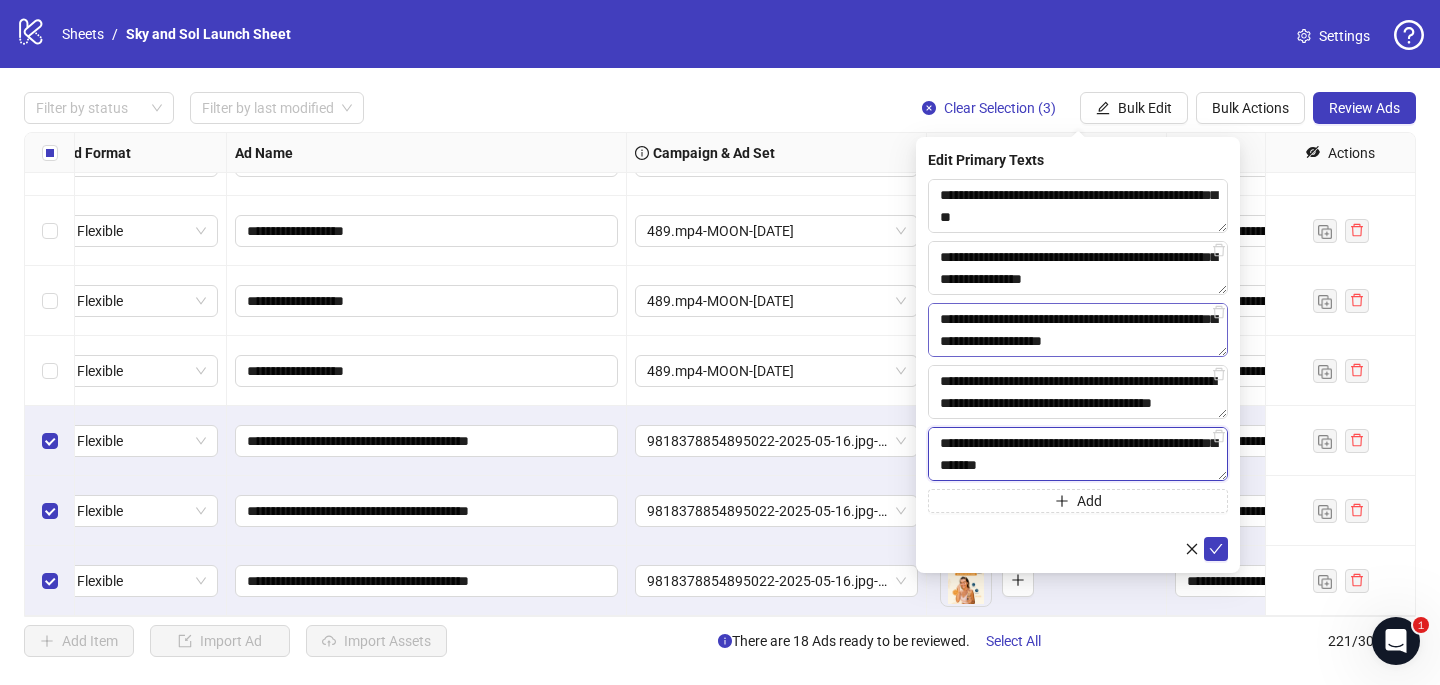 type on "**********" 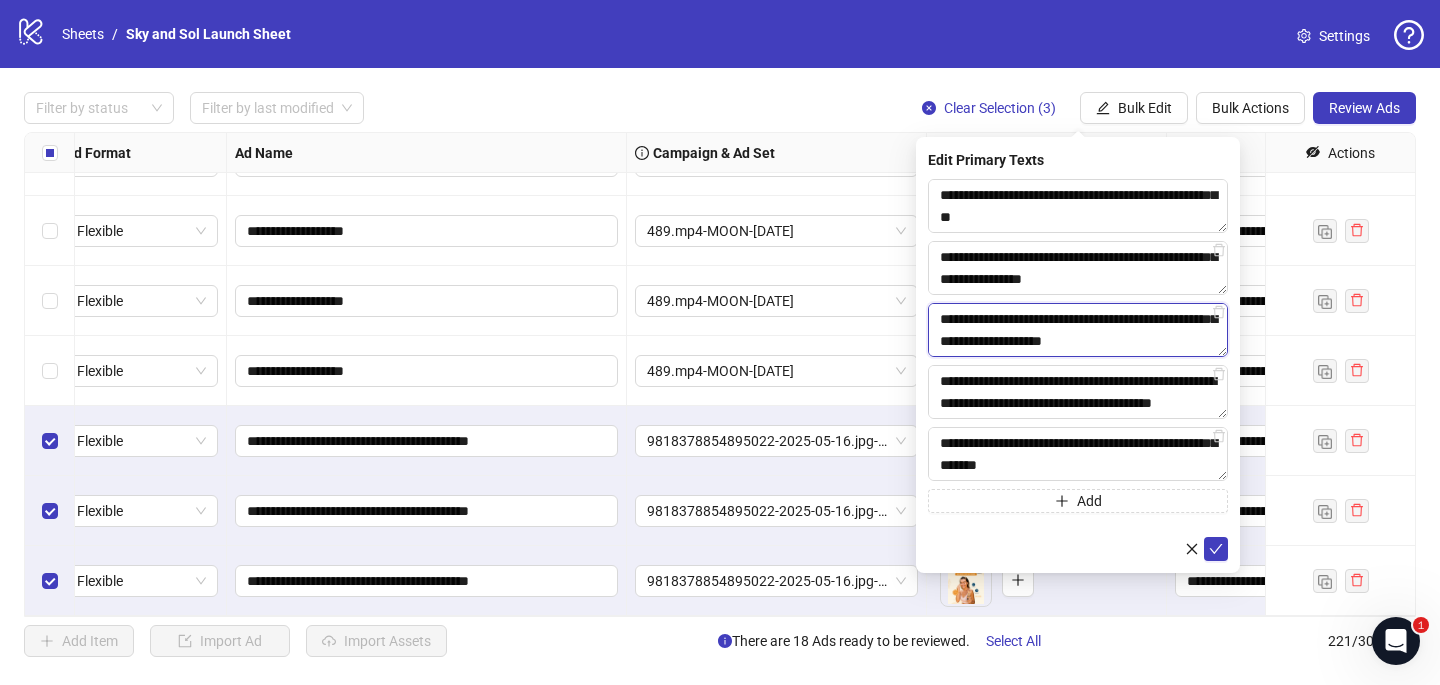 drag, startPoint x: 966, startPoint y: 341, endPoint x: 940, endPoint y: 322, distance: 32.202484 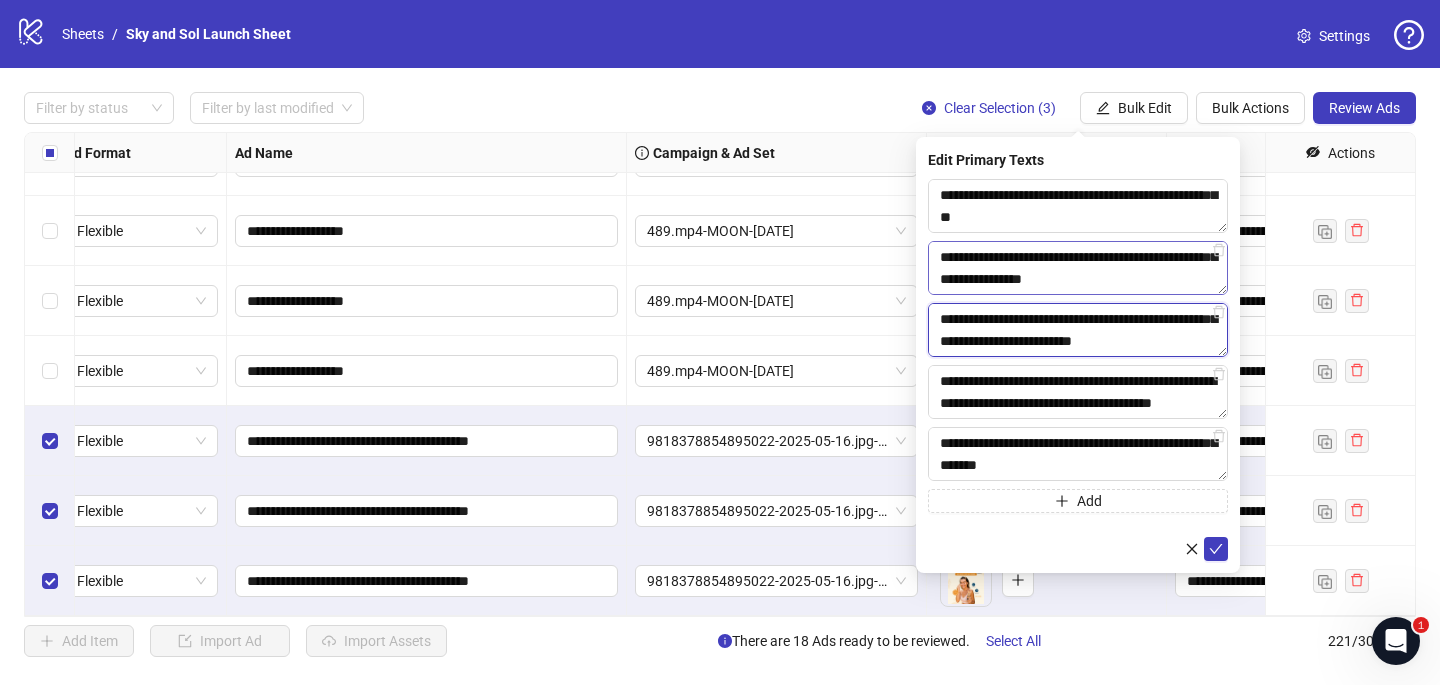 type on "**********" 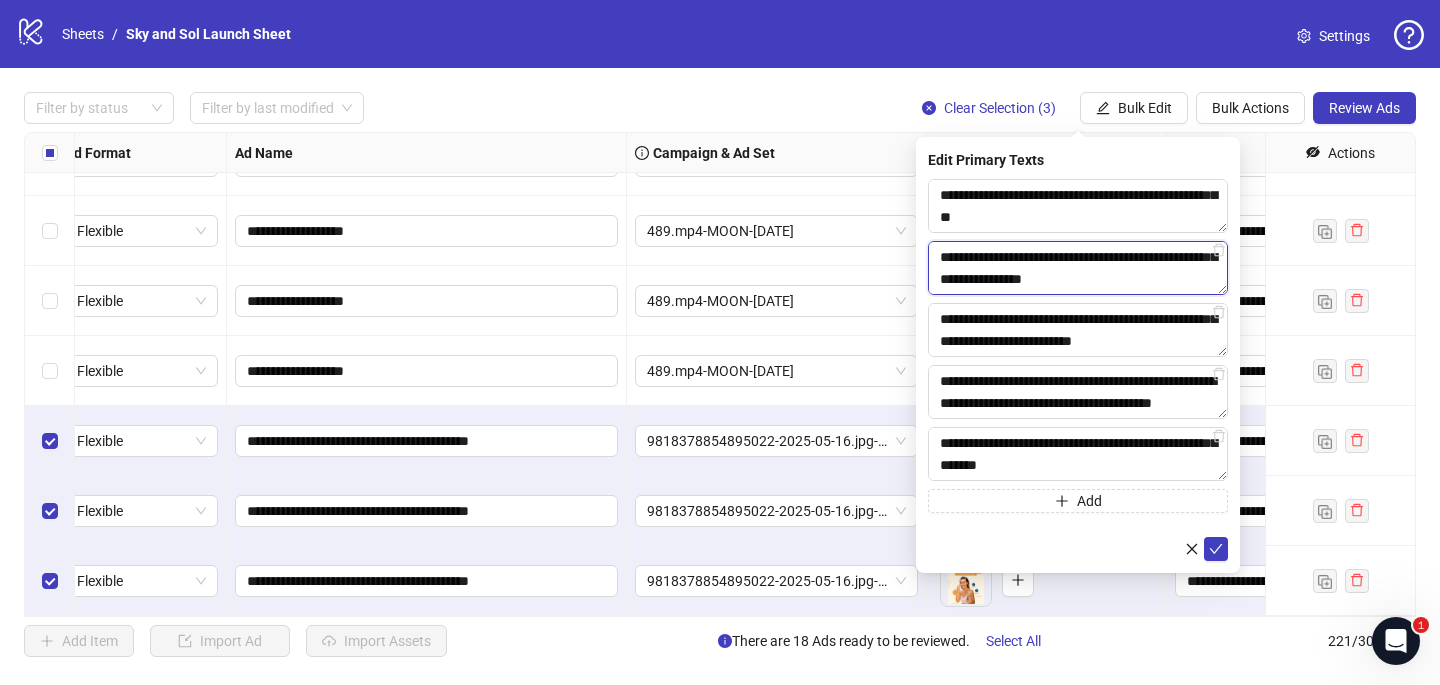 paste on "******" 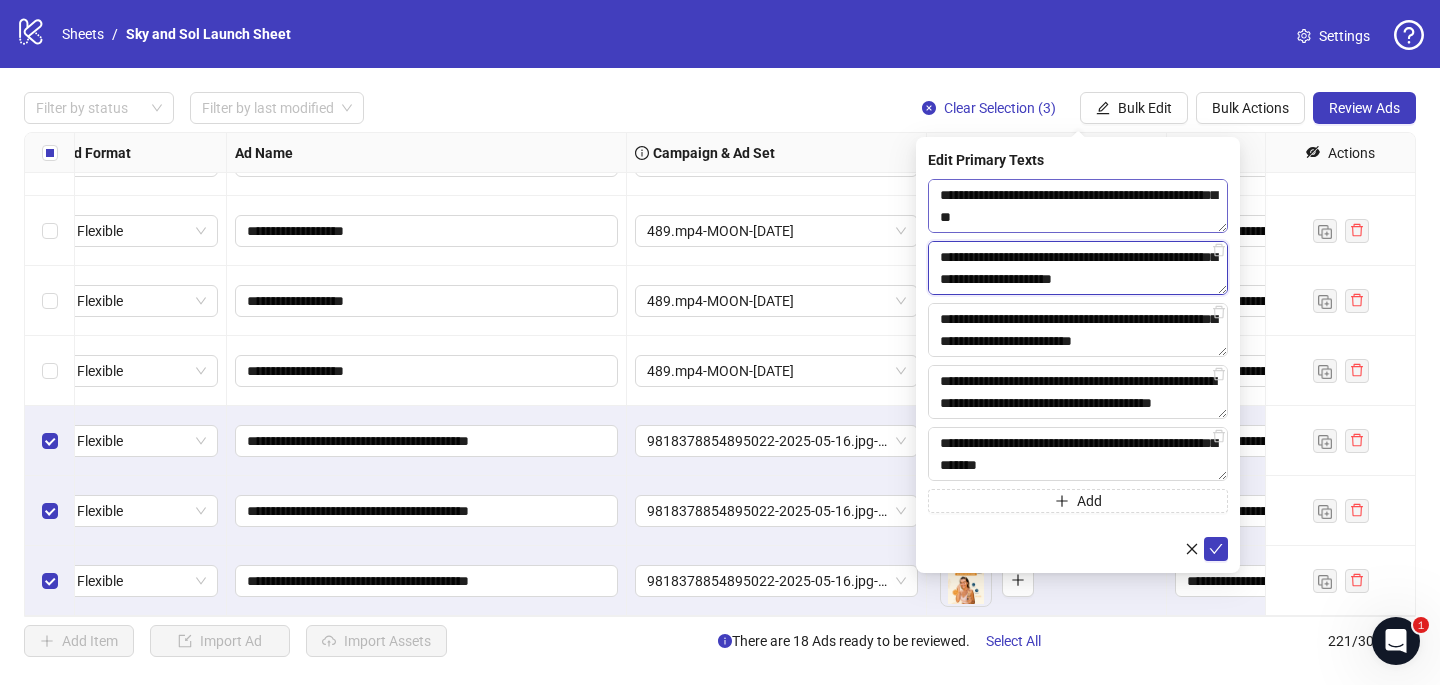 type on "**********" 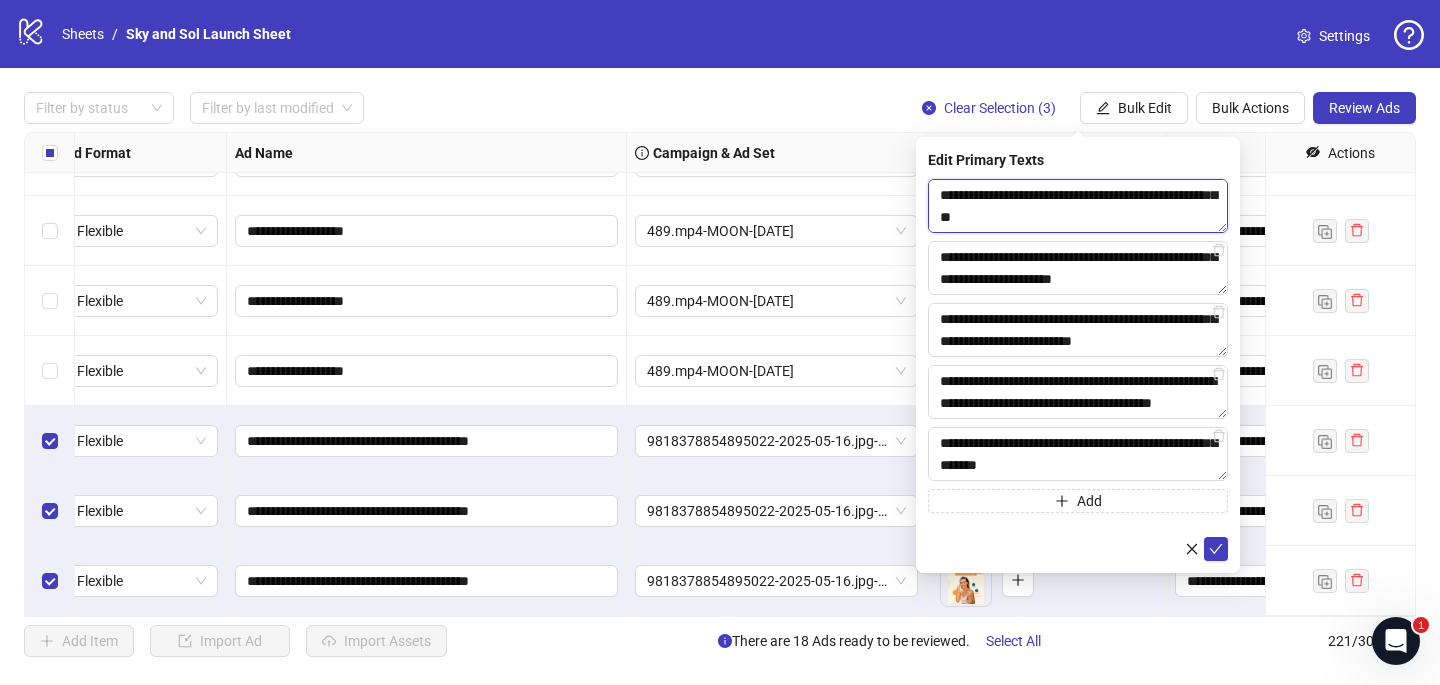 drag, startPoint x: 967, startPoint y: 215, endPoint x: 923, endPoint y: 201, distance: 46.173584 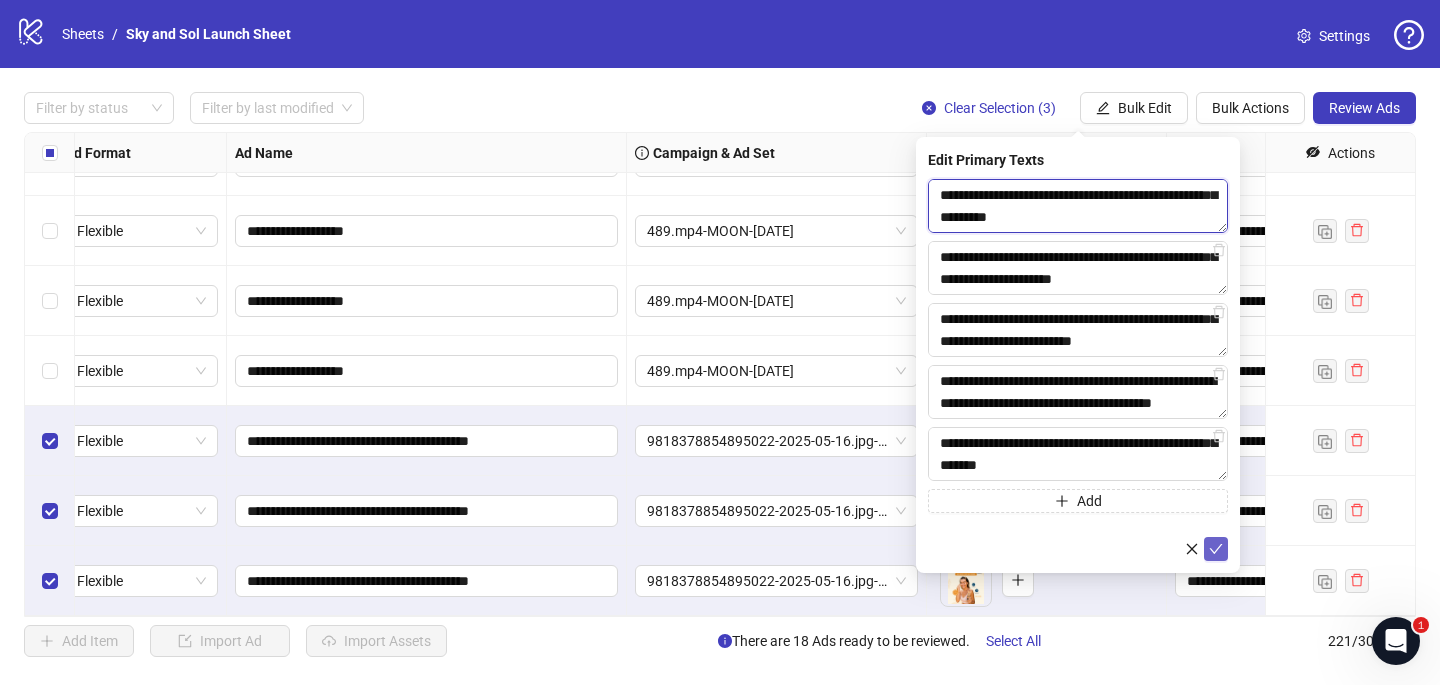 type on "**********" 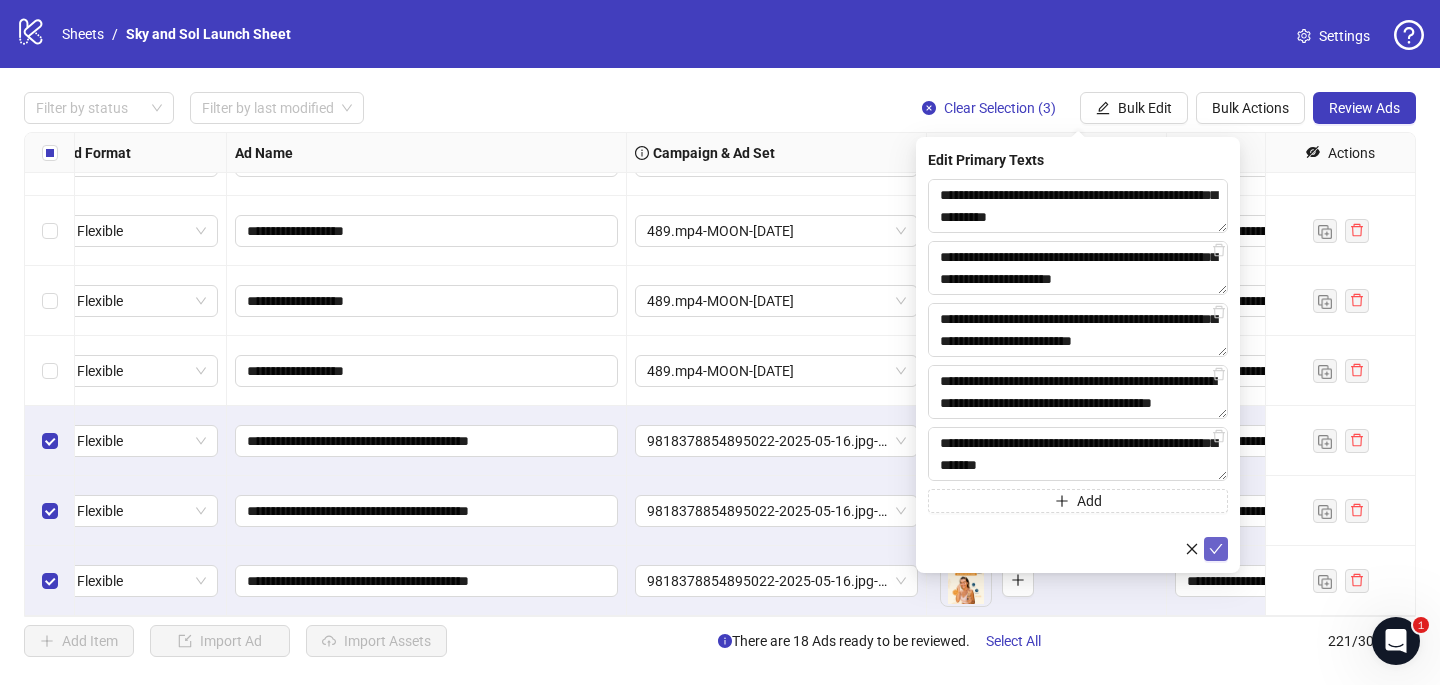 click 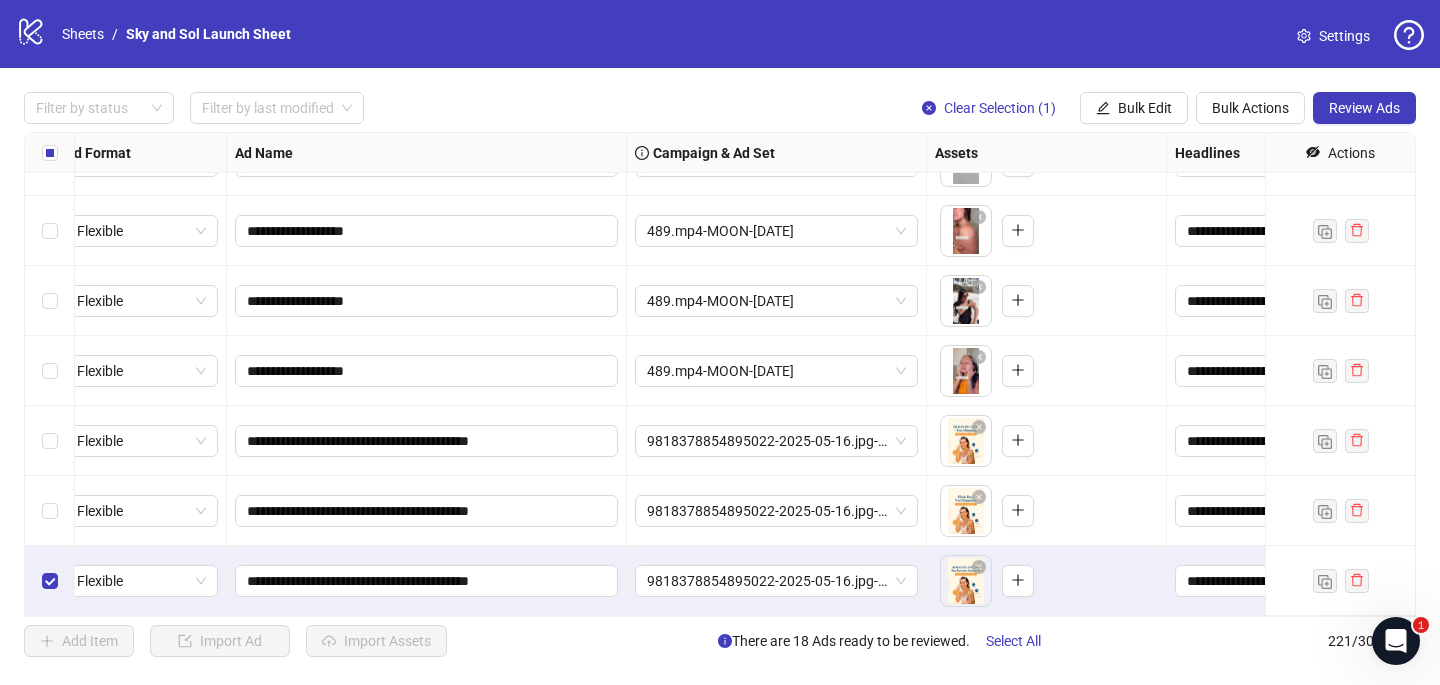 click at bounding box center (50, 581) 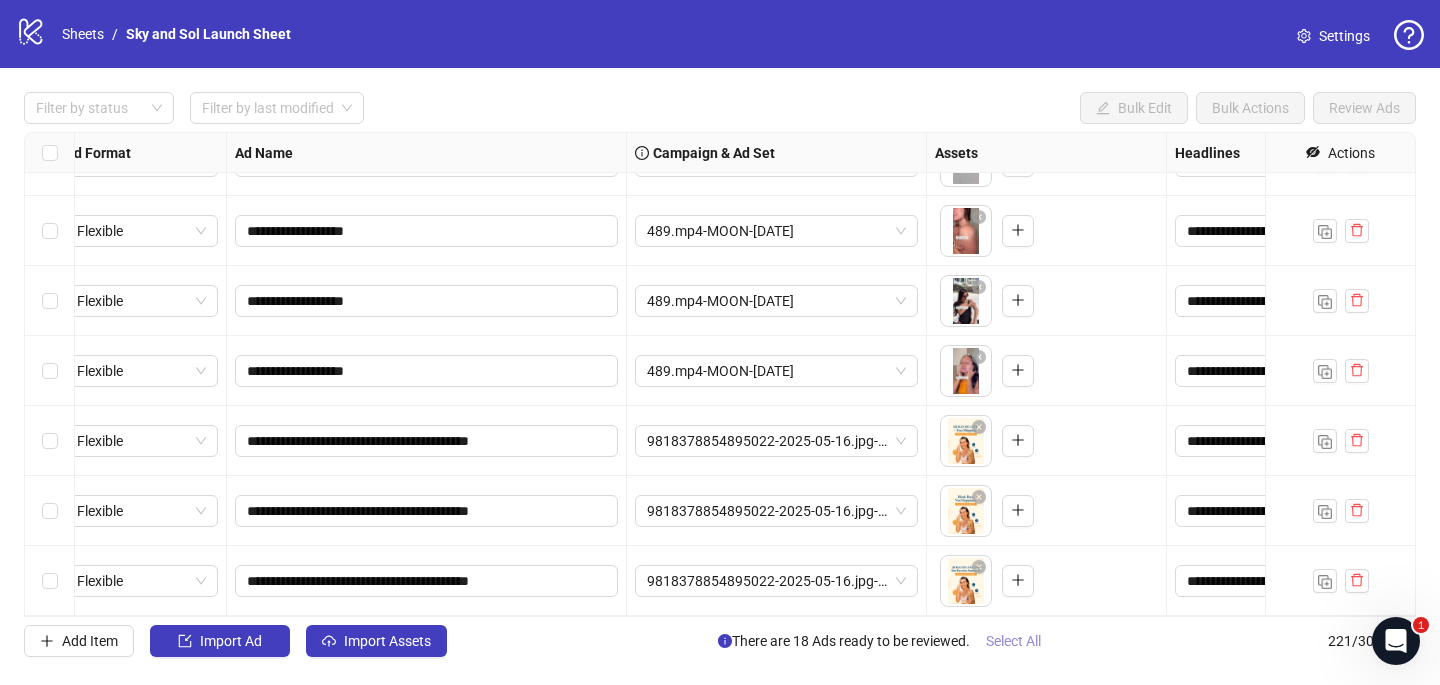 click on "Select All" at bounding box center [1013, 641] 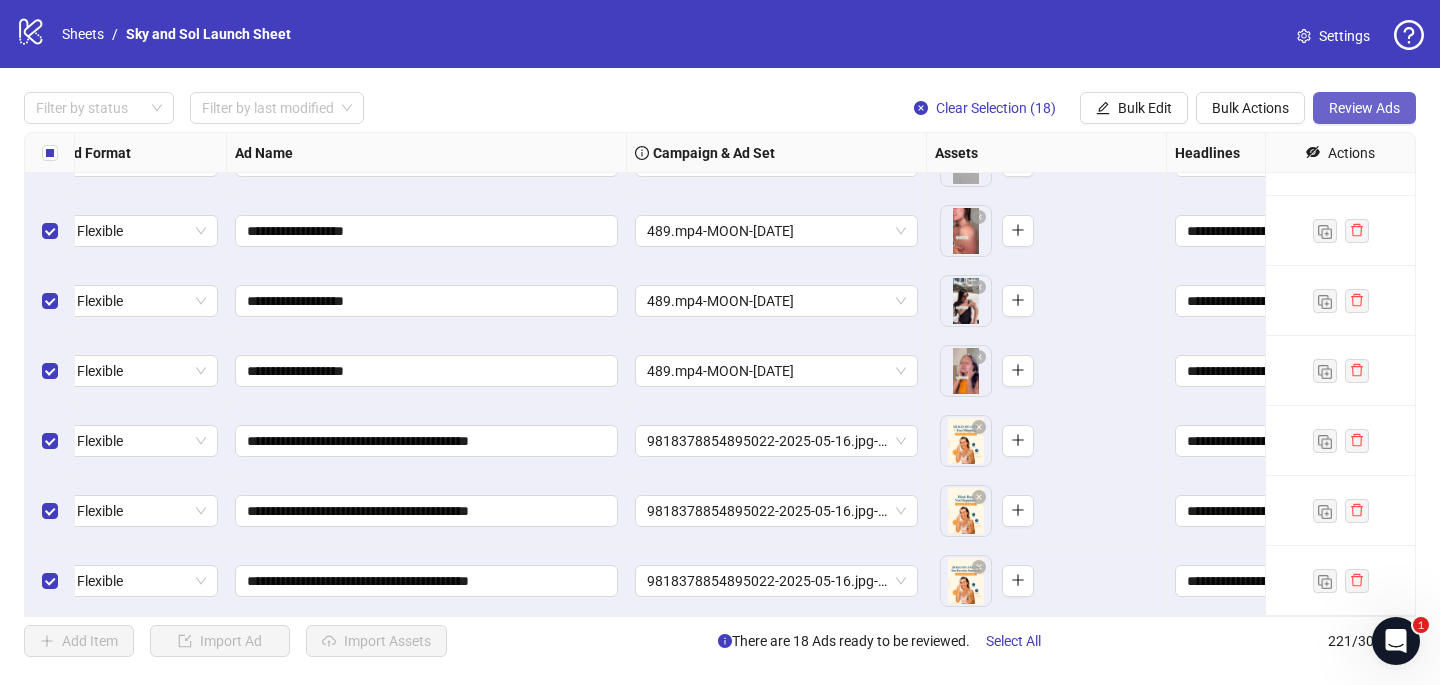 click on "Review Ads" at bounding box center [1364, 108] 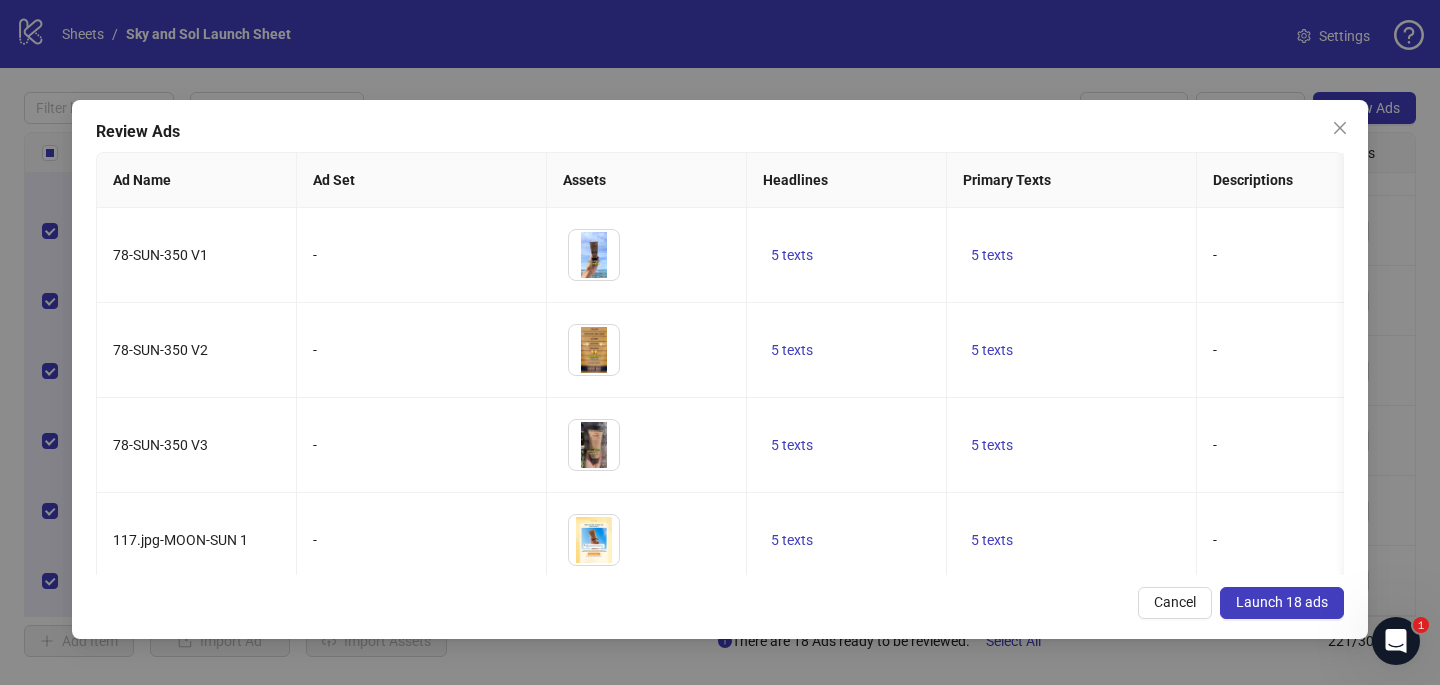 click on "Launch 18 ads" at bounding box center (1282, 603) 